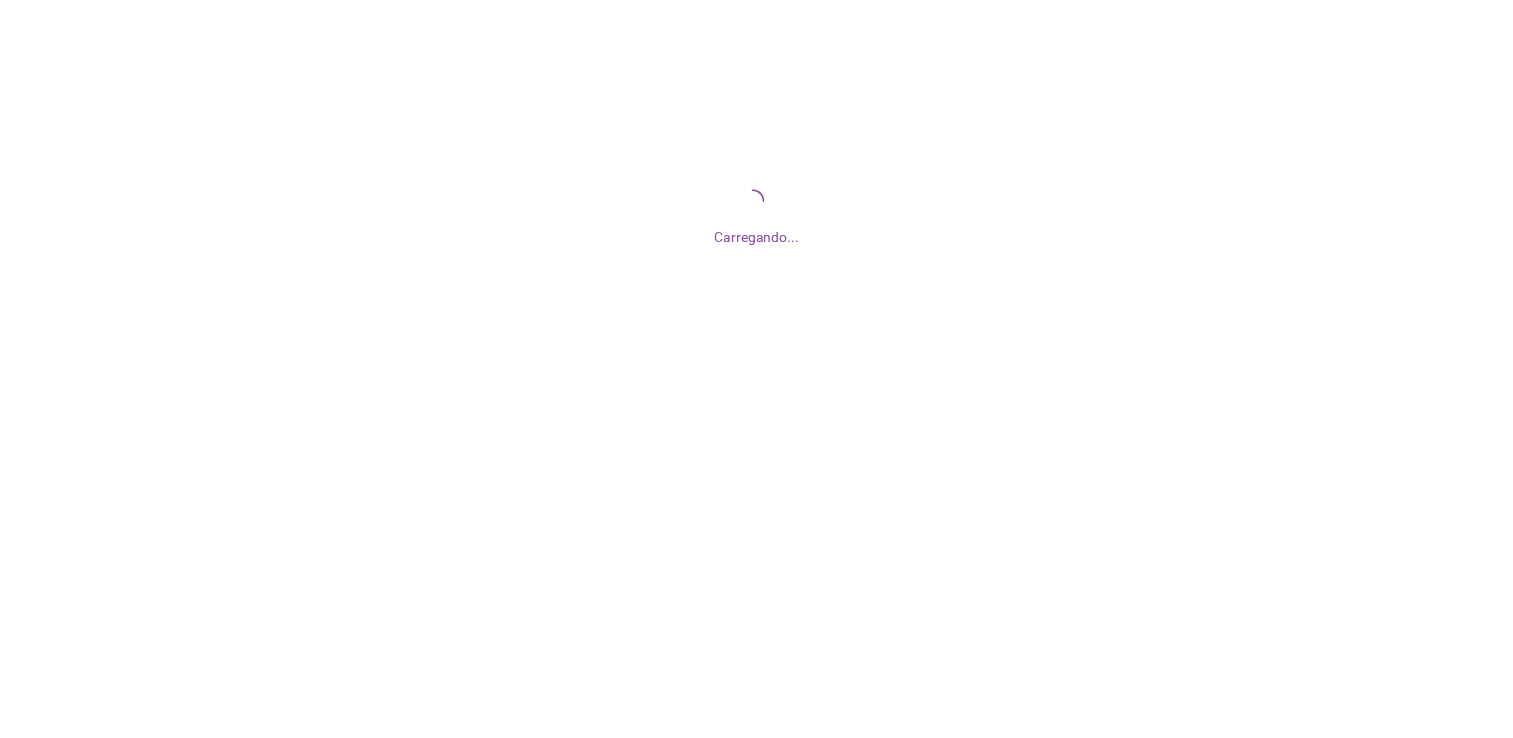 scroll, scrollTop: 0, scrollLeft: 0, axis: both 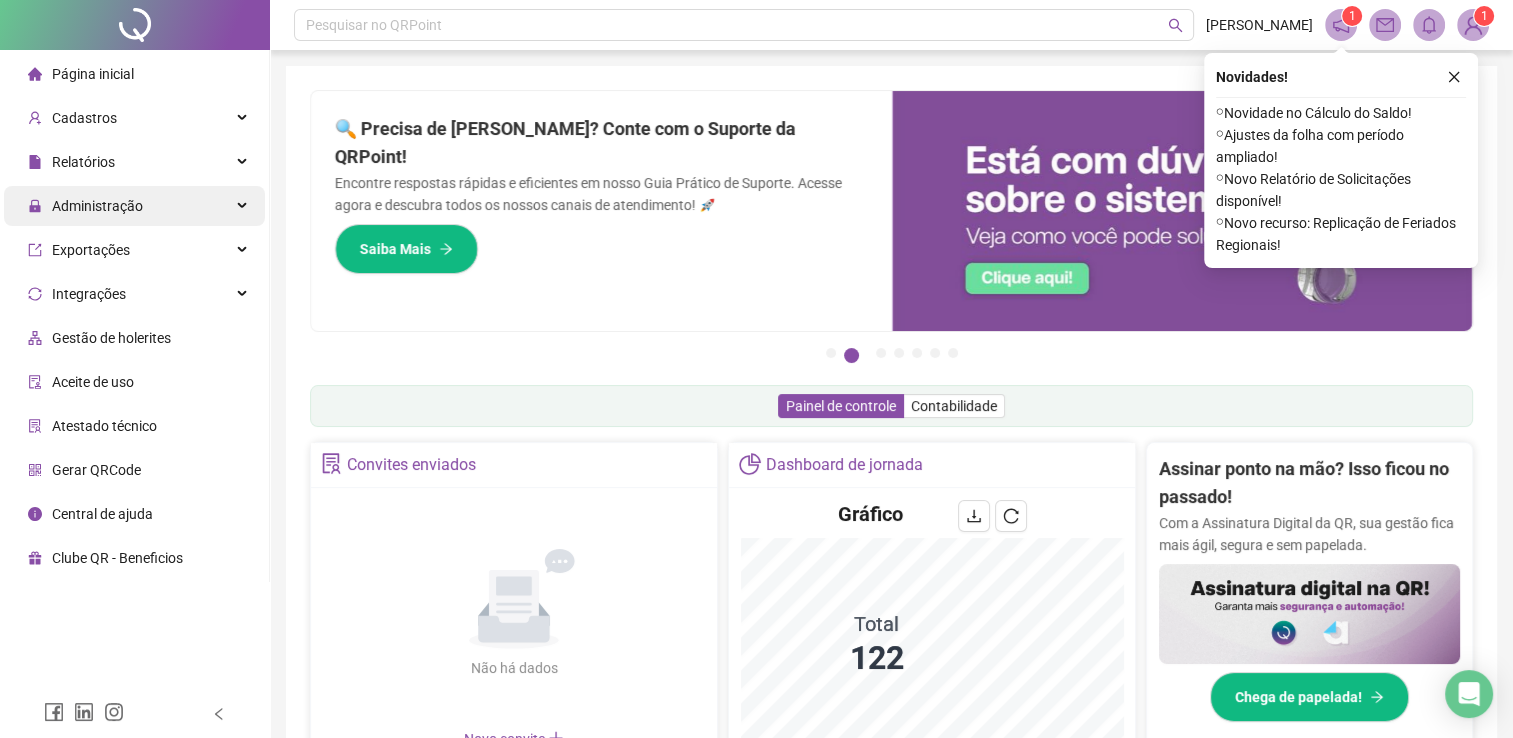 click on "Administração" at bounding box center [85, 206] 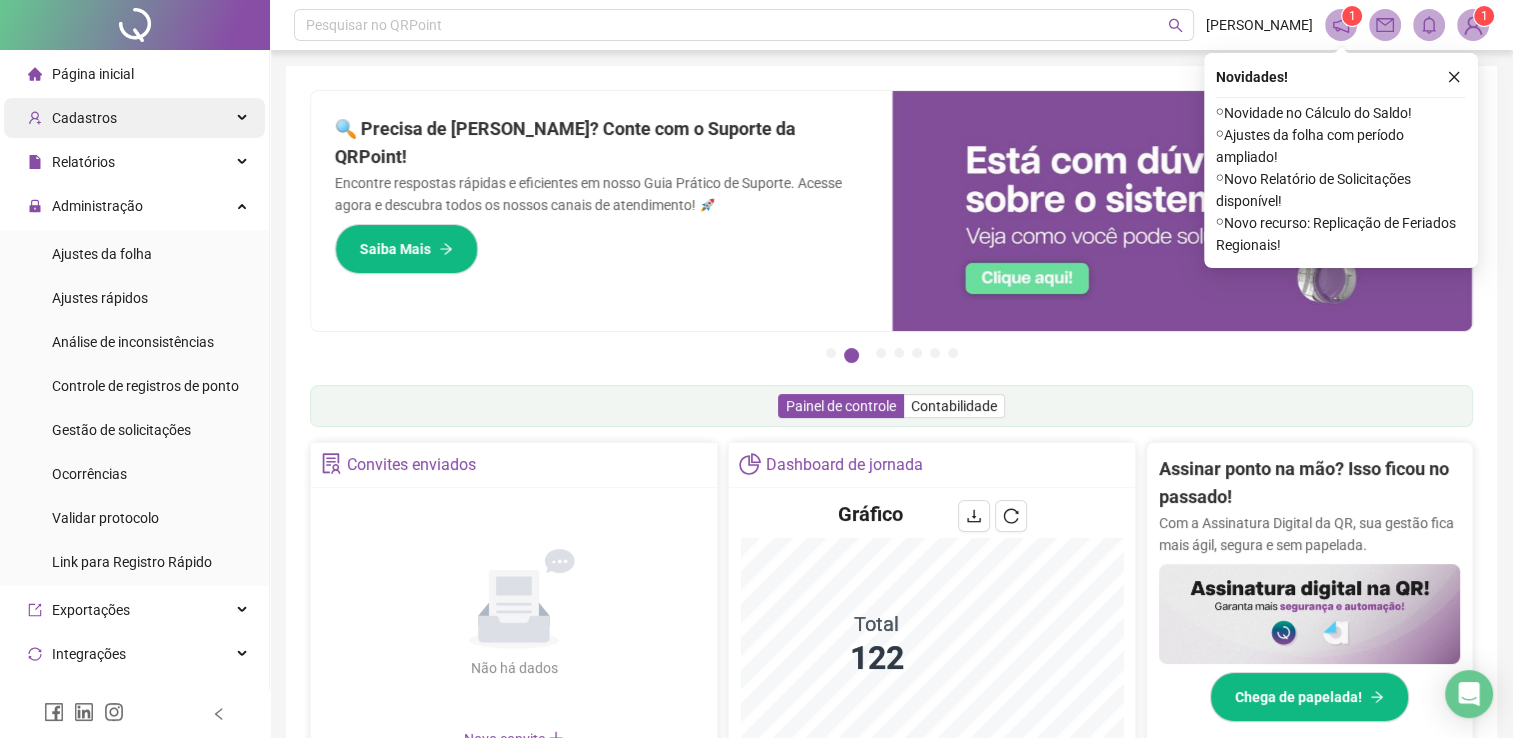 click on "Cadastros" at bounding box center (134, 118) 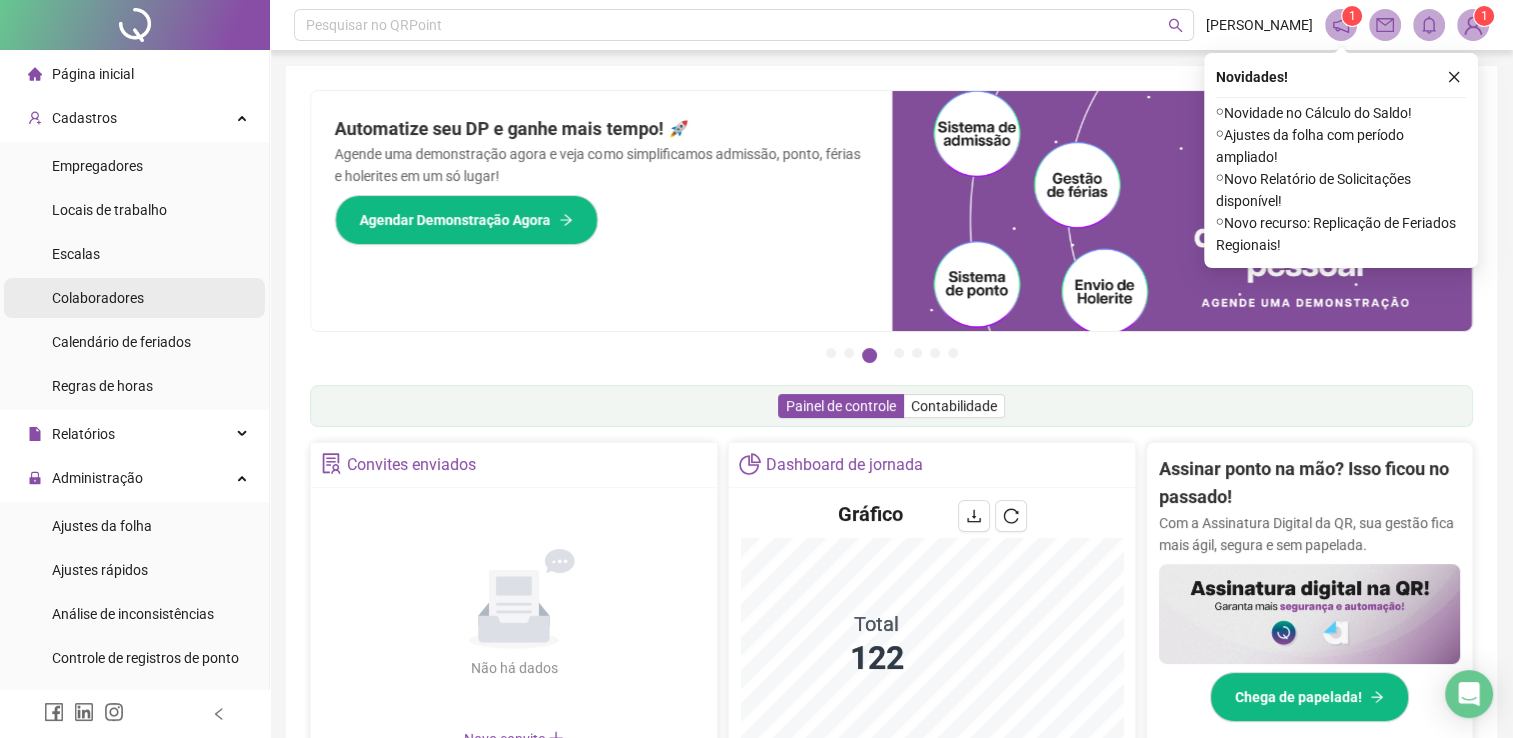 click on "Colaboradores" at bounding box center (134, 298) 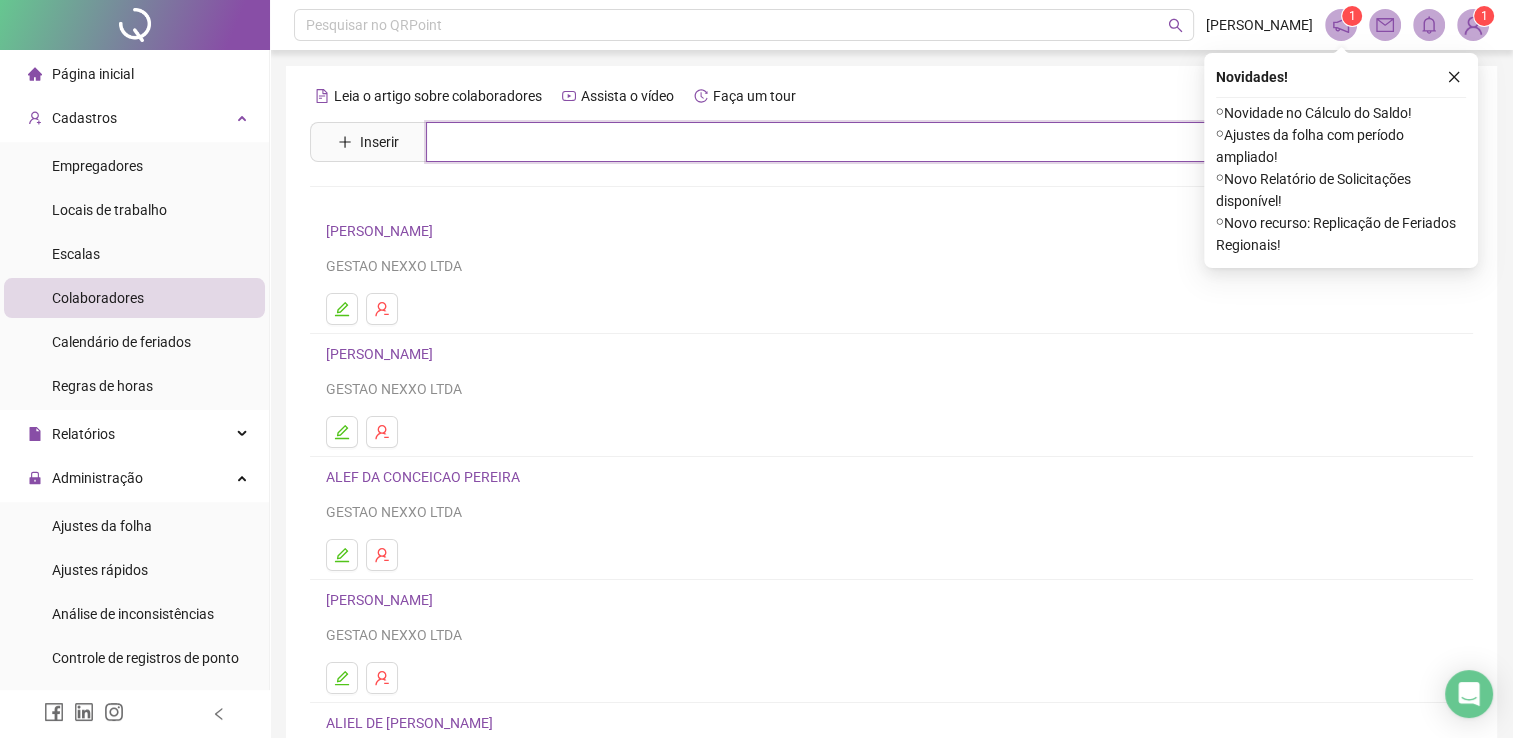 click at bounding box center (906, 142) 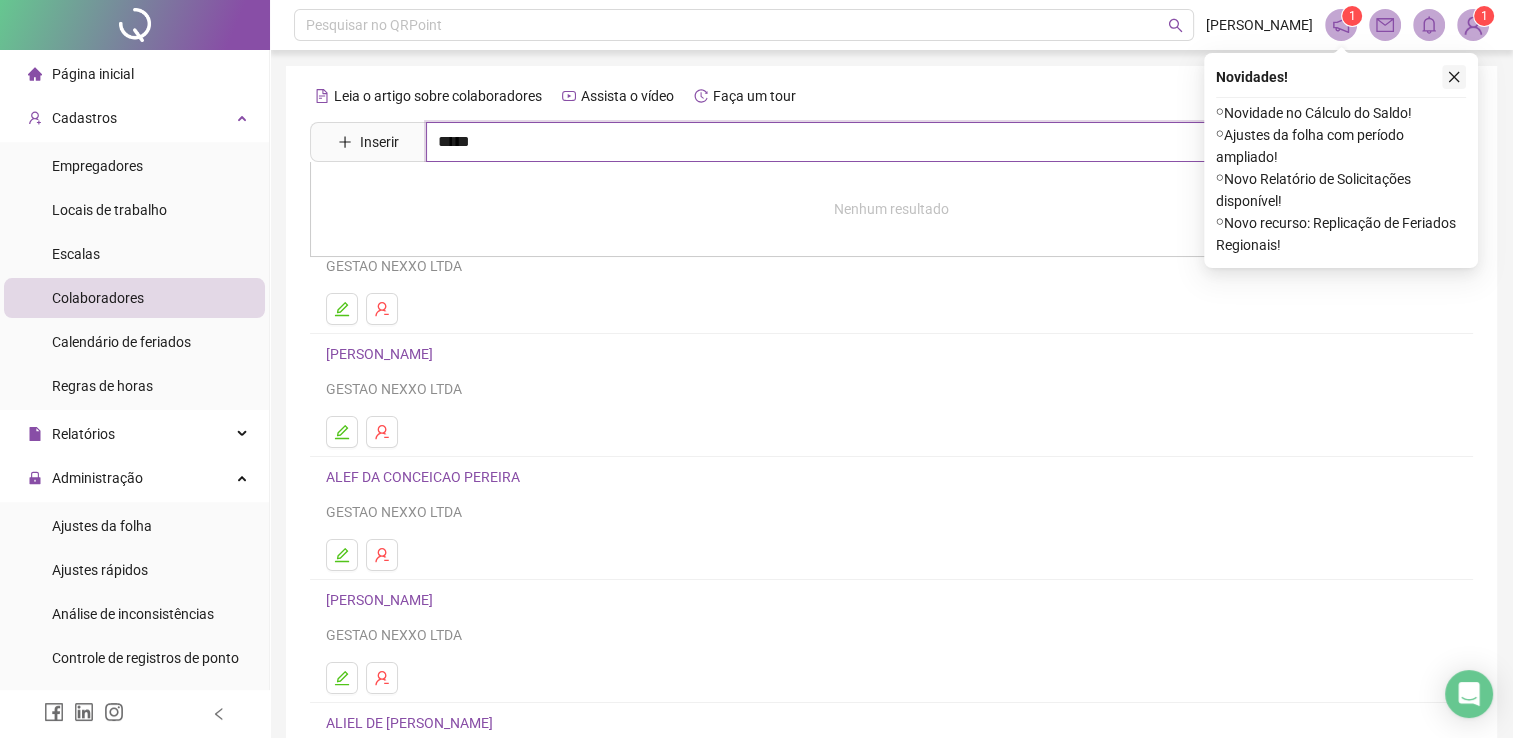 type on "*****" 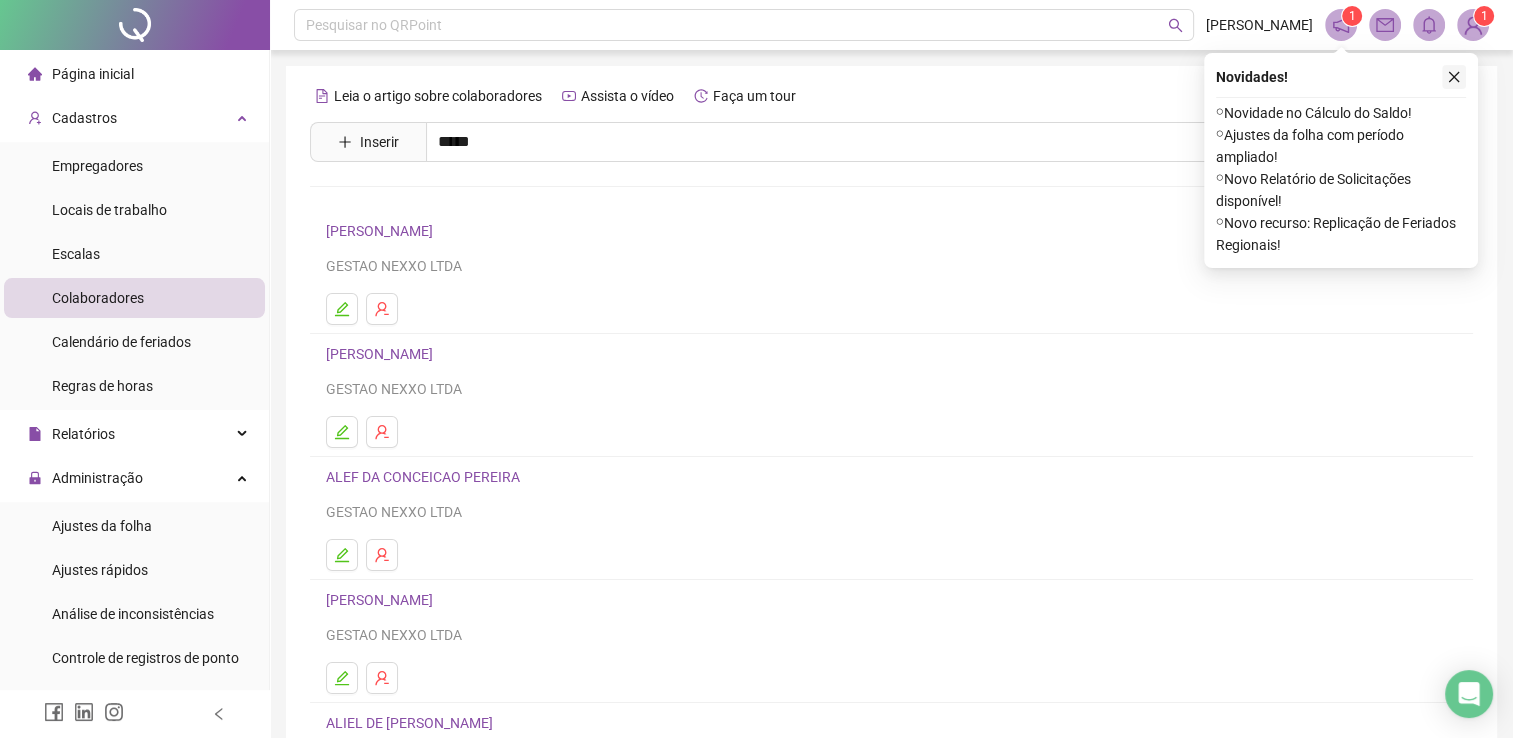 click at bounding box center [1454, 77] 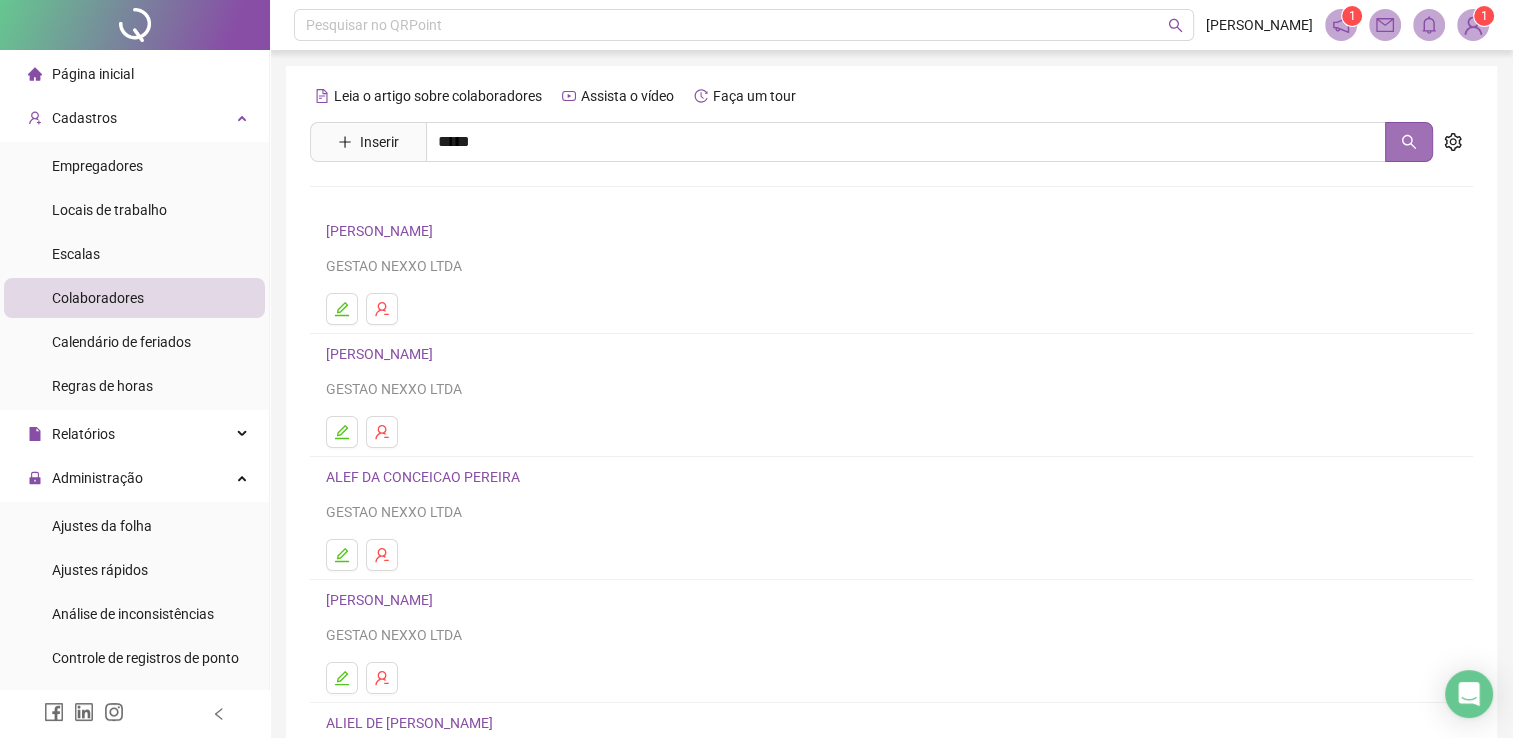 click at bounding box center (1409, 142) 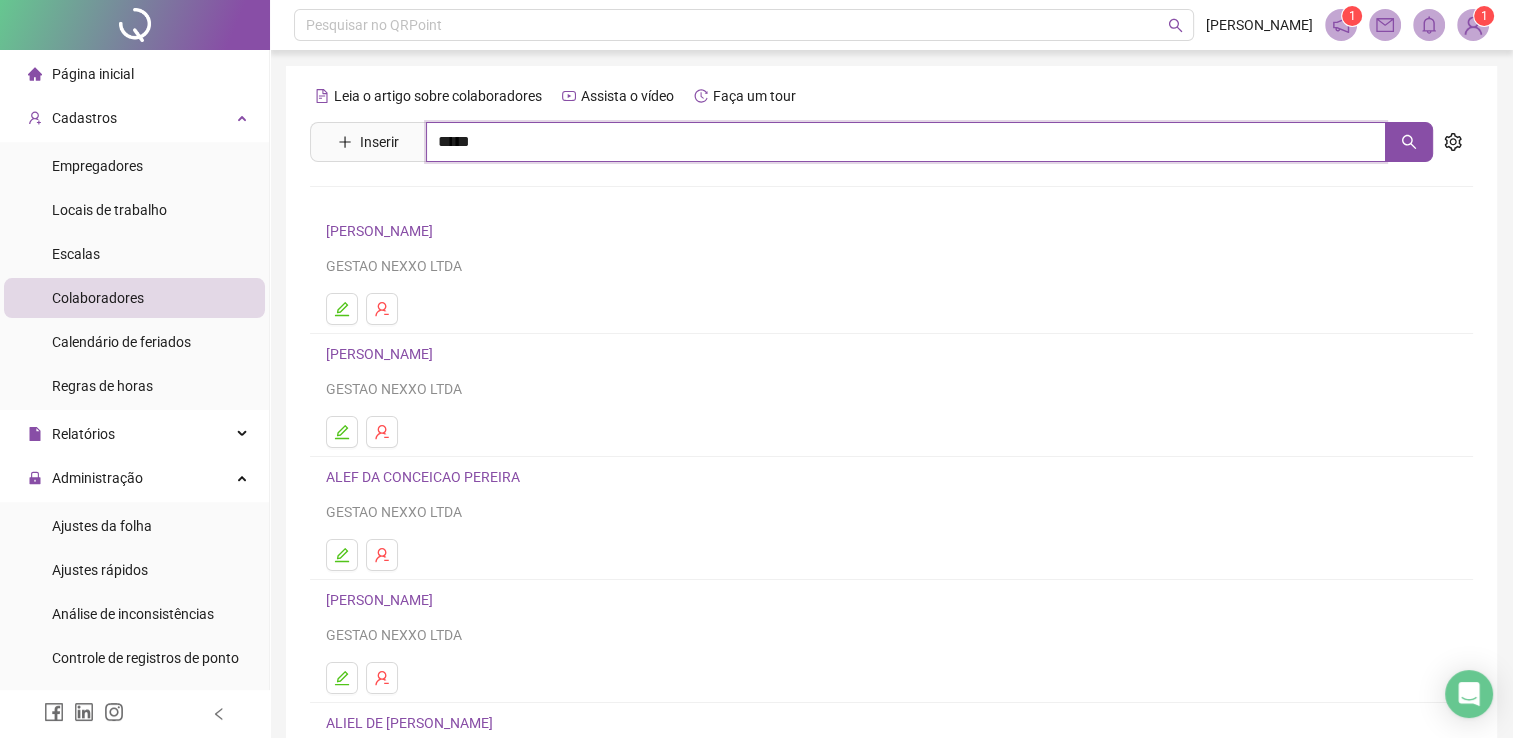click on "*****" at bounding box center [906, 142] 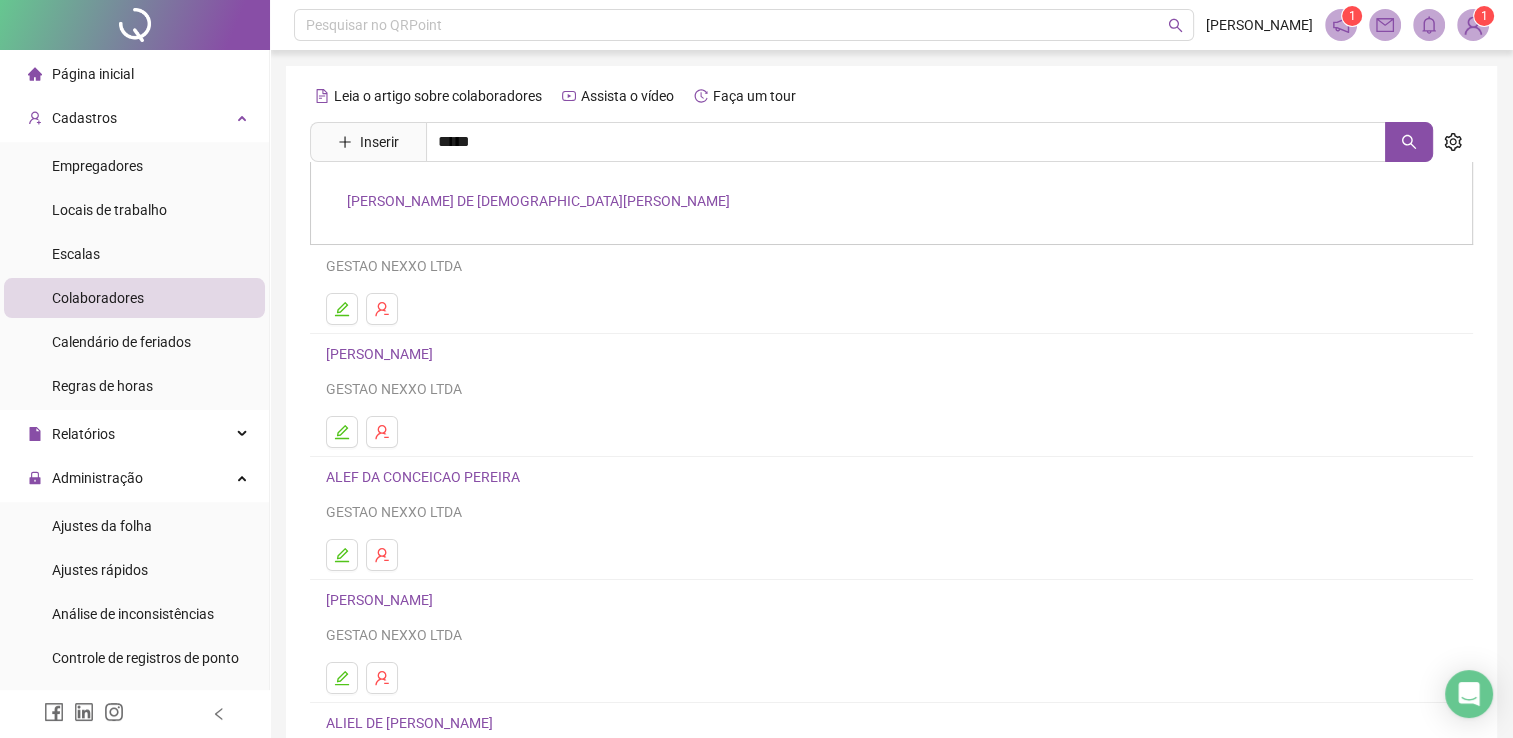 click on "[PERSON_NAME] DE [DEMOGRAPHIC_DATA][PERSON_NAME]" at bounding box center (538, 201) 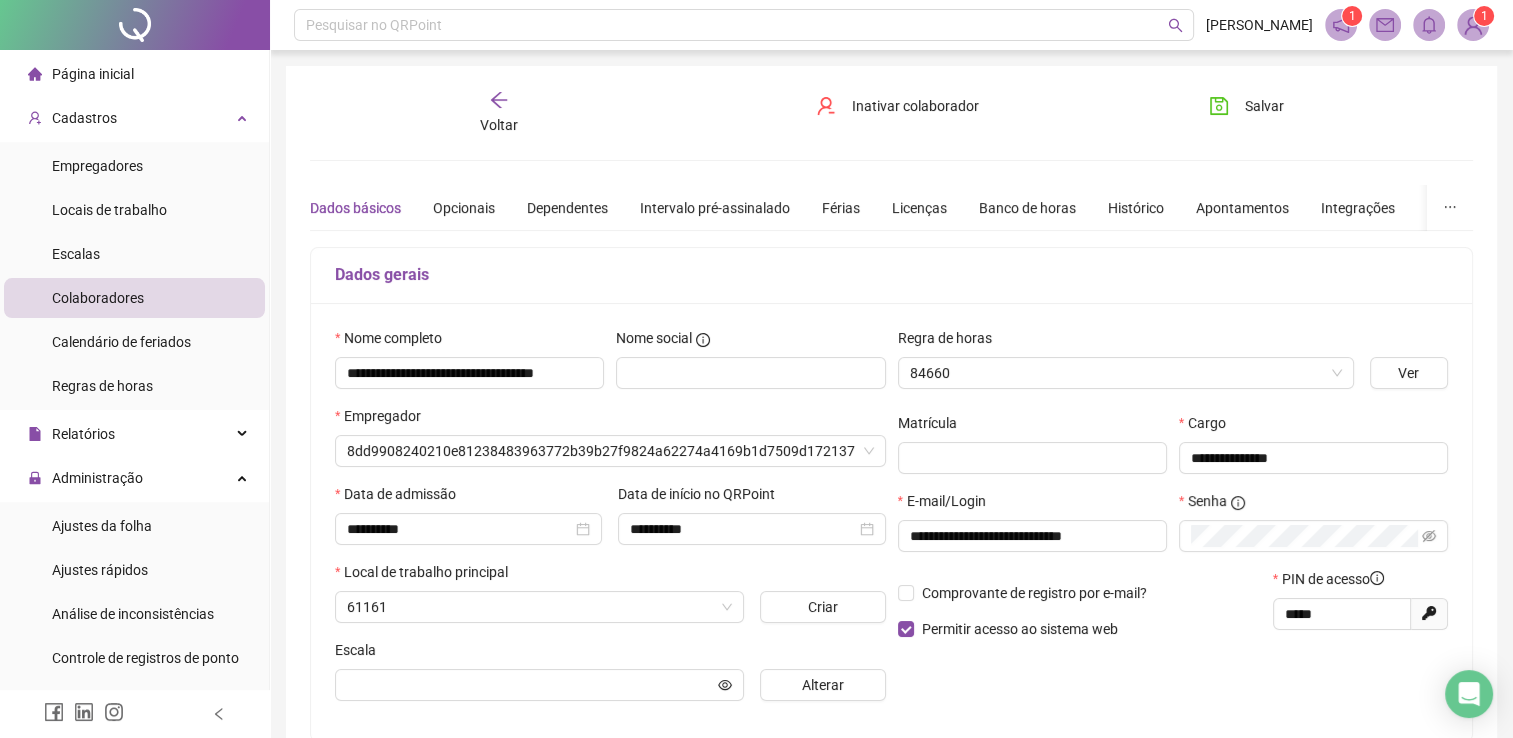 type on "*******" 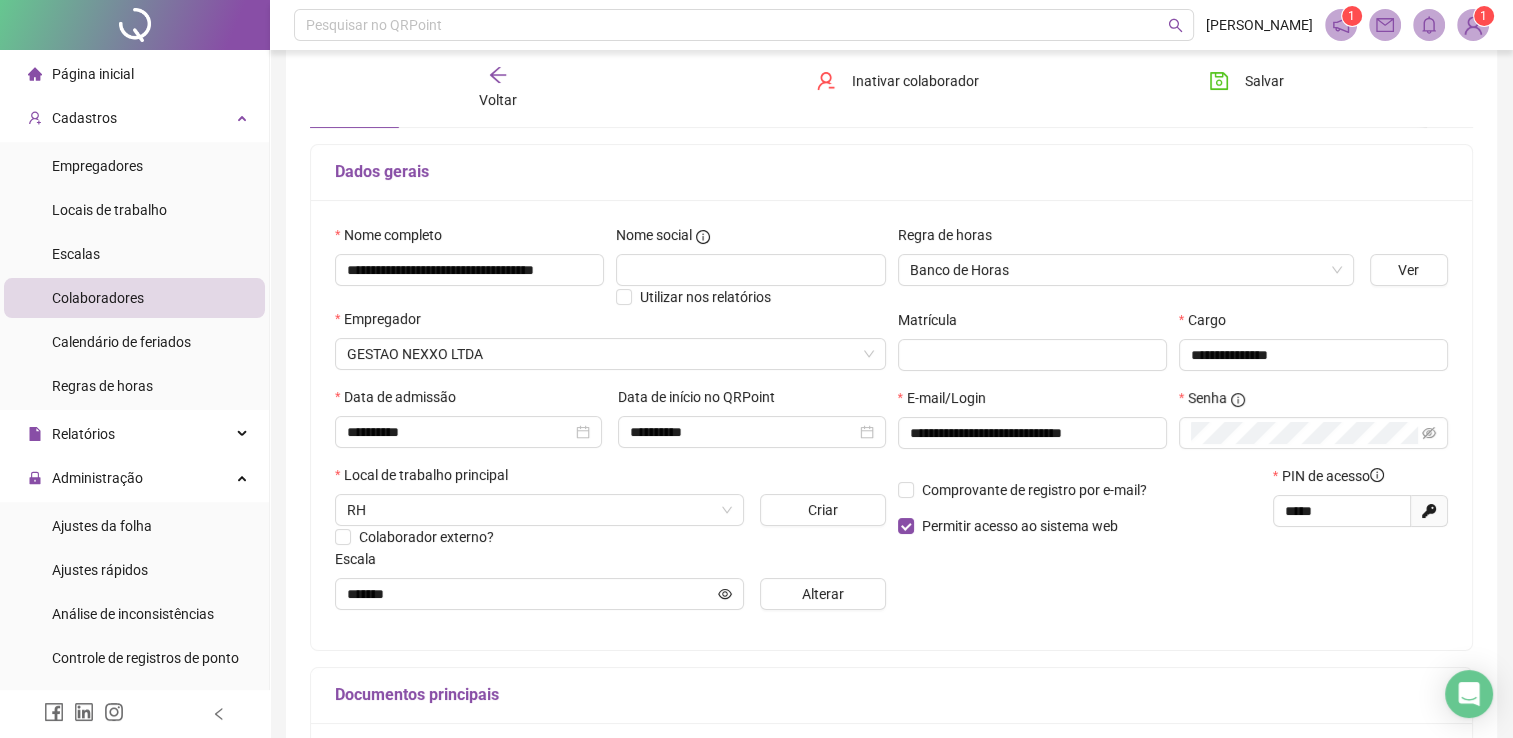 scroll, scrollTop: 2, scrollLeft: 0, axis: vertical 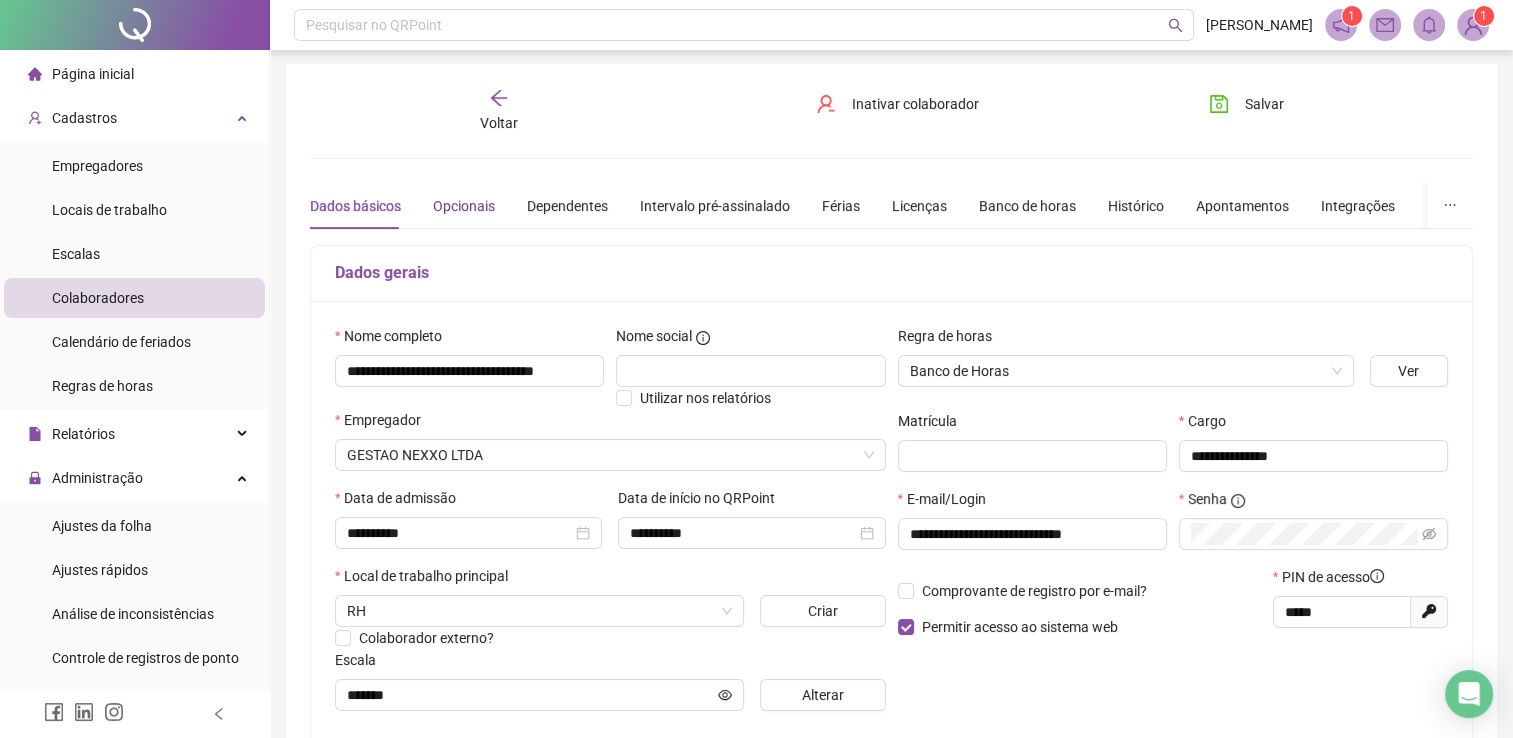 click on "Opcionais" at bounding box center [464, 206] 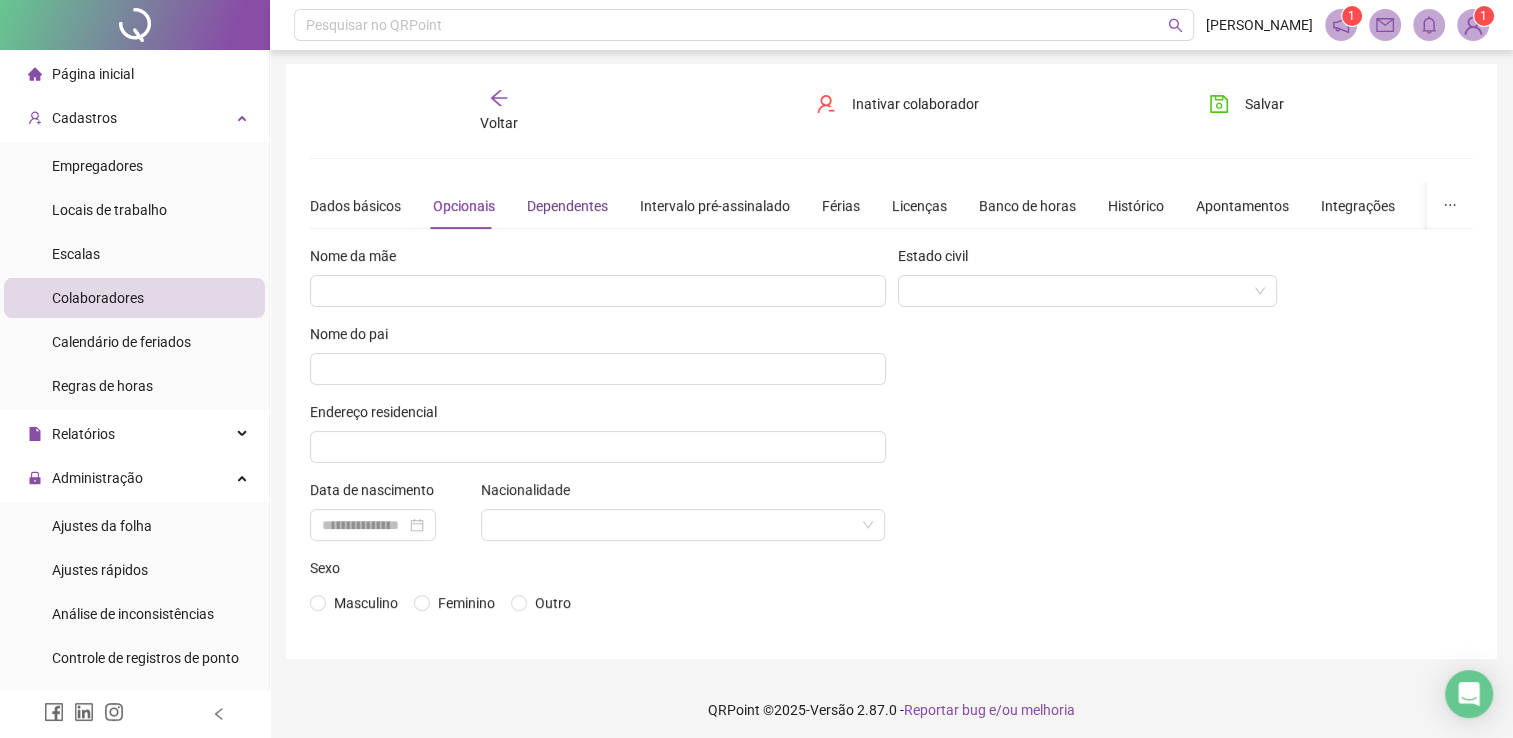 click on "Dependentes" at bounding box center [567, 206] 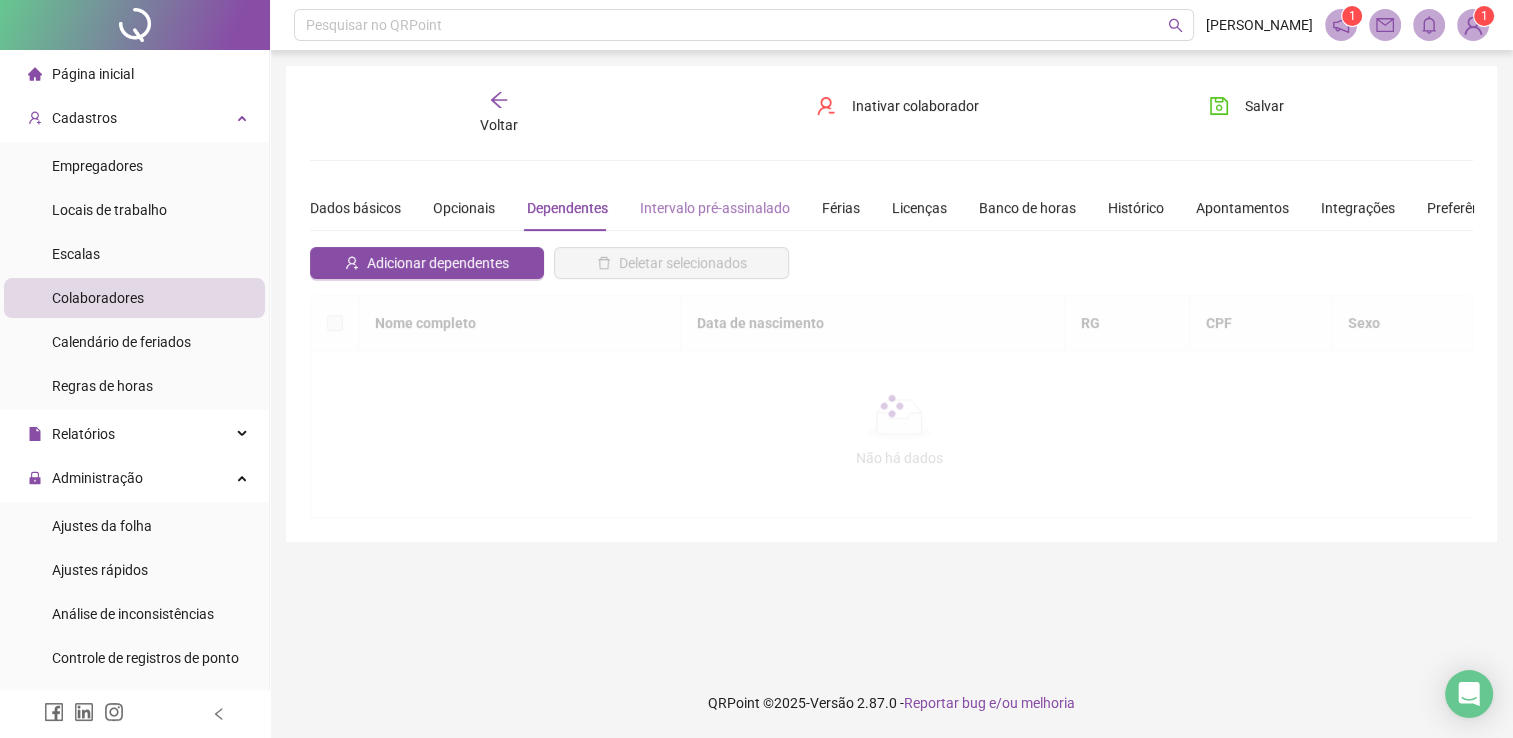 scroll, scrollTop: 0, scrollLeft: 0, axis: both 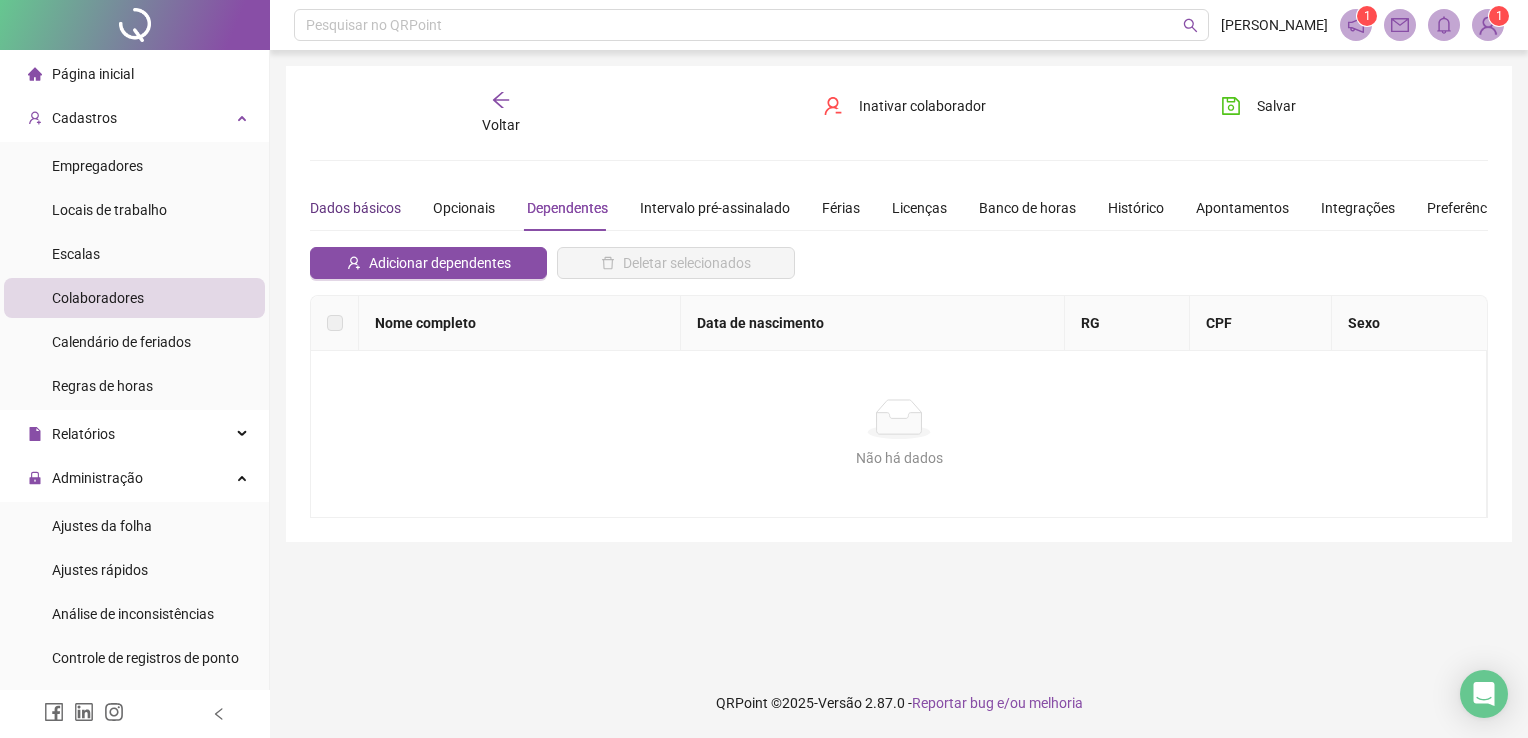 click on "Dados básicos" at bounding box center [355, 208] 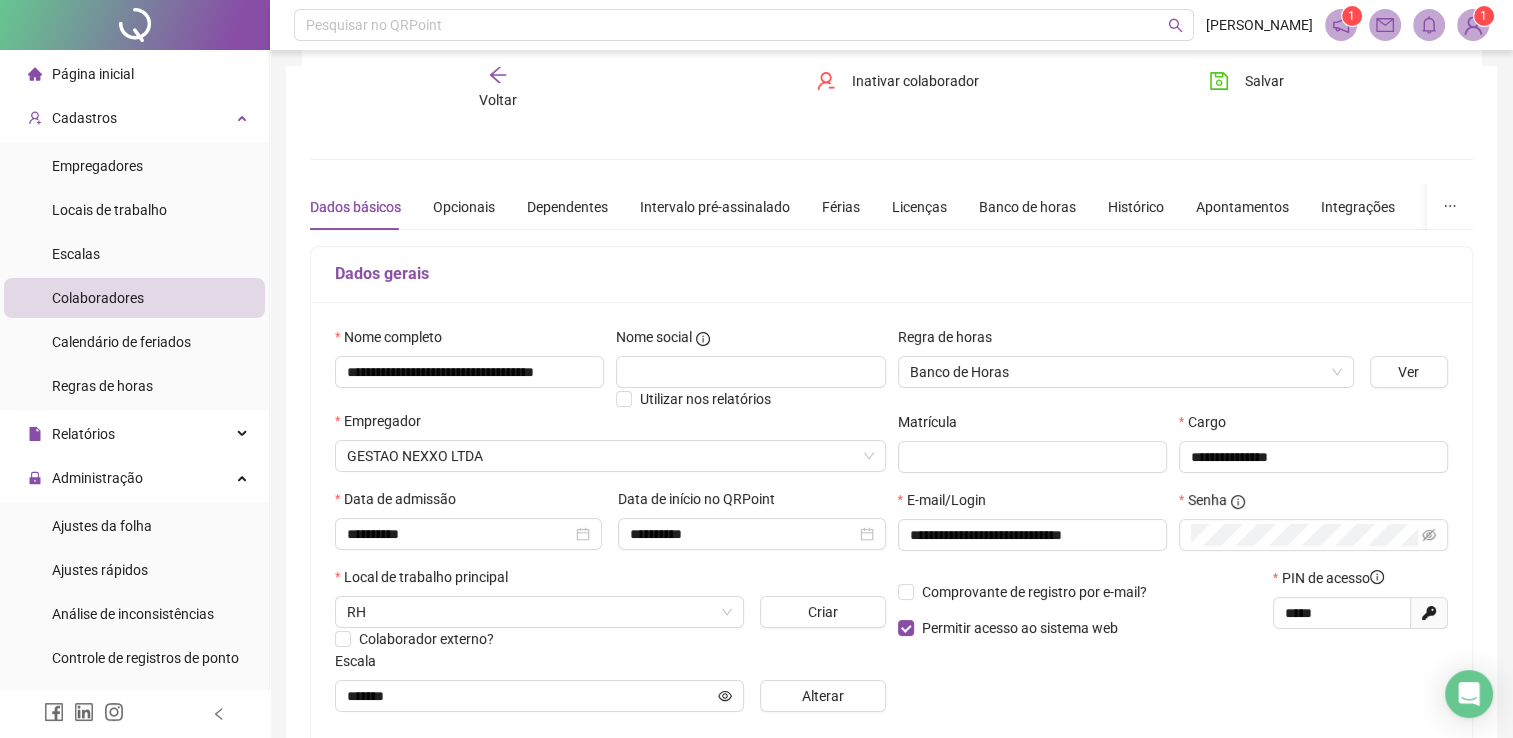 scroll, scrollTop: 100, scrollLeft: 0, axis: vertical 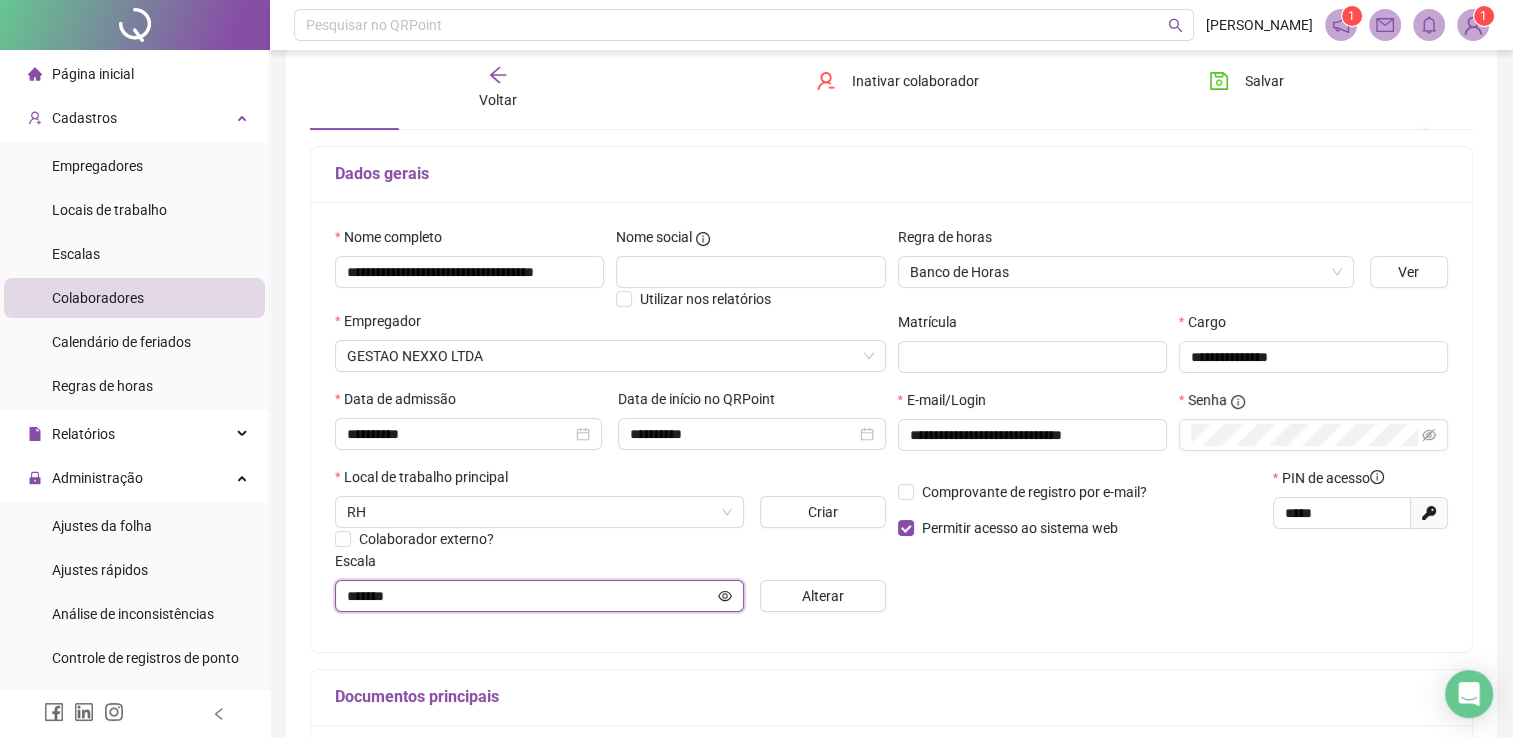 click on "*******" at bounding box center [530, 596] 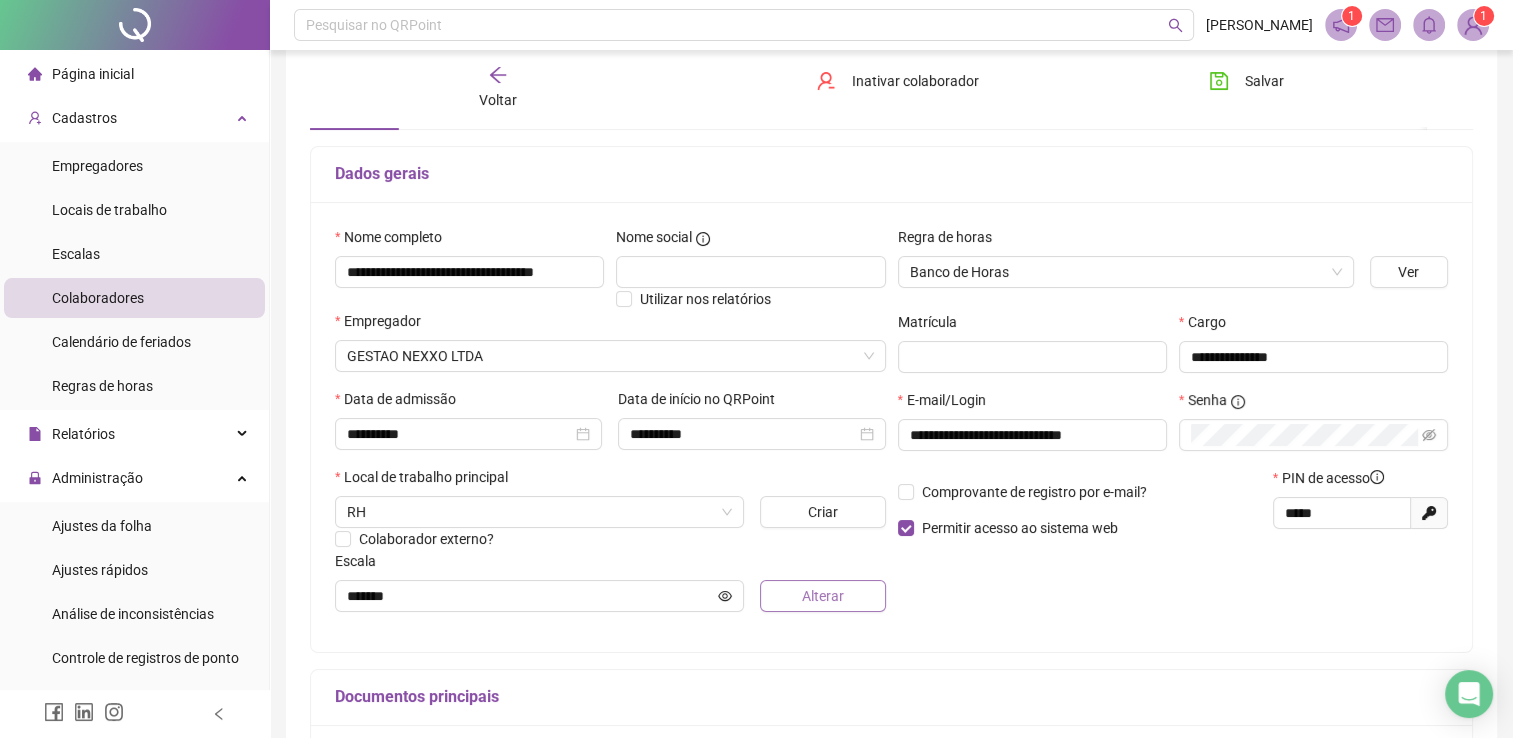 click on "Alterar" at bounding box center (823, 596) 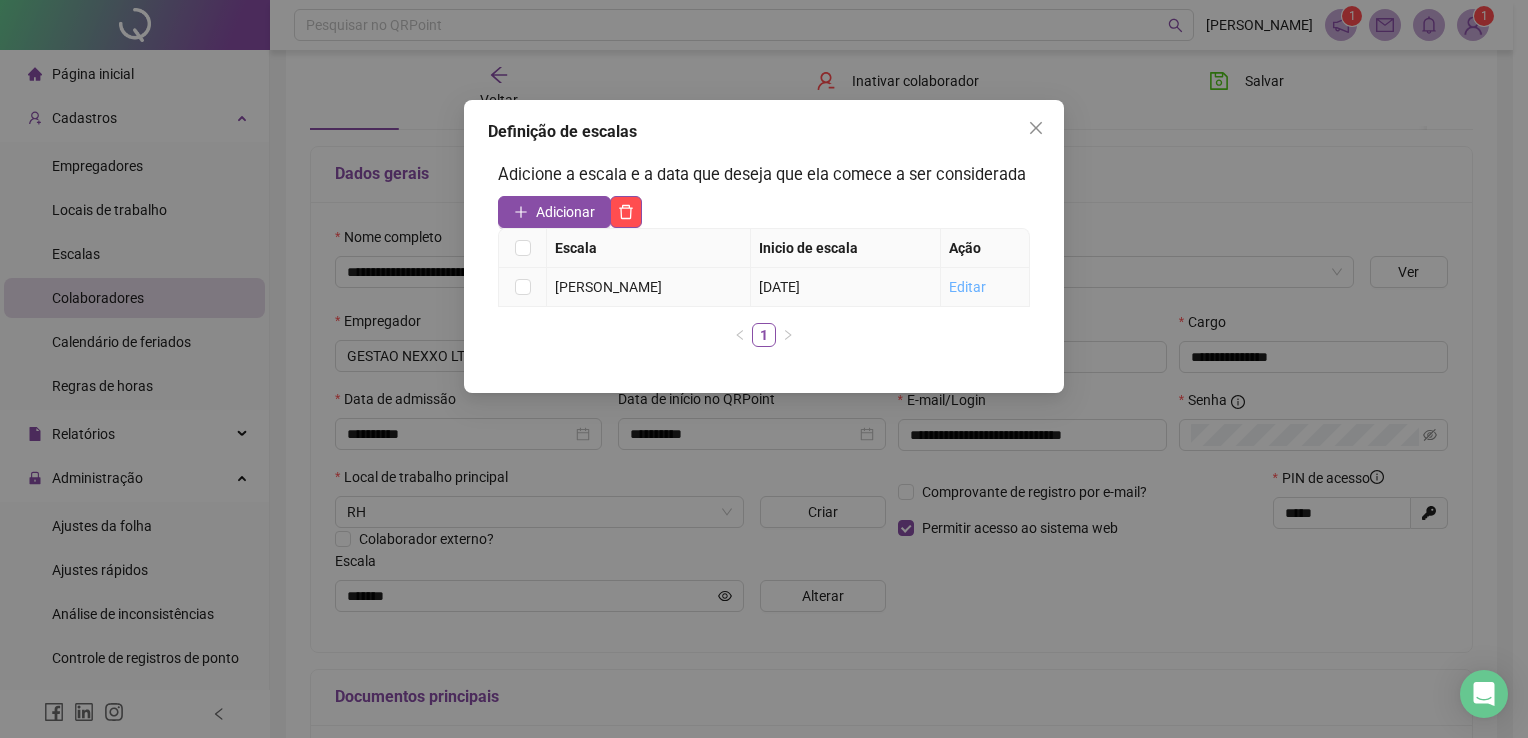 click on "Editar" at bounding box center (967, 287) 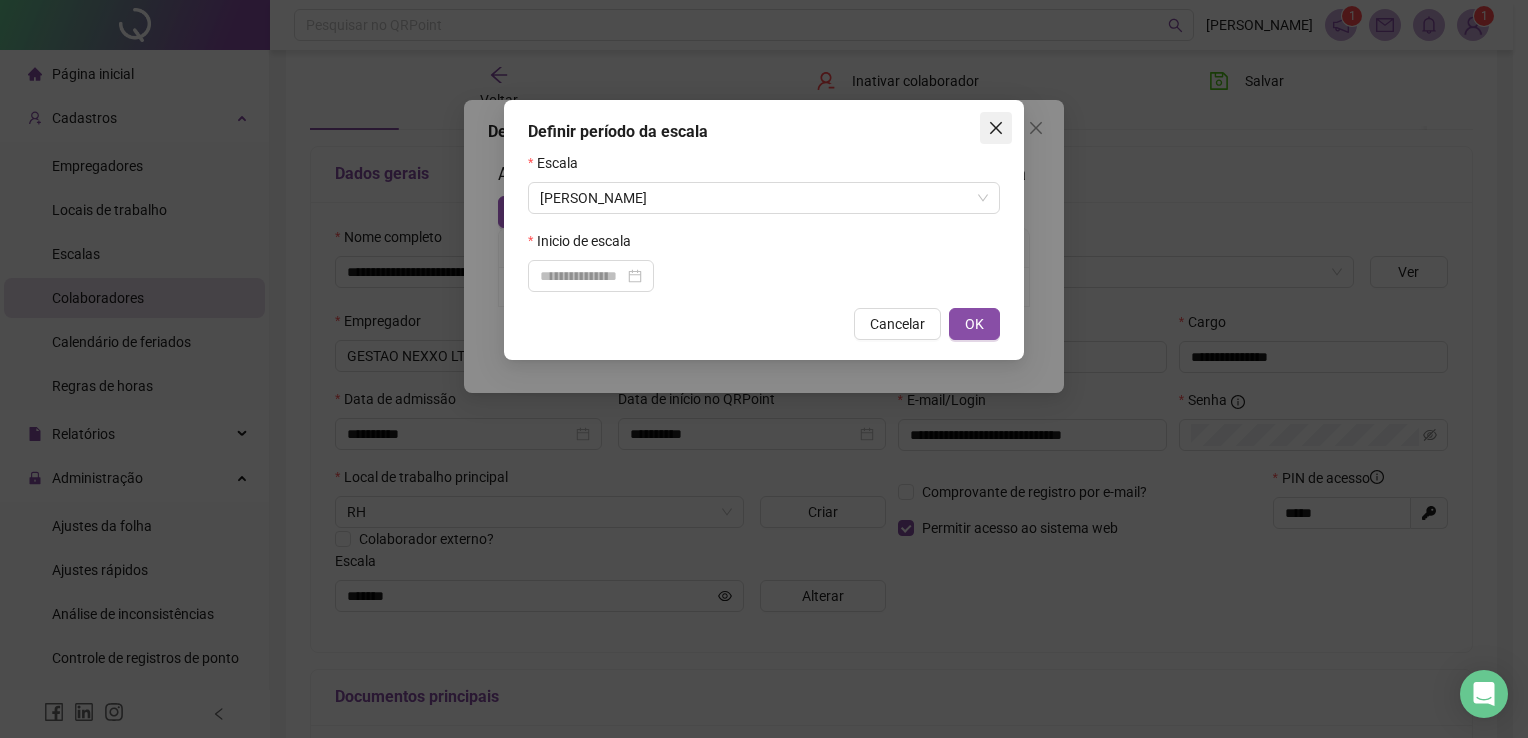 click 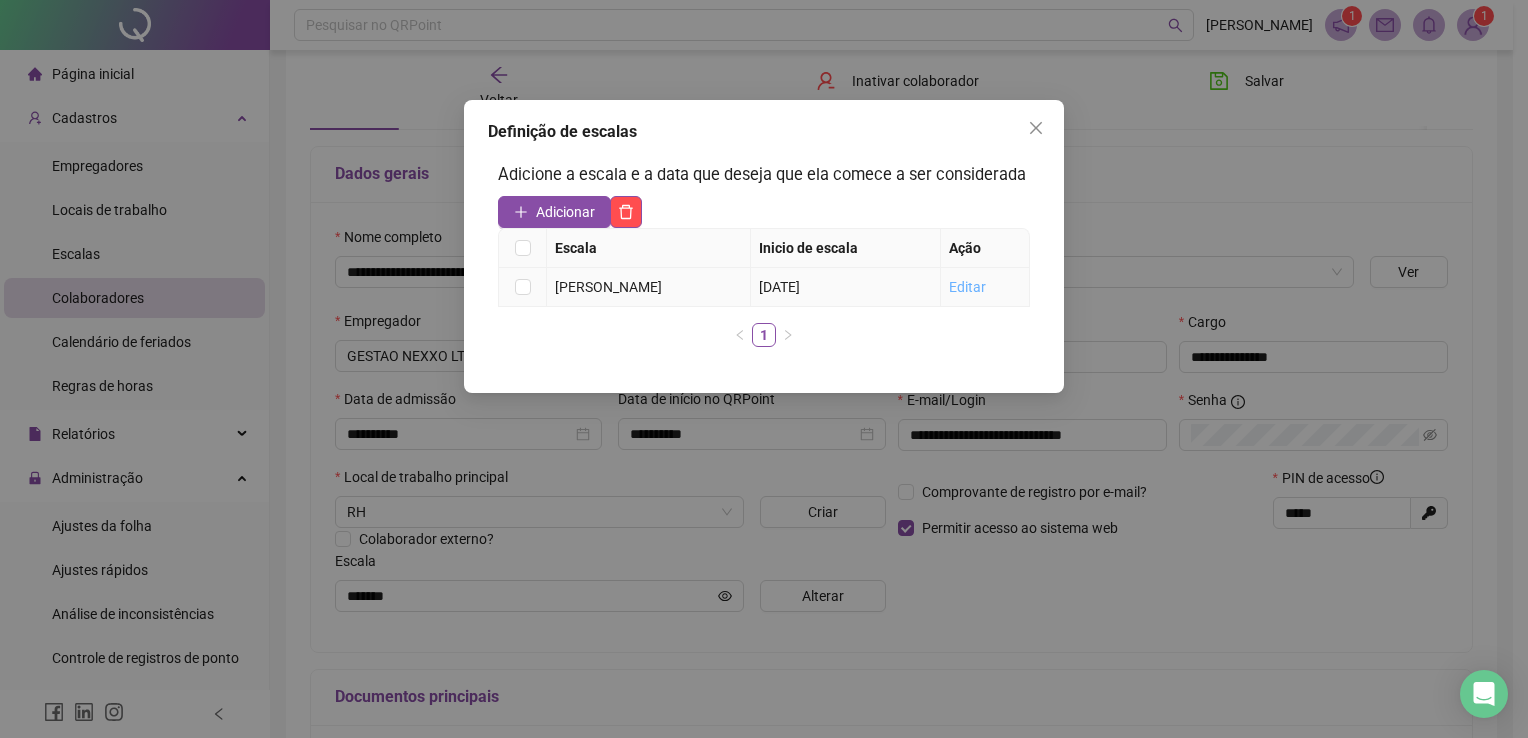 click on "Editar" at bounding box center (967, 287) 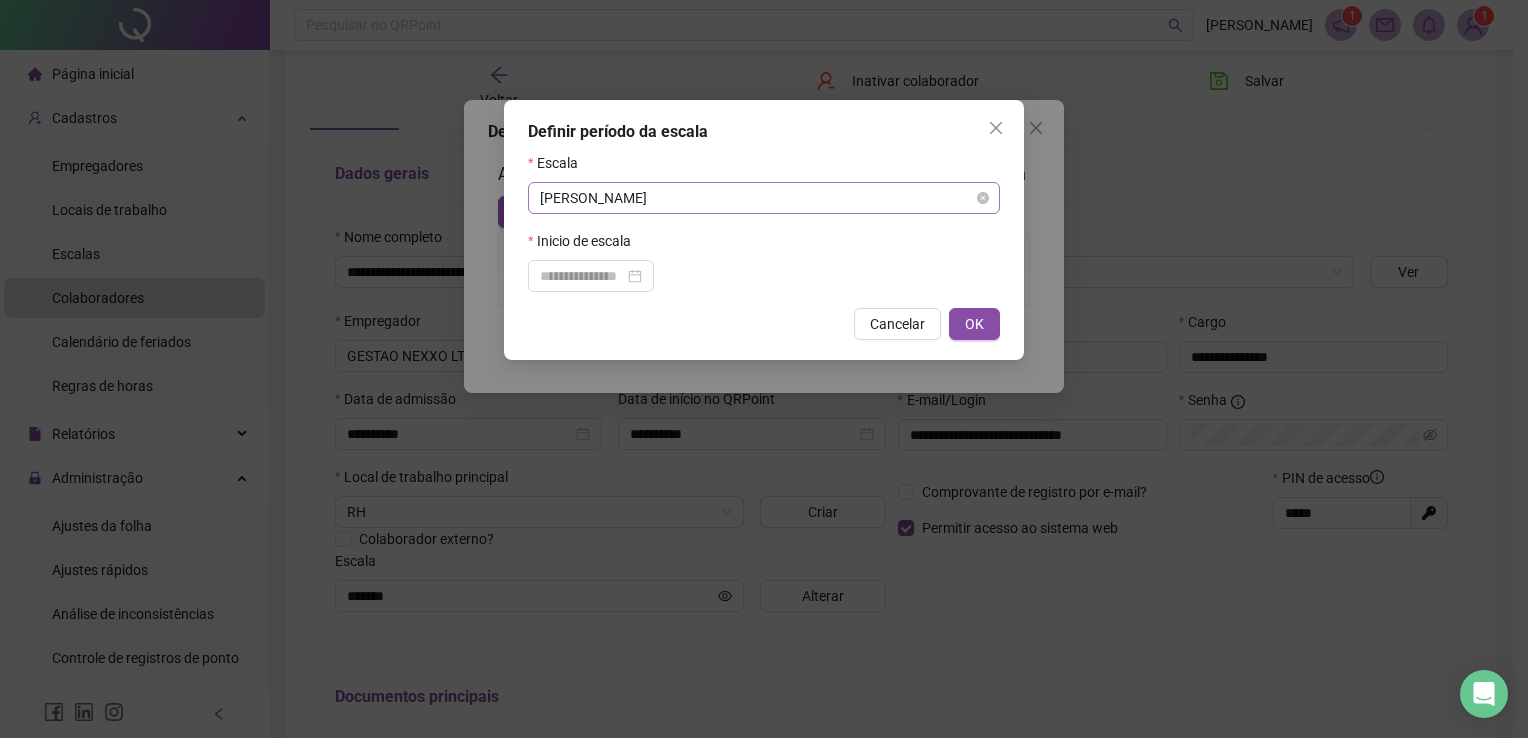 click on "LUCIANA" at bounding box center (764, 198) 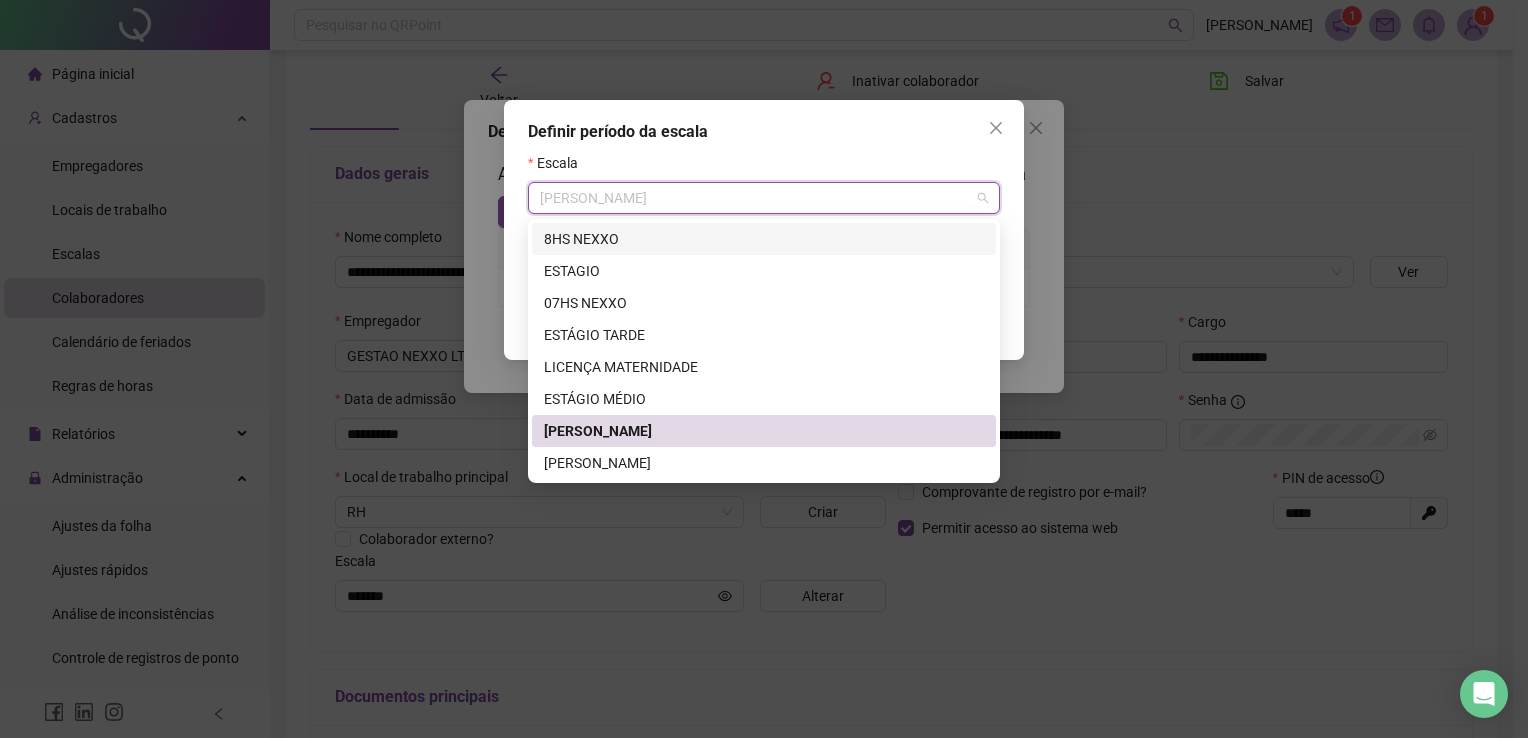 click on "8HS NEXXO" at bounding box center (764, 239) 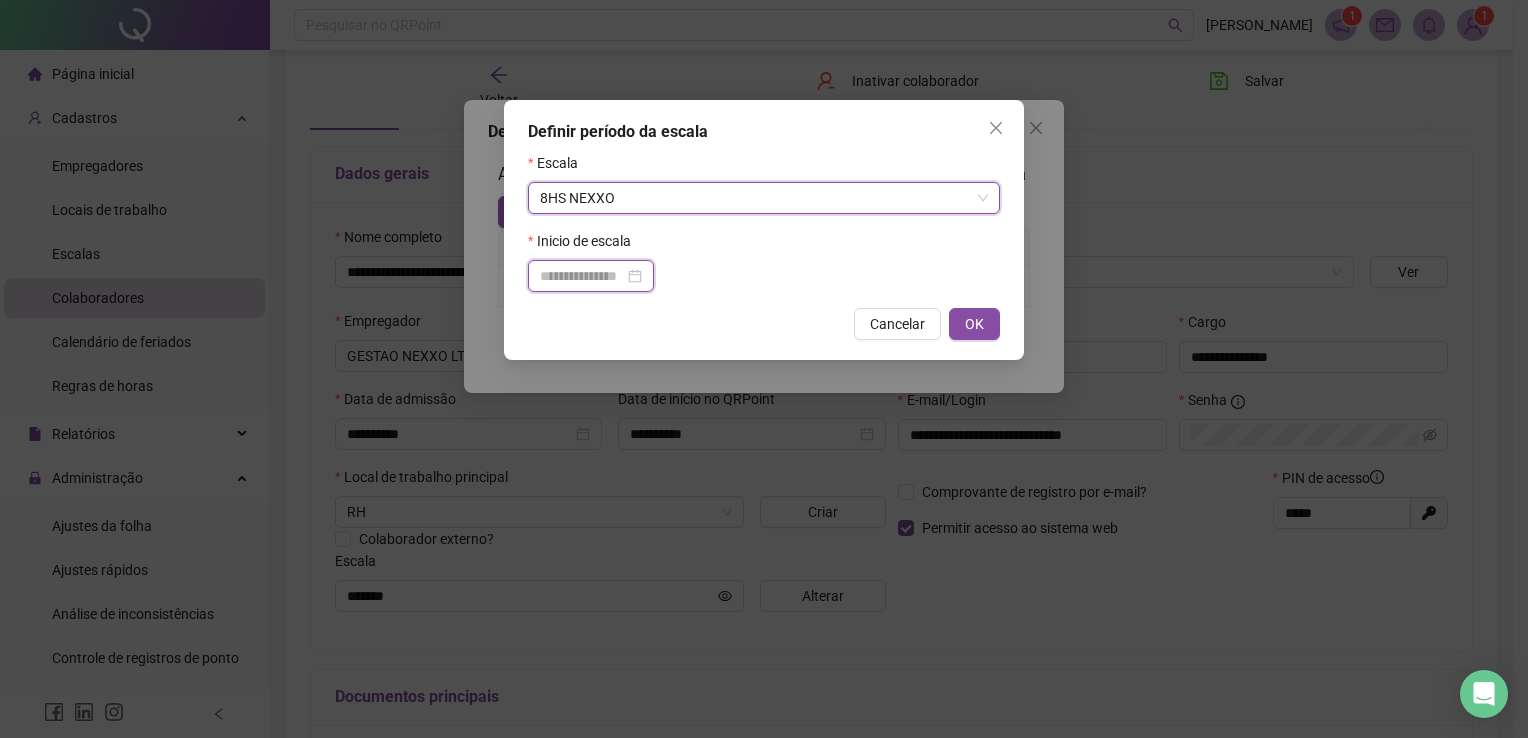 click at bounding box center [582, 276] 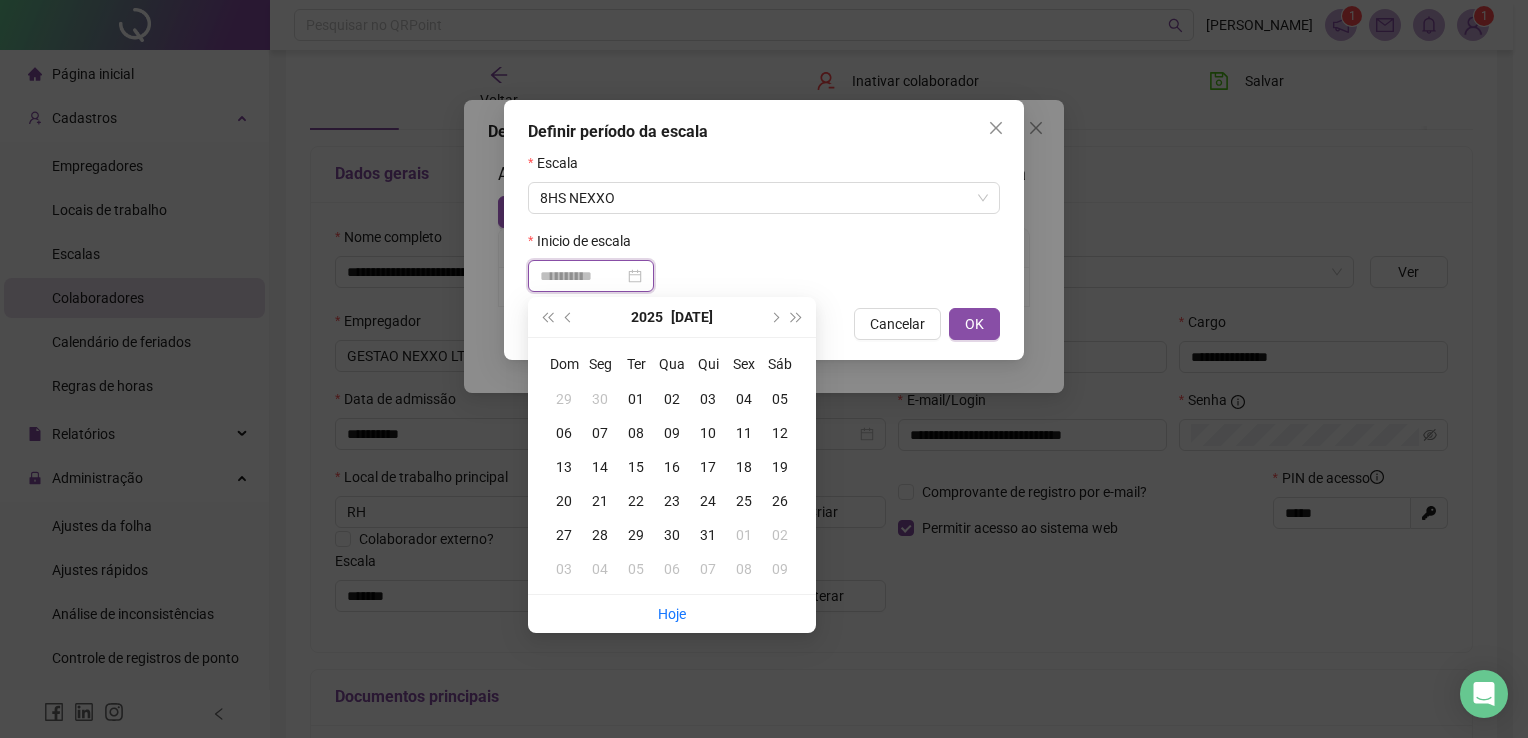 type on "**********" 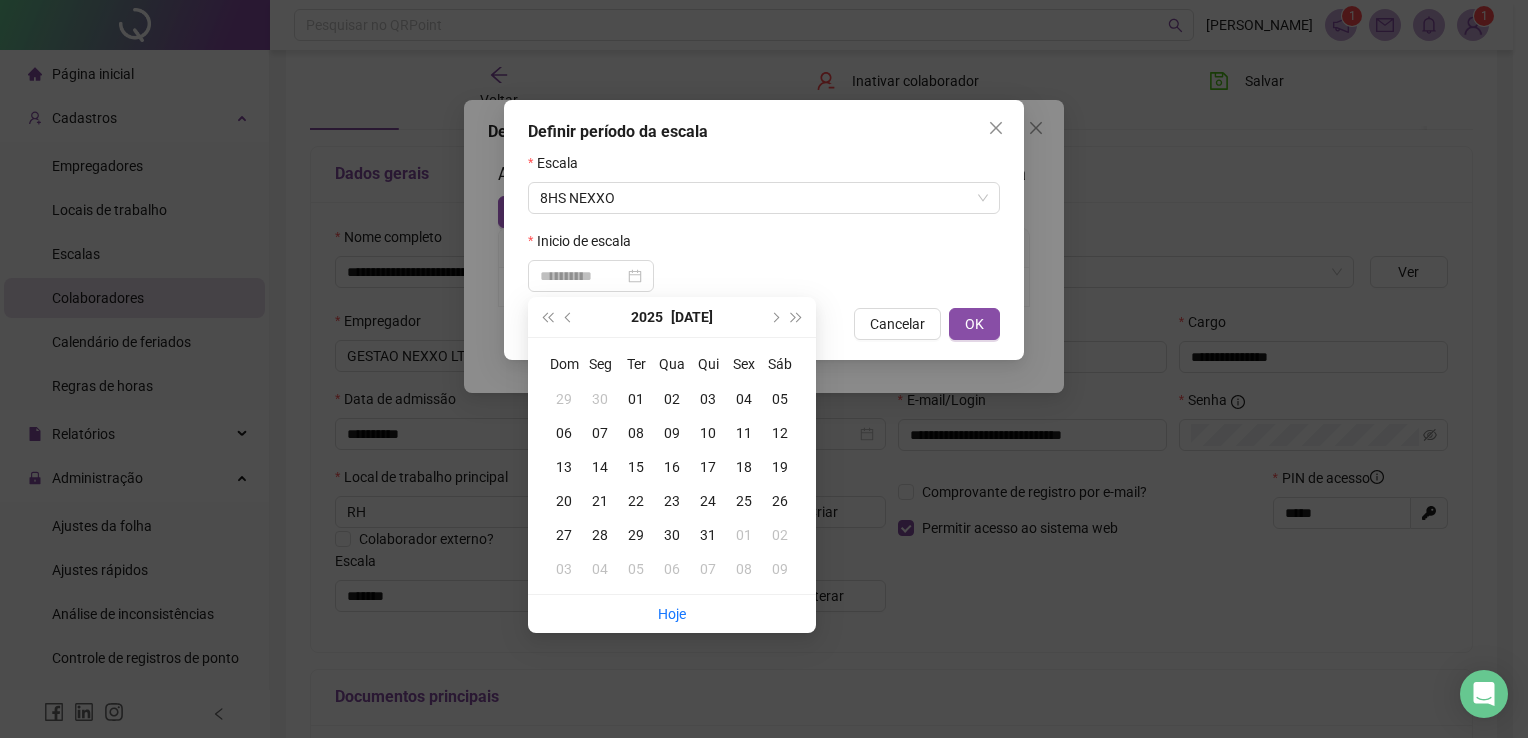 click on "07" at bounding box center [600, 433] 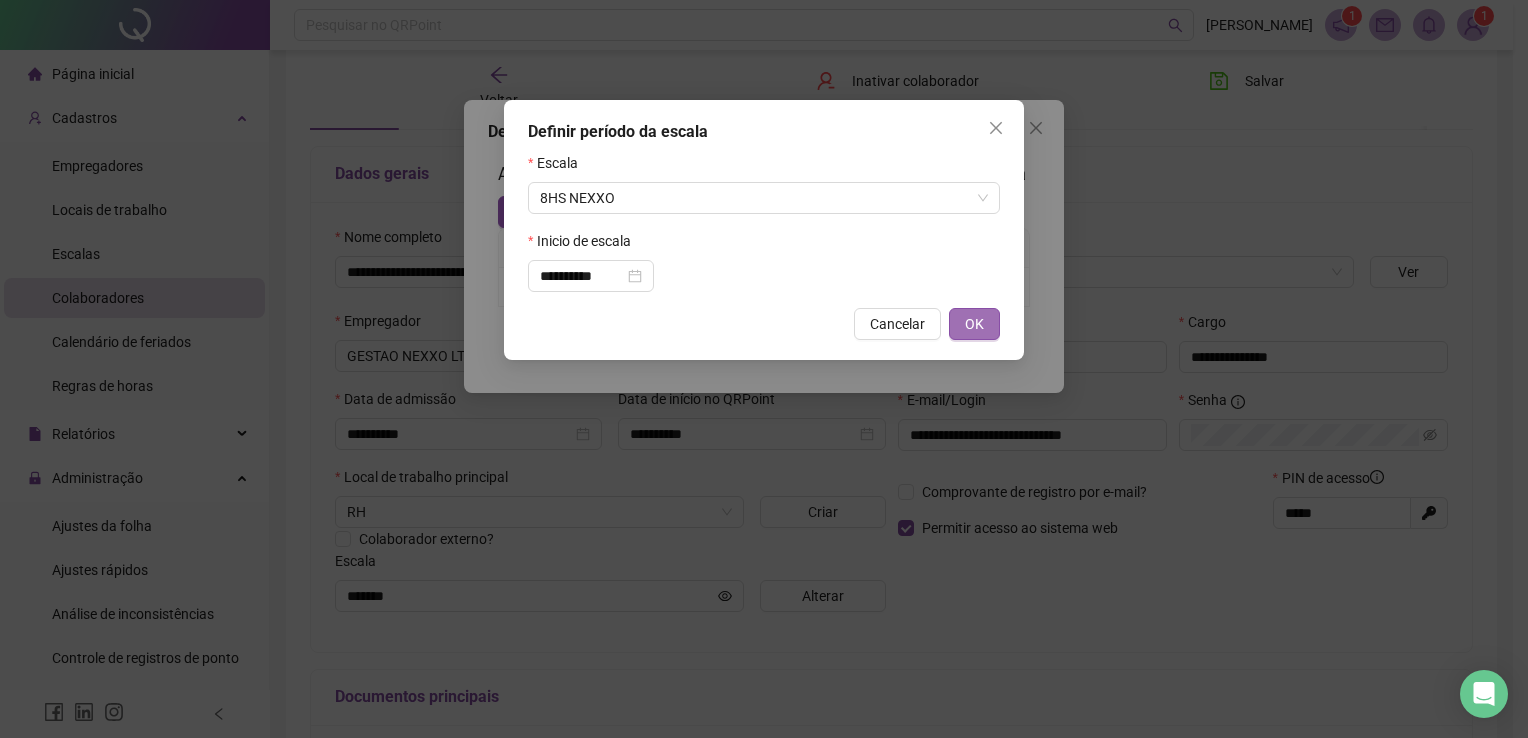 click on "OK" at bounding box center [974, 324] 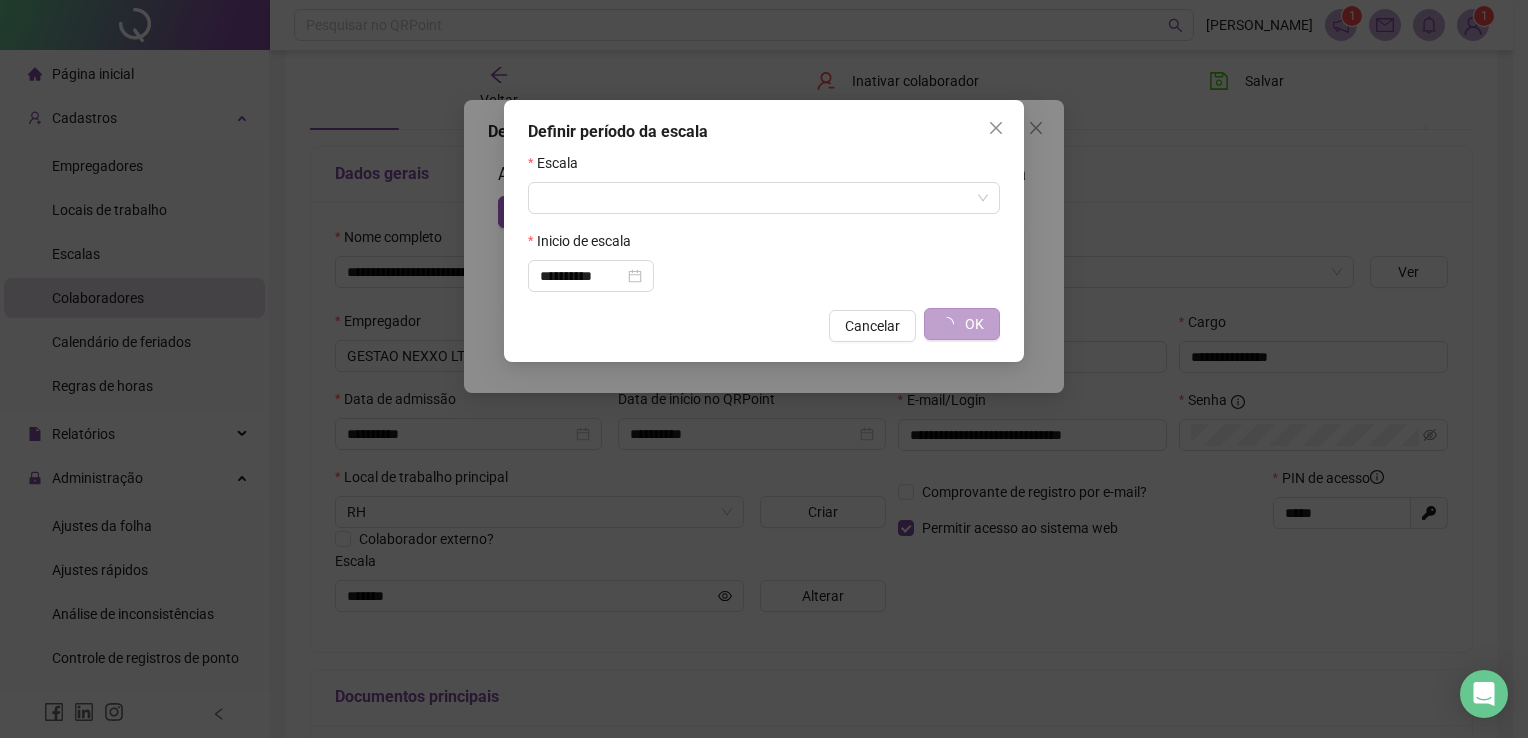 type on "*********" 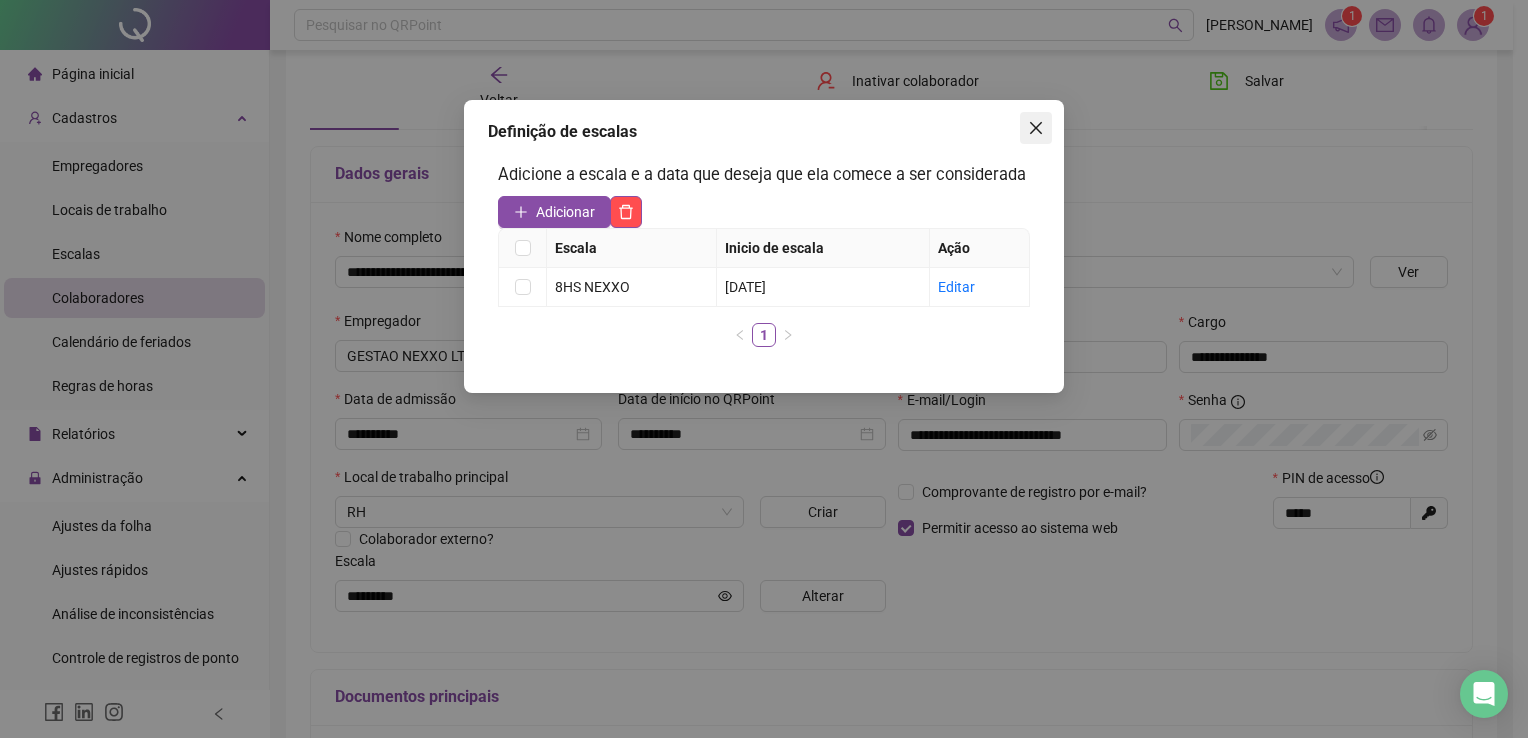 click 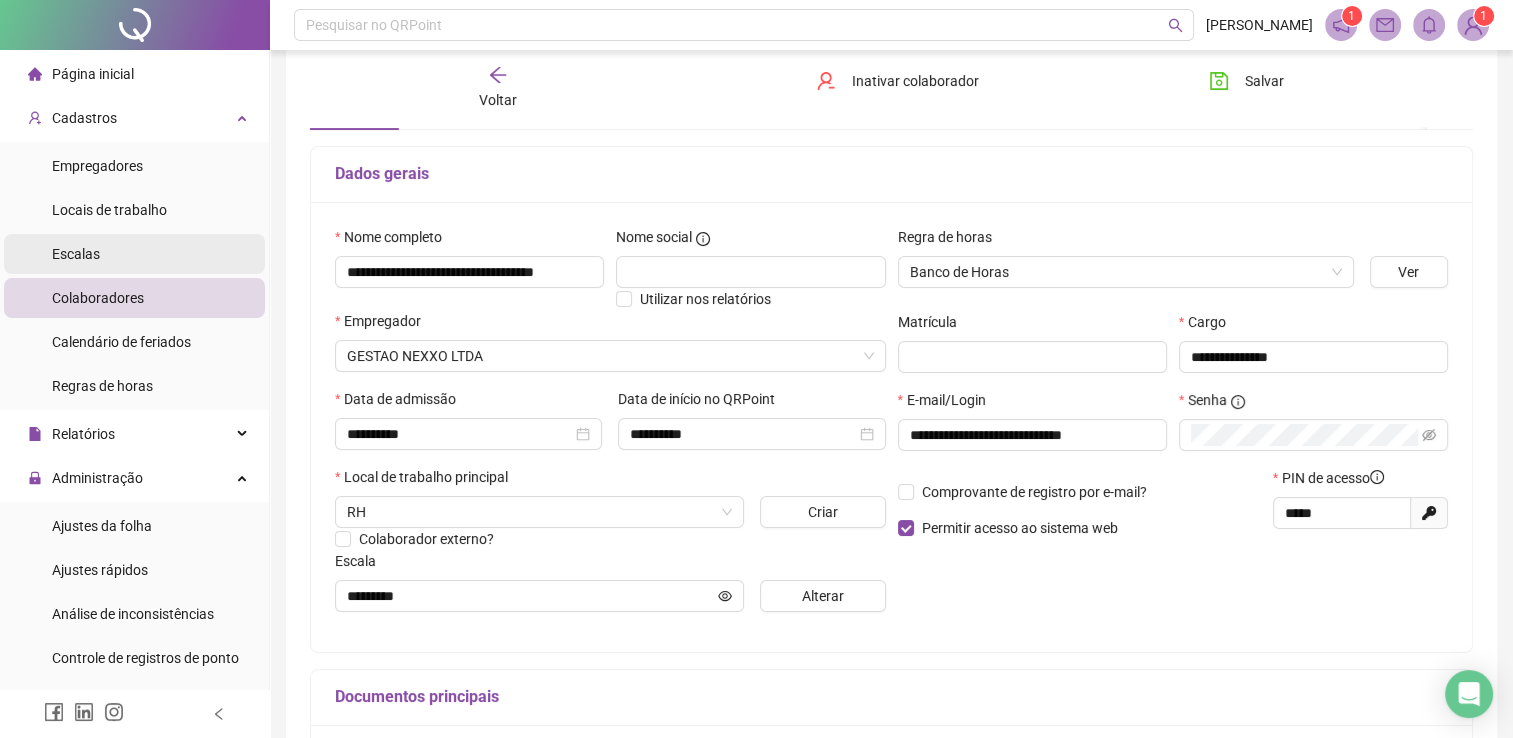 click on "Escalas" at bounding box center [134, 254] 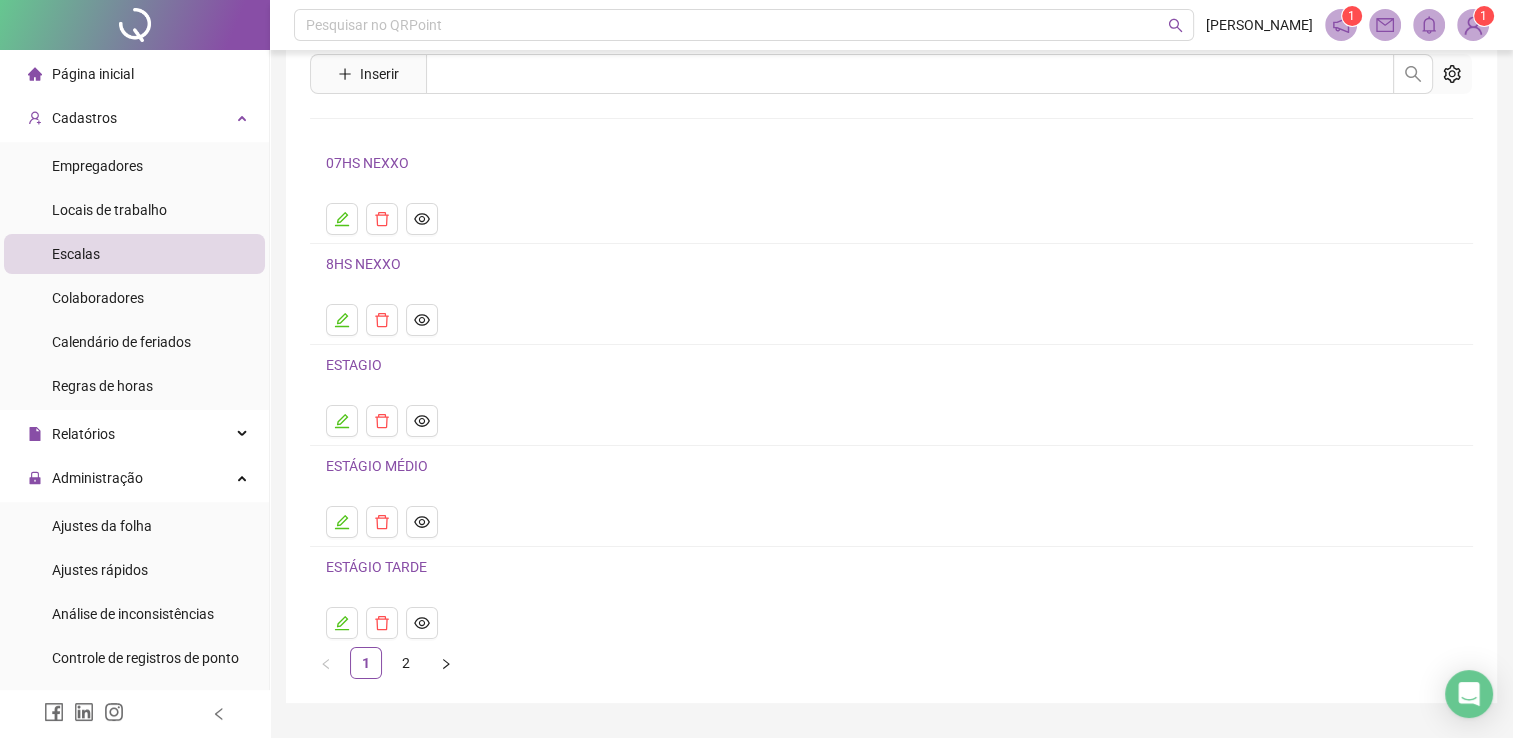 scroll, scrollTop: 117, scrollLeft: 0, axis: vertical 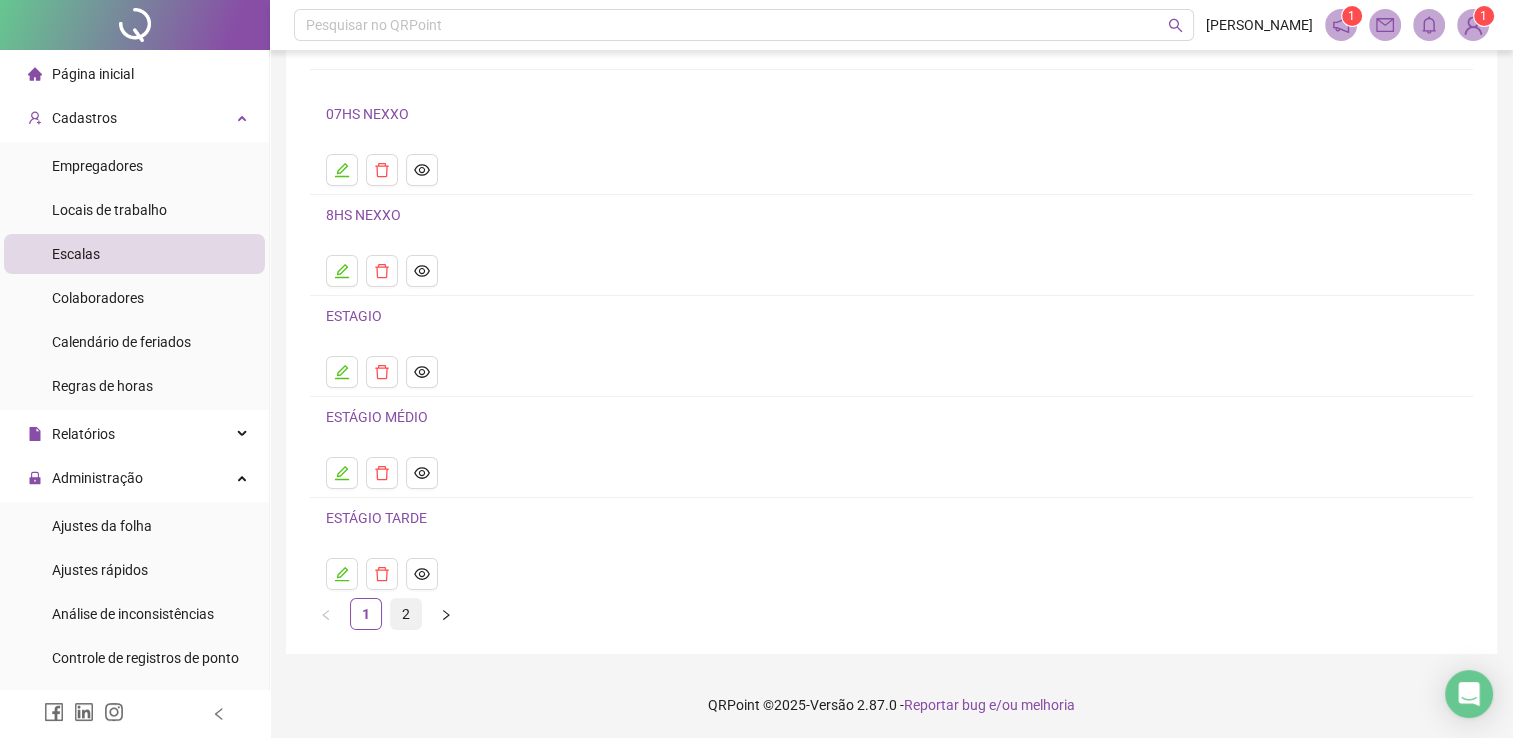 click on "2" at bounding box center [406, 614] 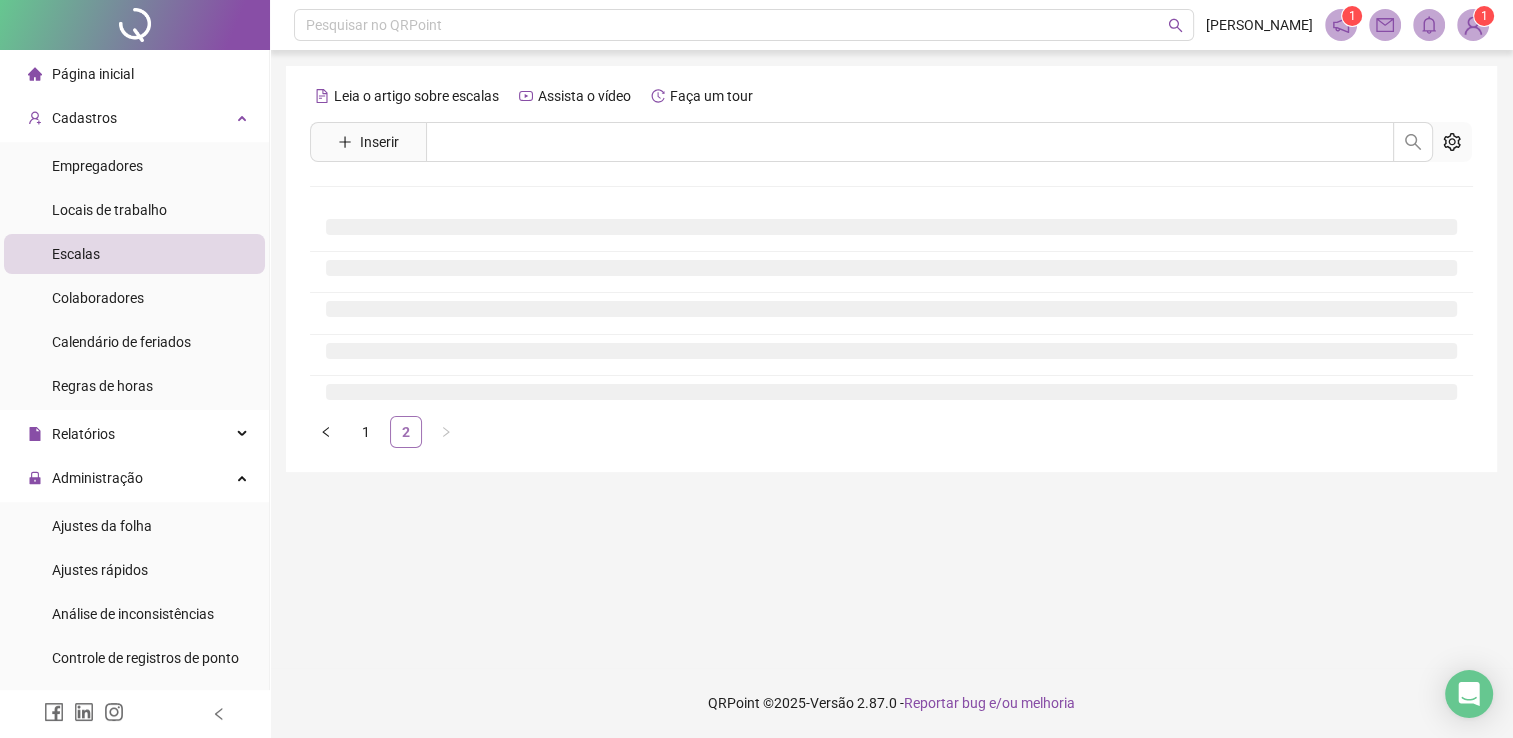 scroll, scrollTop: 0, scrollLeft: 0, axis: both 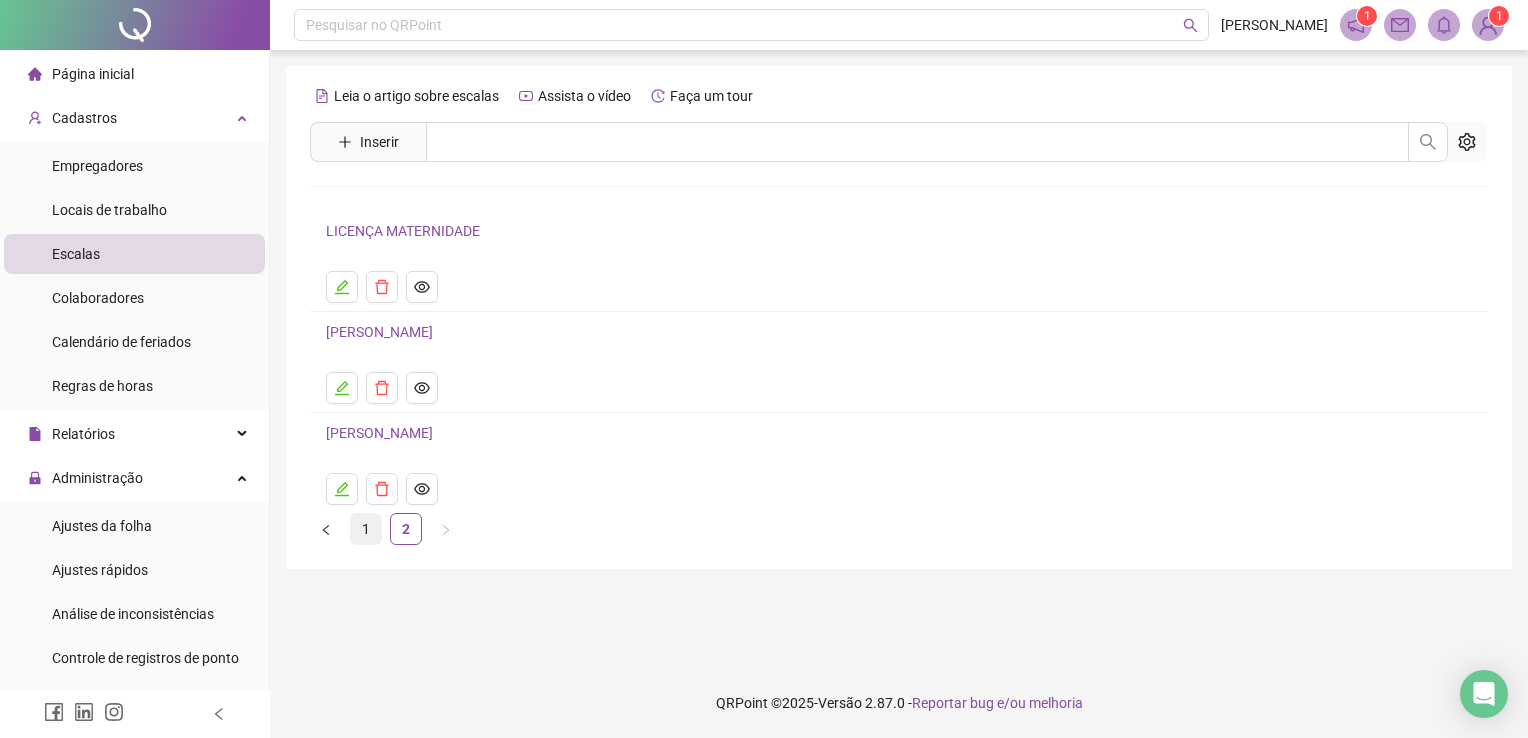 click on "1" at bounding box center [366, 529] 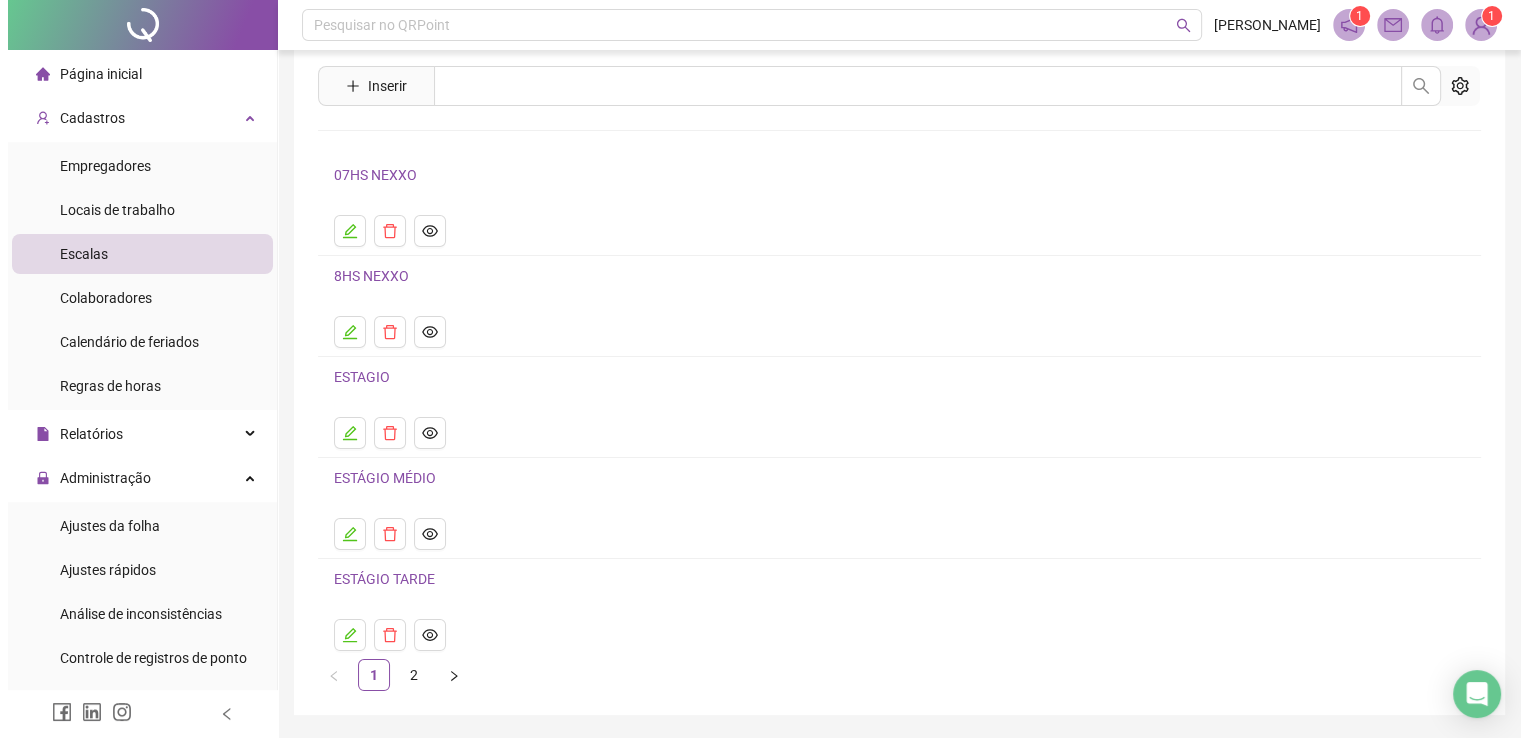scroll, scrollTop: 0, scrollLeft: 0, axis: both 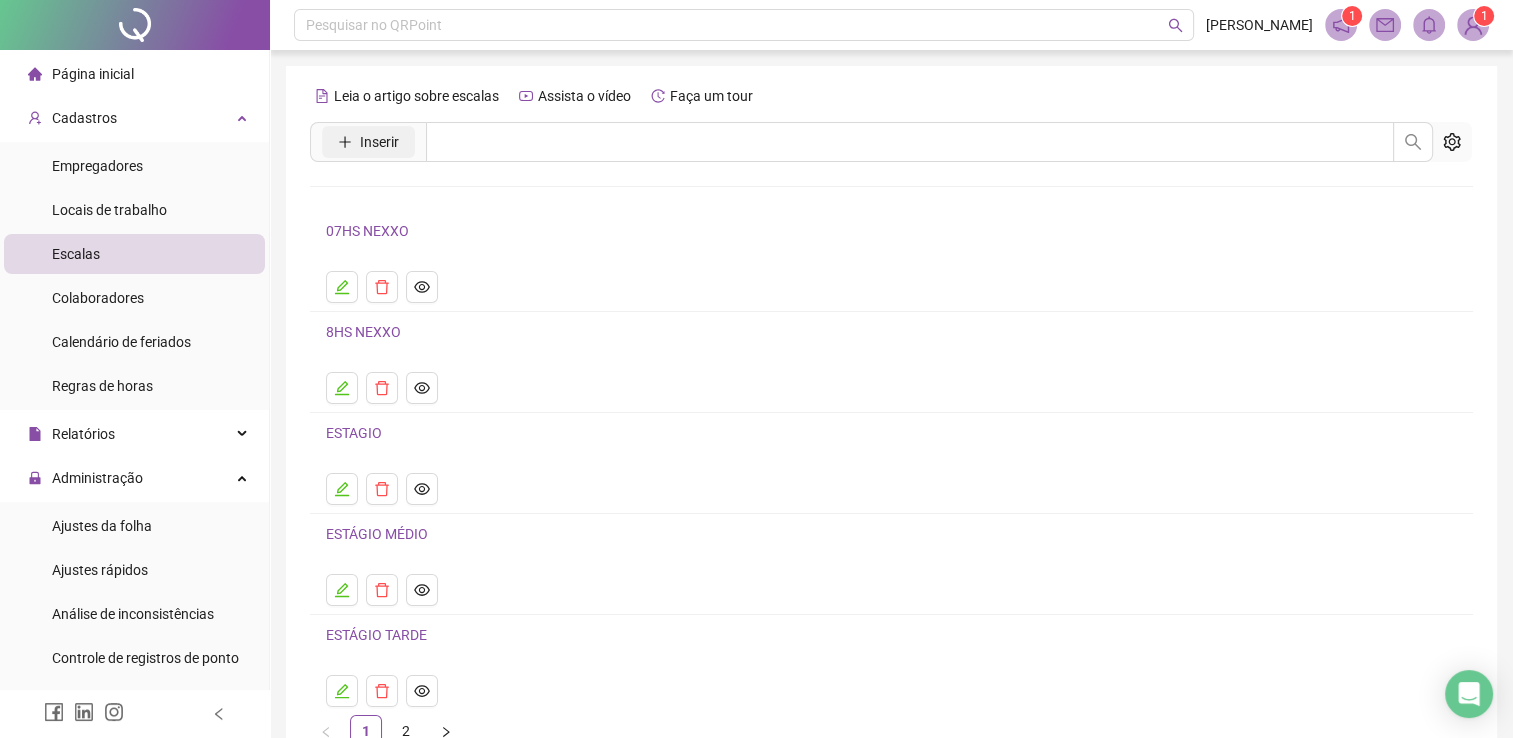 click on "Inserir" at bounding box center [379, 142] 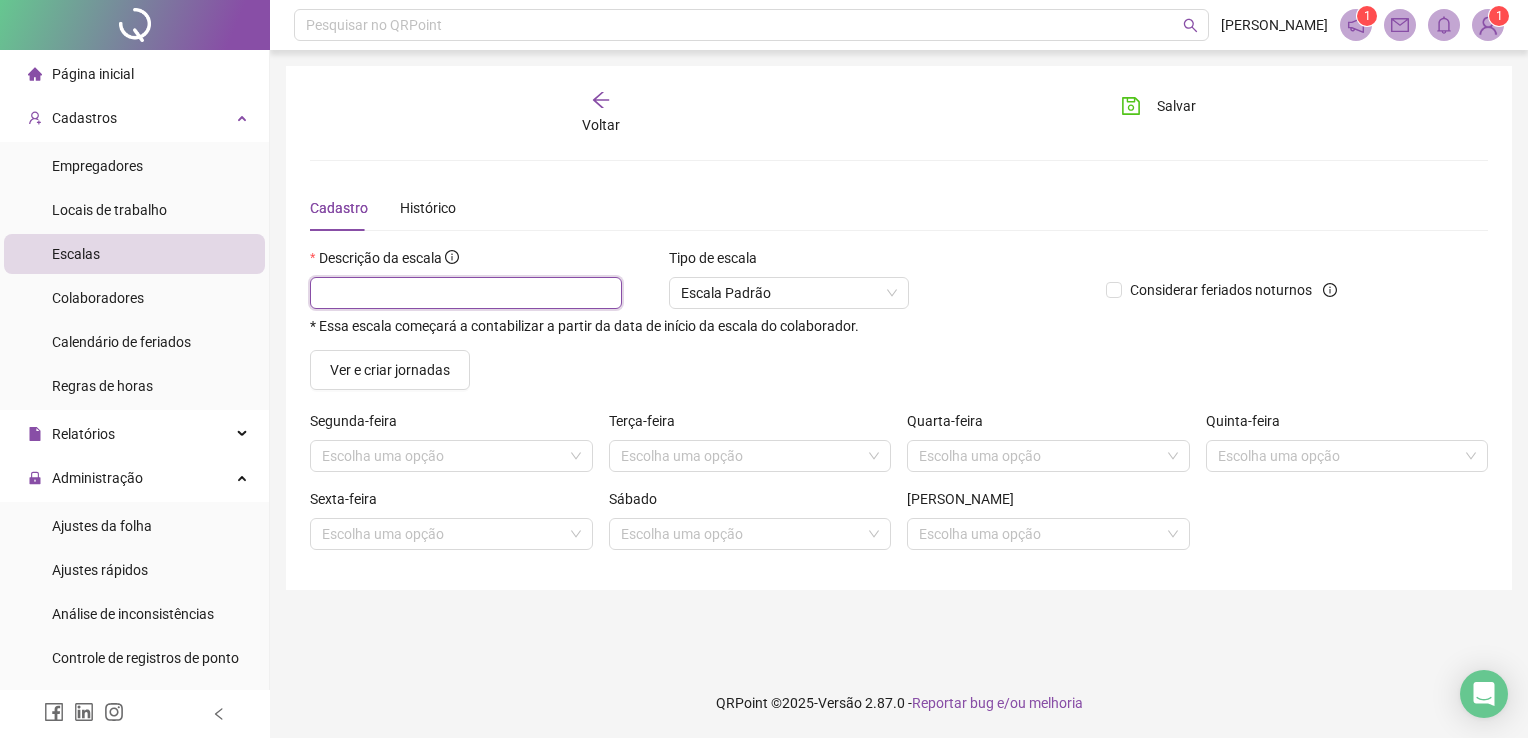 click at bounding box center [466, 293] 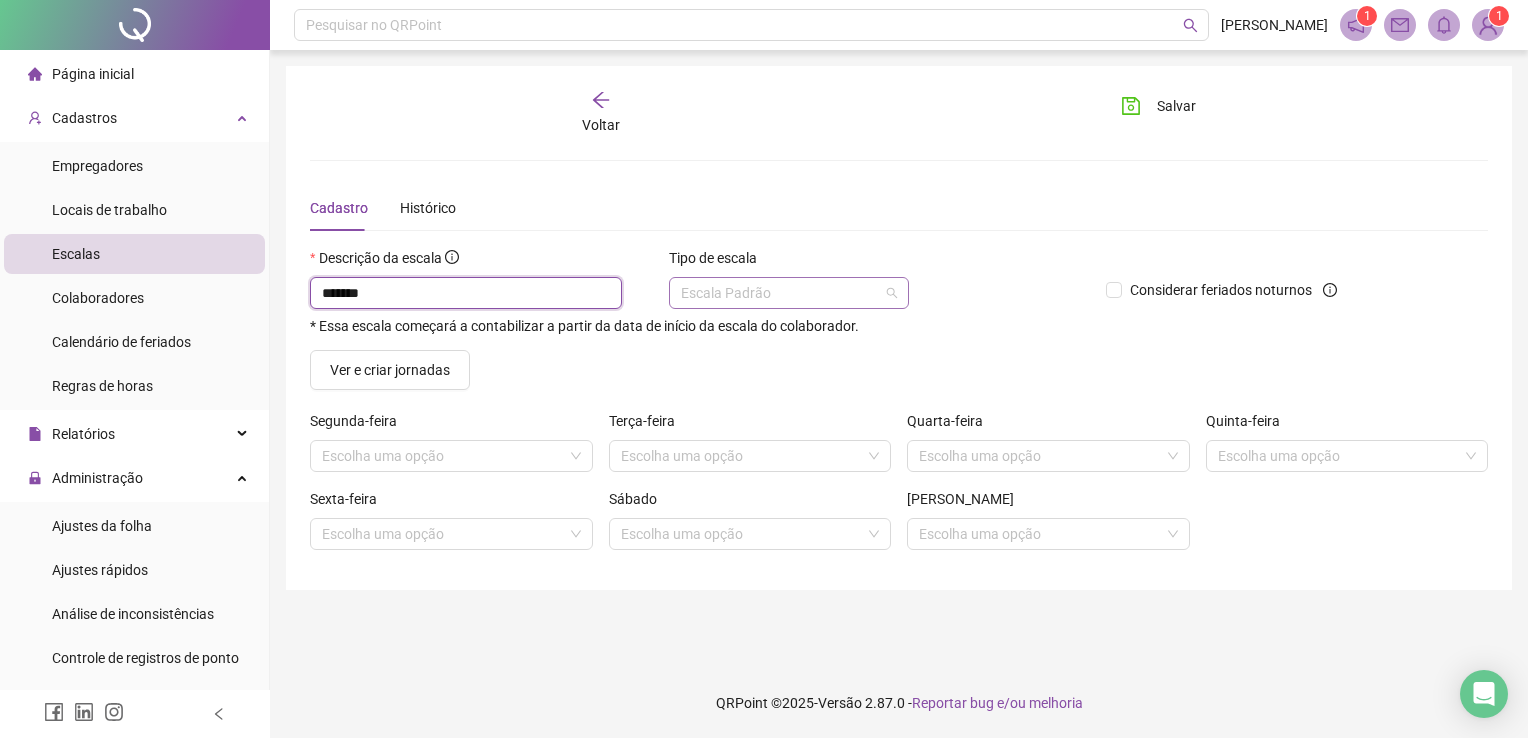 click on "Escala Padrão" at bounding box center (789, 293) 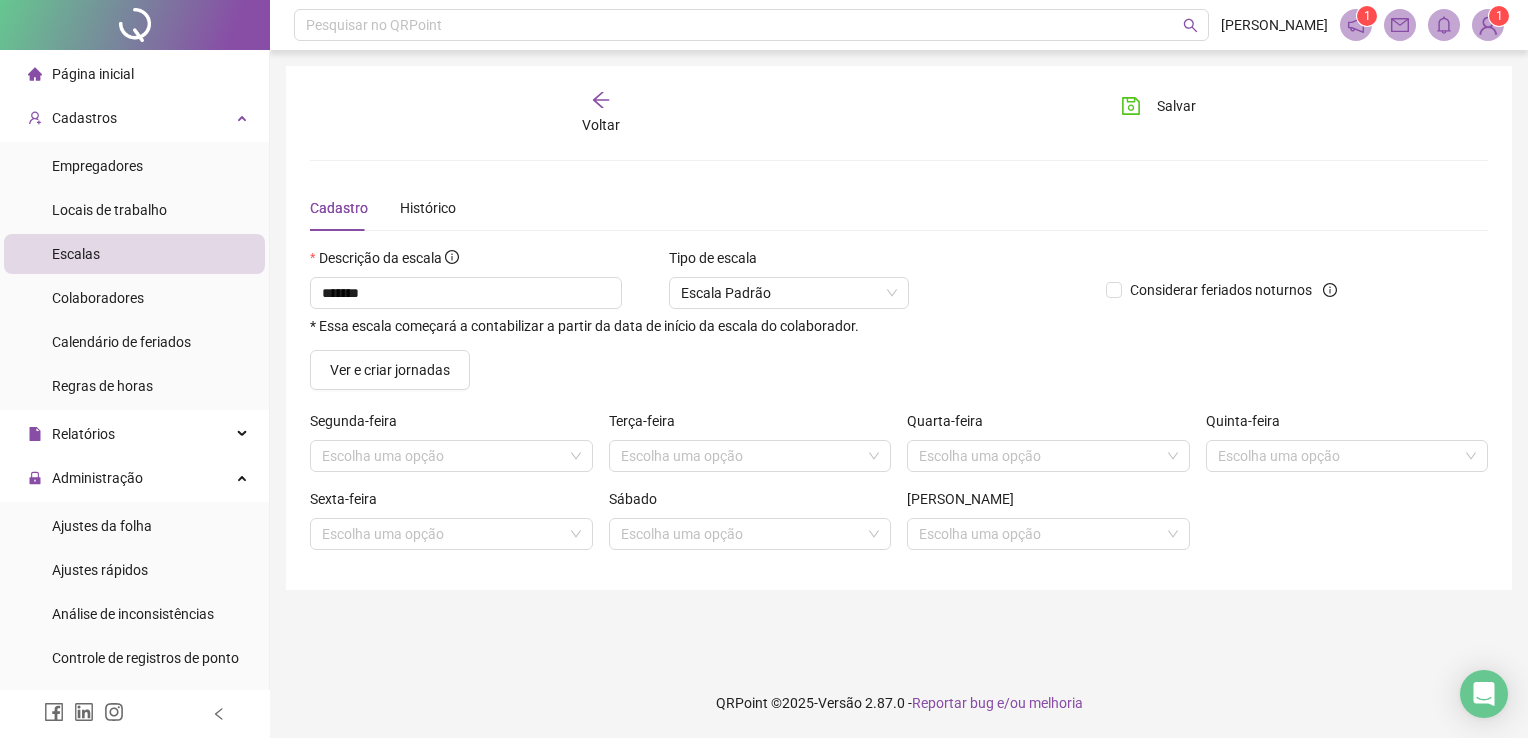 click on "******* * Essa escala começará a contabilizar a partir da data de início da escala do colaborador." at bounding box center (700, 305) 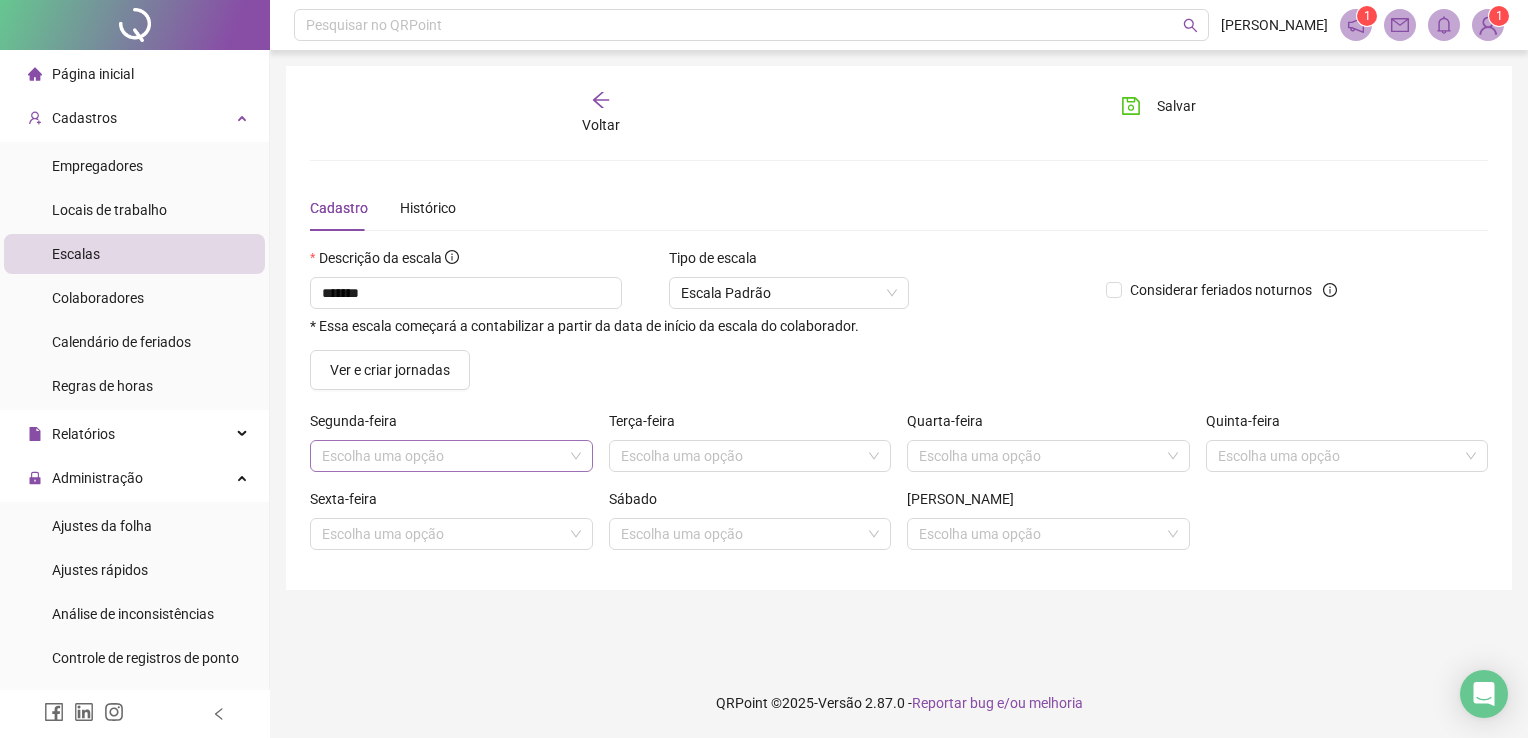 click at bounding box center [445, 456] 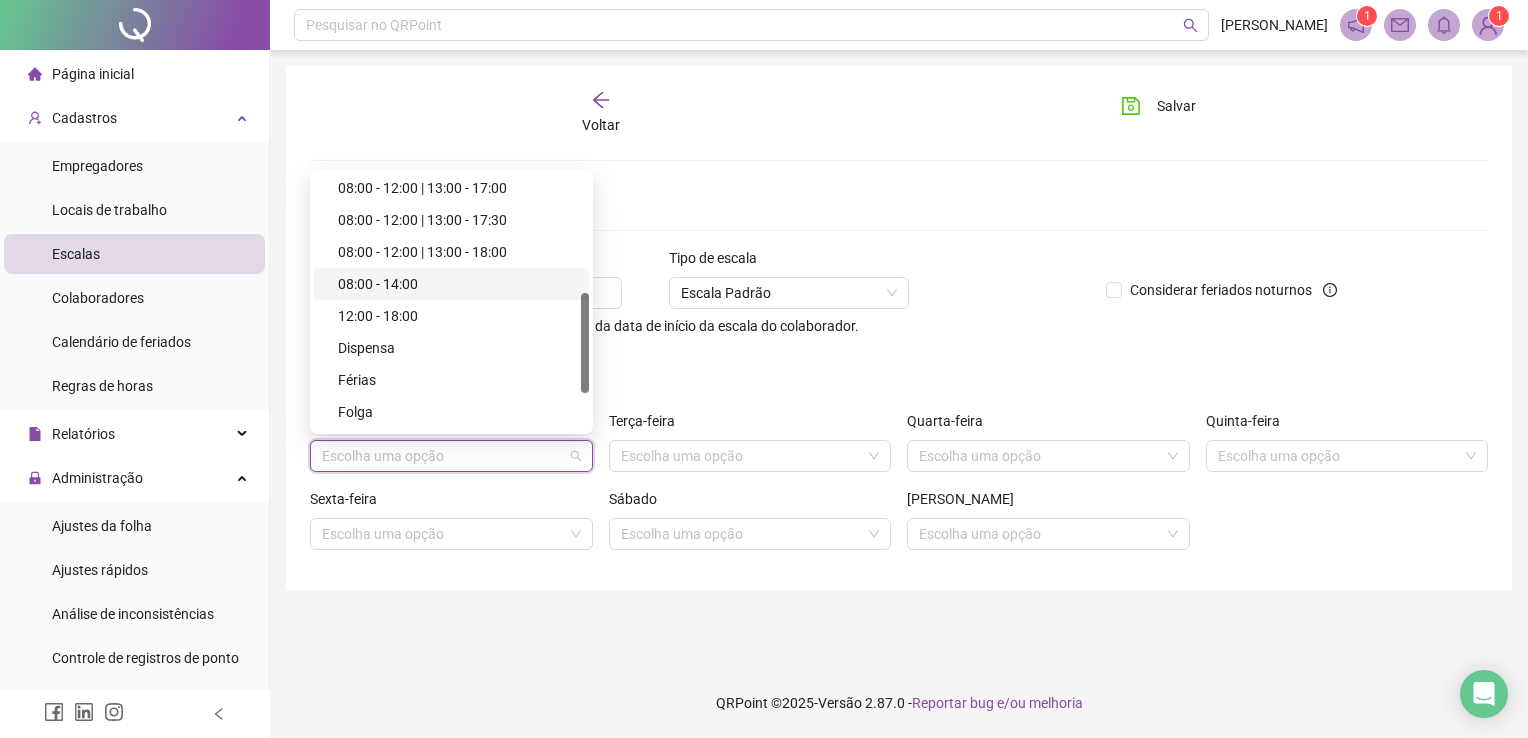 scroll, scrollTop: 200, scrollLeft: 0, axis: vertical 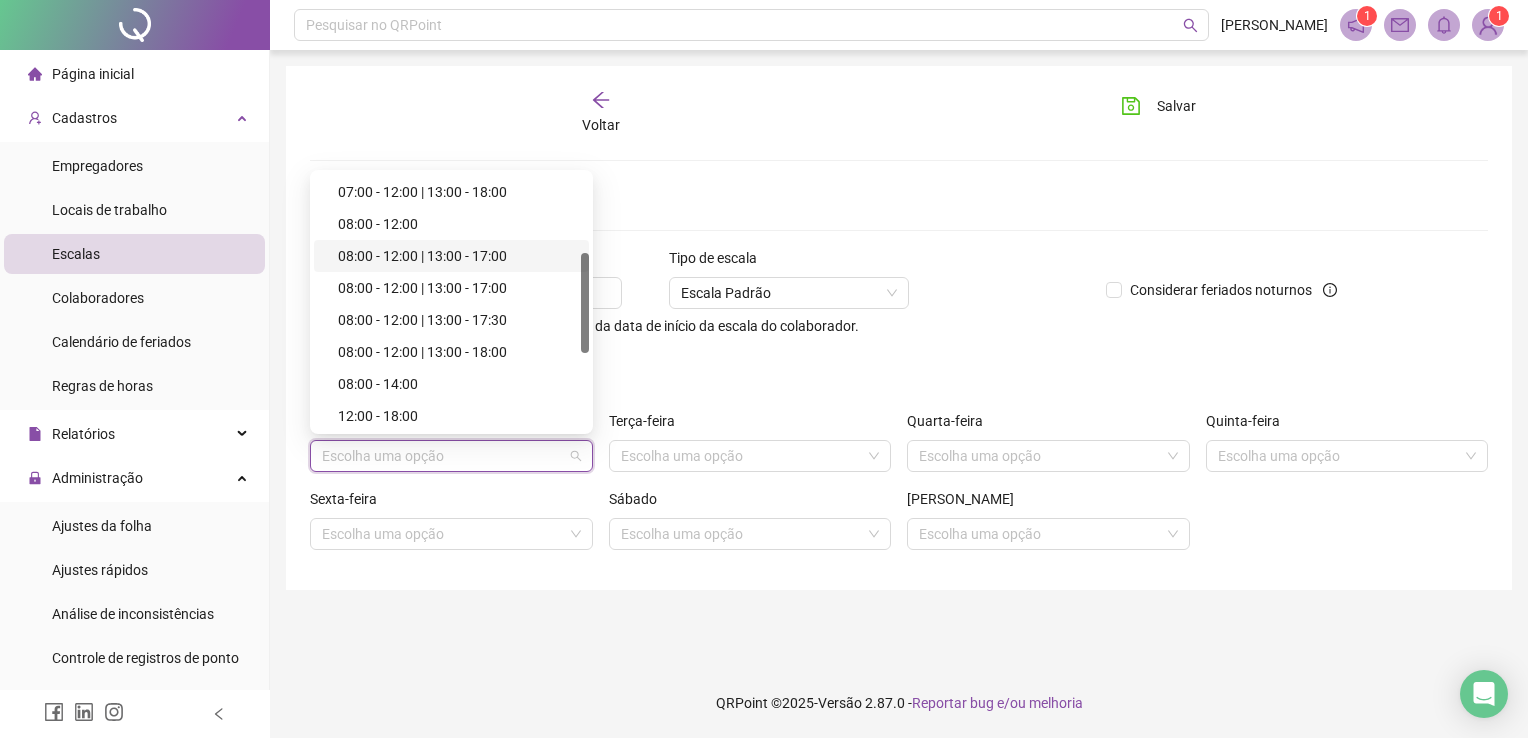 click on "08:00 - 12:00 | 13:00 - 17:00" at bounding box center (457, 256) 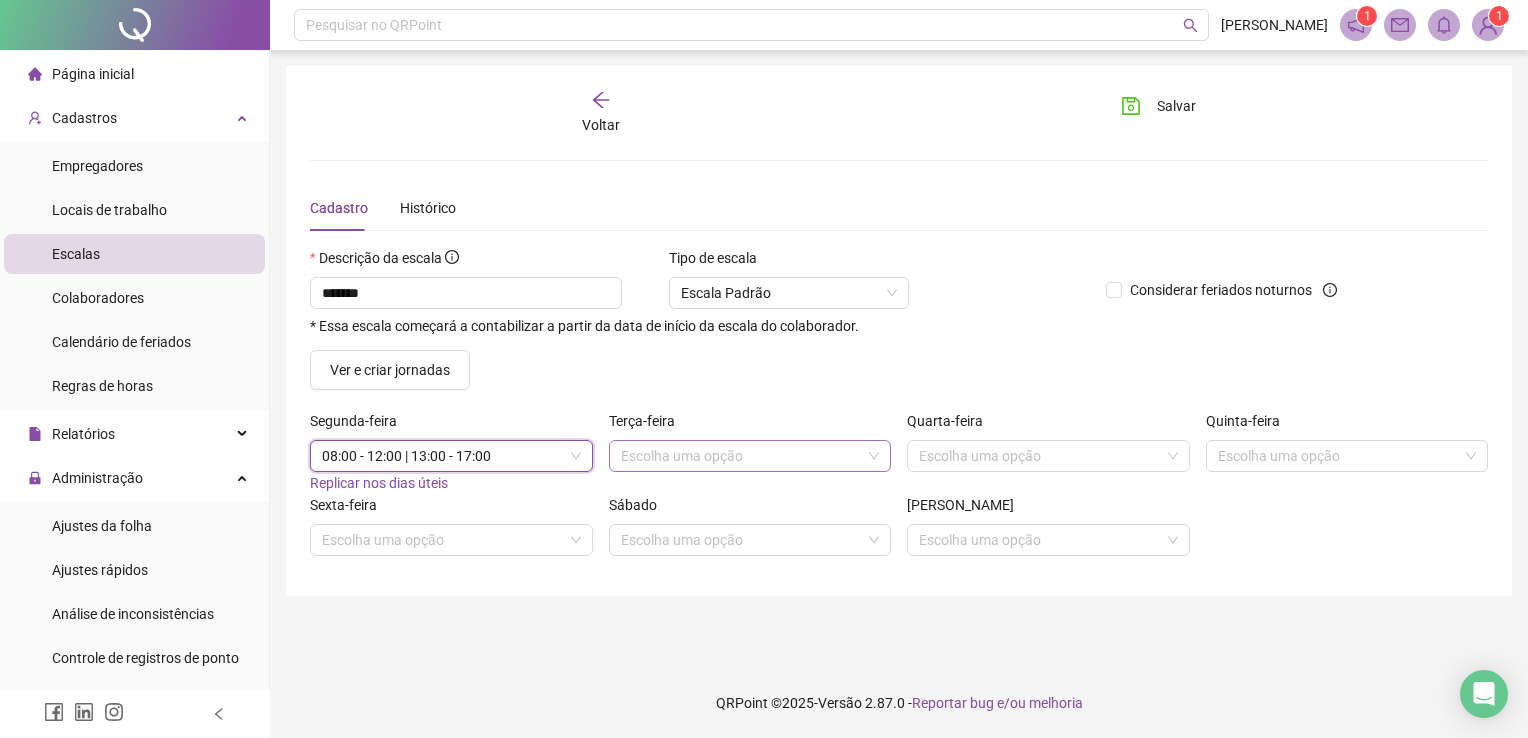 click at bounding box center (744, 456) 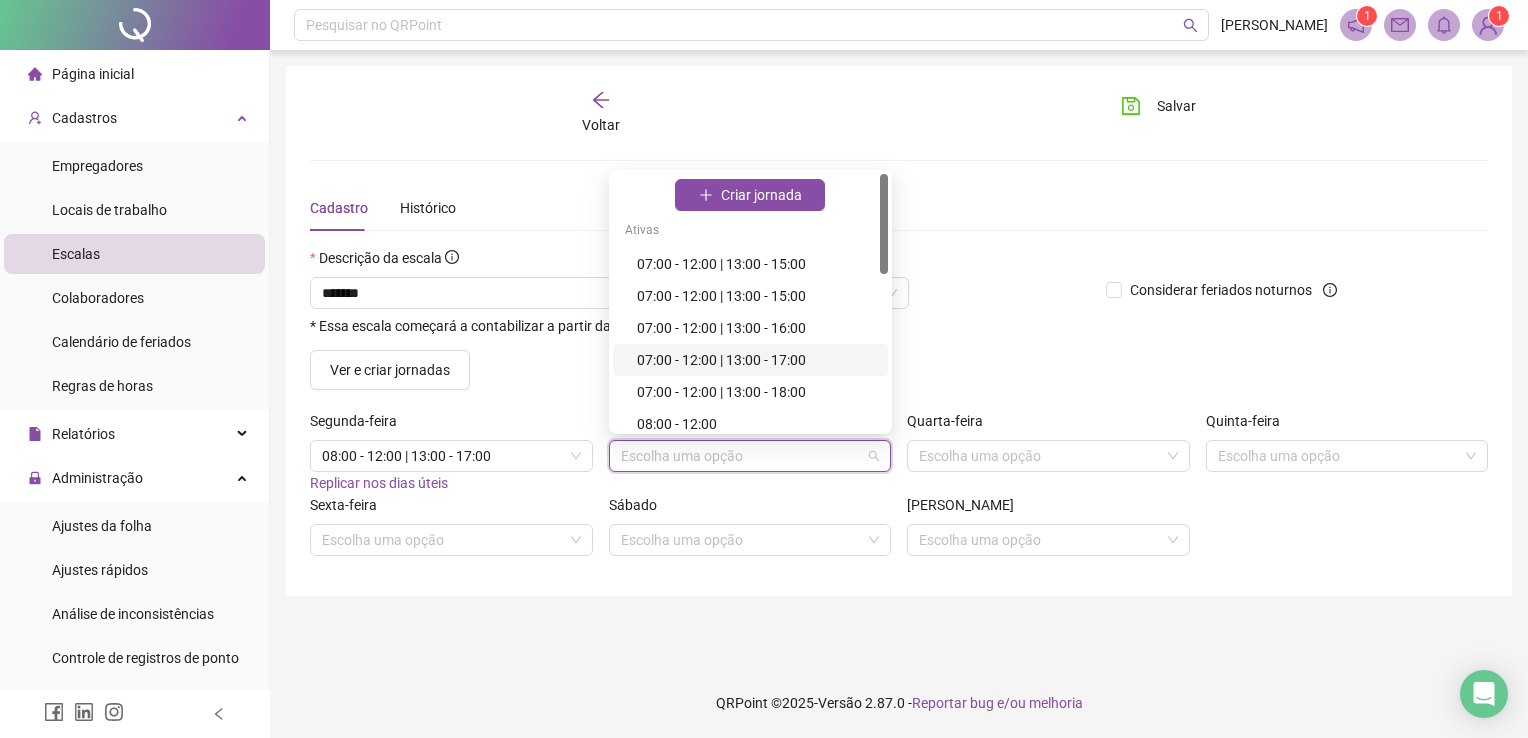 click on "07:00 - 12:00 | 13:00 - 17:00" at bounding box center [756, 360] 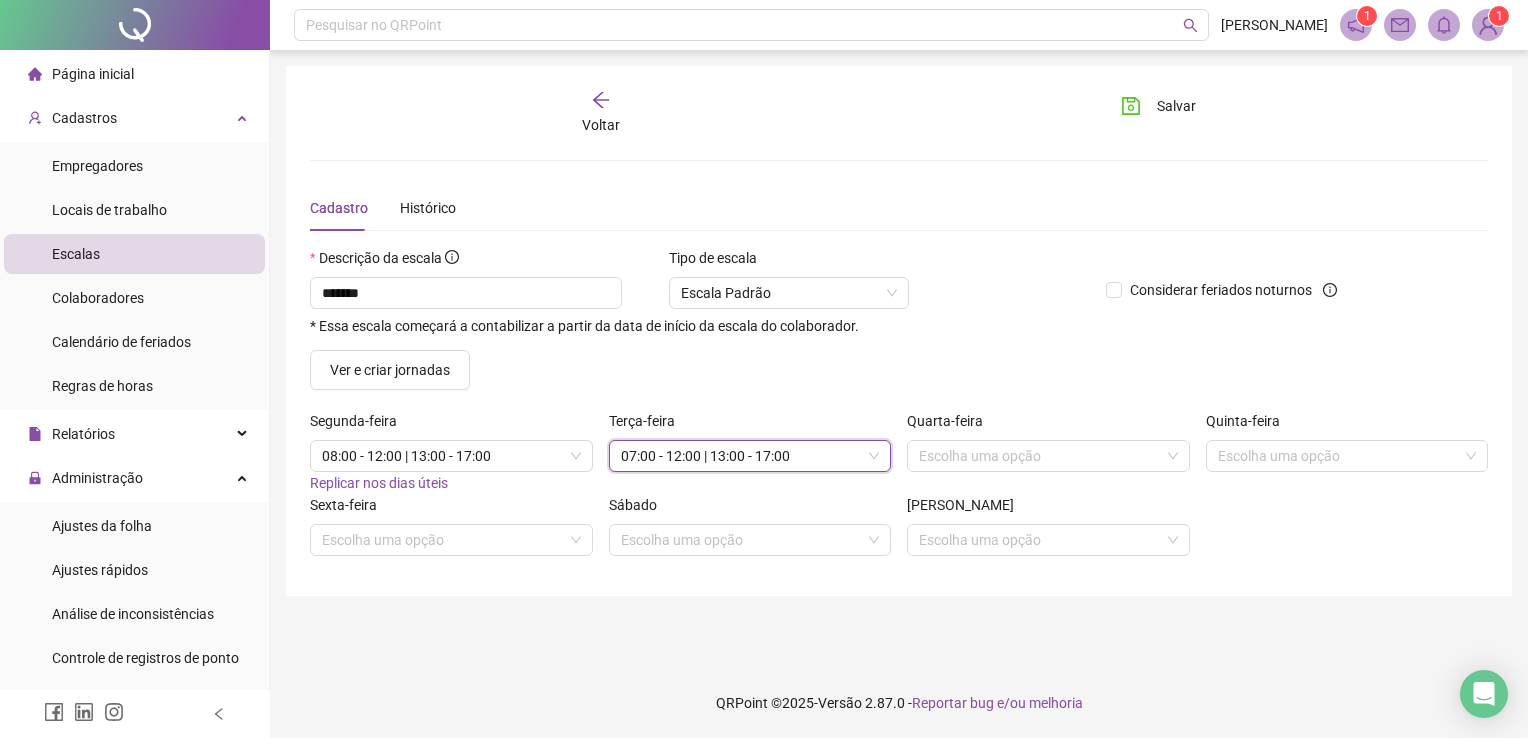 click on "07:00 - 12:00 | 13:00 - 17:00" at bounding box center (750, 456) 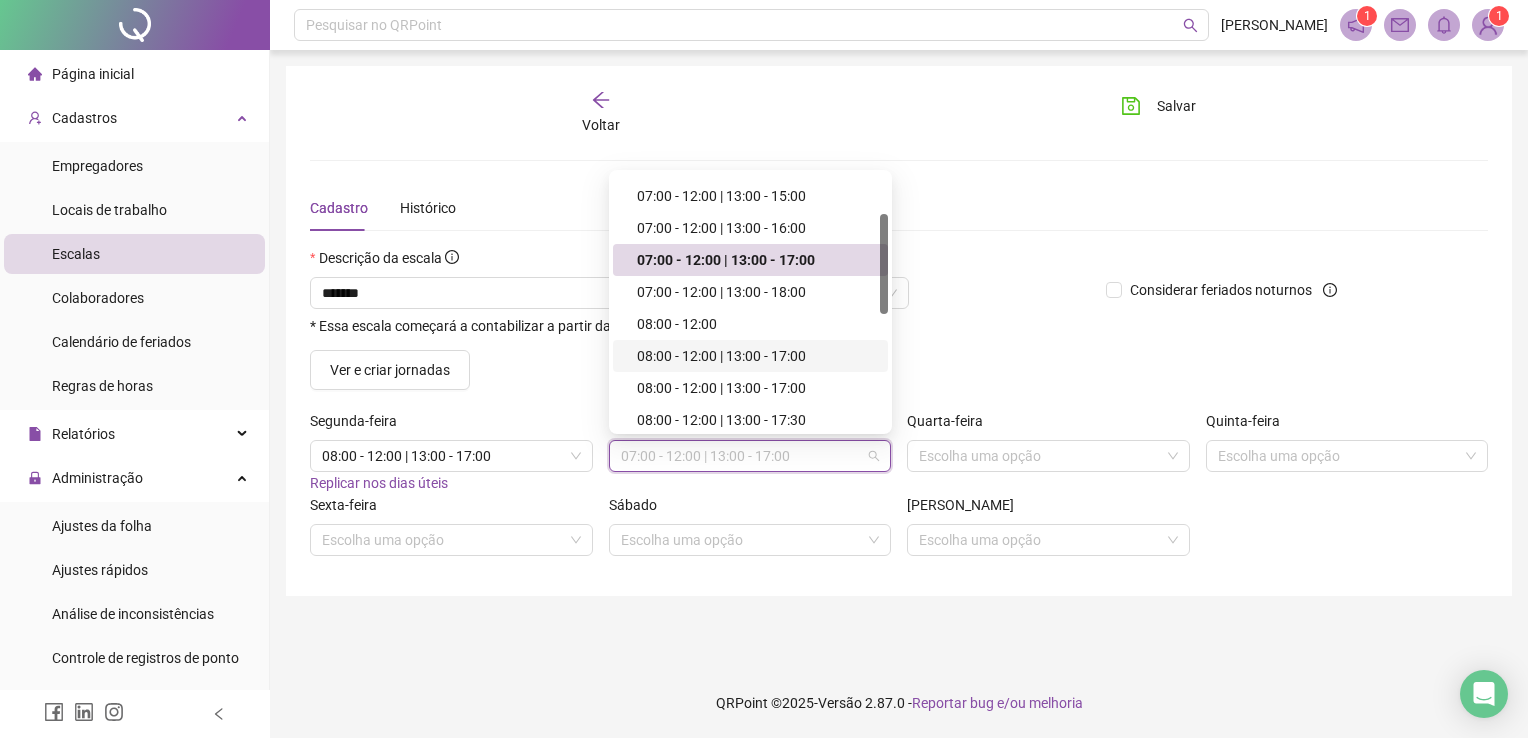 scroll, scrollTop: 200, scrollLeft: 0, axis: vertical 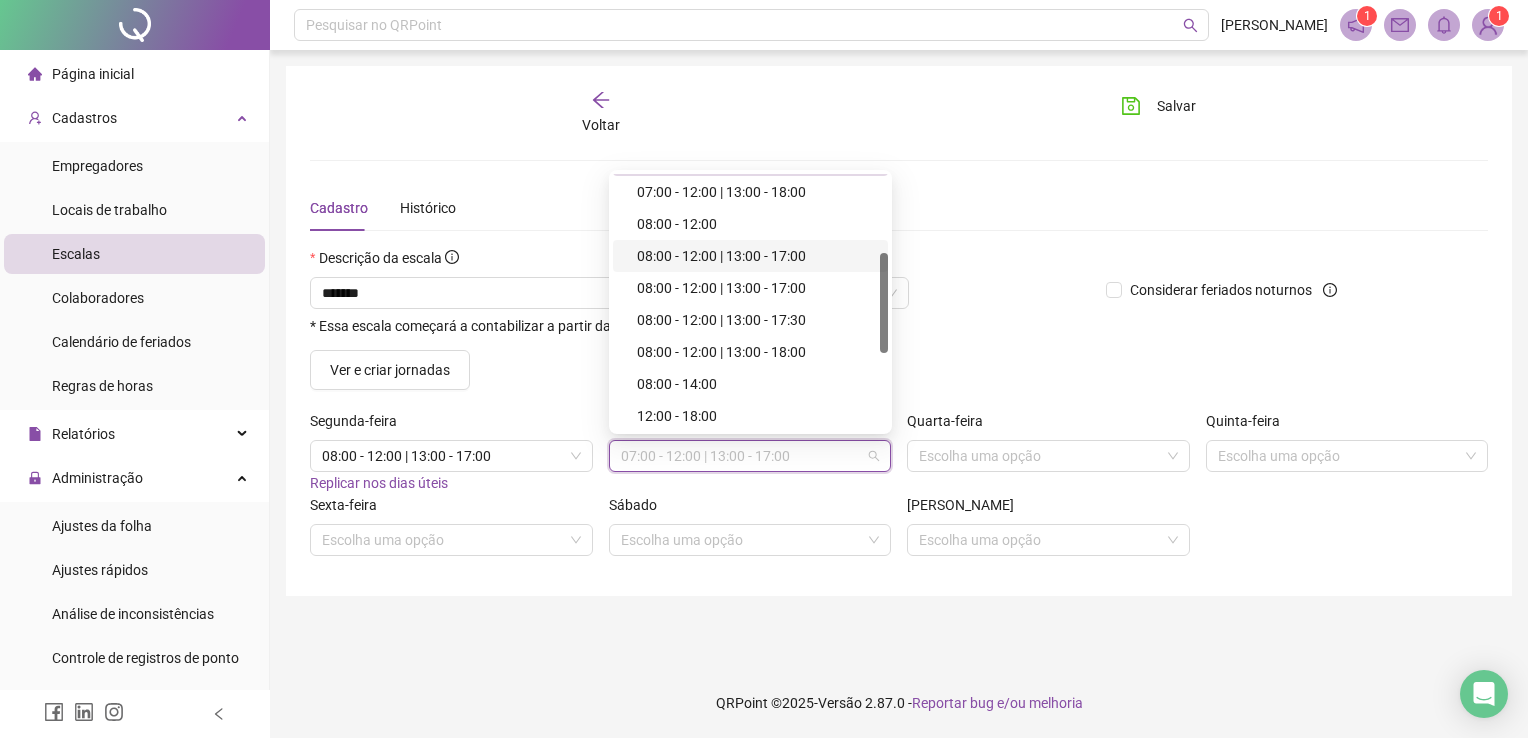 click on "08:00 - 12:00 | 13:00 - 17:00" at bounding box center [756, 256] 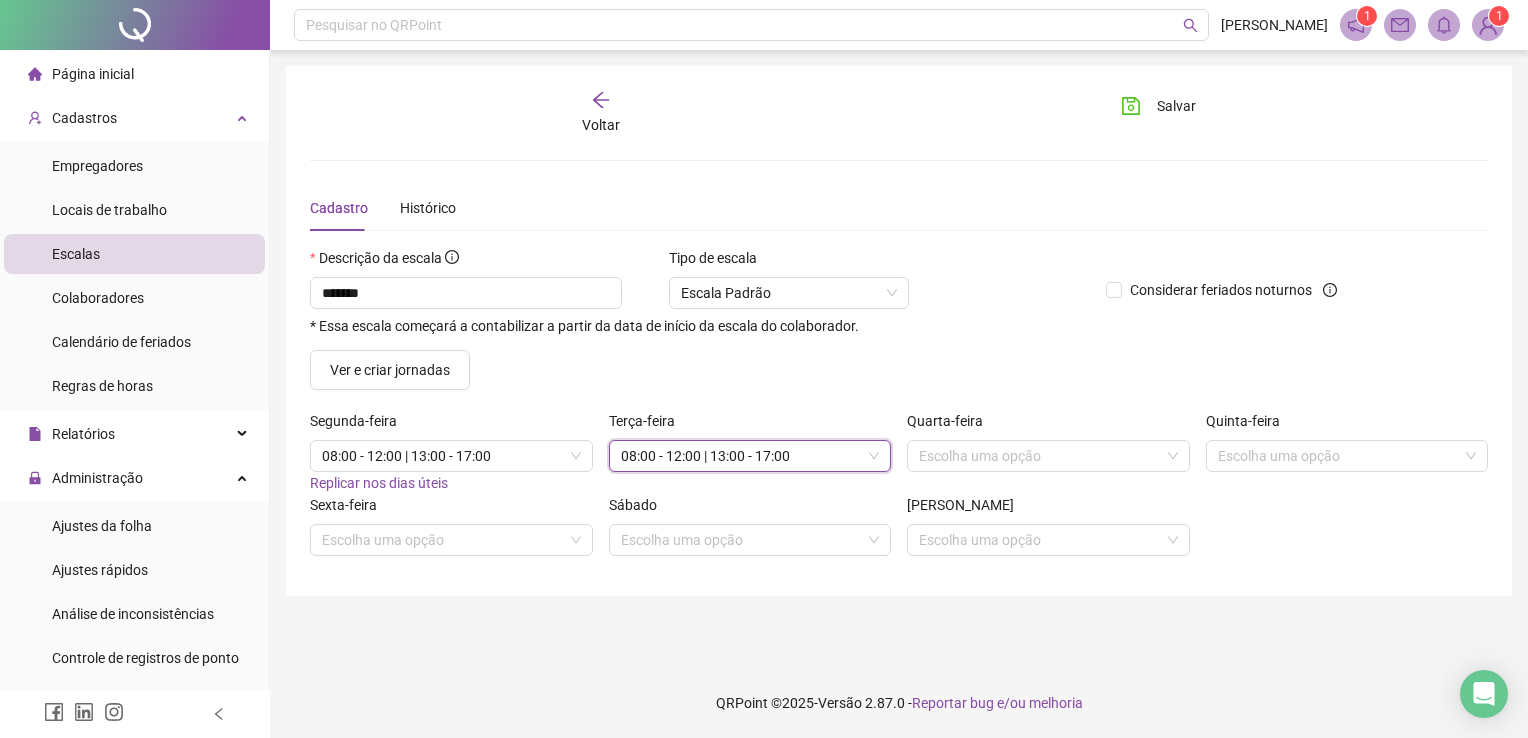 click on "Quarta-feira" at bounding box center [1048, 425] 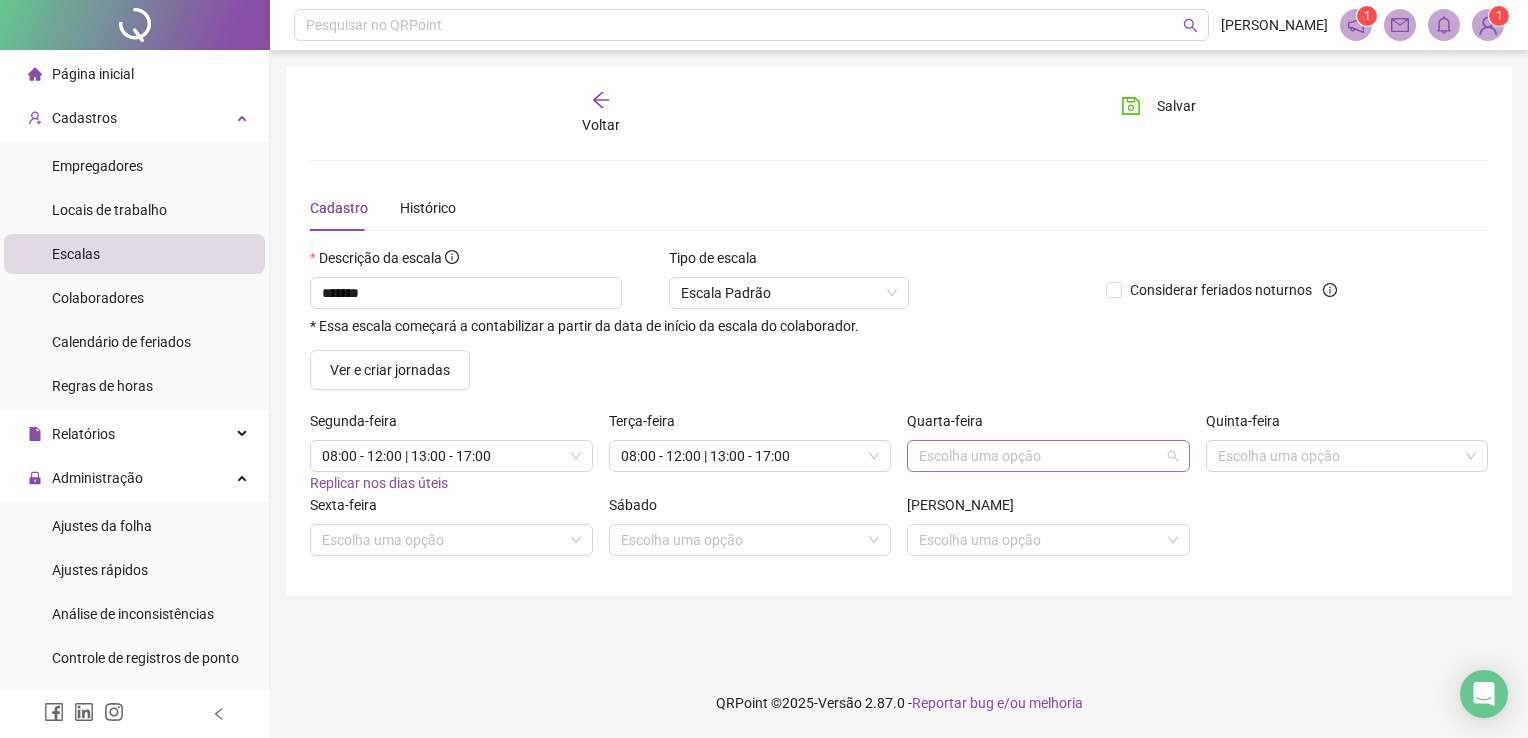 click at bounding box center (1042, 456) 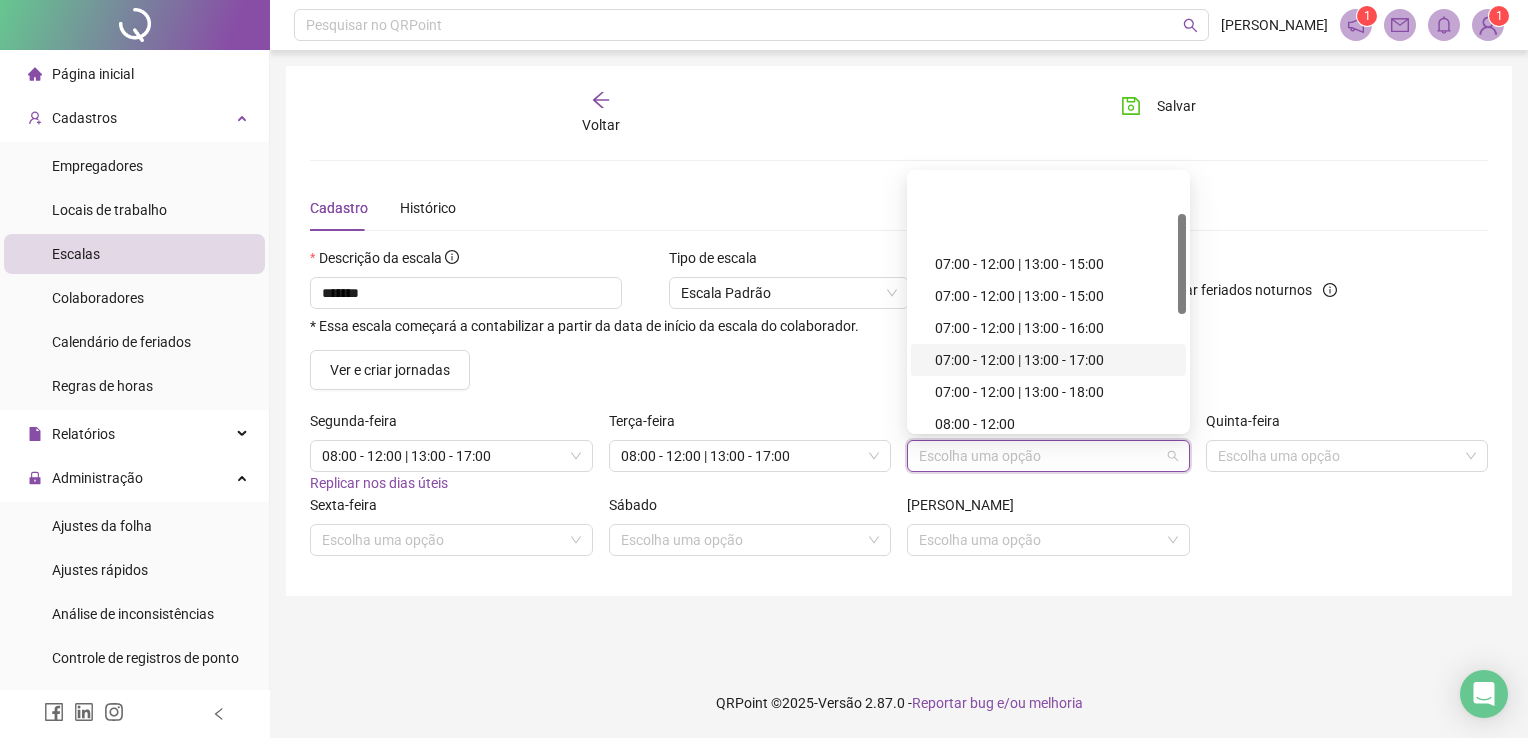 scroll, scrollTop: 200, scrollLeft: 0, axis: vertical 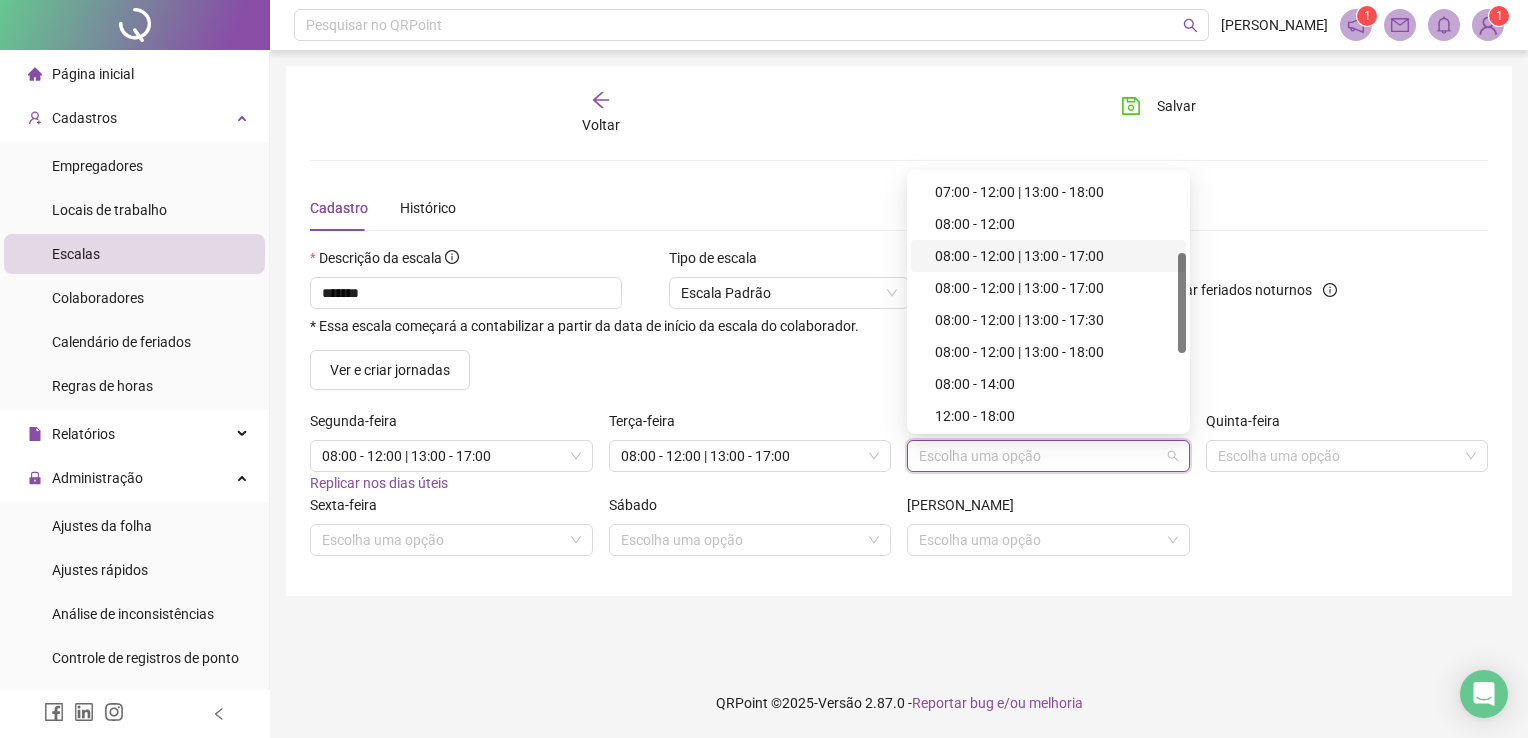 click on "08:00 - 12:00 | 13:00 - 17:00" at bounding box center [1054, 256] 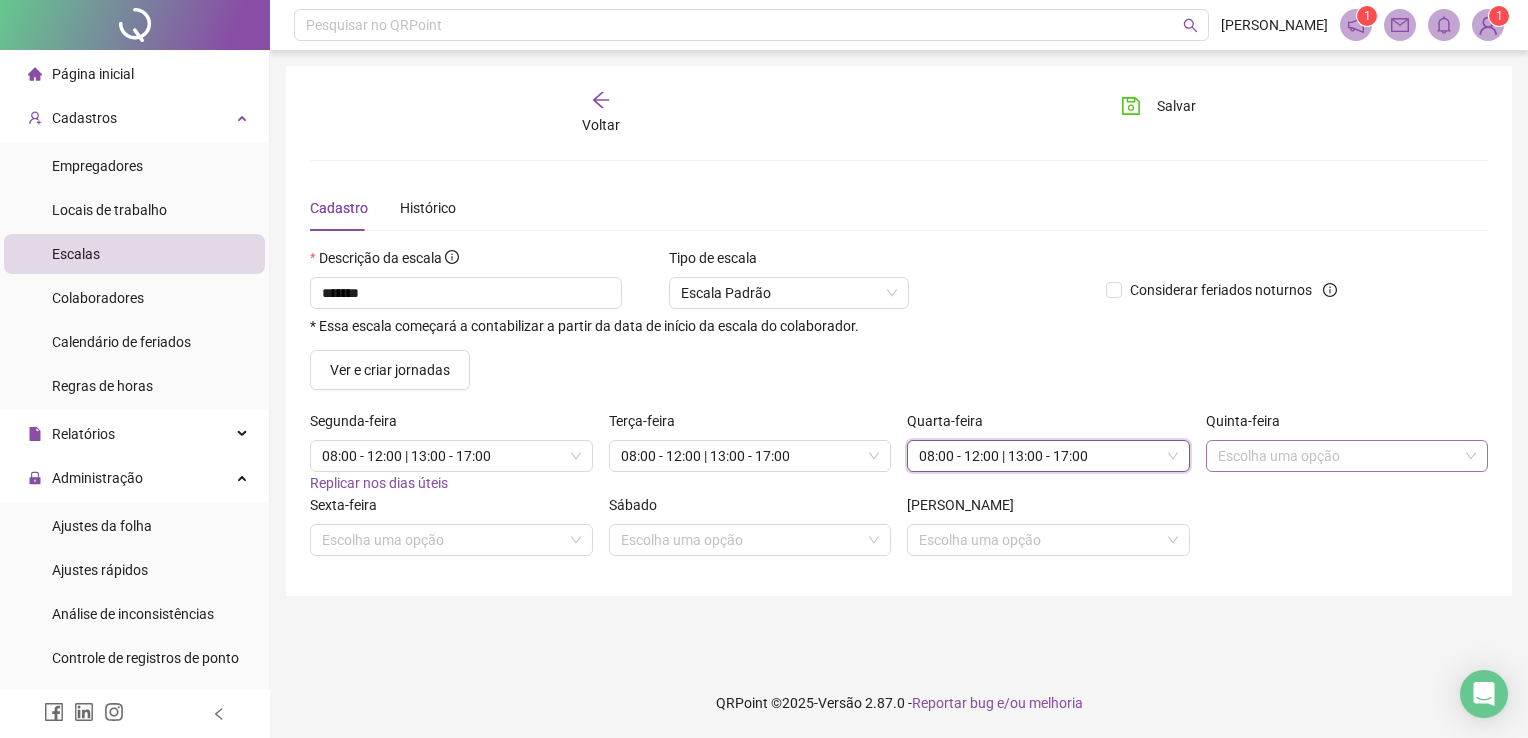 click at bounding box center [1341, 456] 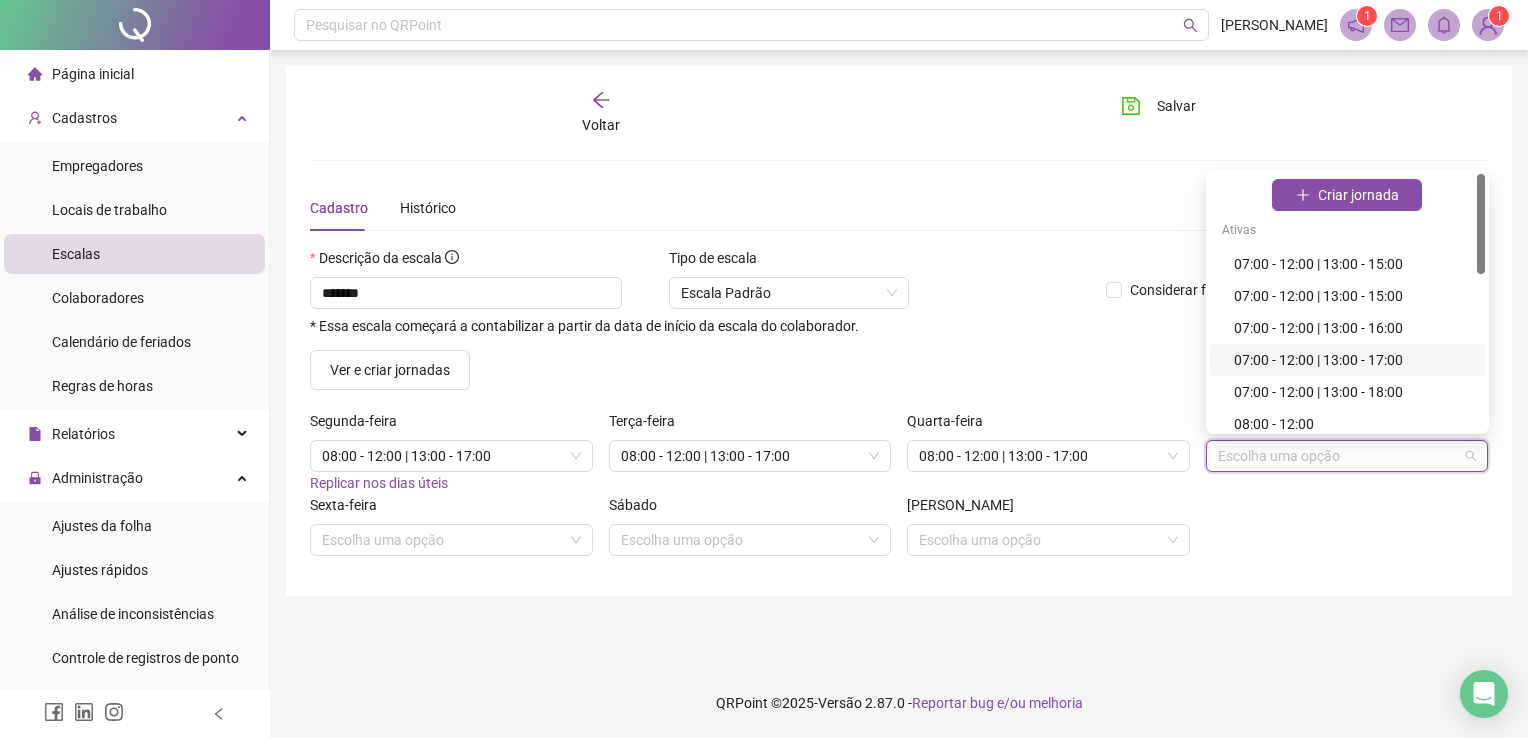 scroll, scrollTop: 100, scrollLeft: 0, axis: vertical 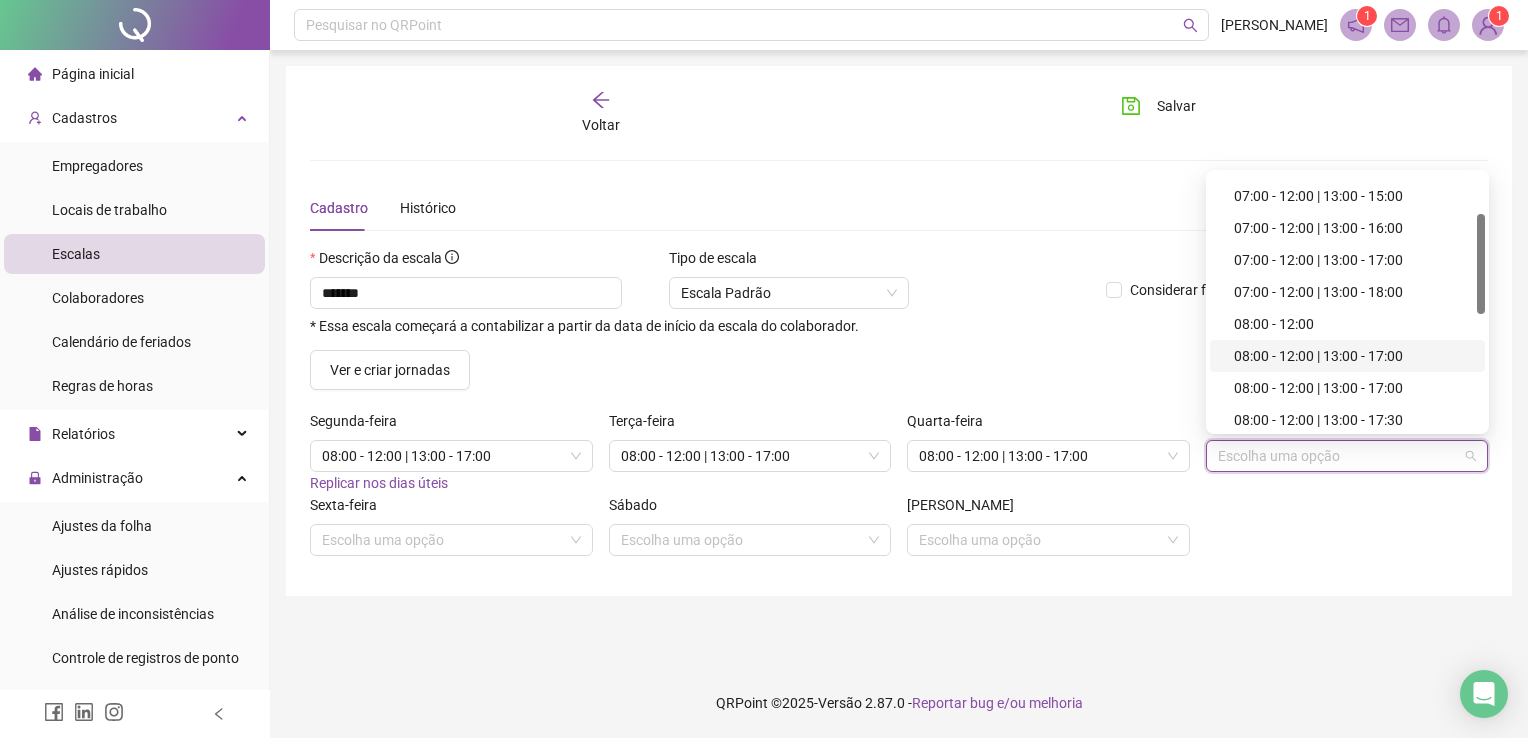 click on "08:00 - 12:00 | 13:00 - 17:00" at bounding box center [1353, 356] 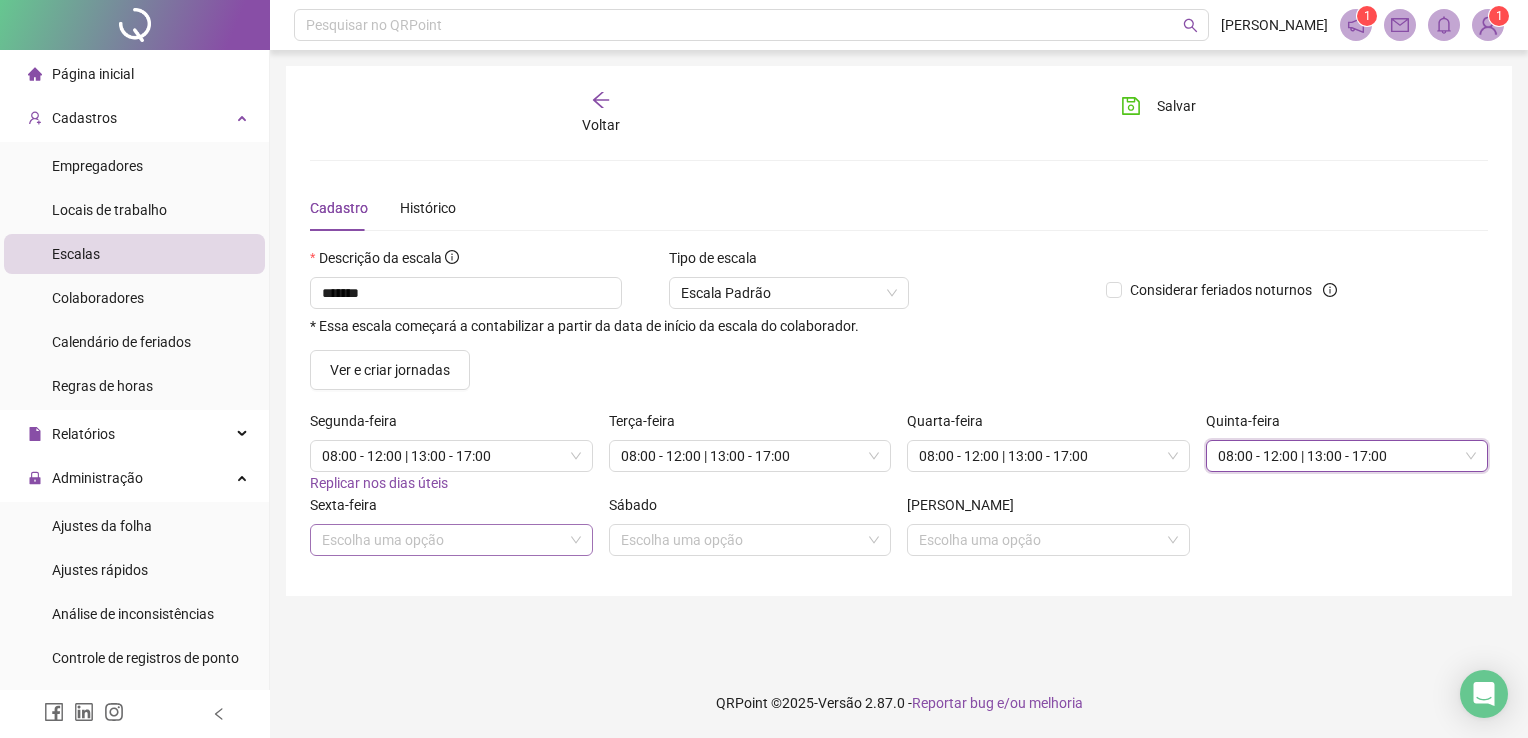 click at bounding box center [445, 540] 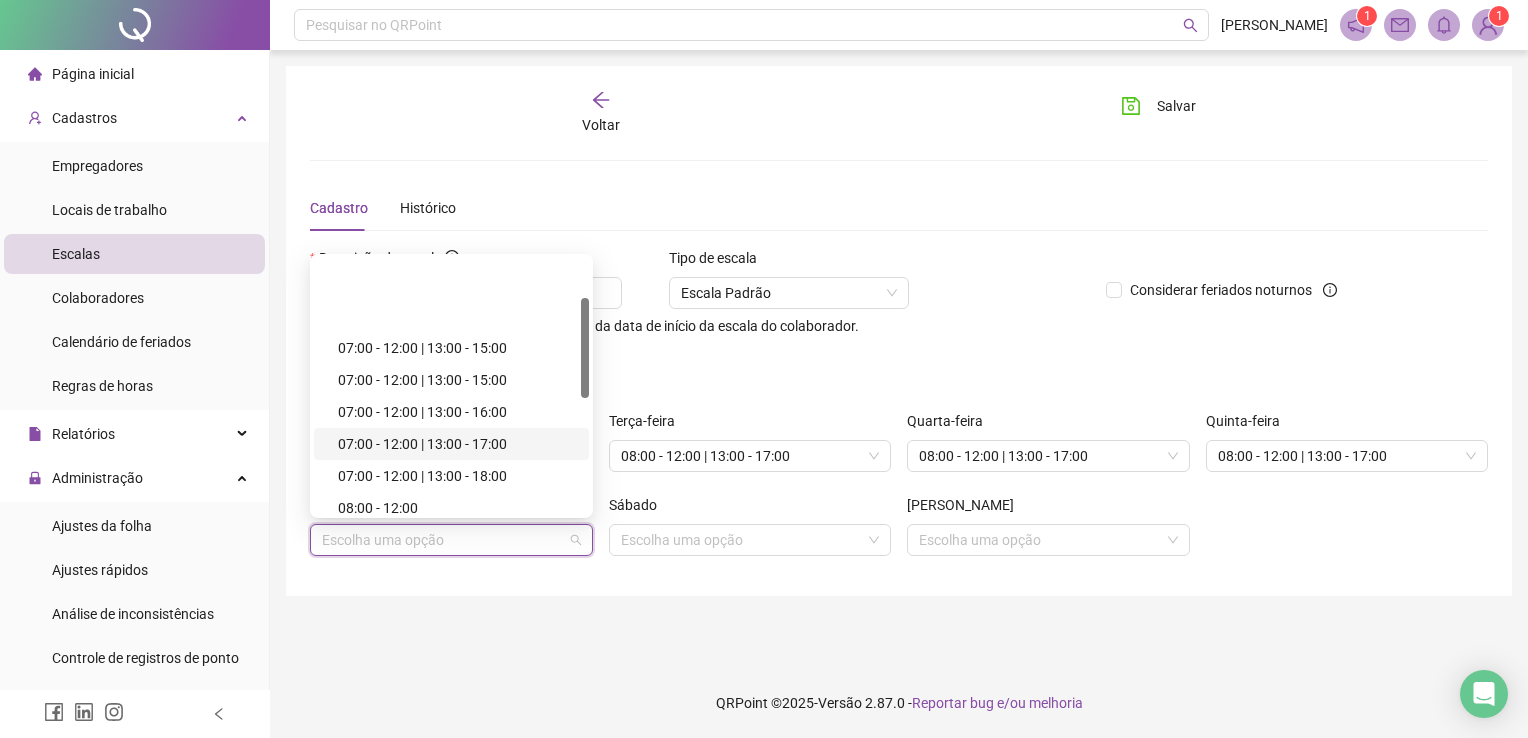 scroll, scrollTop: 200, scrollLeft: 0, axis: vertical 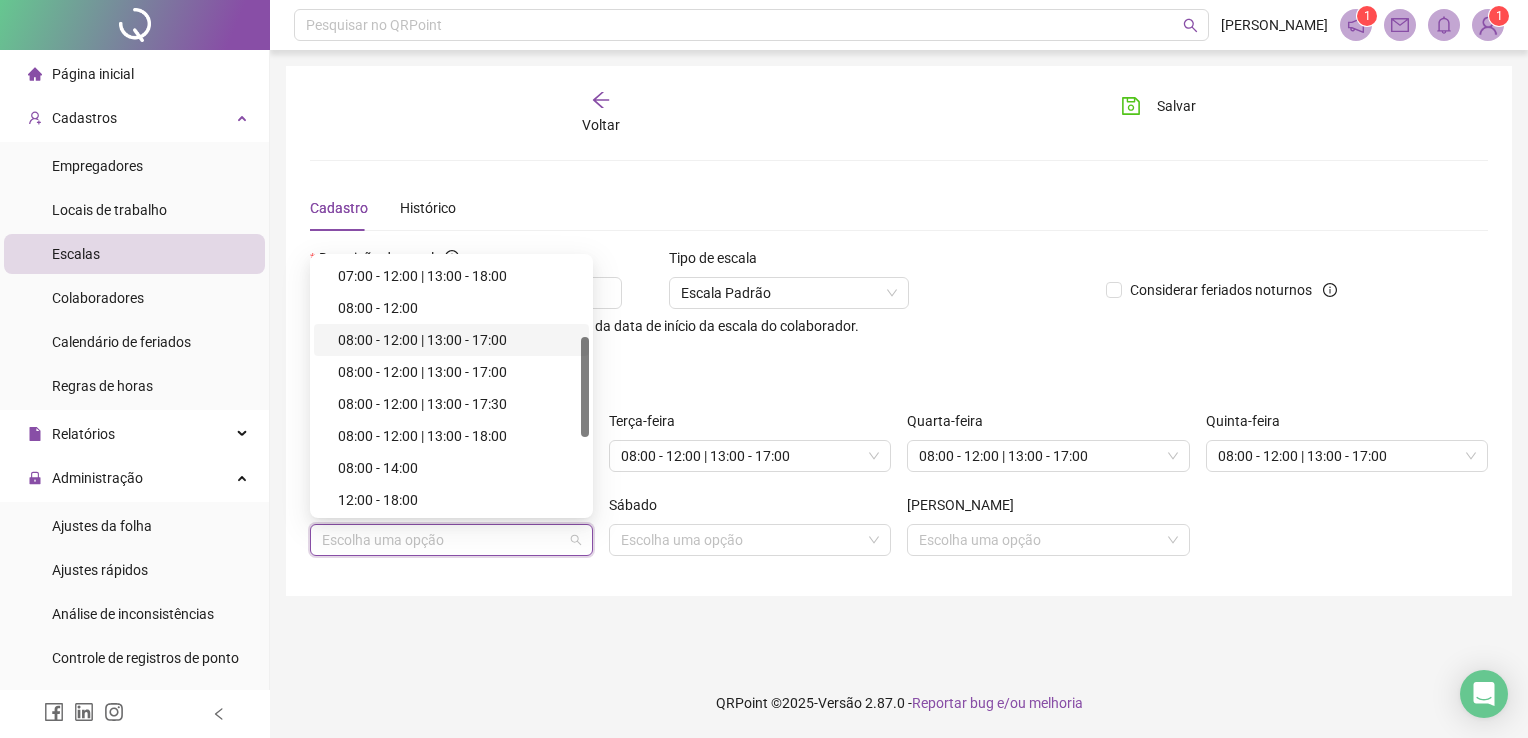 click on "08:00 - 12:00 | 13:00 - 17:00" at bounding box center (457, 340) 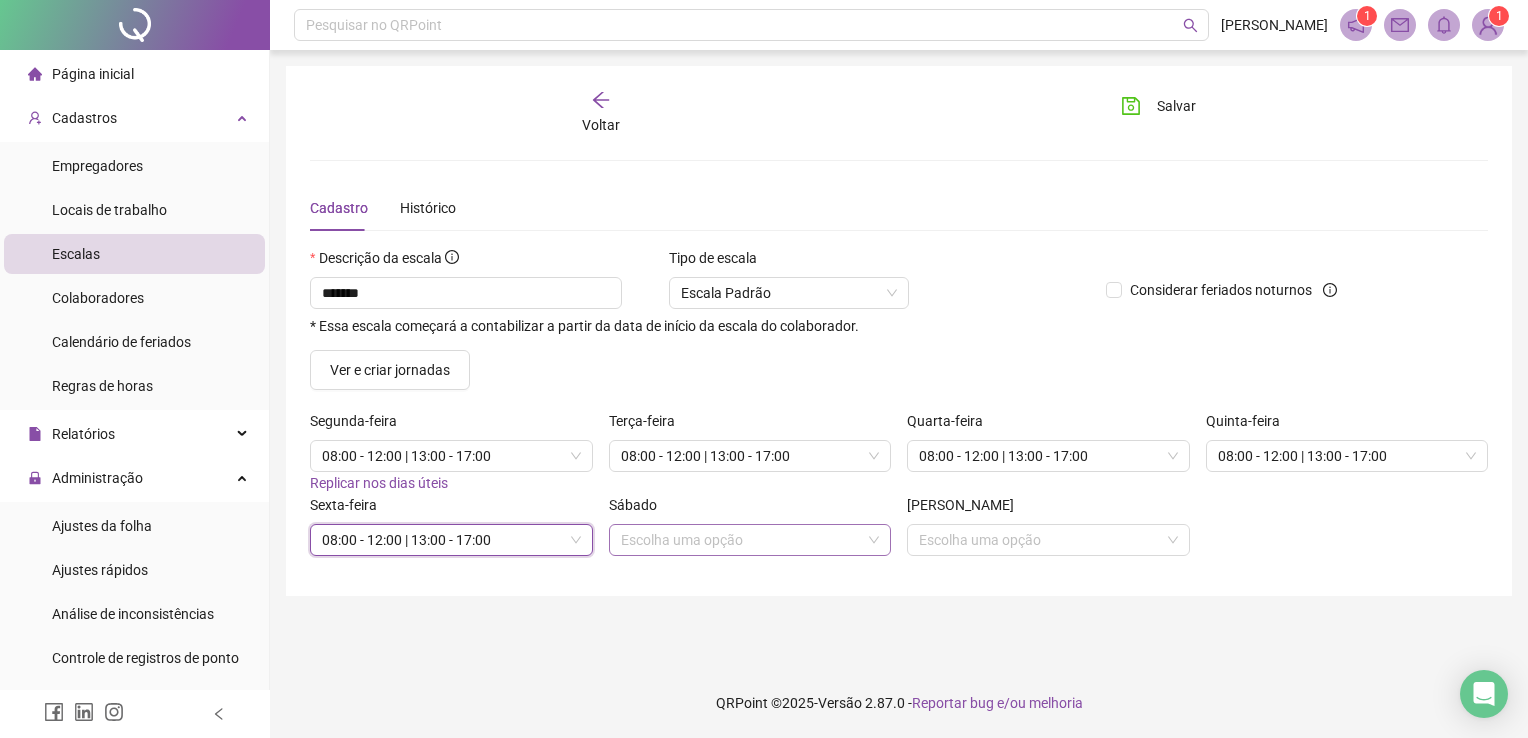 click at bounding box center (744, 540) 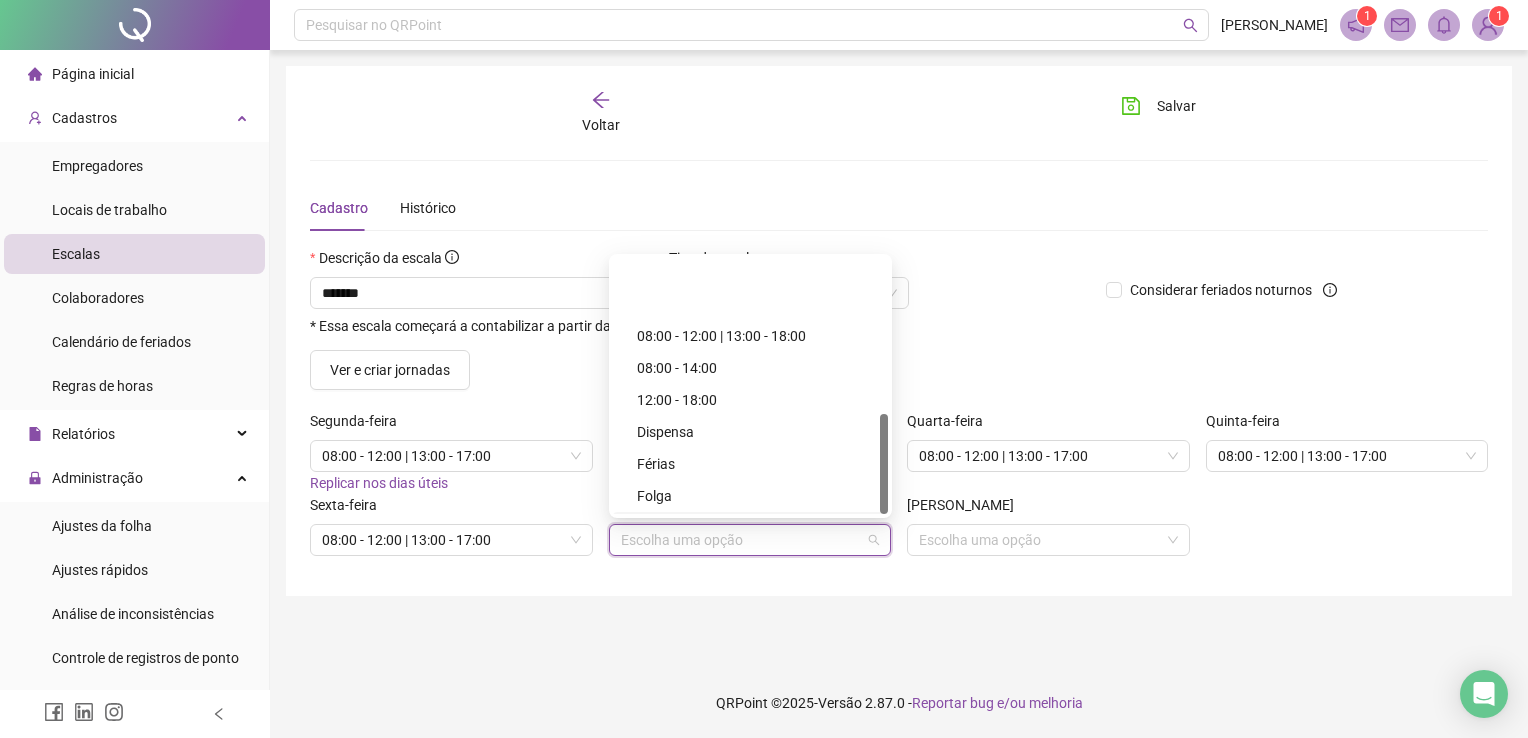 scroll, scrollTop: 394, scrollLeft: 0, axis: vertical 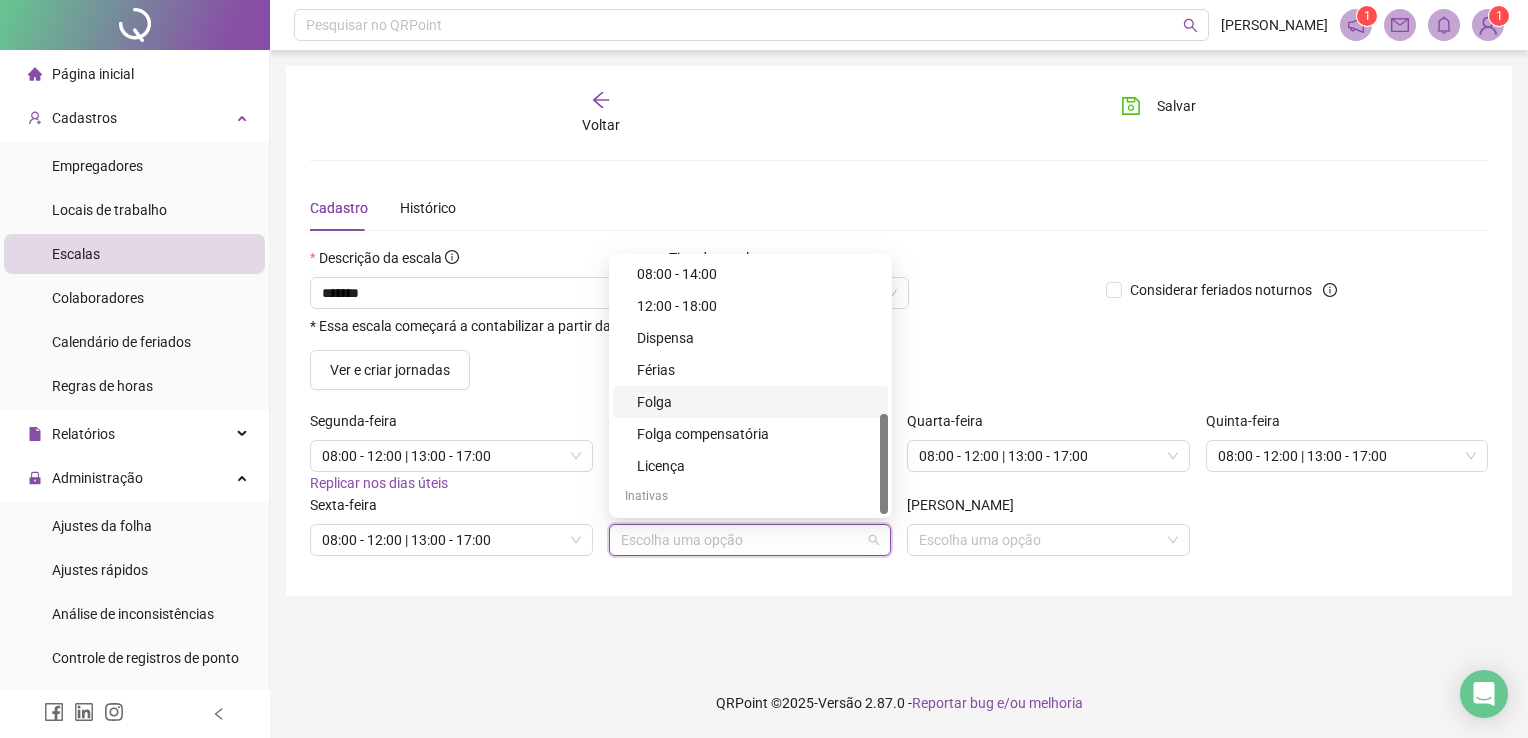 click on "Folga" at bounding box center (756, 402) 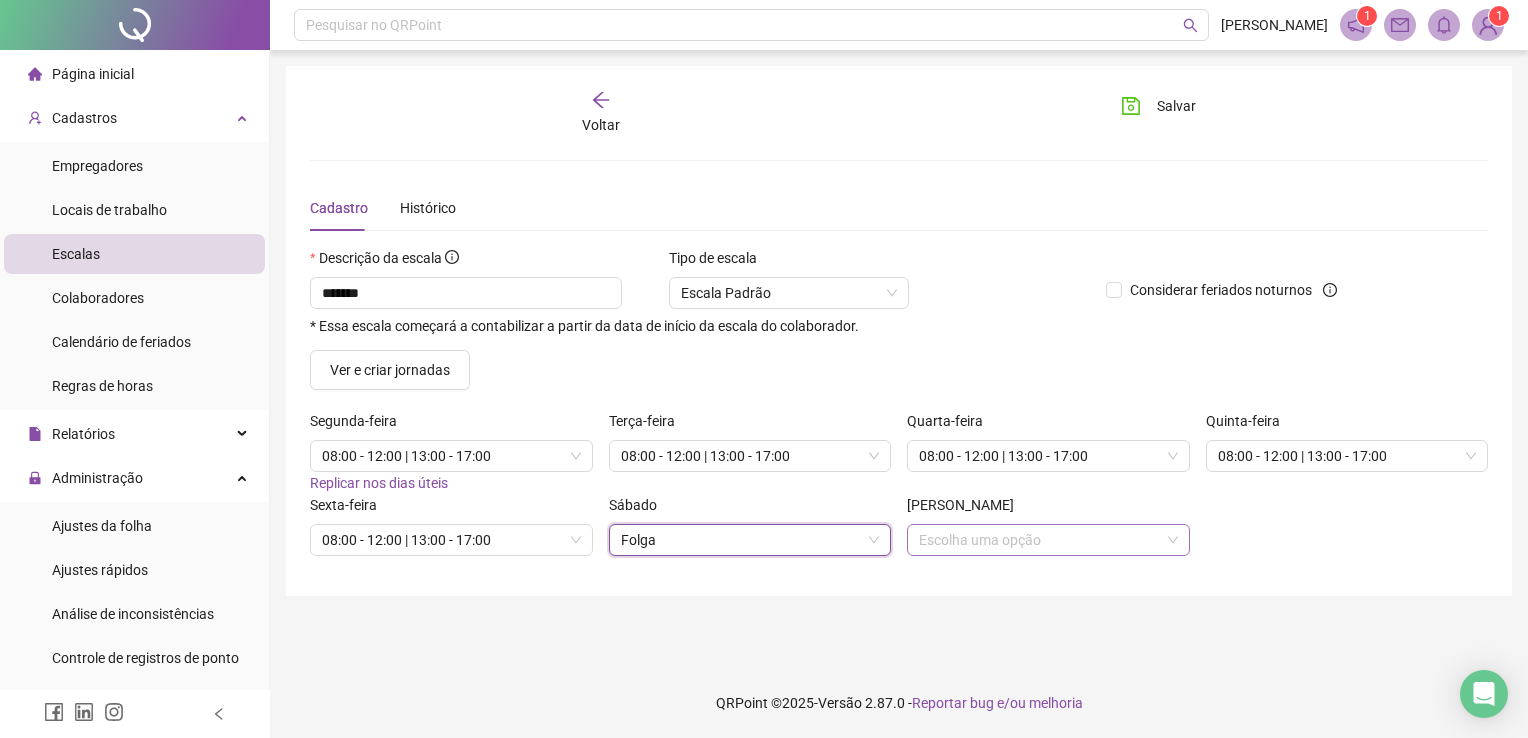 click at bounding box center [1042, 540] 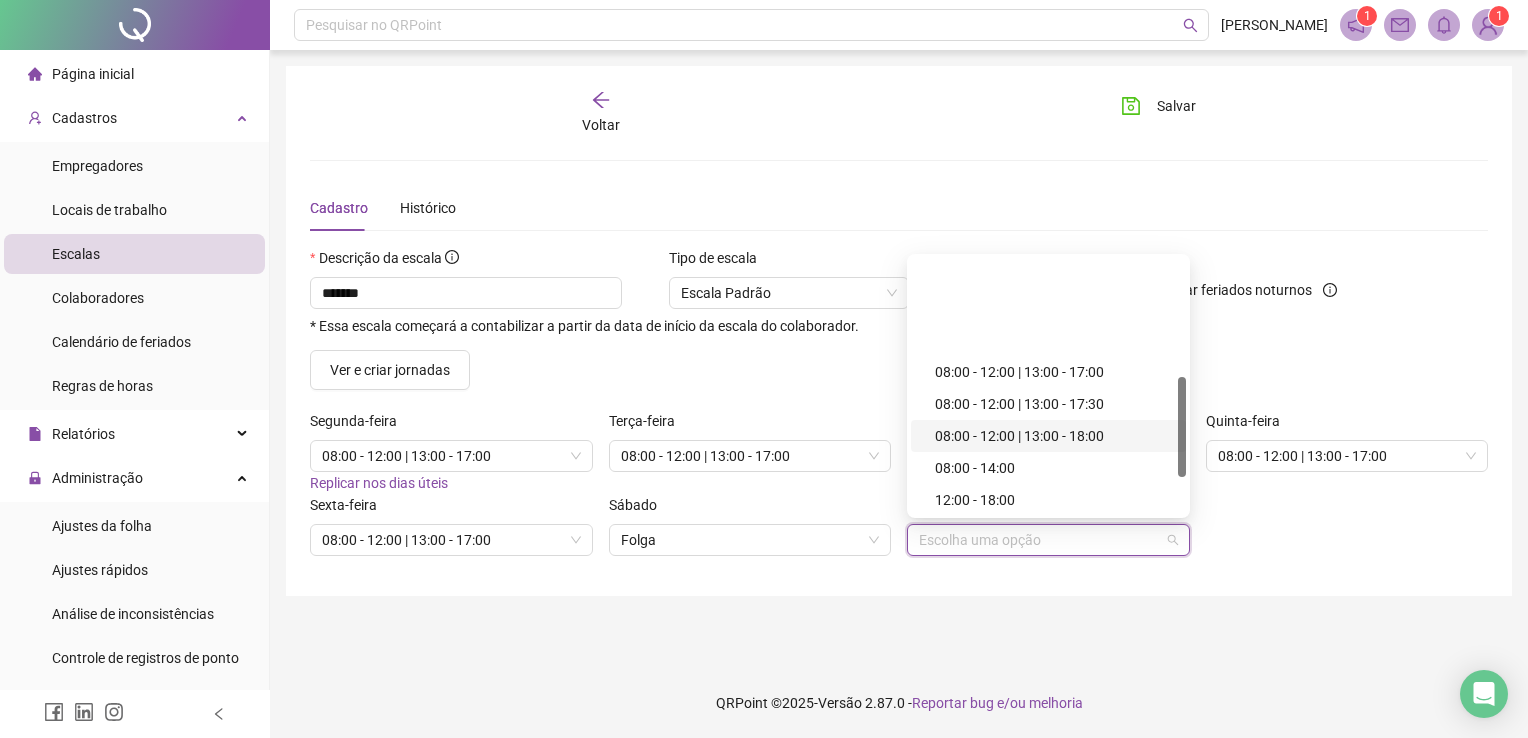 scroll, scrollTop: 300, scrollLeft: 0, axis: vertical 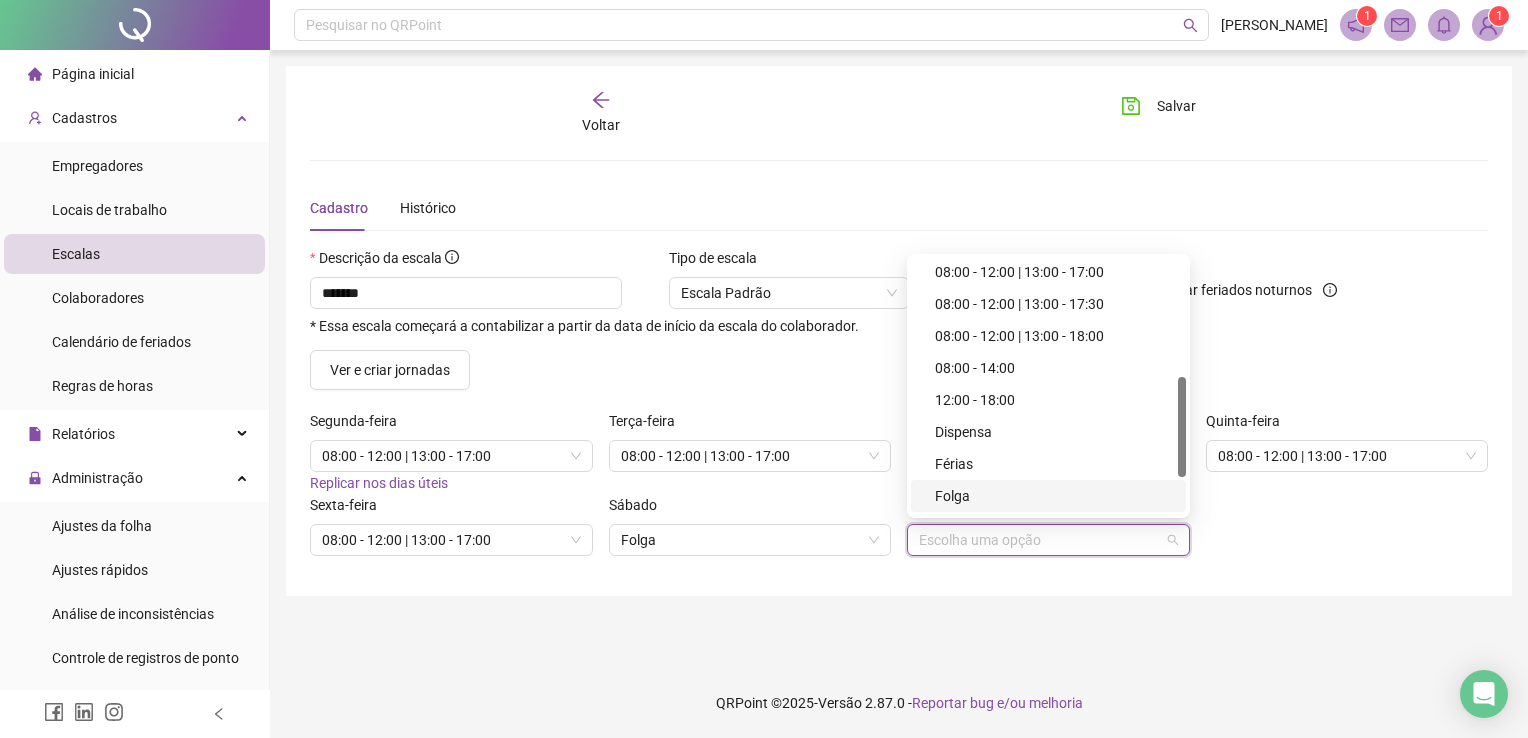 click on "Folga" at bounding box center (1054, 496) 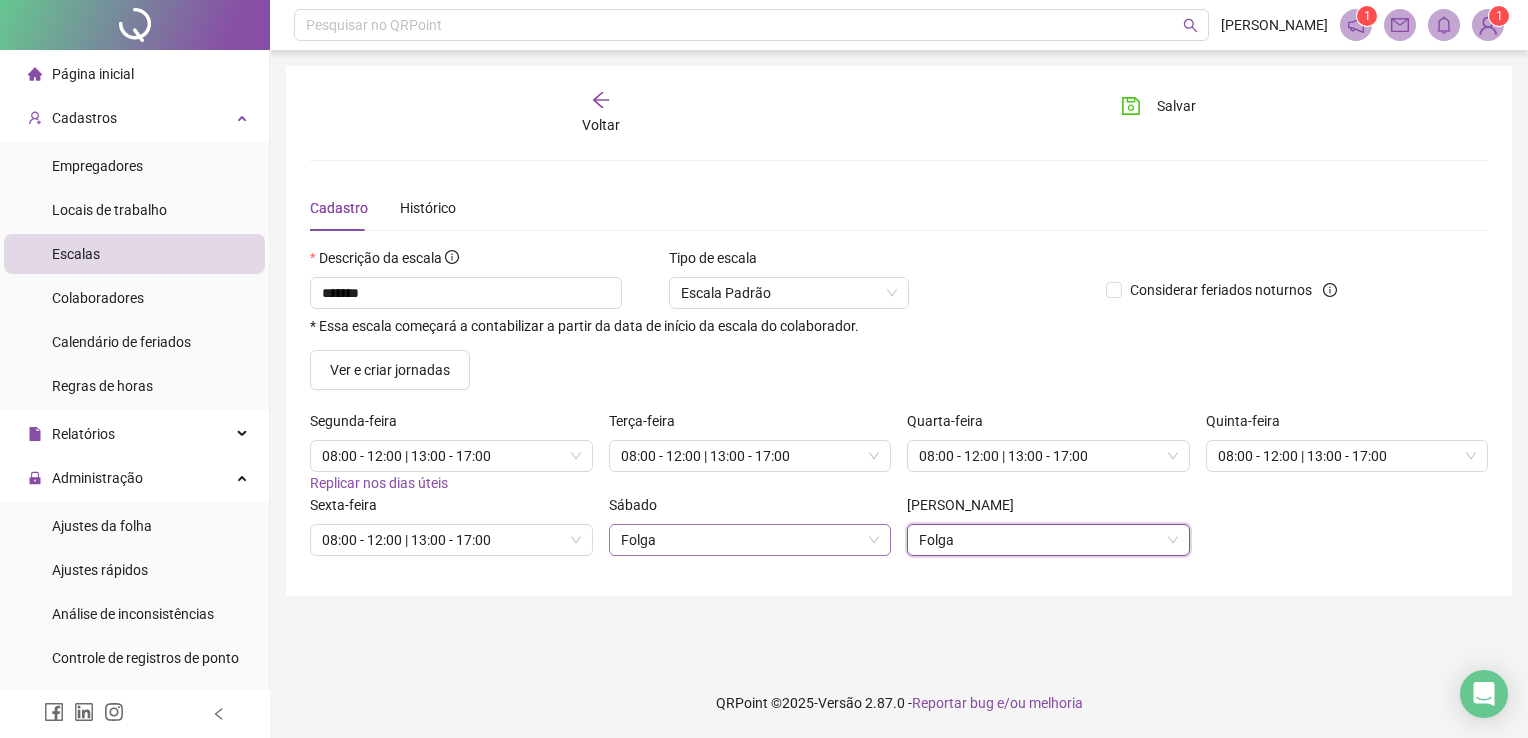 click on "Folga" at bounding box center (750, 540) 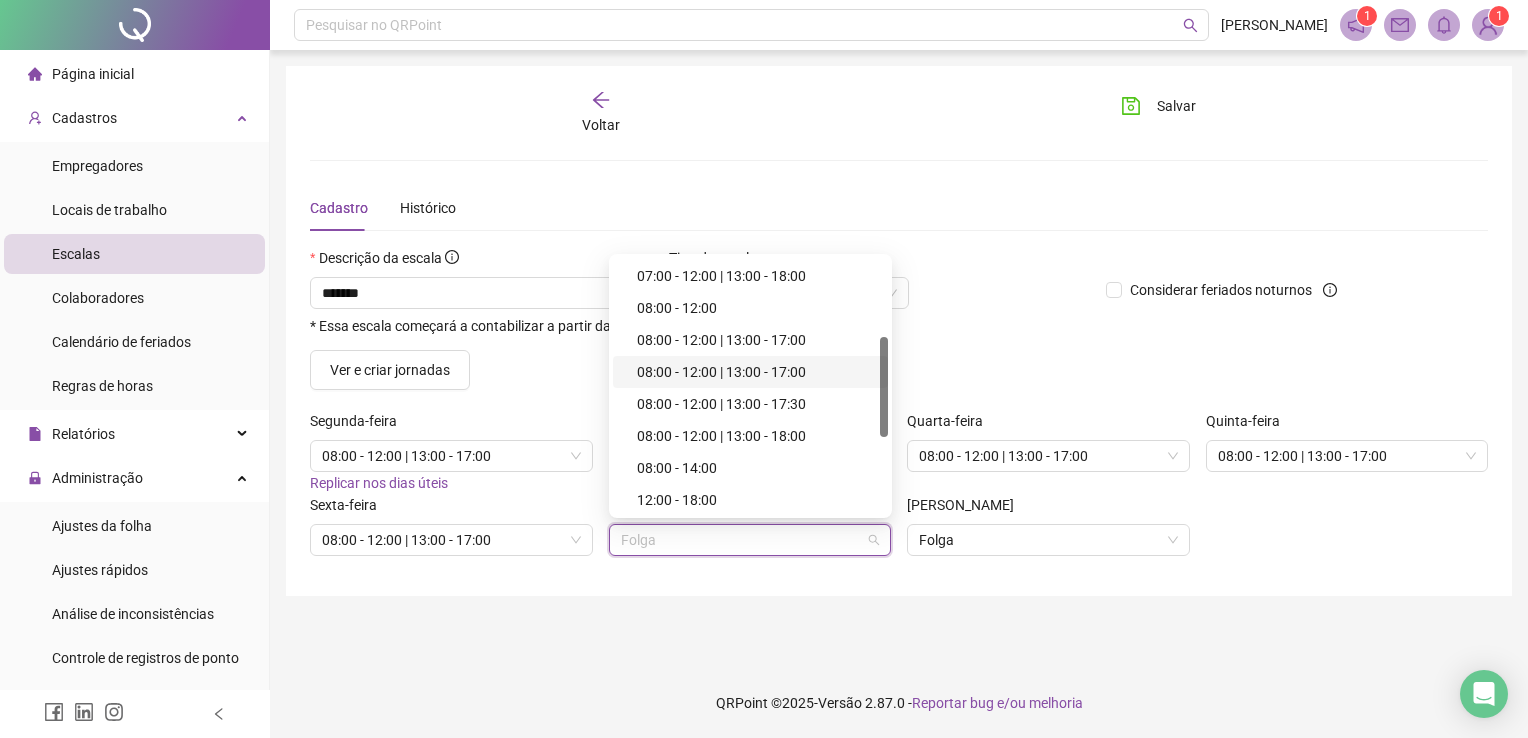 scroll, scrollTop: 394, scrollLeft: 0, axis: vertical 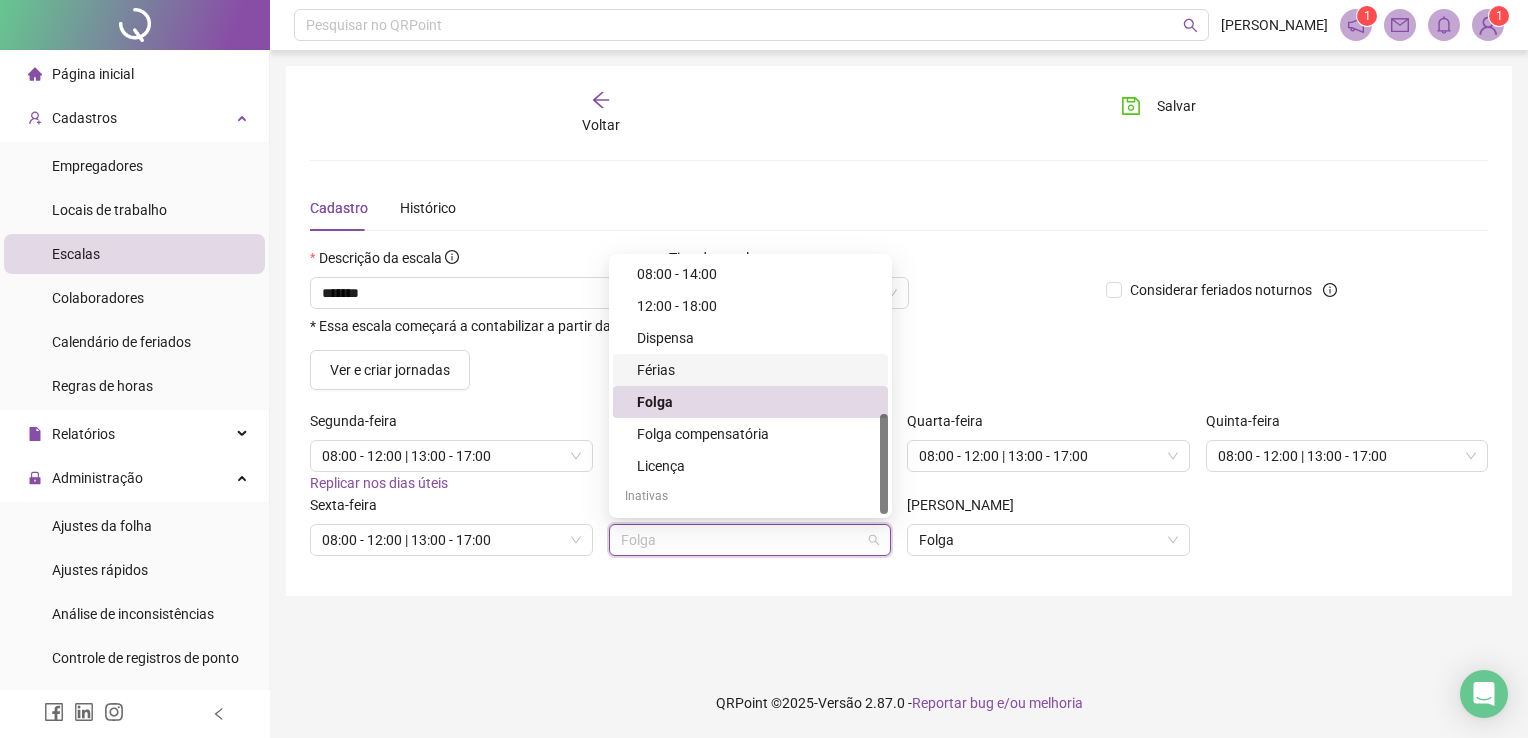 click on "Voltar Salvar Cadastro Histórico Descrição da escala   ******* * Essa escala começará a contabilizar a partir da data de início da escala do colaborador. Tipo de escala Escala Padrão Considerar feriados noturnos   Ver e criar jornadas Segunda-feira 08:00 - 12:00 | 13:00 - 17:00   Replicar nos dias úteis Terça-feira 08:00 - 12:00 | 13:00 - 17:00   Quarta-feira 08:00 - 12:00 | 13:00 - 17:00   Quinta-feira 08:00 - 12:00 | 13:00 - 17:00   Sexta-feira 08:00 - 12:00 | 13:00 - 17:00   Sábado Folga   Domingo Folga" at bounding box center [899, 359] 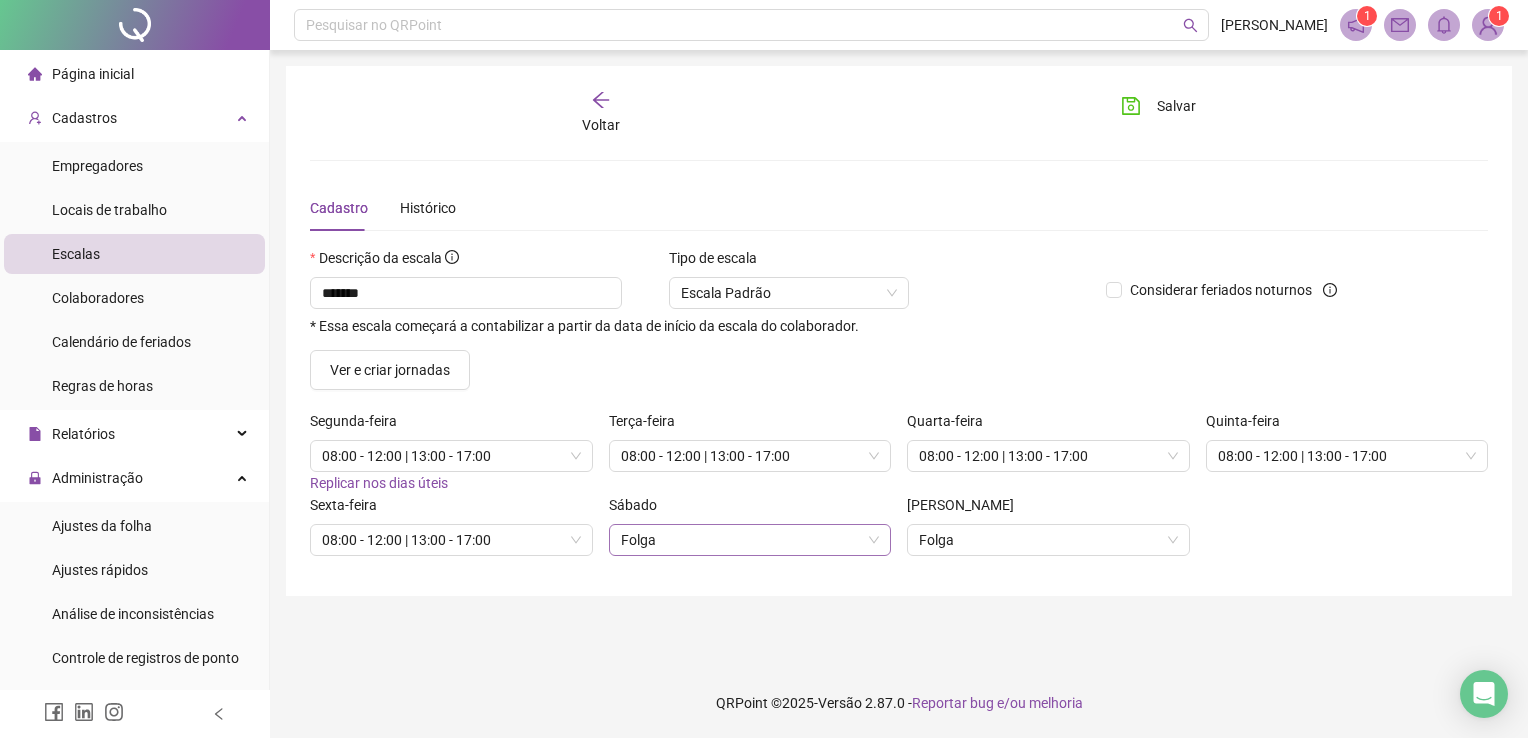 click on "Folga" at bounding box center (750, 540) 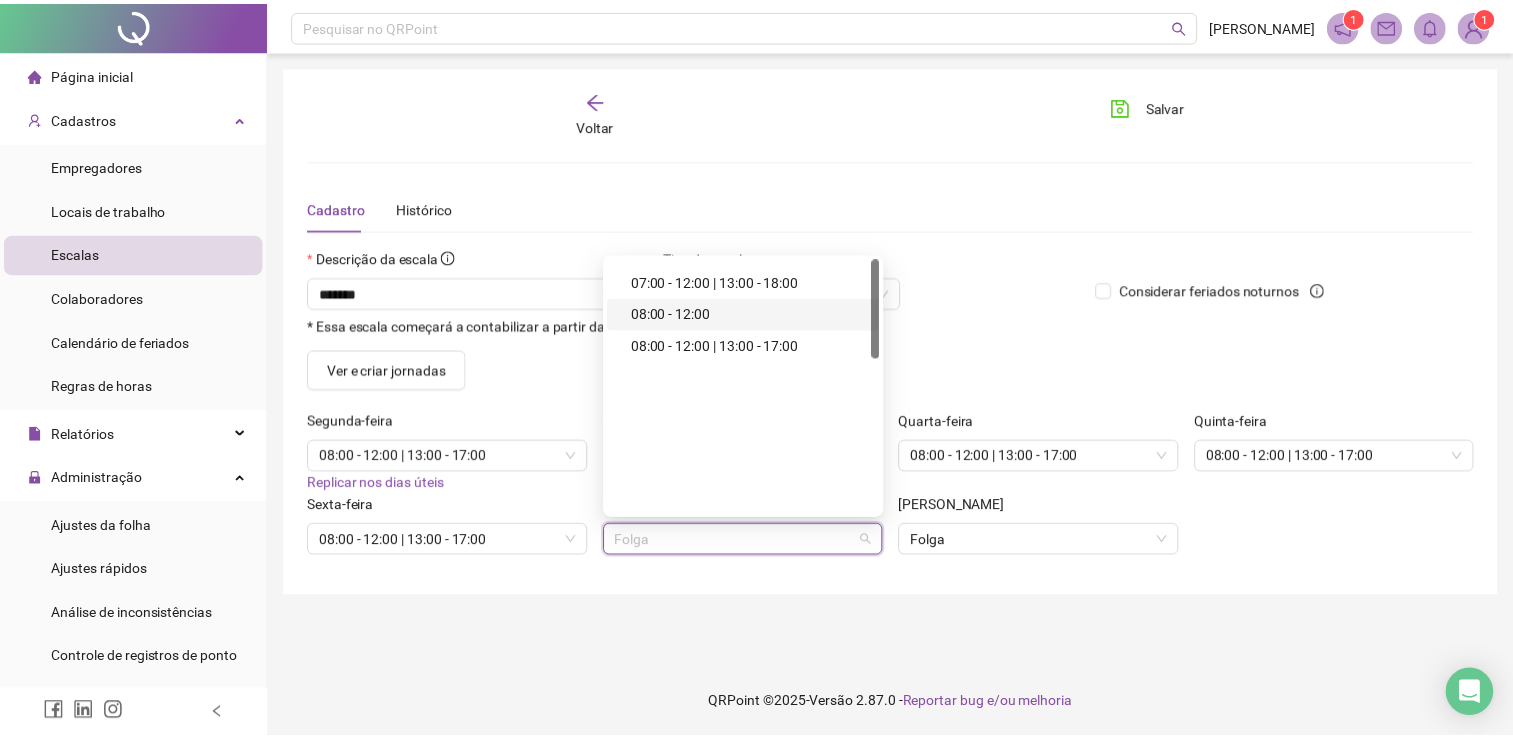scroll, scrollTop: 0, scrollLeft: 0, axis: both 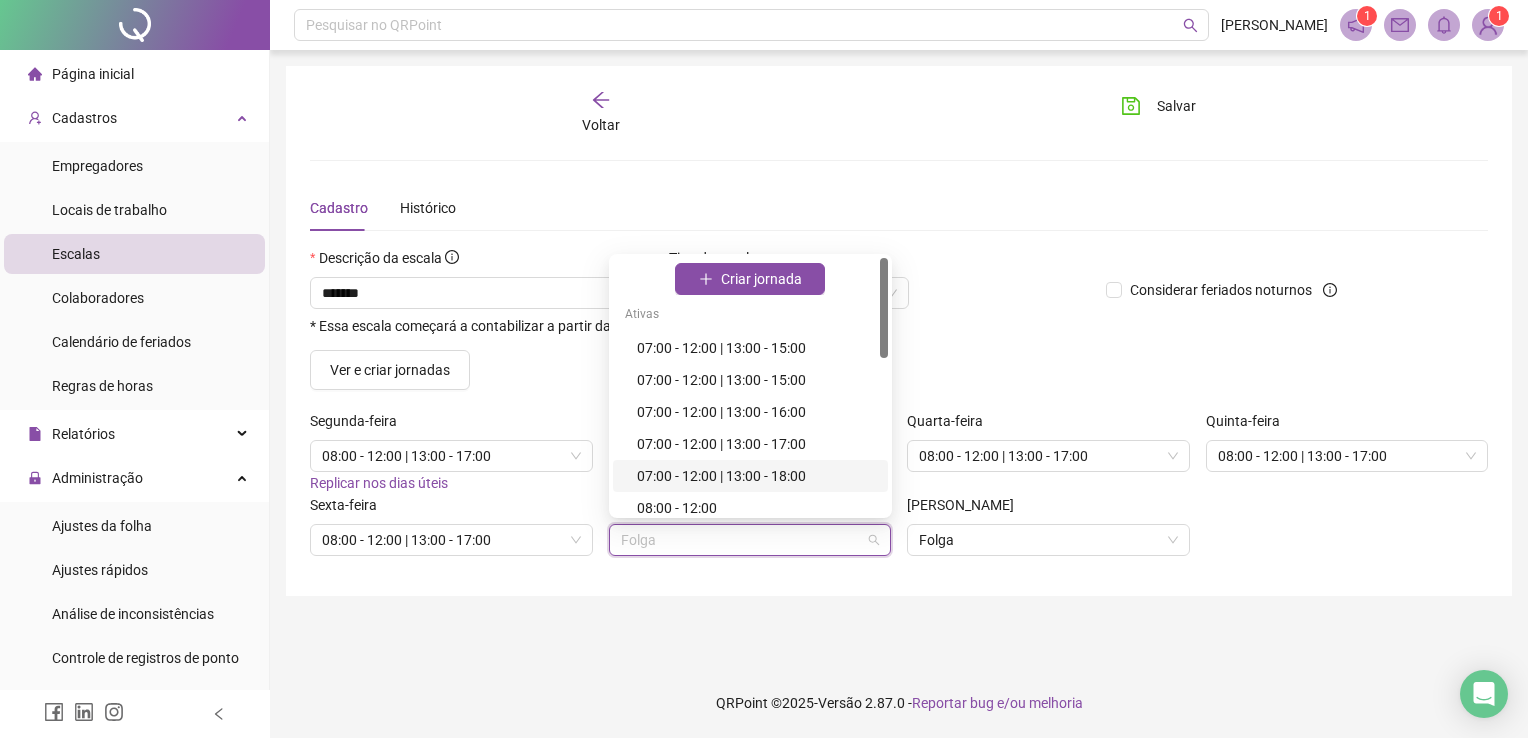 click on "Voltar Salvar Cadastro Histórico Descrição da escala   ******* * Essa escala começará a contabilizar a partir da data de início da escala do colaborador. Tipo de escala Escala Padrão Considerar feriados noturnos   Ver e criar jornadas Segunda-feira 08:00 - 12:00 | 13:00 - 17:00   Replicar nos dias úteis Terça-feira 08:00 - 12:00 | 13:00 - 17:00   Quarta-feira 08:00 - 12:00 | 13:00 - 17:00   Quinta-feira 08:00 - 12:00 | 13:00 - 17:00   Sexta-feira 08:00 - 12:00 | 13:00 - 17:00   Sábado Folga   Domingo Folga" at bounding box center (899, 359) 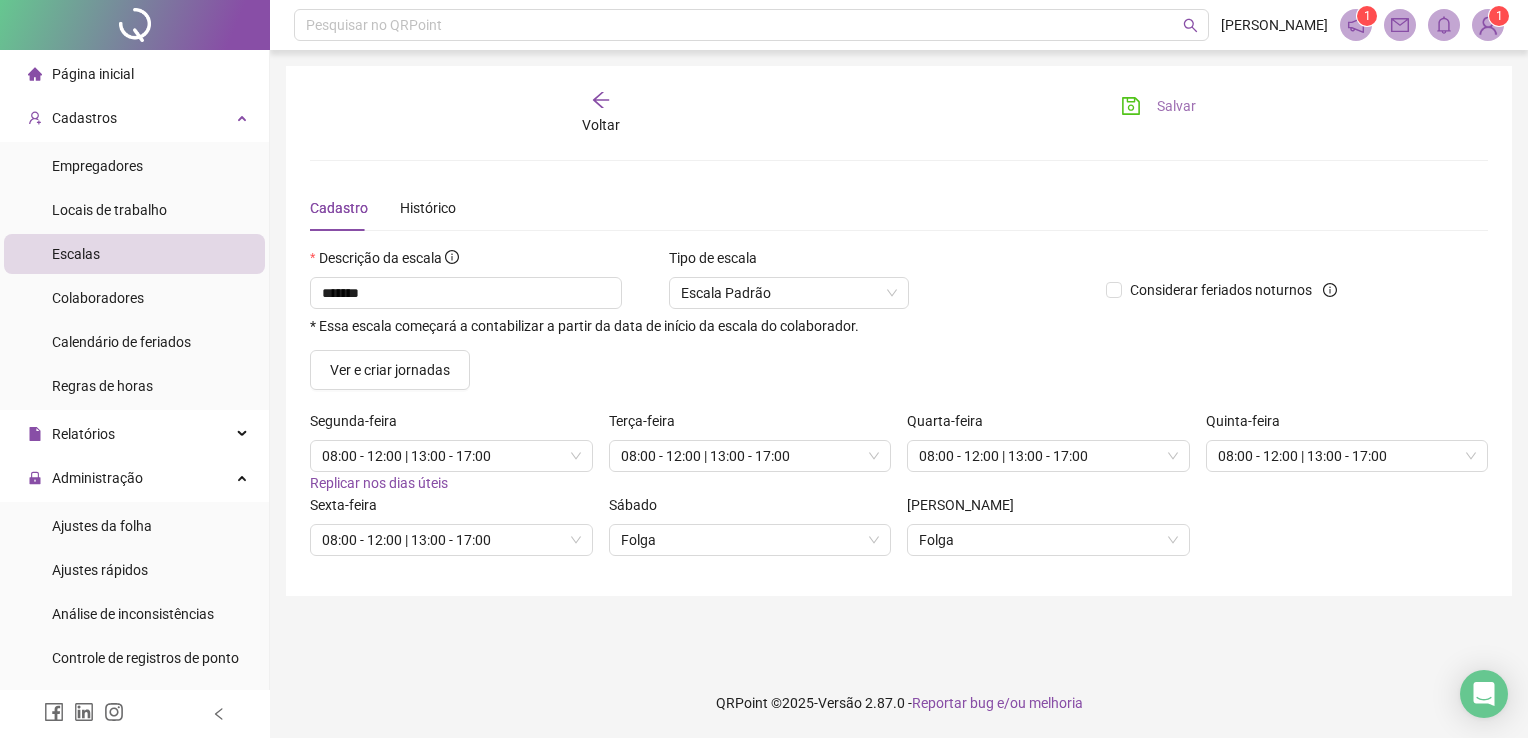 click on "Salvar" at bounding box center (1176, 106) 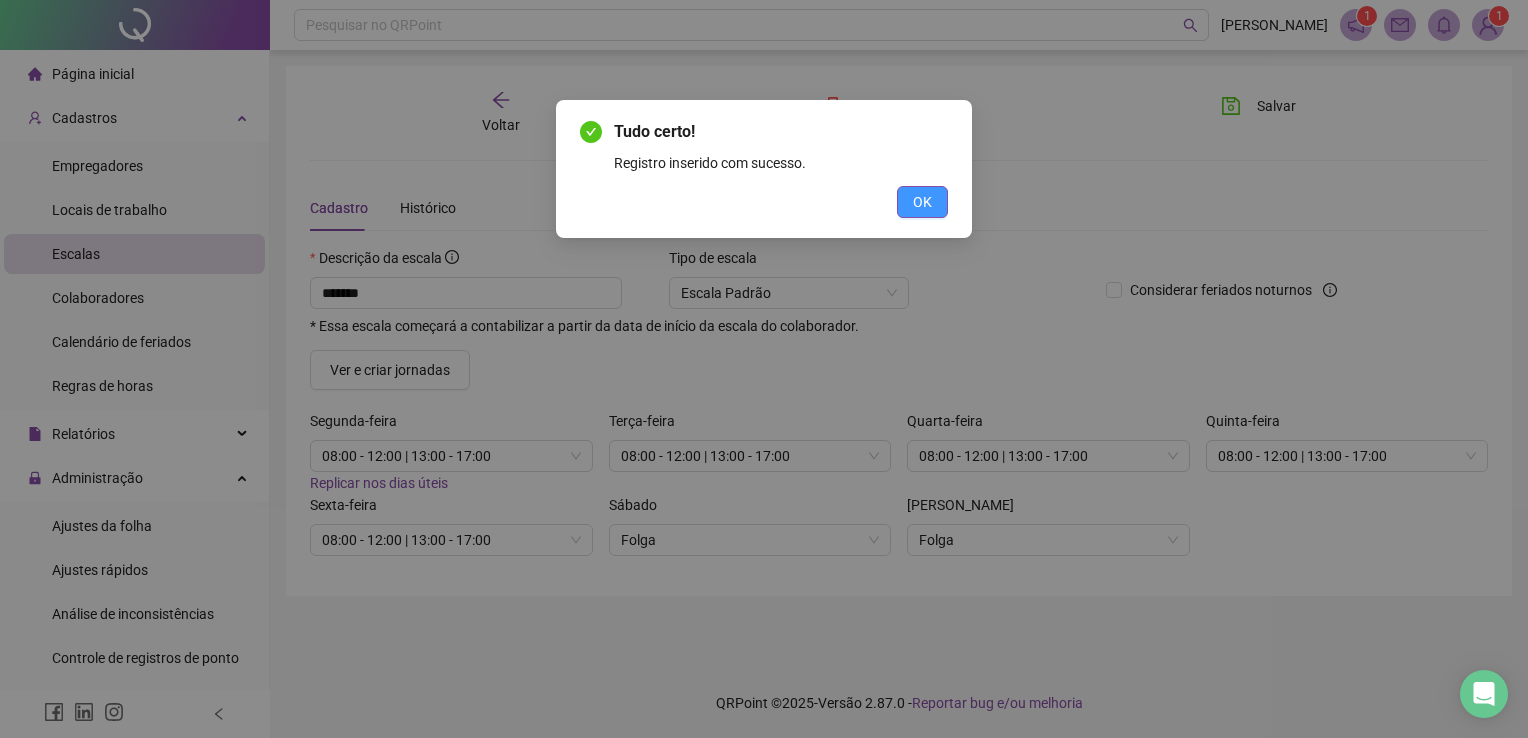 click on "OK" at bounding box center [922, 202] 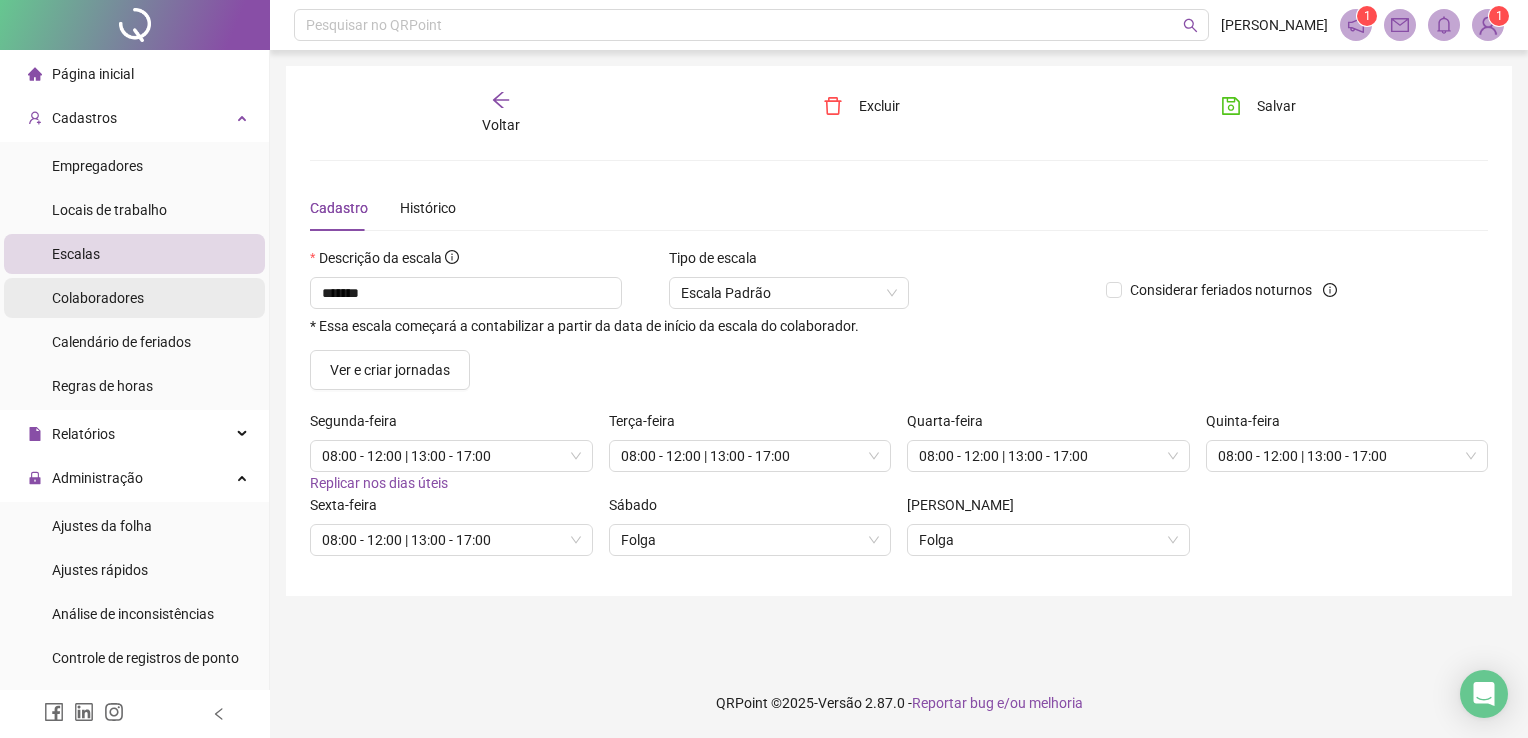 click on "Colaboradores" at bounding box center (98, 298) 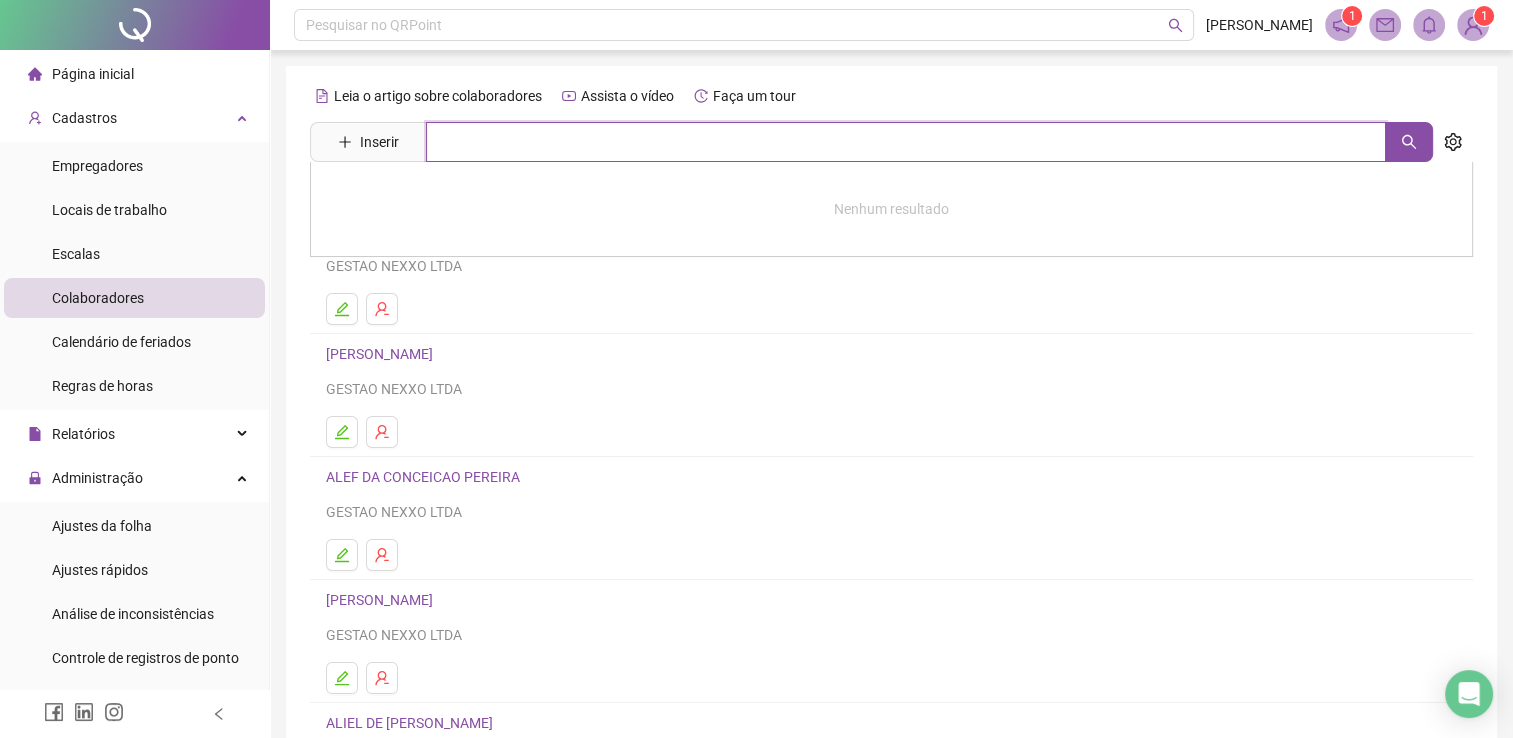 click at bounding box center (906, 142) 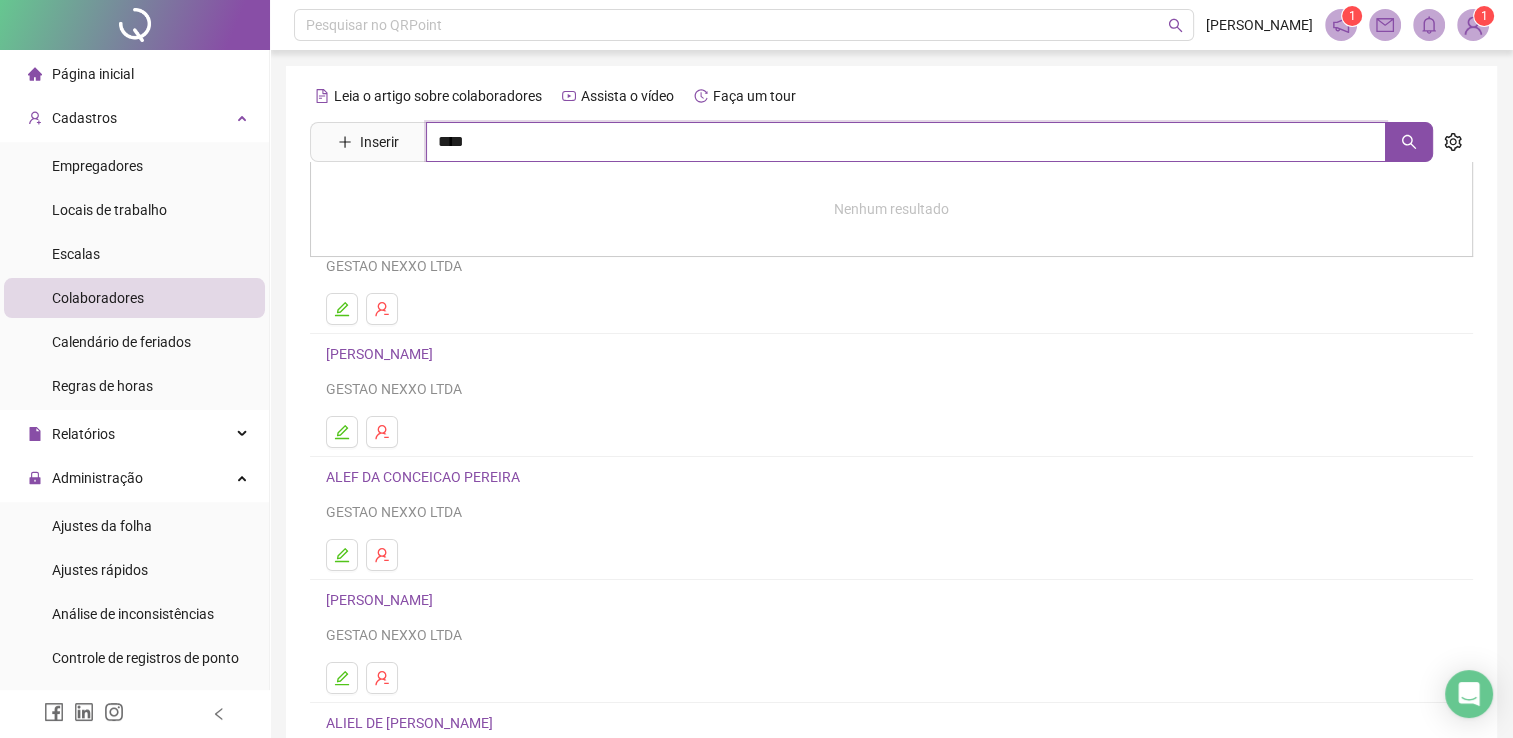 type on "****" 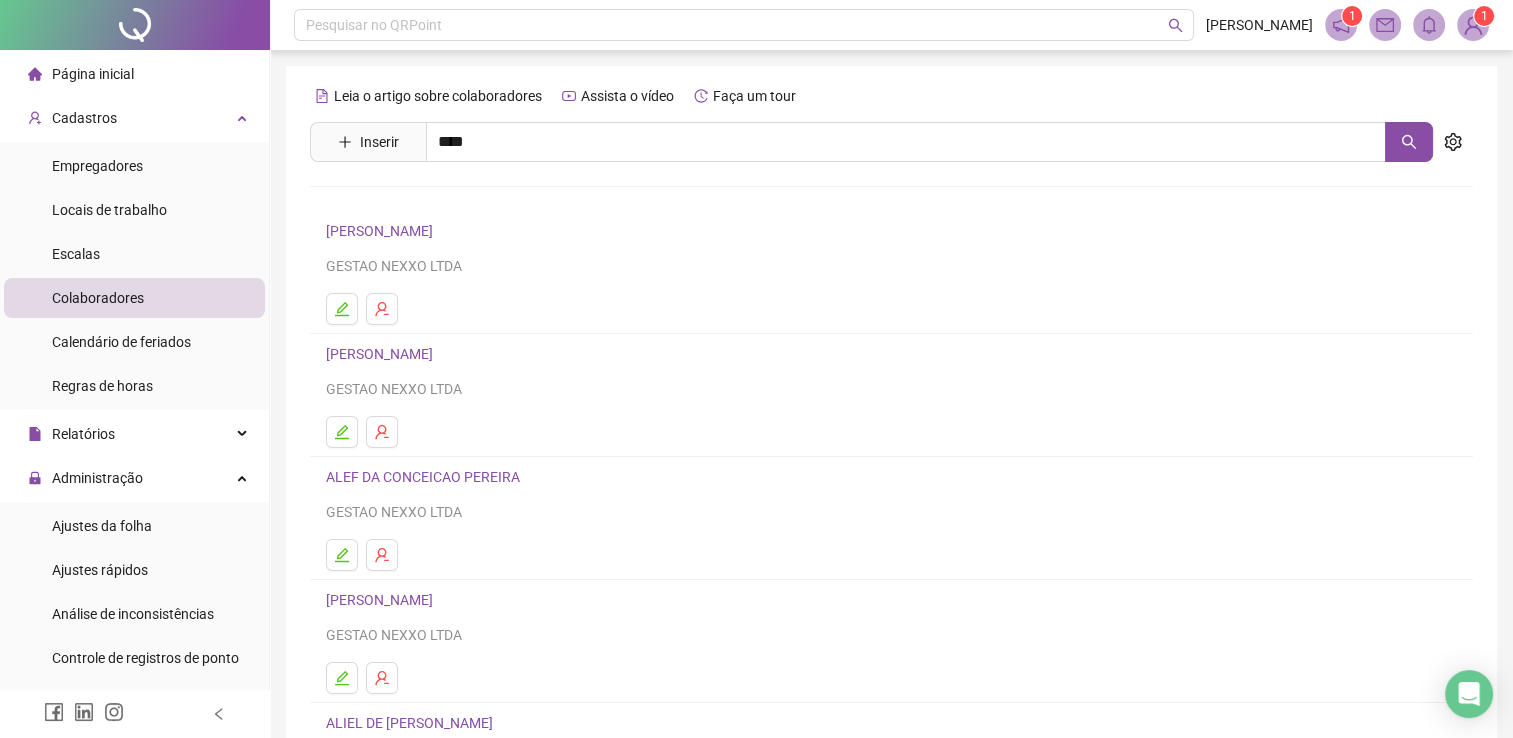 click on "AILANA NUNES DOS SANTOS SOUZA   Inativo AILANA RAIRES SANTOS" at bounding box center (891, 225) 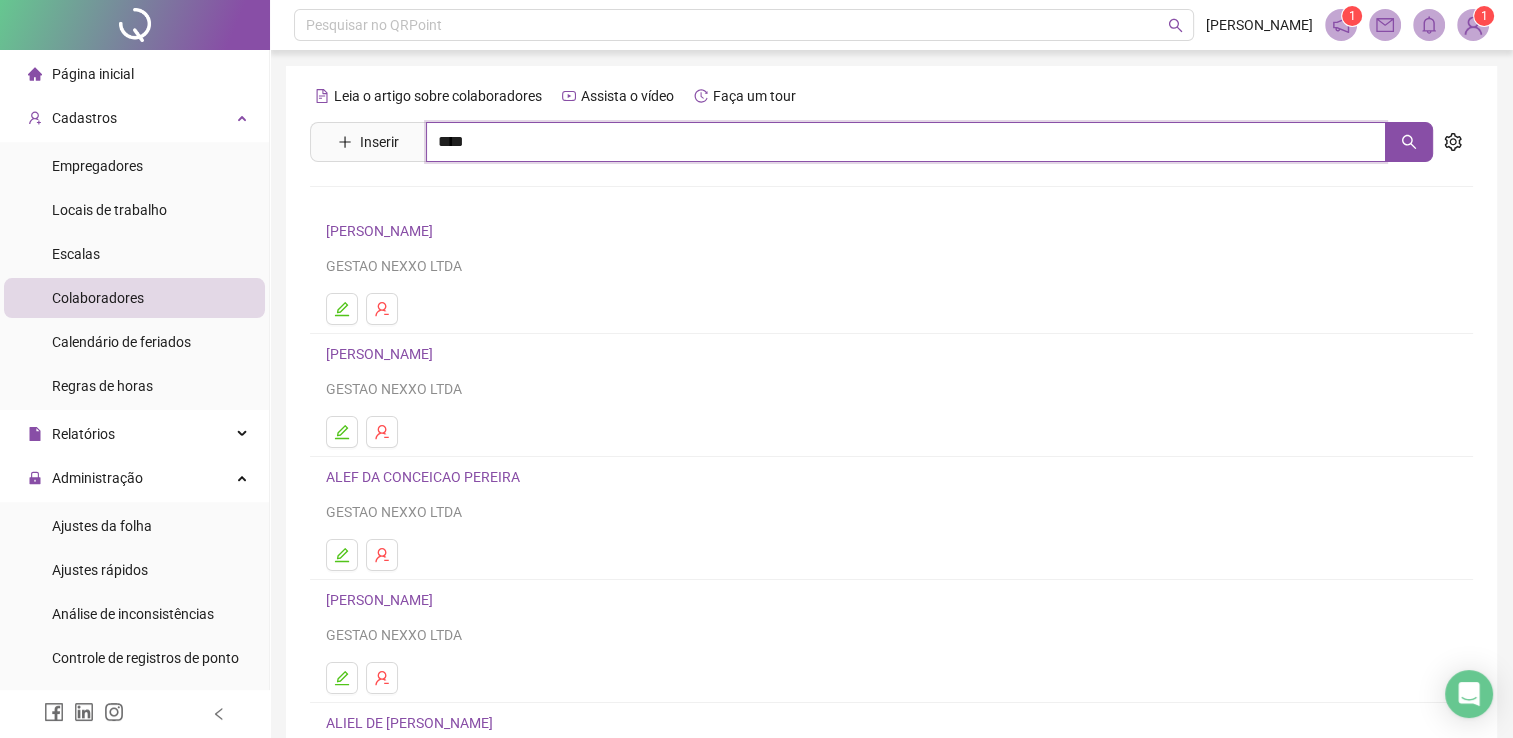 click on "****" at bounding box center (906, 142) 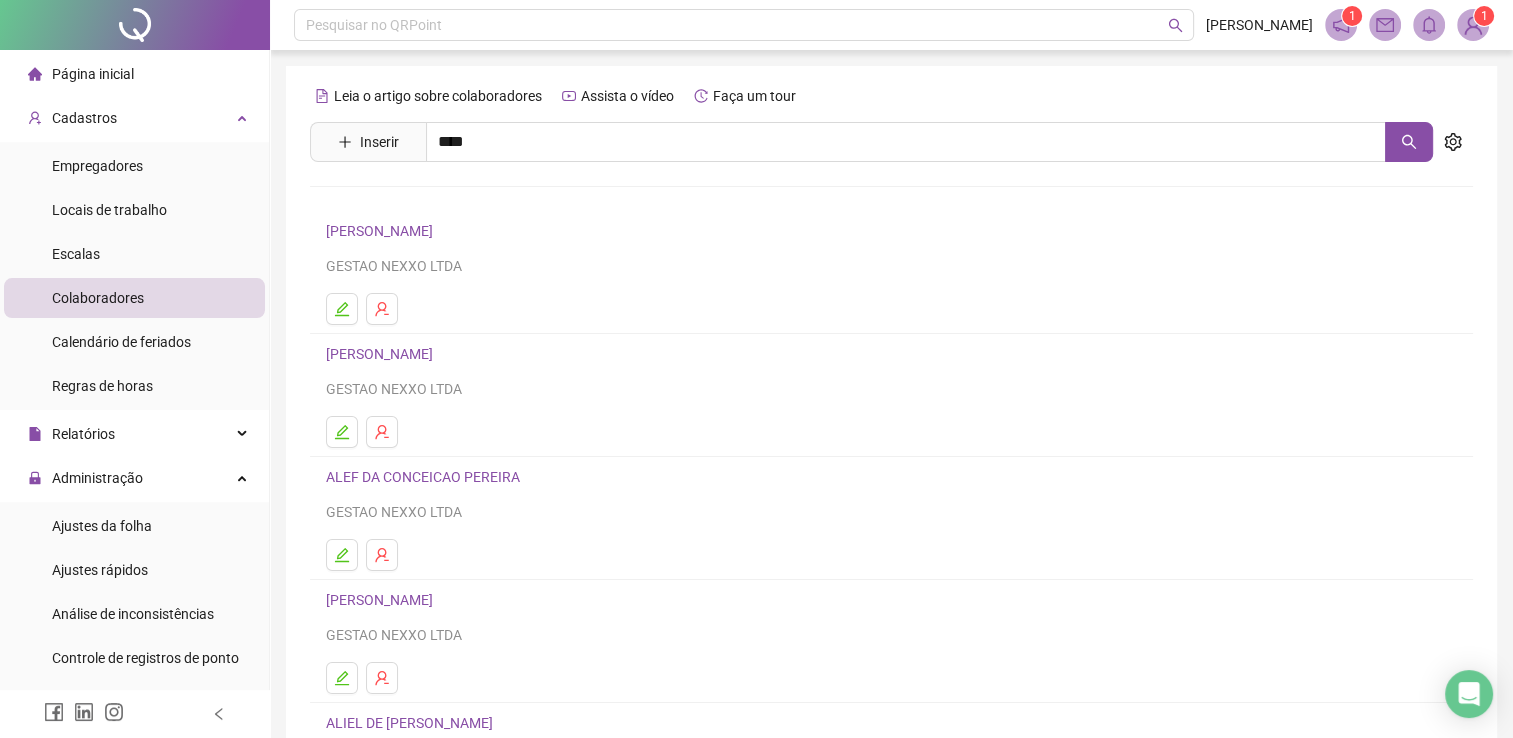 click on "AILANA RAIRES SANTOS" at bounding box center (400, 245) 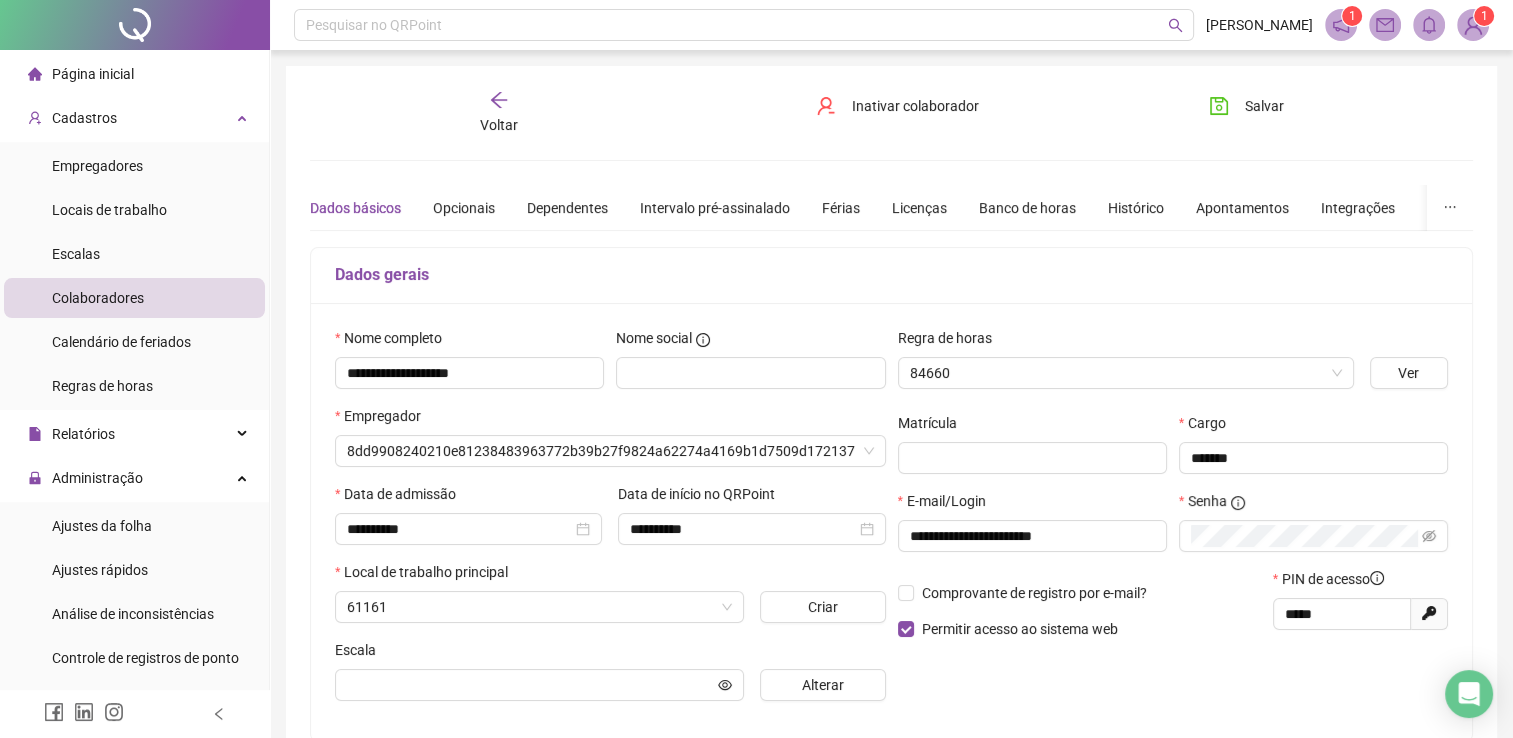 type on "**********" 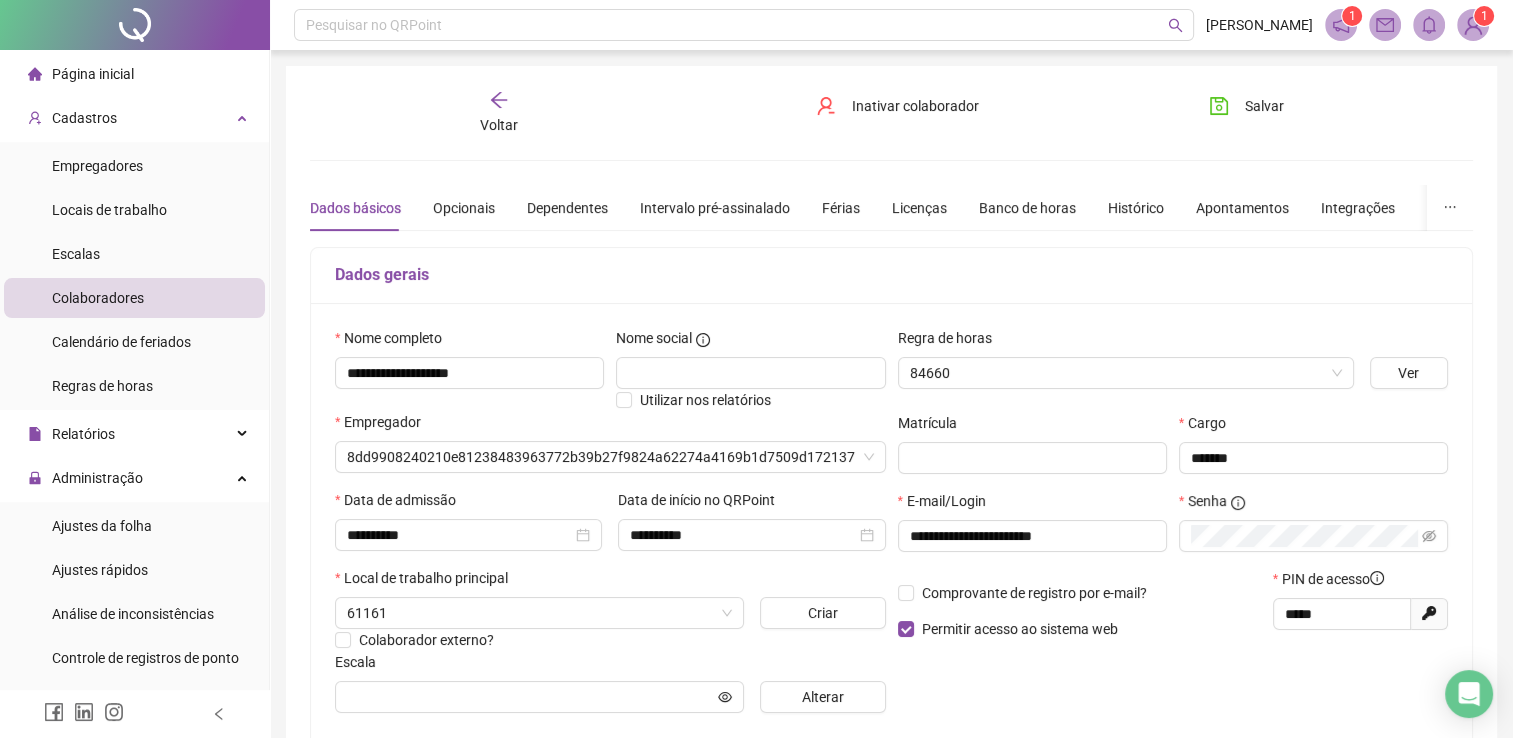 type on "*********" 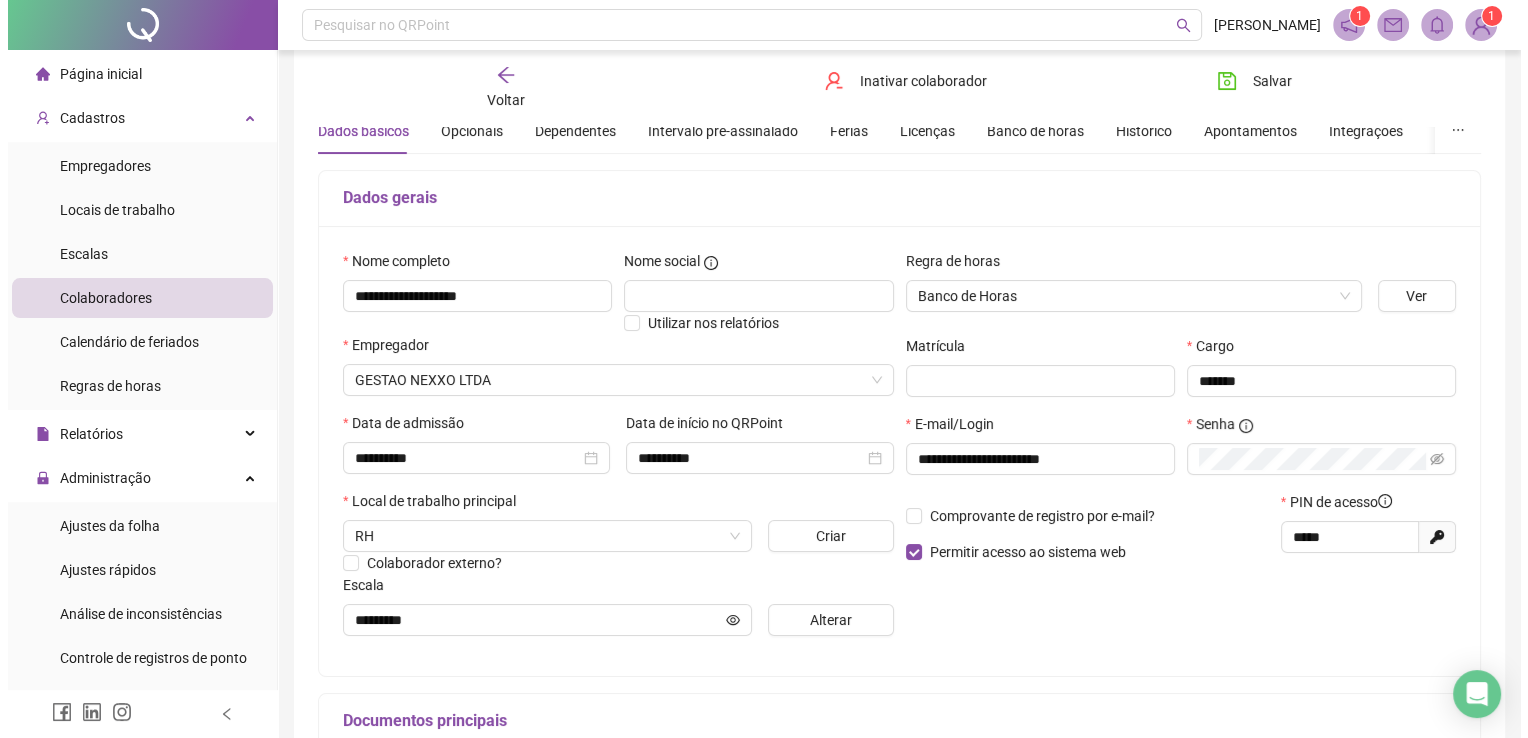 scroll, scrollTop: 100, scrollLeft: 0, axis: vertical 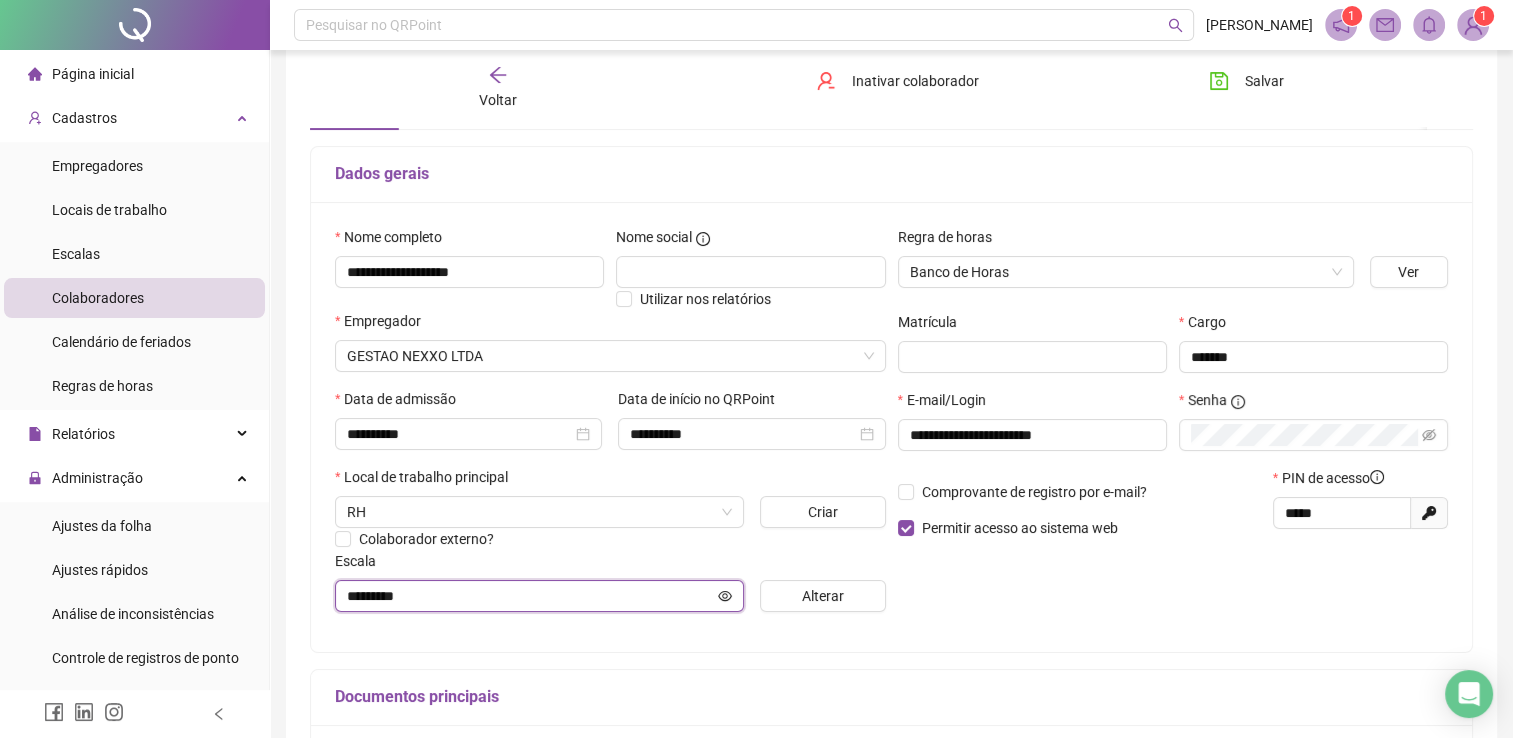 drag, startPoint x: 668, startPoint y: 590, endPoint x: 684, endPoint y: 587, distance: 16.27882 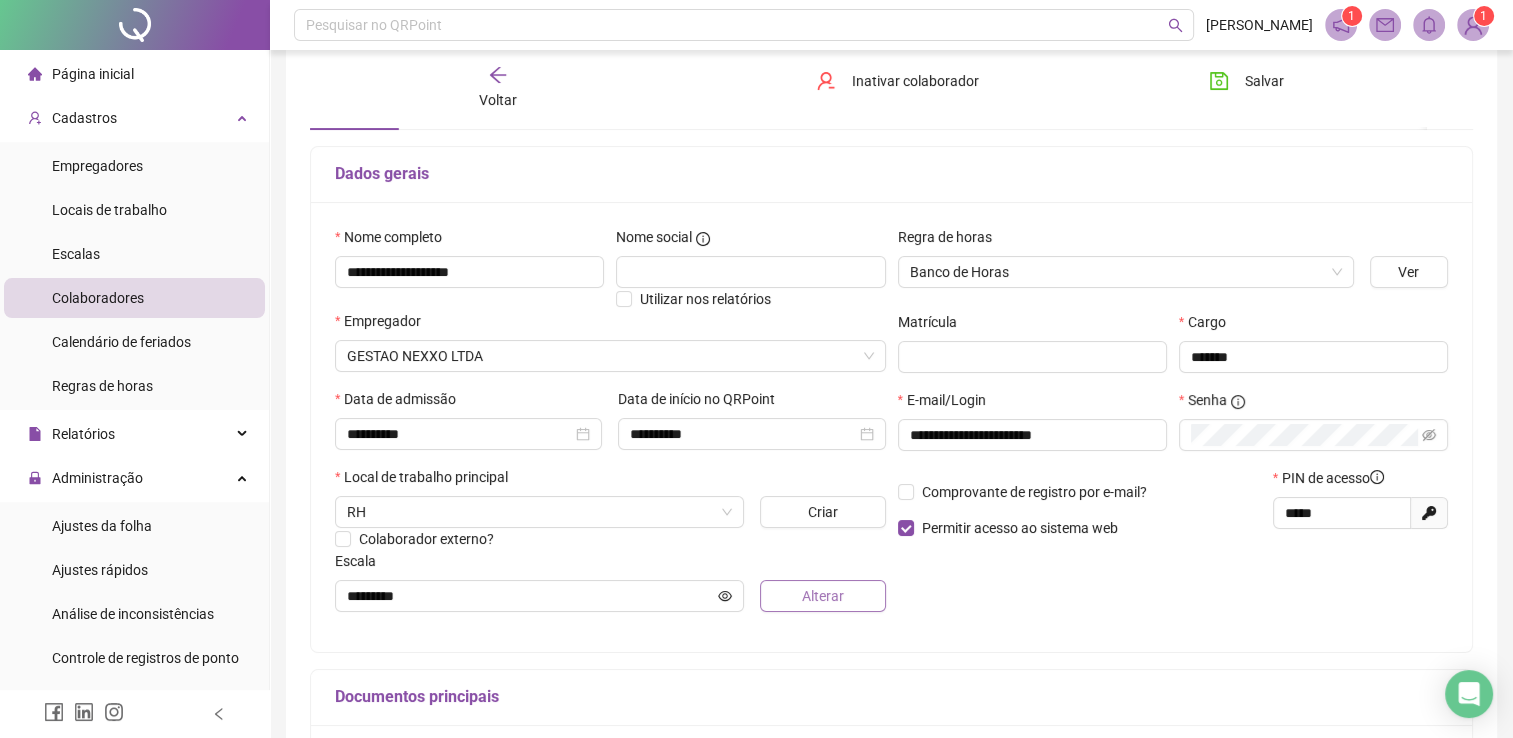 click on "Alterar" at bounding box center [823, 596] 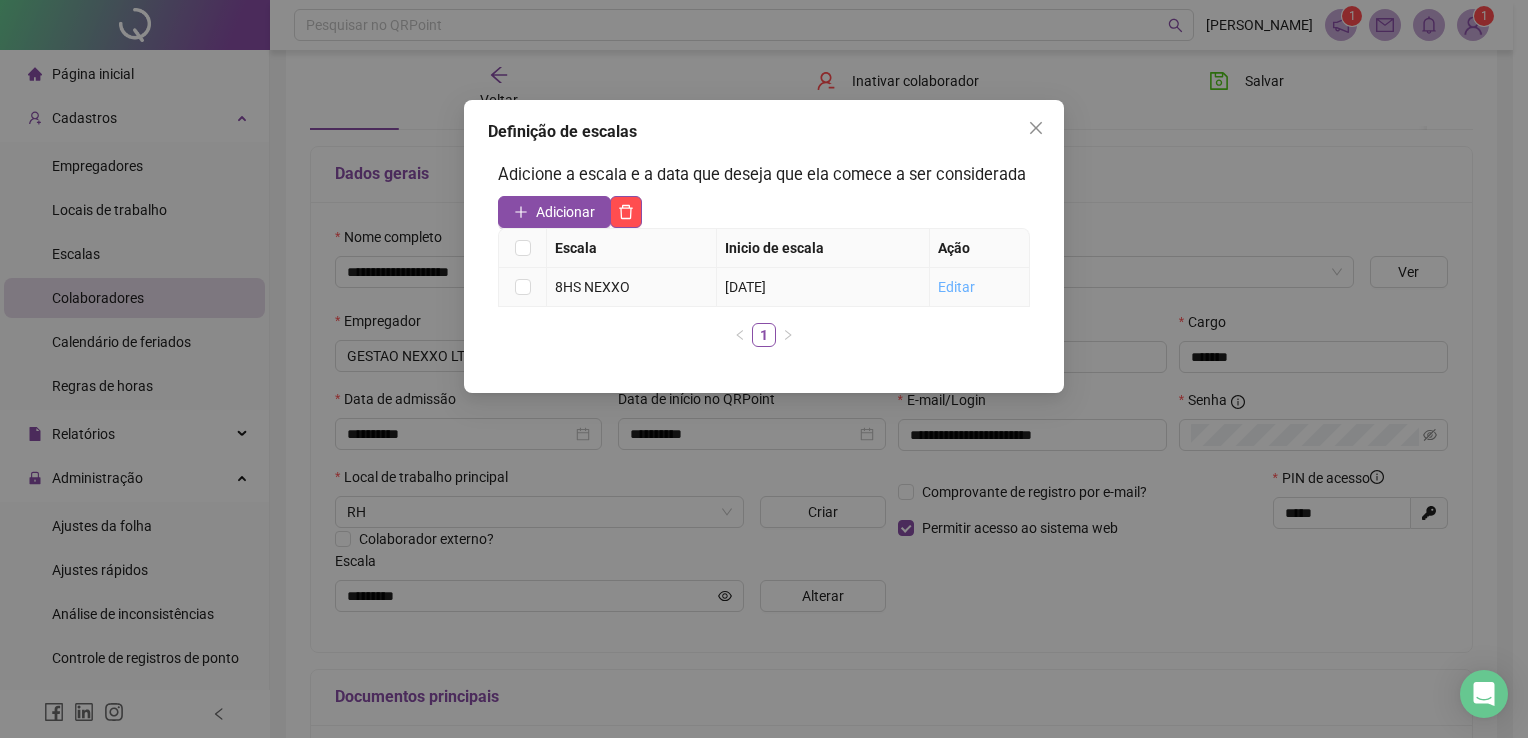 click on "Editar" at bounding box center [956, 287] 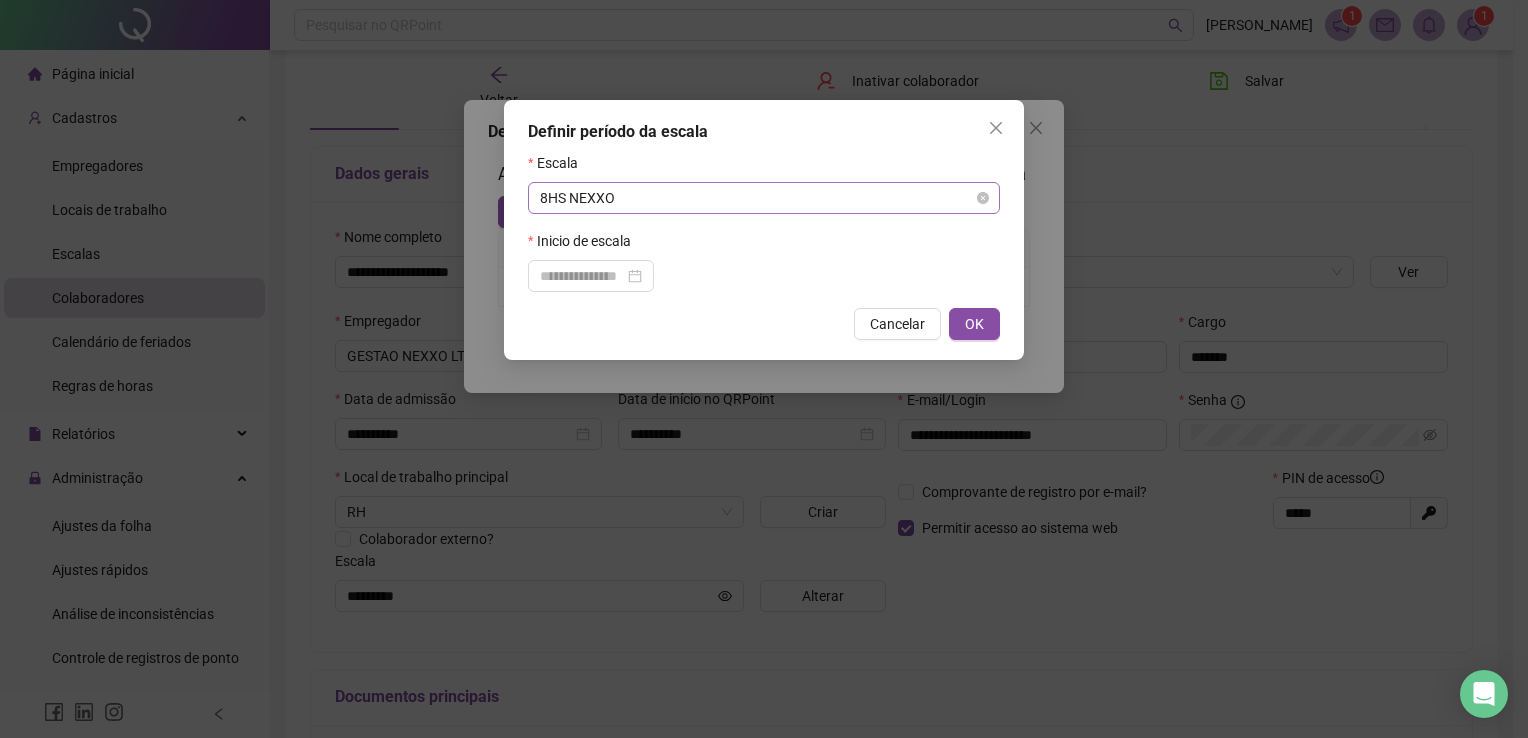 click on "8HS NEXXO" at bounding box center (764, 198) 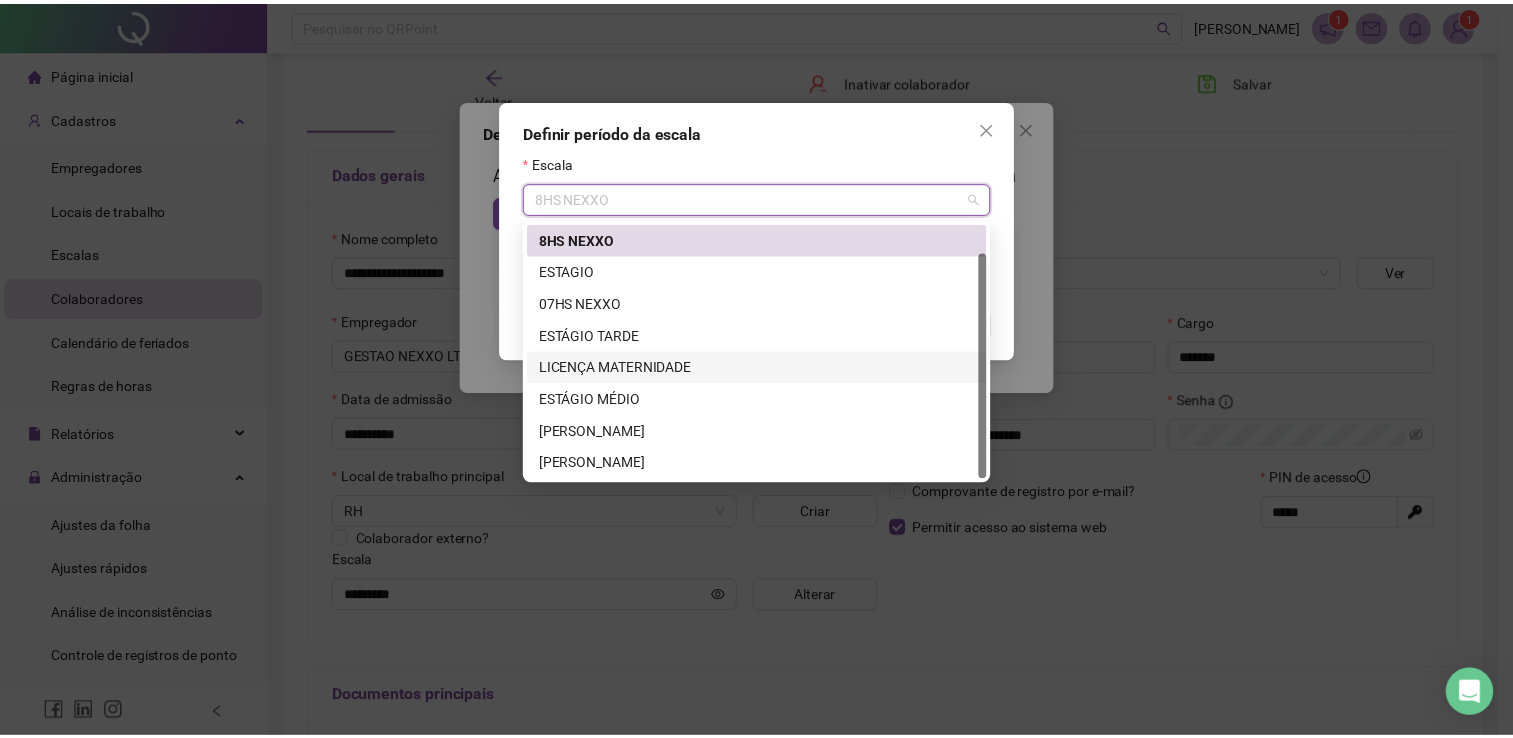 scroll, scrollTop: 32, scrollLeft: 0, axis: vertical 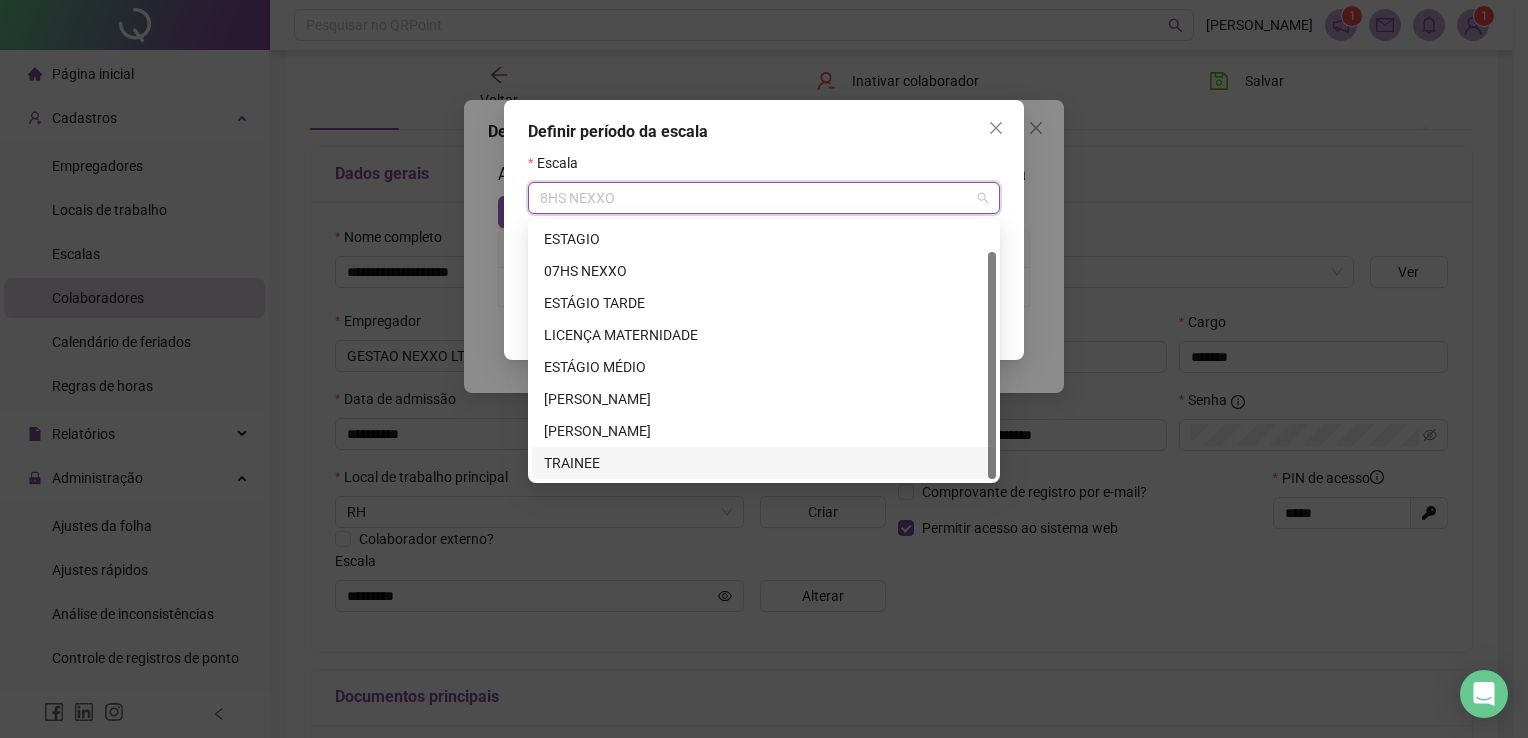 click on "TRAINEE" at bounding box center [764, 463] 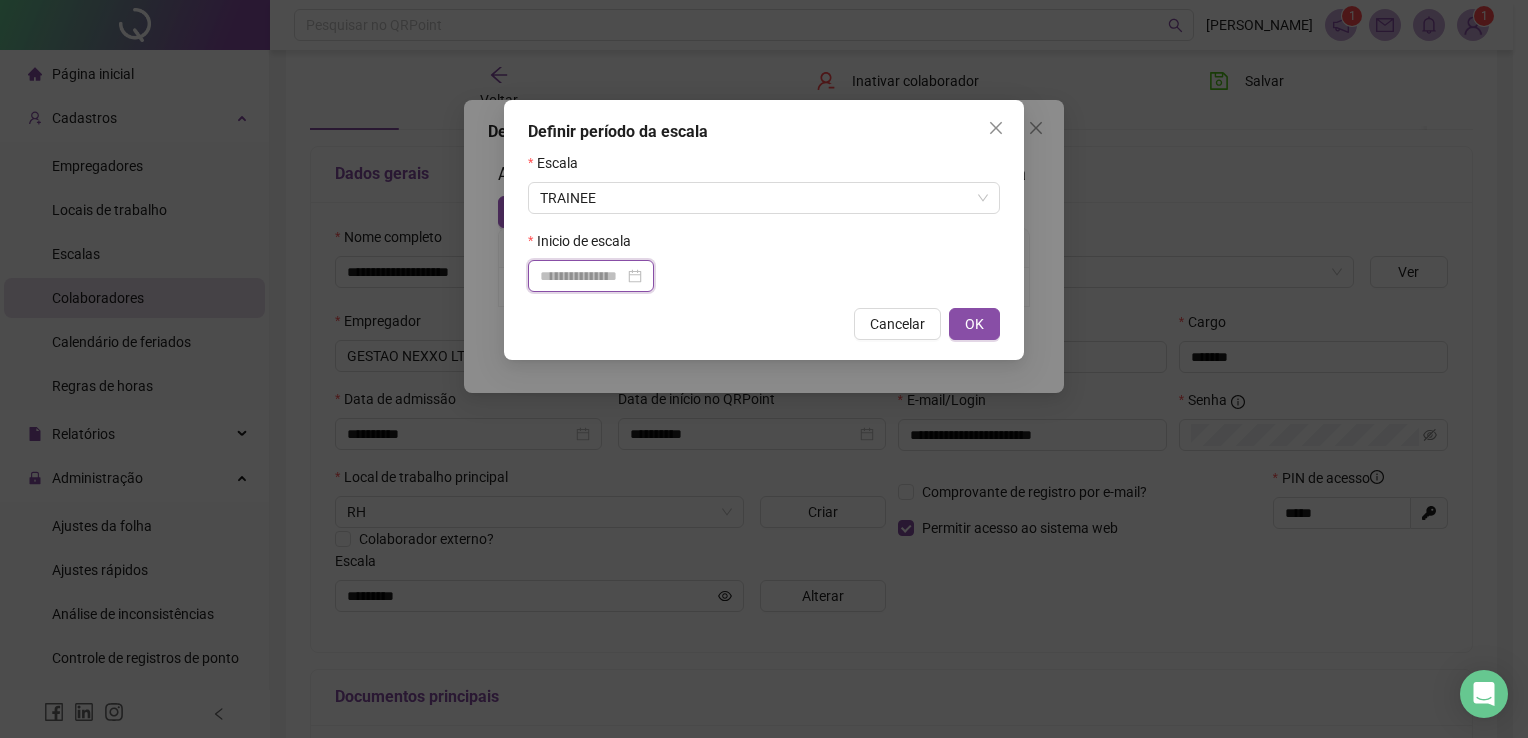 click at bounding box center (582, 276) 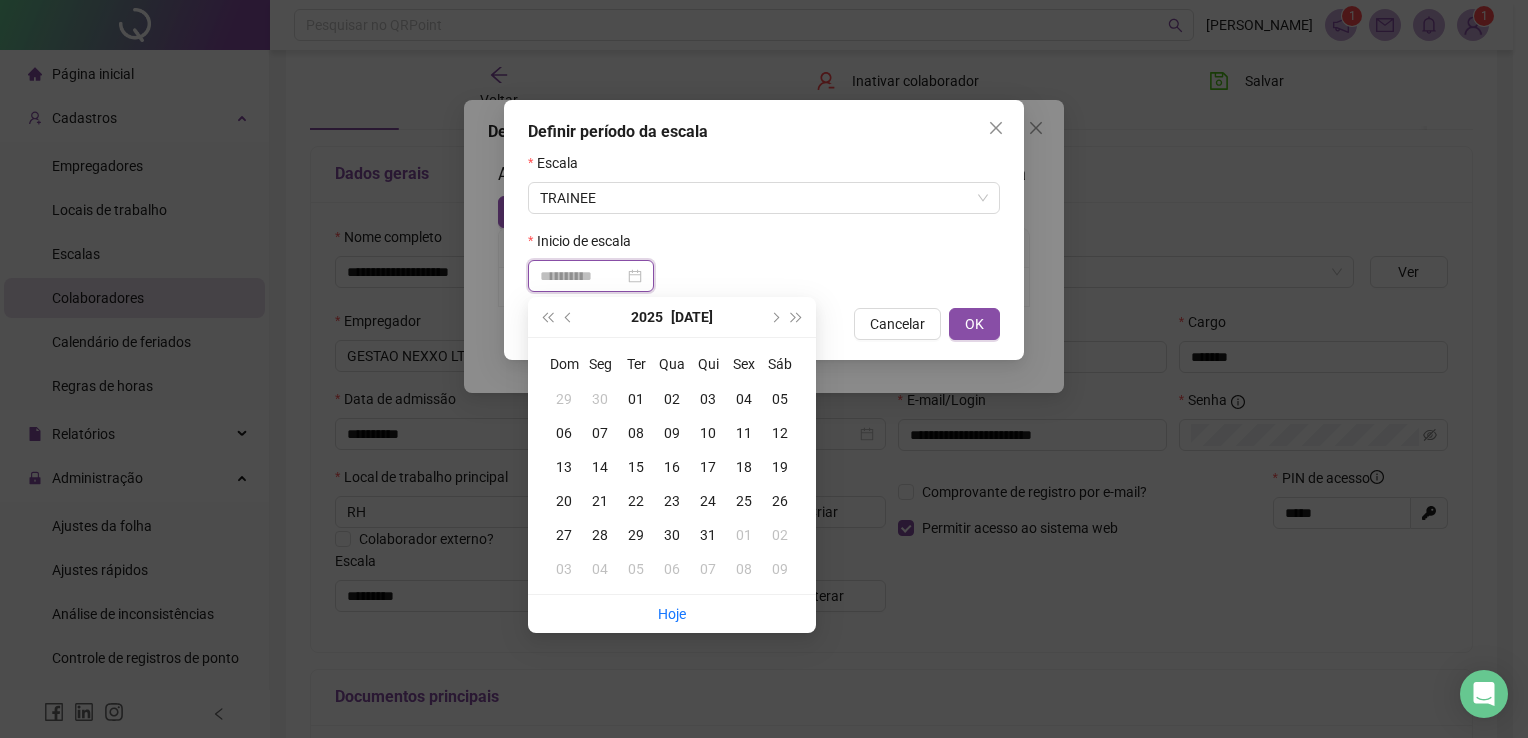 type on "**********" 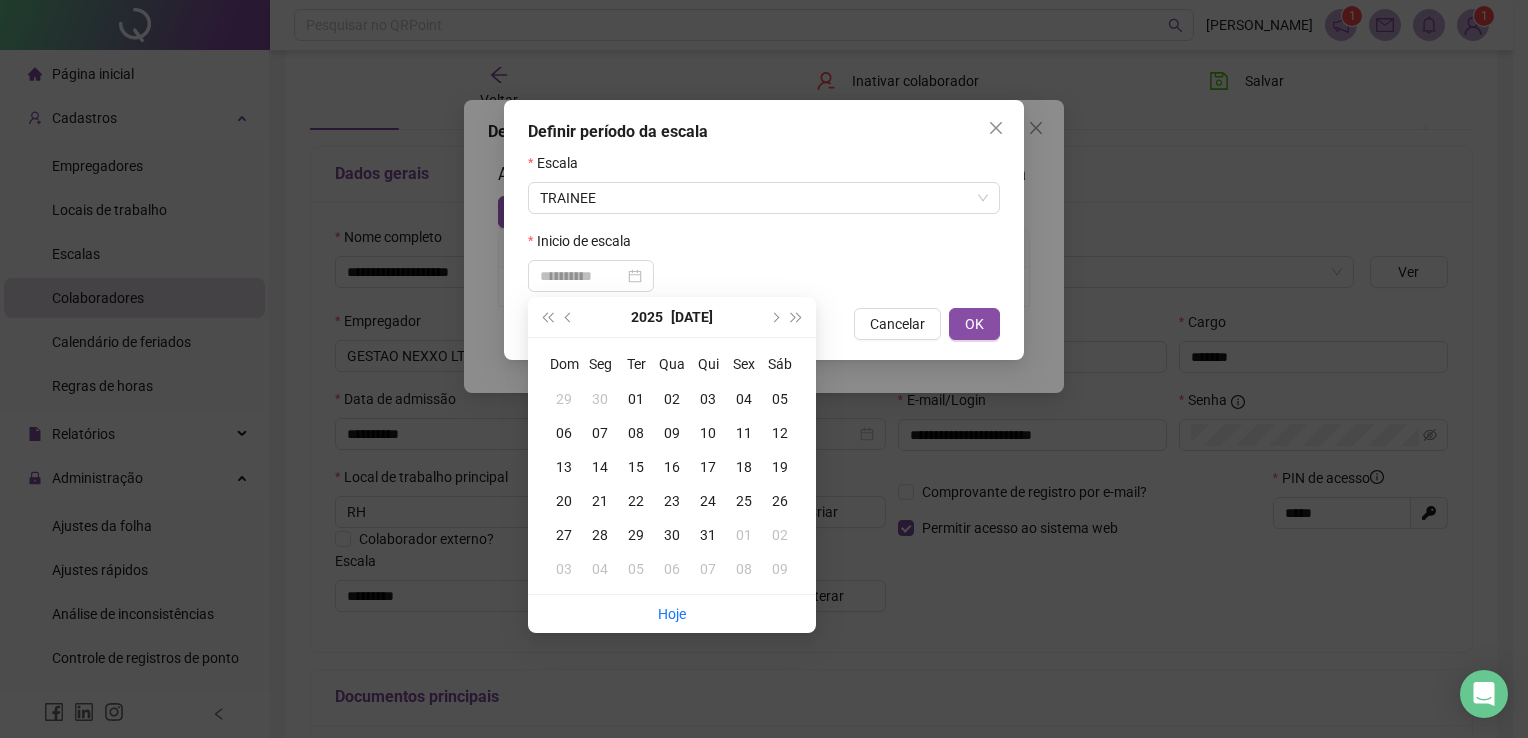 click on "07" at bounding box center (600, 433) 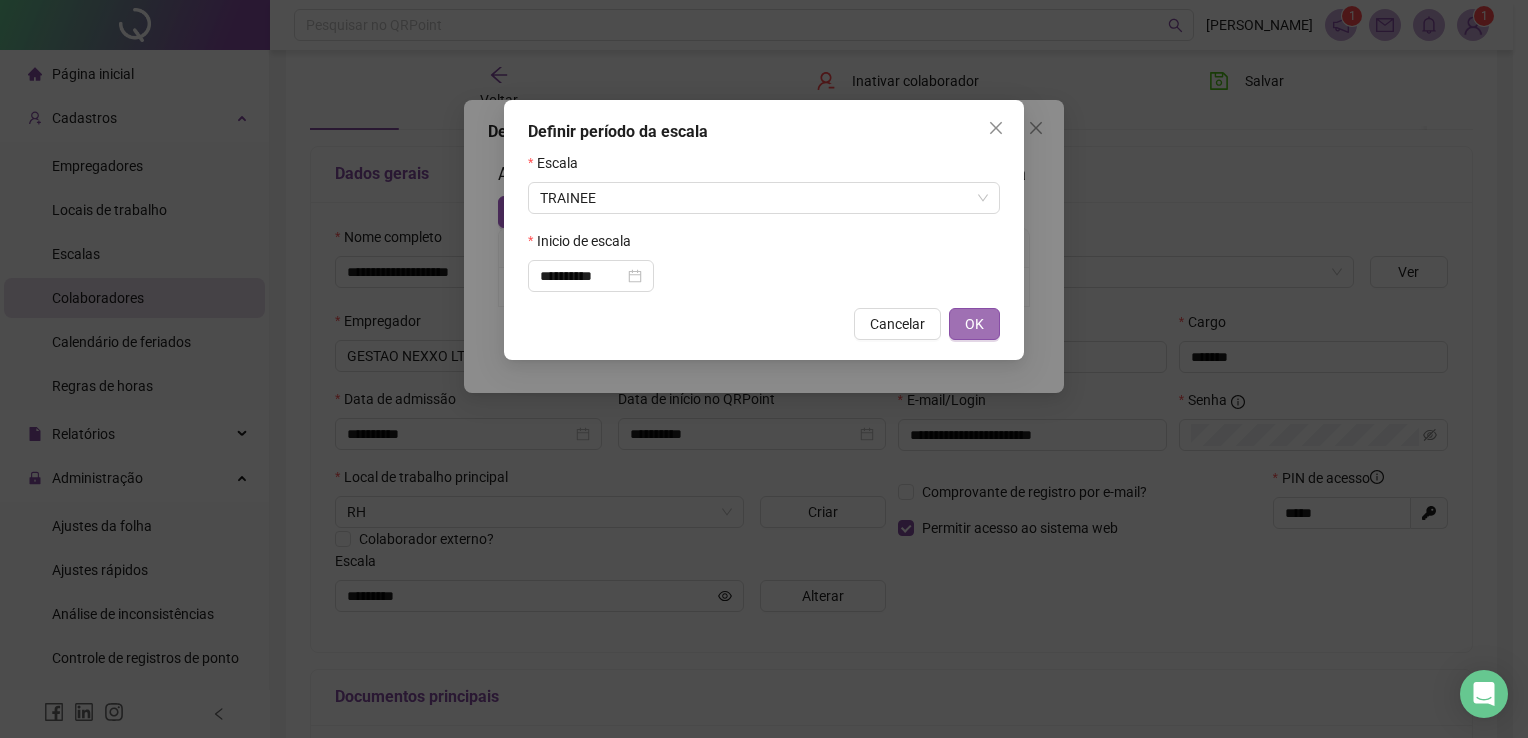 click on "OK" at bounding box center (974, 324) 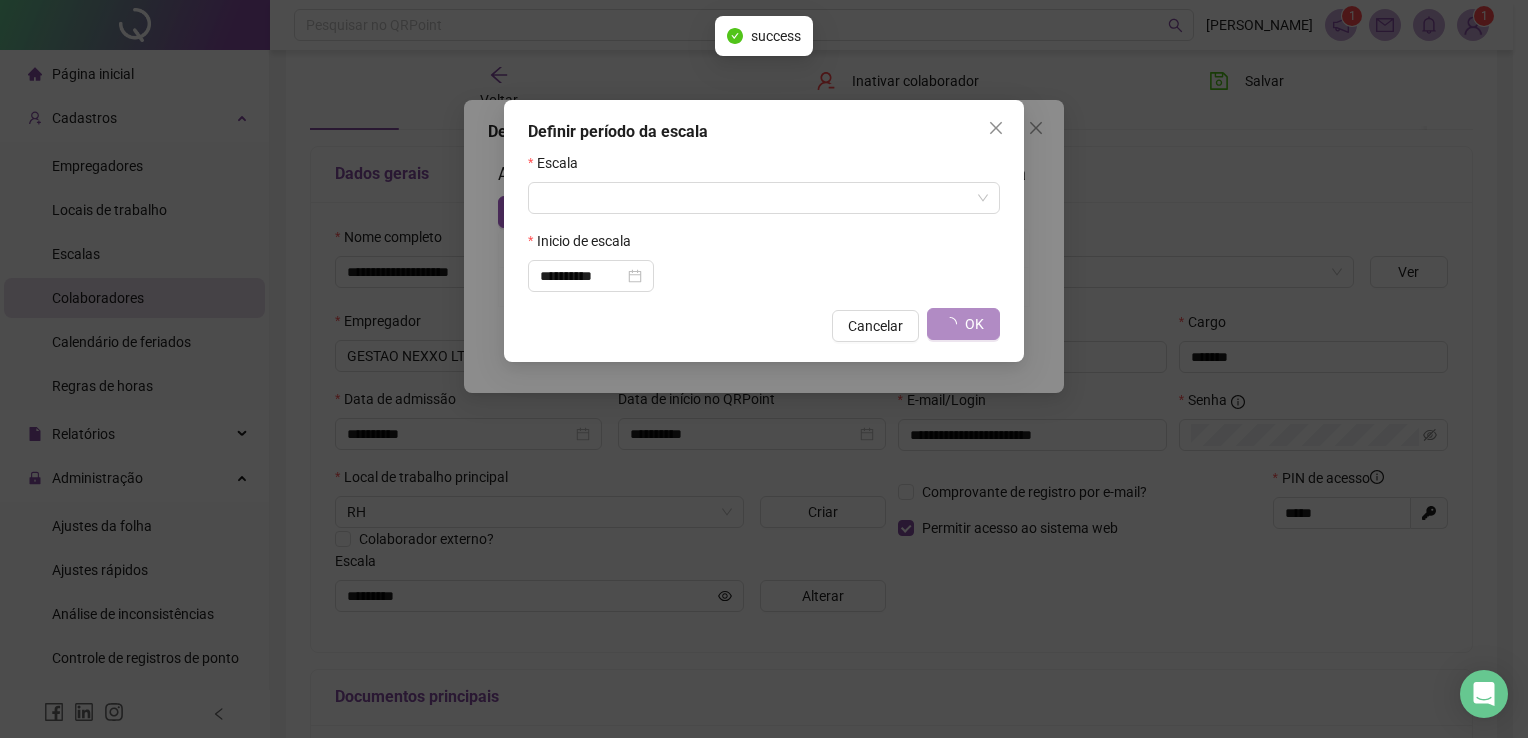 type on "*******" 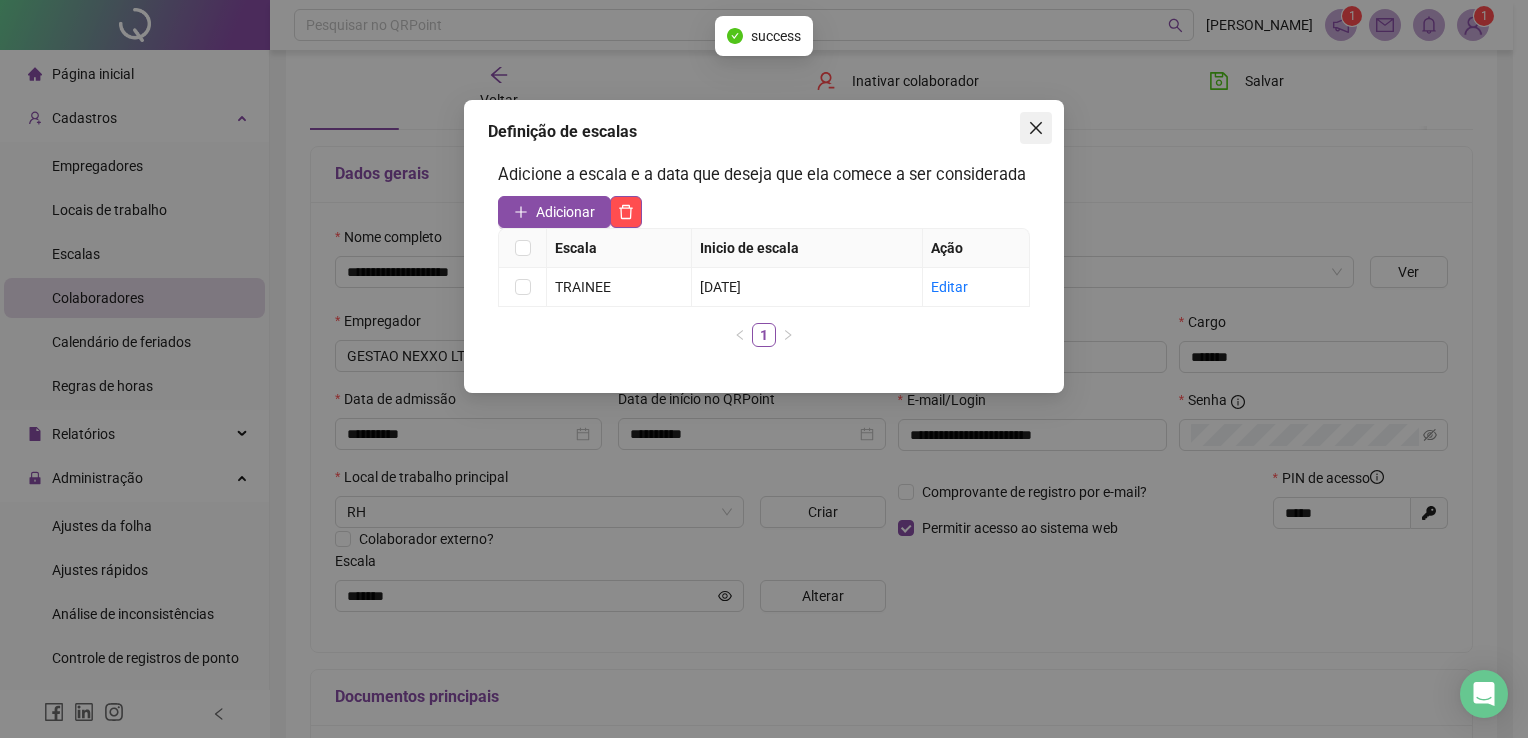 click at bounding box center [1036, 128] 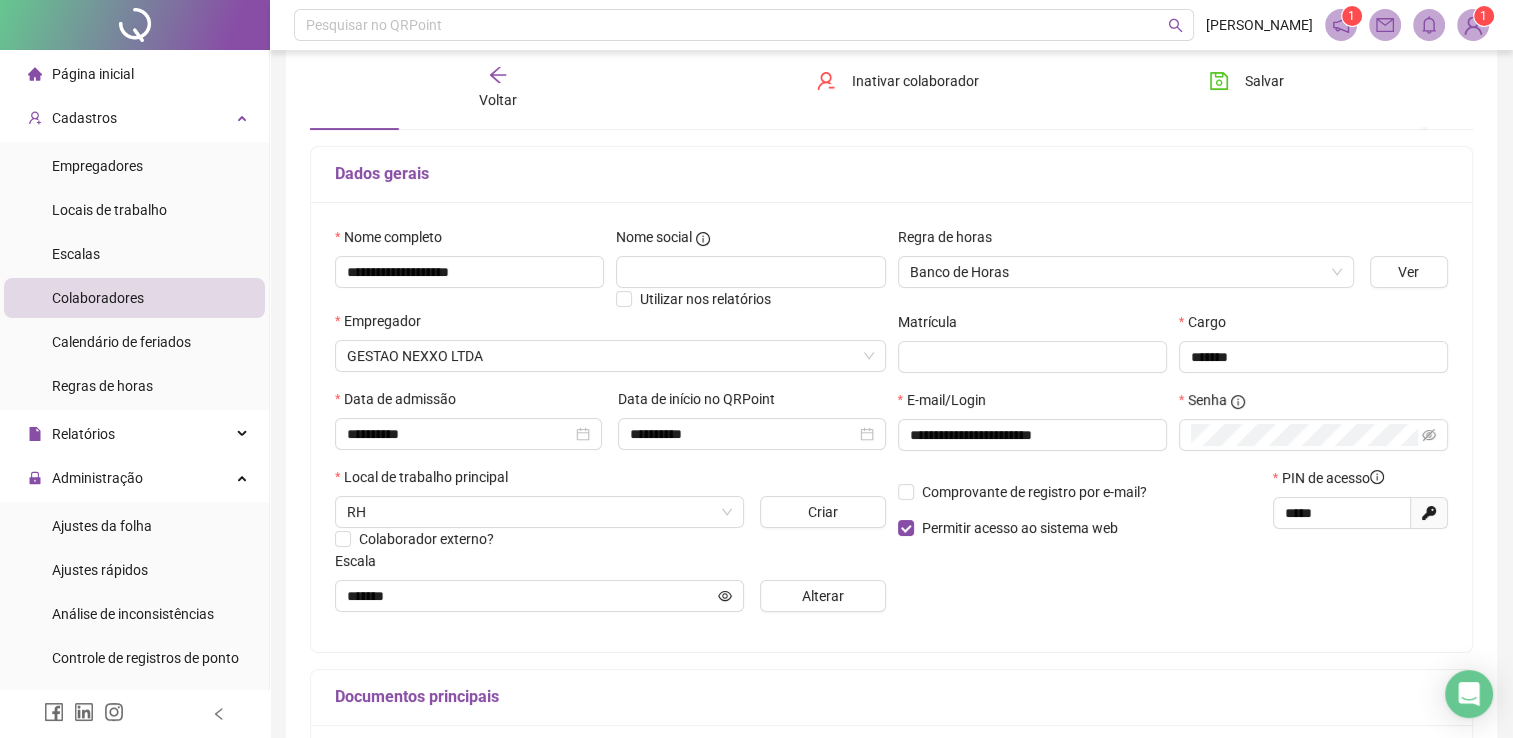 click on "Voltar" at bounding box center [498, 88] 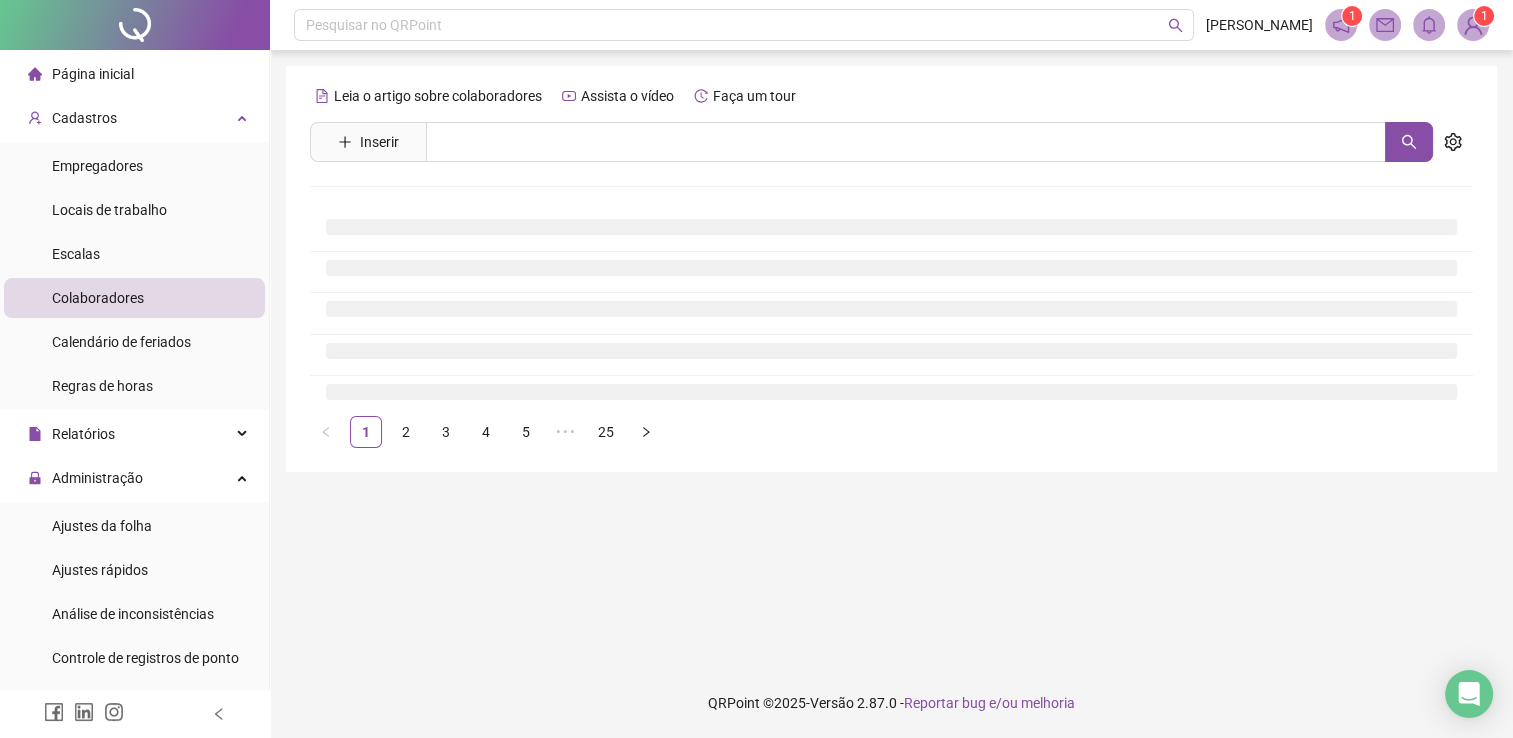 scroll, scrollTop: 0, scrollLeft: 0, axis: both 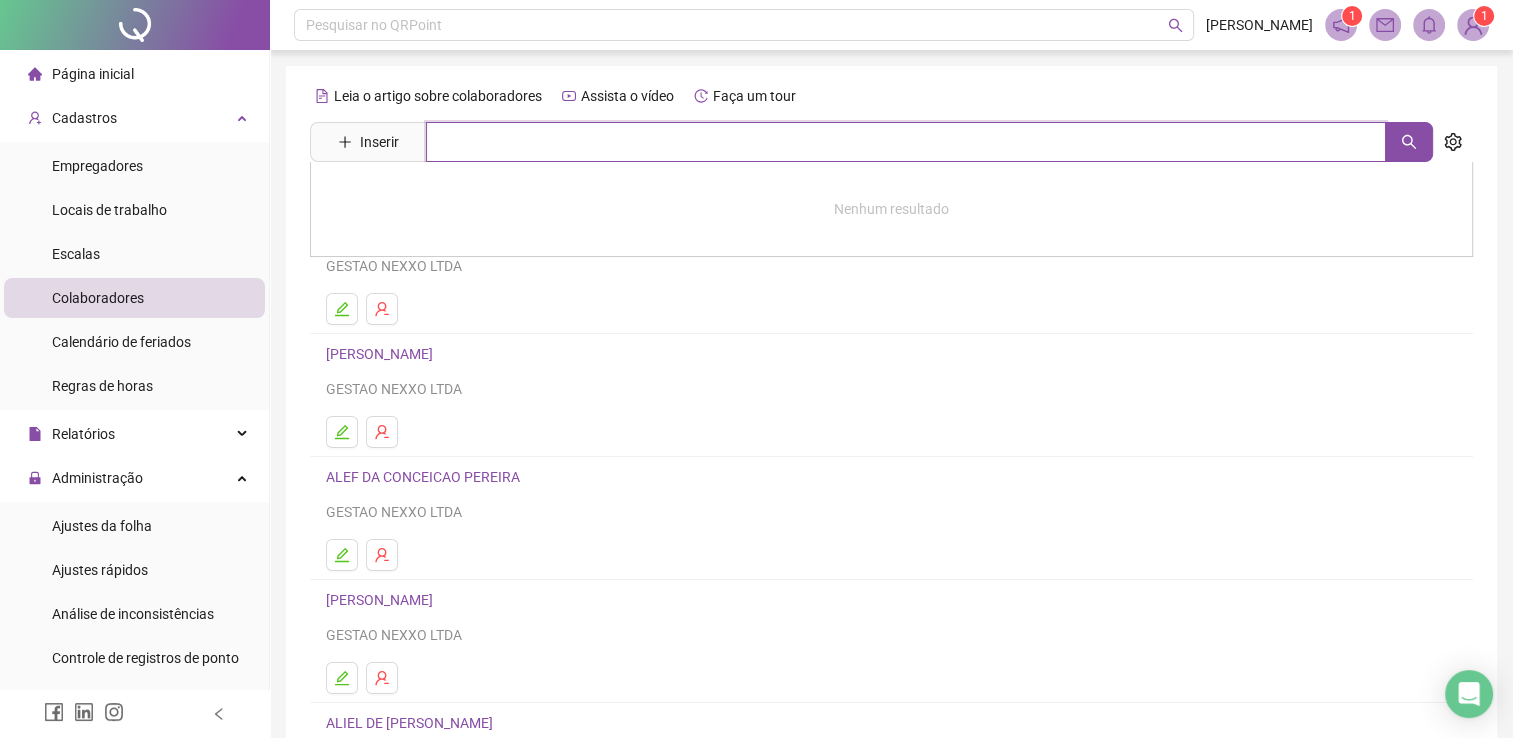 click at bounding box center [906, 142] 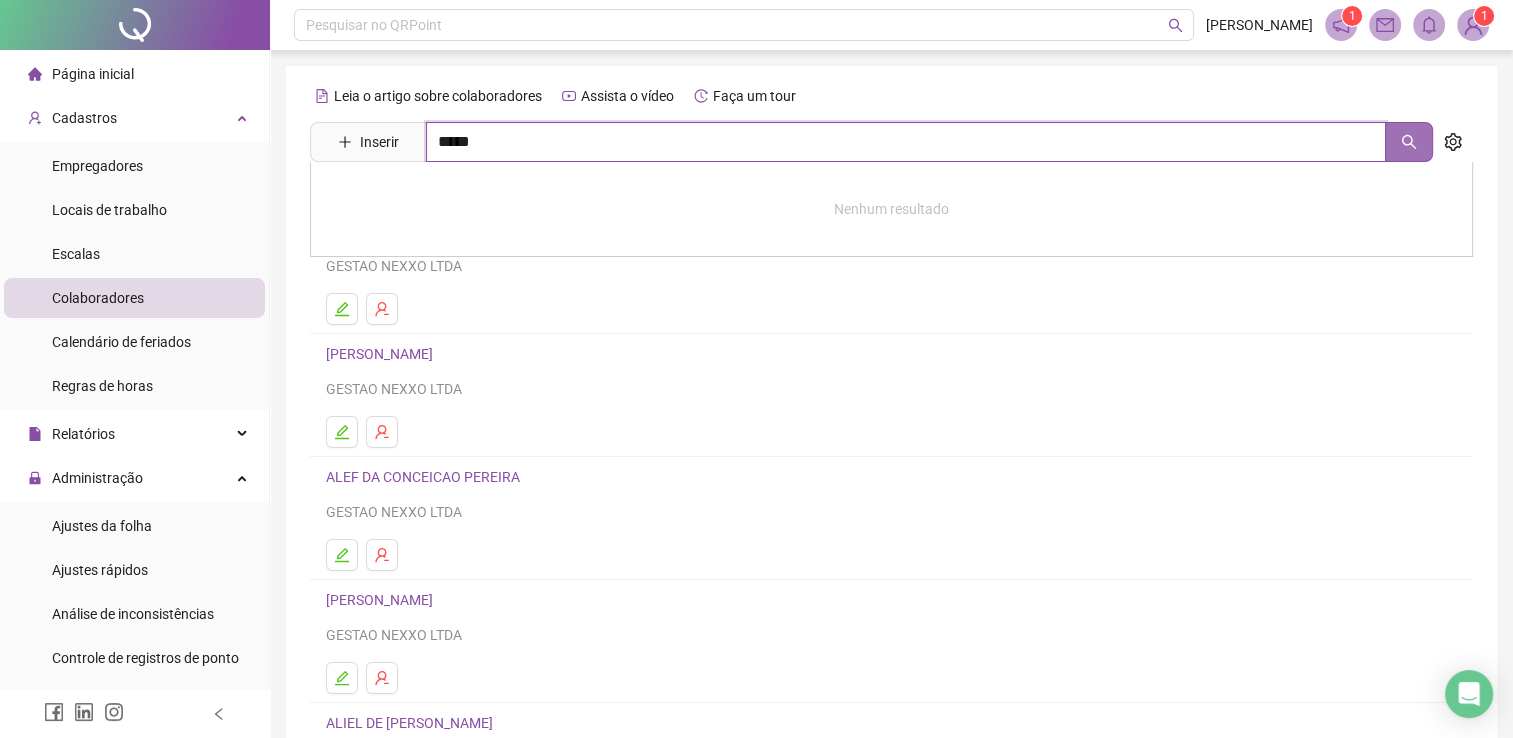 click at bounding box center (1409, 142) 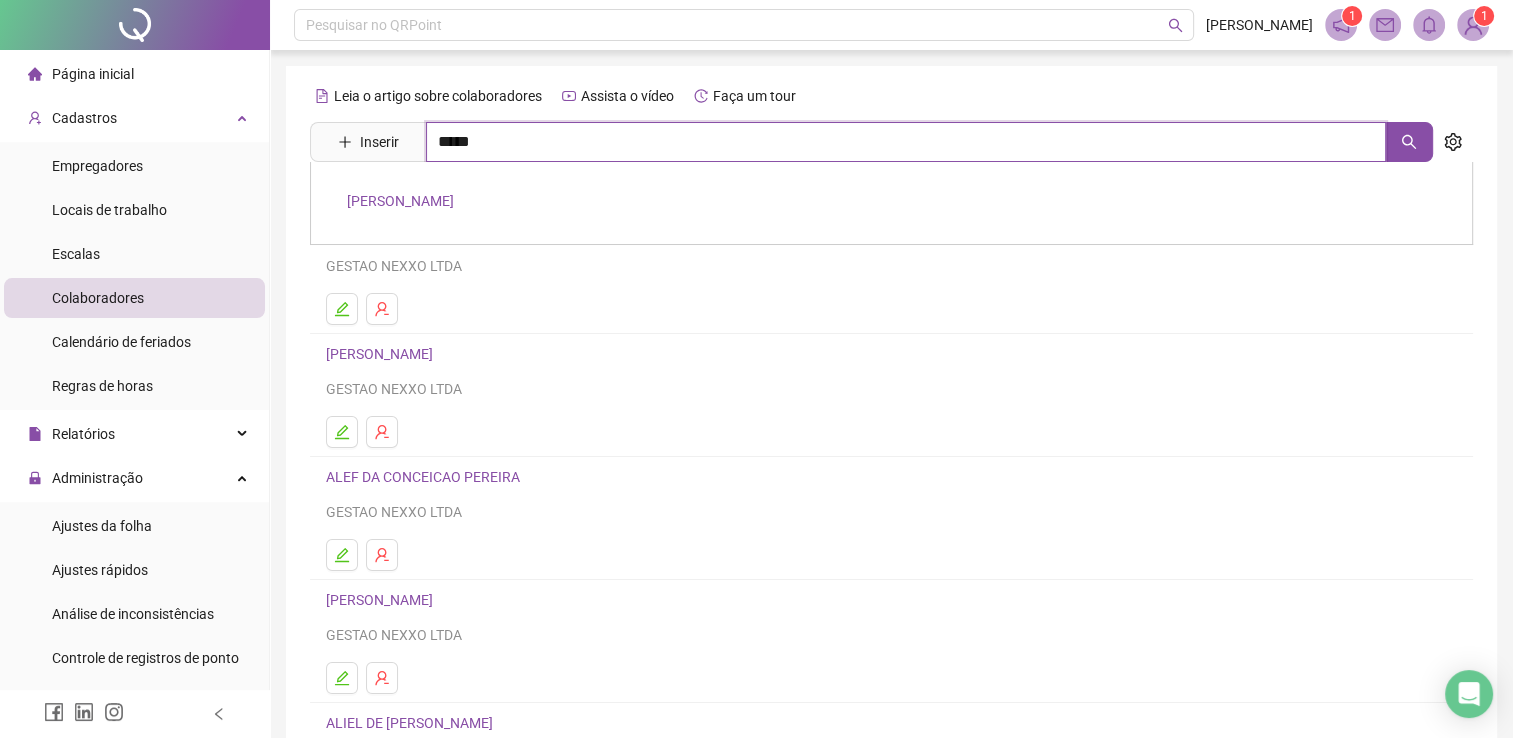 type on "*****" 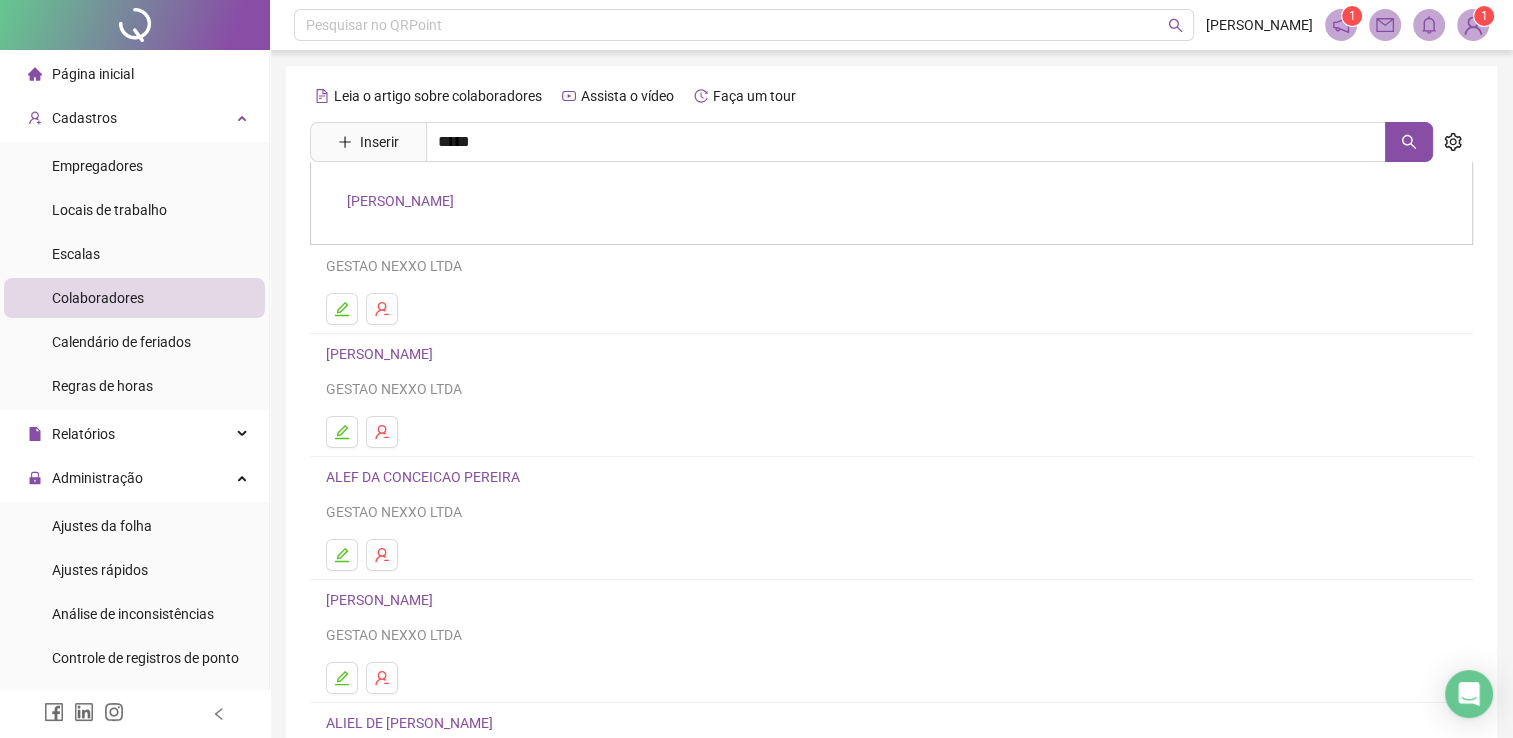 click on "ANDRÉ RICARDO SANTANA CUNHA" at bounding box center (400, 201) 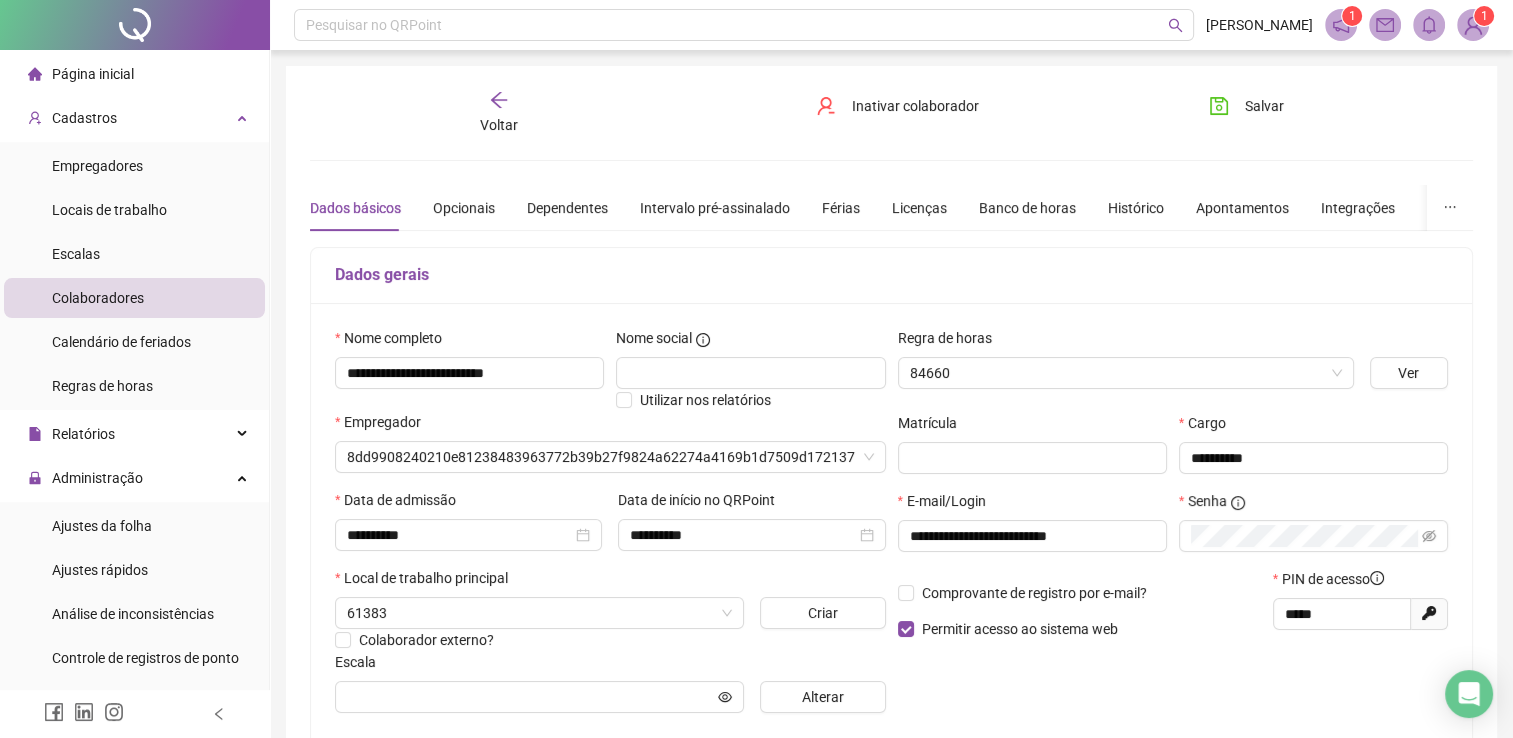 type on "*******" 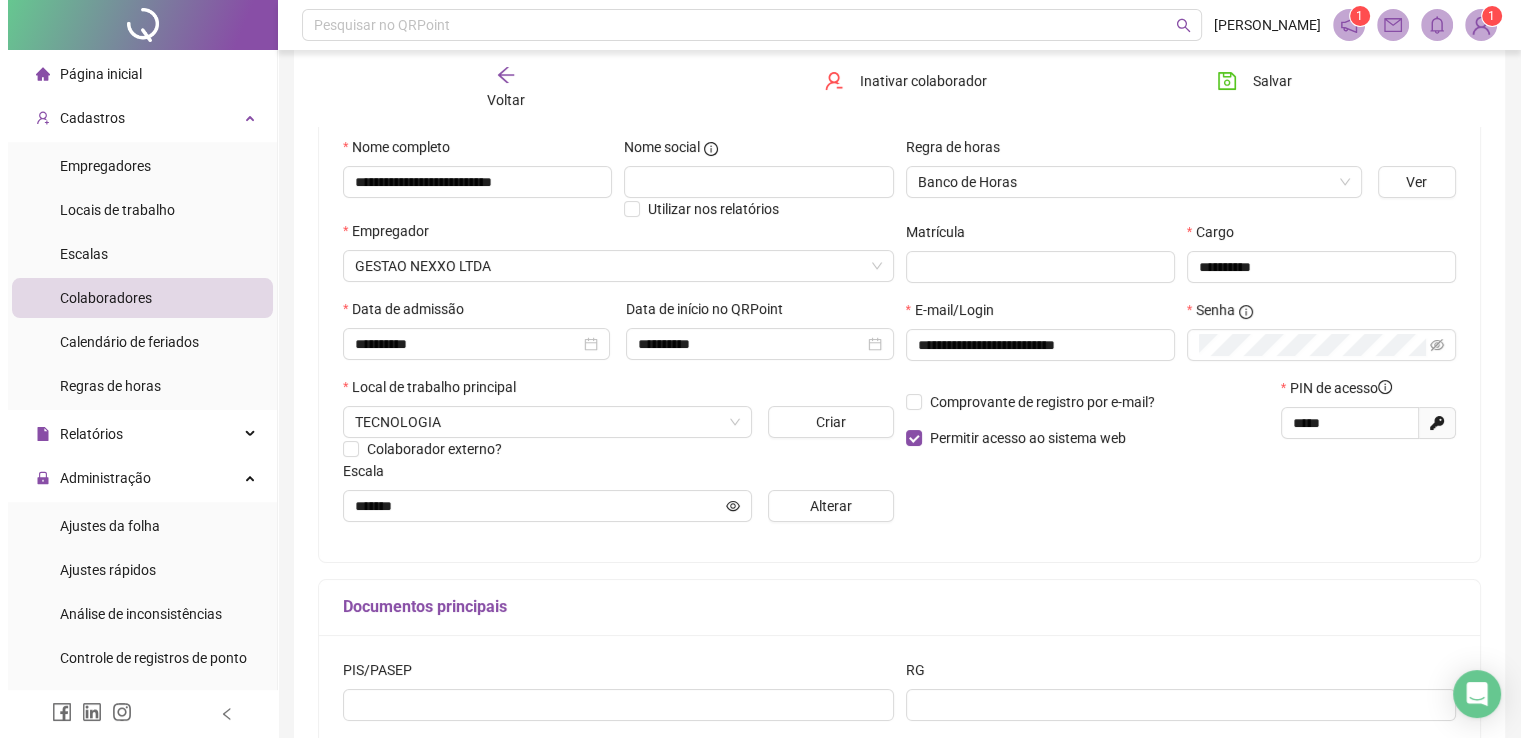 scroll, scrollTop: 200, scrollLeft: 0, axis: vertical 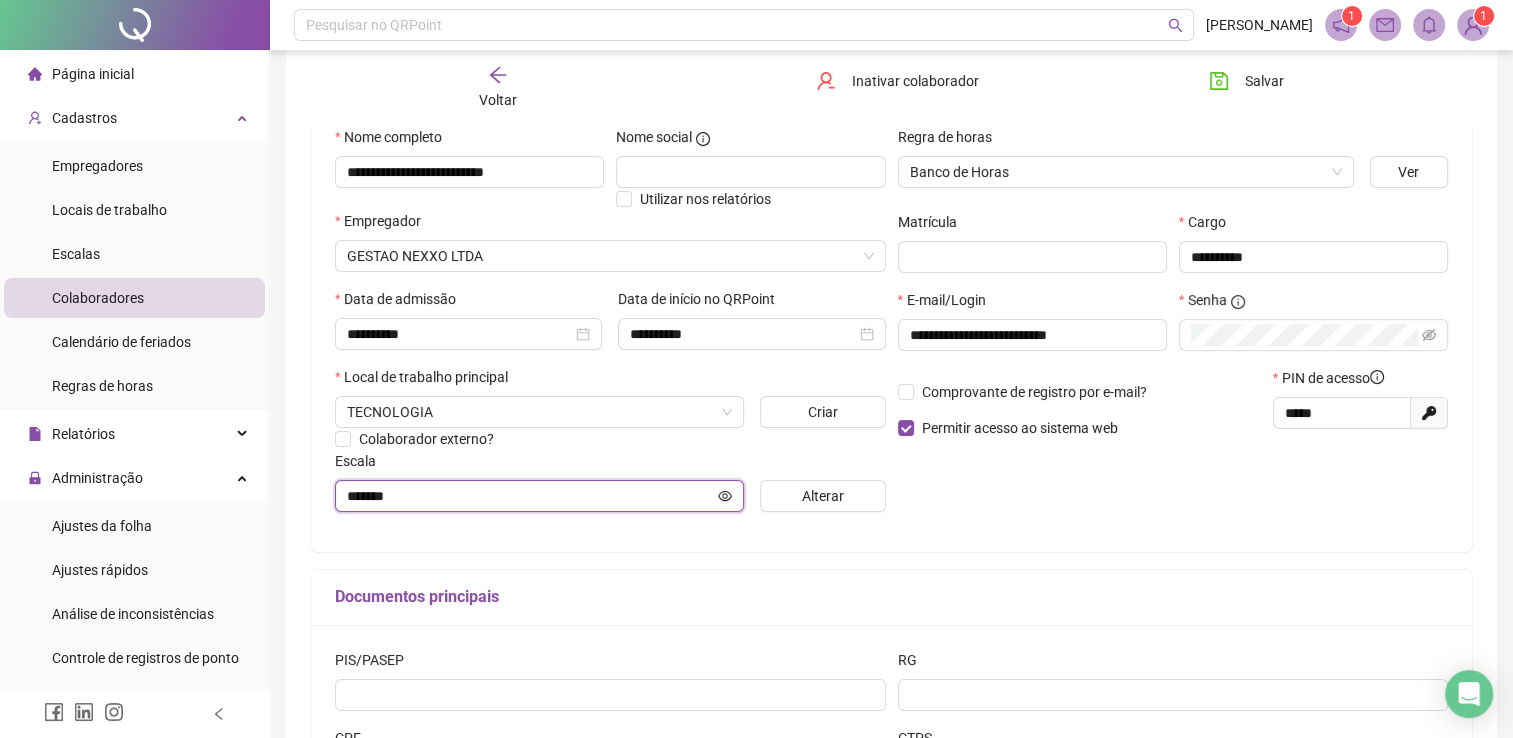 click on "*******" at bounding box center [530, 496] 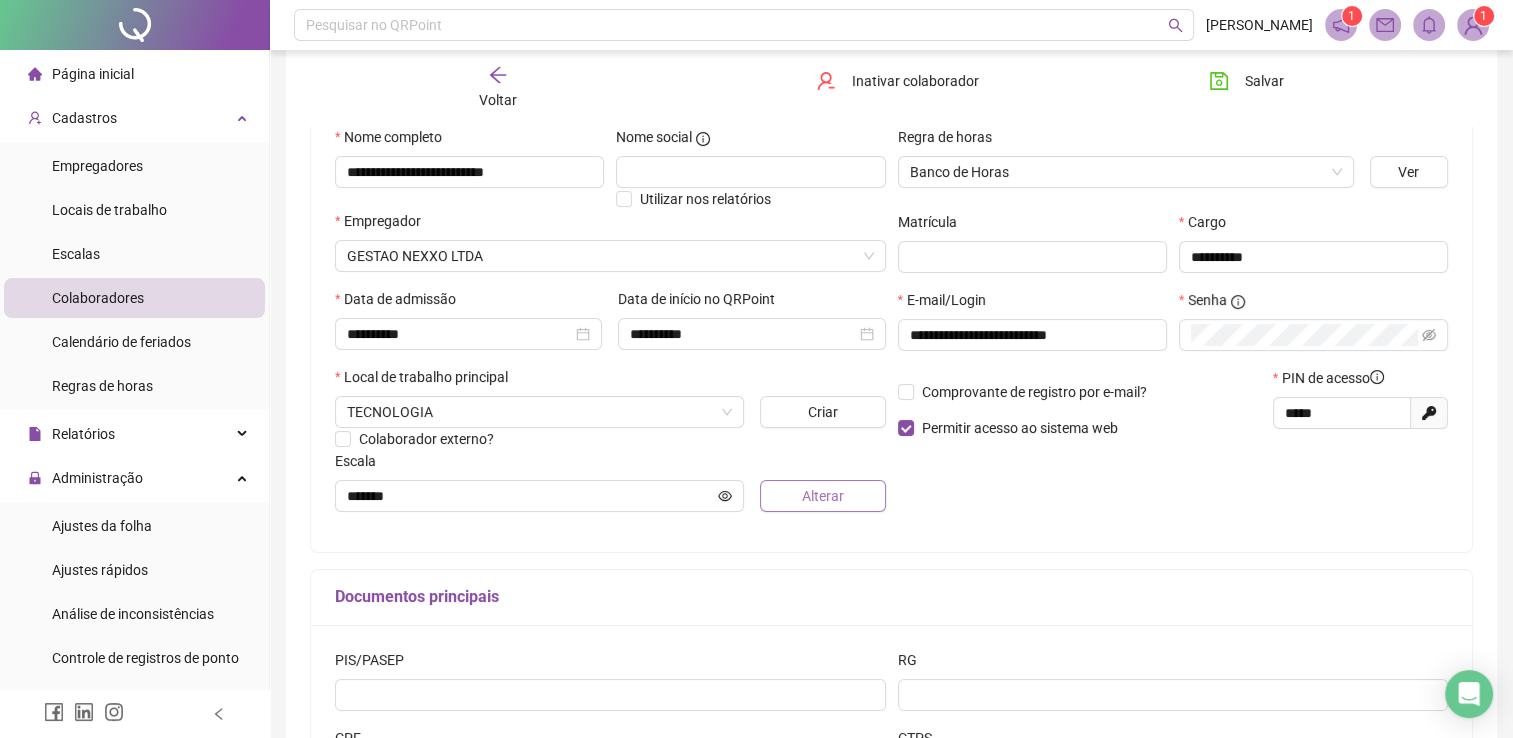 click on "Alterar" at bounding box center (823, 496) 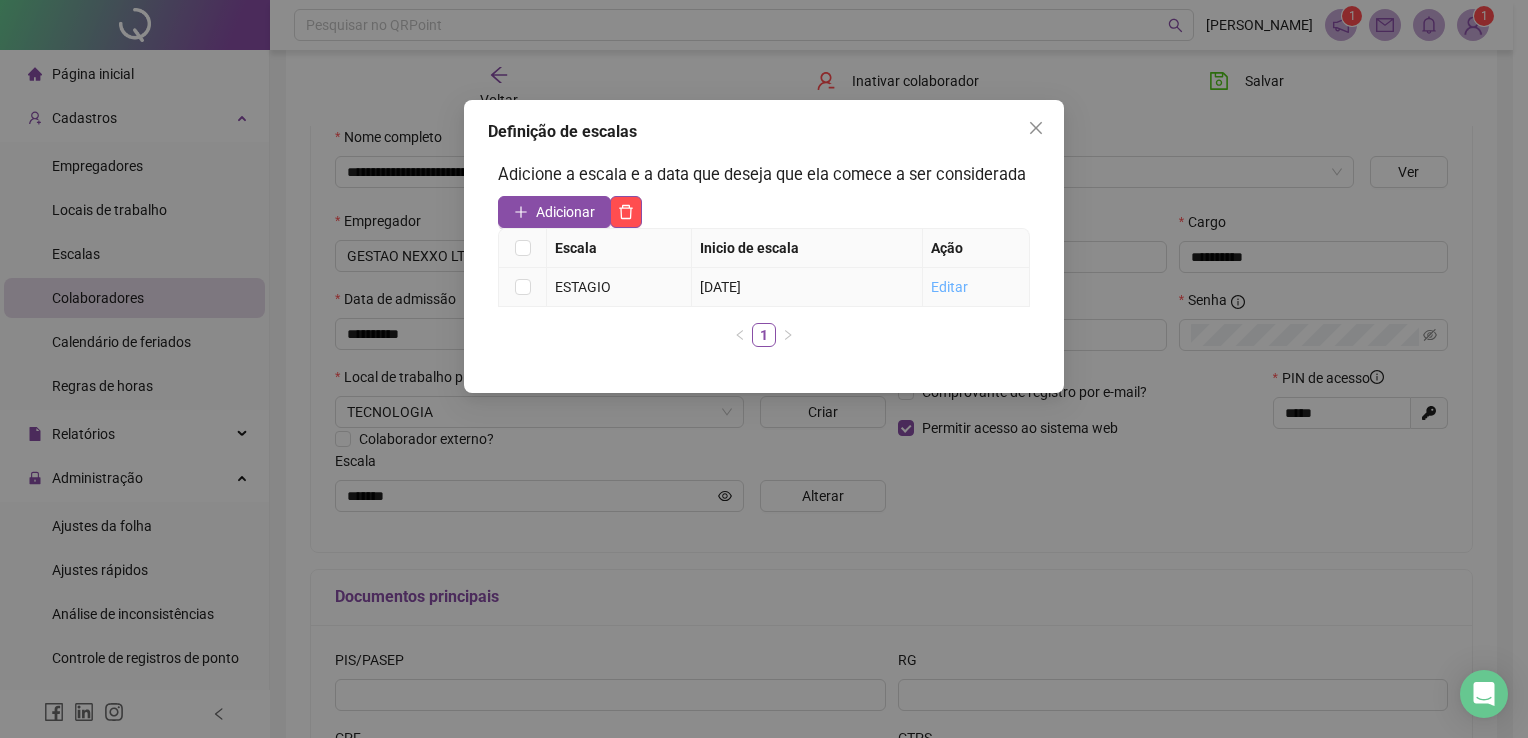 click on "Editar" at bounding box center (949, 287) 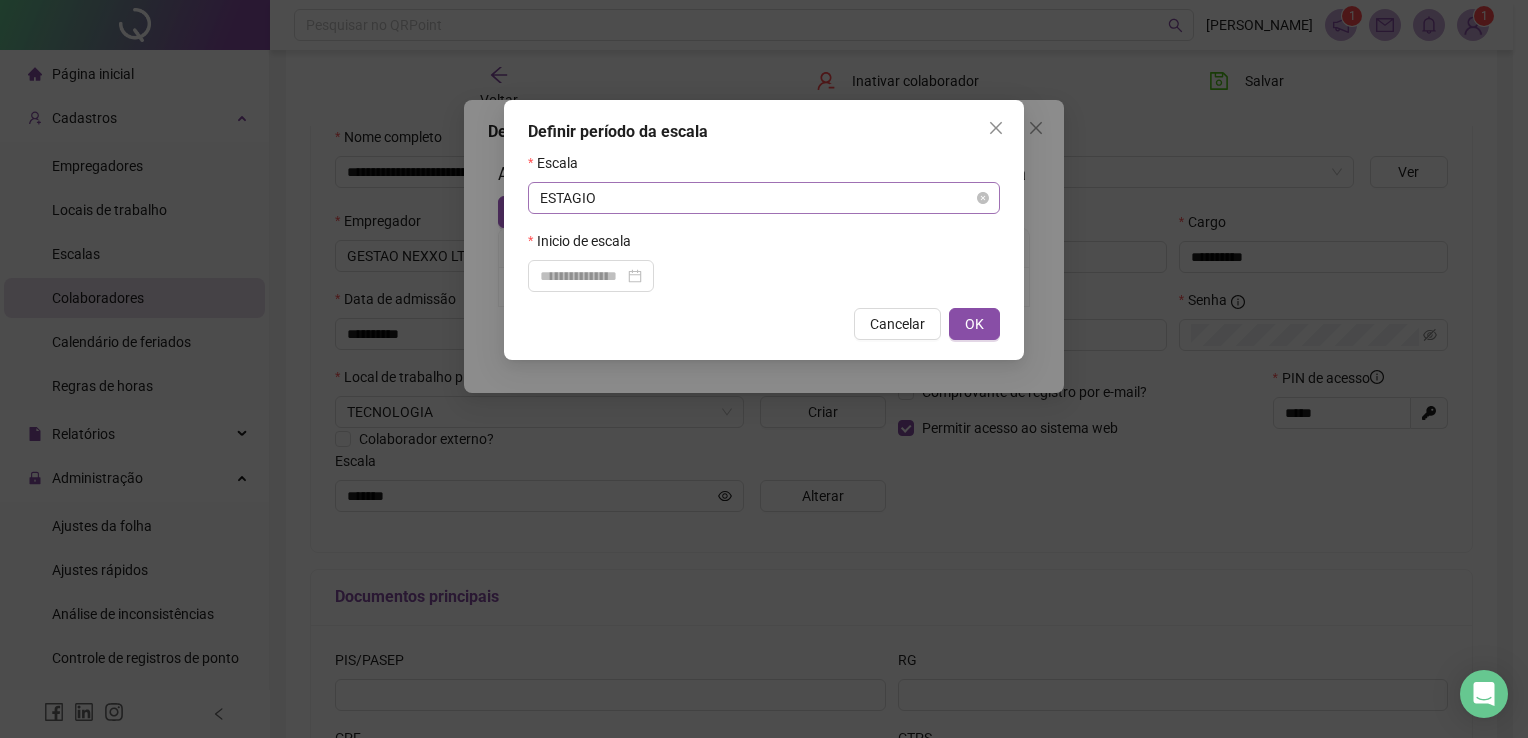 click on "ESTAGIO" at bounding box center [764, 198] 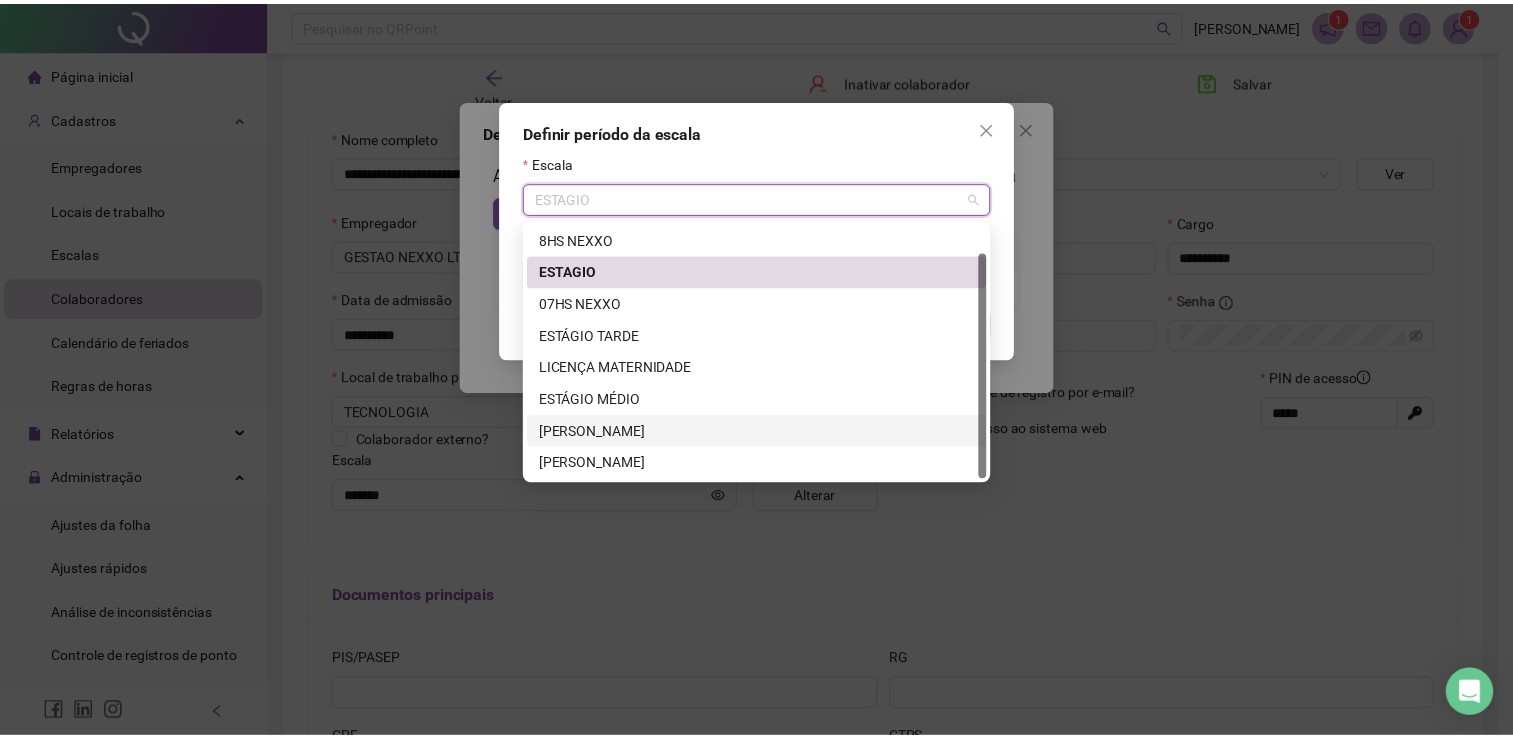scroll, scrollTop: 32, scrollLeft: 0, axis: vertical 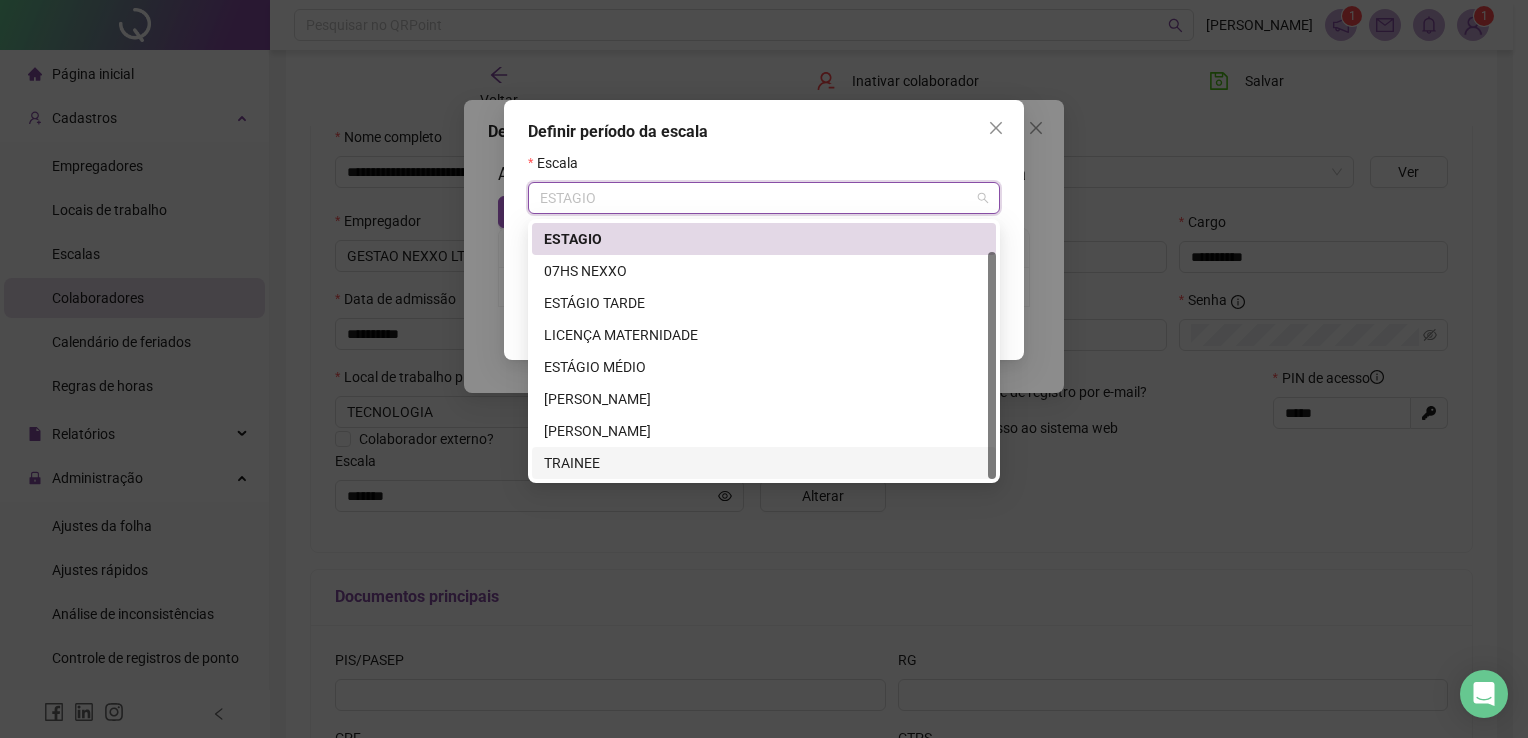 click on "TRAINEE" at bounding box center [764, 463] 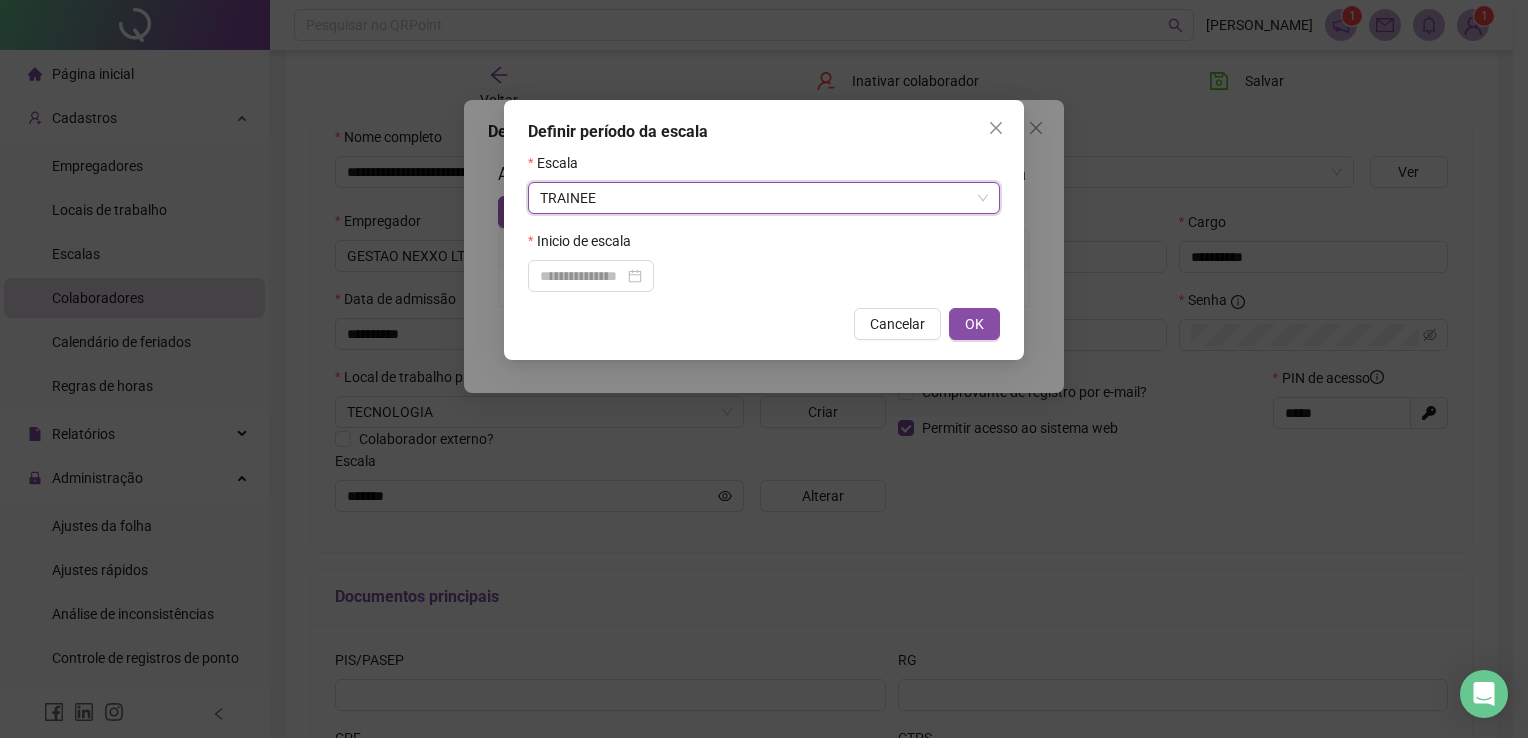 click on "Inicio de escala" at bounding box center [764, 245] 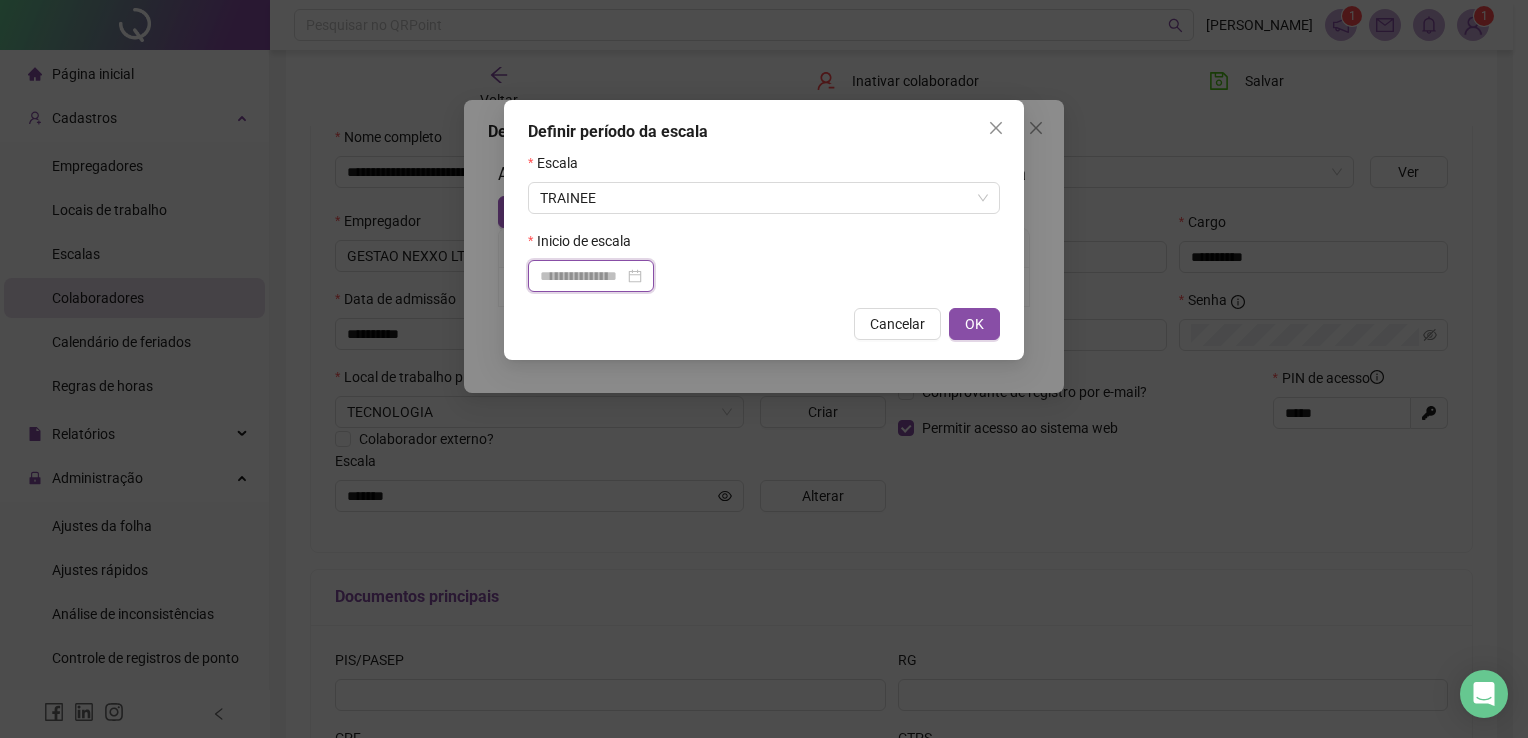 click at bounding box center (582, 276) 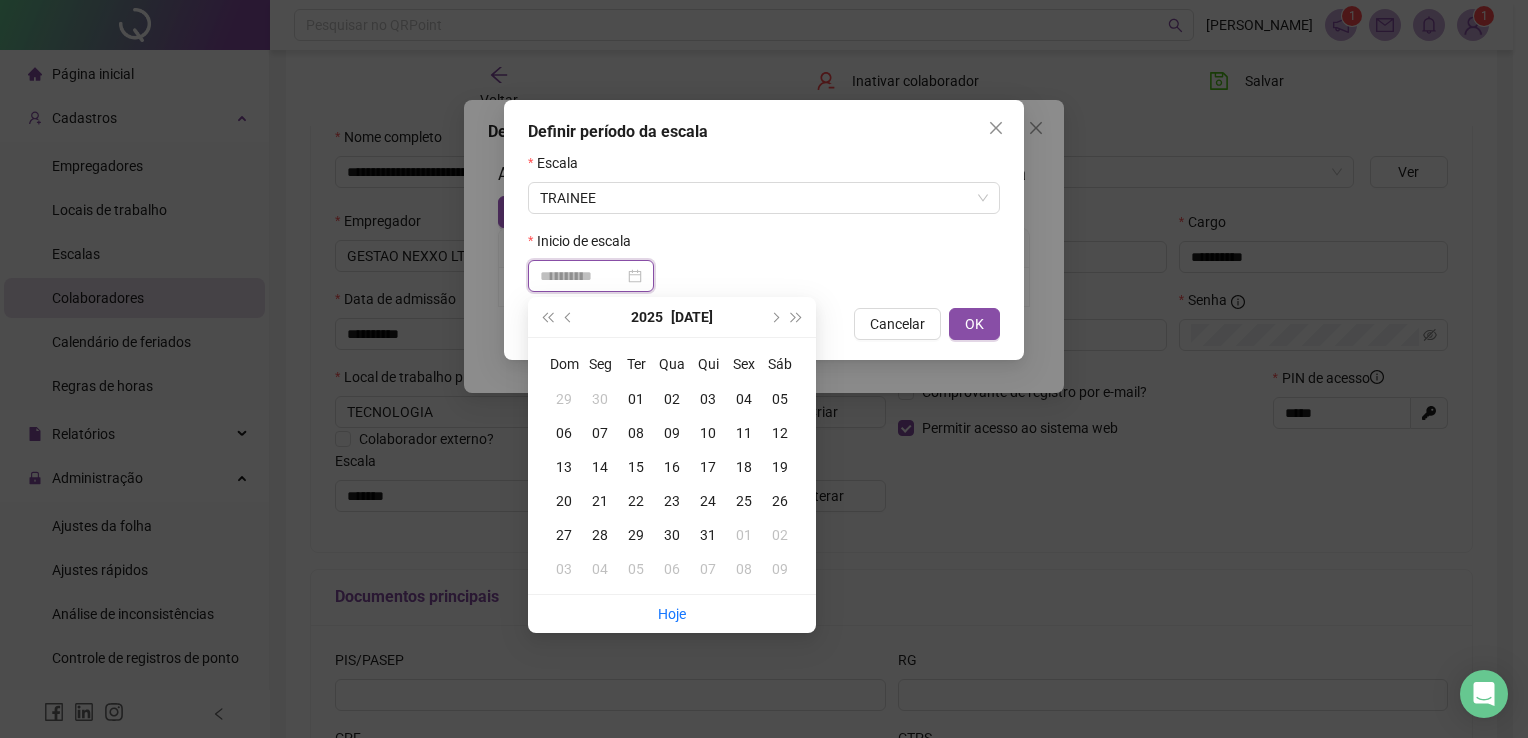 type on "**********" 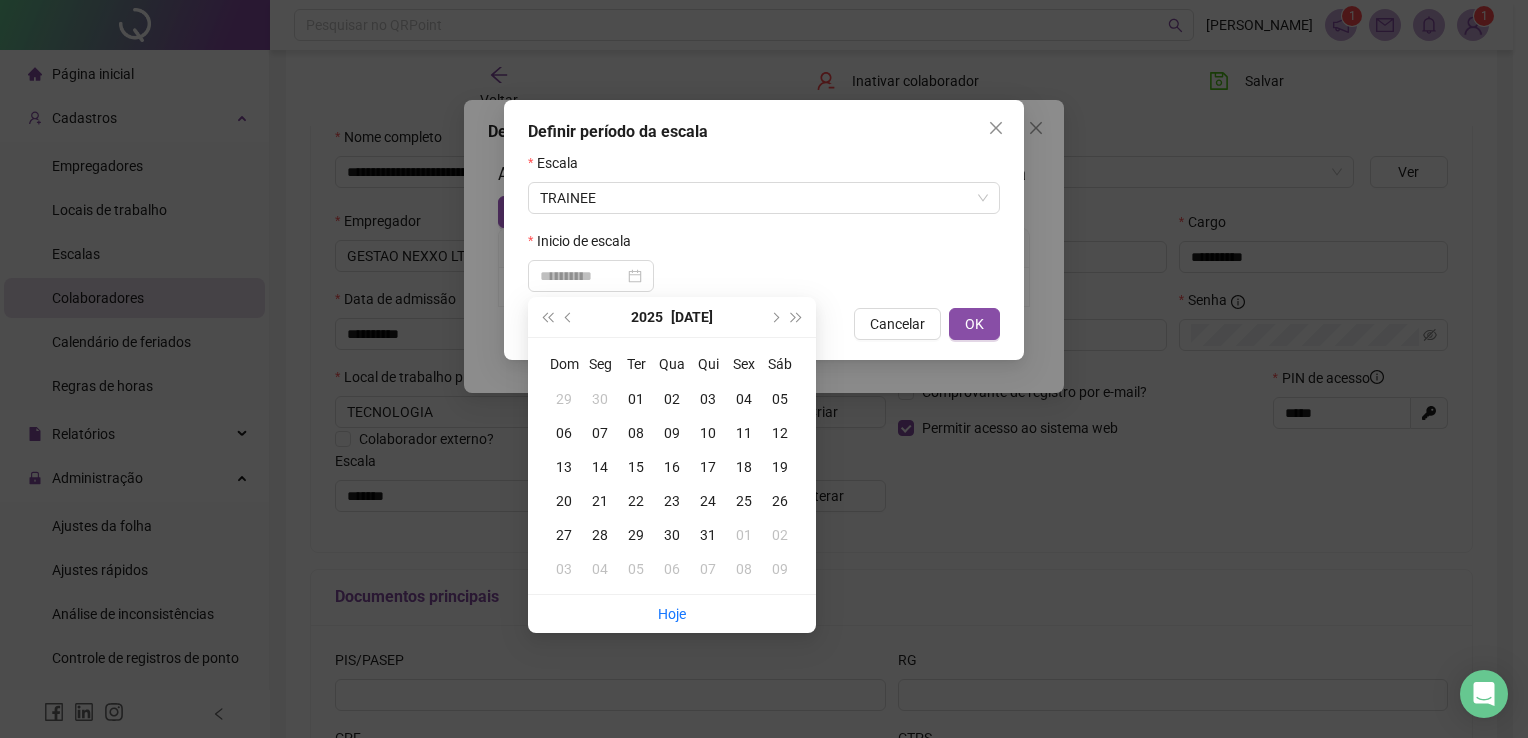 click on "07" at bounding box center [600, 433] 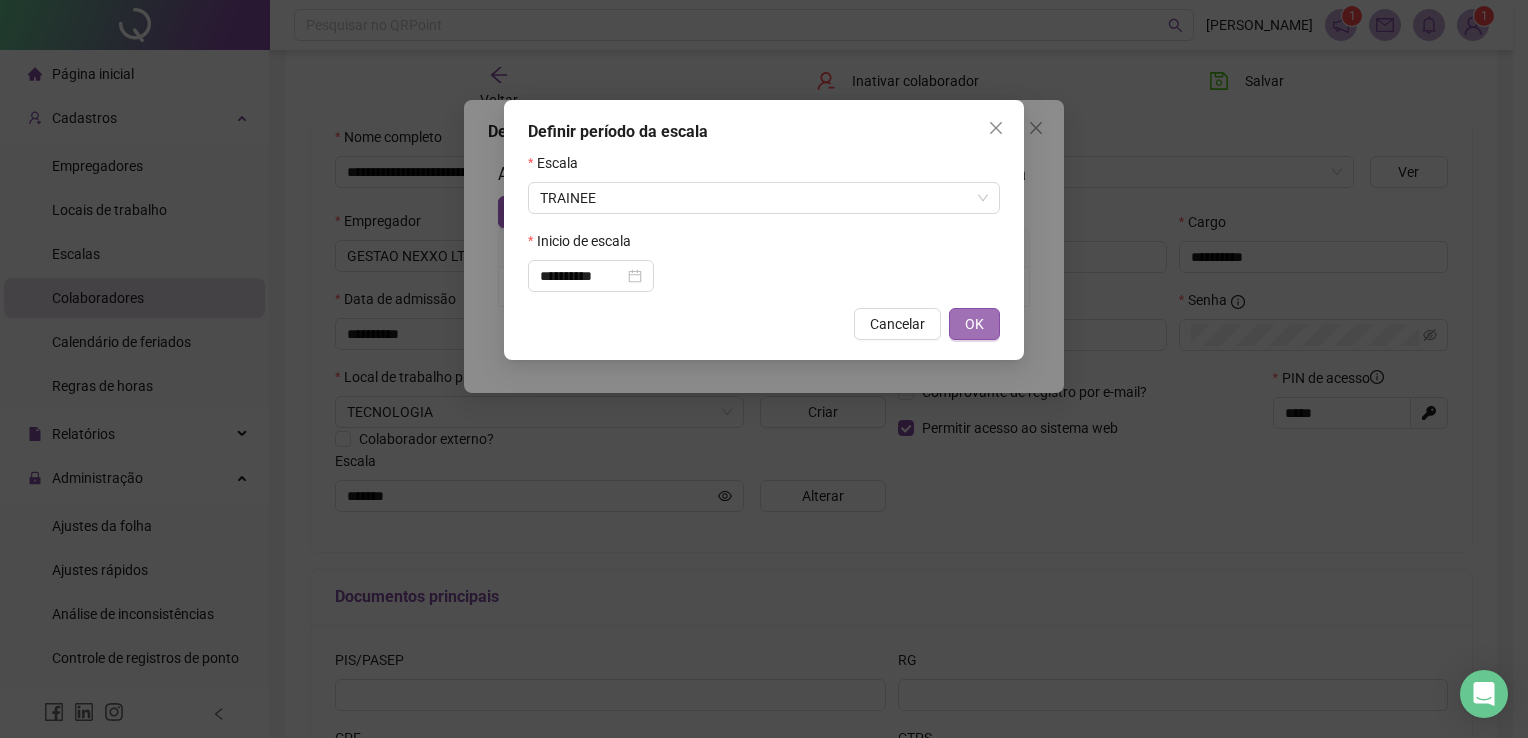 click on "OK" at bounding box center [974, 324] 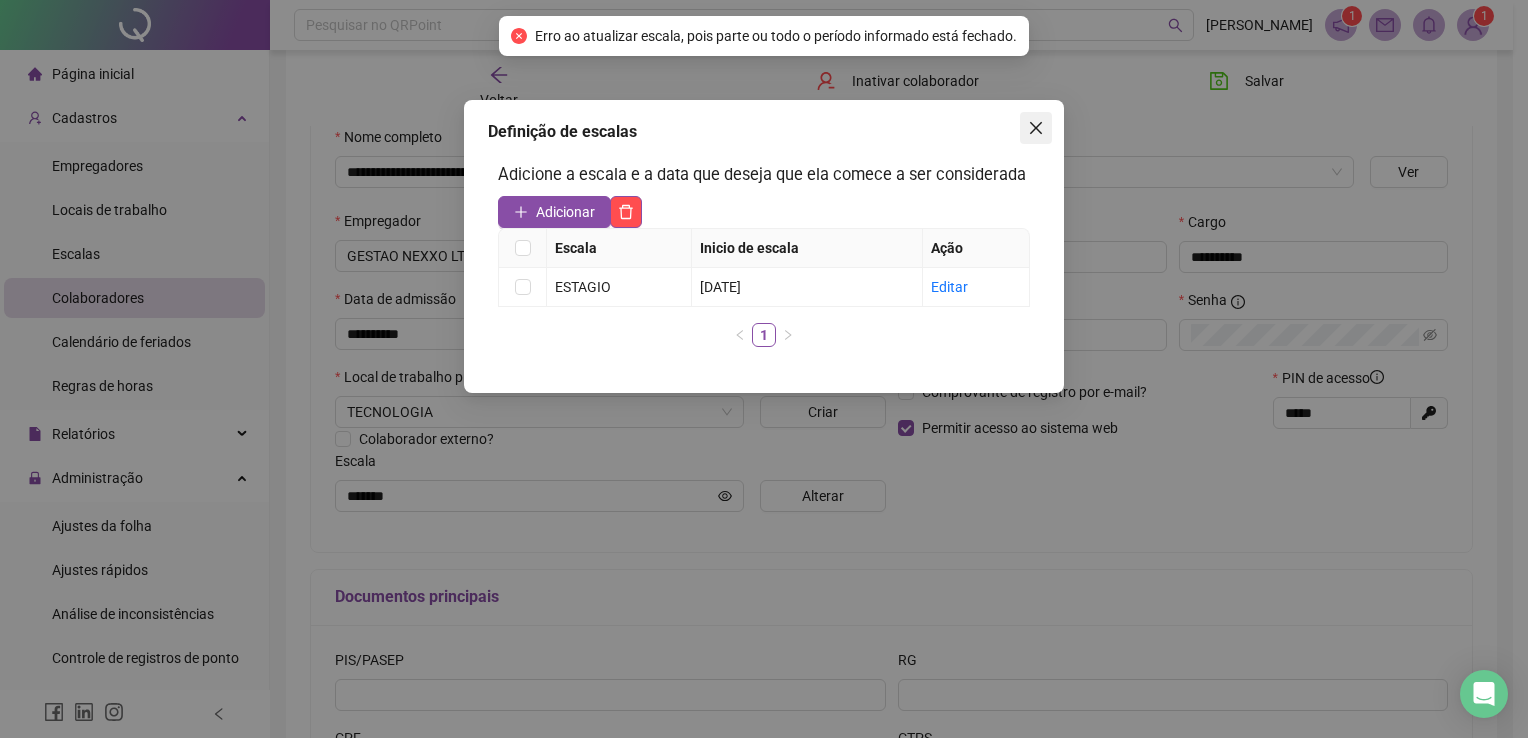click 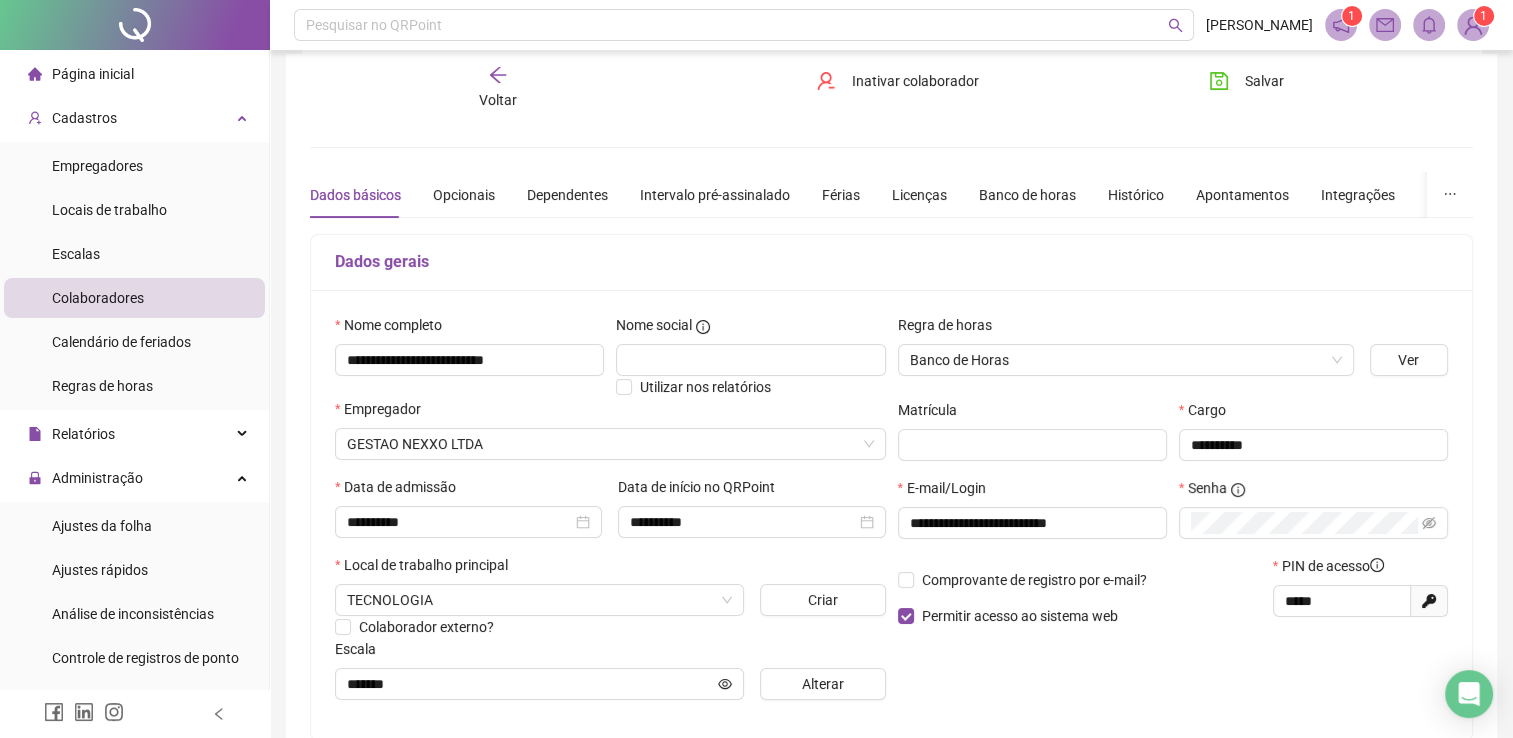 scroll, scrollTop: 0, scrollLeft: 0, axis: both 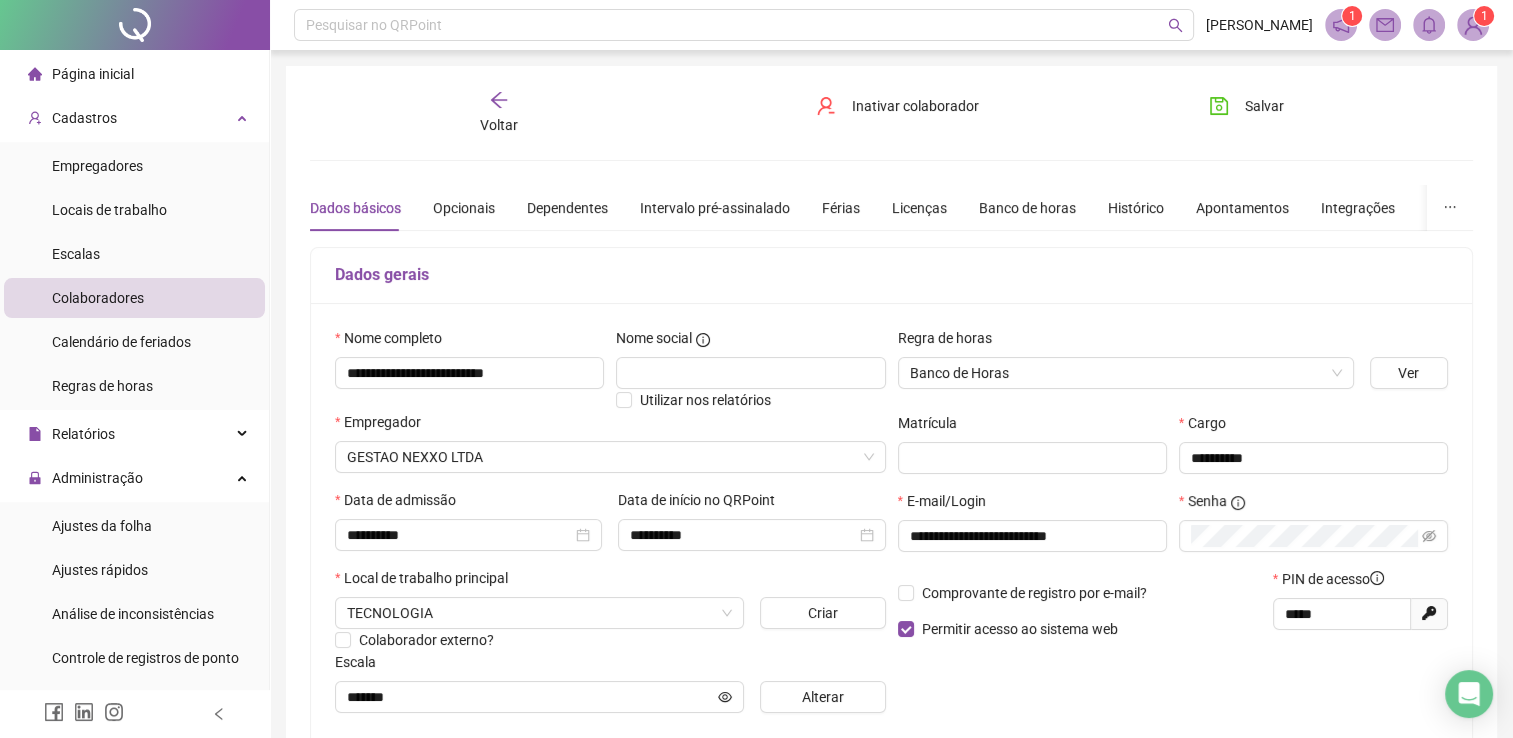 click 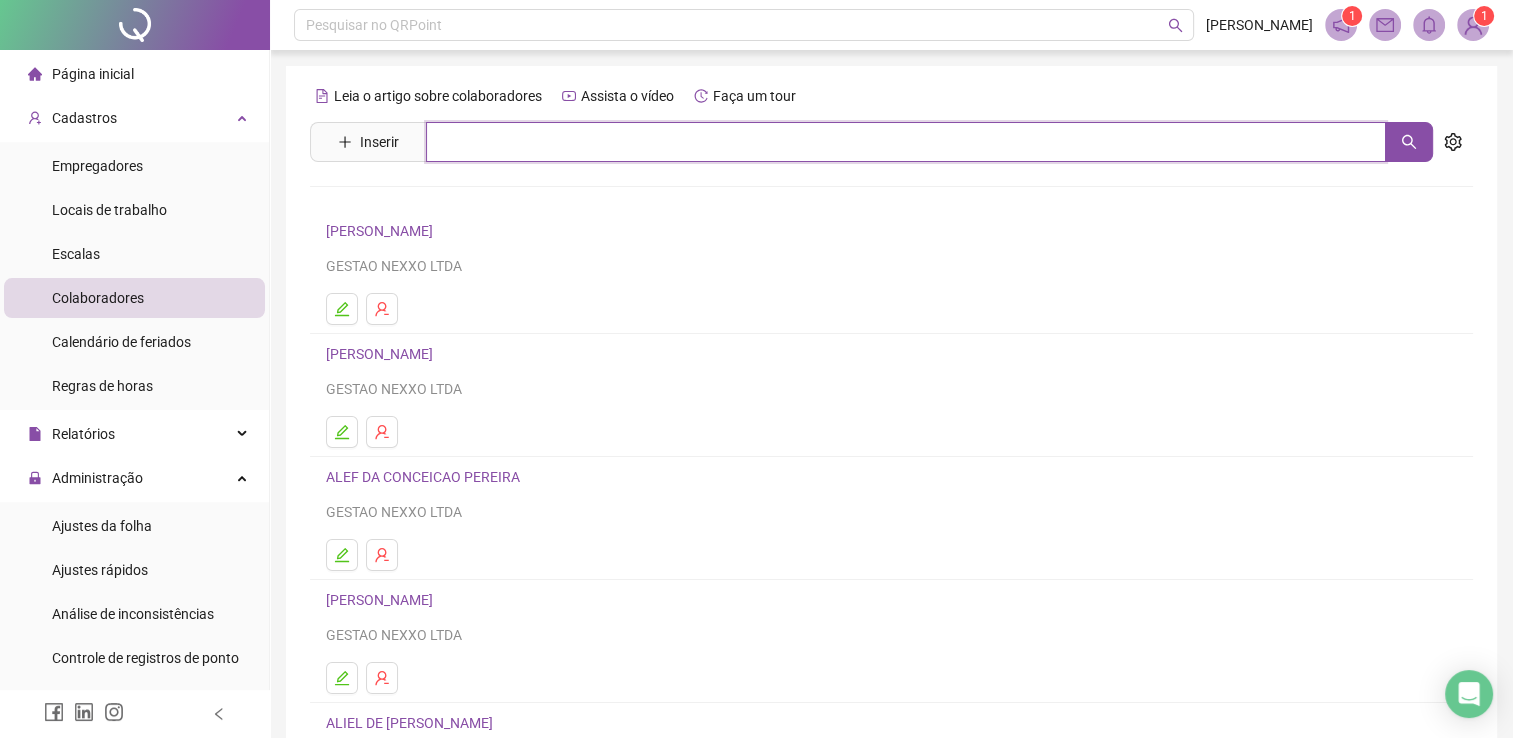 click at bounding box center [906, 142] 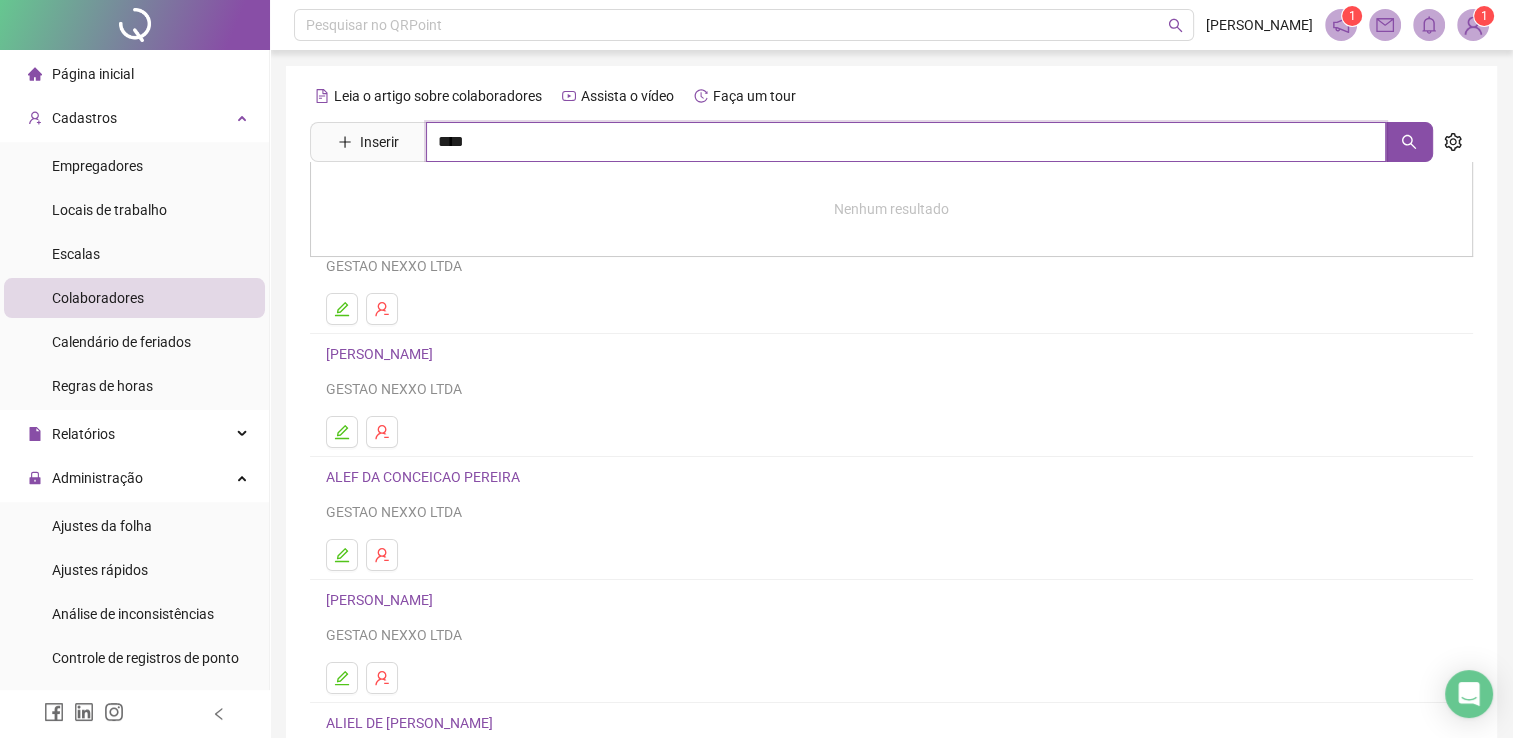 type on "****" 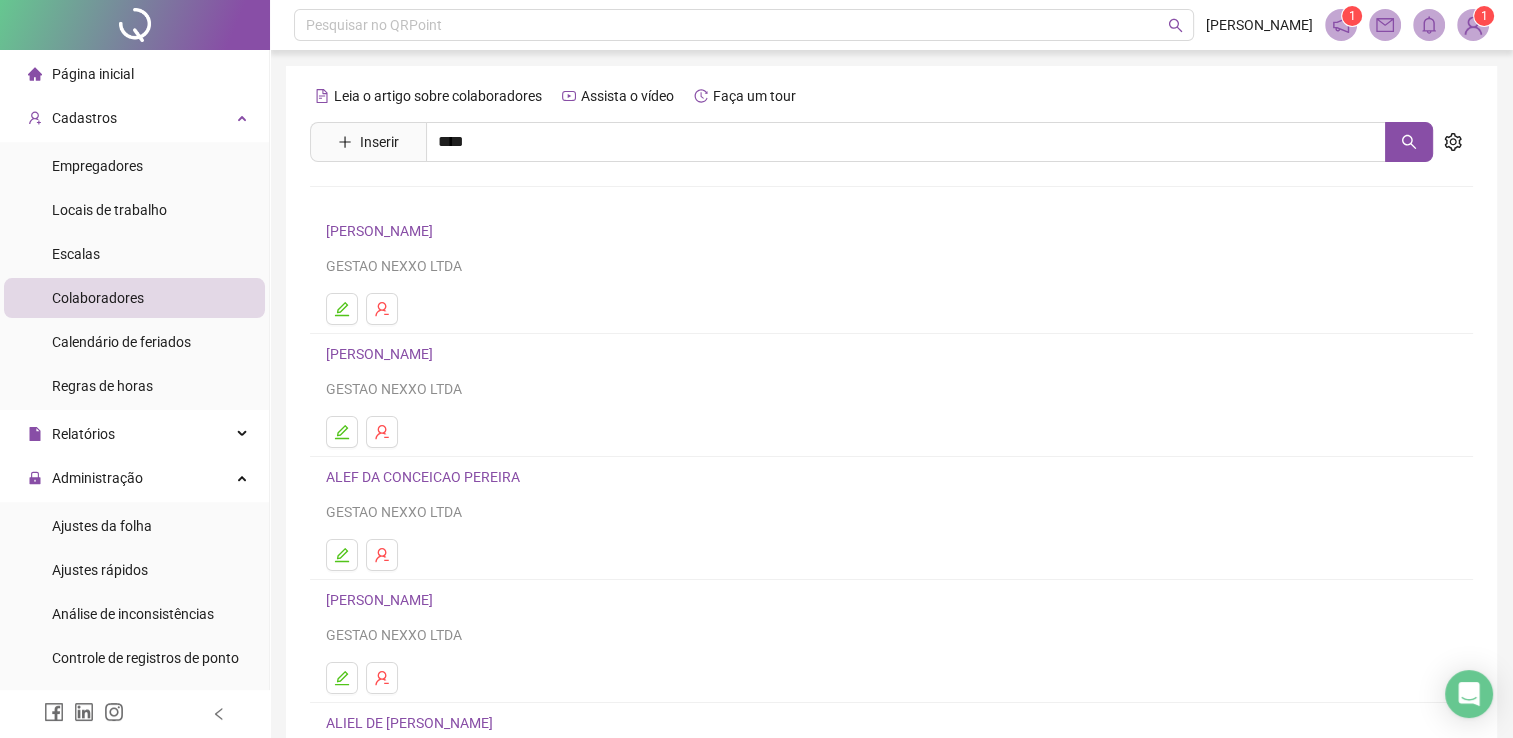 click on "DAVI [PERSON_NAME]" at bounding box center (417, 201) 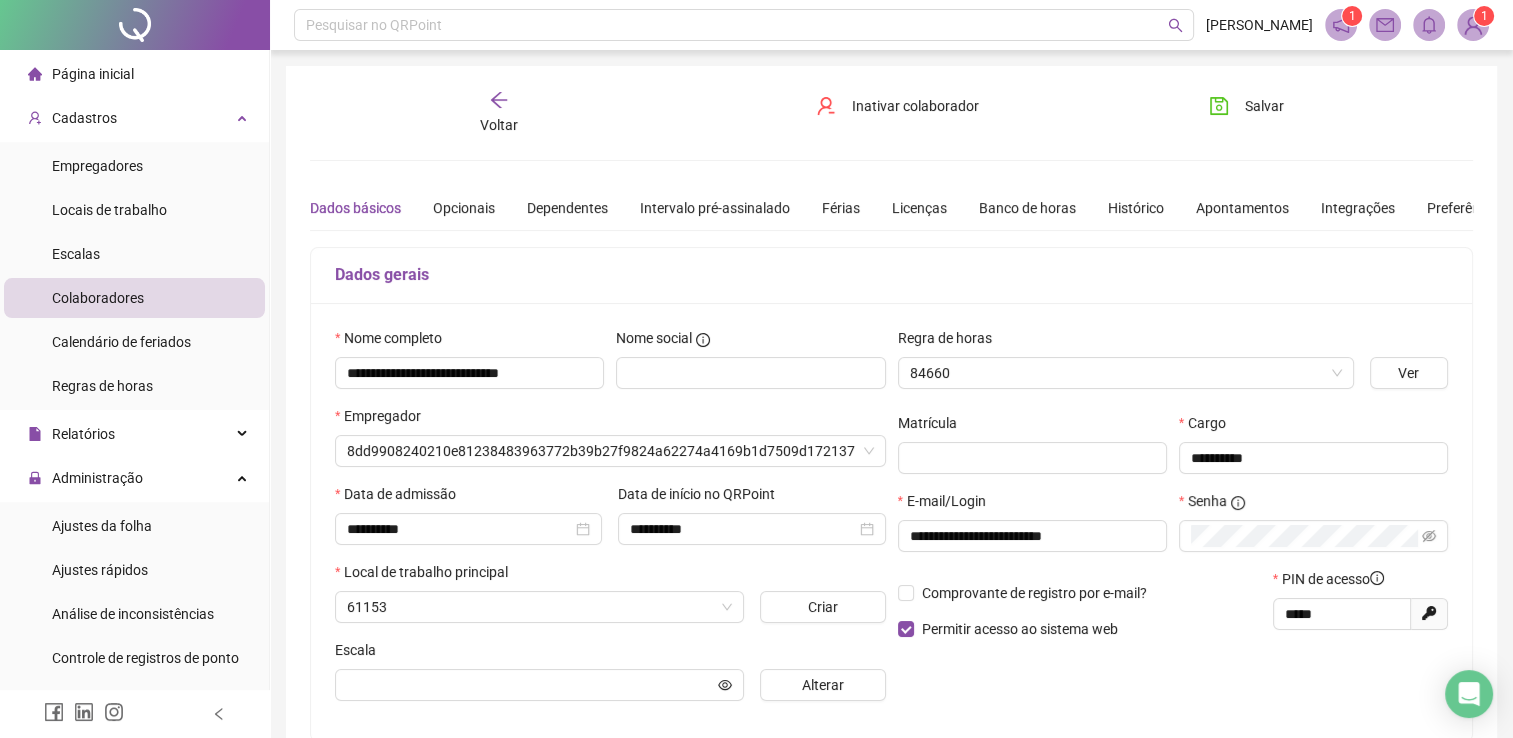 type on "**********" 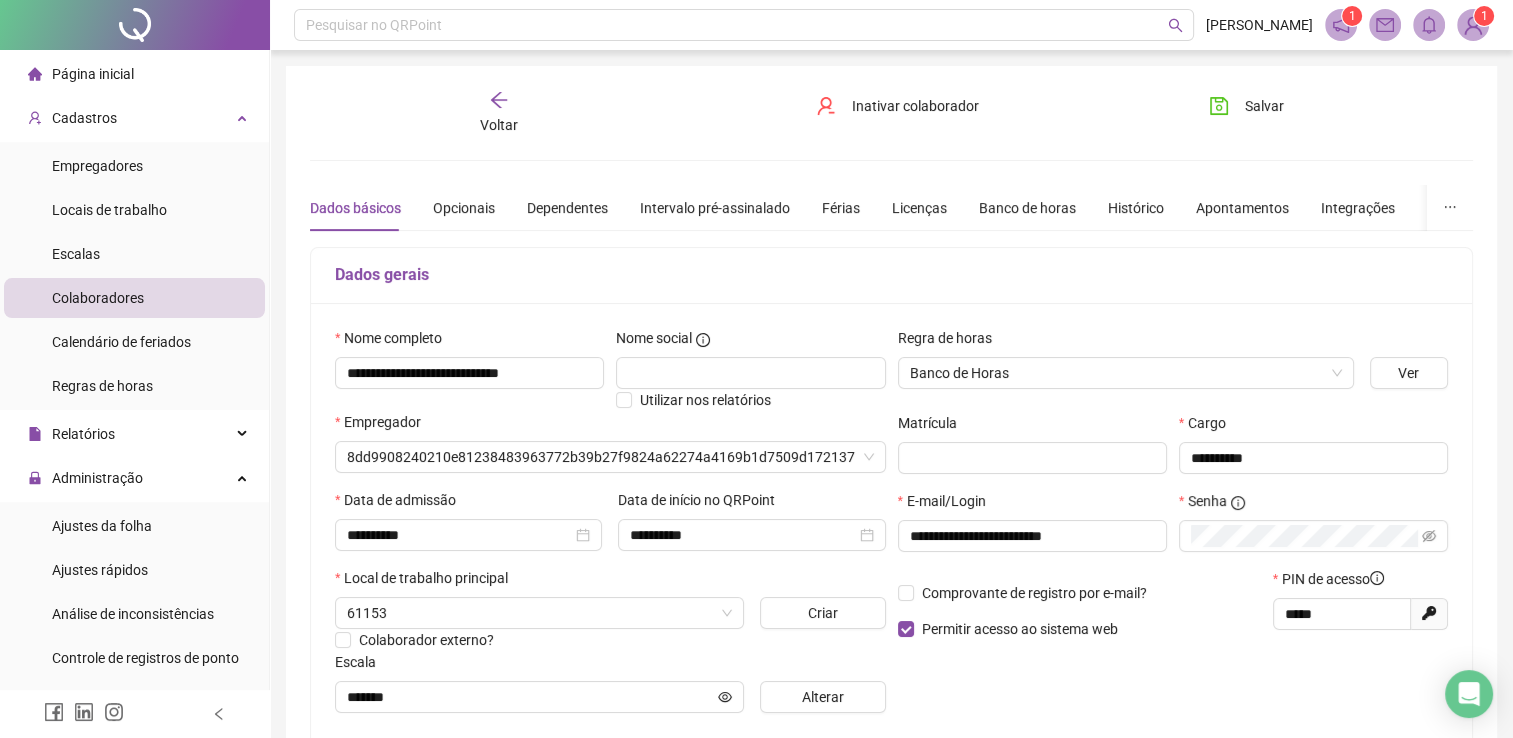 type on "*******" 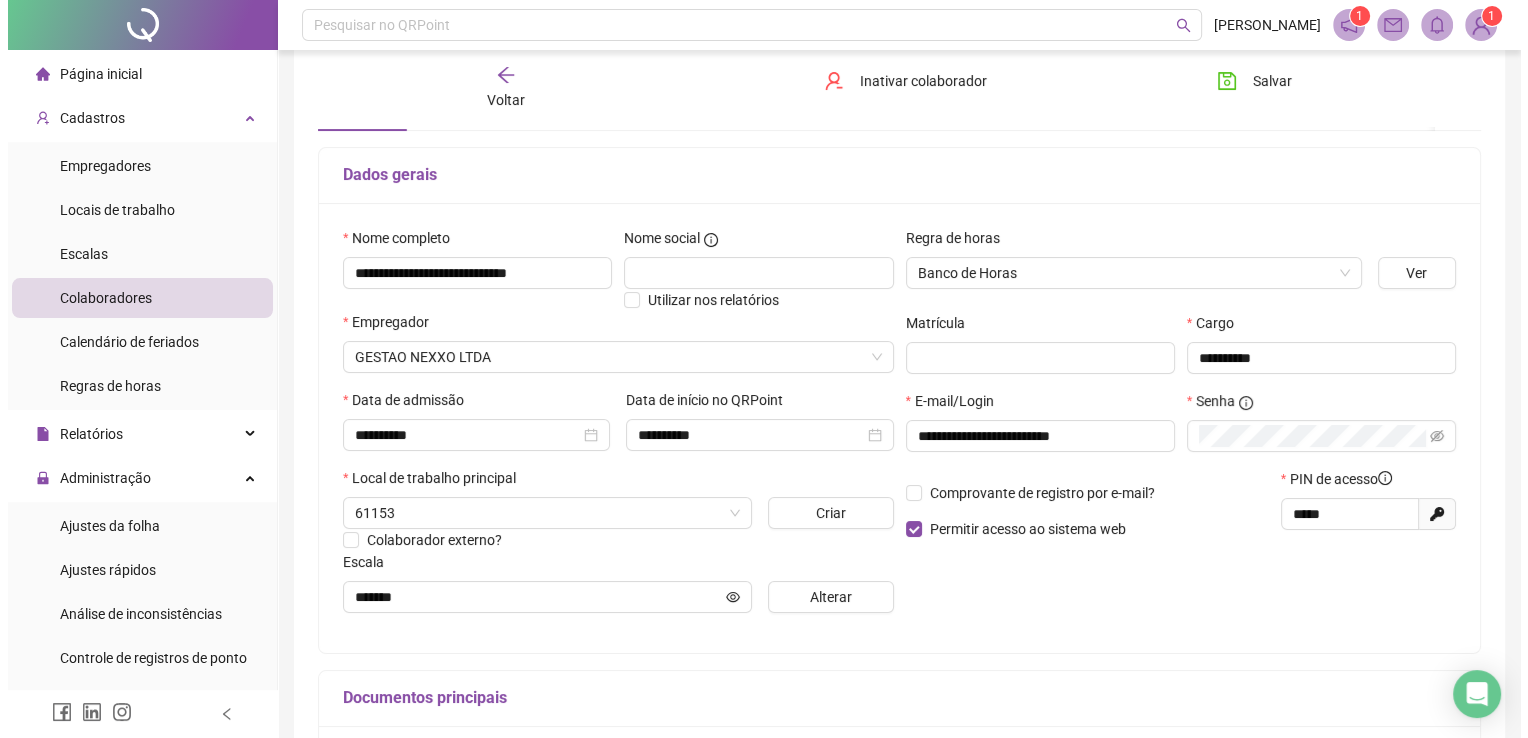 scroll, scrollTop: 100, scrollLeft: 0, axis: vertical 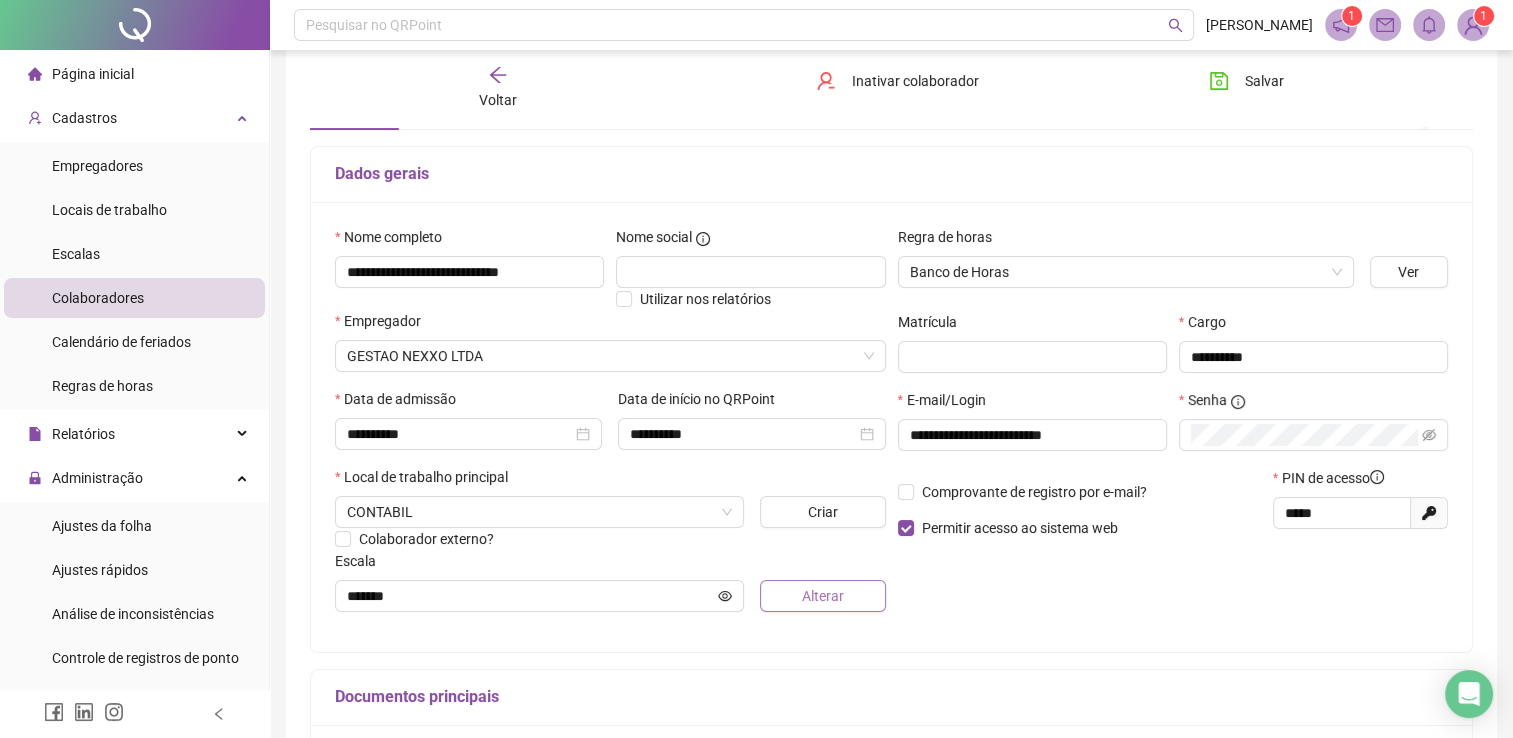click on "Alterar" at bounding box center (823, 596) 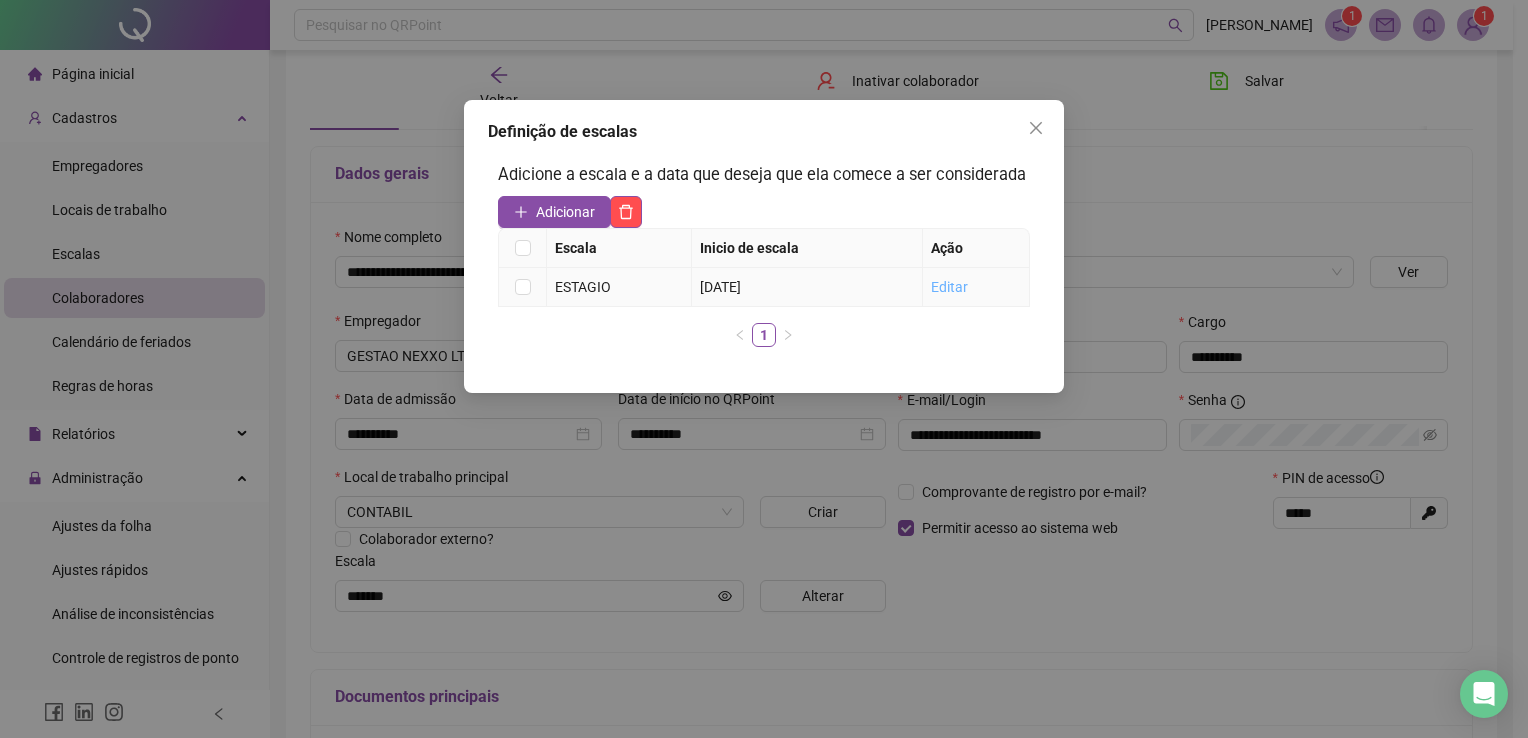 click on "Editar" at bounding box center [949, 287] 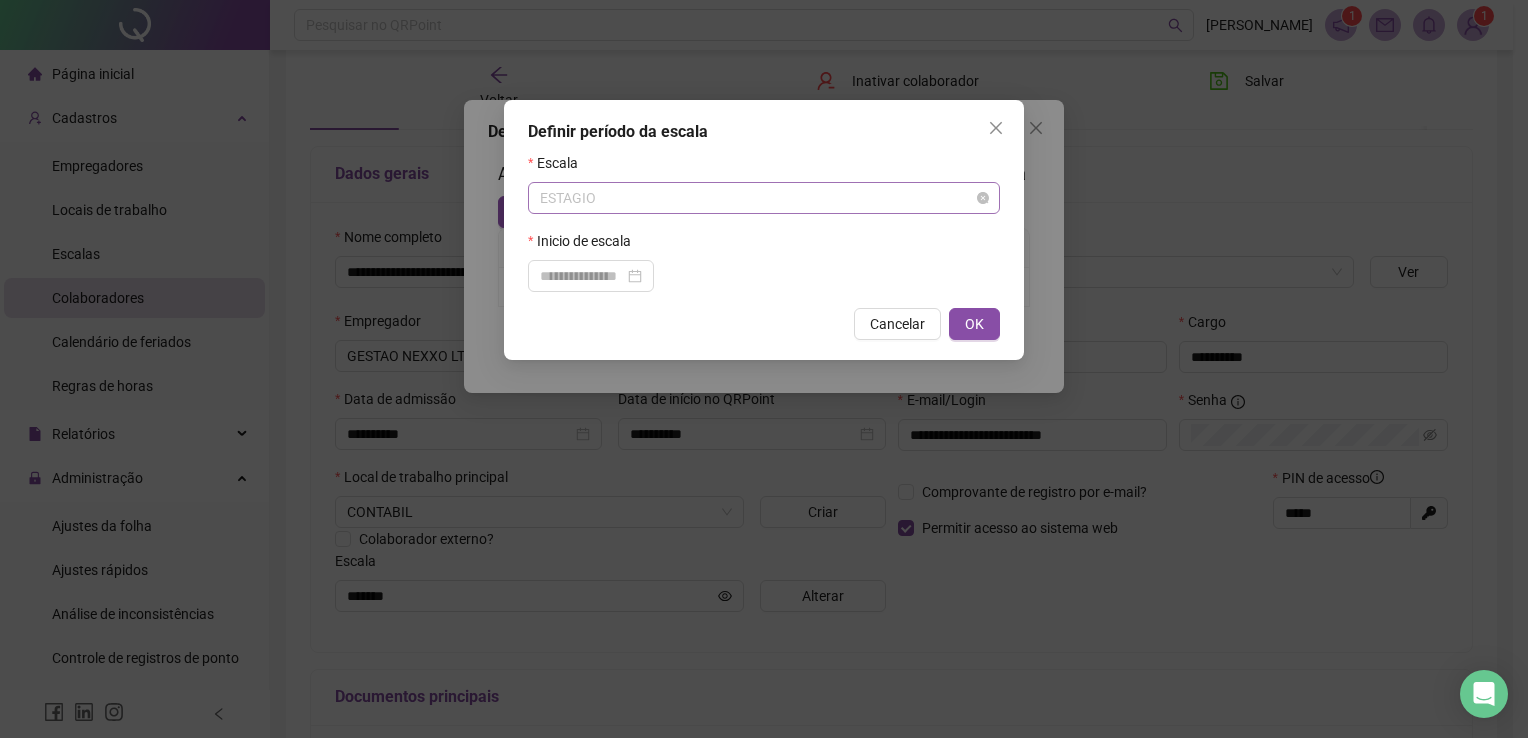 click on "ESTAGIO" at bounding box center (764, 198) 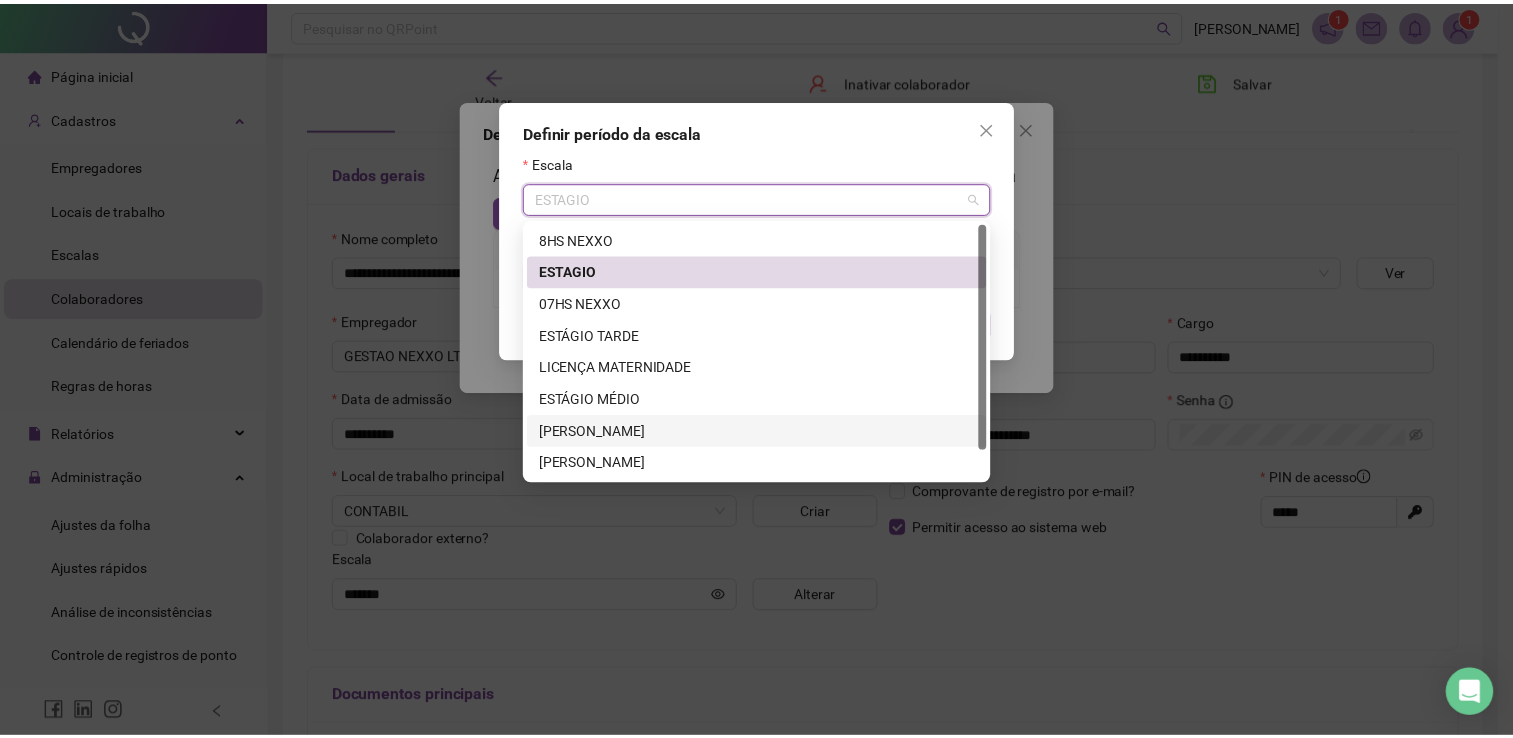 scroll, scrollTop: 32, scrollLeft: 0, axis: vertical 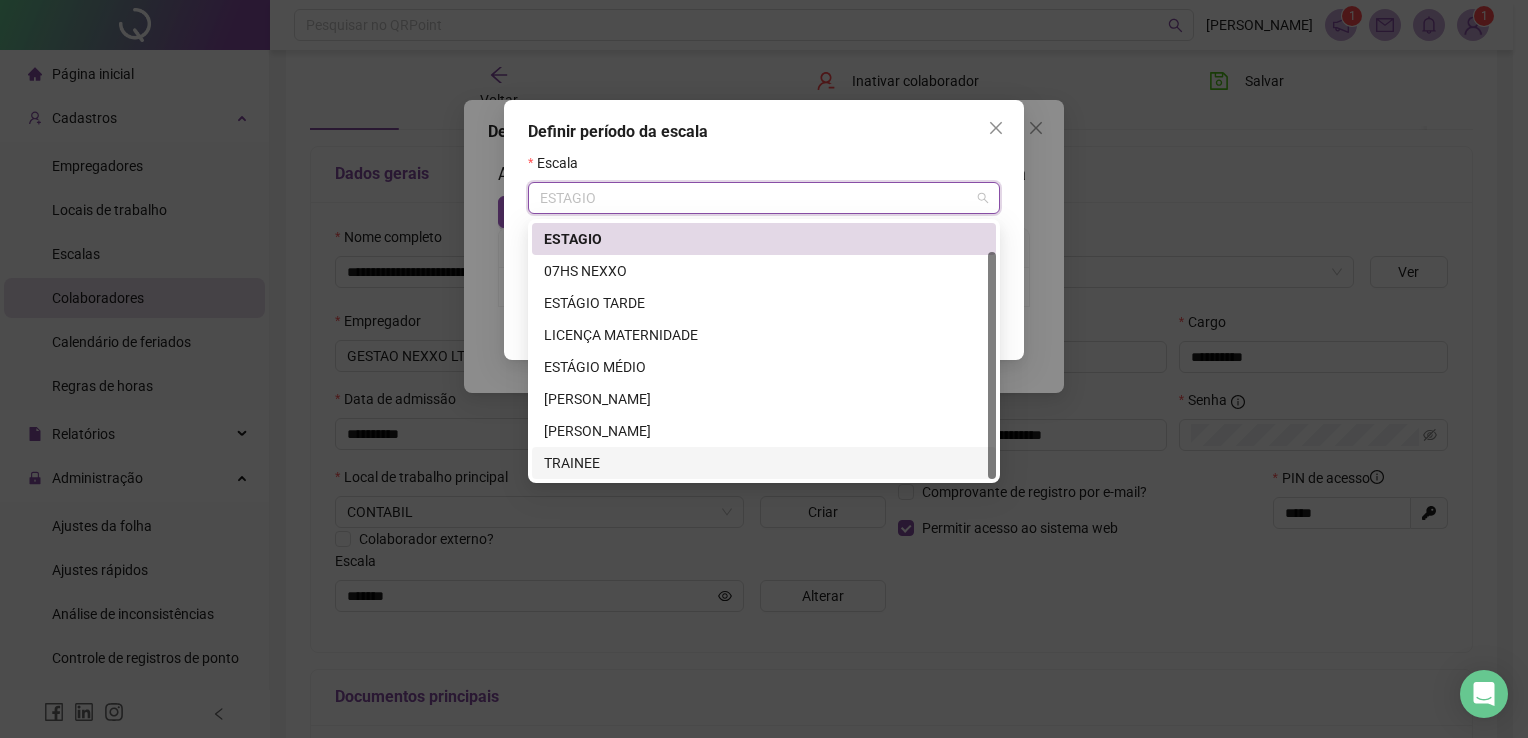 click on "TRAINEE" at bounding box center [764, 463] 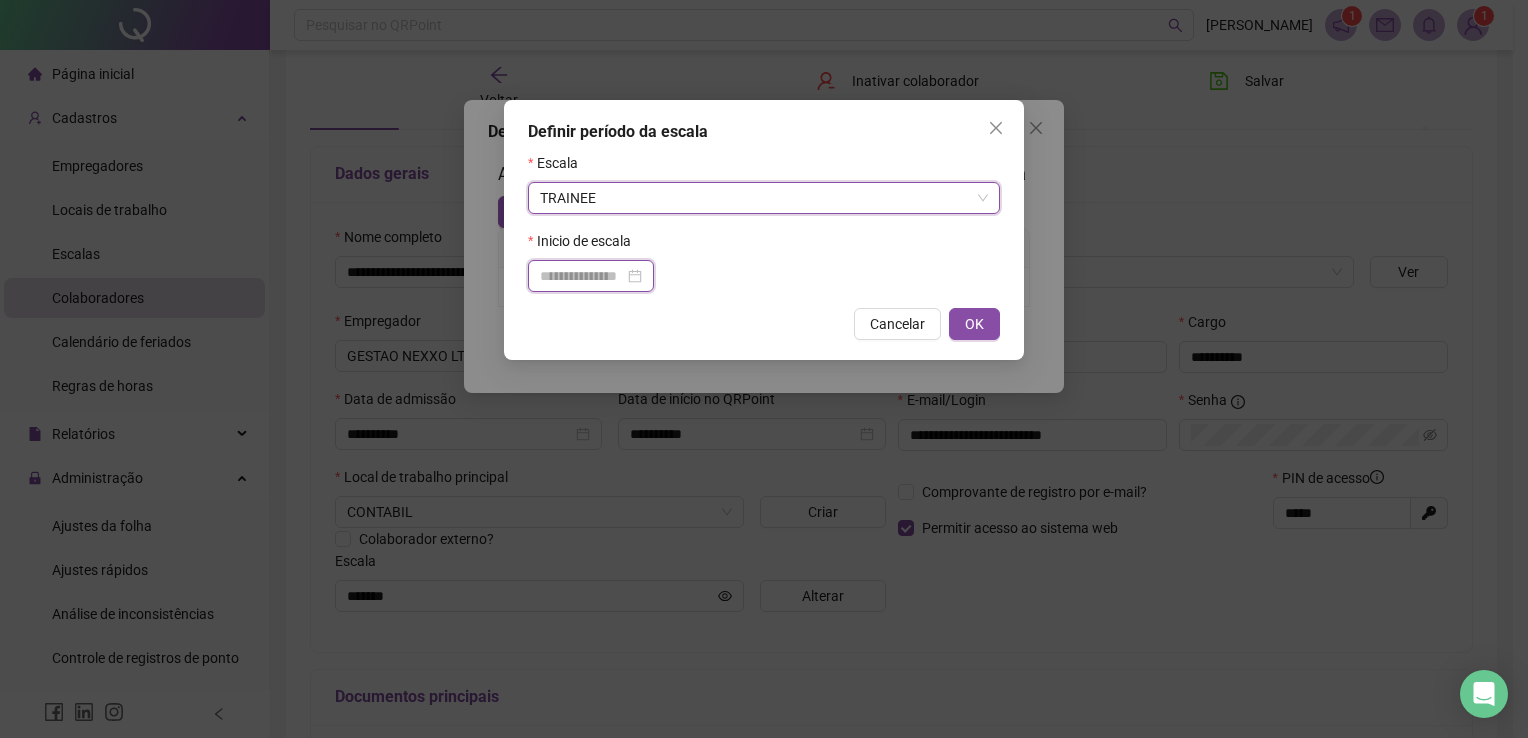 click at bounding box center [582, 276] 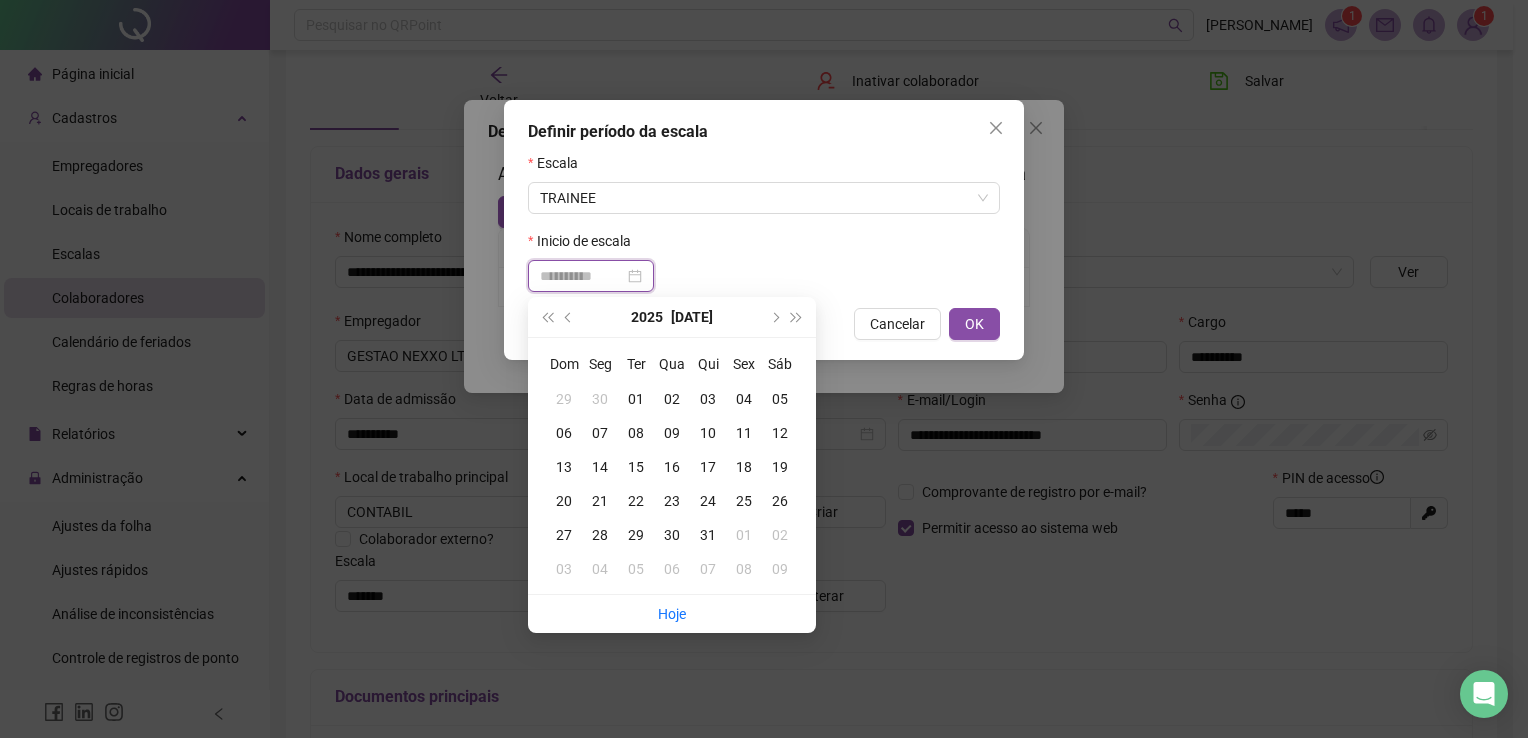 type on "**********" 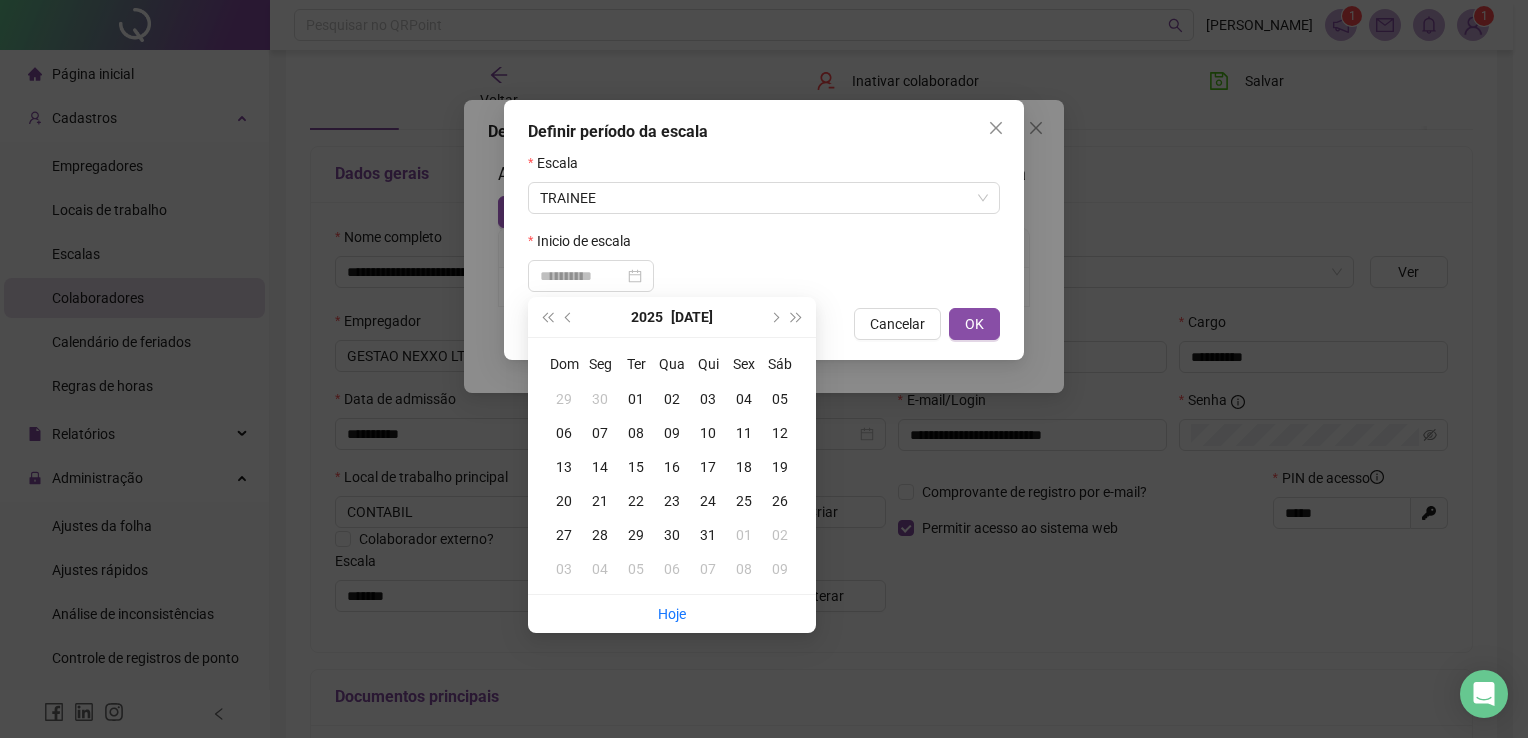 click on "07" at bounding box center [600, 433] 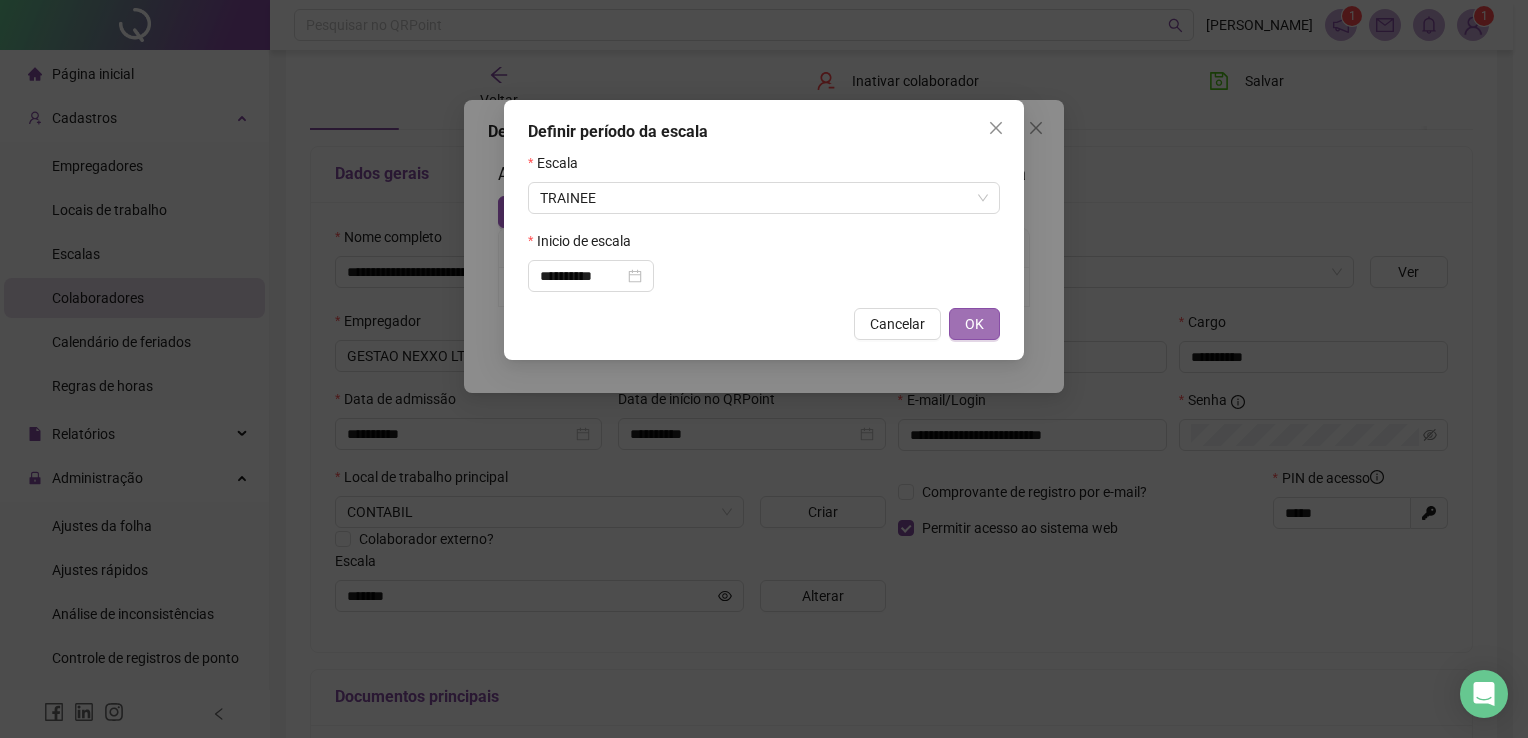 click on "OK" at bounding box center (974, 324) 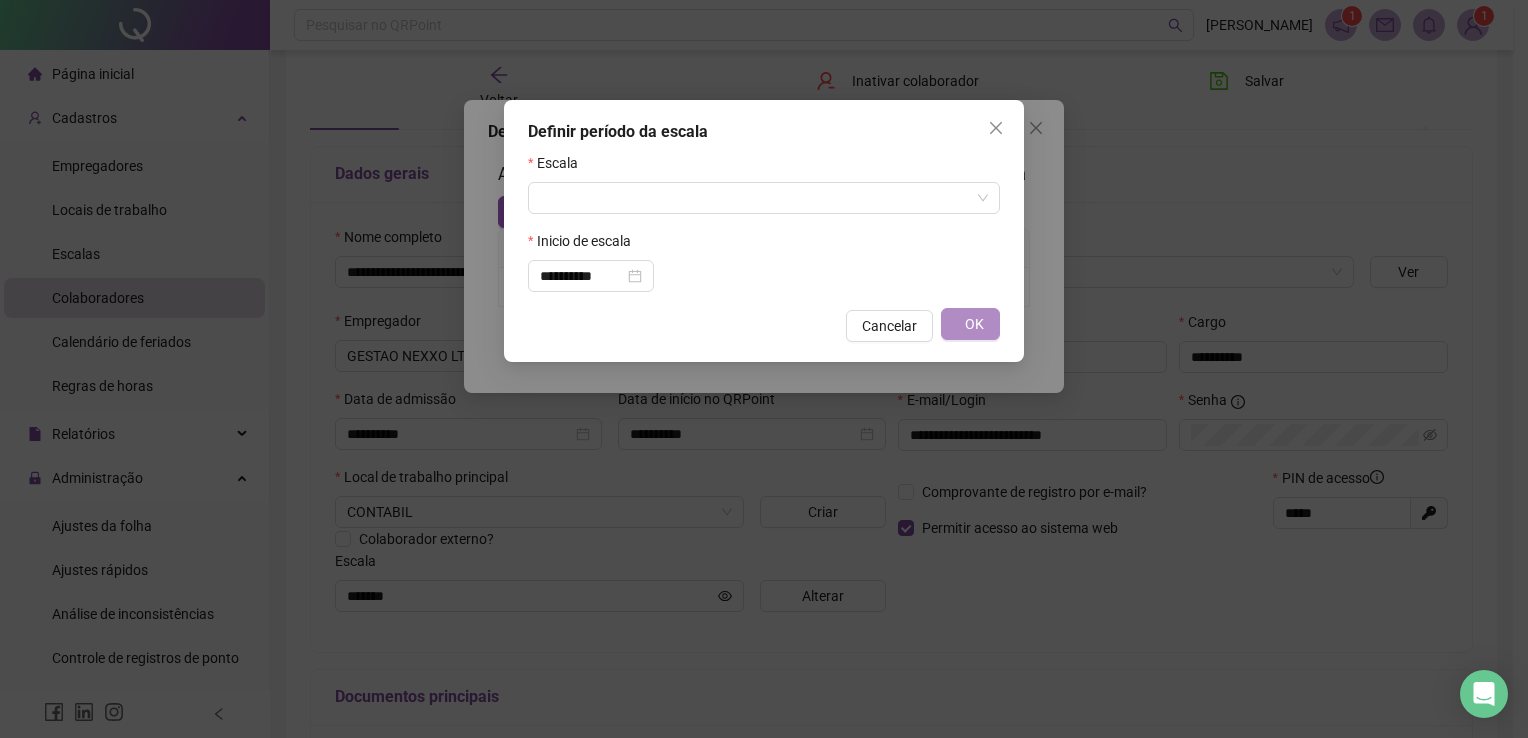 type on "*******" 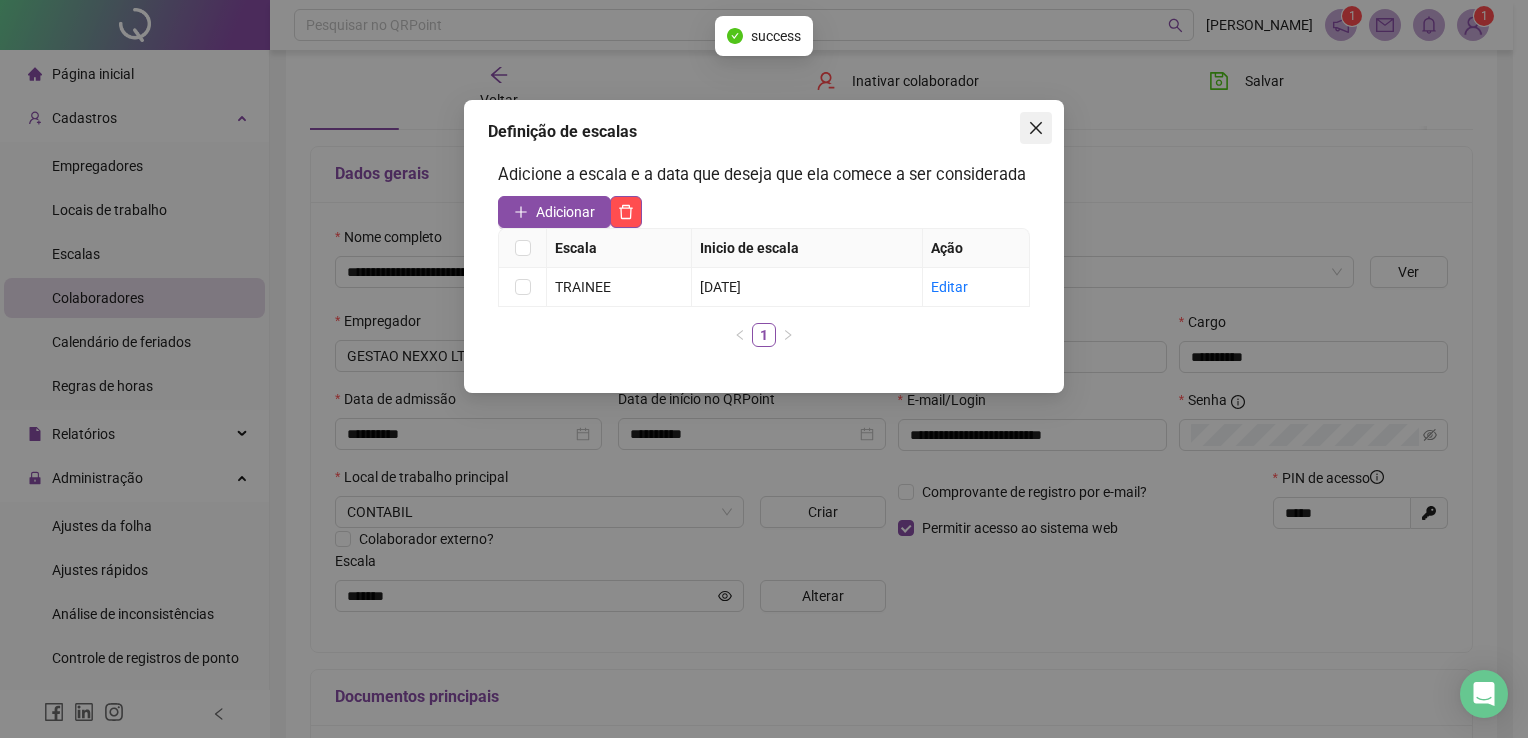 click 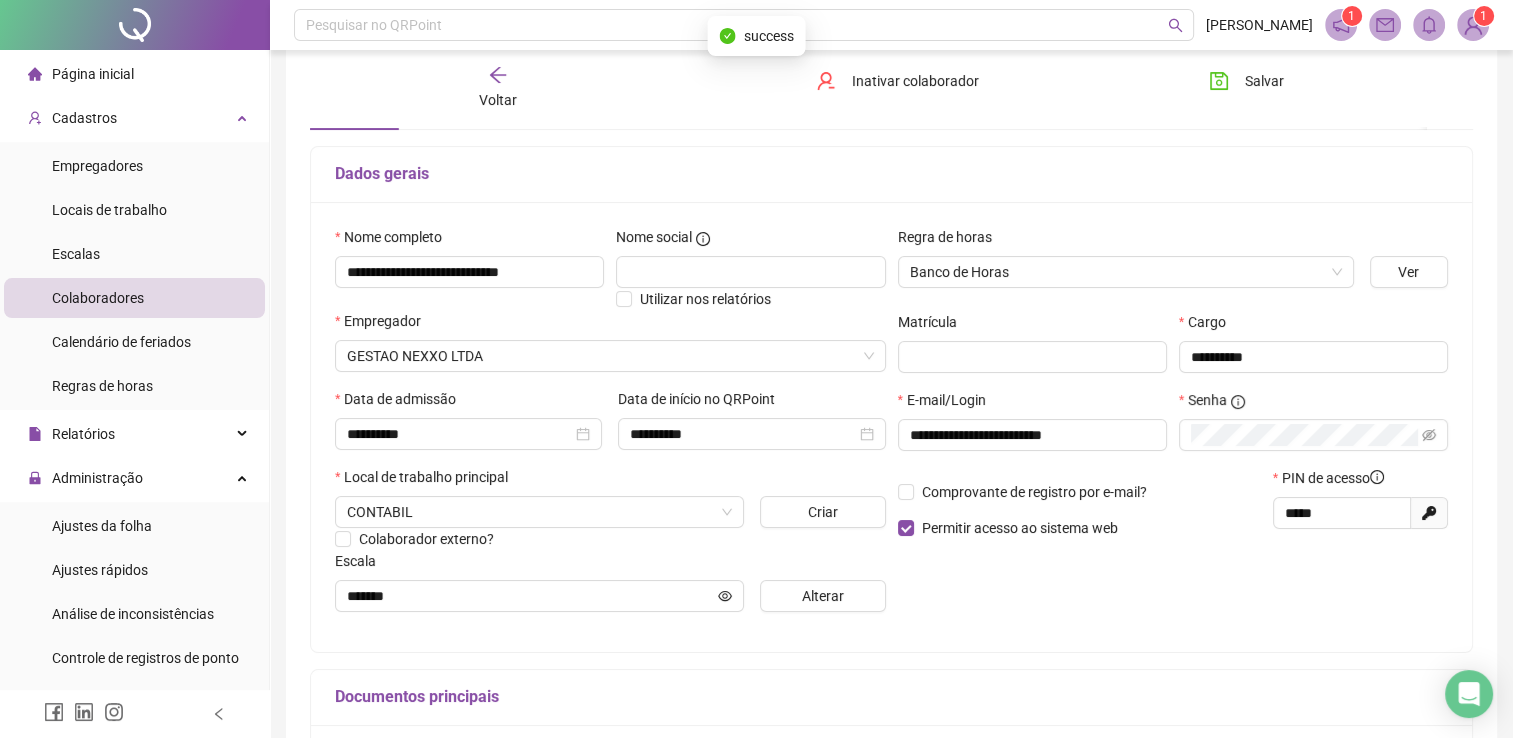 click on "Voltar" at bounding box center (498, 100) 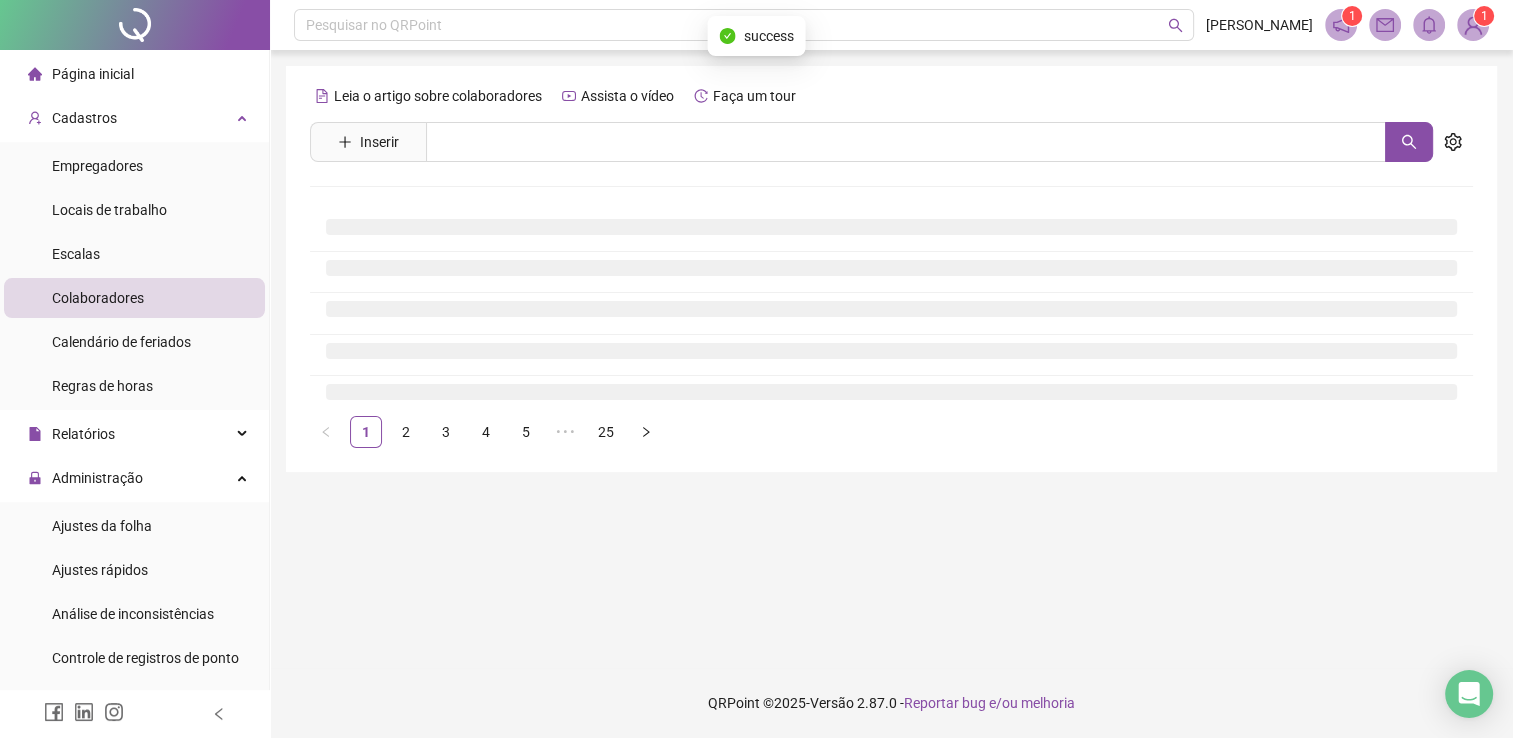 scroll, scrollTop: 0, scrollLeft: 0, axis: both 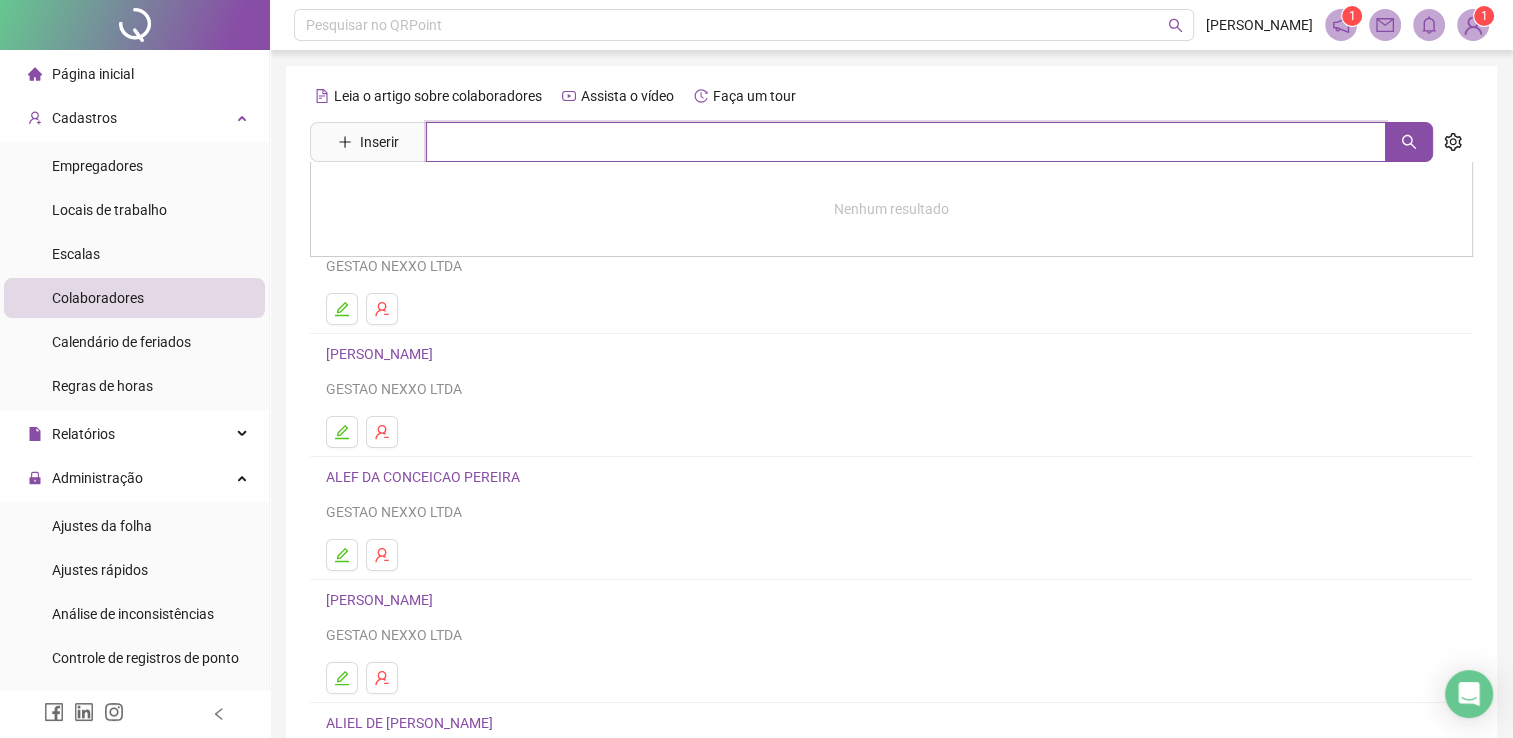 click at bounding box center [906, 142] 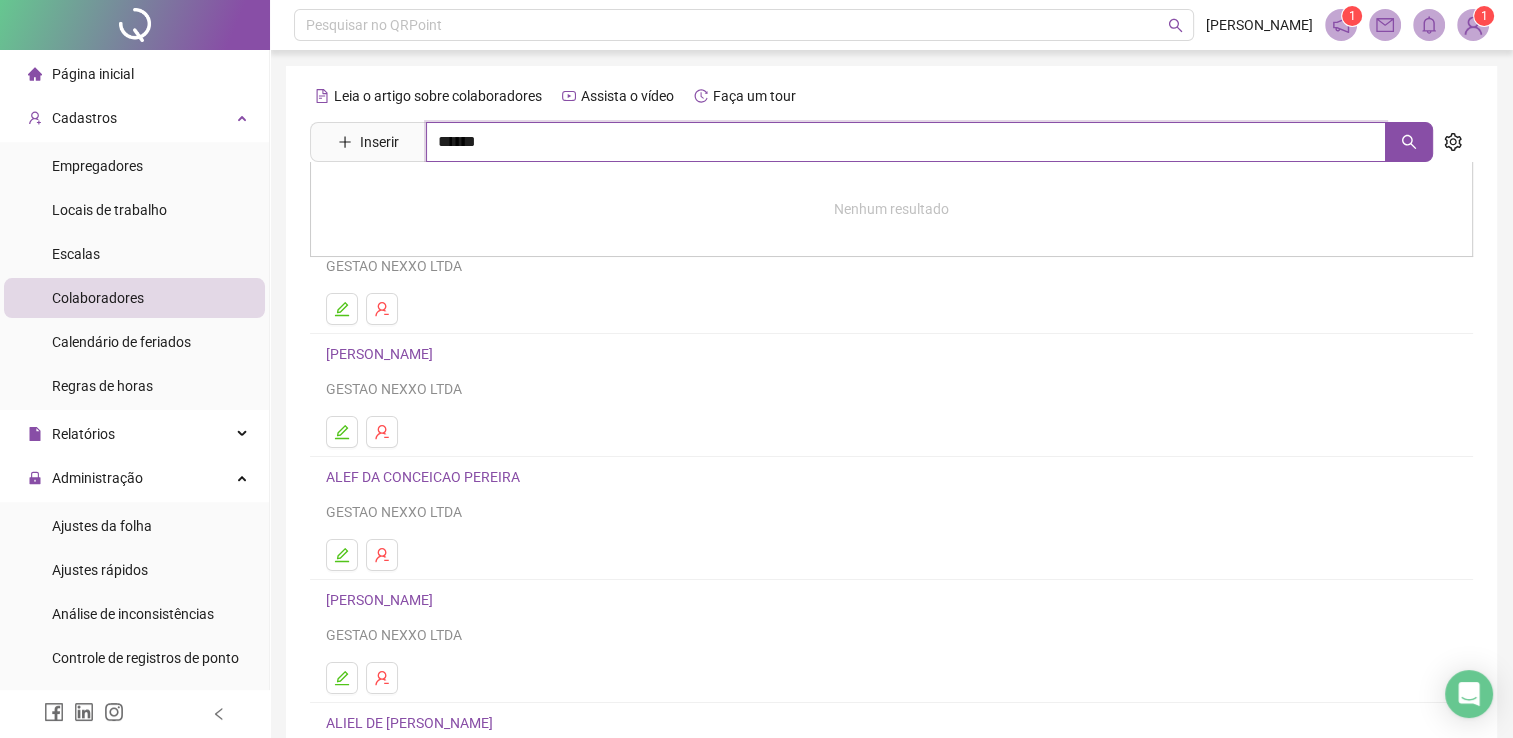 type on "******" 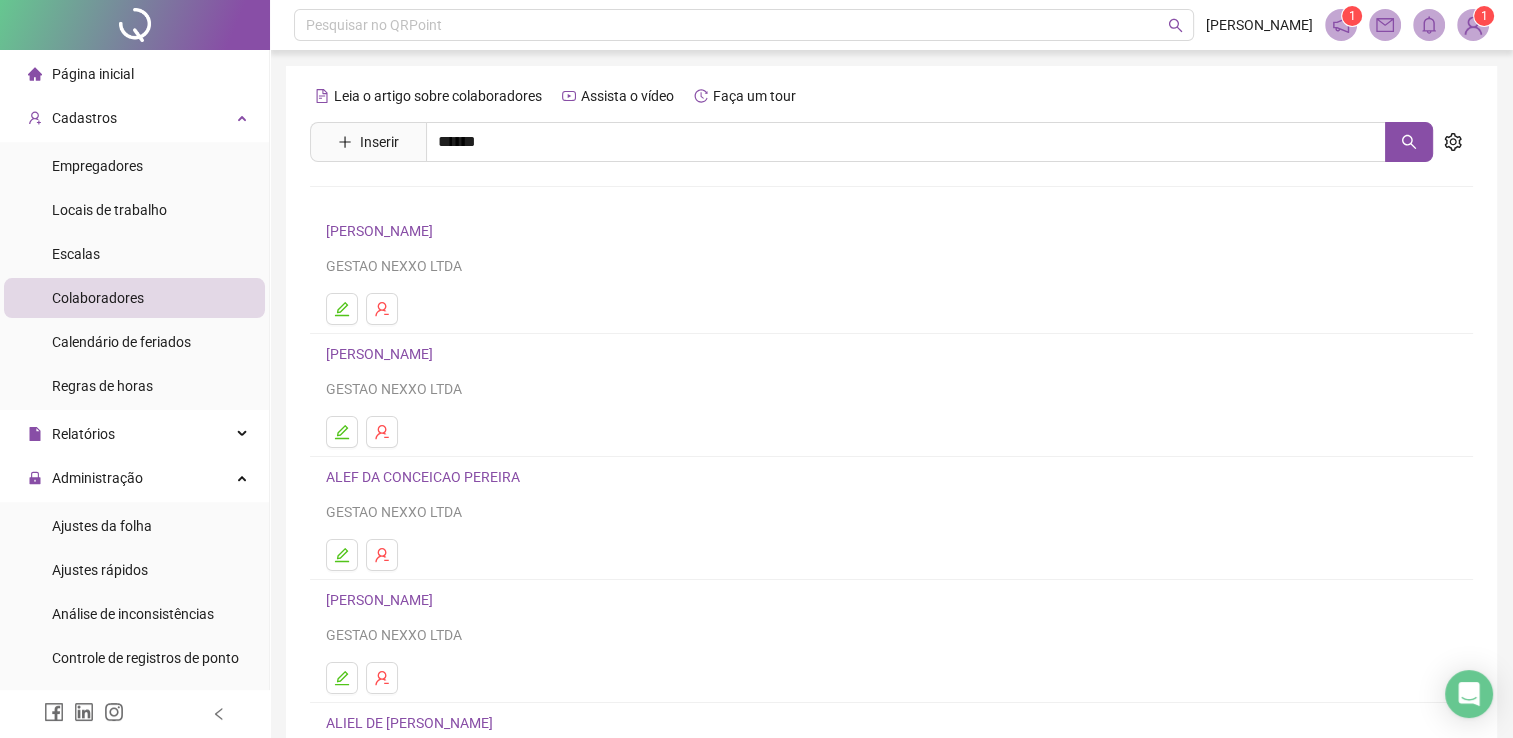 click on "FLAVIO TELES PEREIRA" at bounding box center (400, 201) 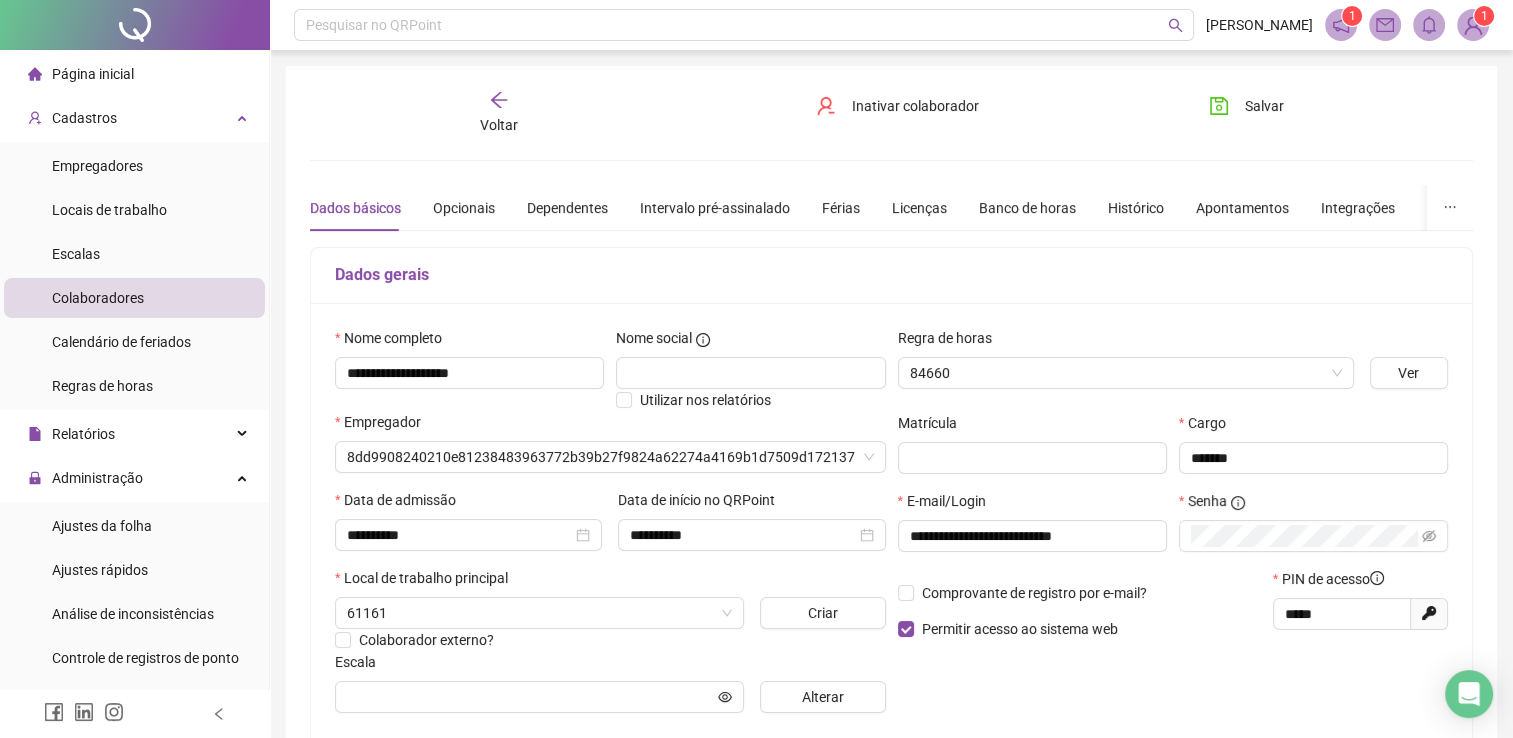 type on "*********" 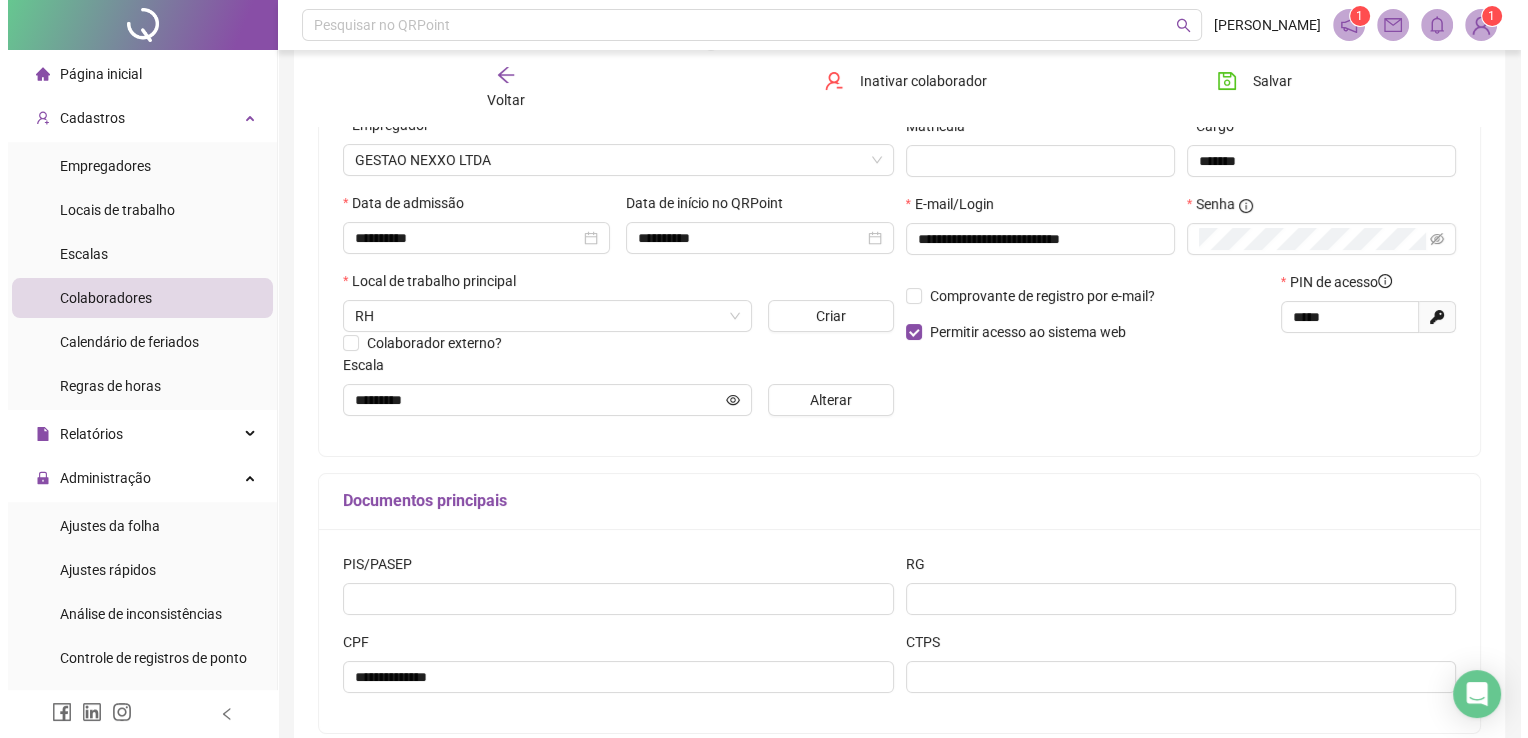 scroll, scrollTop: 300, scrollLeft: 0, axis: vertical 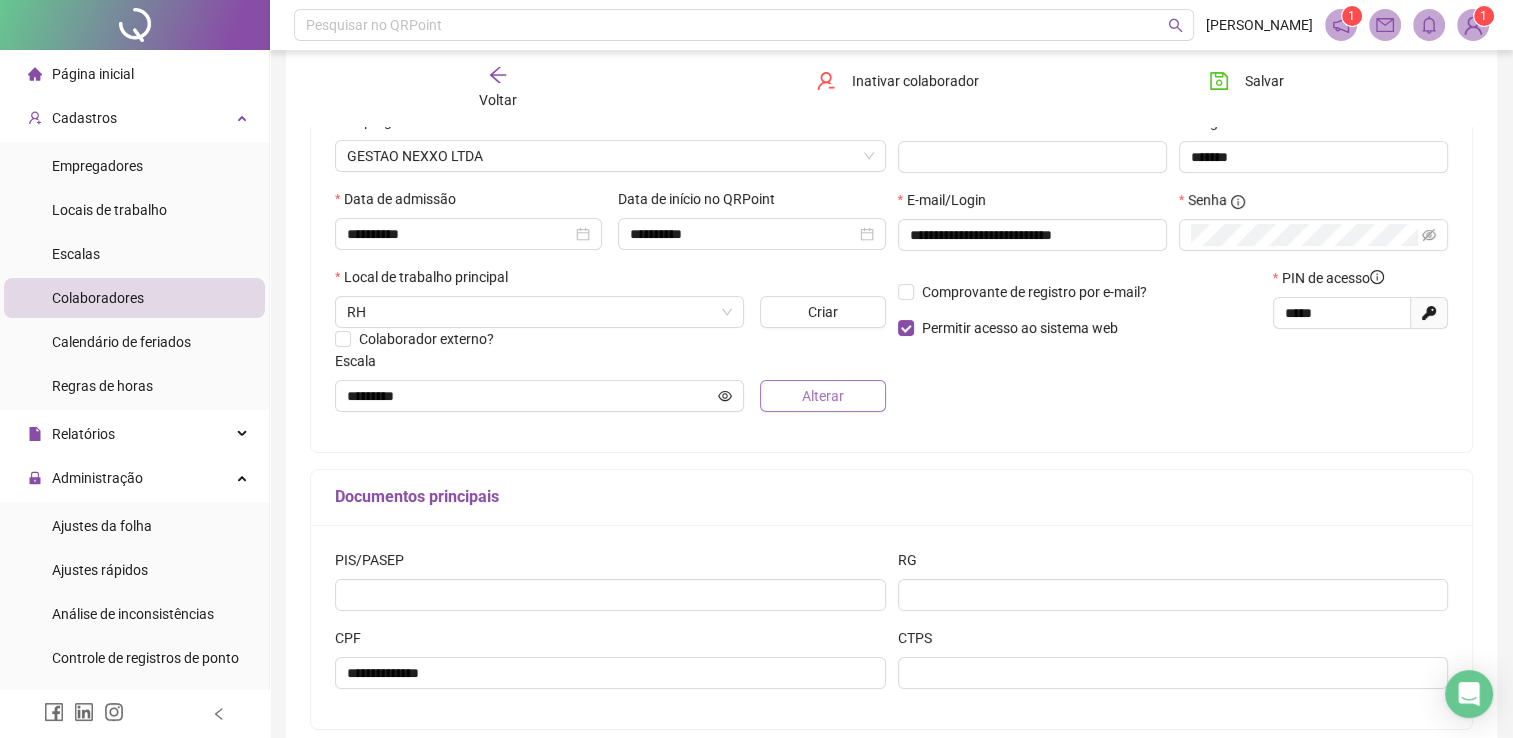 click on "Alterar" at bounding box center [823, 396] 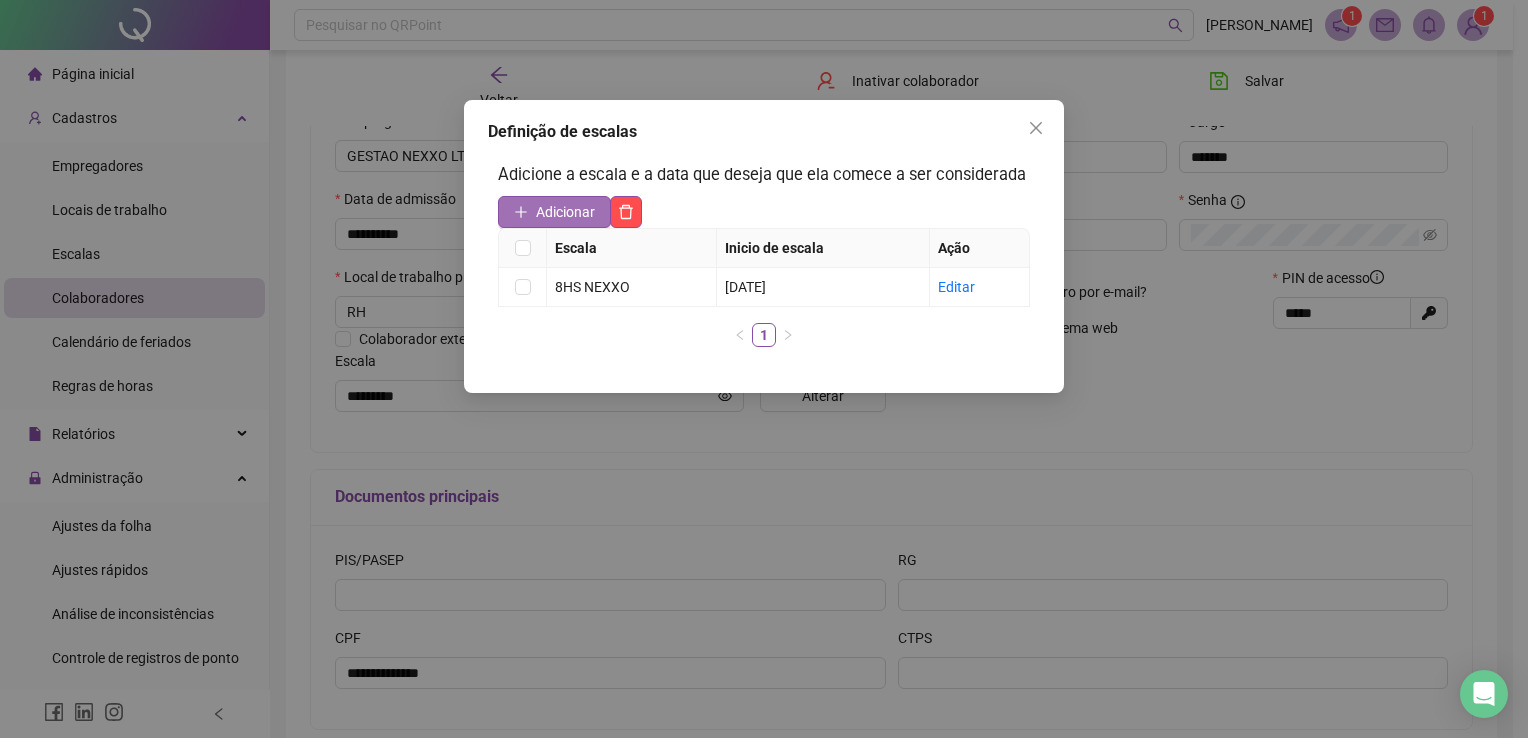 click on "Adicionar" at bounding box center (565, 212) 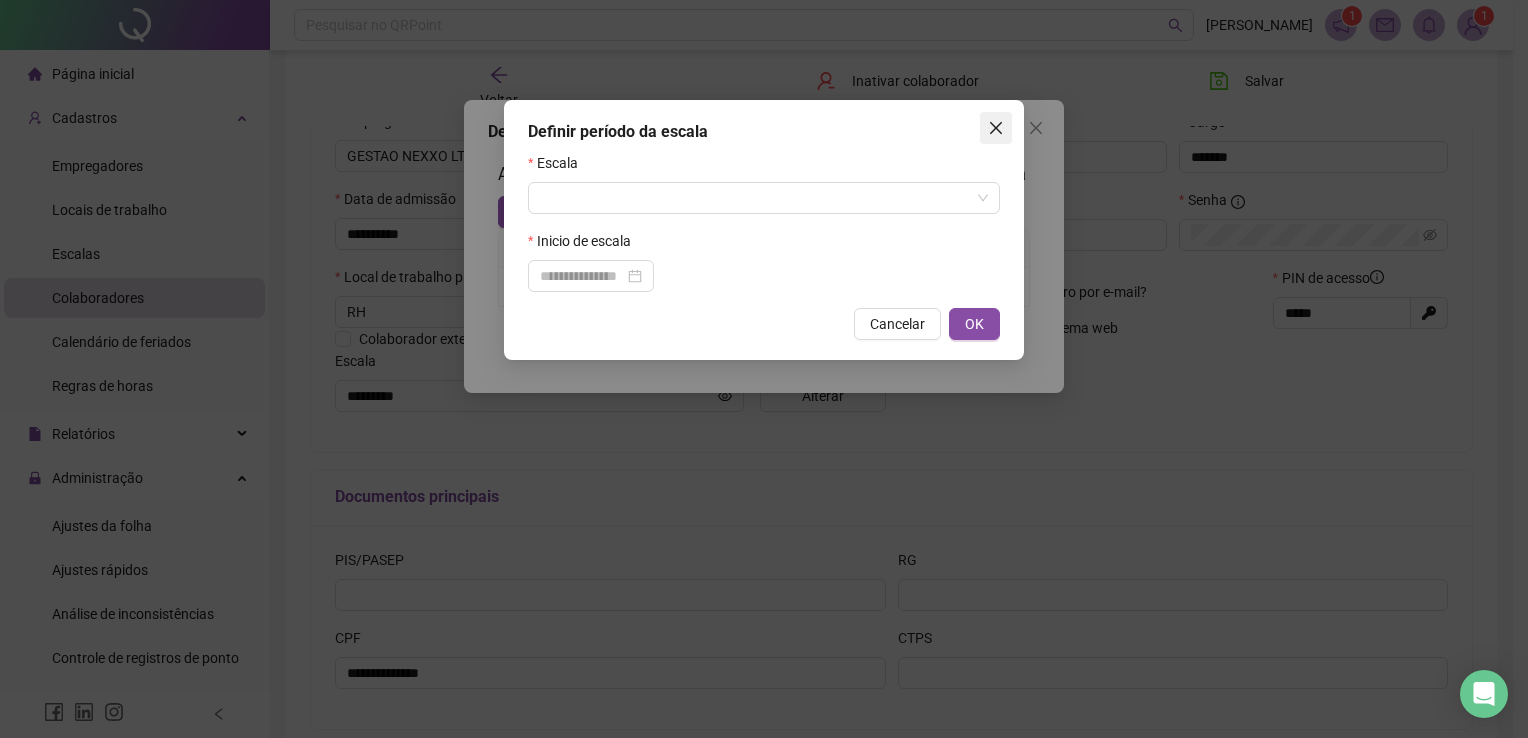 click 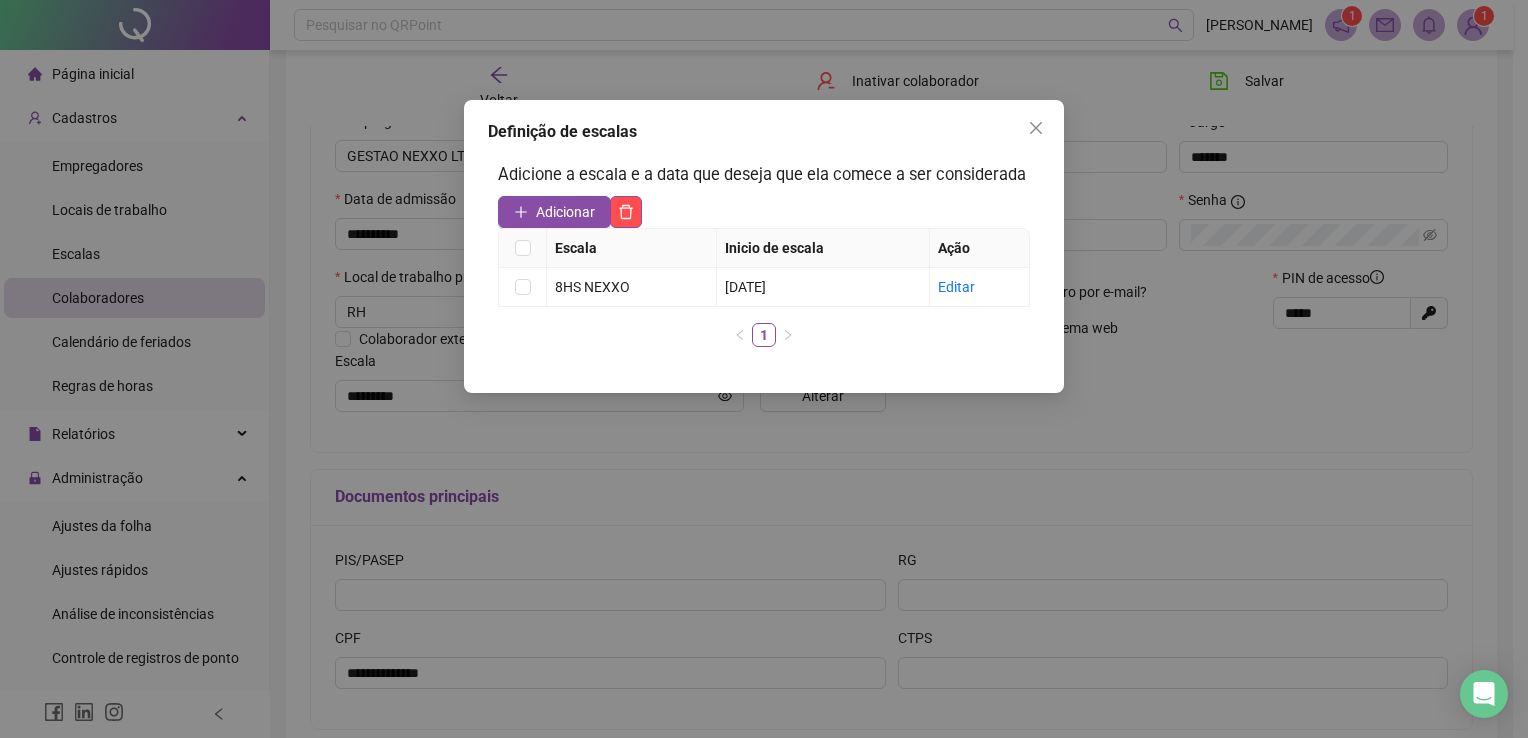 click on "Editar" at bounding box center (979, 287) 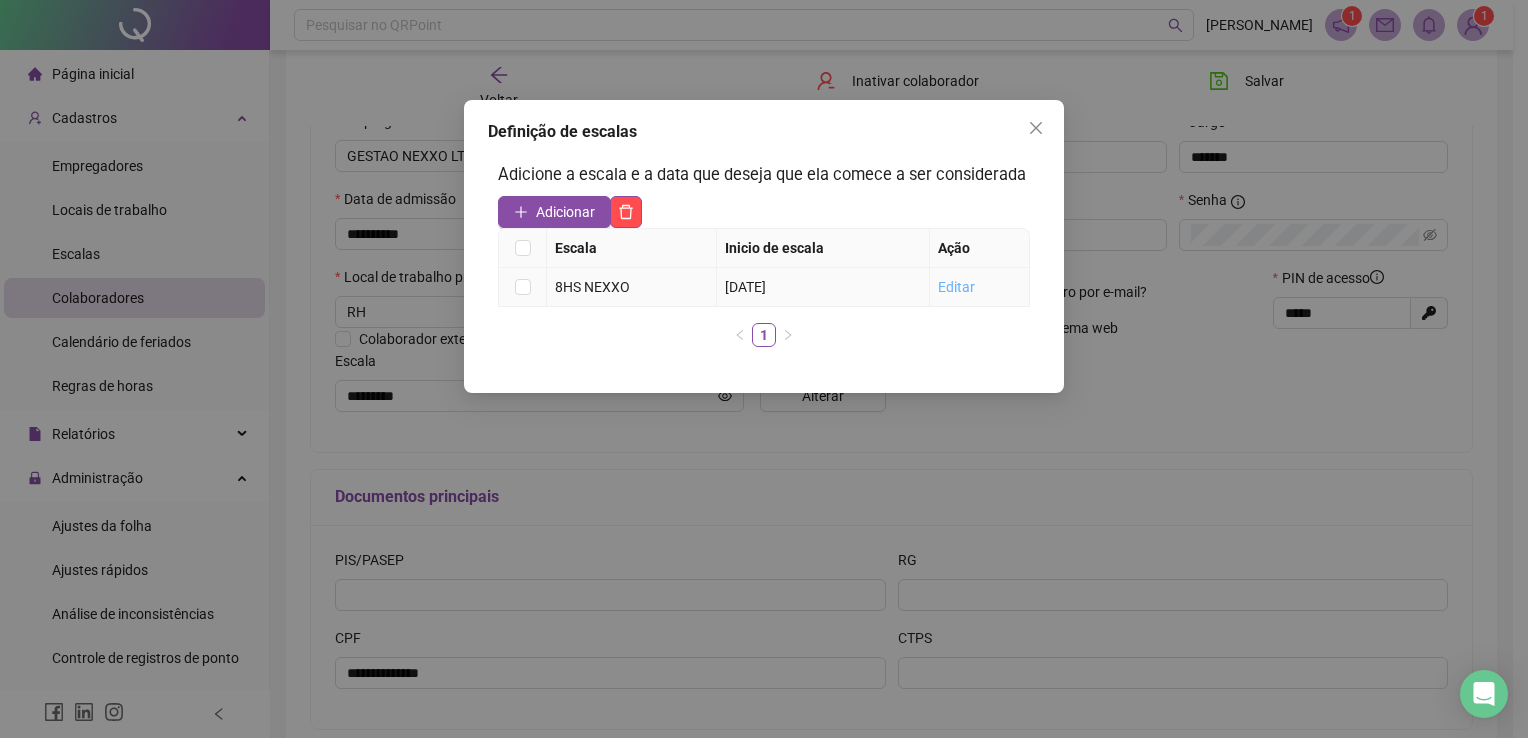 click on "Editar" at bounding box center [956, 287] 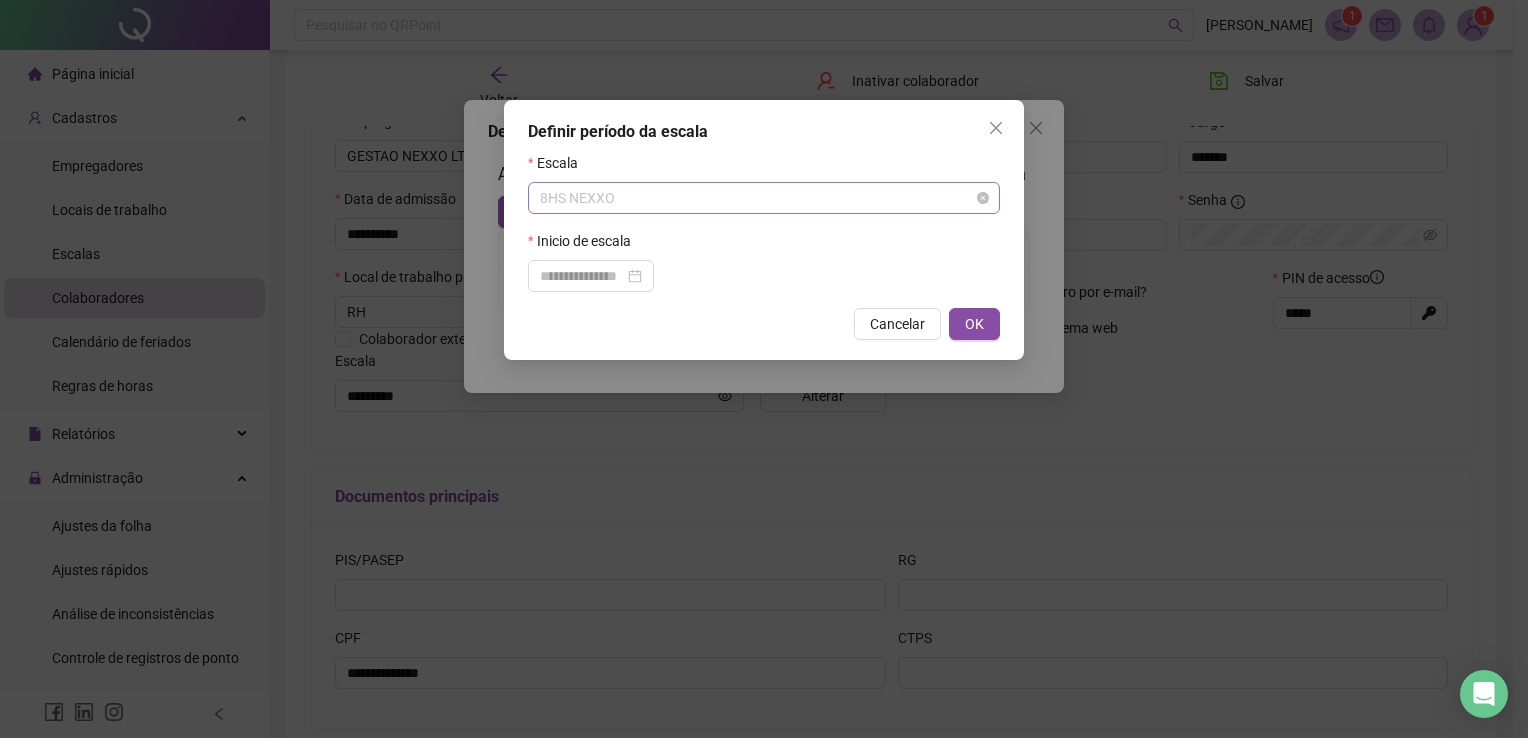 click on "8HS NEXXO" at bounding box center [764, 198] 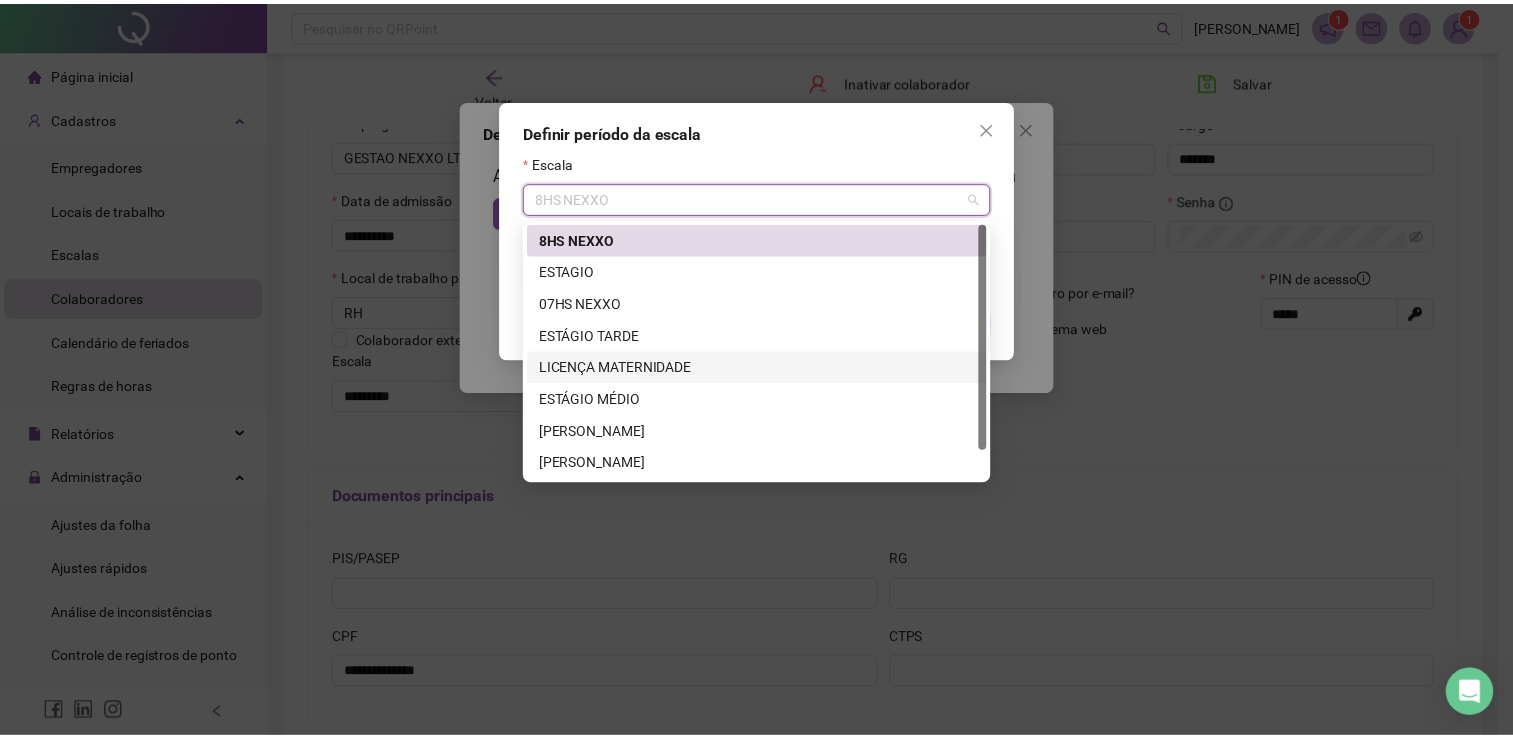 scroll, scrollTop: 32, scrollLeft: 0, axis: vertical 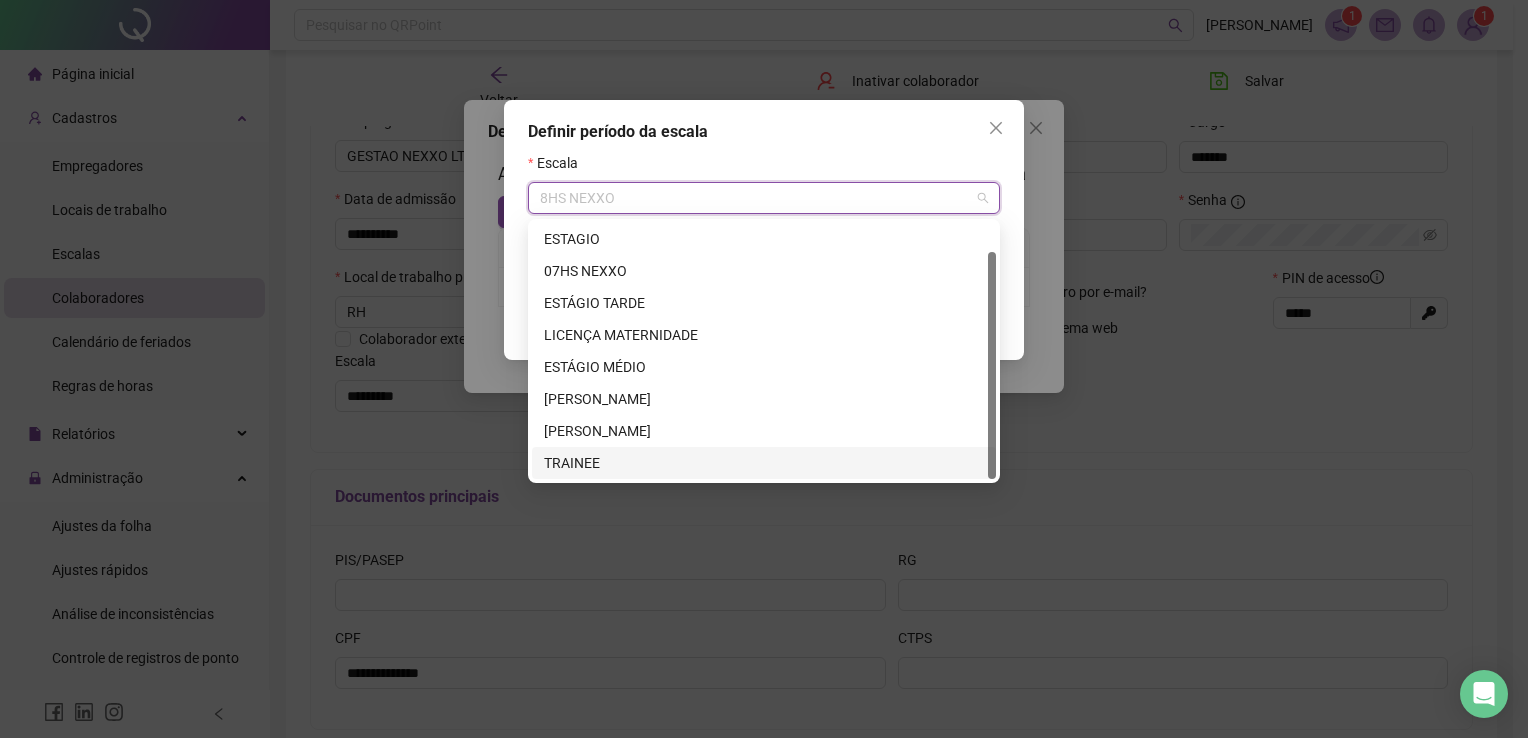 click on "TRAINEE" at bounding box center (764, 463) 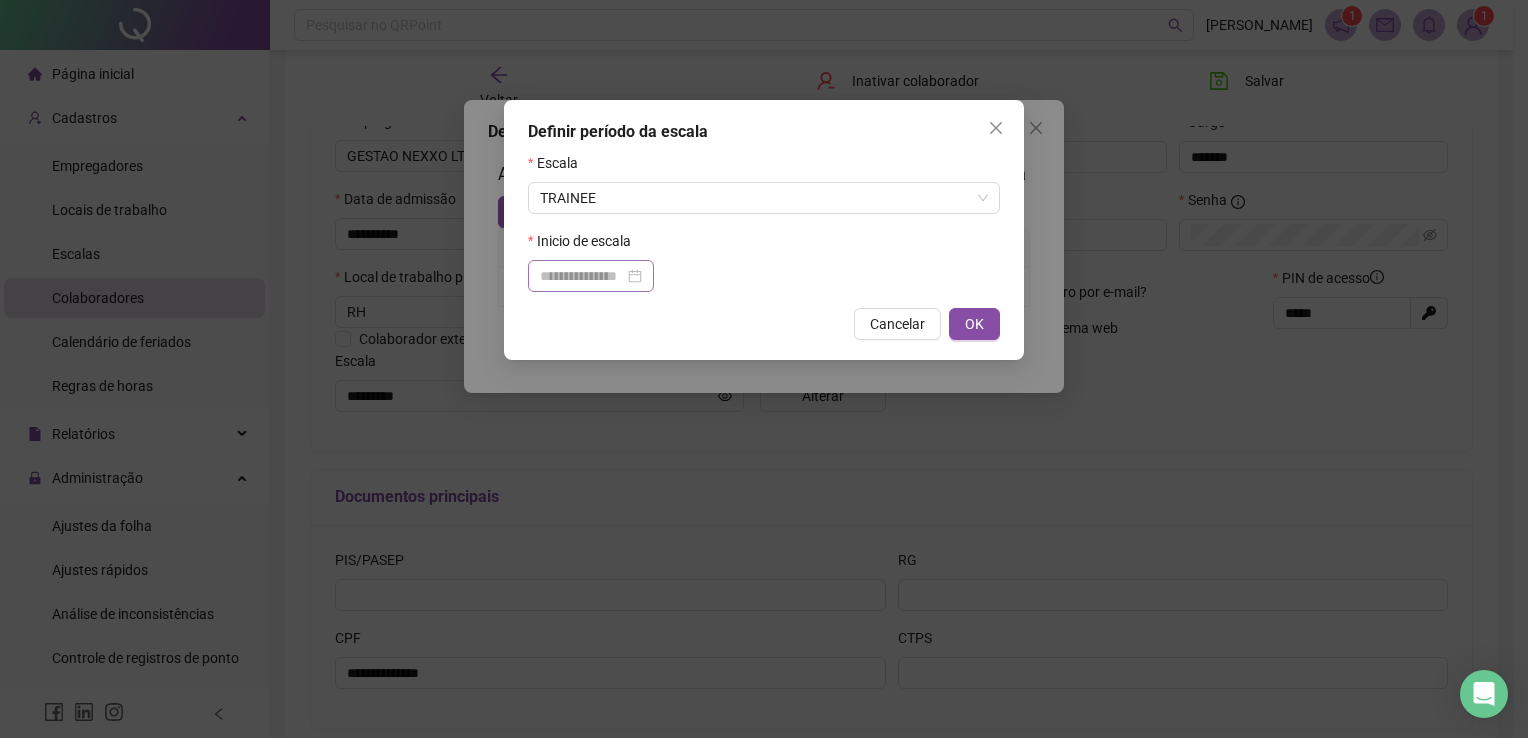 click on "Inicio de escala" at bounding box center (764, 245) 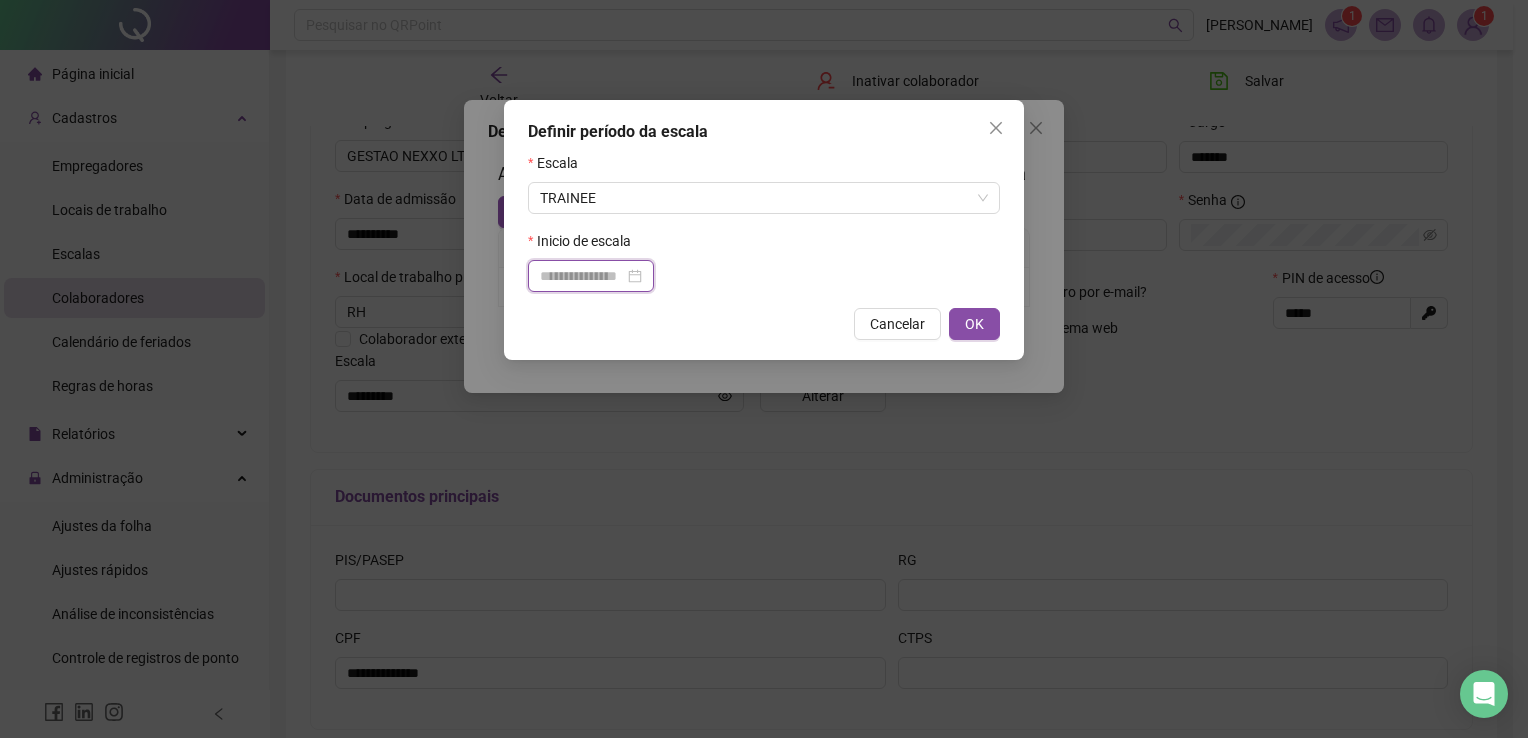 drag, startPoint x: 584, startPoint y: 266, endPoint x: 585, endPoint y: 278, distance: 12.0415945 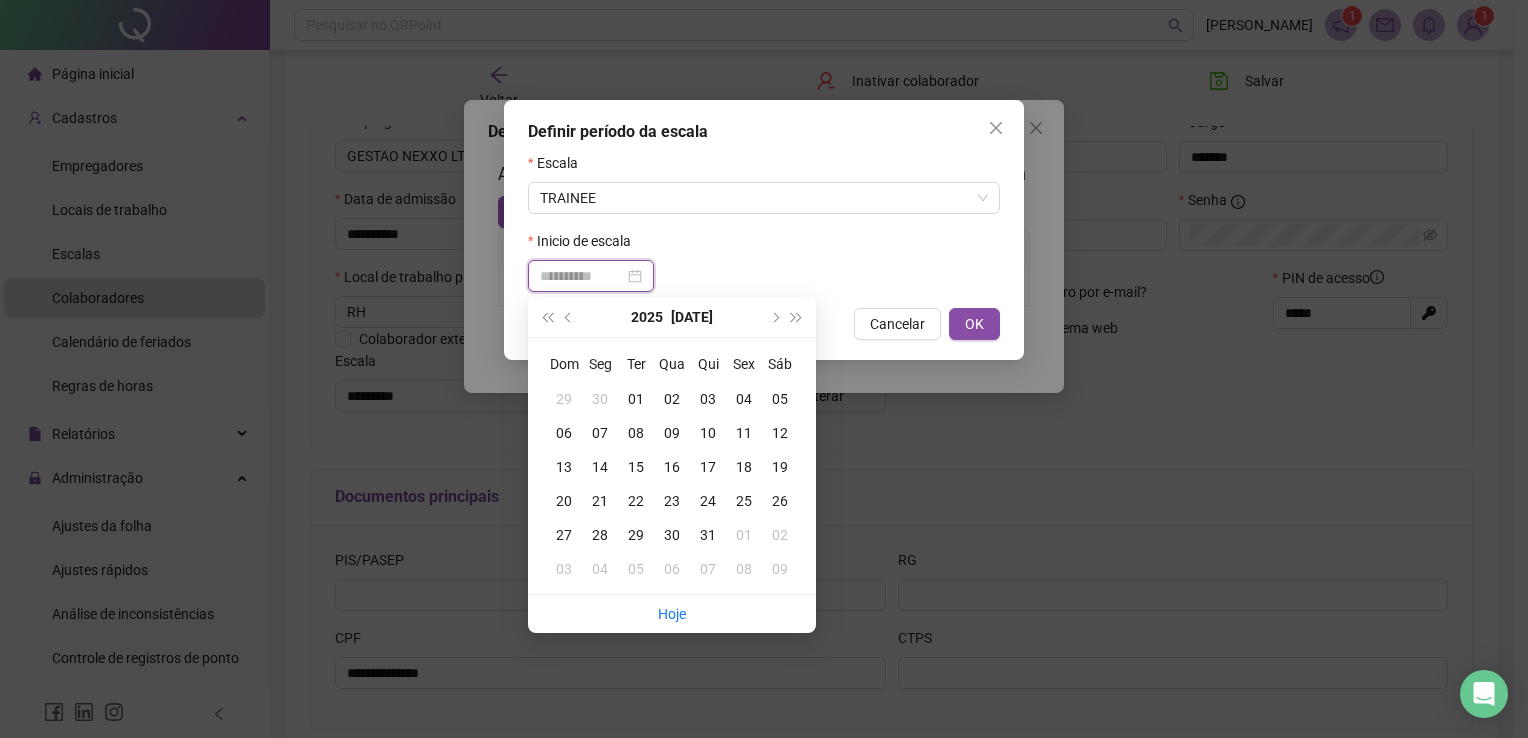 type on "**********" 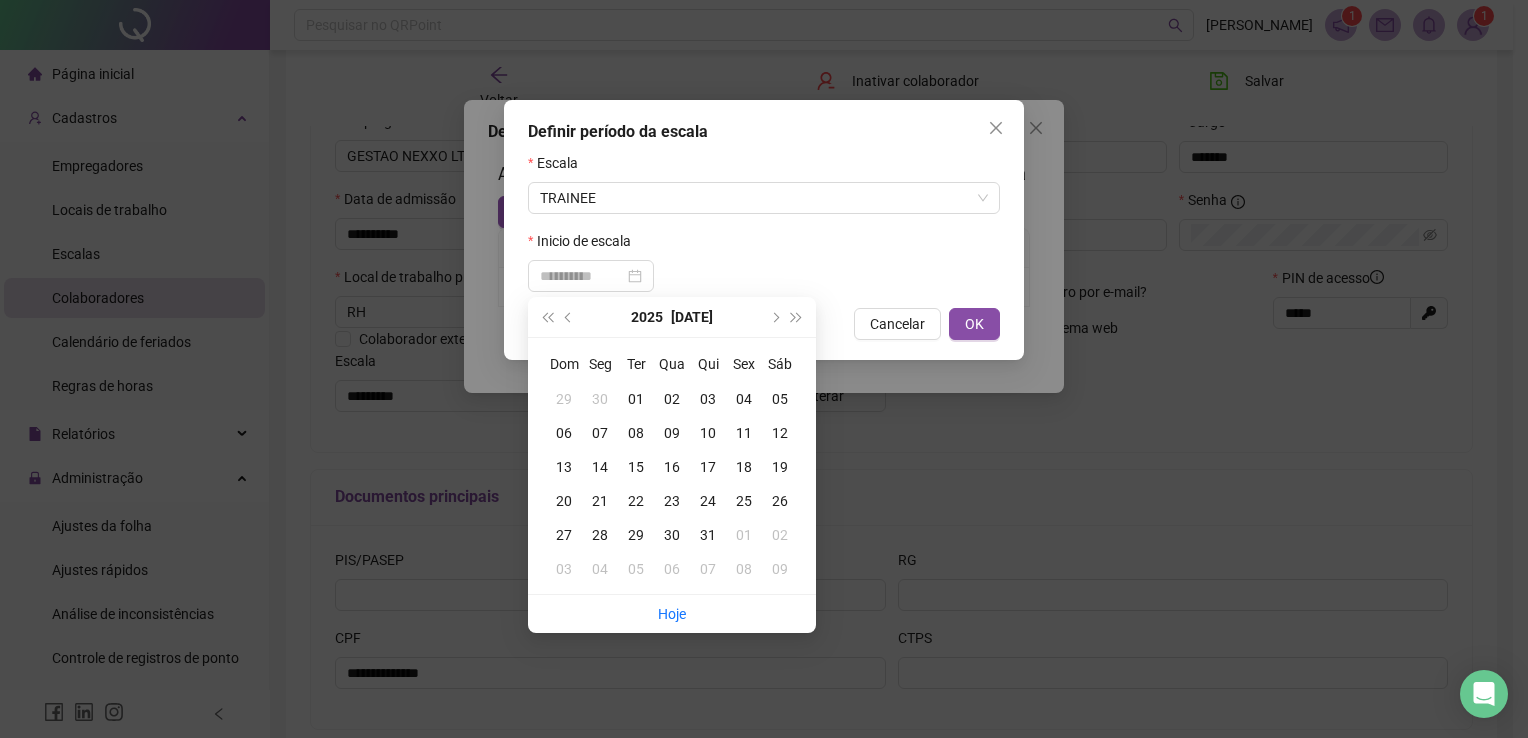 click on "07" at bounding box center [600, 433] 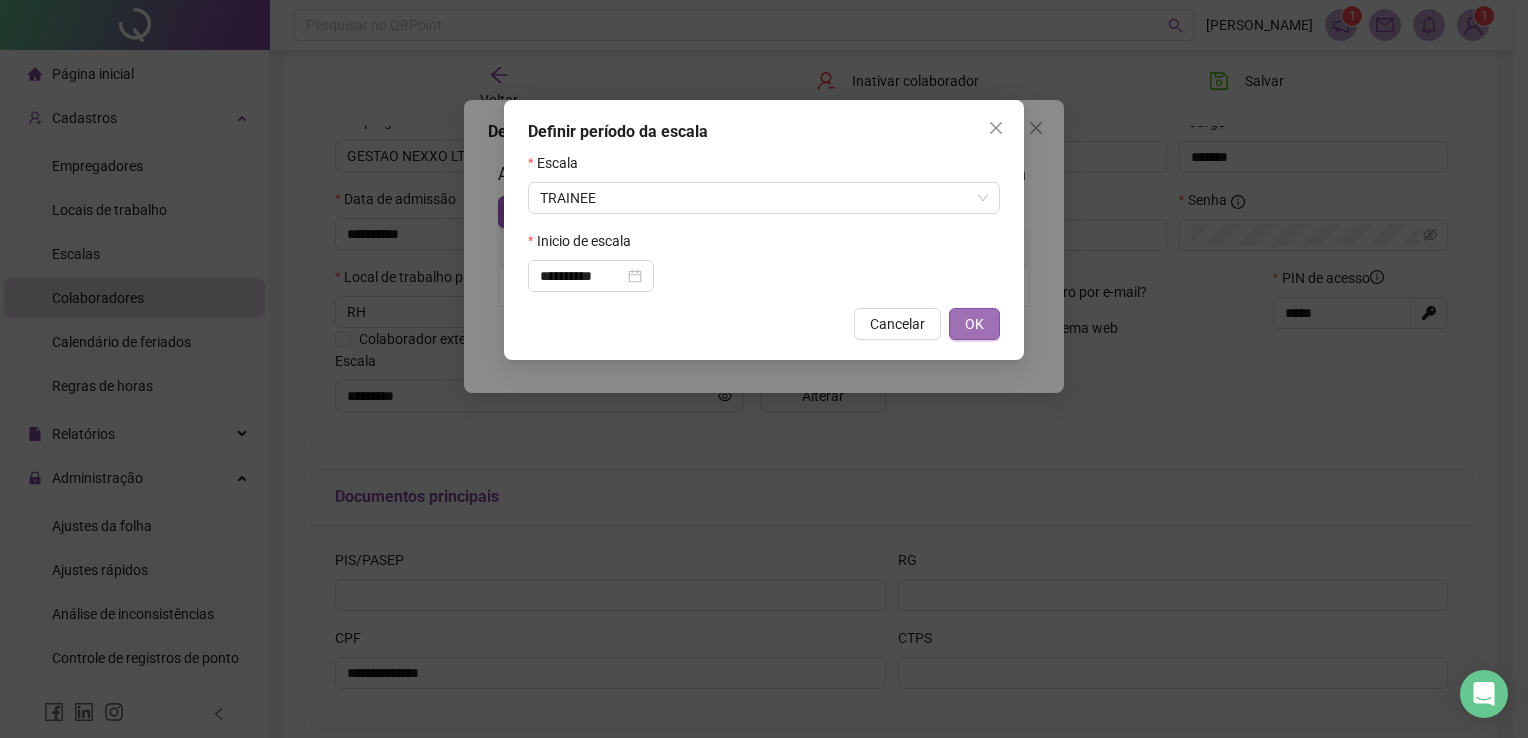 click on "OK" at bounding box center (974, 324) 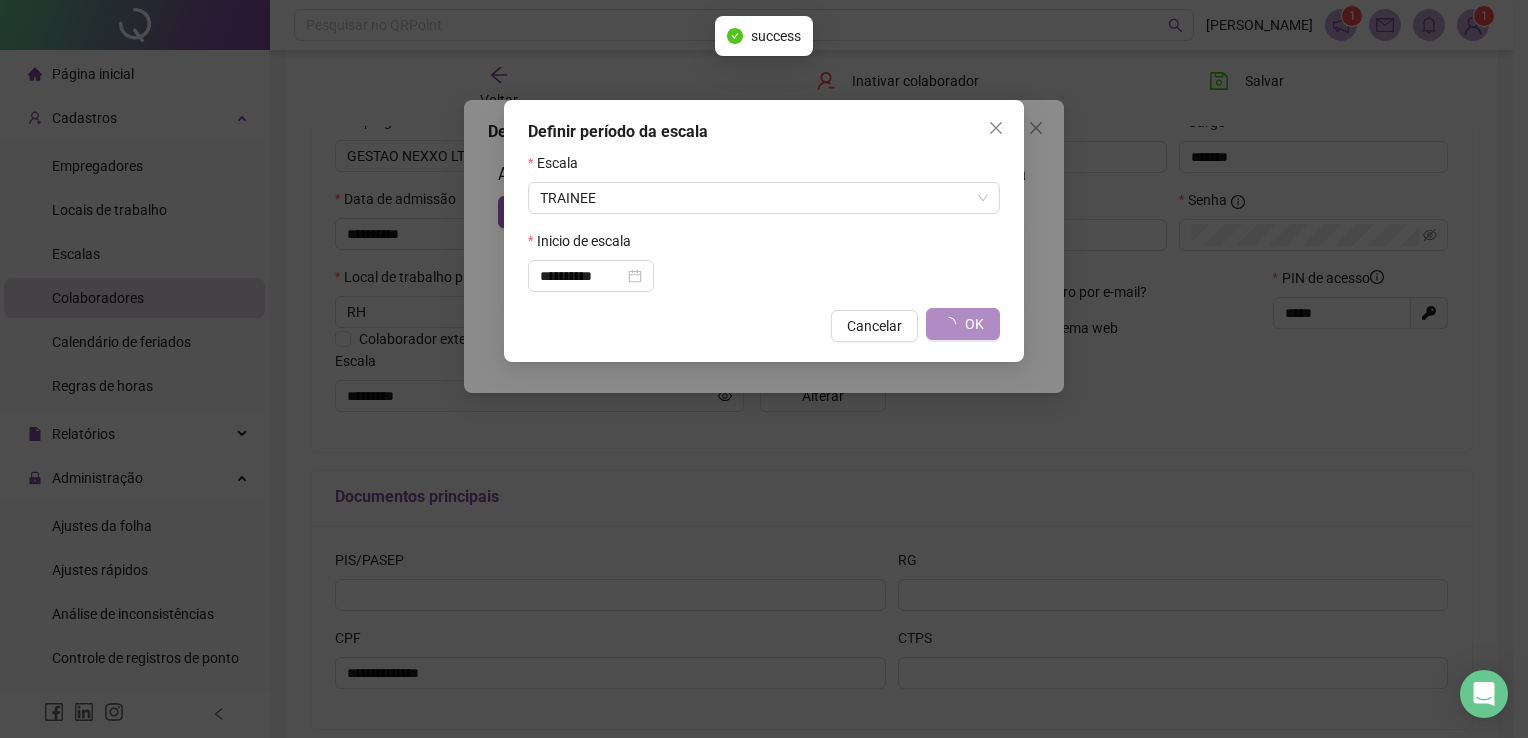 type on "*******" 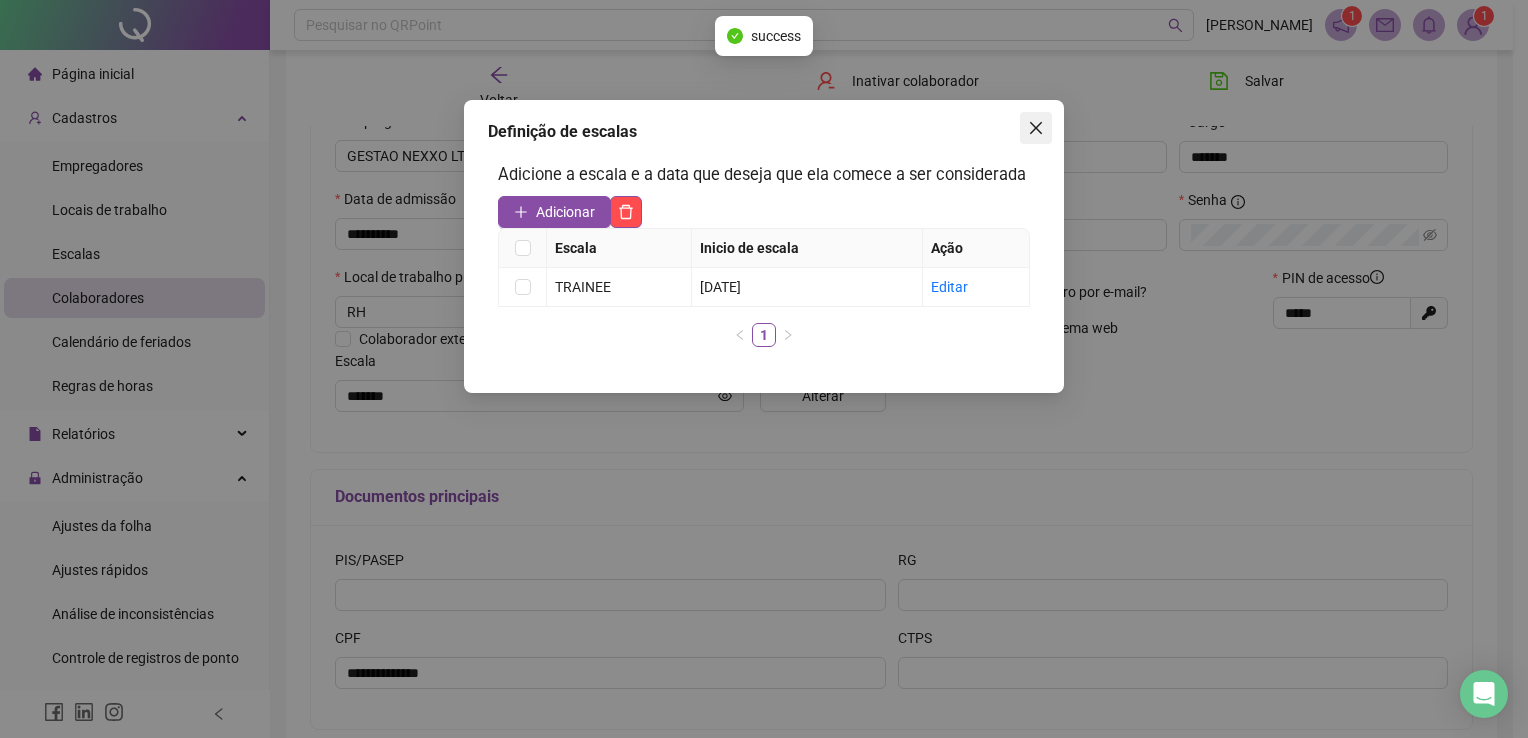 click at bounding box center (1036, 128) 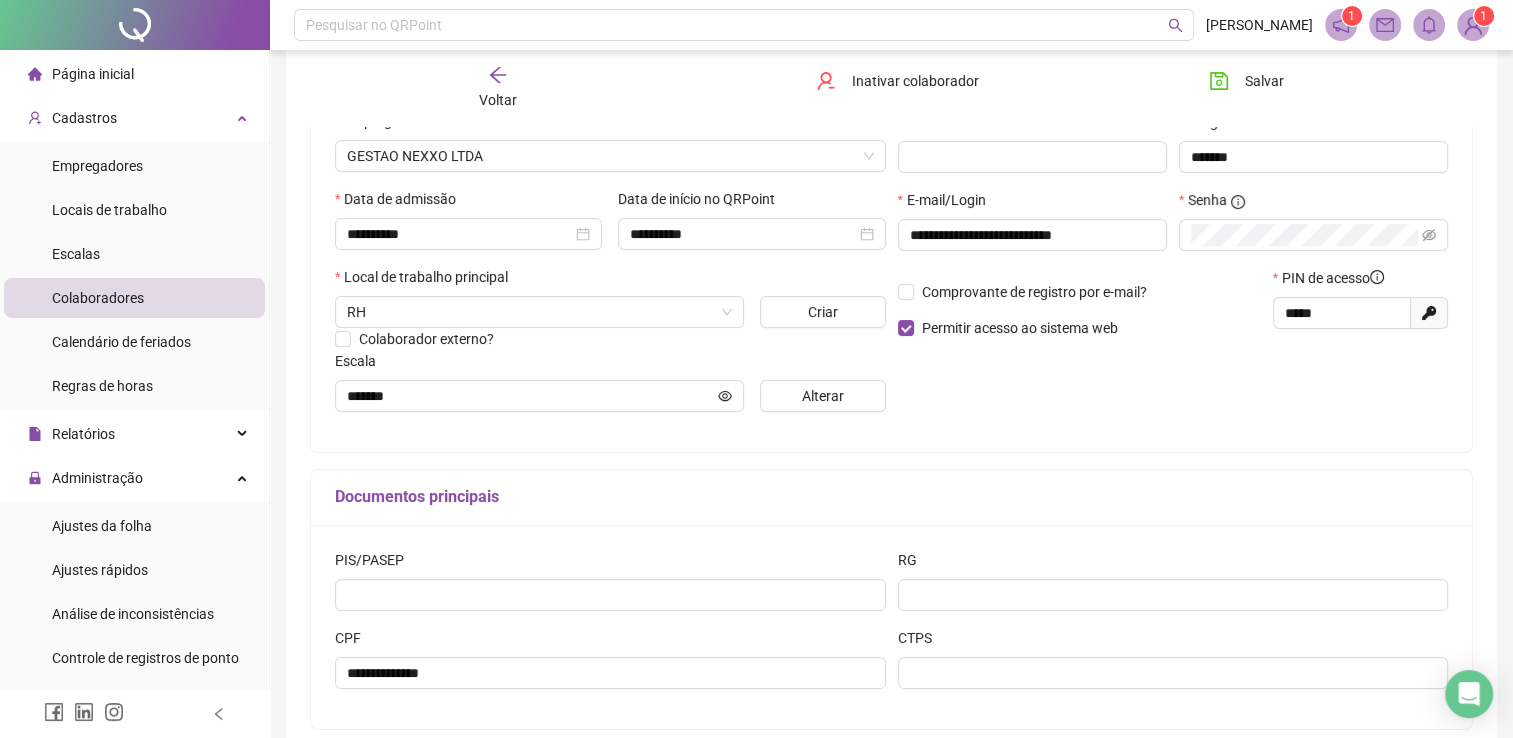 click 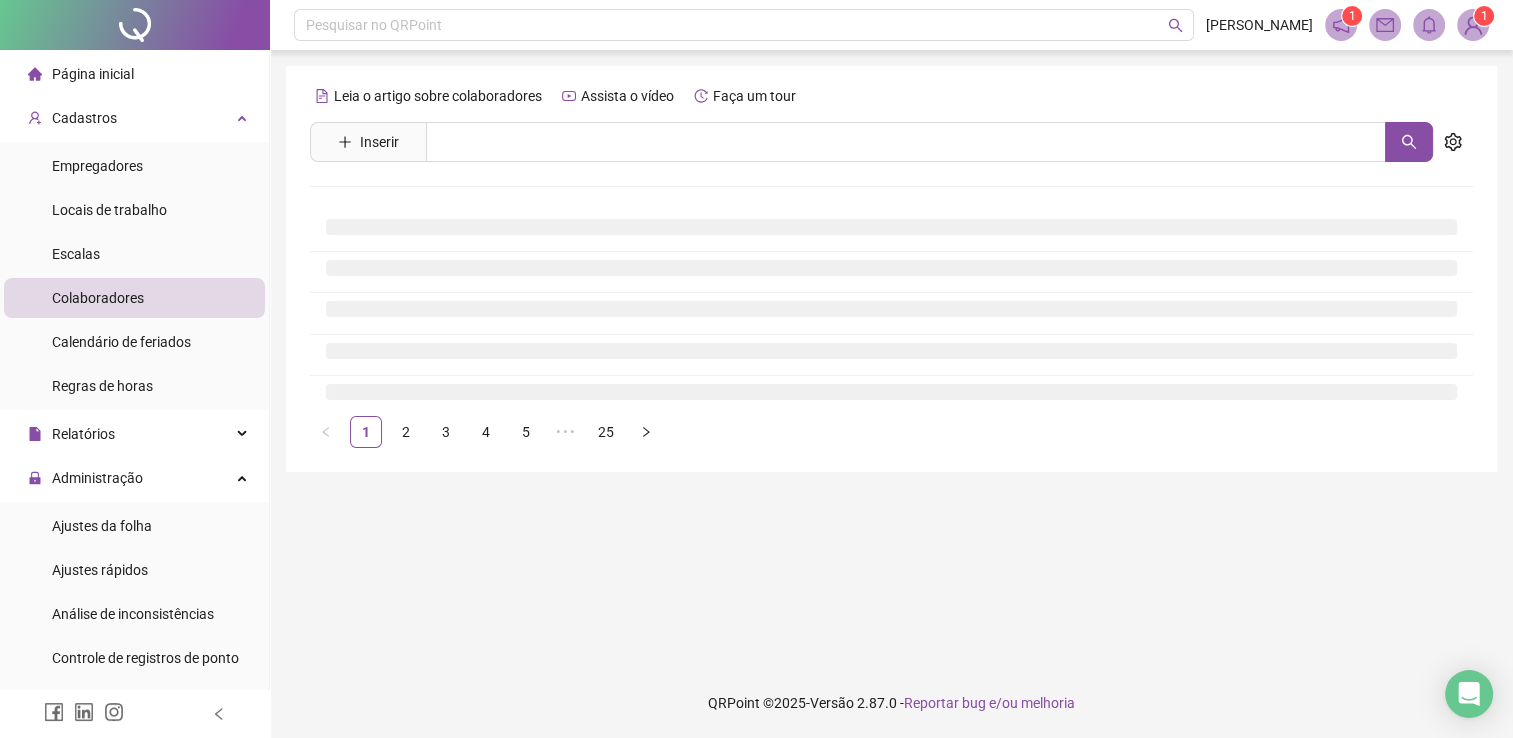 scroll, scrollTop: 0, scrollLeft: 0, axis: both 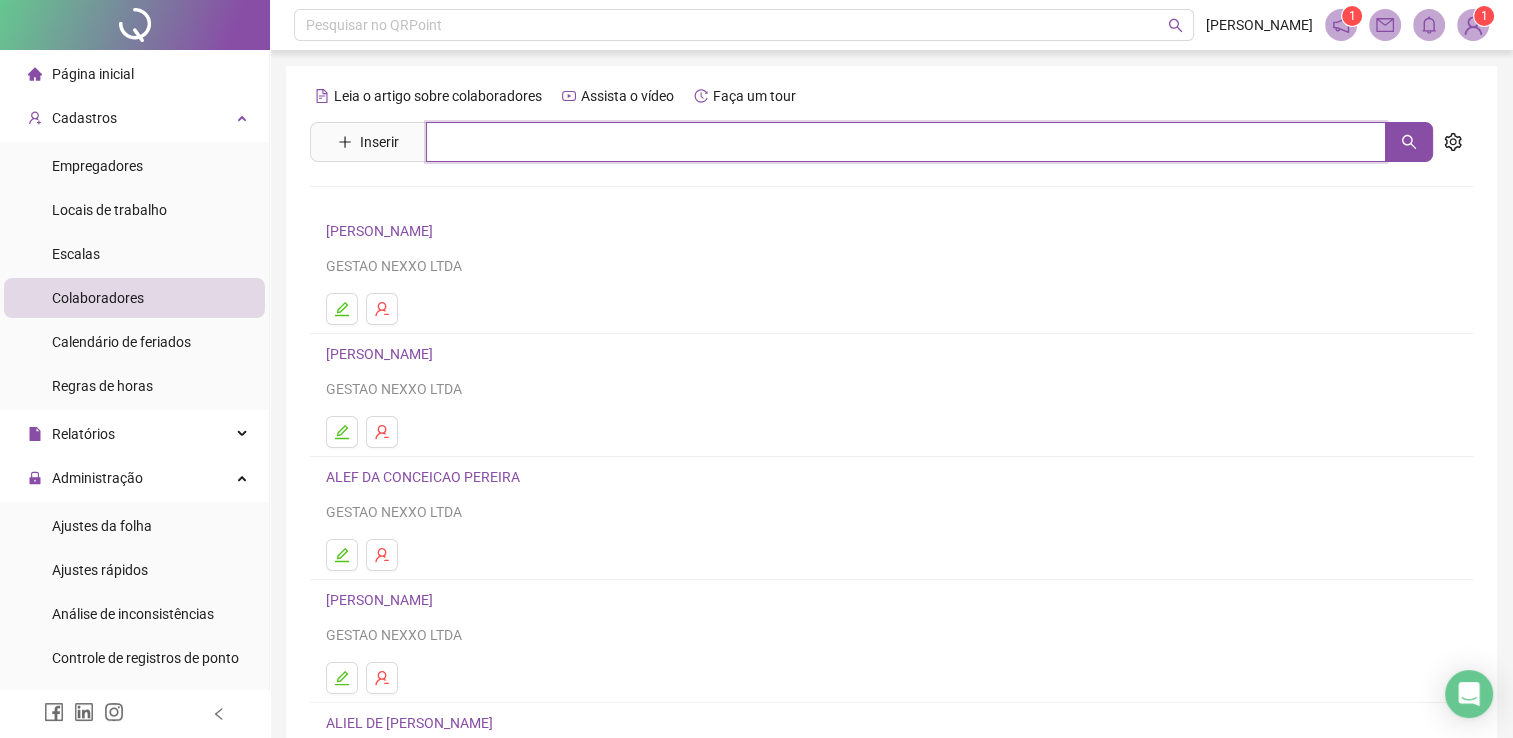 click at bounding box center (906, 142) 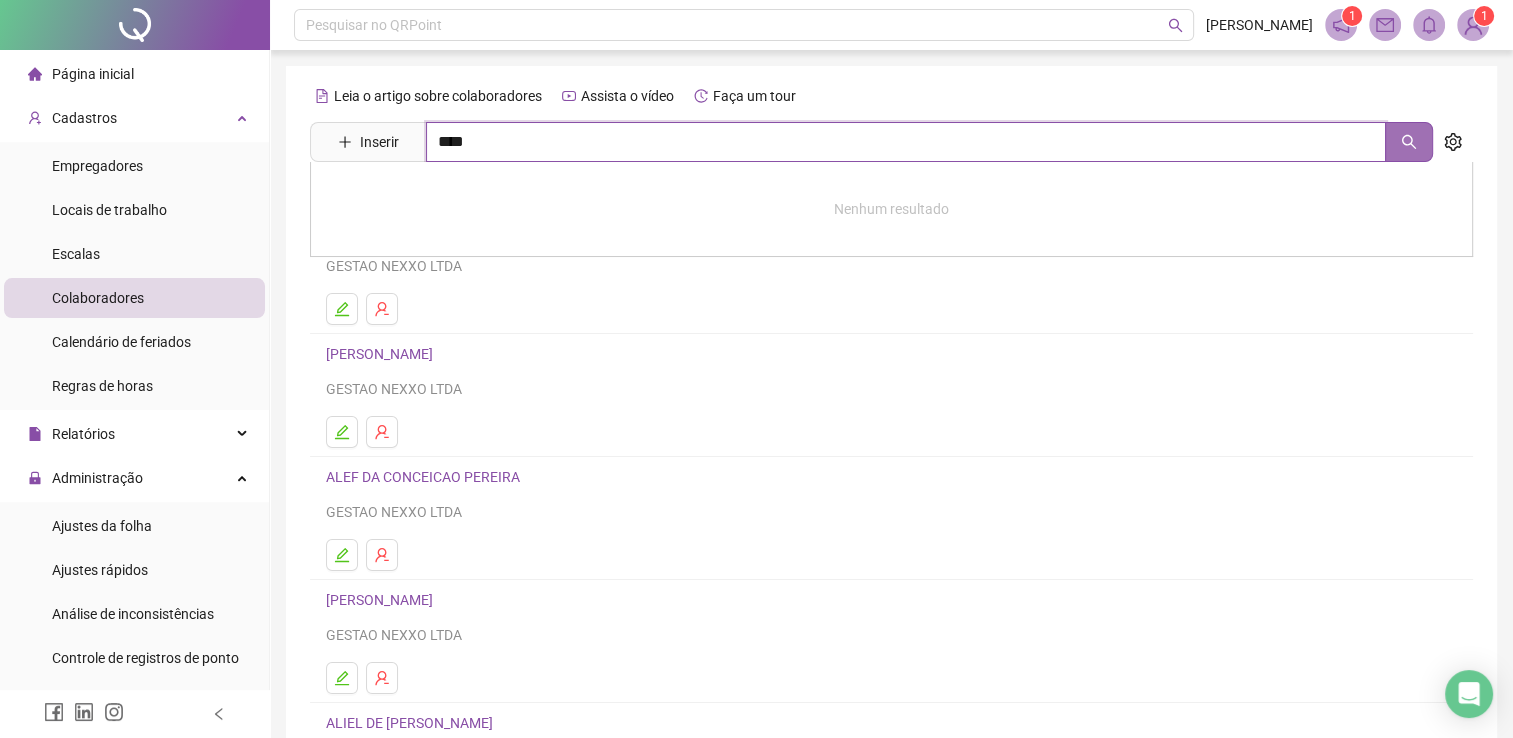 click 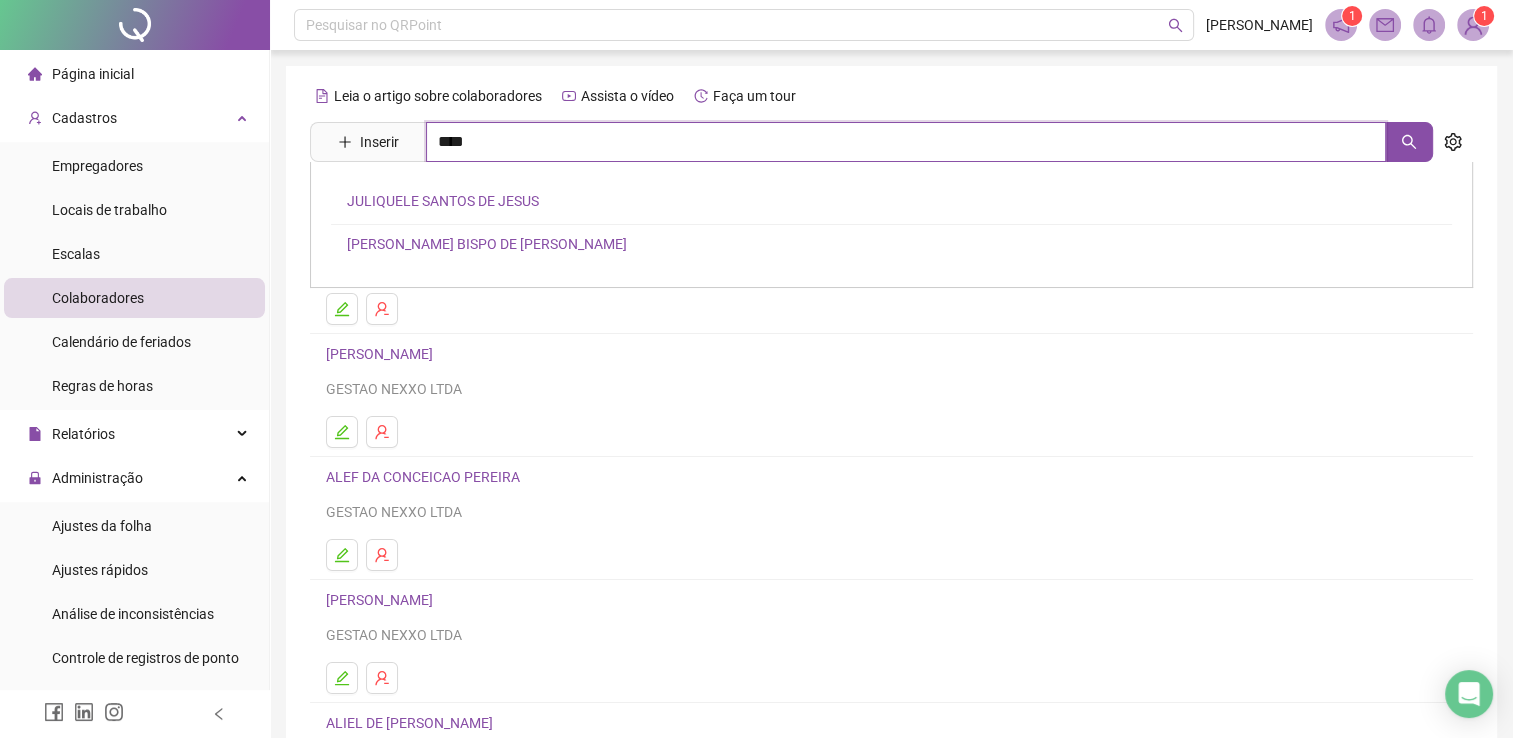 type on "****" 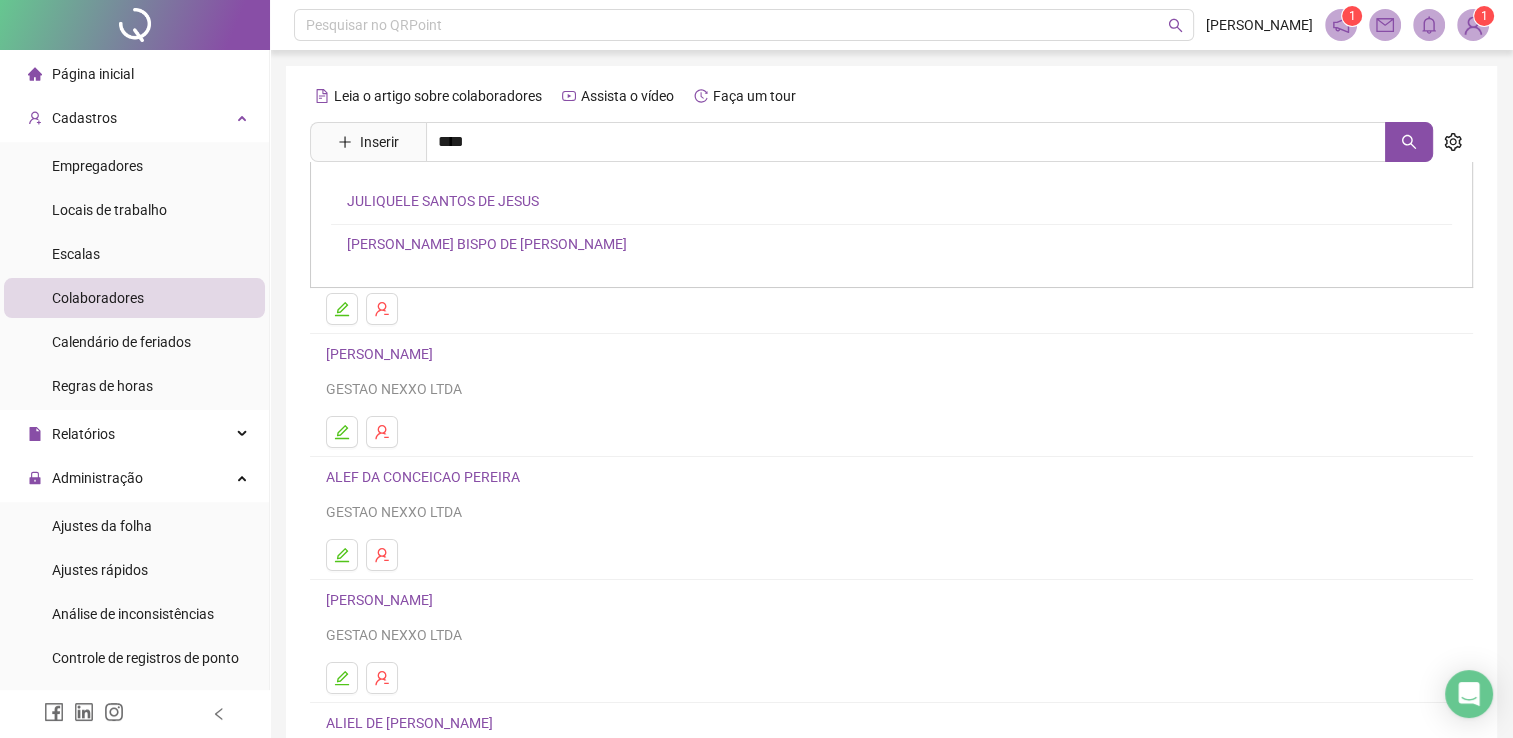 click on "JULIQUELE SANTOS DE JESUS" at bounding box center (443, 201) 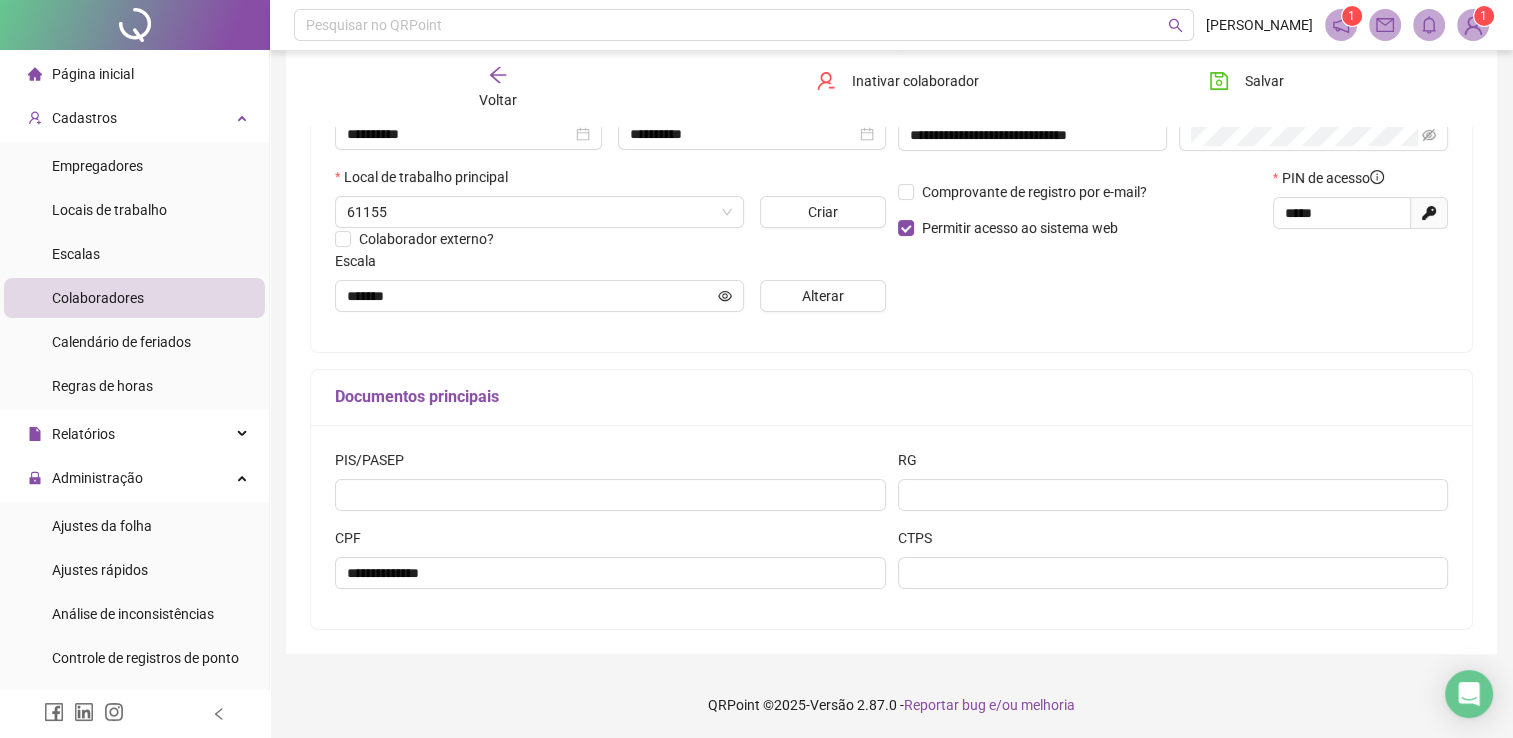 type on "*******" 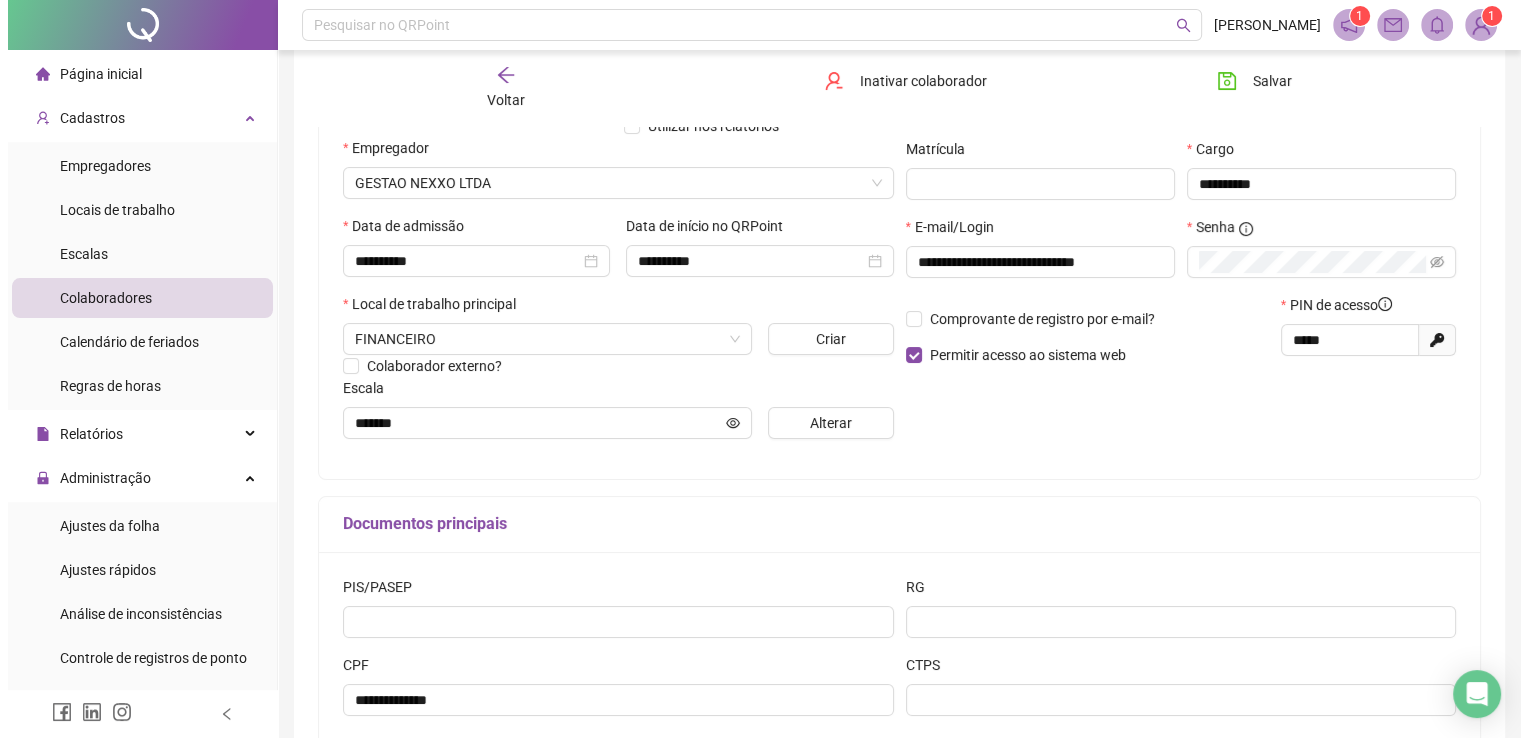 scroll, scrollTop: 300, scrollLeft: 0, axis: vertical 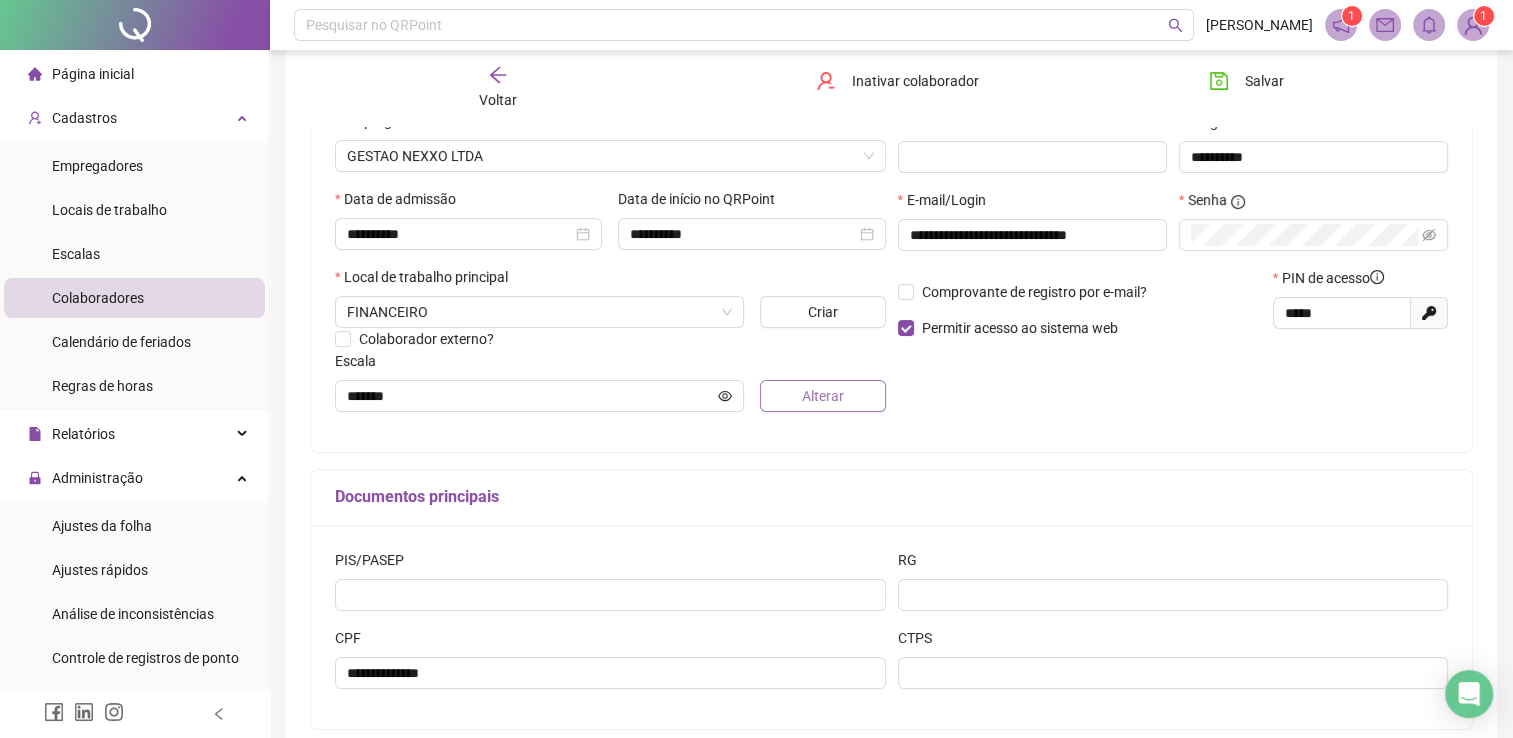 click on "Alterar" at bounding box center [823, 396] 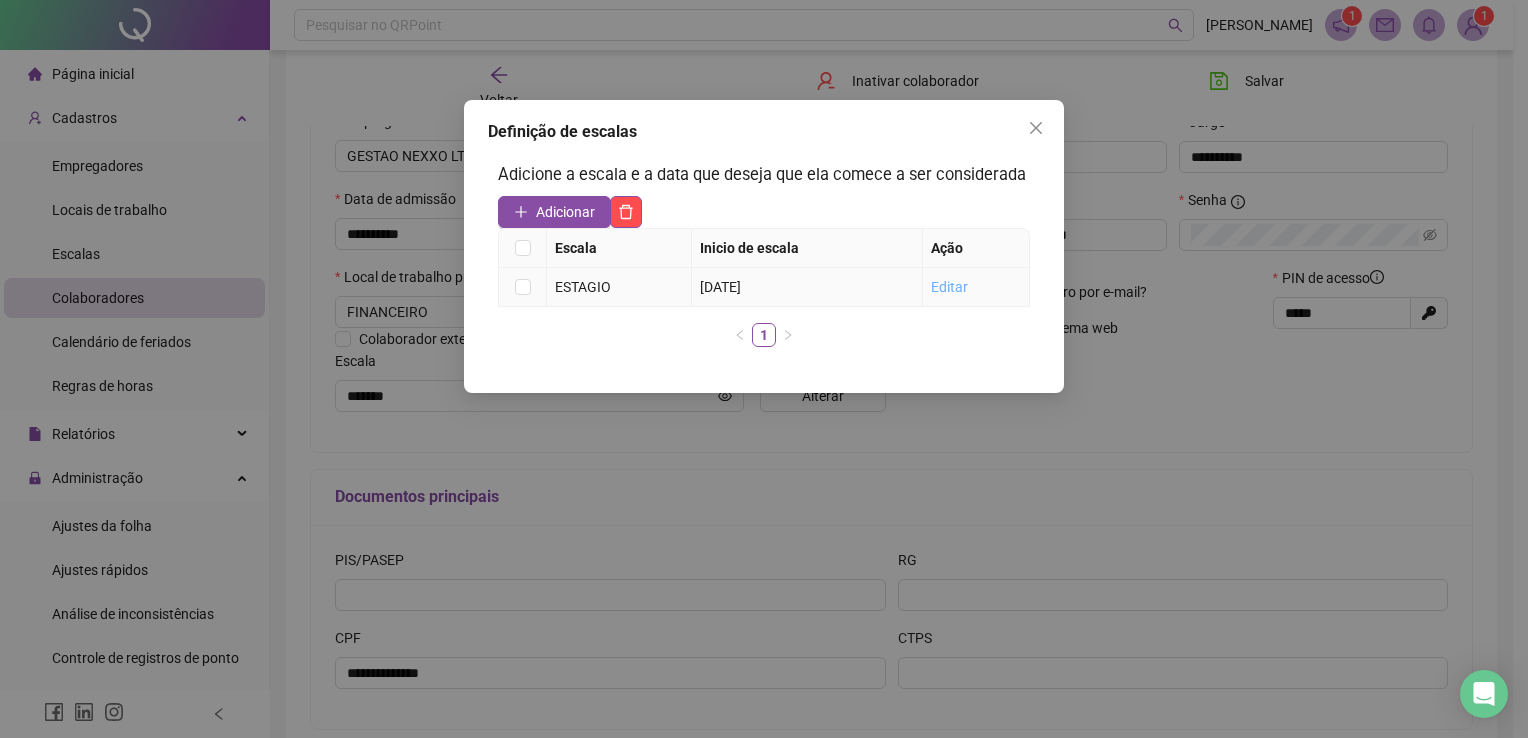 click on "Editar" at bounding box center (949, 287) 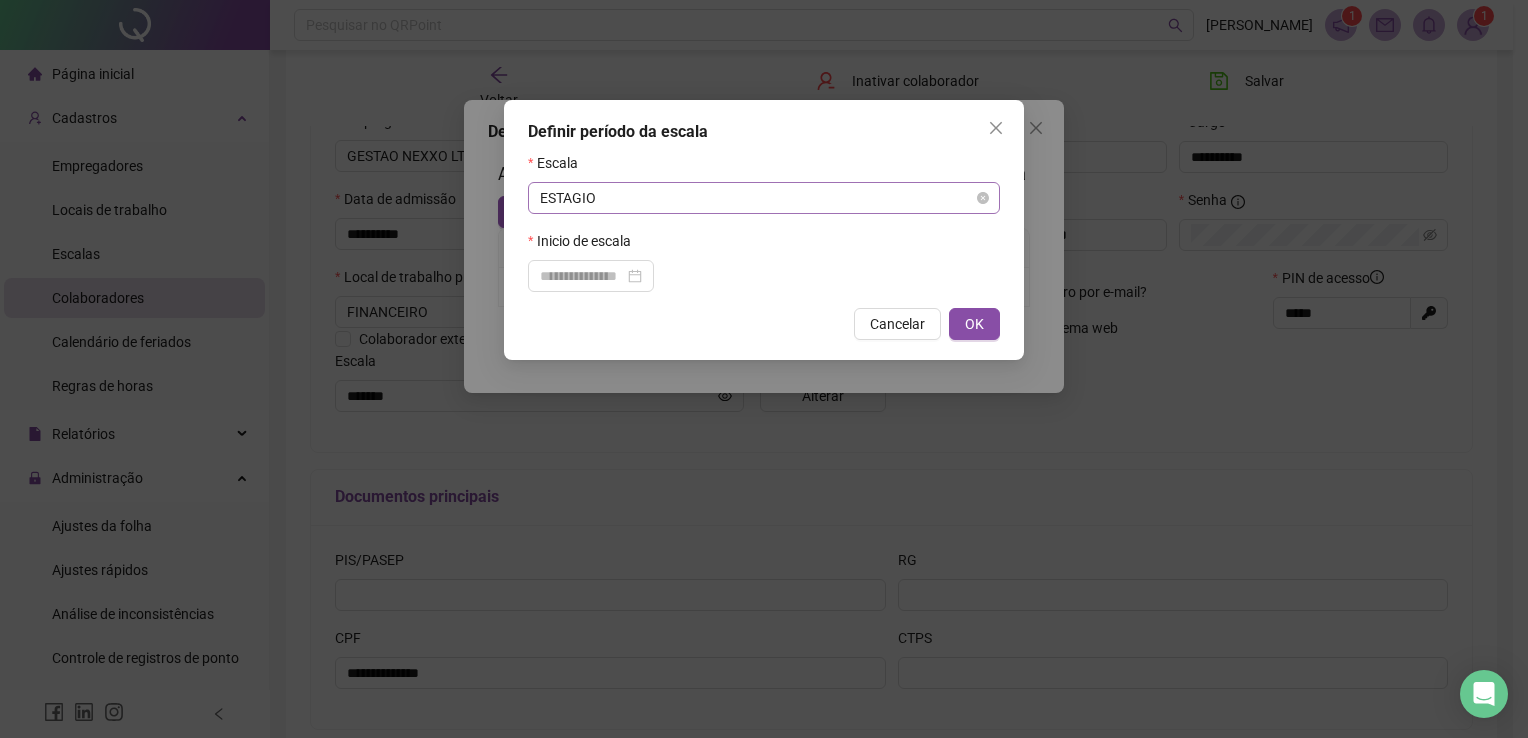 click on "ESTAGIO" at bounding box center [764, 198] 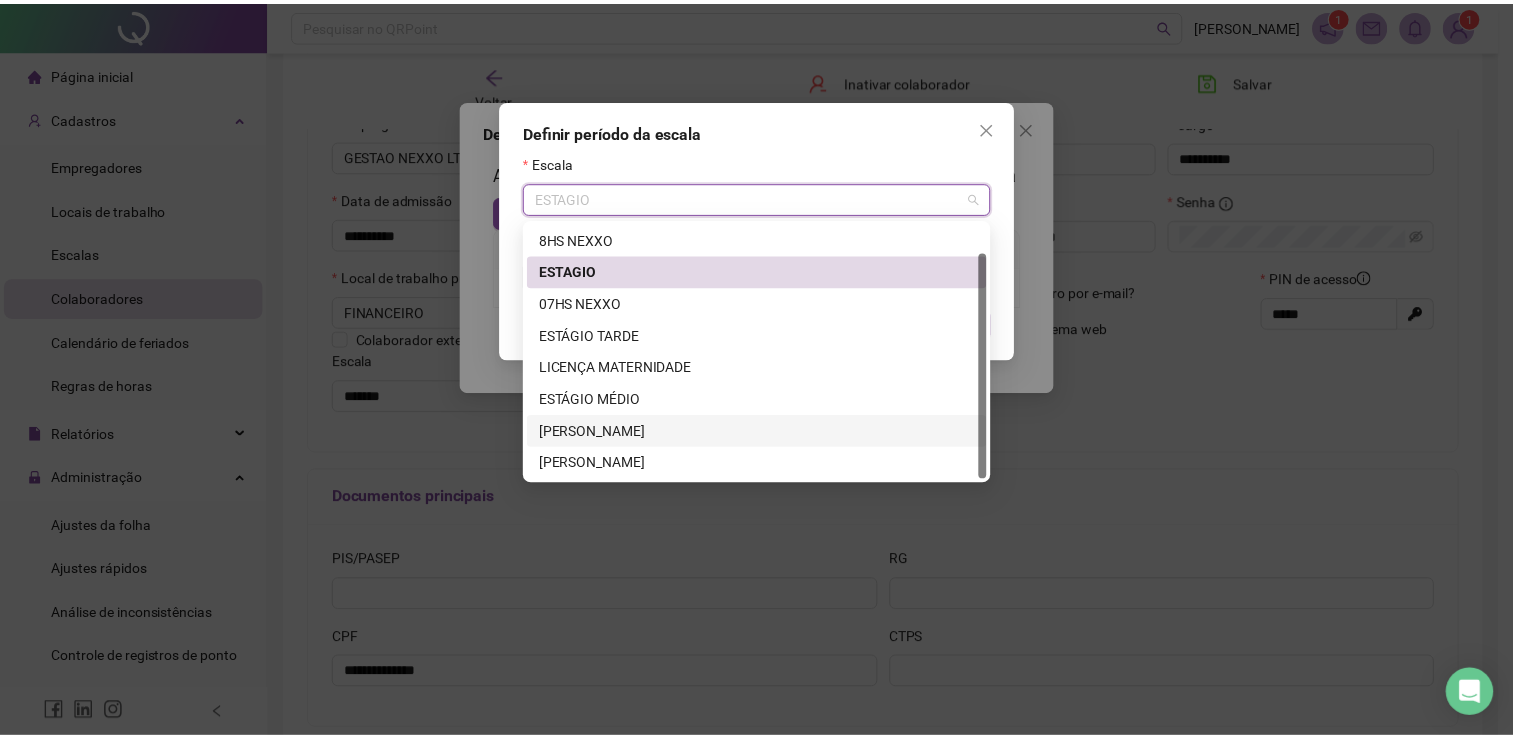 scroll, scrollTop: 32, scrollLeft: 0, axis: vertical 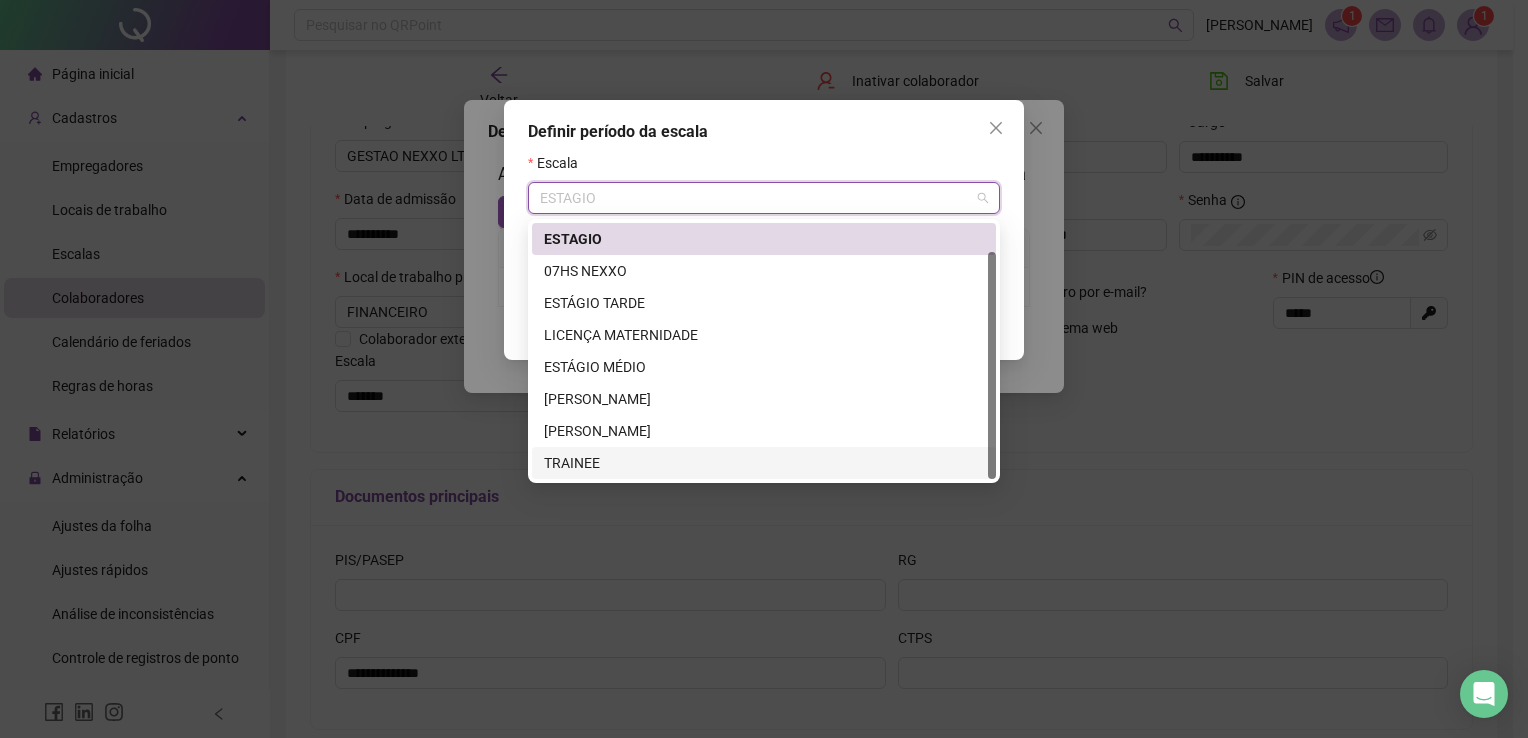 click on "TRAINEE" at bounding box center [764, 463] 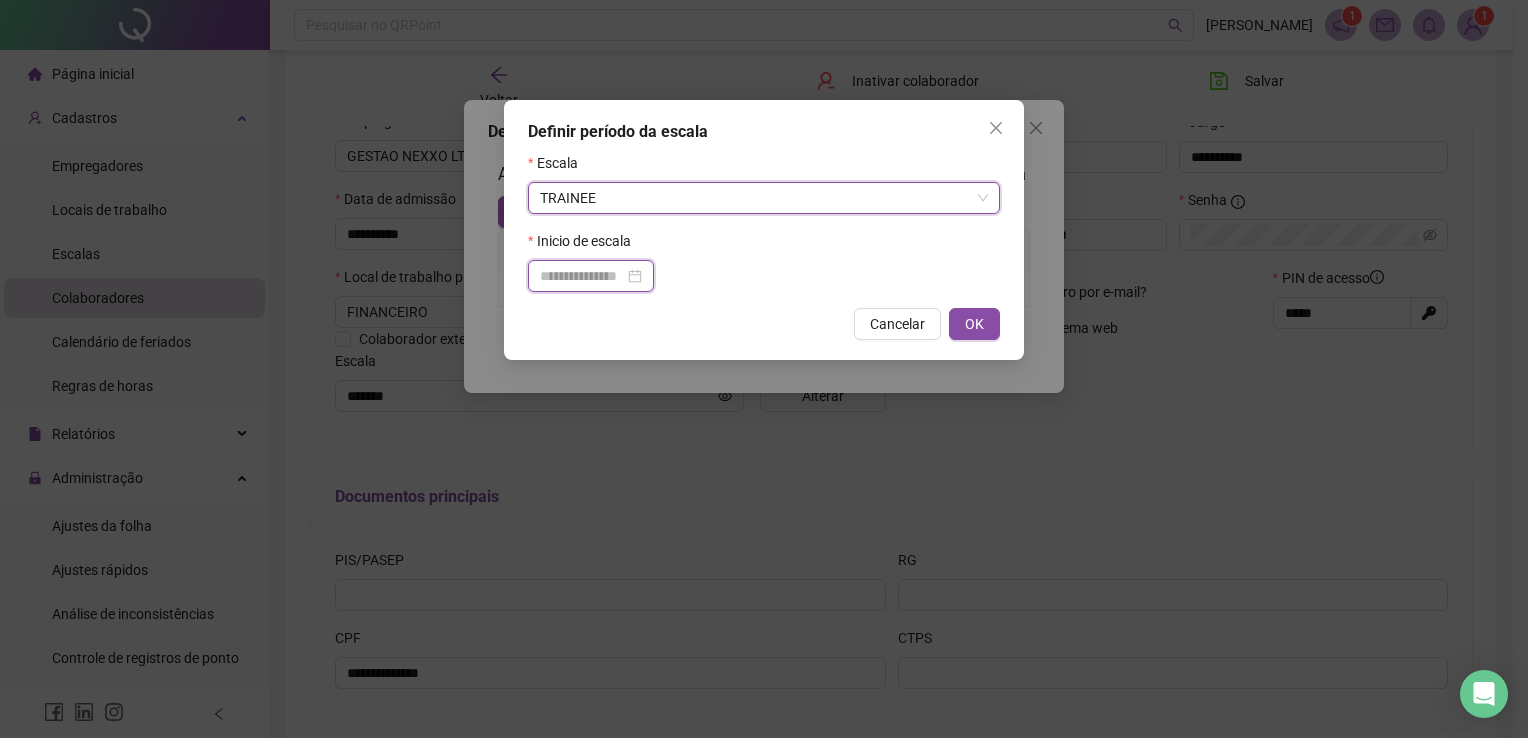 click at bounding box center [582, 276] 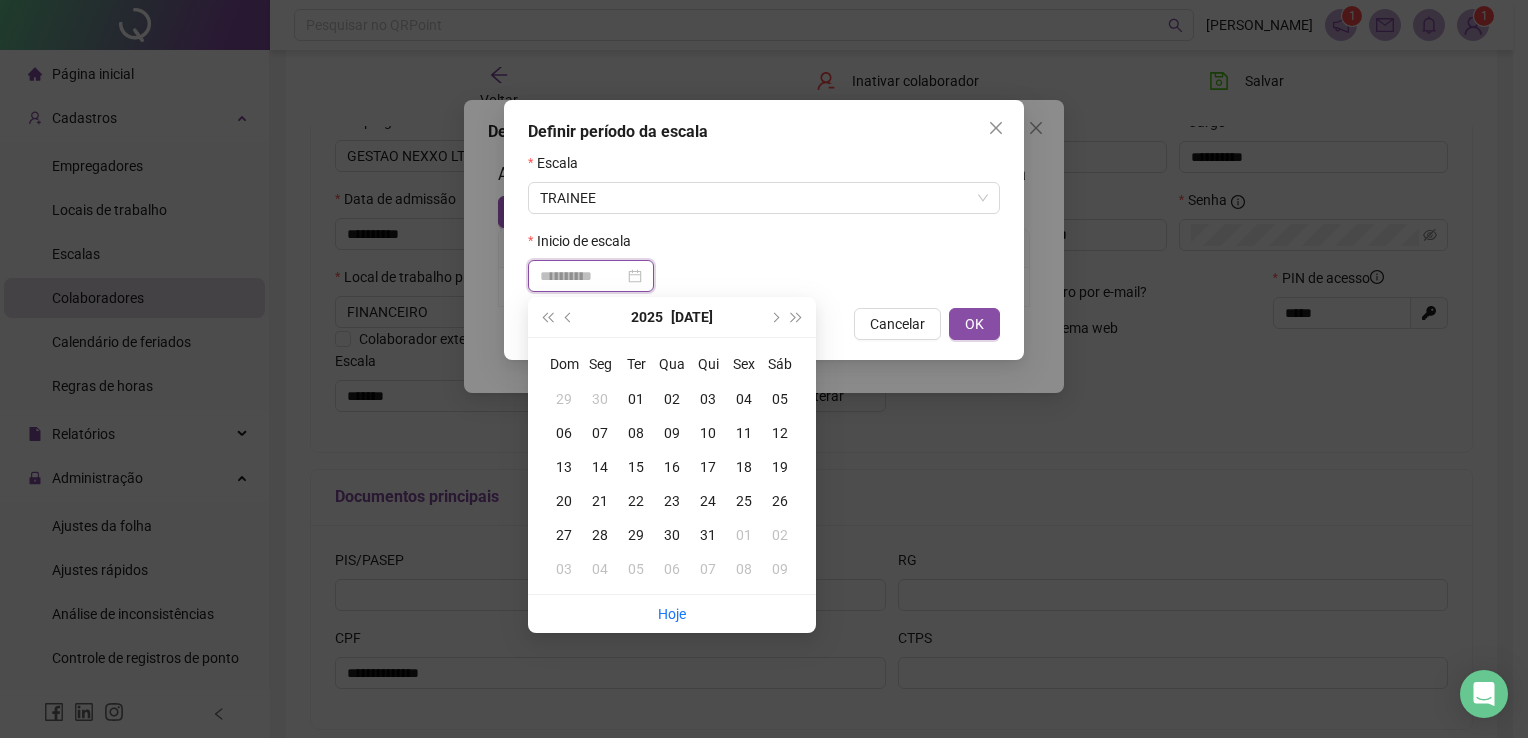 type on "**********" 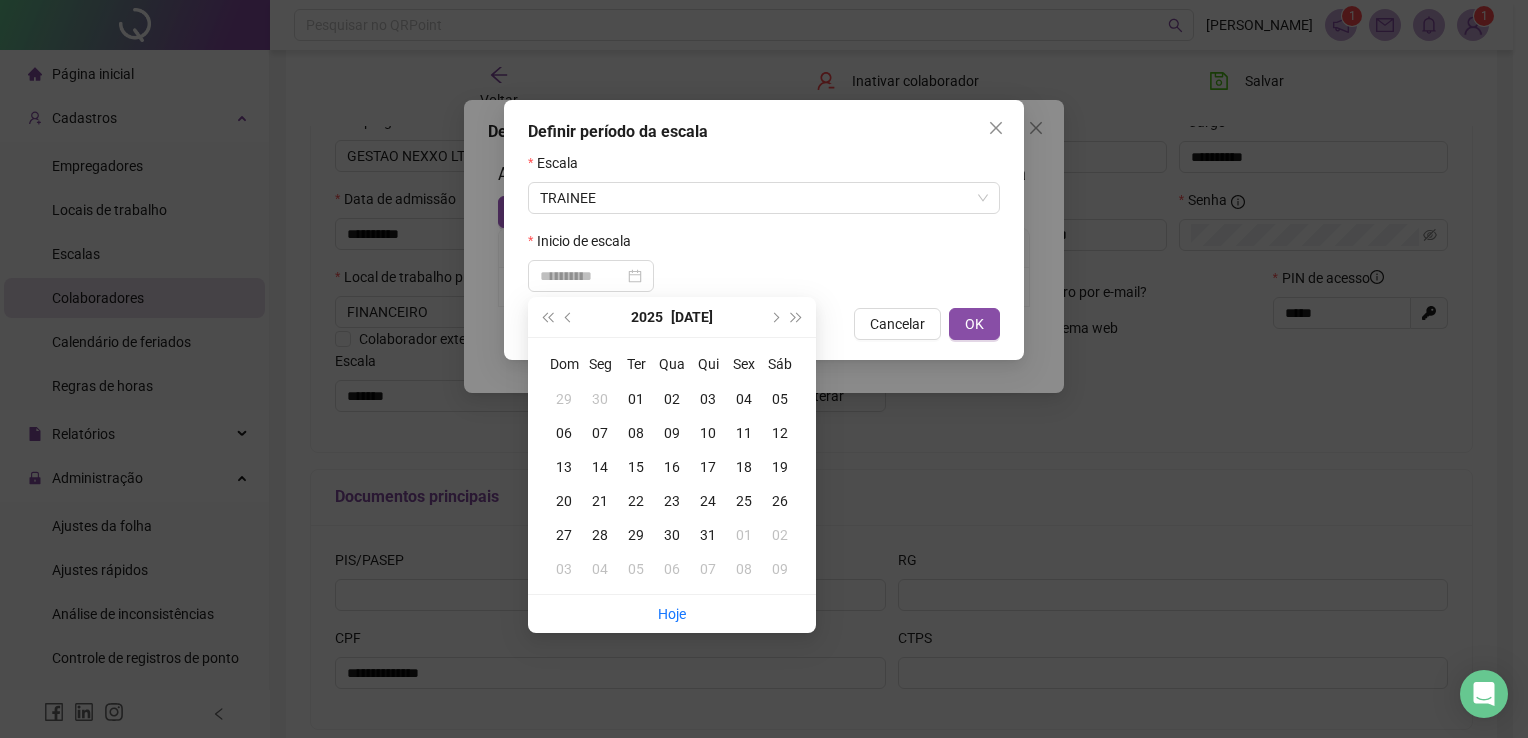 click on "07" at bounding box center (600, 433) 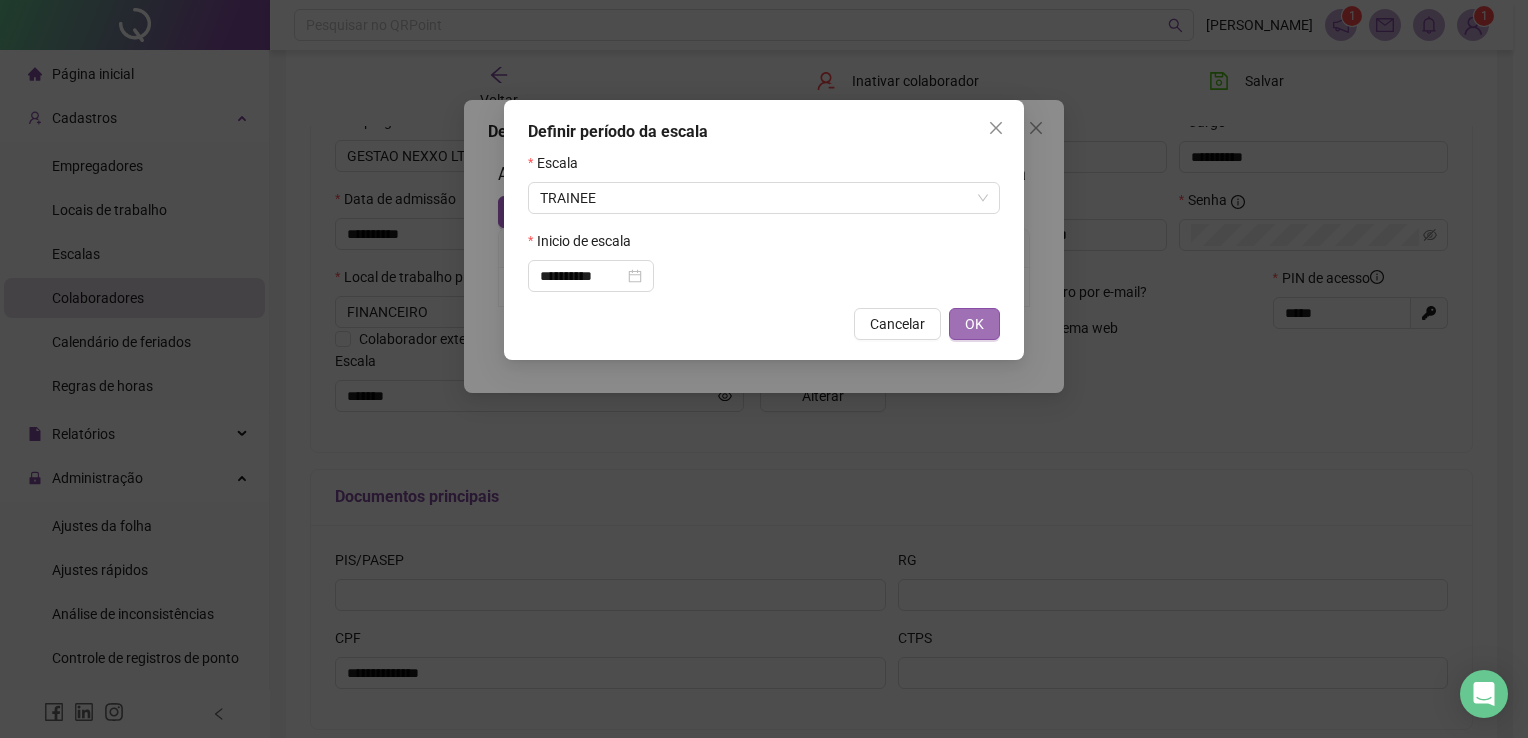 click on "OK" at bounding box center [974, 324] 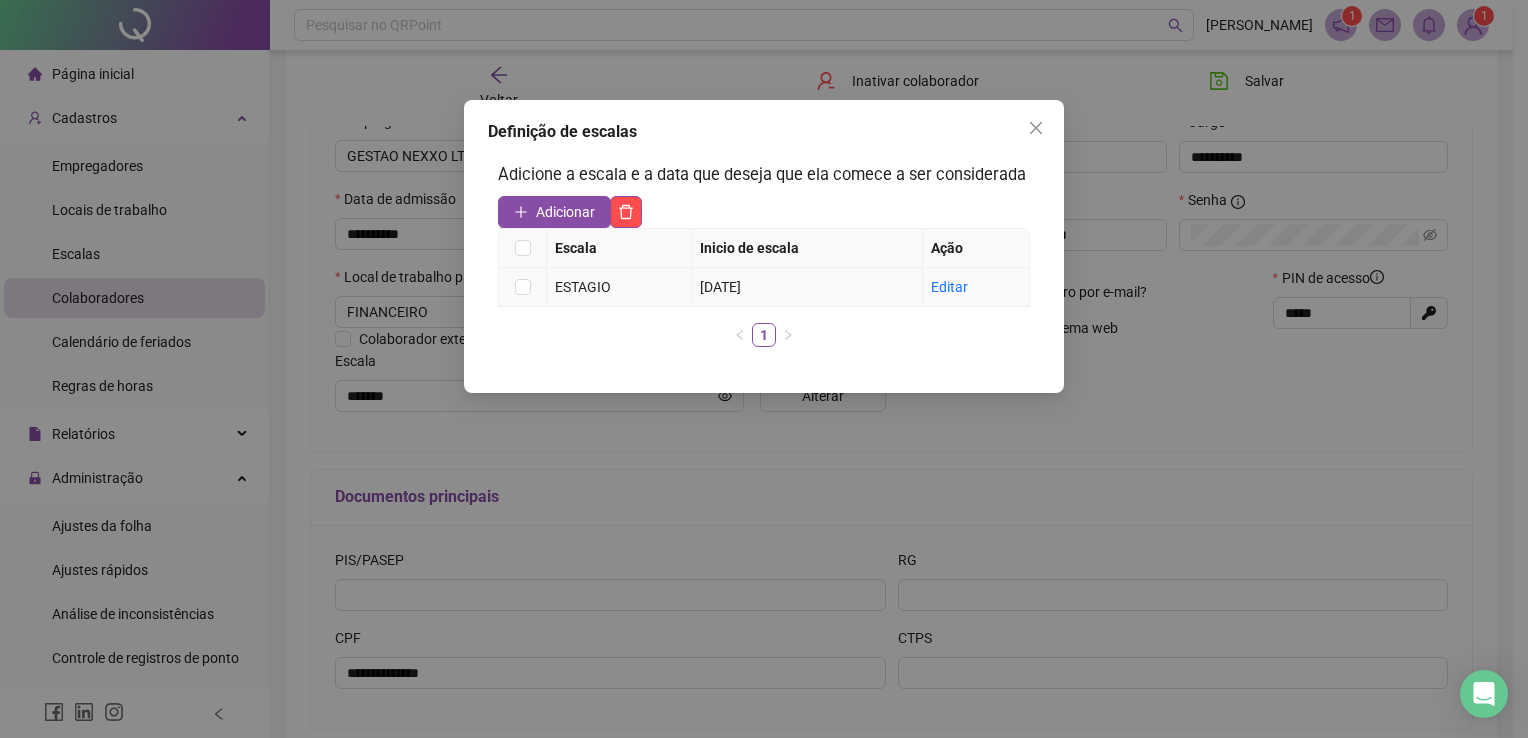 click on "Editar" at bounding box center (976, 287) 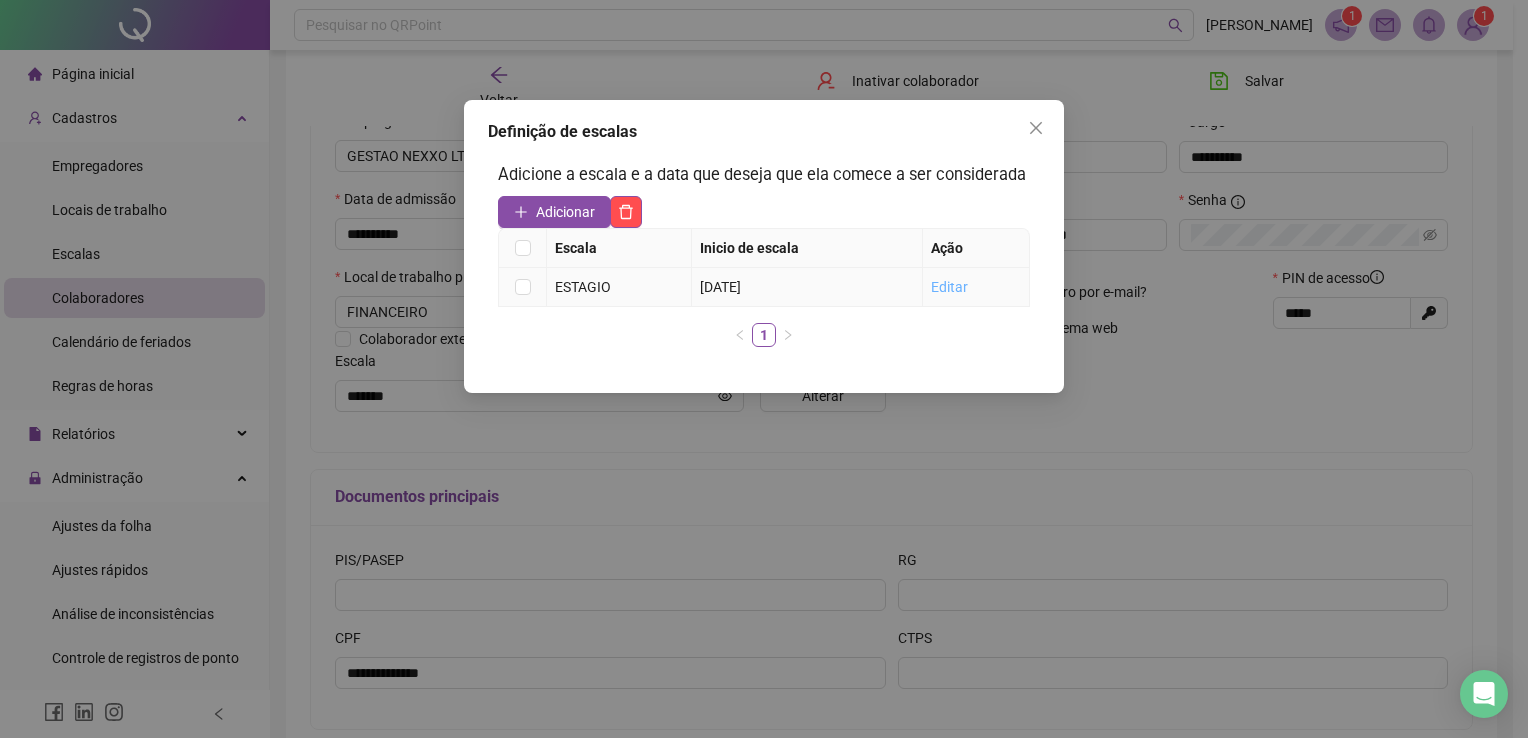 click on "Editar" at bounding box center (949, 287) 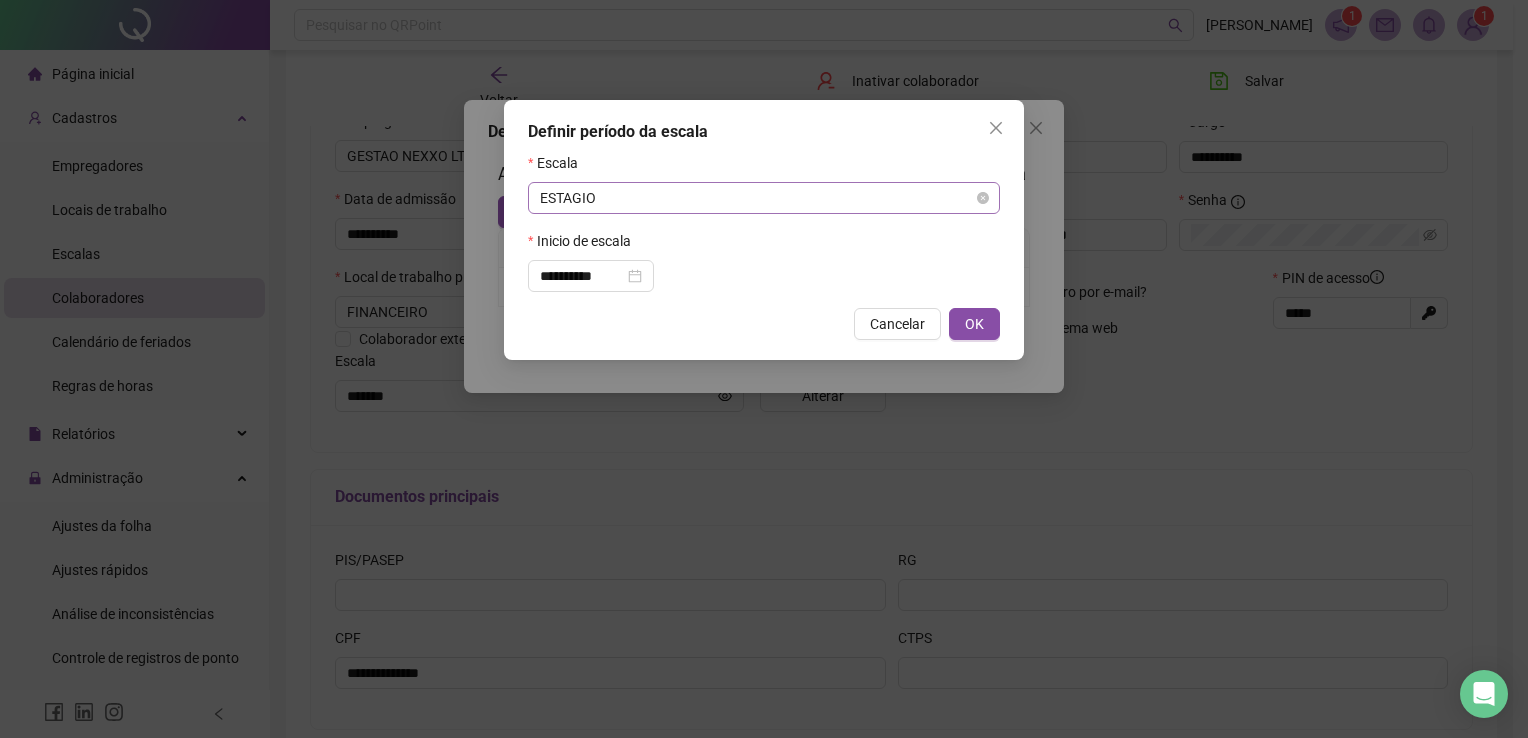 click on "ESTAGIO" at bounding box center [764, 198] 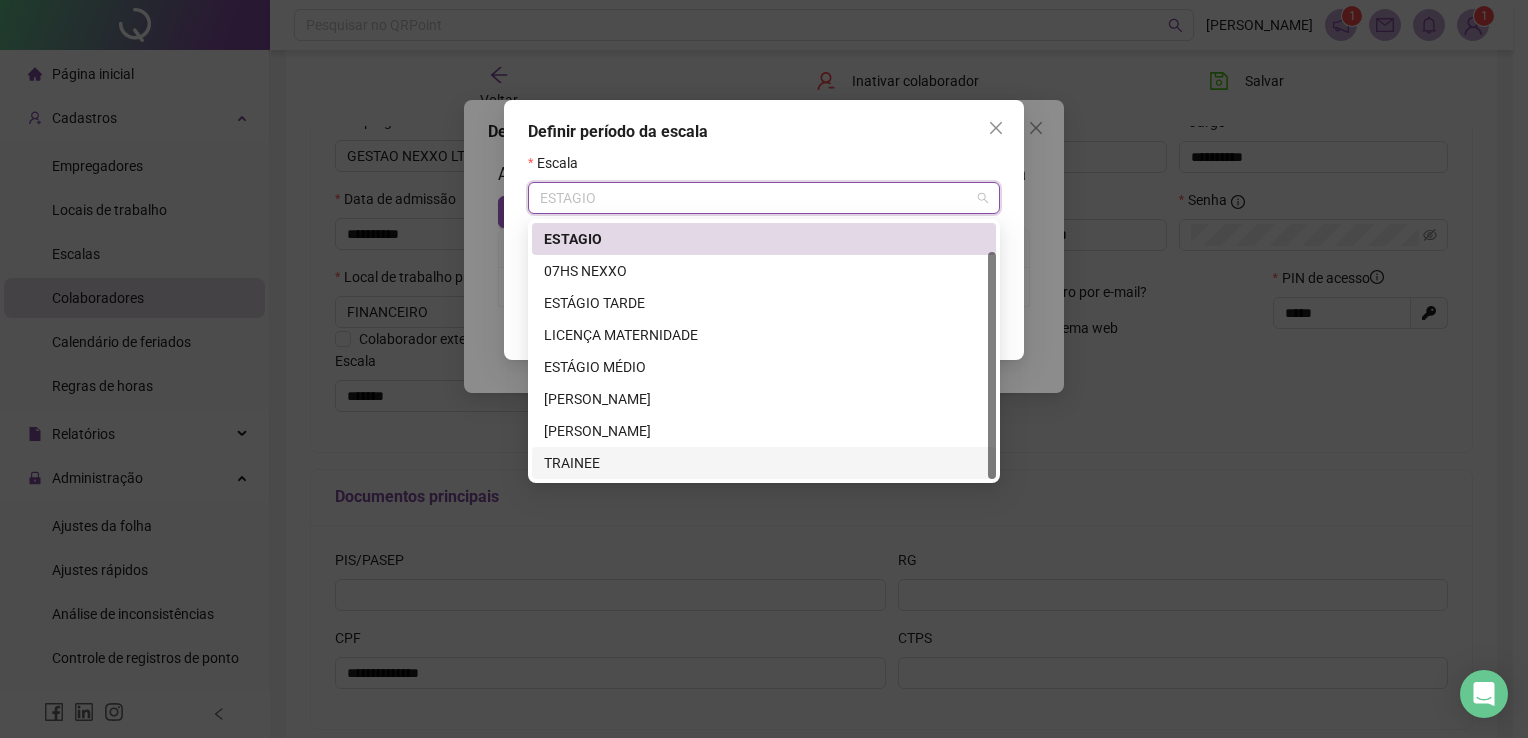 click on "TRAINEE" at bounding box center (764, 463) 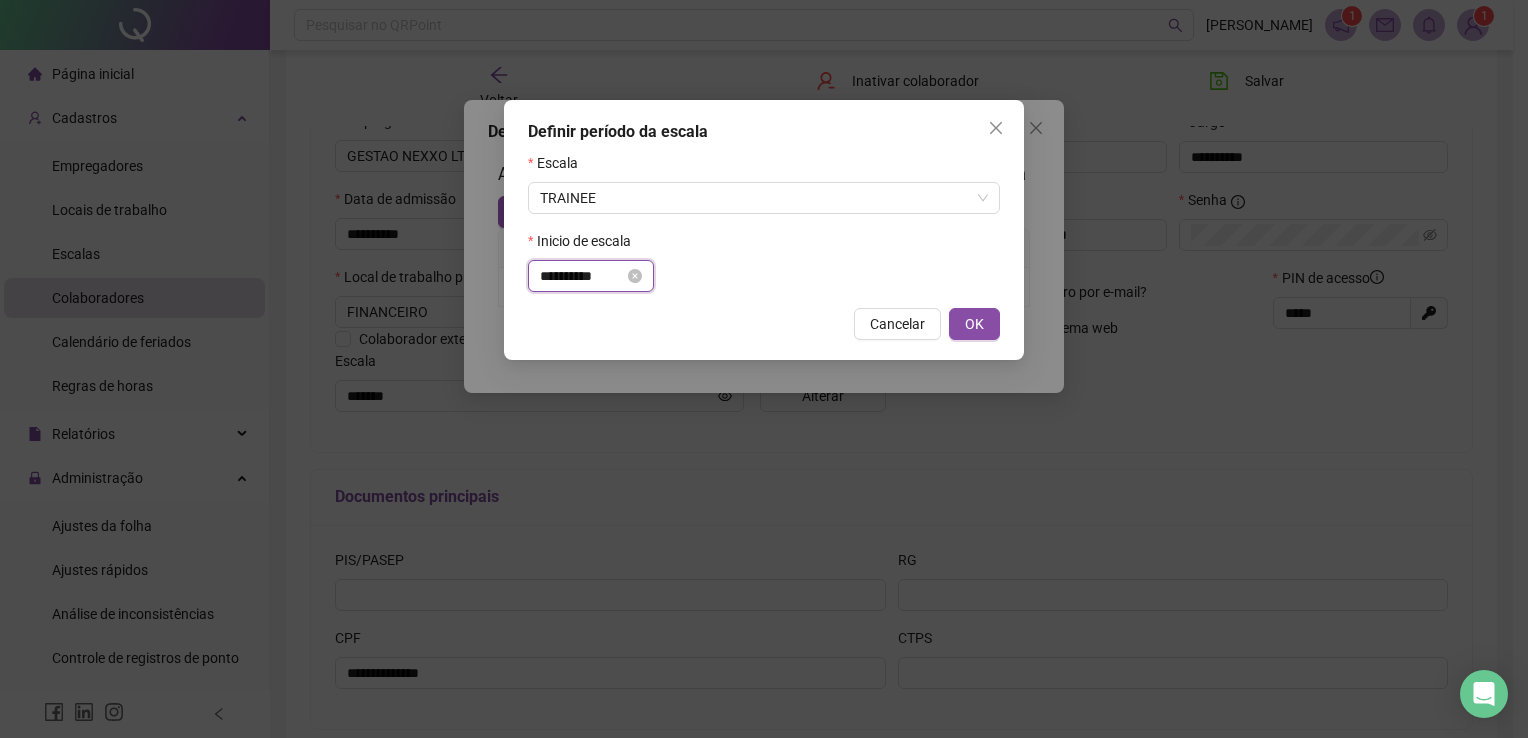 click on "**********" at bounding box center (582, 276) 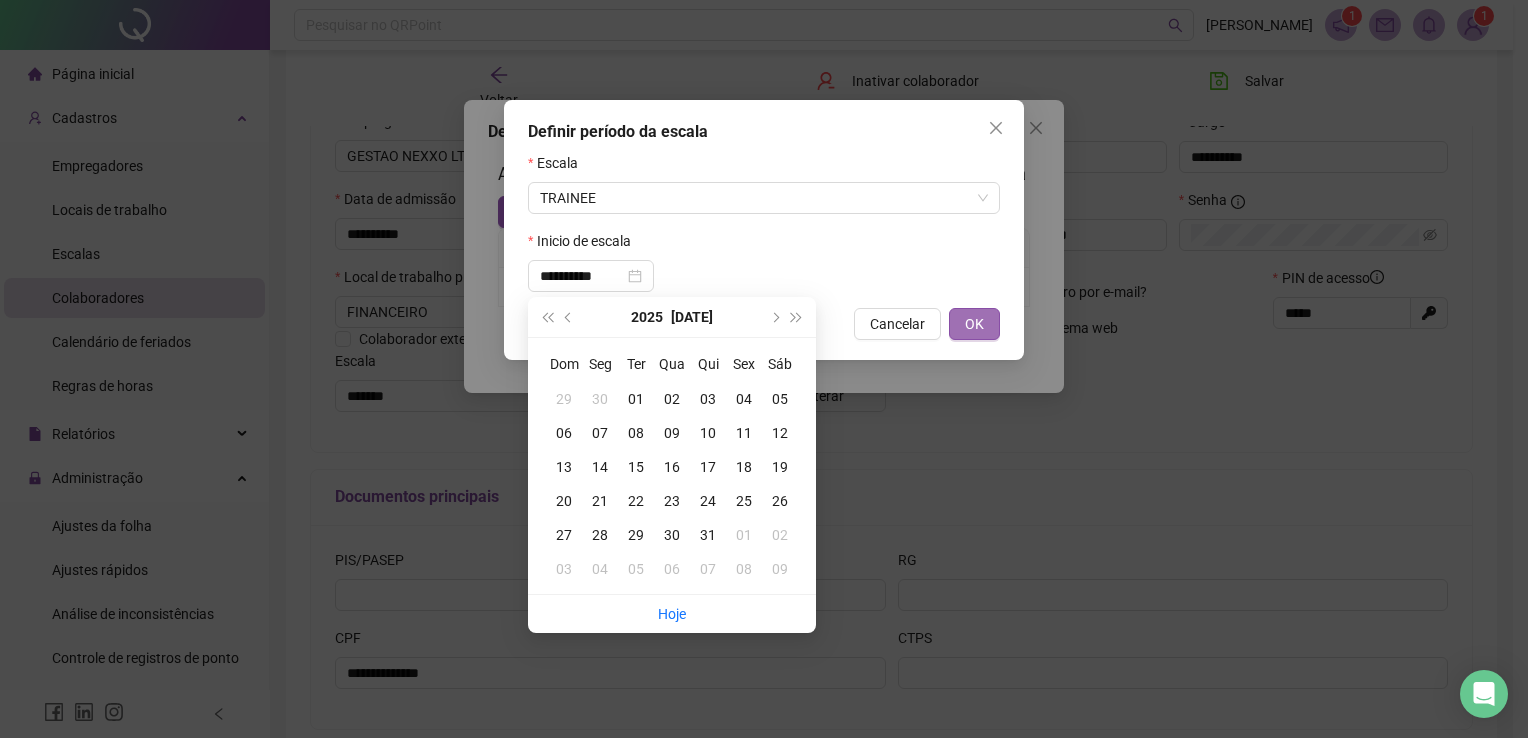 click on "OK" at bounding box center [974, 324] 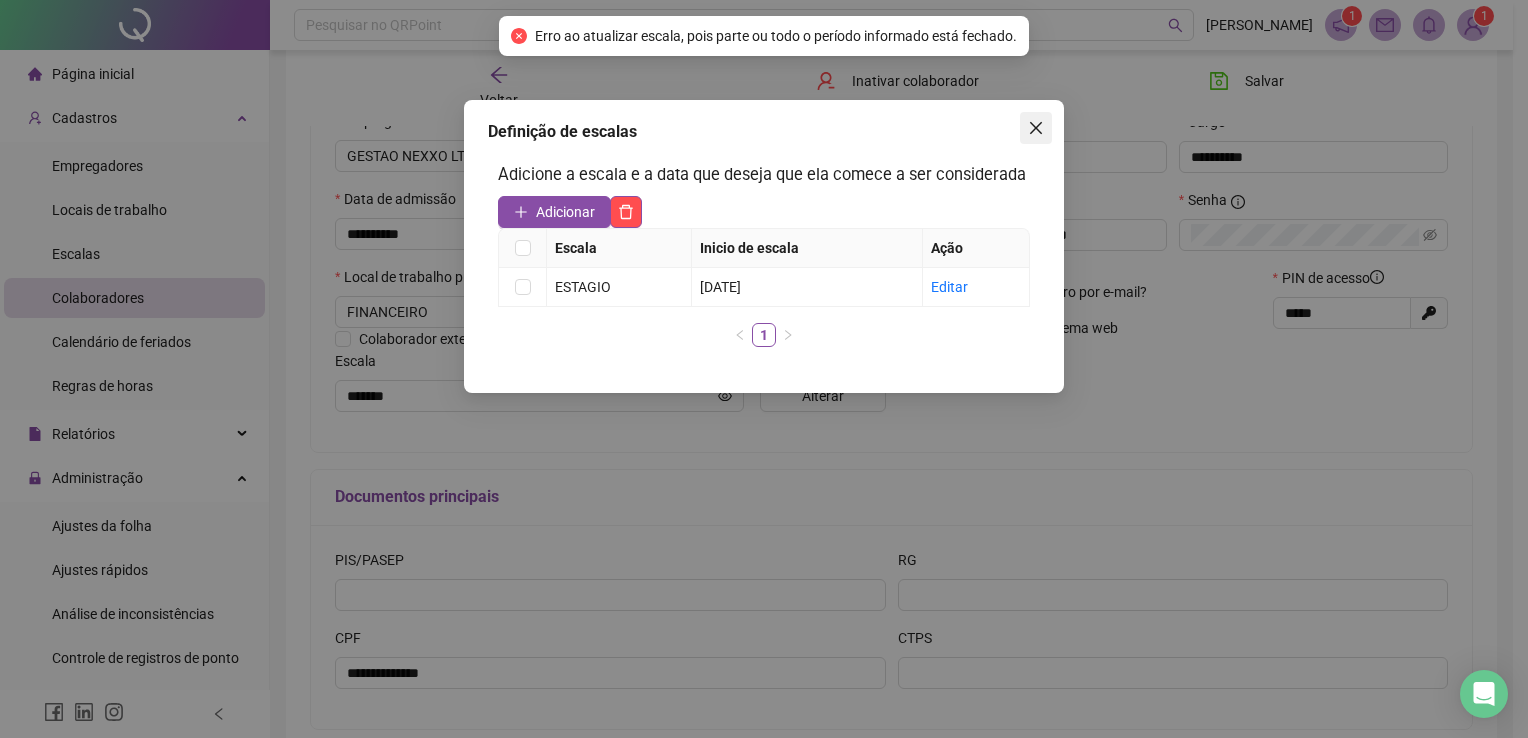 click 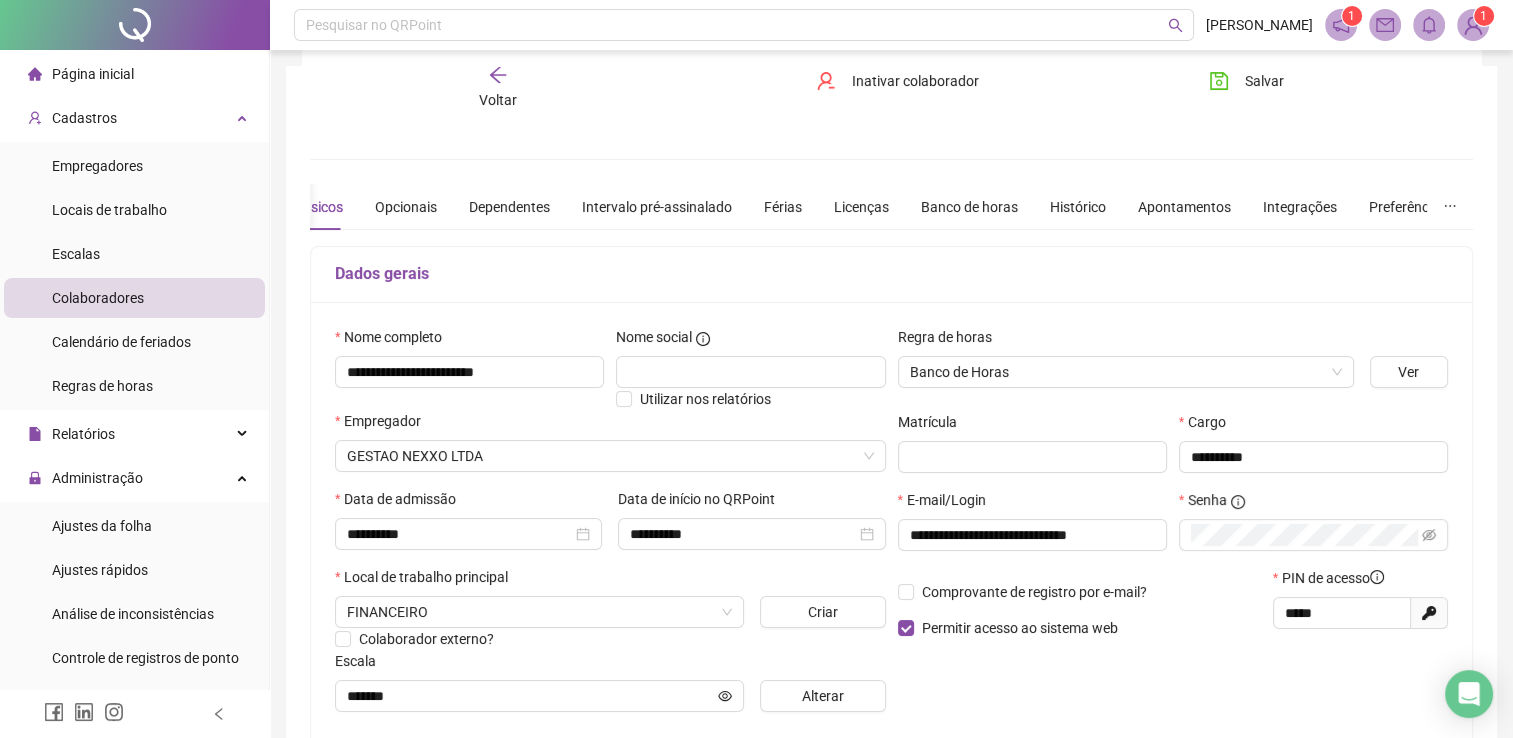 scroll, scrollTop: 300, scrollLeft: 0, axis: vertical 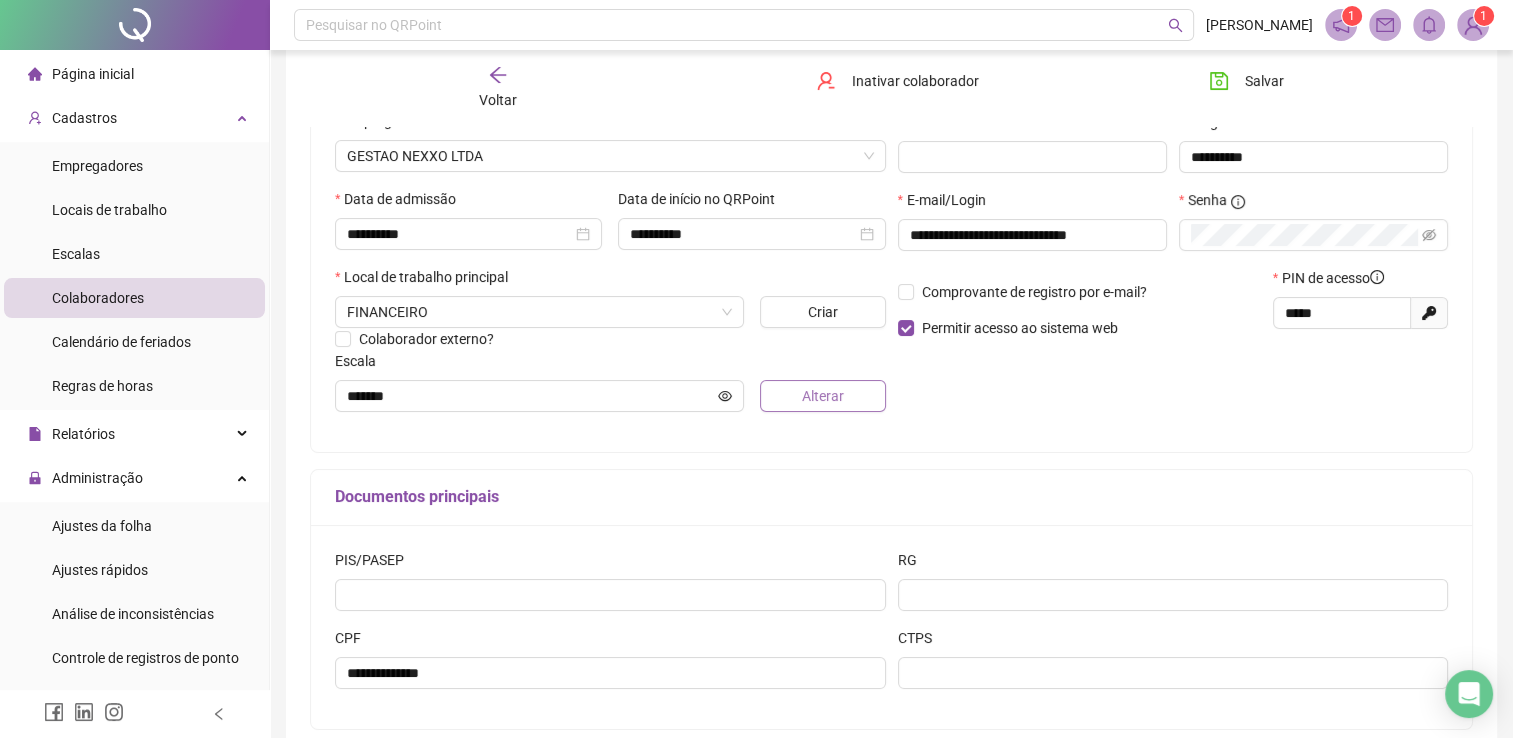 click on "Alterar" at bounding box center (823, 396) 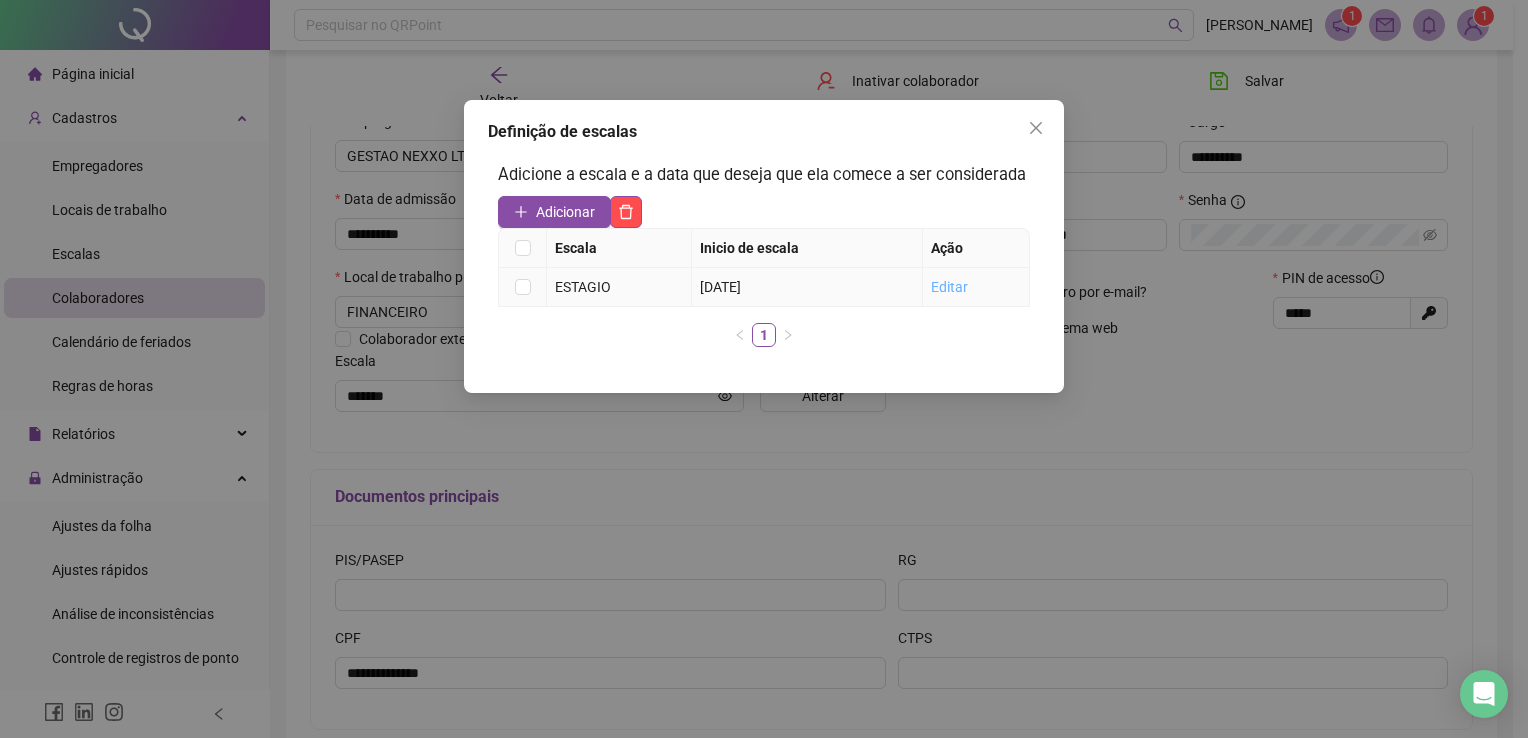 click on "Editar" at bounding box center [949, 287] 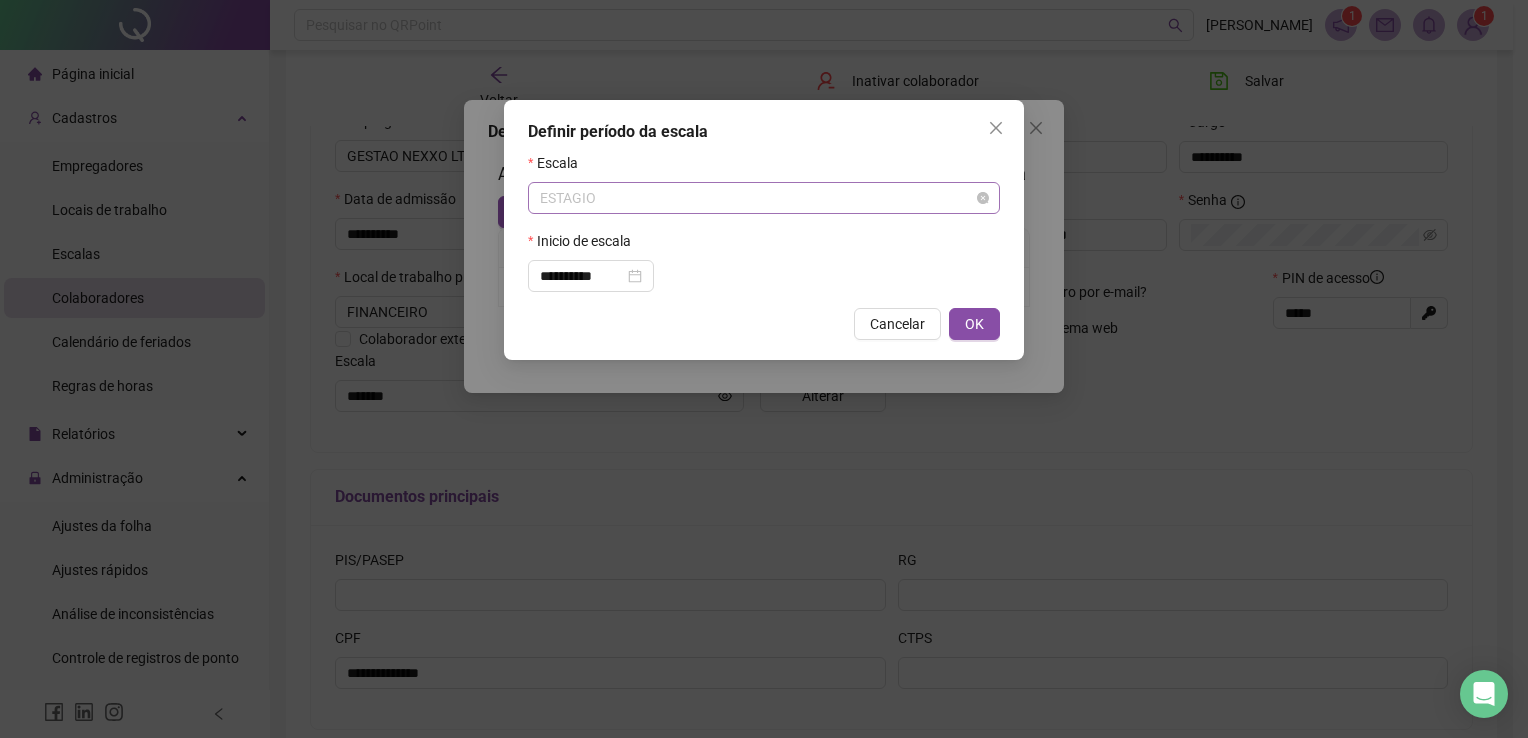 click on "ESTAGIO" at bounding box center [764, 198] 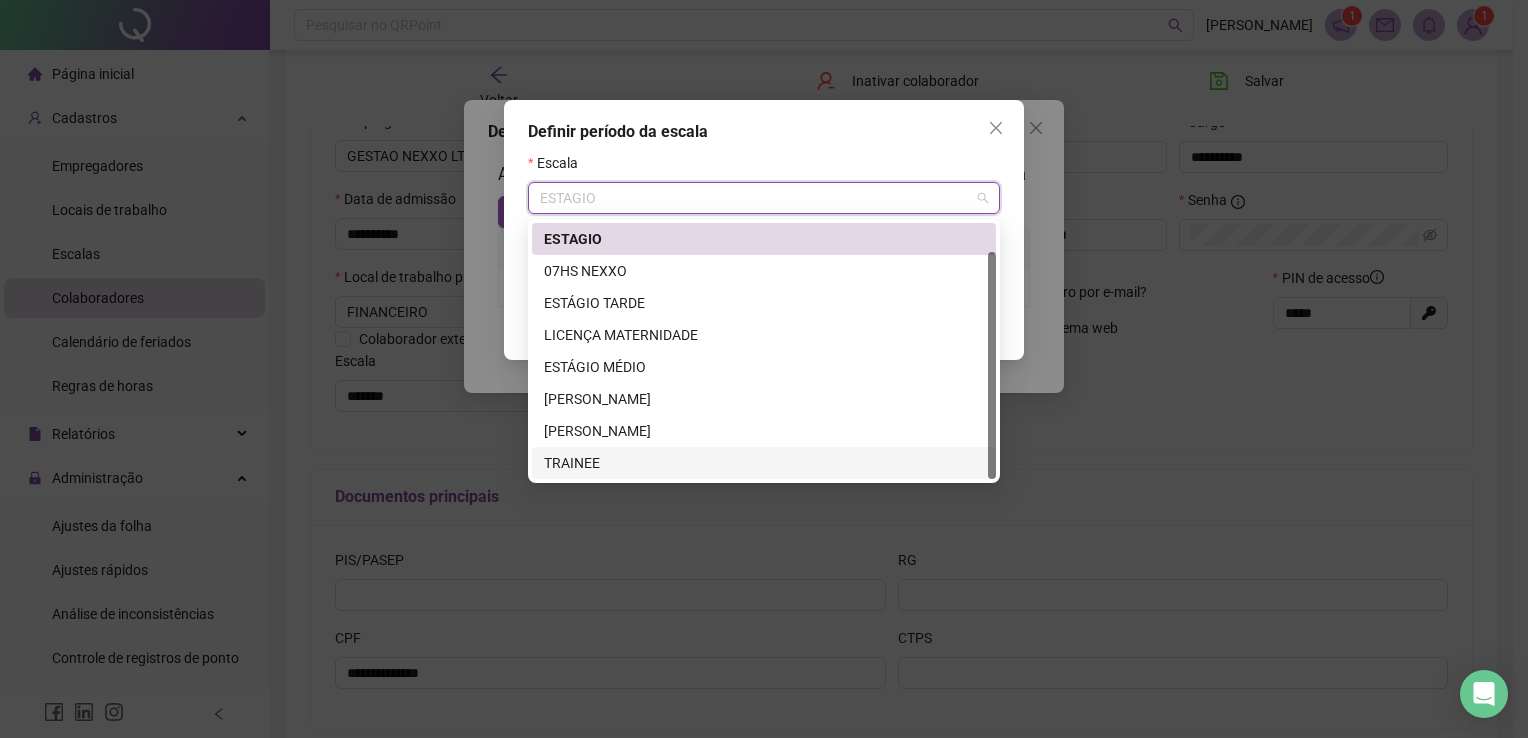 click on "TRAINEE" at bounding box center [764, 463] 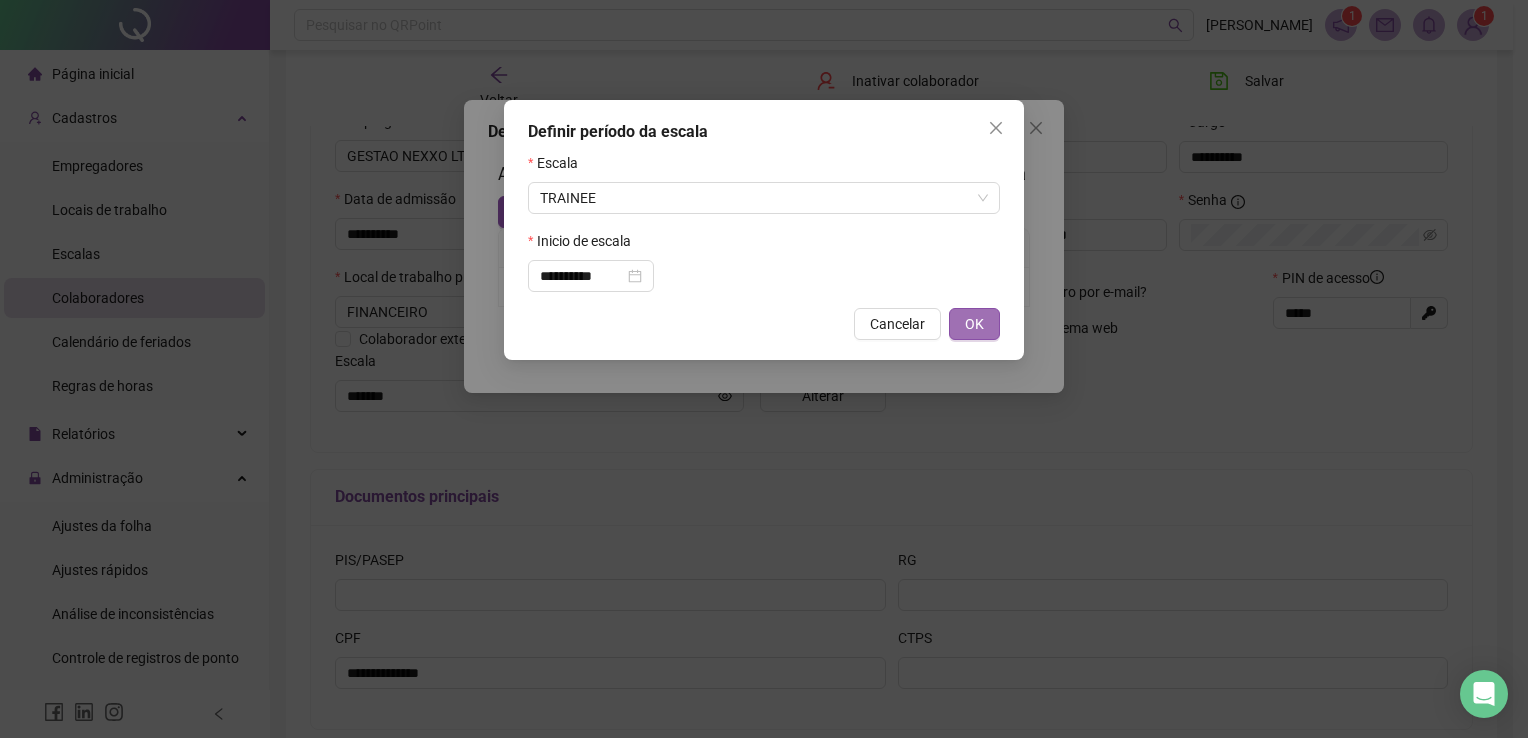 click on "OK" at bounding box center (974, 324) 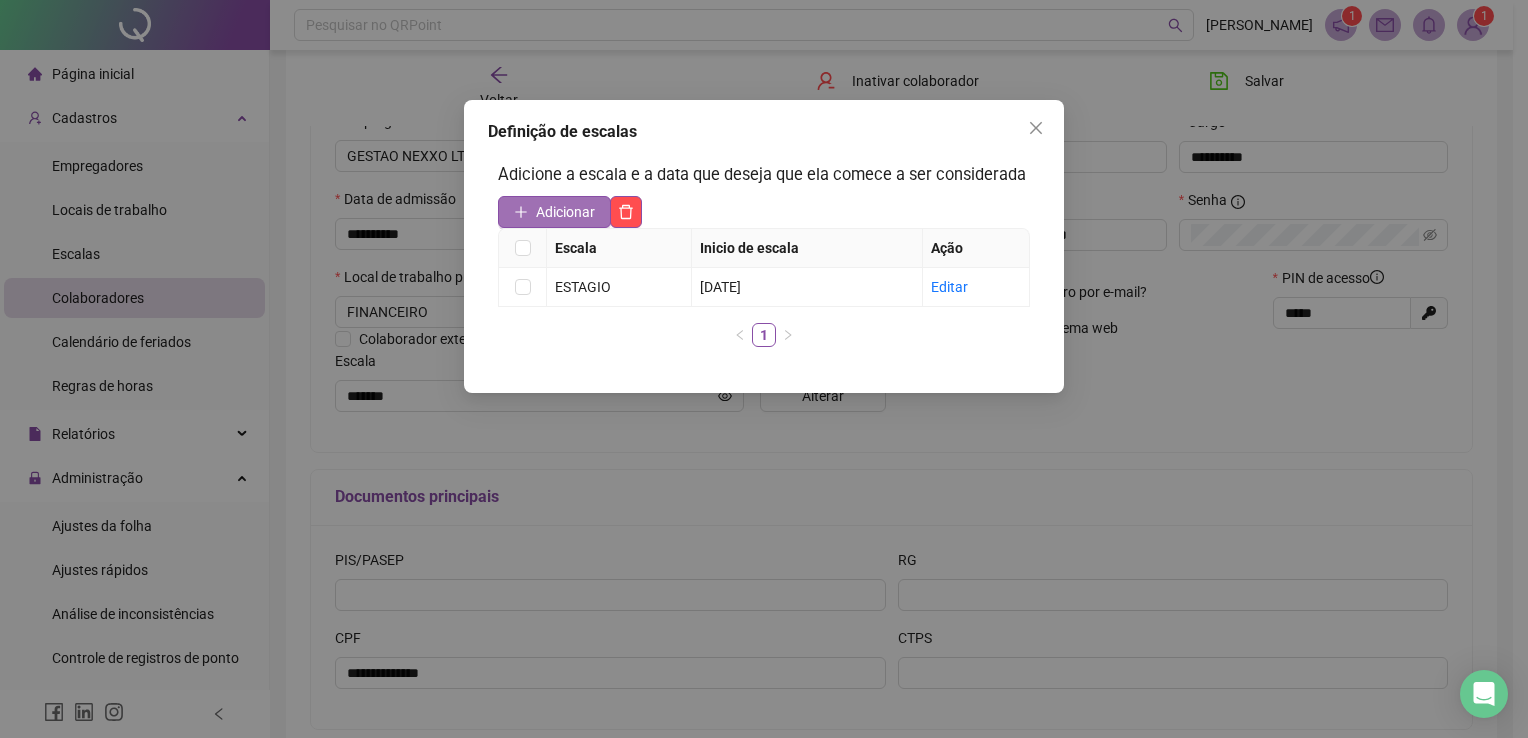 click on "Adicionar" at bounding box center [565, 212] 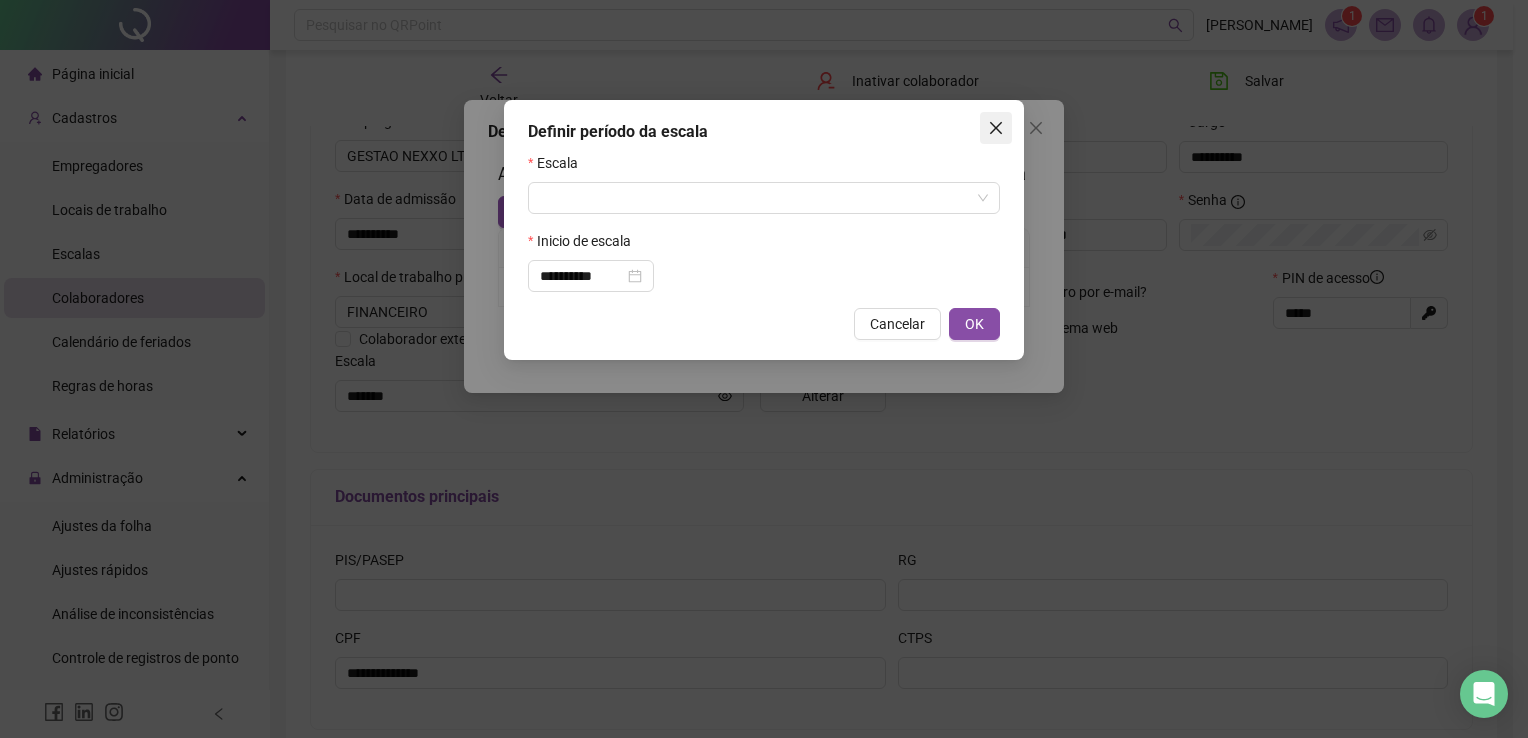 click at bounding box center [996, 128] 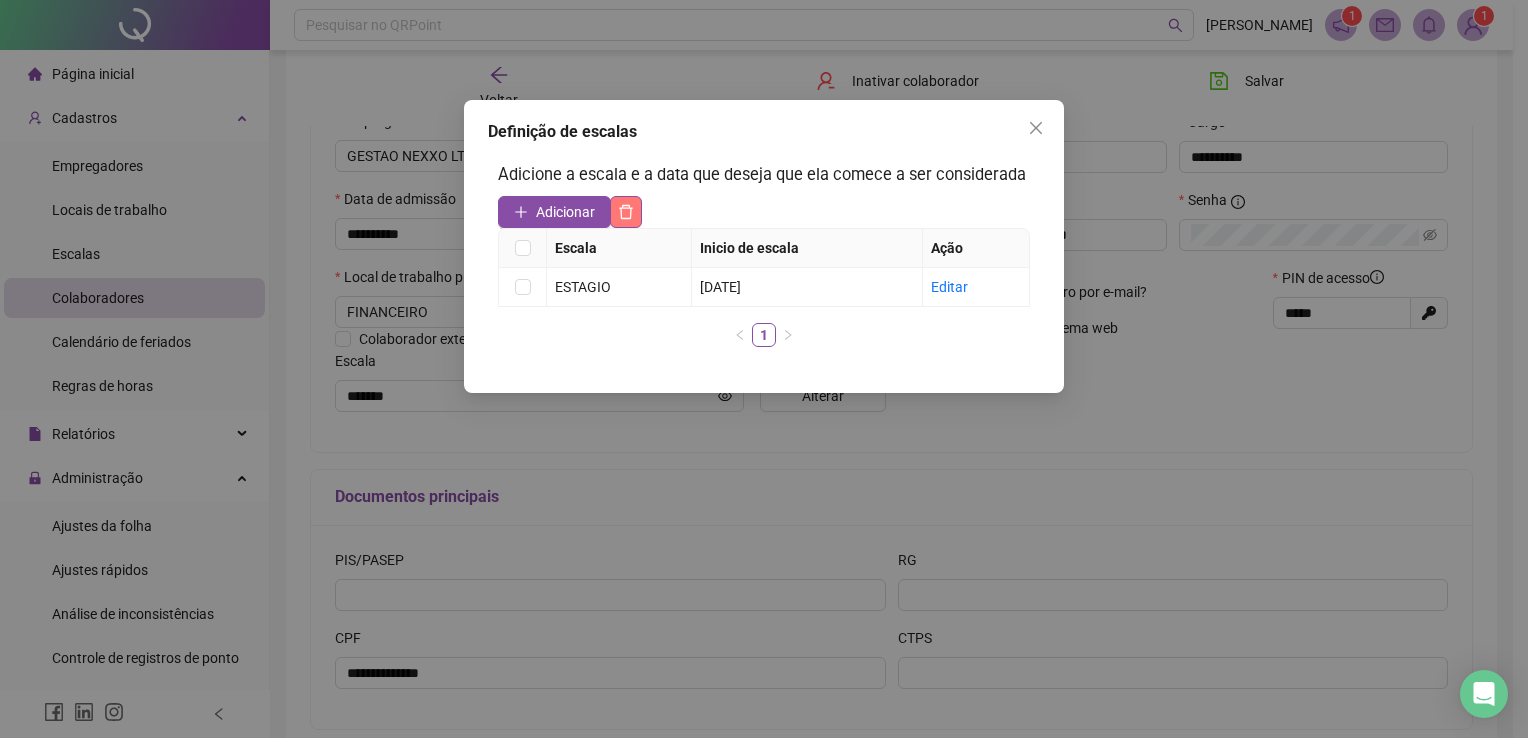 click at bounding box center [626, 212] 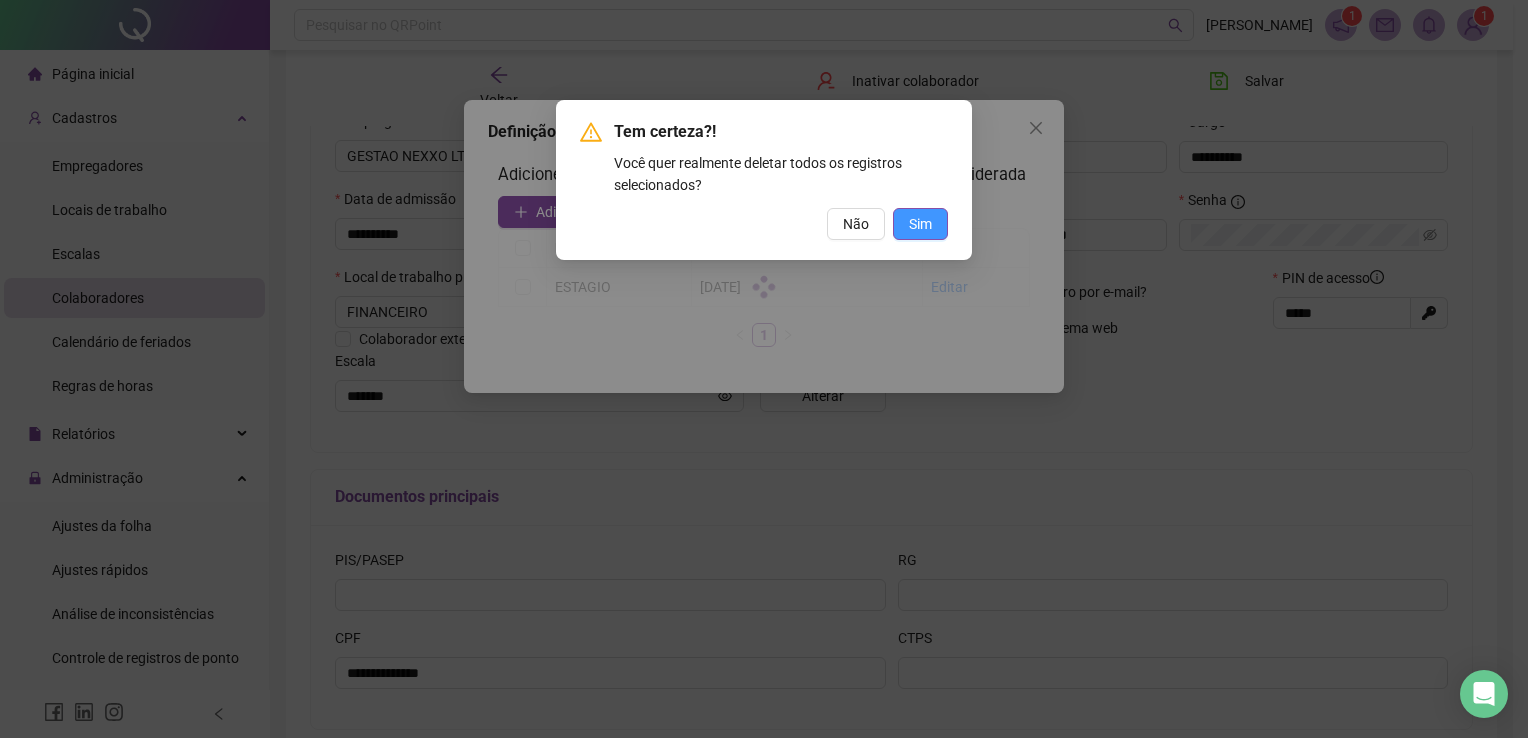 click on "Sim" at bounding box center [920, 224] 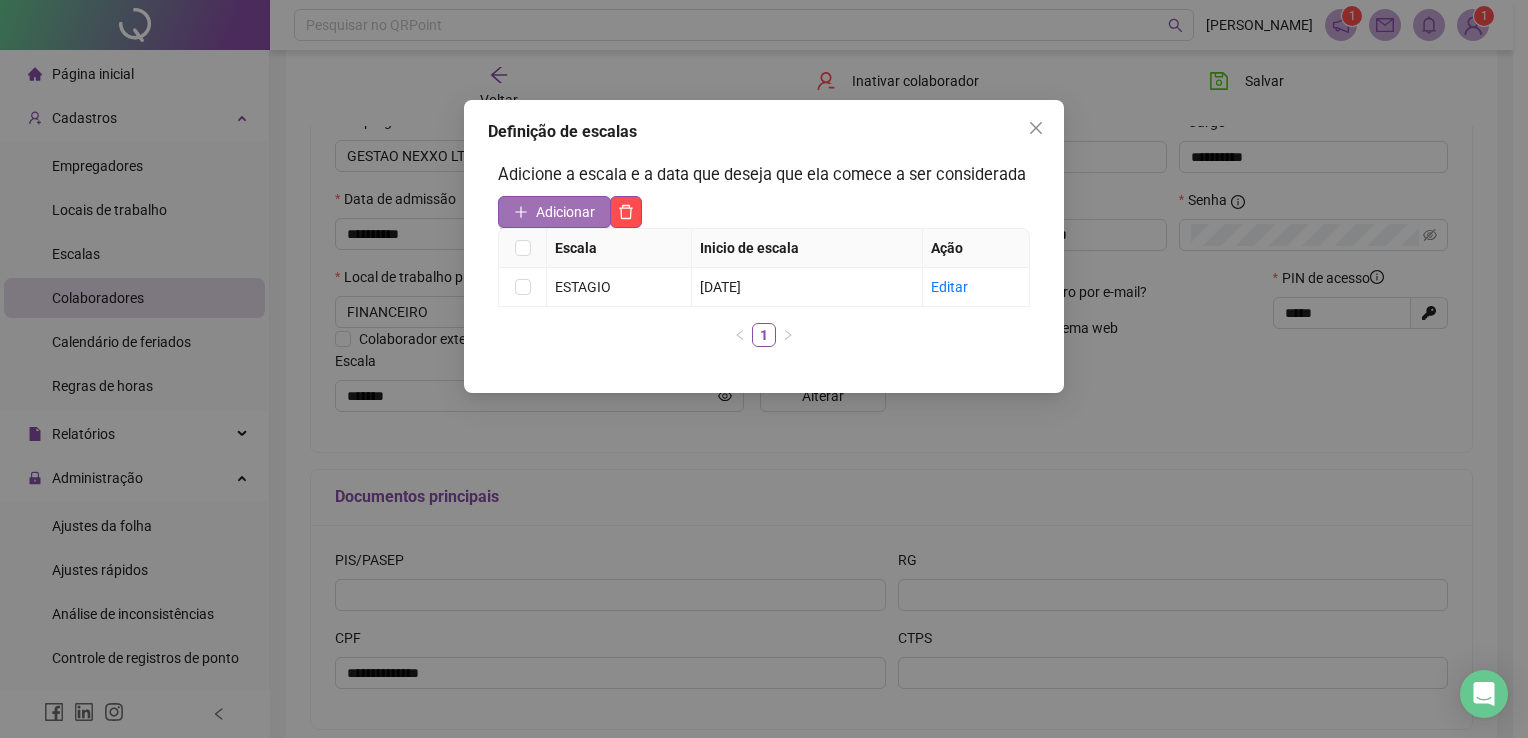 click on "Adicionar" at bounding box center [565, 212] 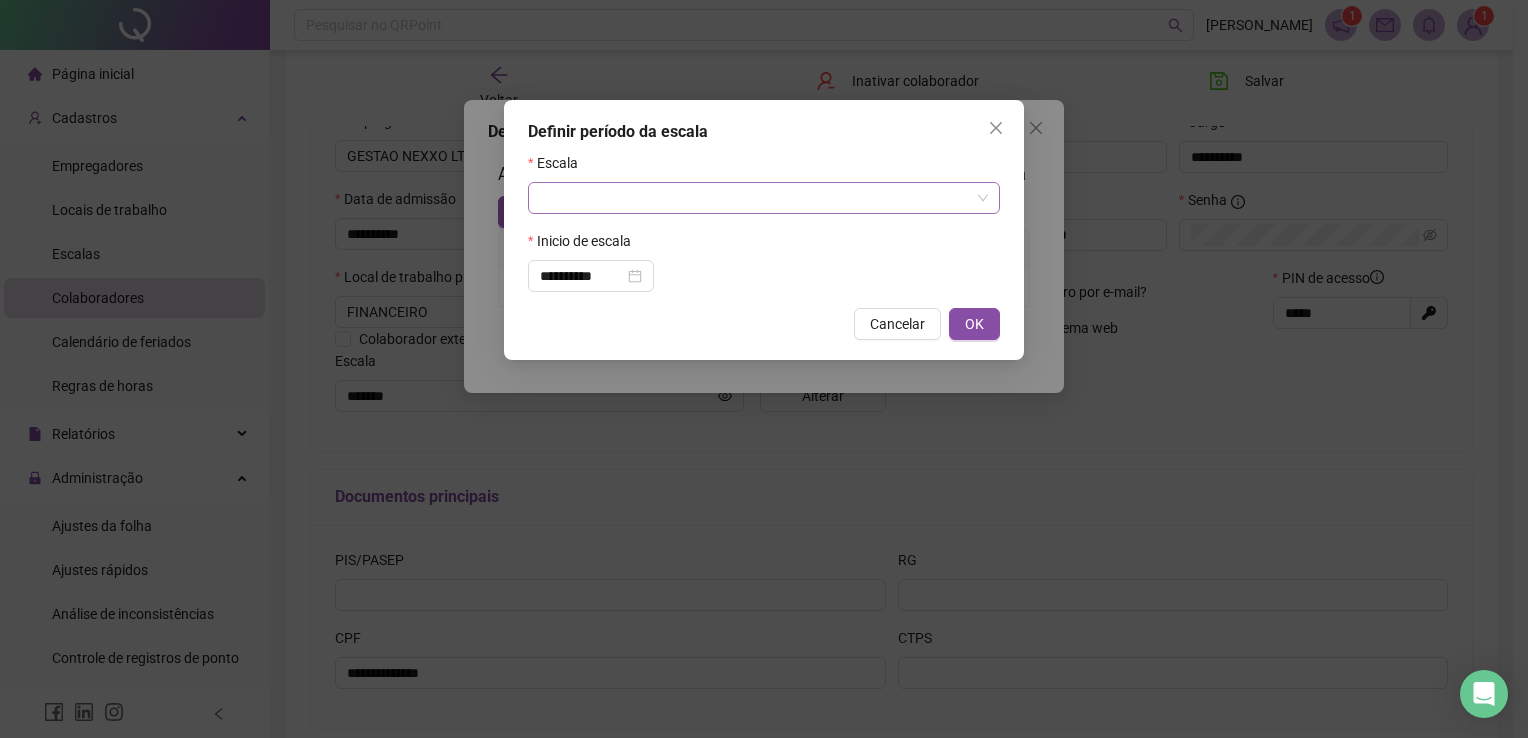 click at bounding box center [758, 198] 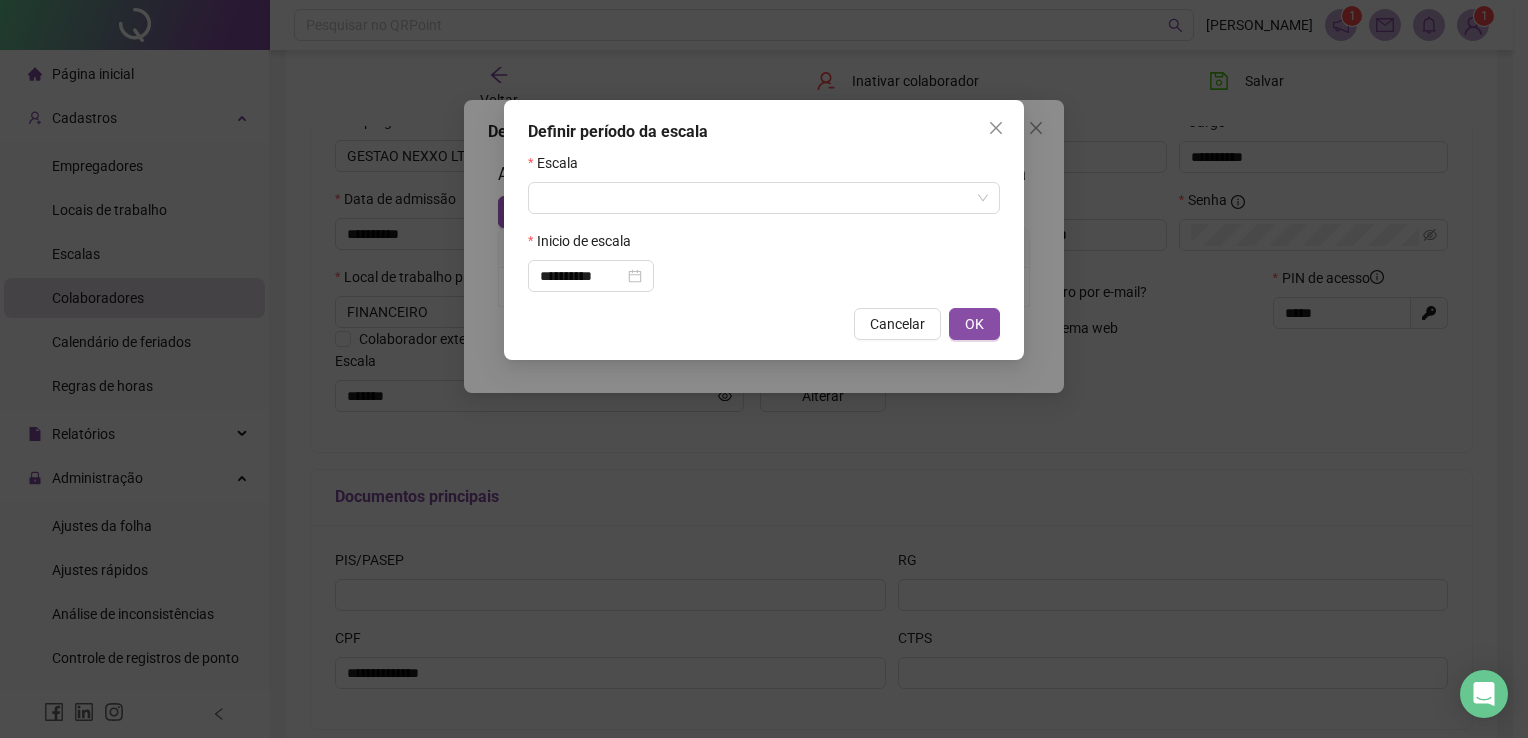 click 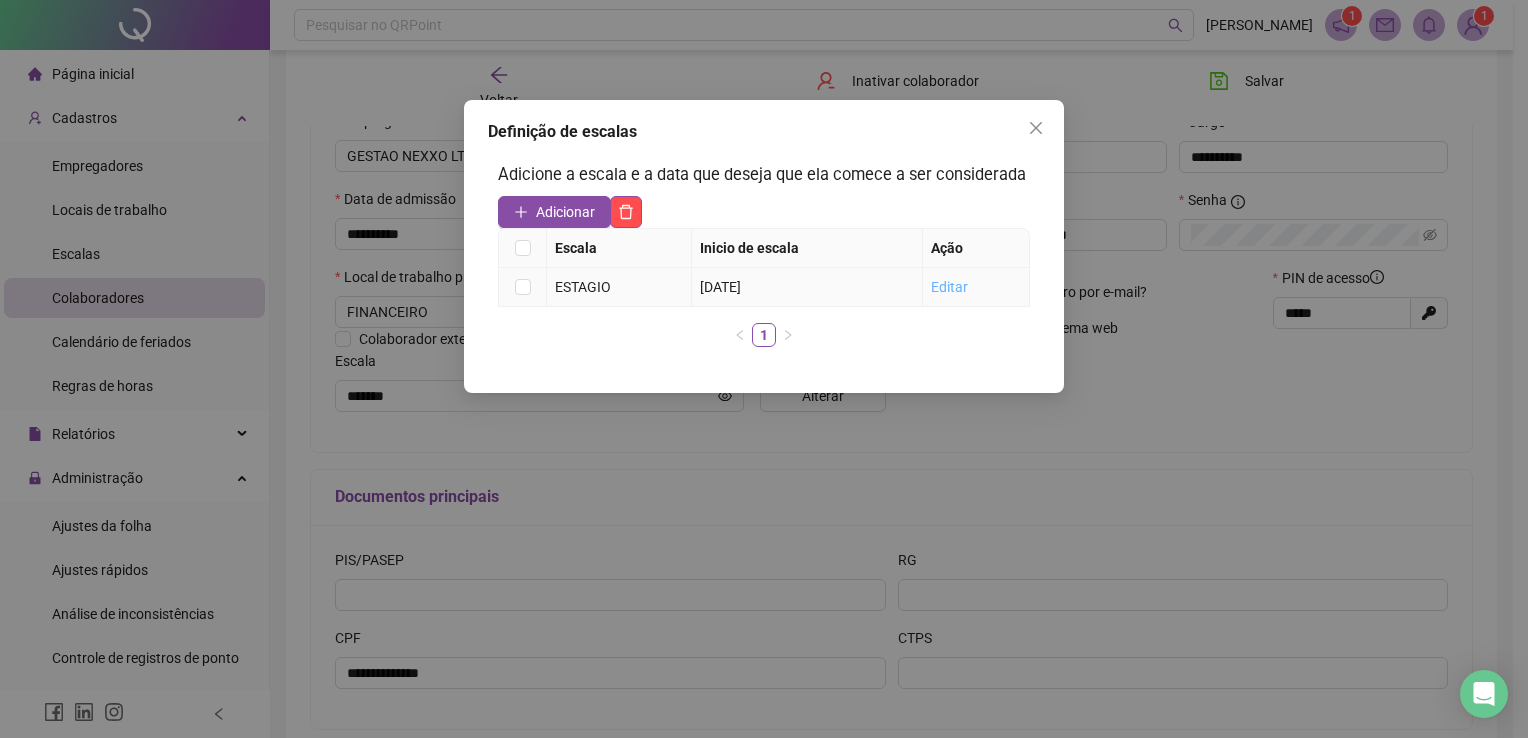 click on "Editar" at bounding box center (949, 287) 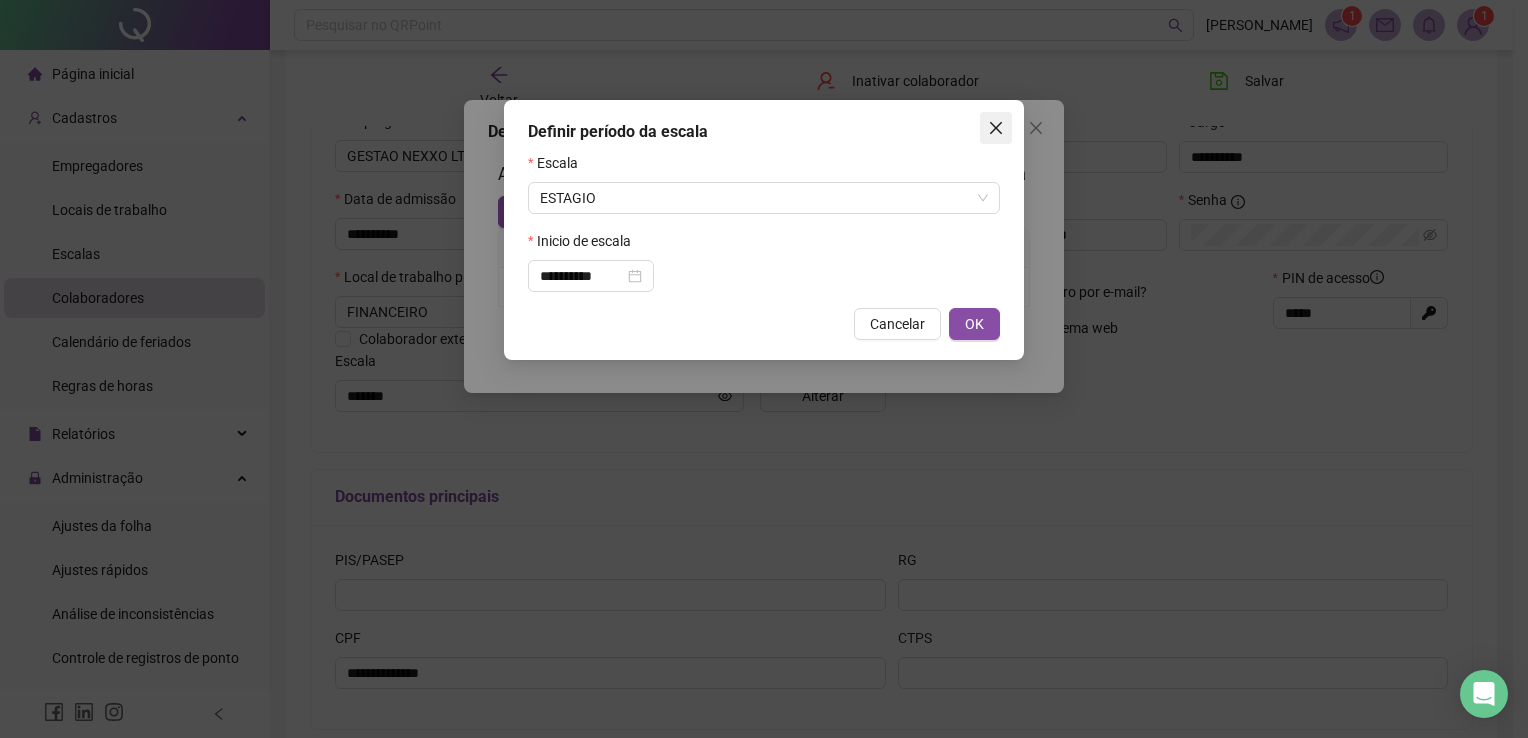 click 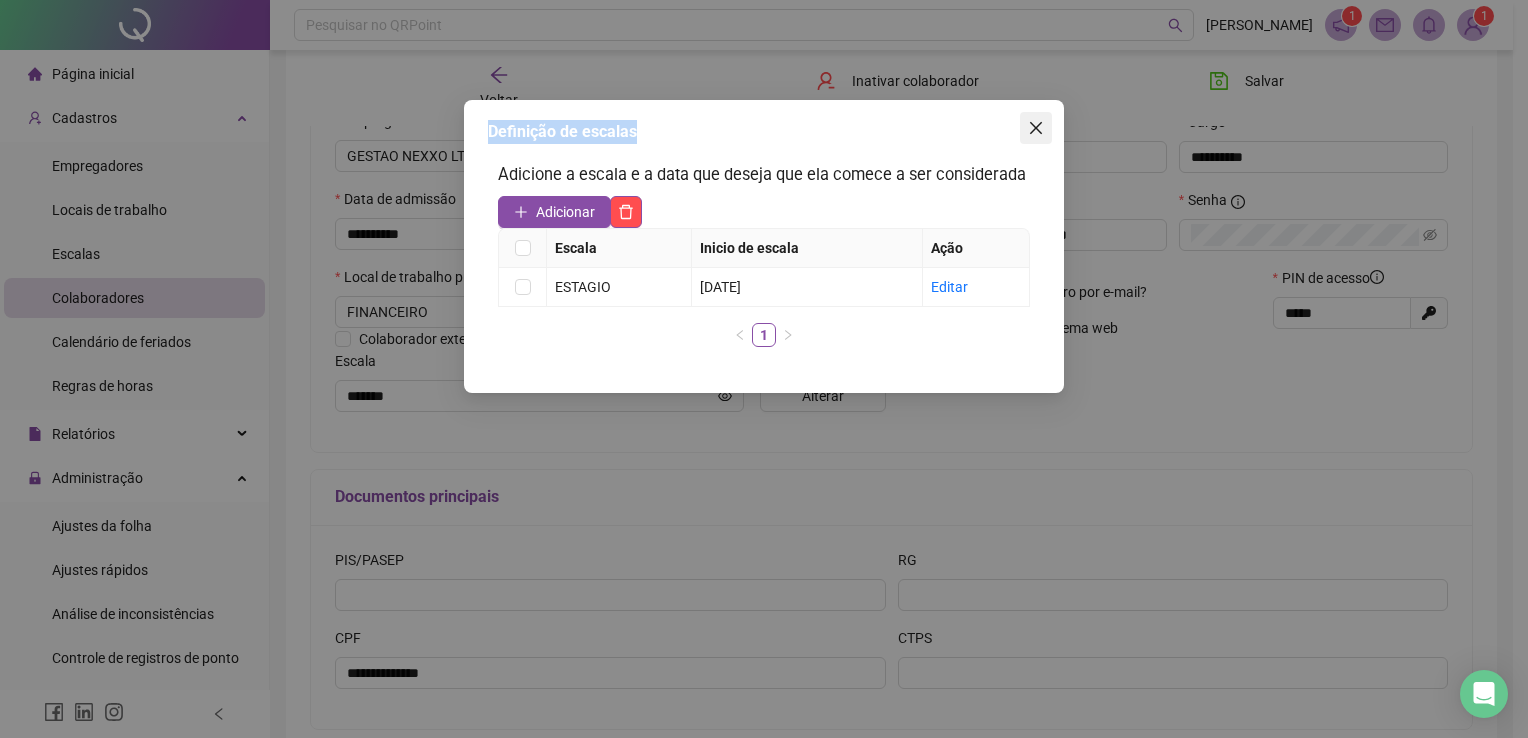 click on "Definição de escalas Adicione a escala e a data que deseja que ela comece a ser considerada Adicionar Escala Inicio de escala Ação         ESTAGIO   03/02/2025 Editar 1" at bounding box center [764, 246] 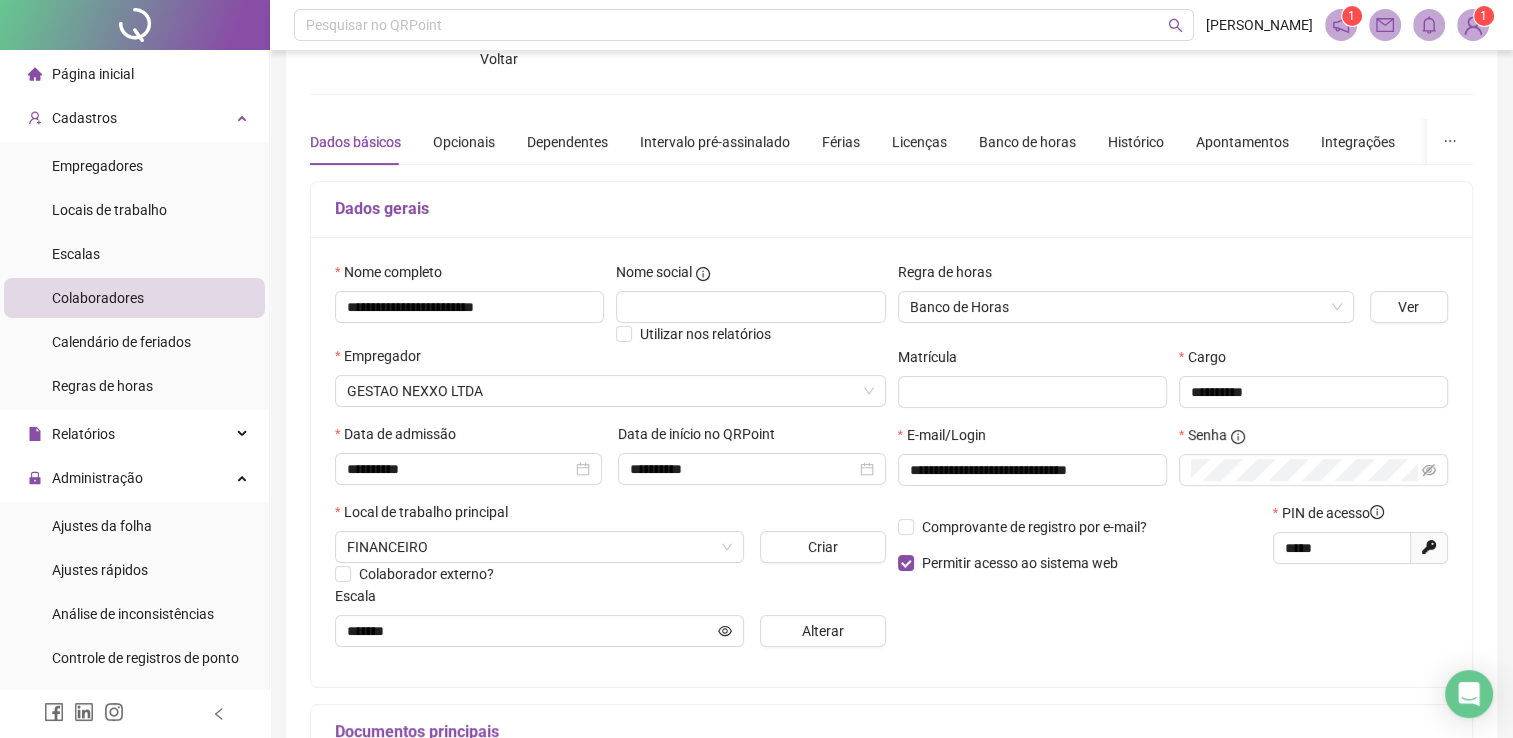 scroll, scrollTop: 0, scrollLeft: 0, axis: both 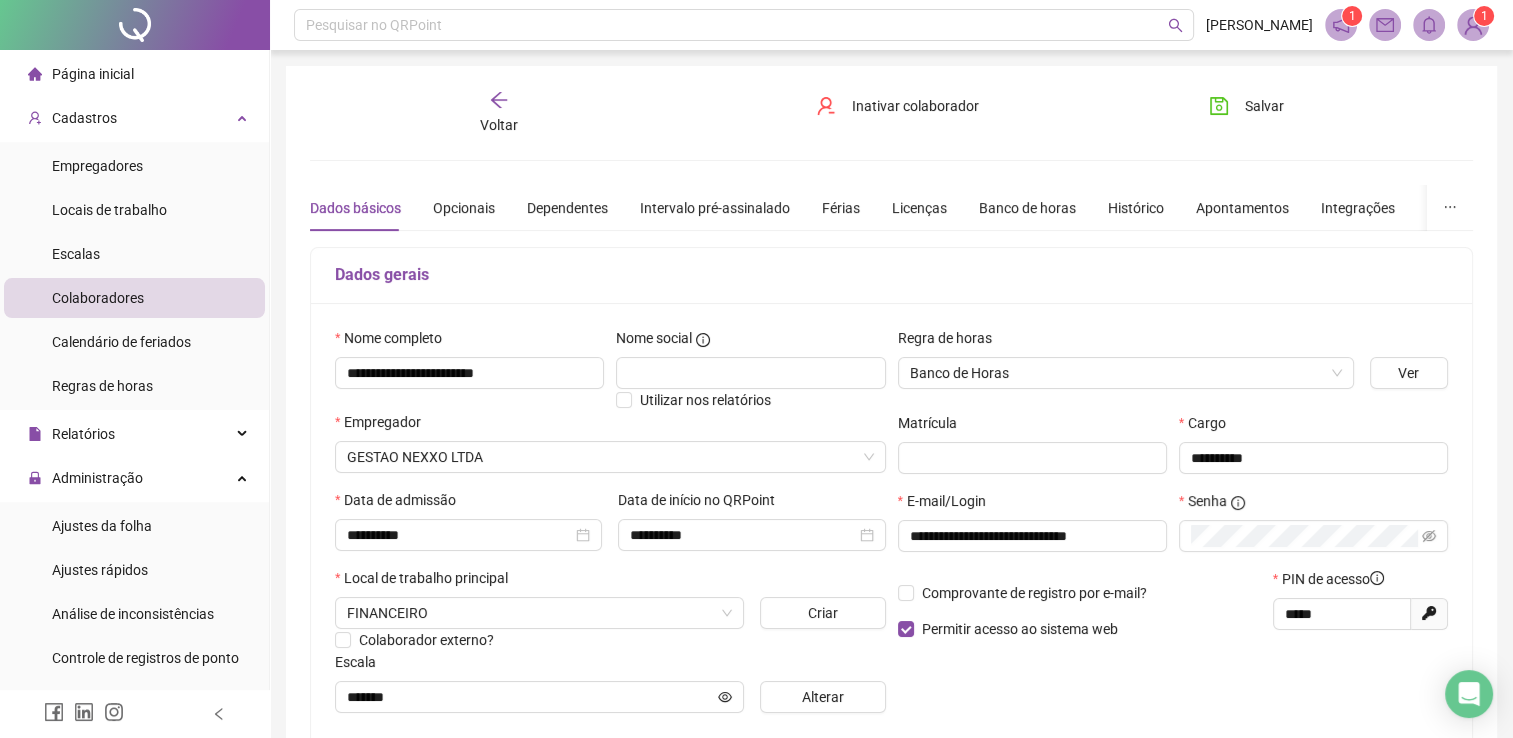 click 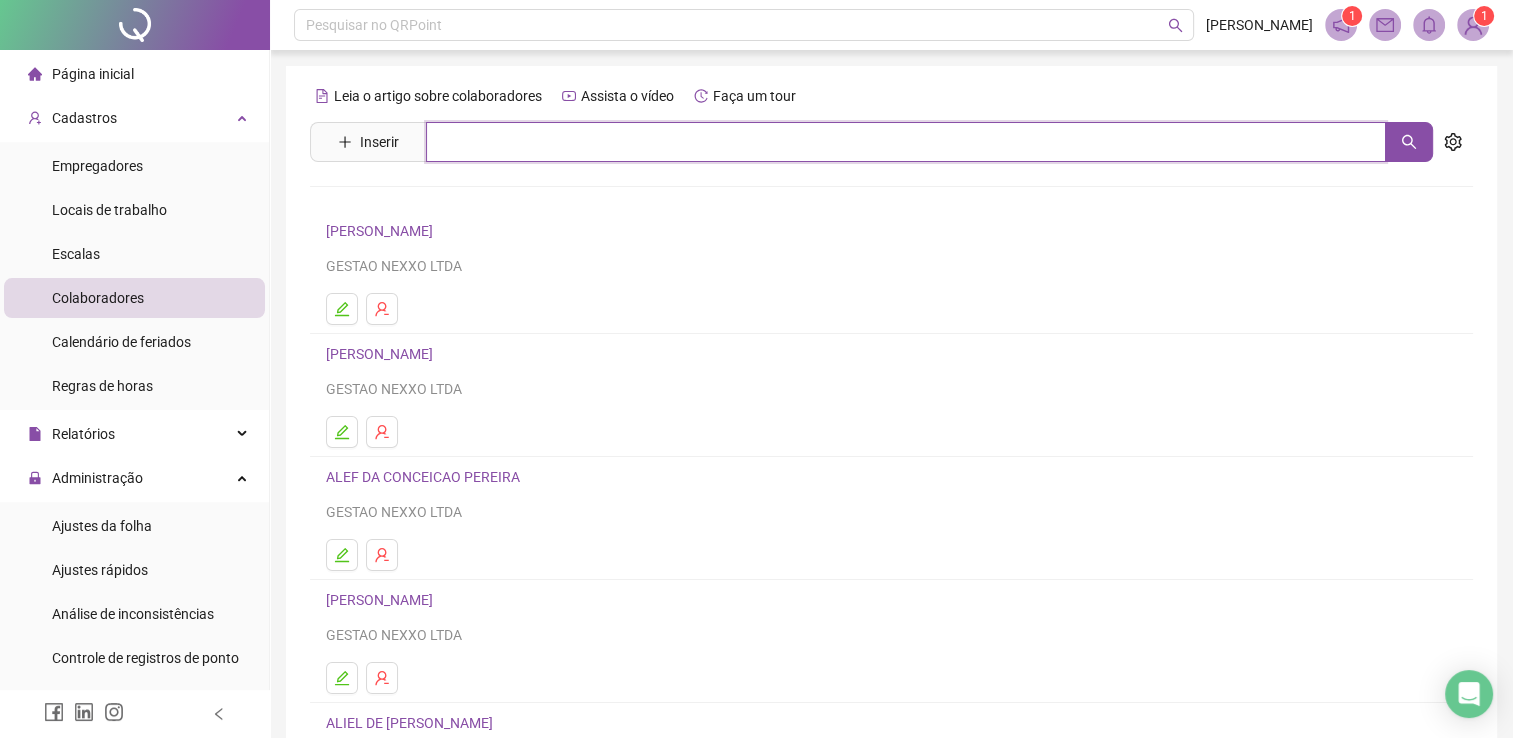 click at bounding box center (906, 142) 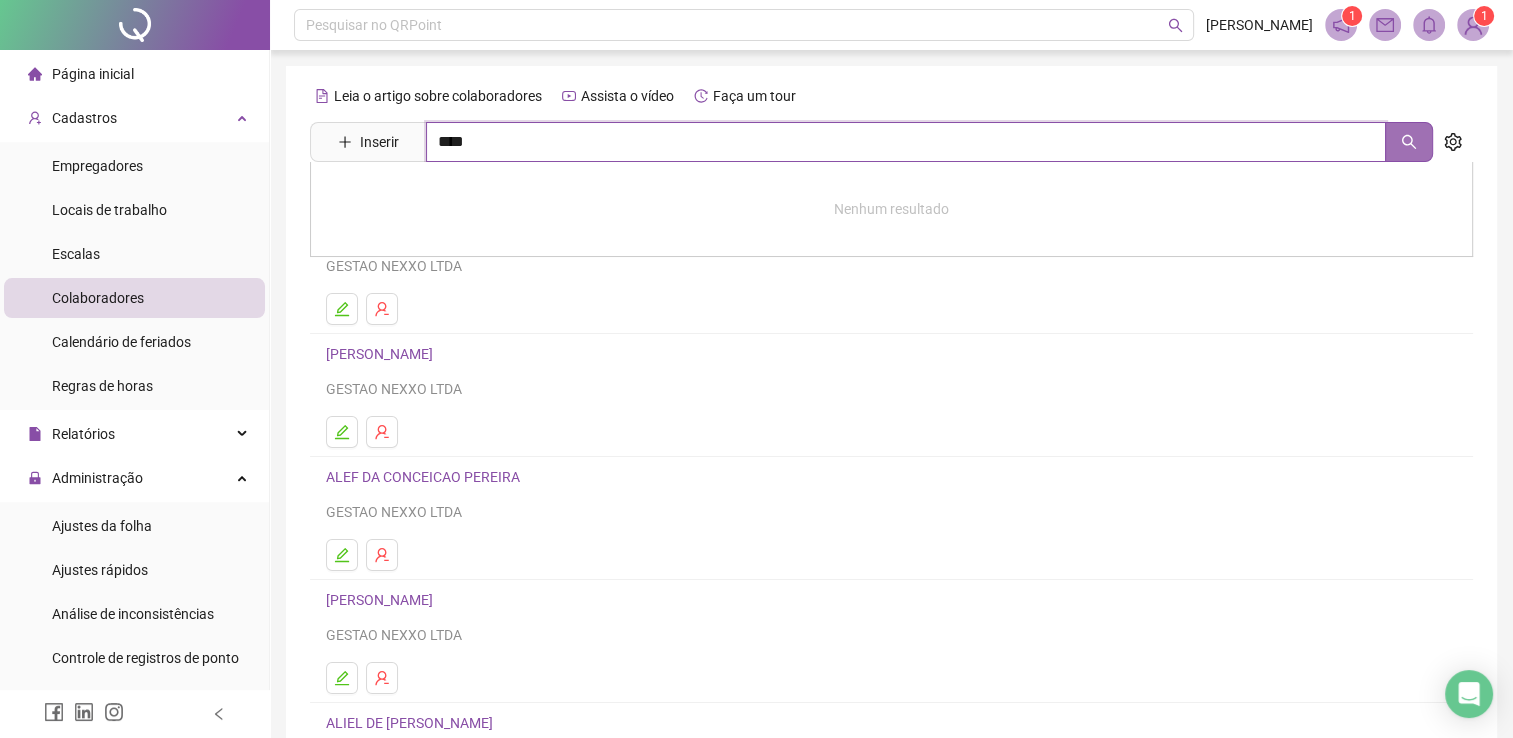 click 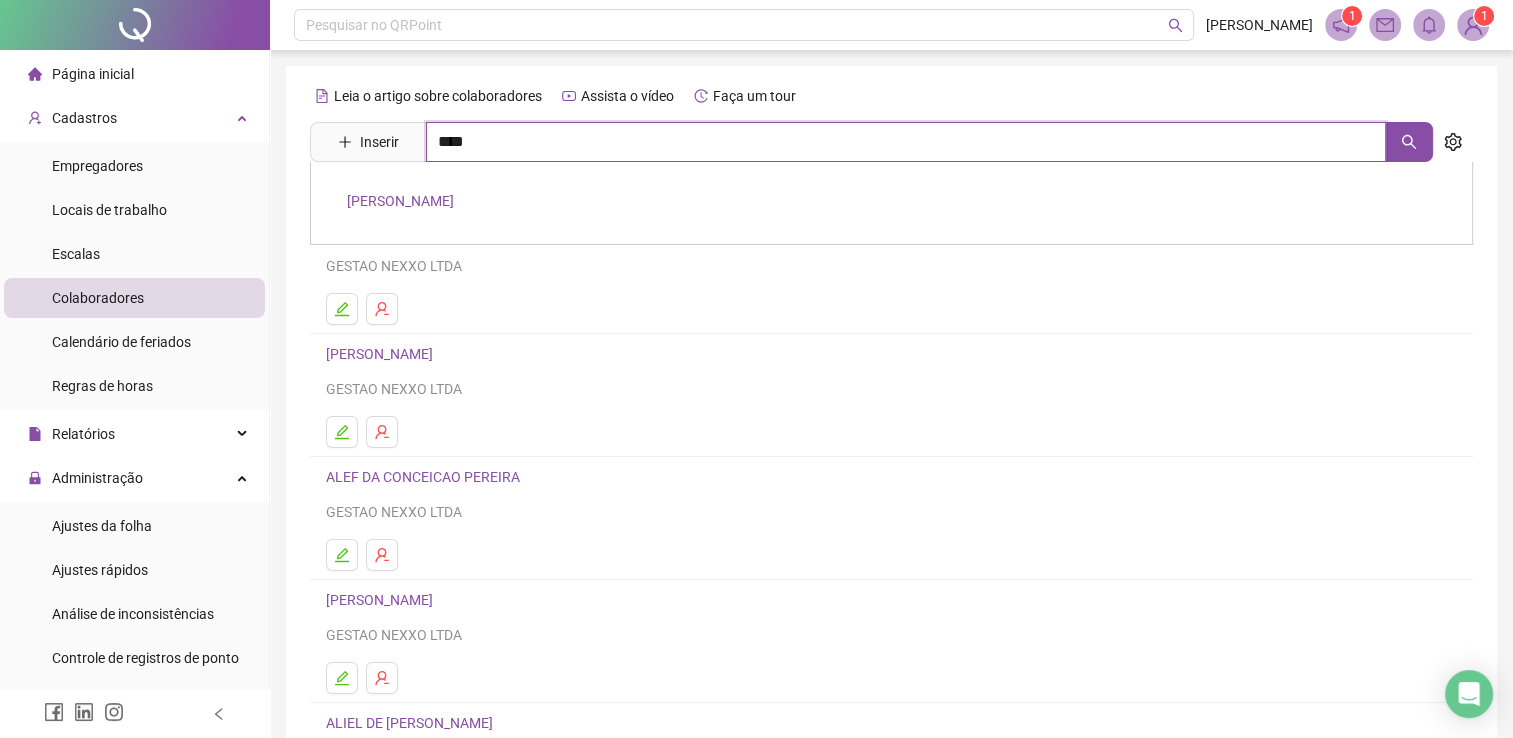 type on "****" 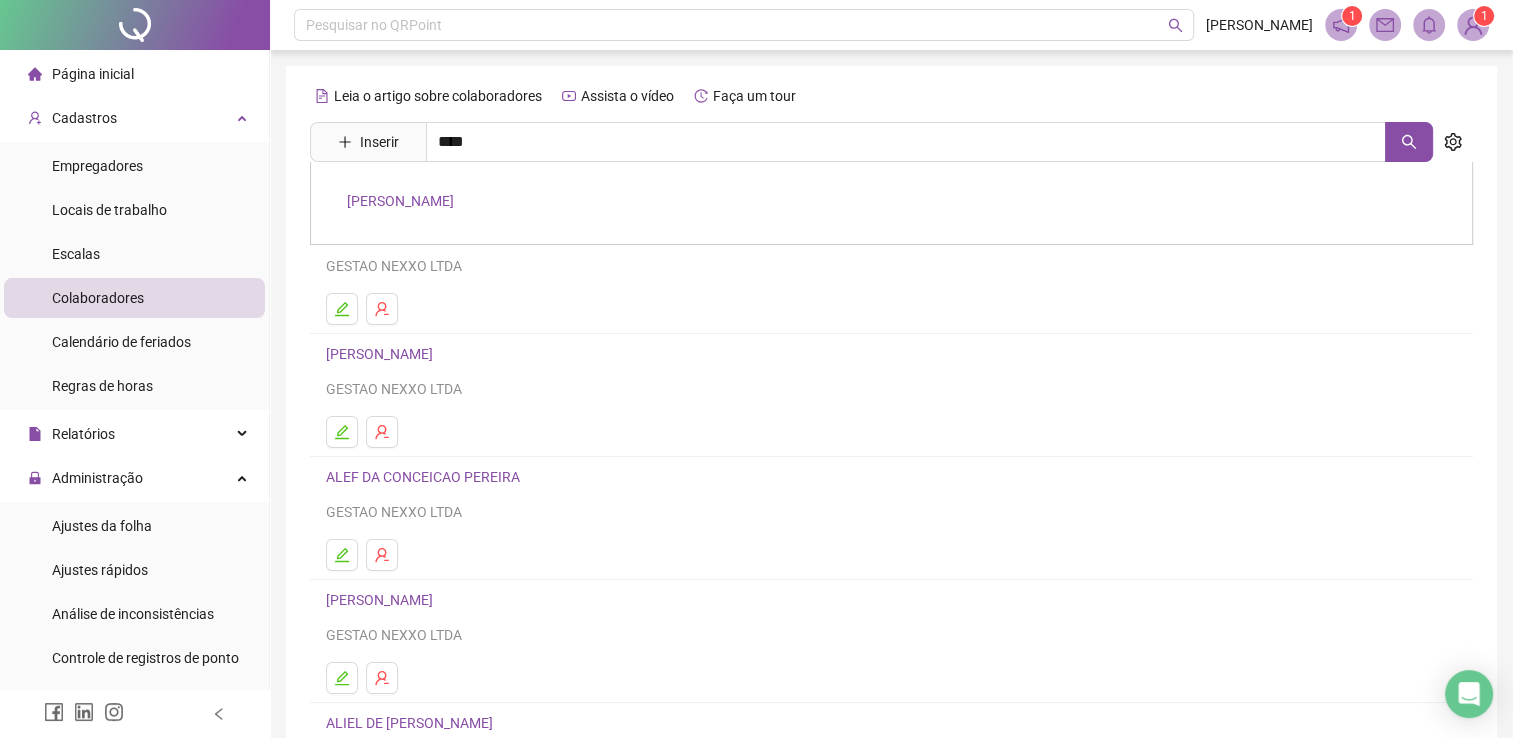 click on "[PERSON_NAME]" at bounding box center (891, 203) 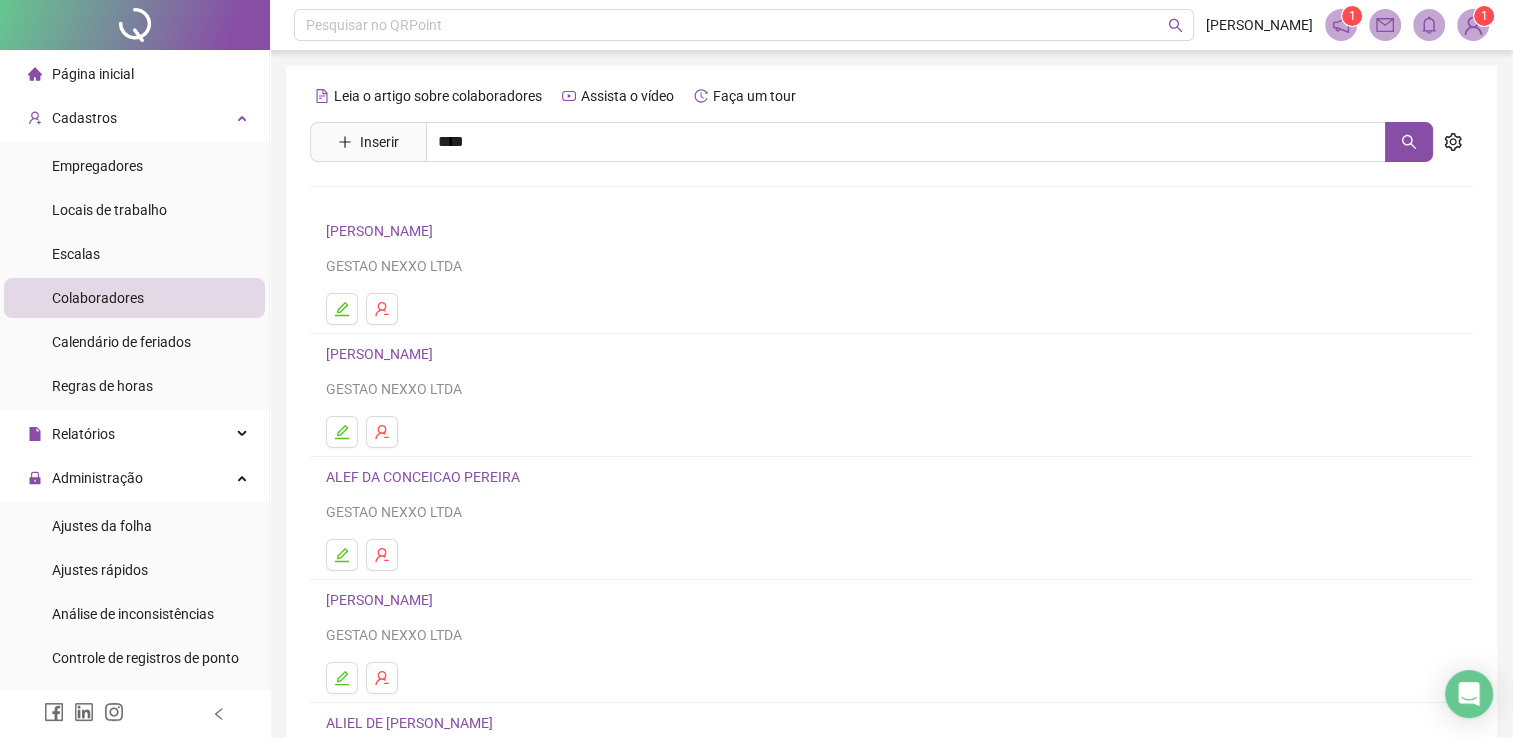 click on "Leia o artigo sobre colaboradores Assista o vídeo Faça um tour Inserir **** MIRIAN FERREIRA ARAUJO   ADRIANO SOUSA MARQUES    GESTAO NEXXO LTDA AILANA RAIRES SANTOS    GESTAO NEXXO LTDA ALEF DA CONCEICAO PEREIRA    GESTAO NEXXO LTDA ALEX PATRICK JESUS DE ALMEIDA    GESTAO NEXXO LTDA ALIEL DE REGIS FRANÇA LIMA    SST MAIS - SAUDE E SEGURANCA DO TRABALHO LTDA 1 2 3 4 5 ••• 25" at bounding box center (891, 468) 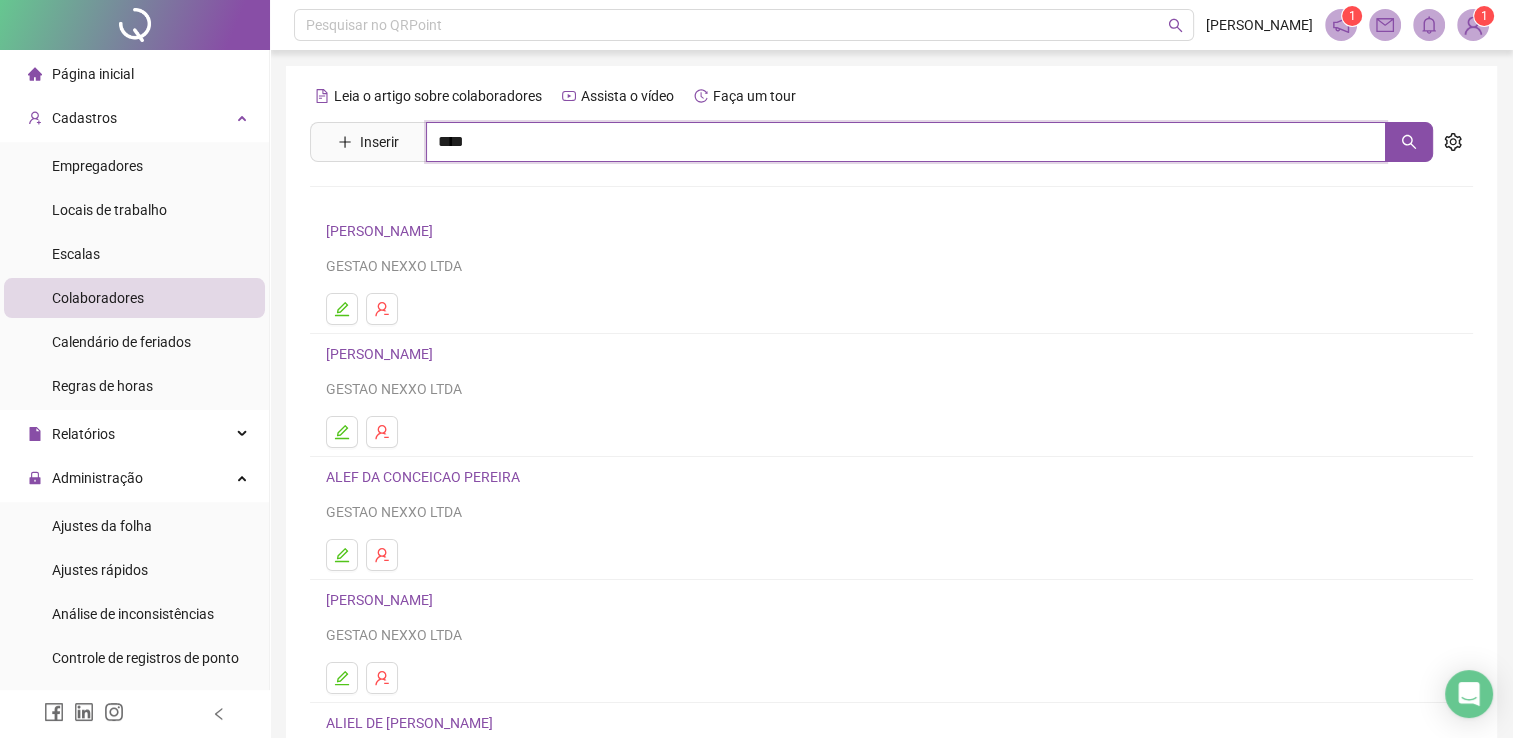 click on "****" at bounding box center (906, 142) 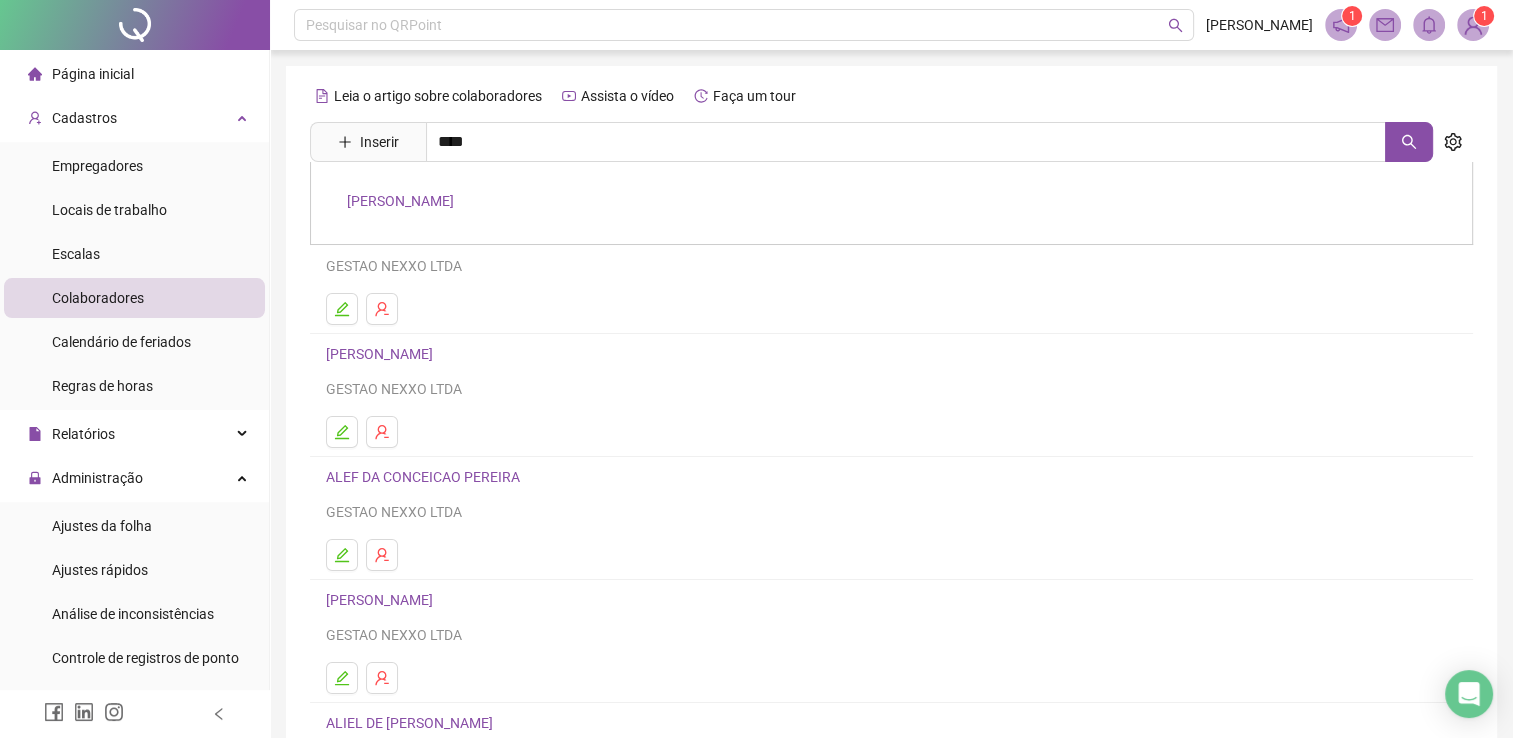 click on "[PERSON_NAME]" at bounding box center [400, 201] 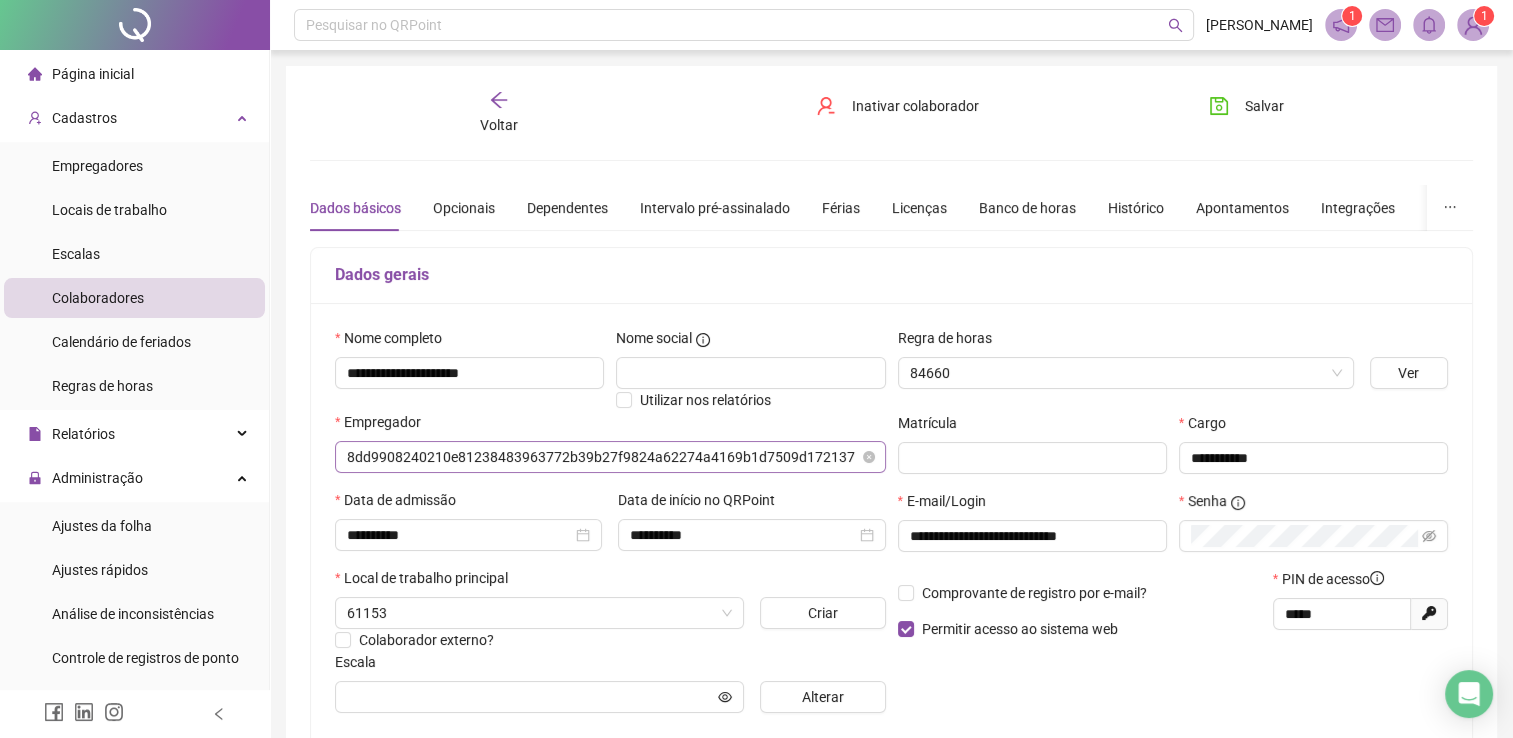 type on "*********" 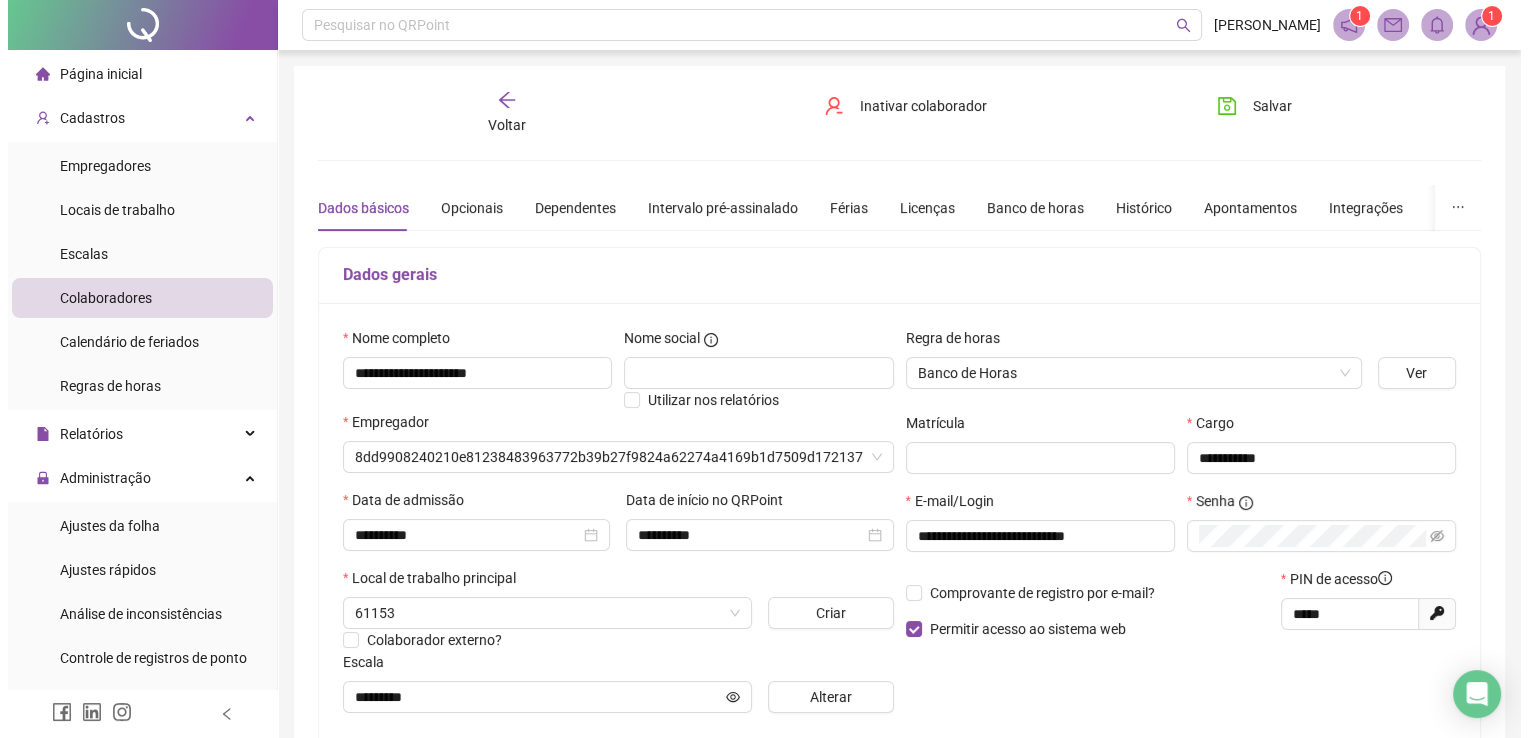 scroll, scrollTop: 300, scrollLeft: 0, axis: vertical 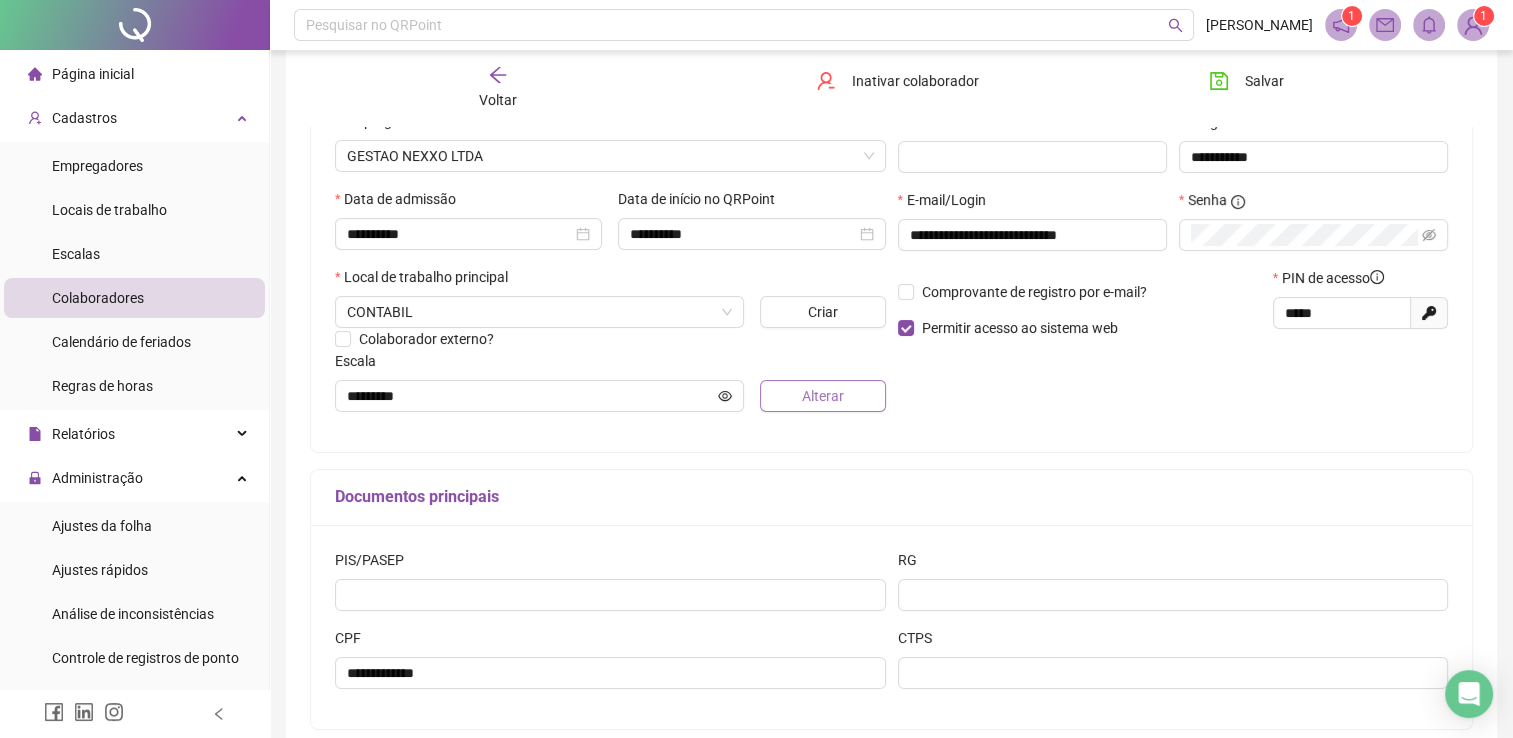 click on "Alterar" at bounding box center (823, 396) 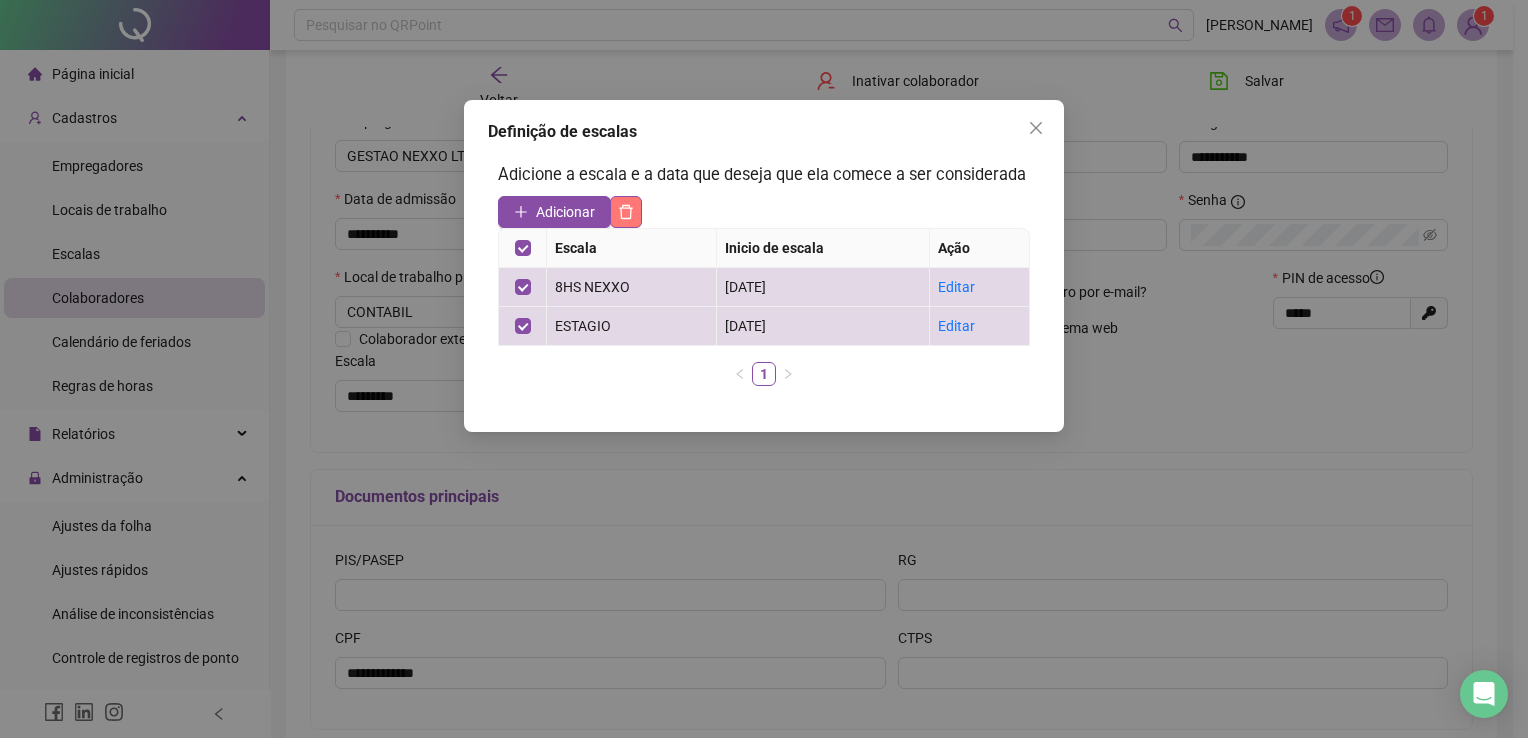 click at bounding box center [626, 212] 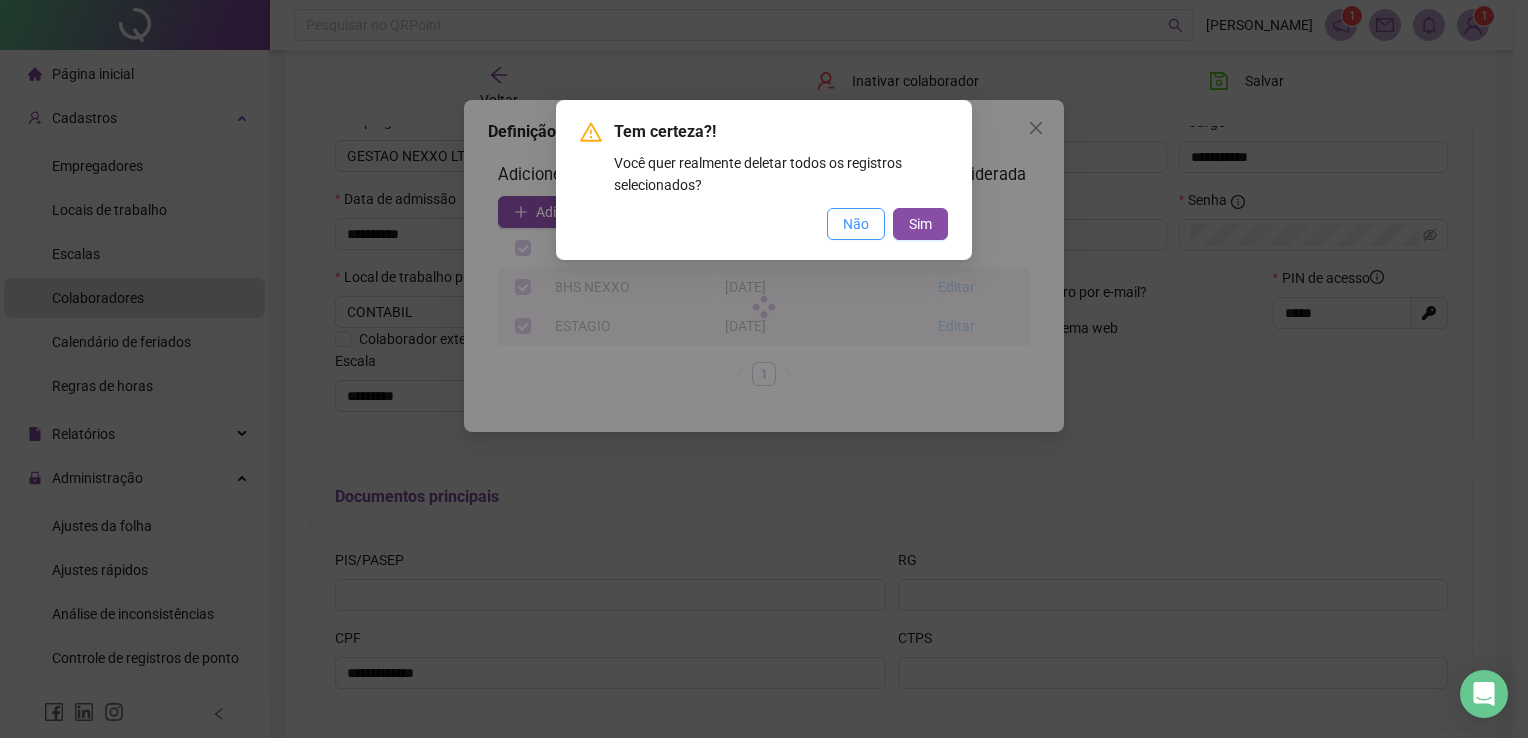 click on "Não" at bounding box center [856, 224] 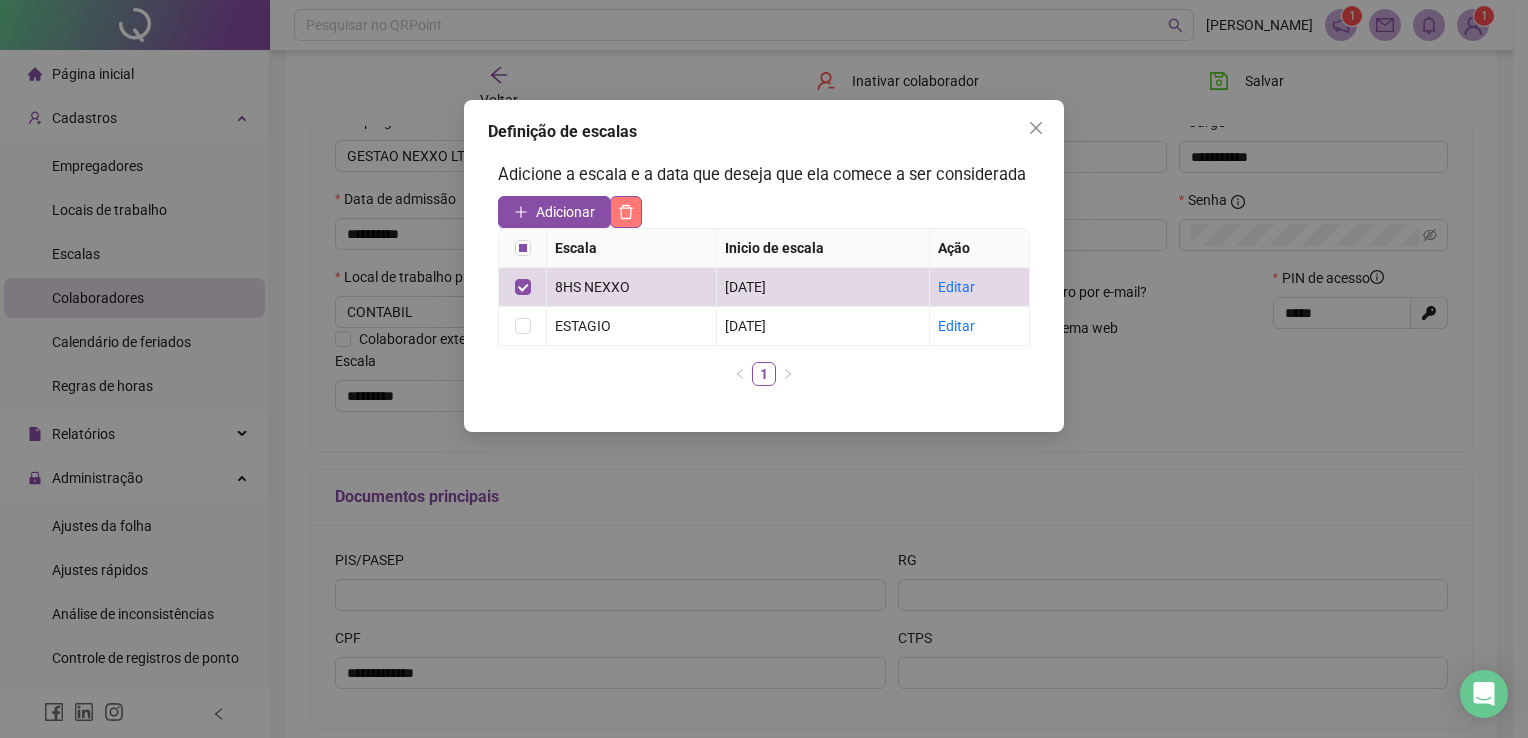 click 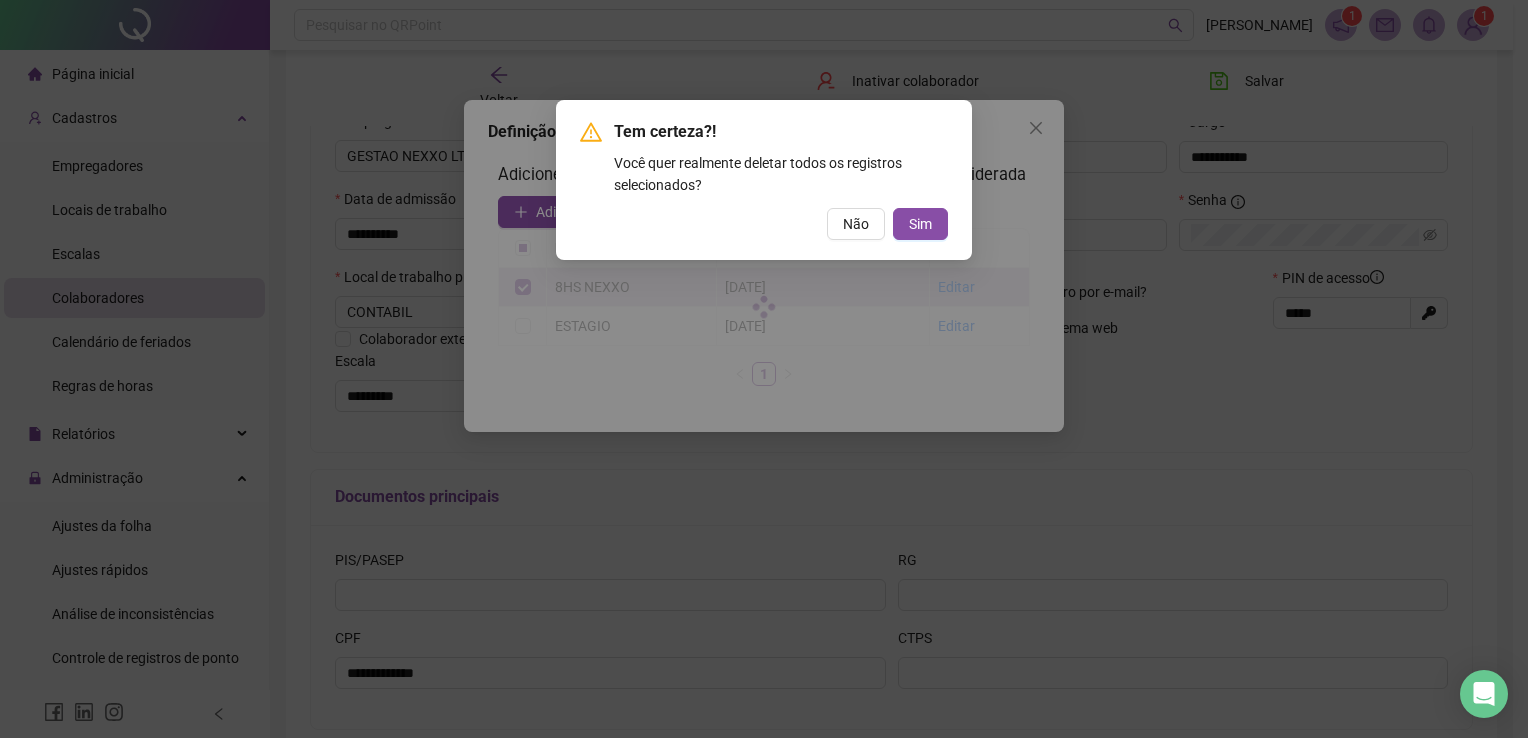 click on "Sim" at bounding box center [920, 224] 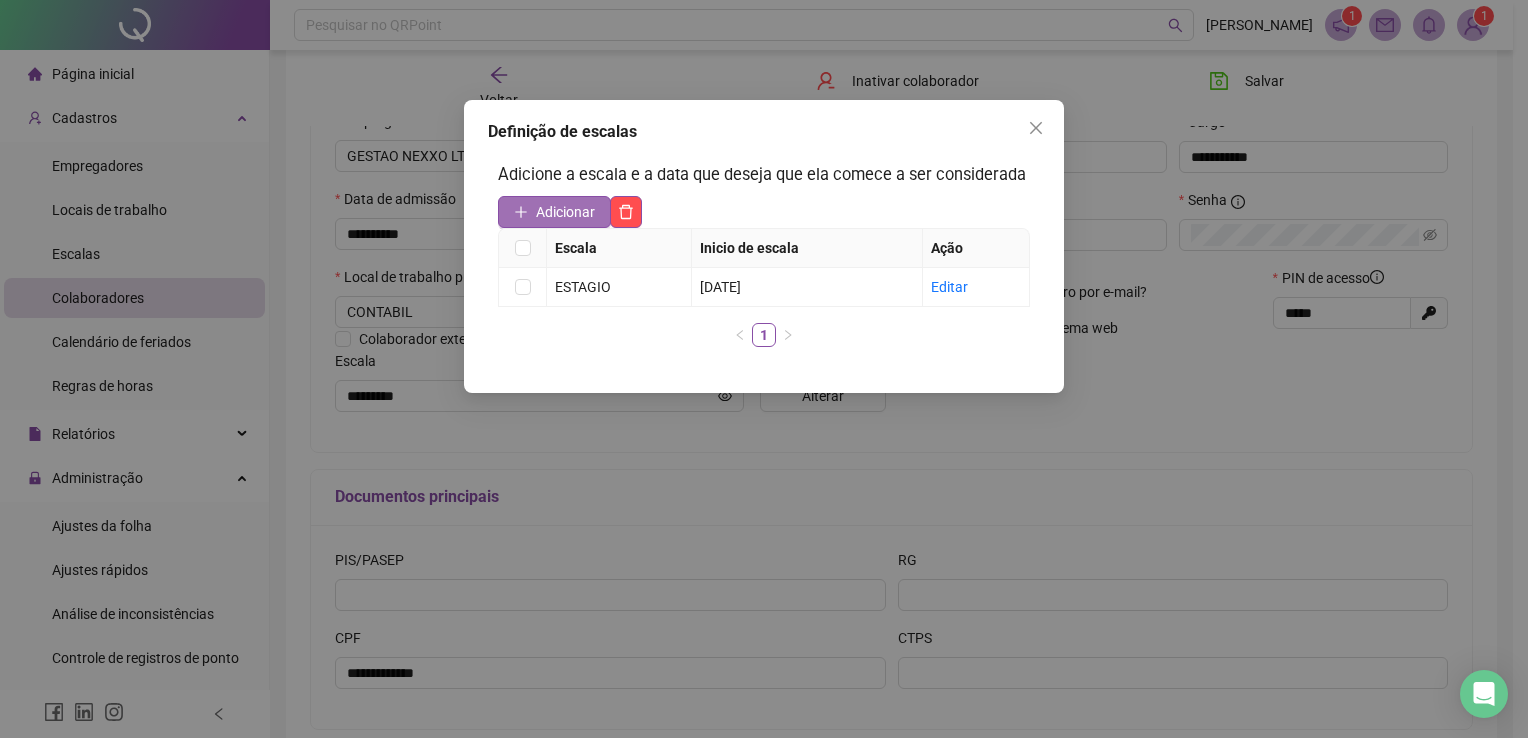 click on "Adicionar" at bounding box center (565, 212) 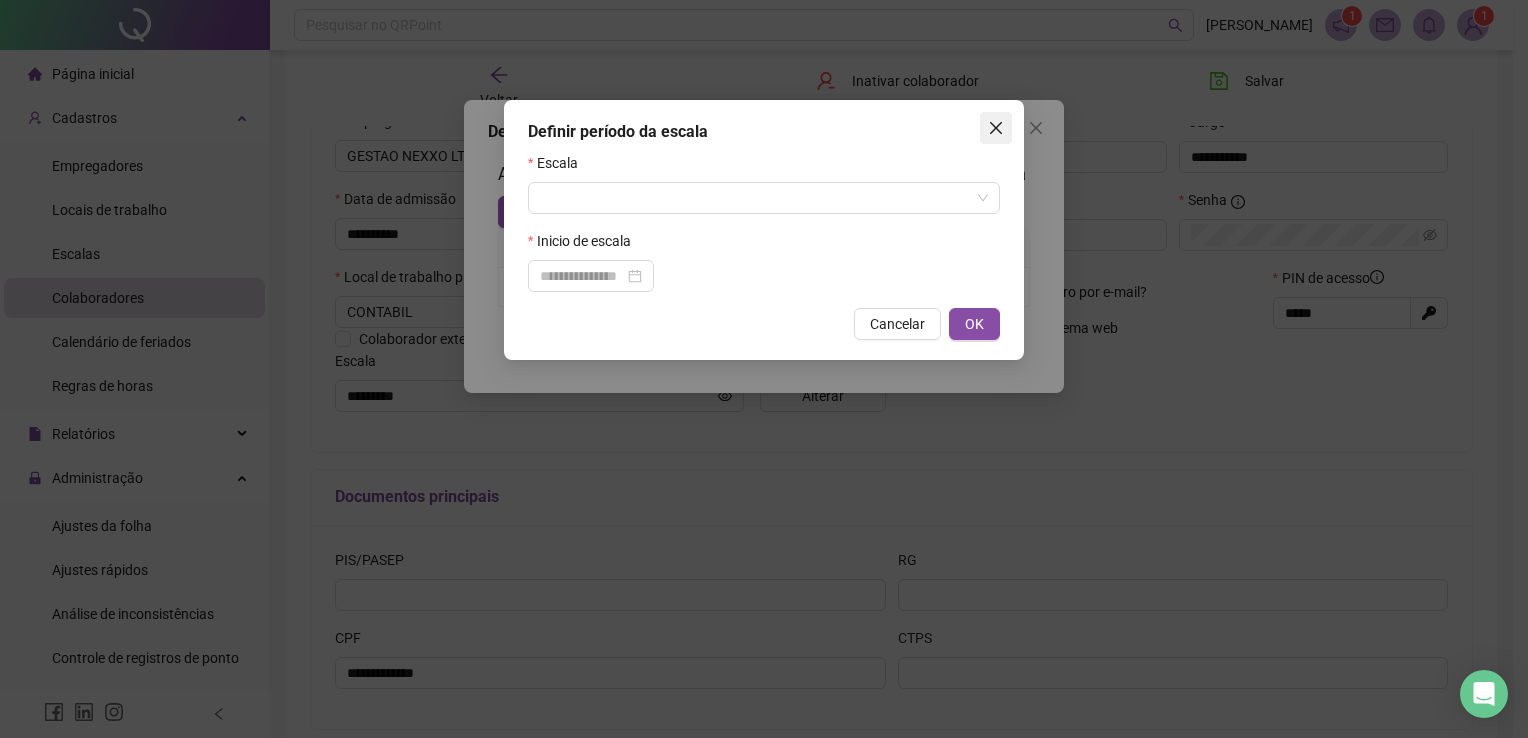 click 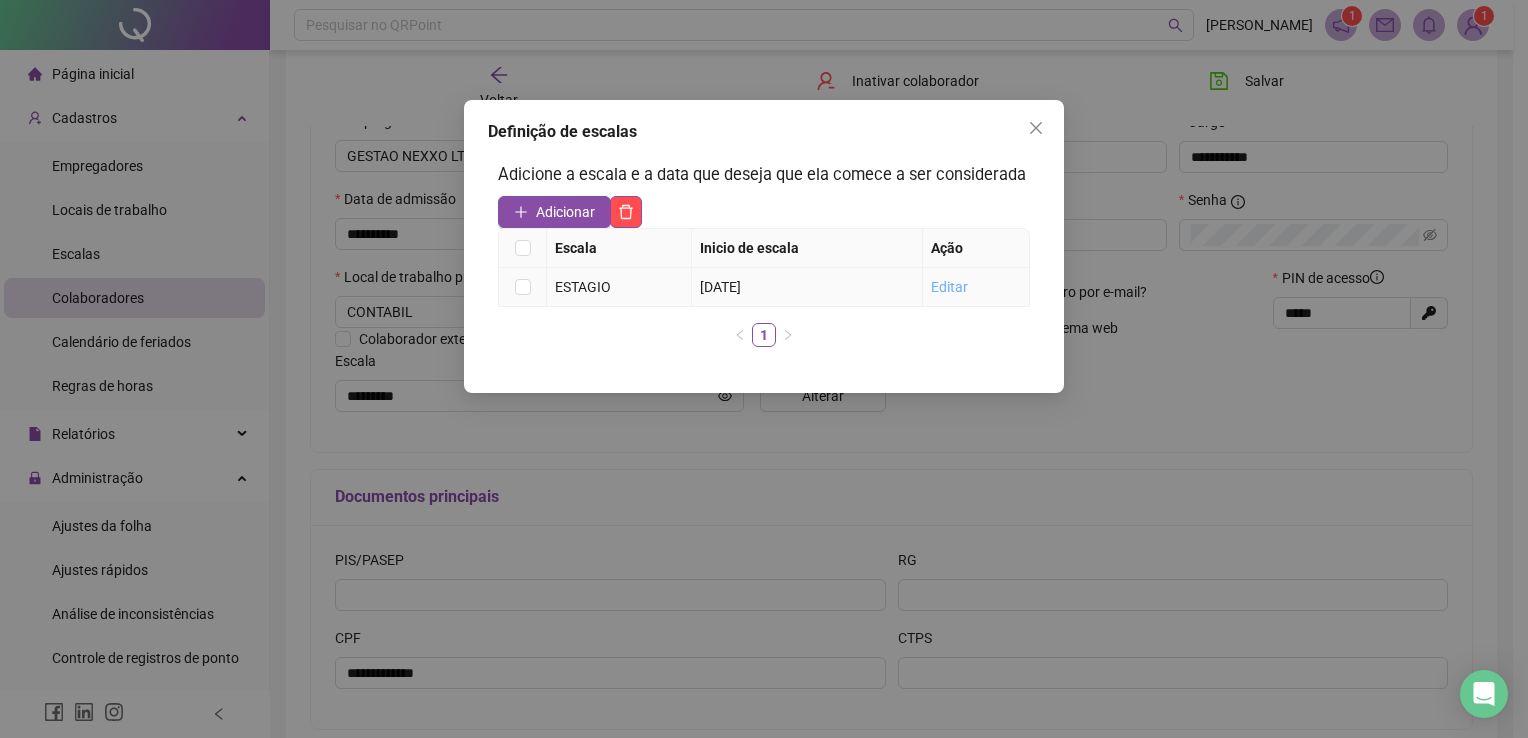 click on "Editar" at bounding box center [949, 287] 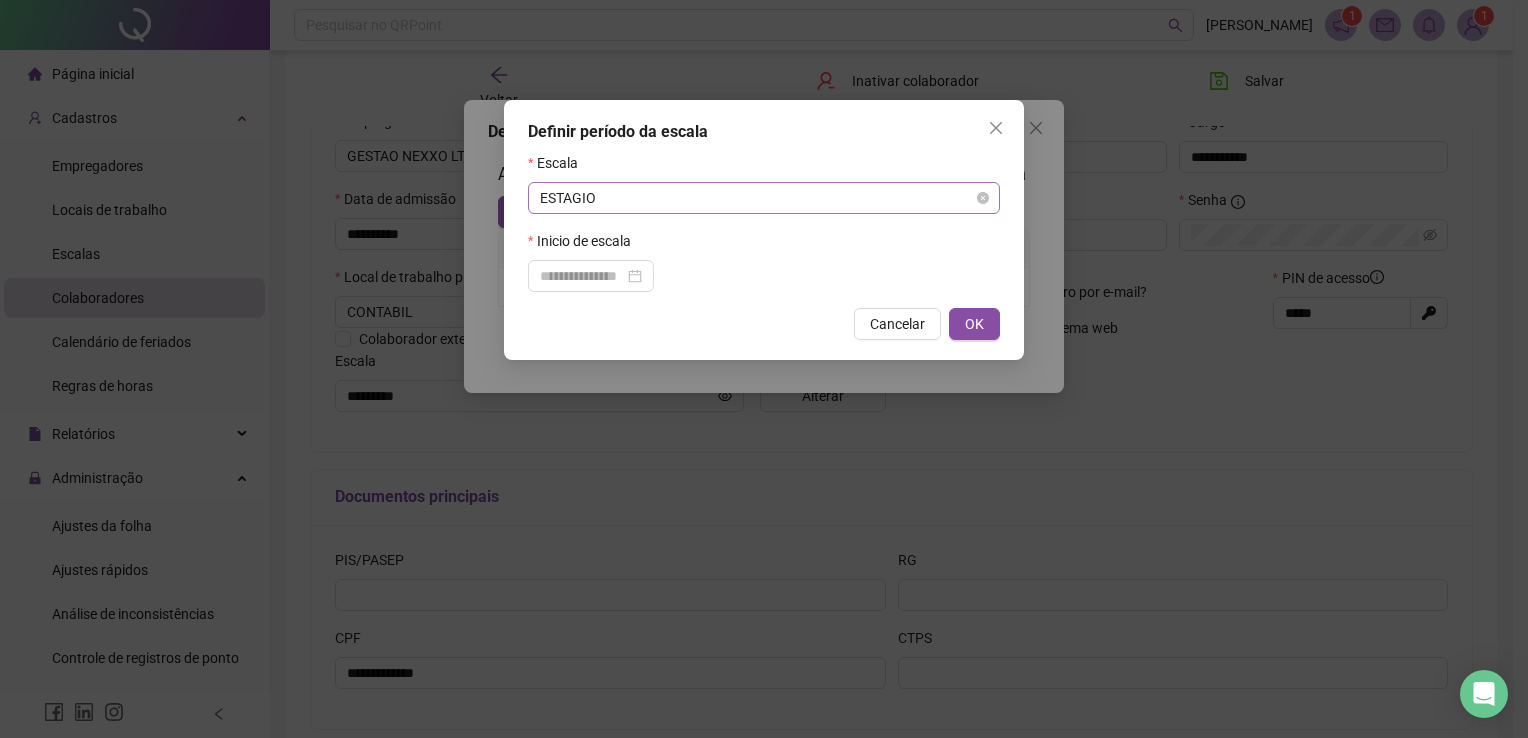 click on "ESTAGIO" at bounding box center (764, 198) 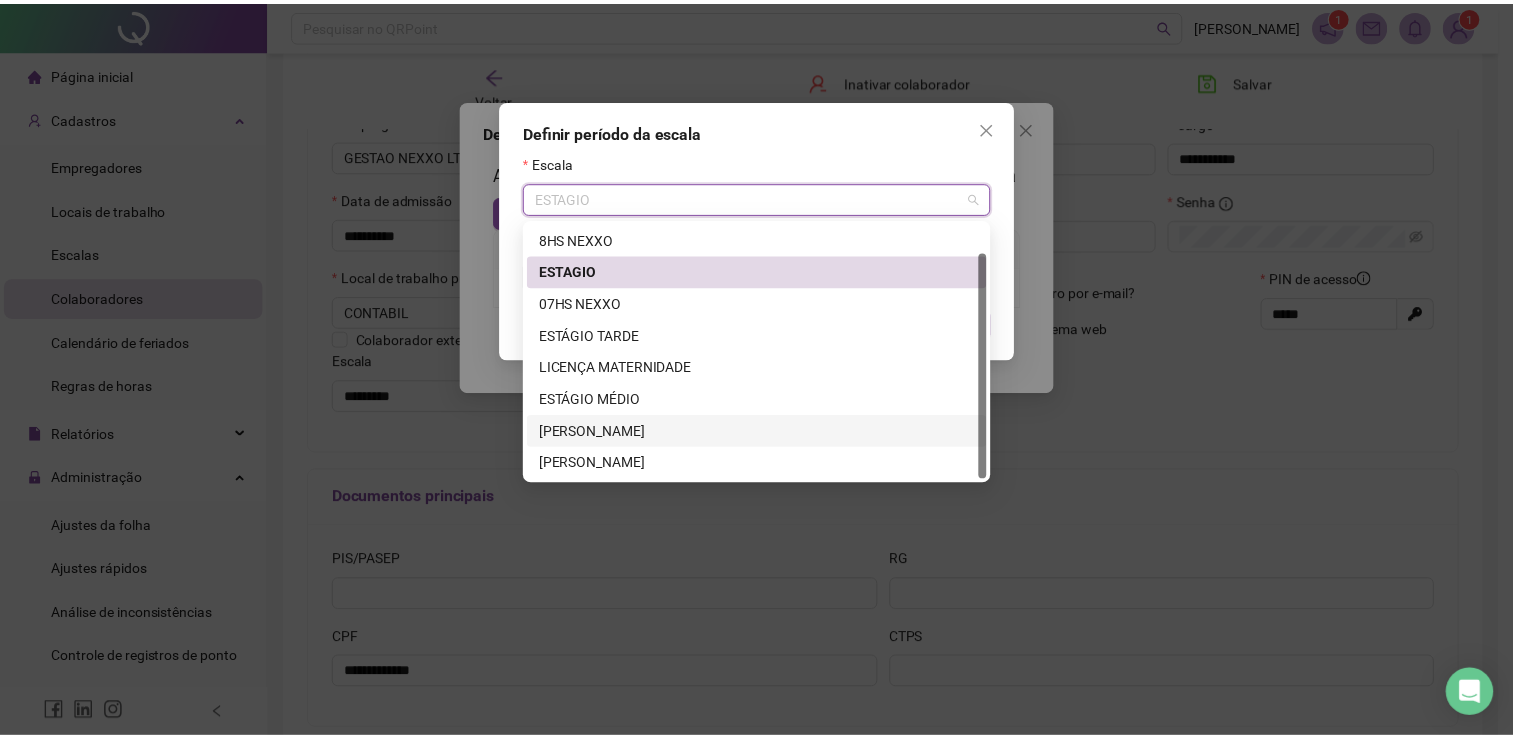 scroll, scrollTop: 32, scrollLeft: 0, axis: vertical 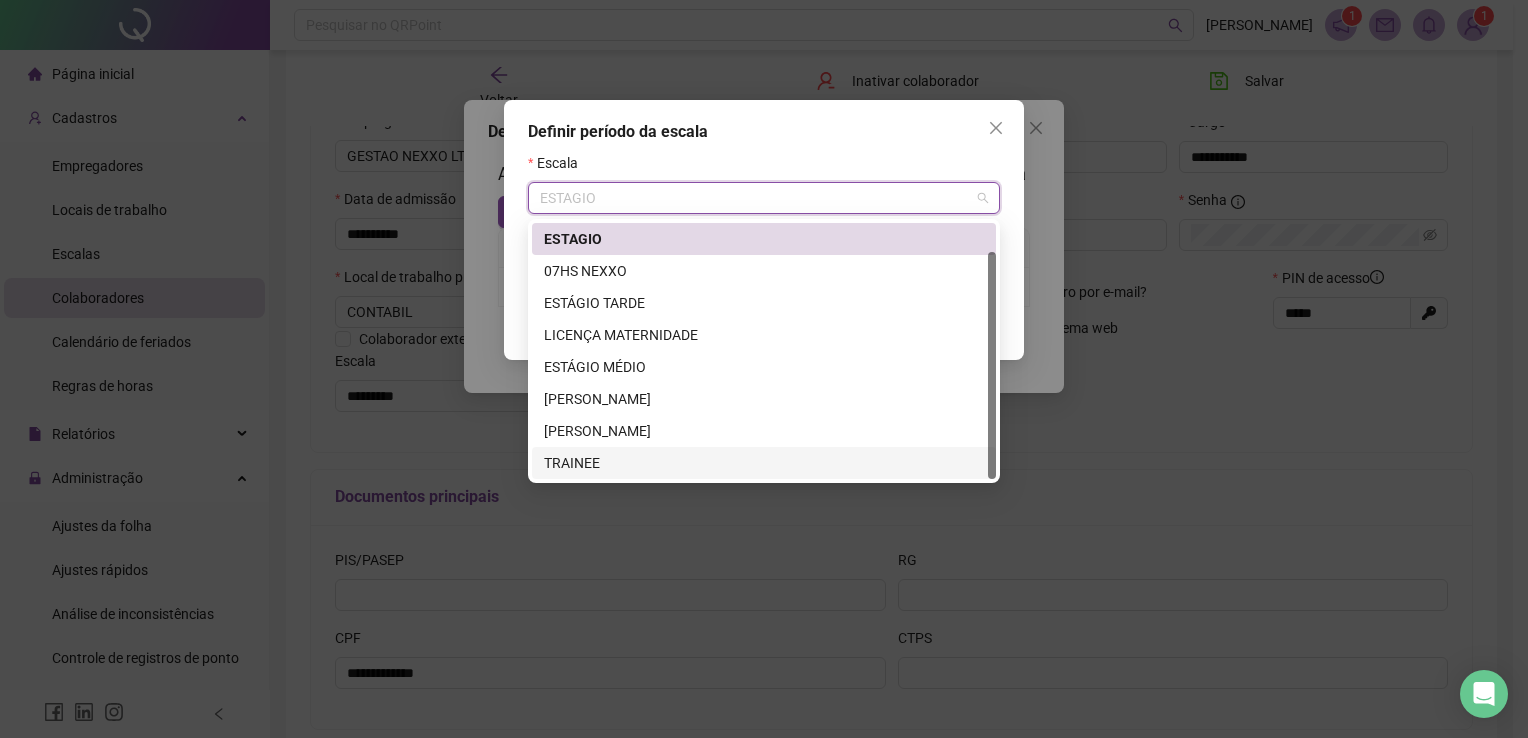 click on "TRAINEE" at bounding box center [764, 463] 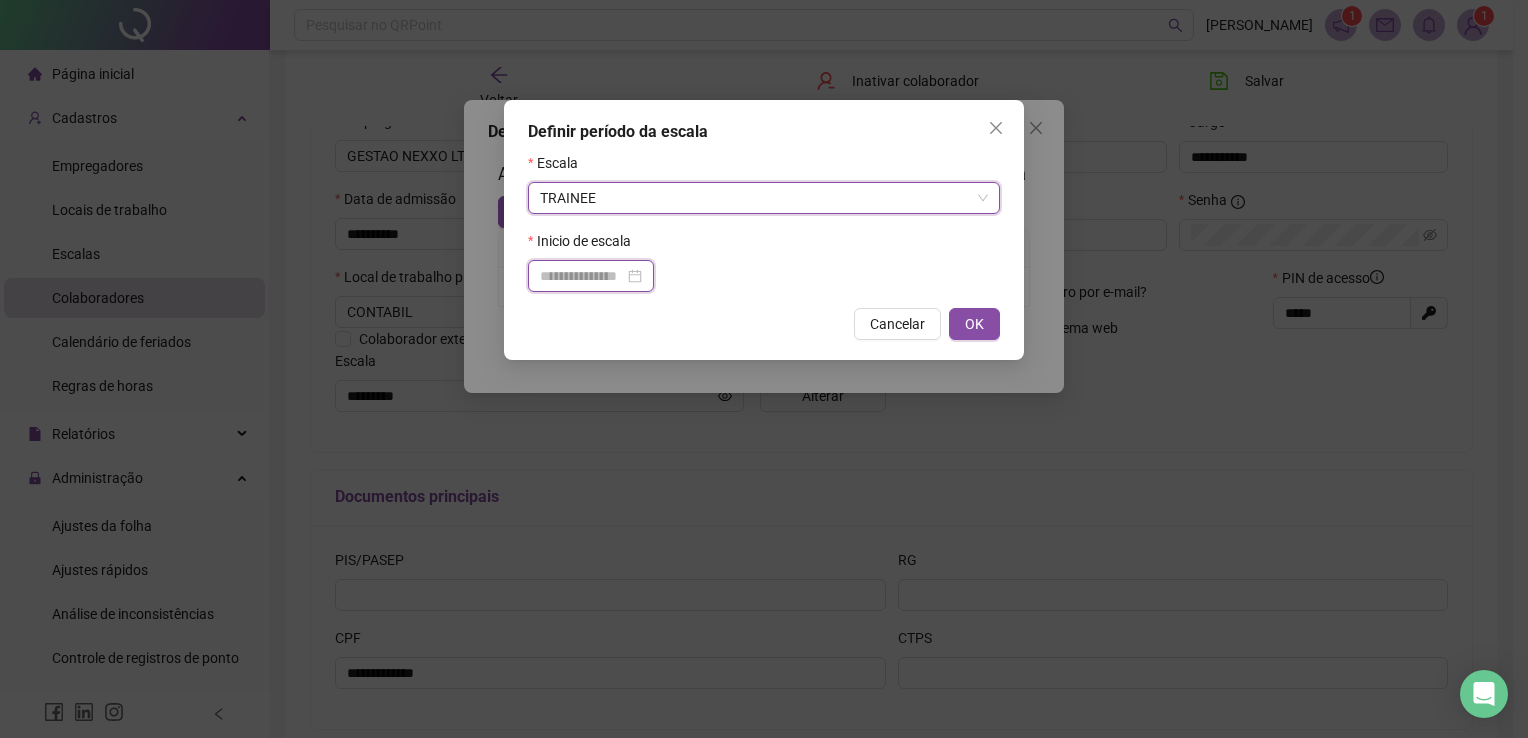 click at bounding box center [582, 276] 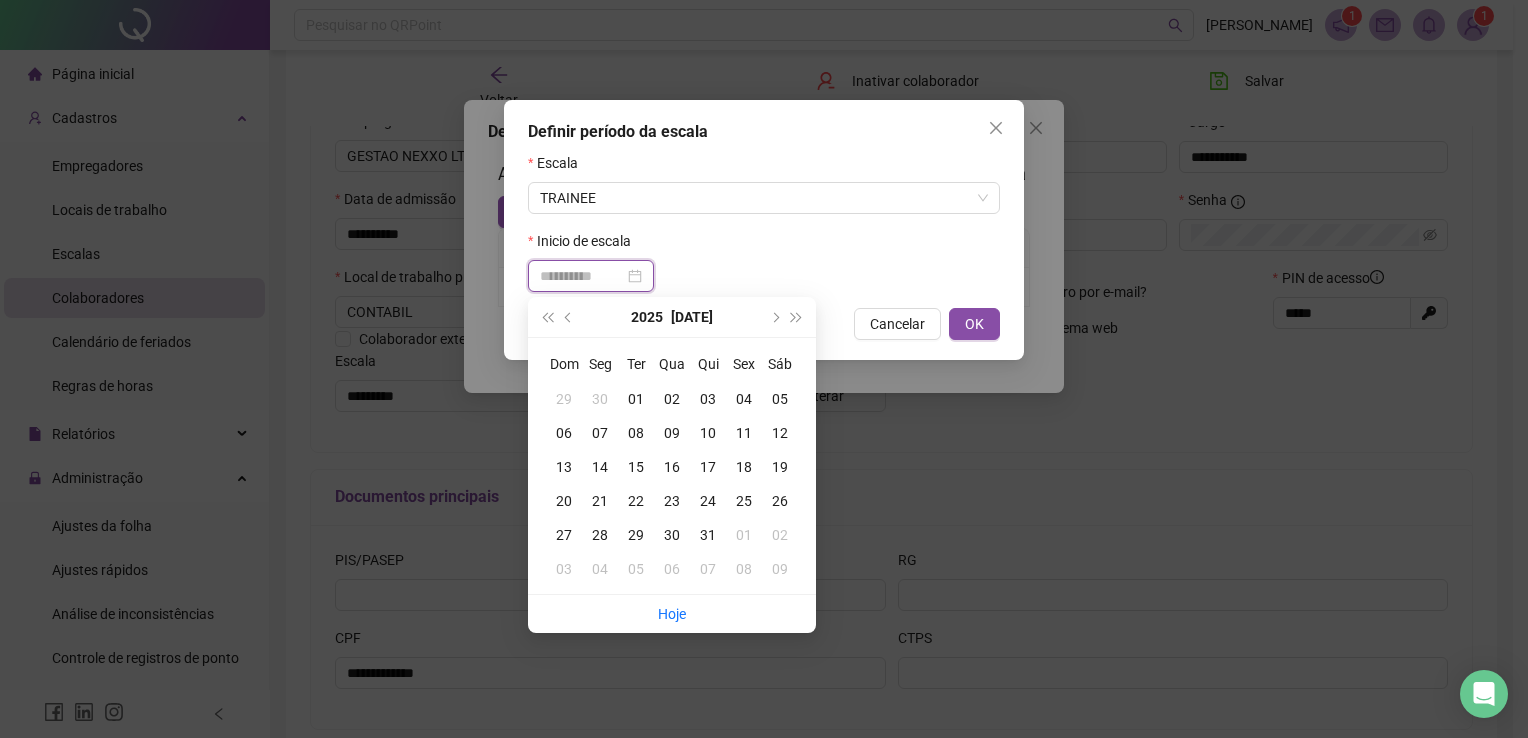 type on "**********" 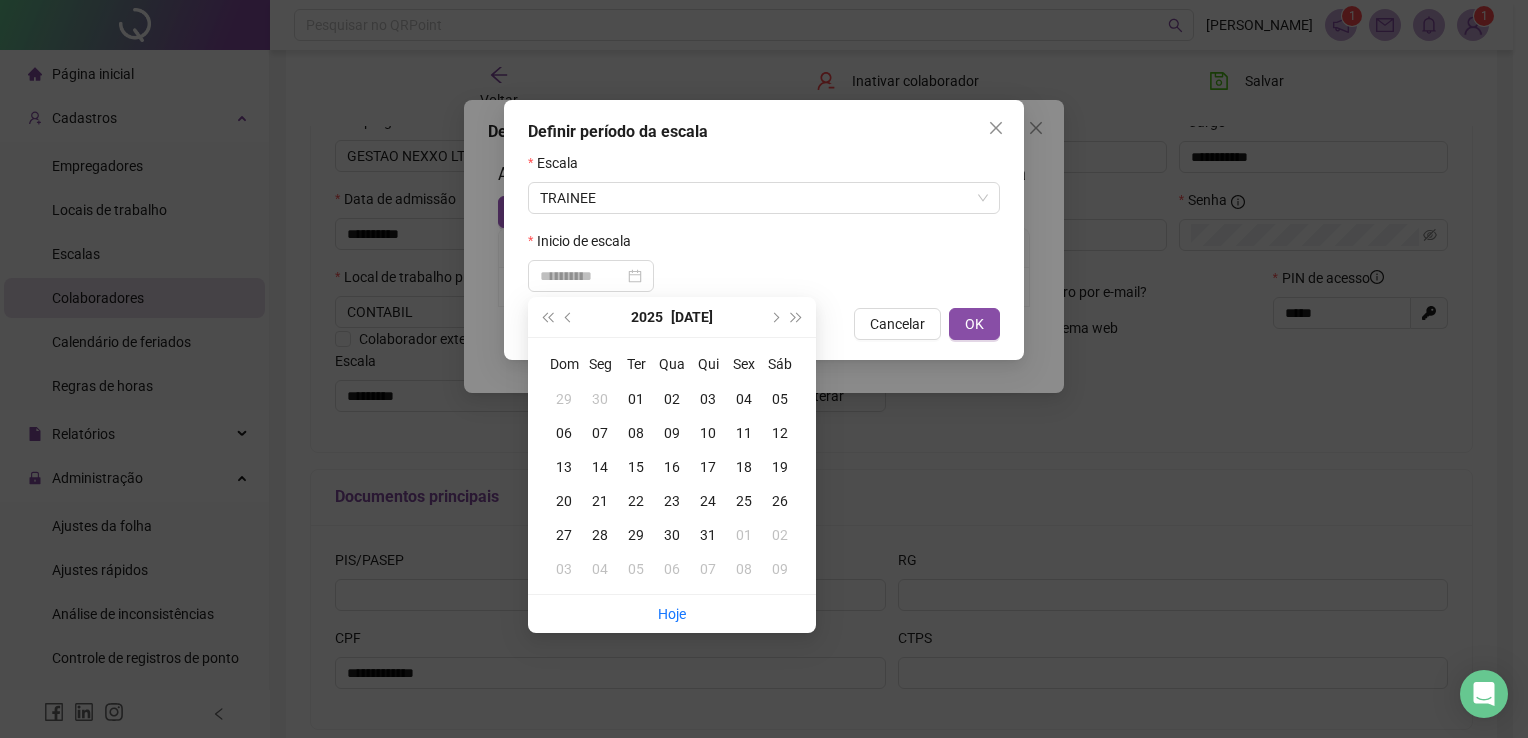 click on "07" at bounding box center [600, 433] 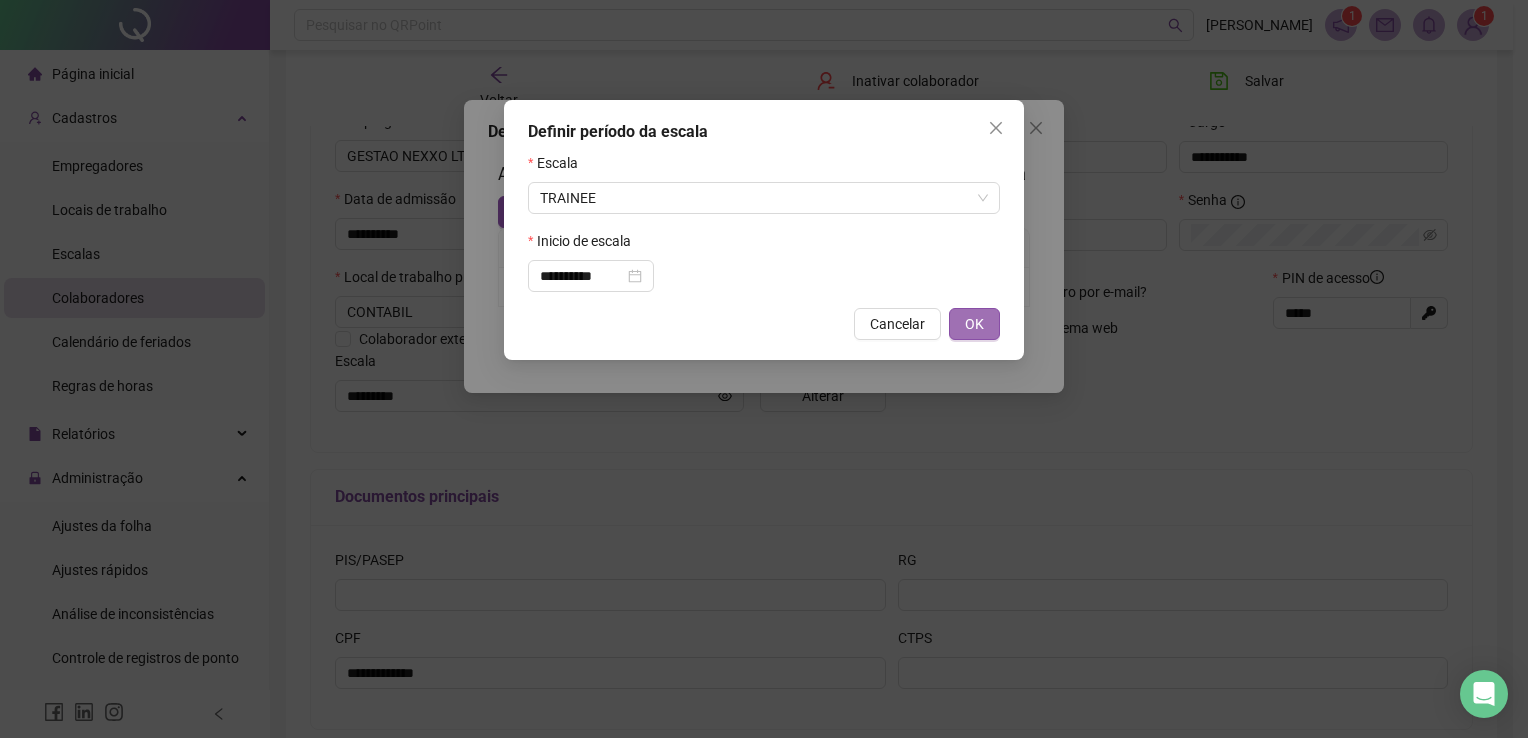 click on "OK" at bounding box center [974, 324] 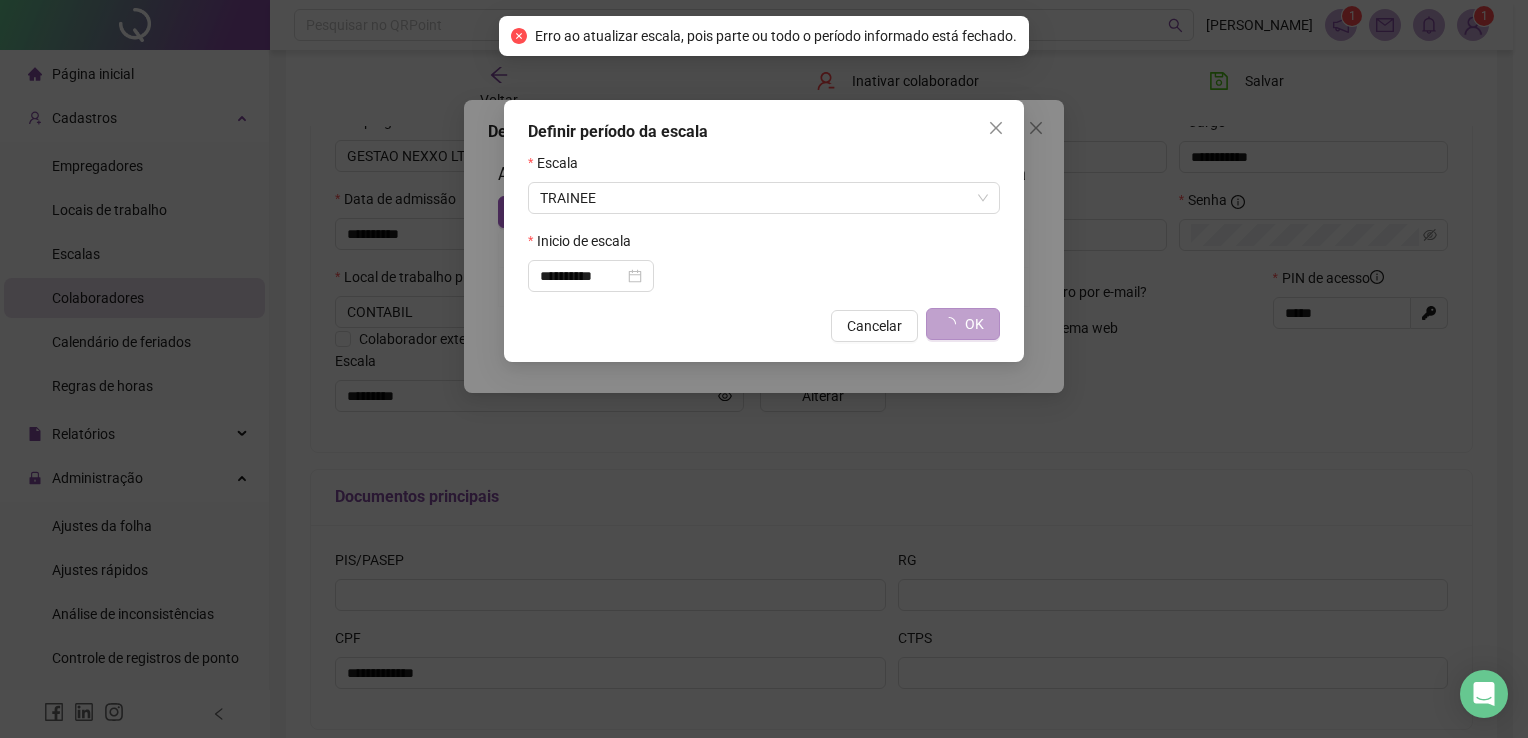 type on "*******" 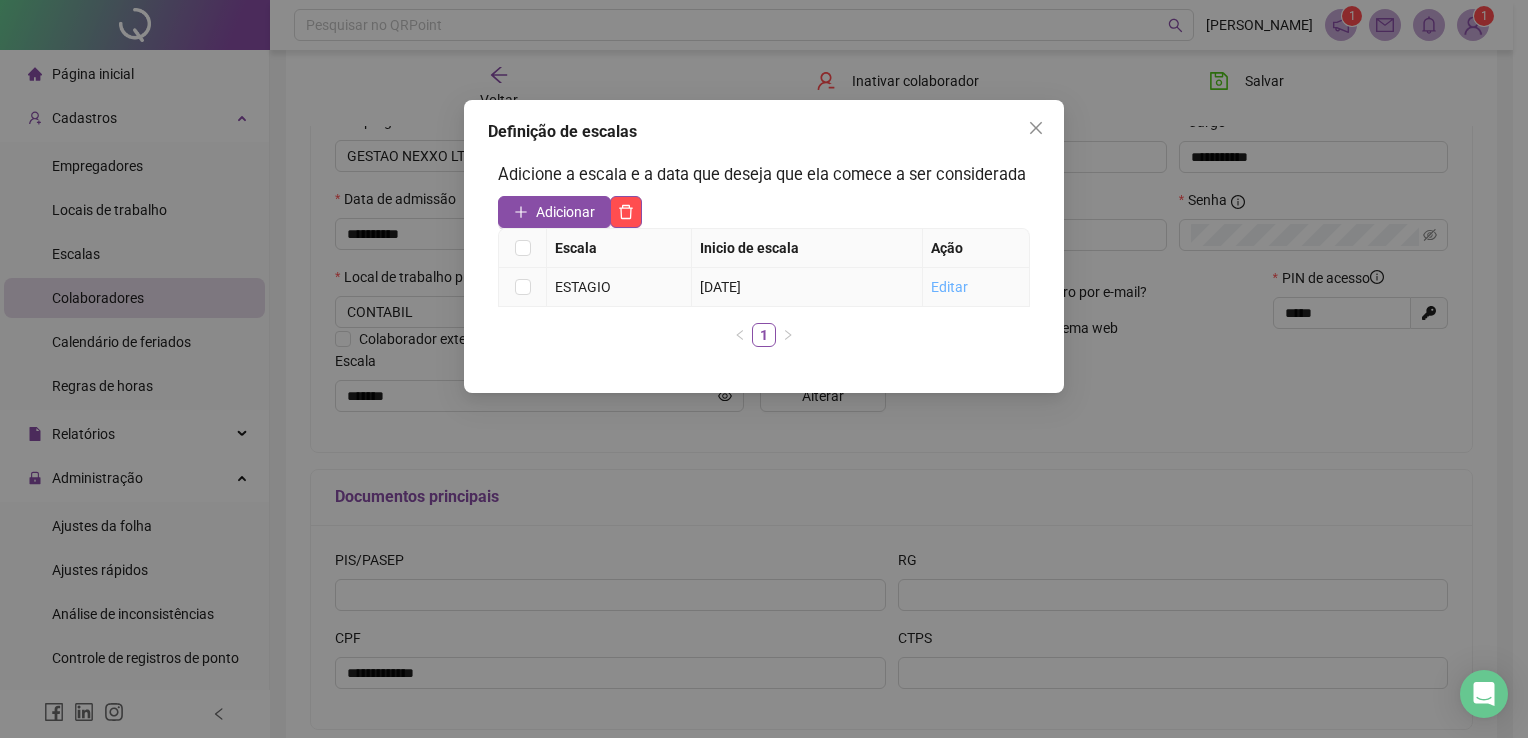 click on "Editar" at bounding box center [949, 287] 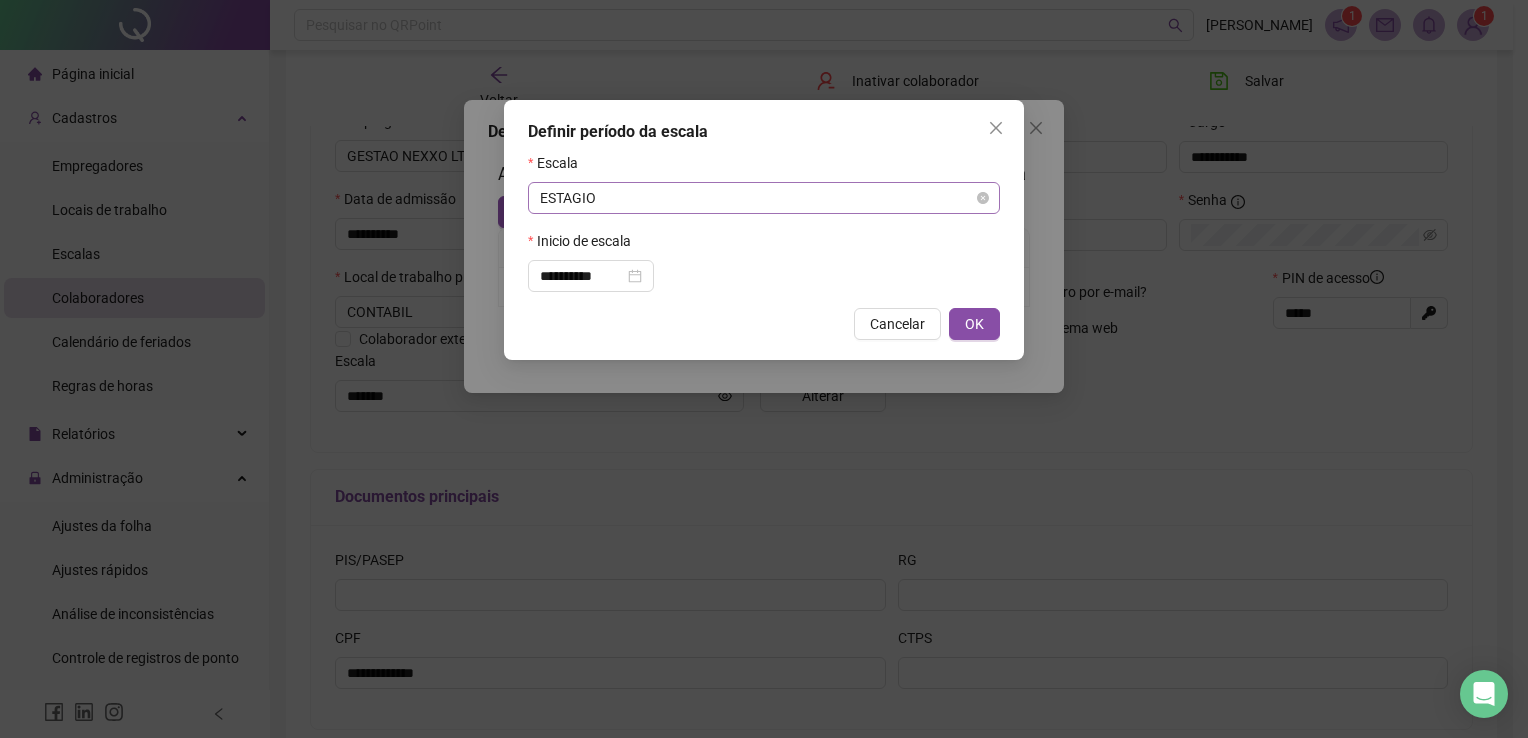 click on "ESTAGIO" at bounding box center [764, 198] 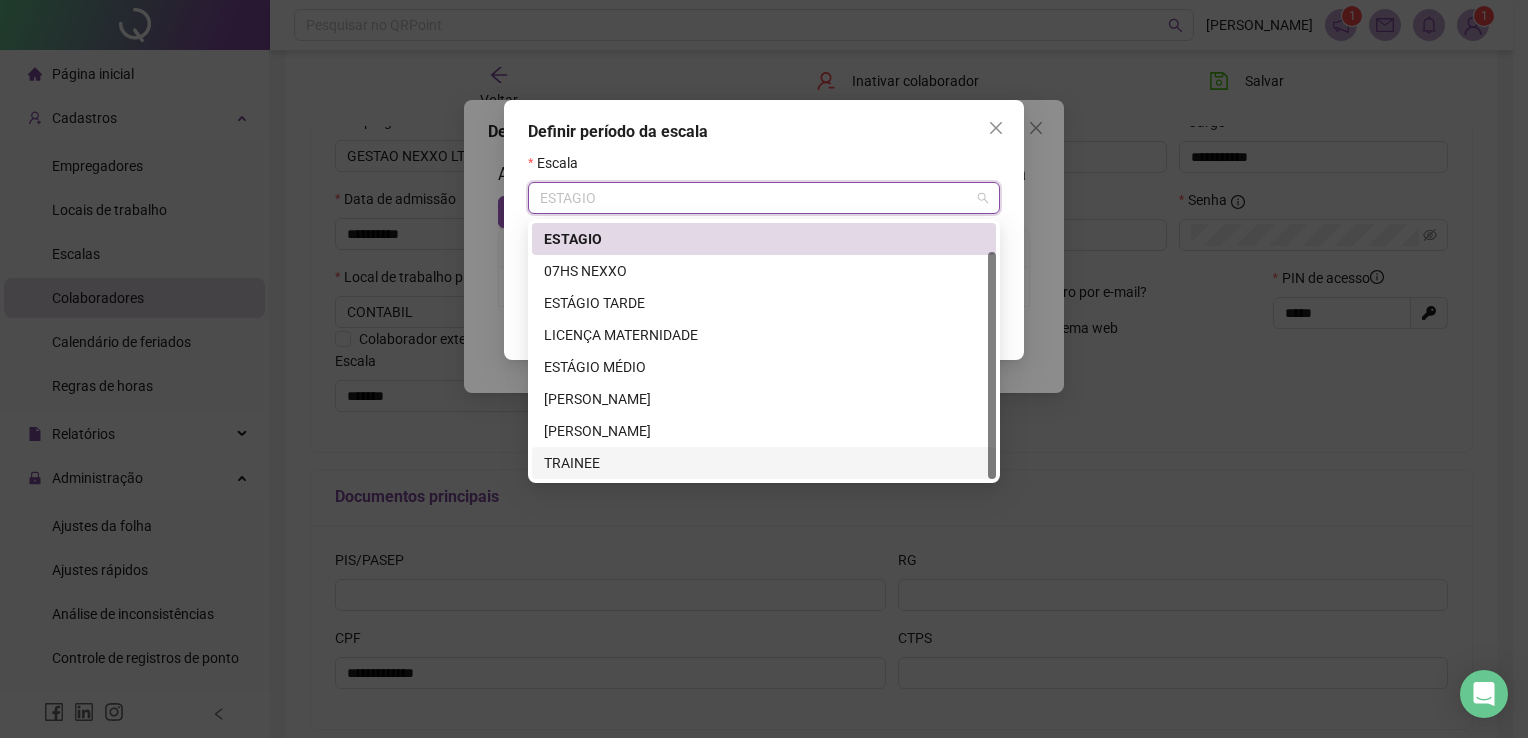 click on "TRAINEE" at bounding box center (764, 463) 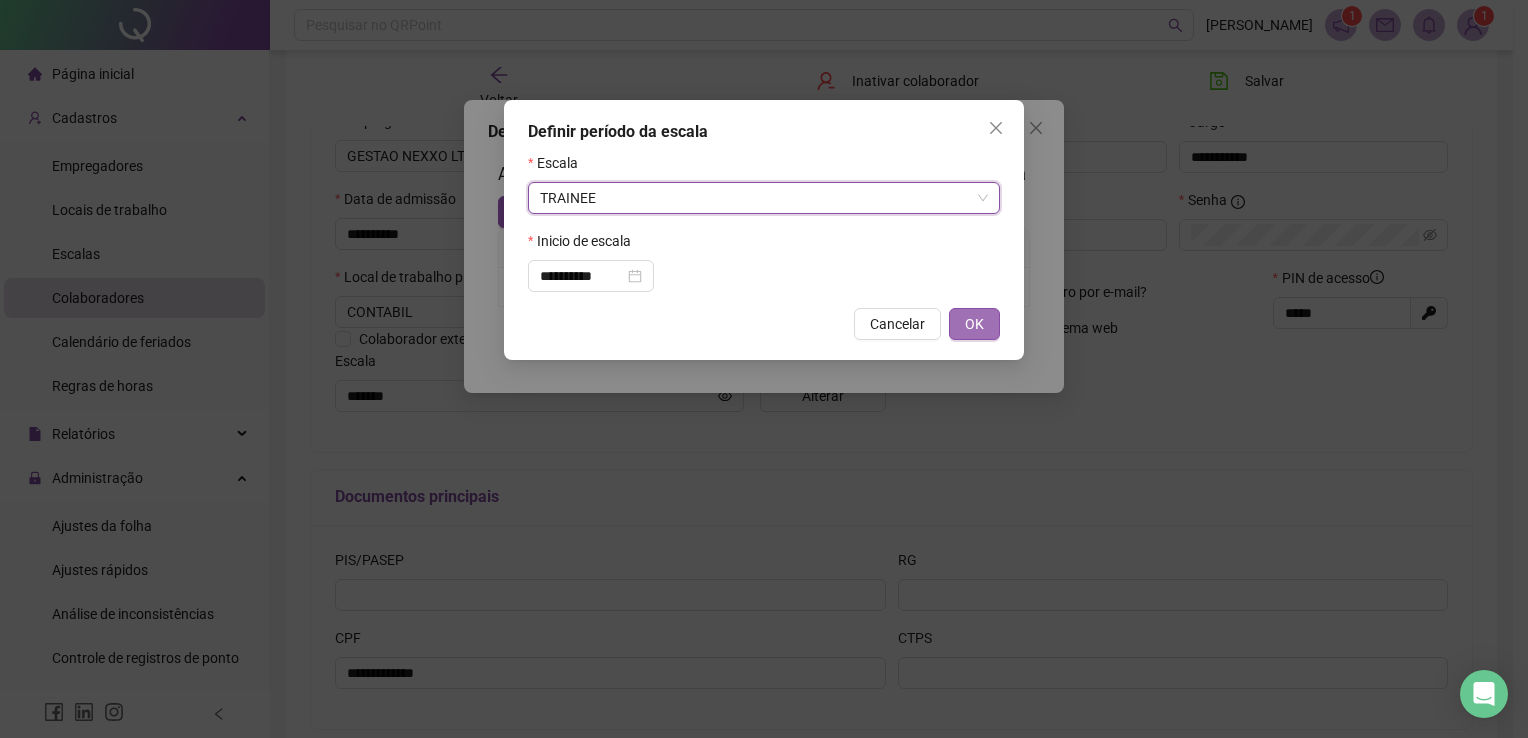 click on "OK" at bounding box center [974, 324] 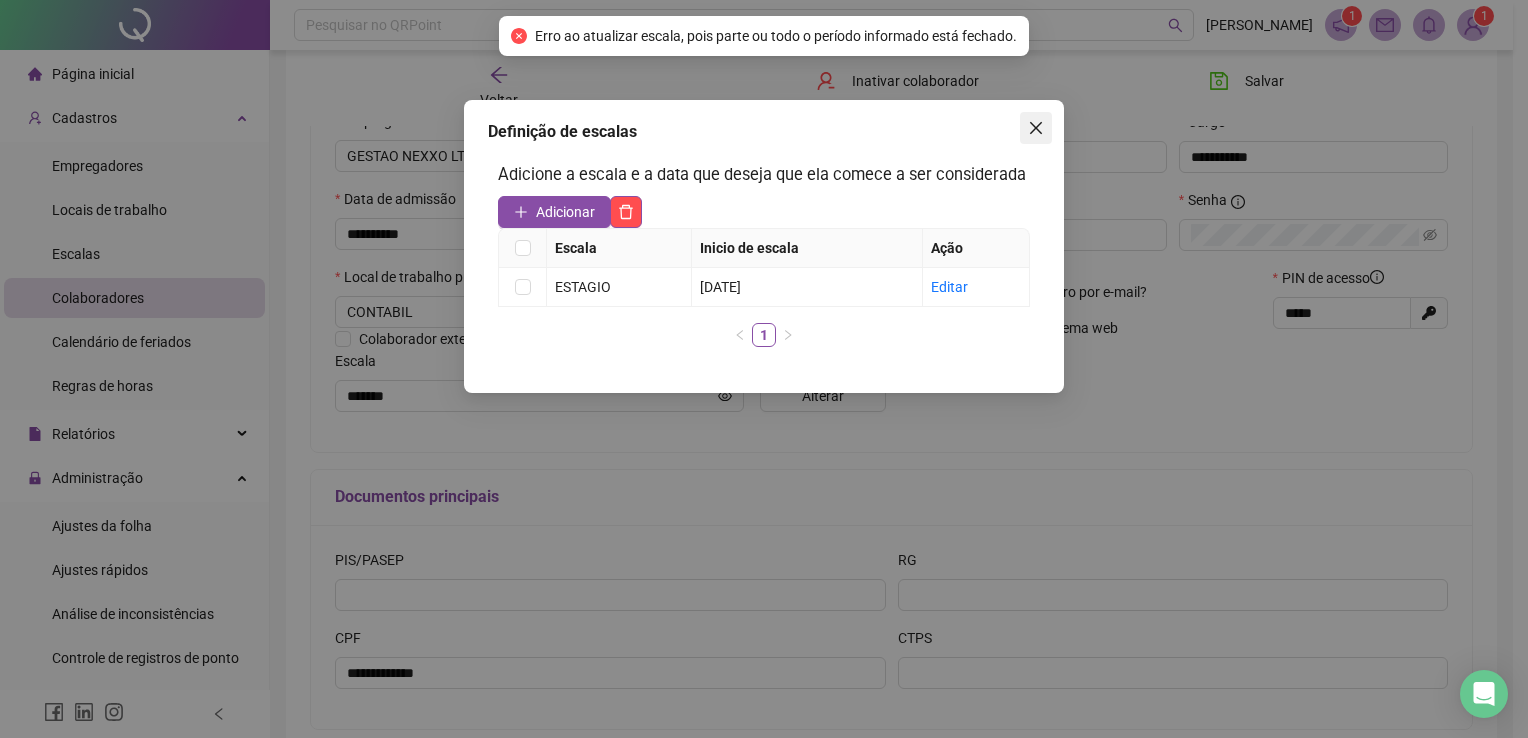 click 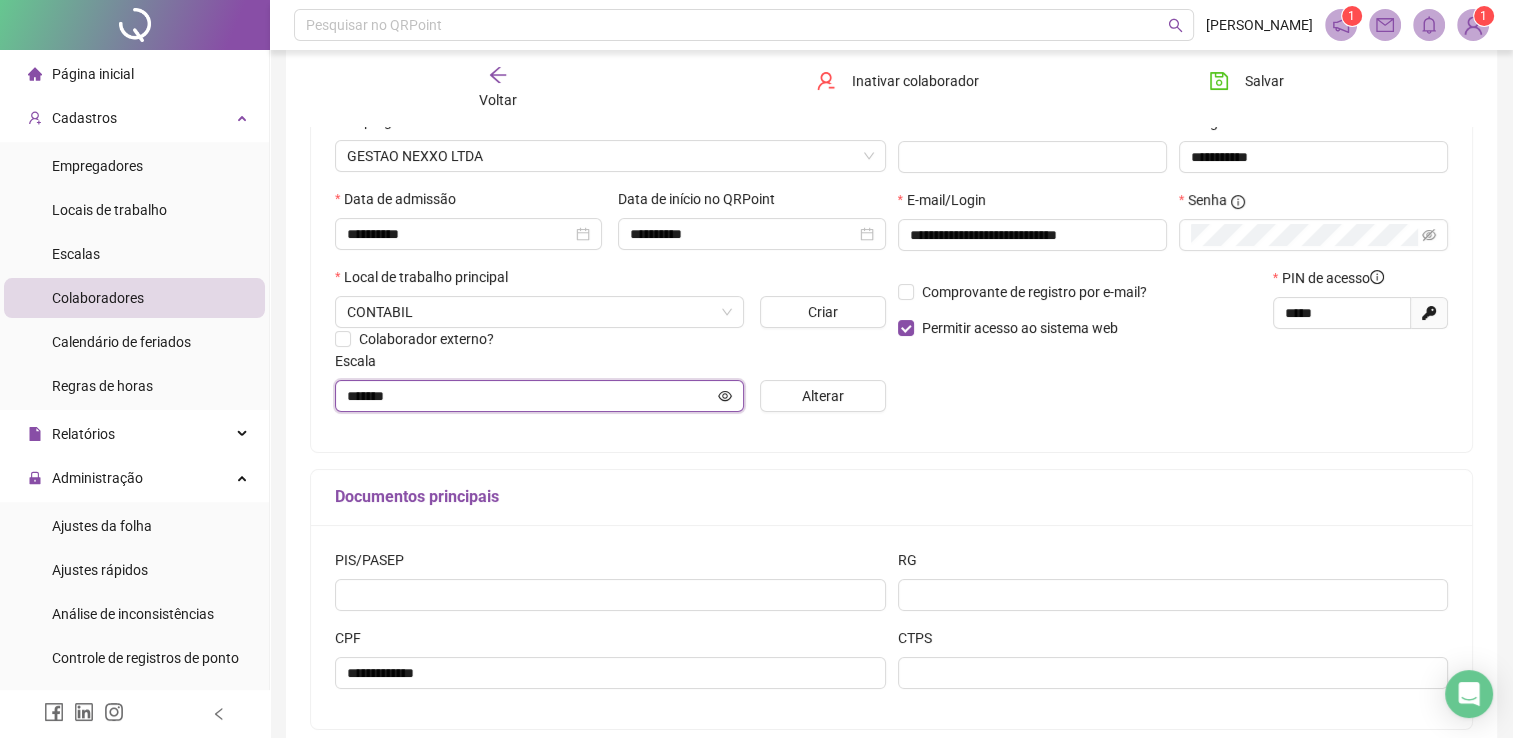 click 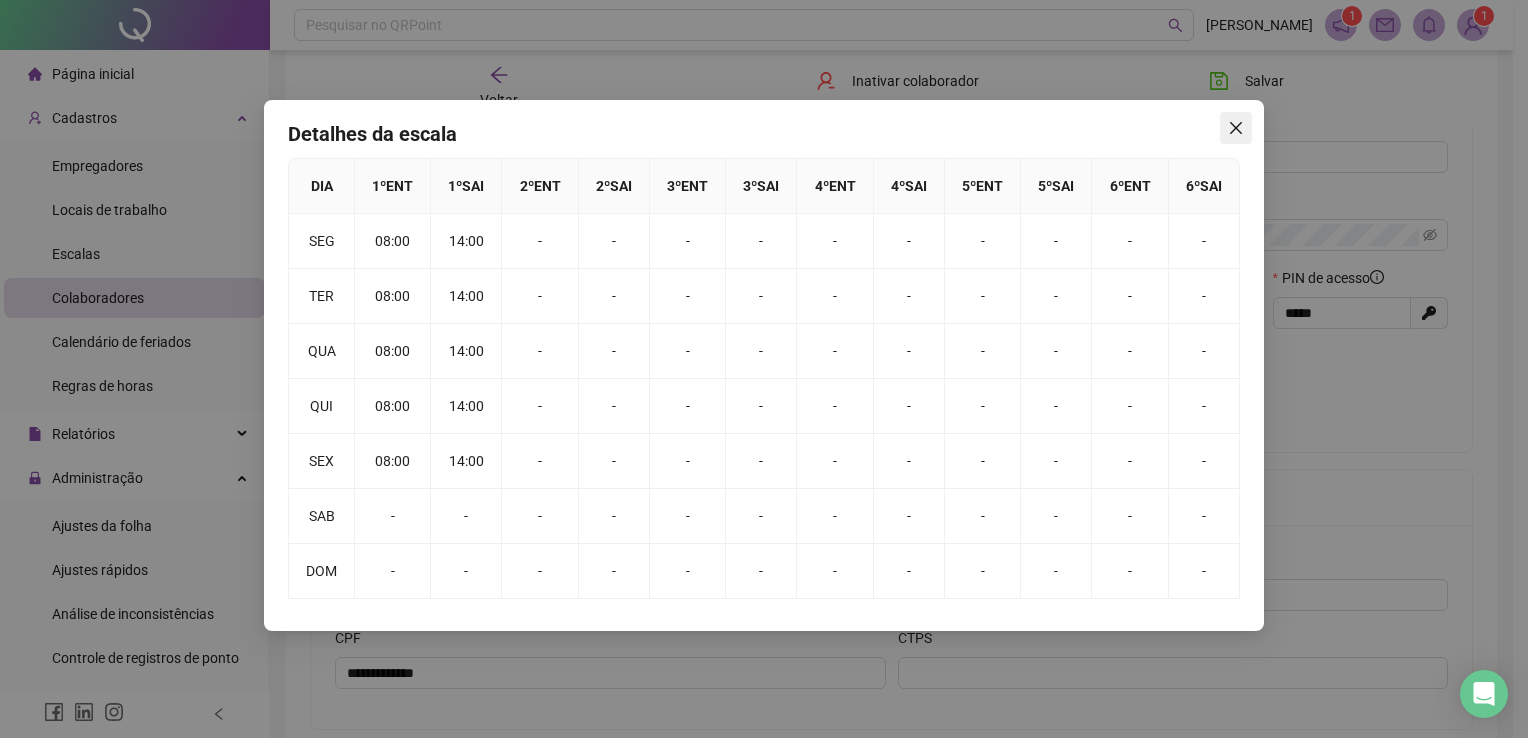 click 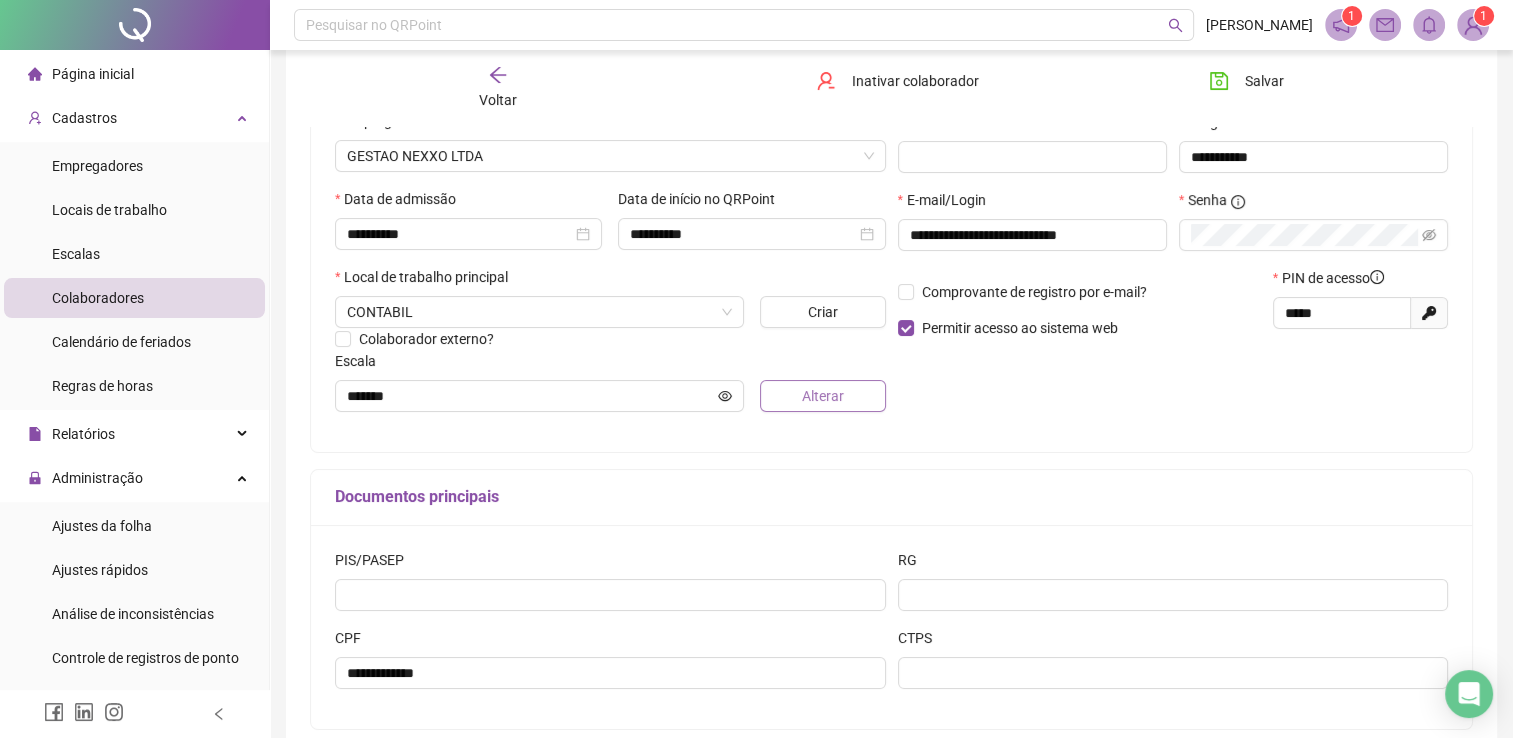 click on "Alterar" at bounding box center [823, 396] 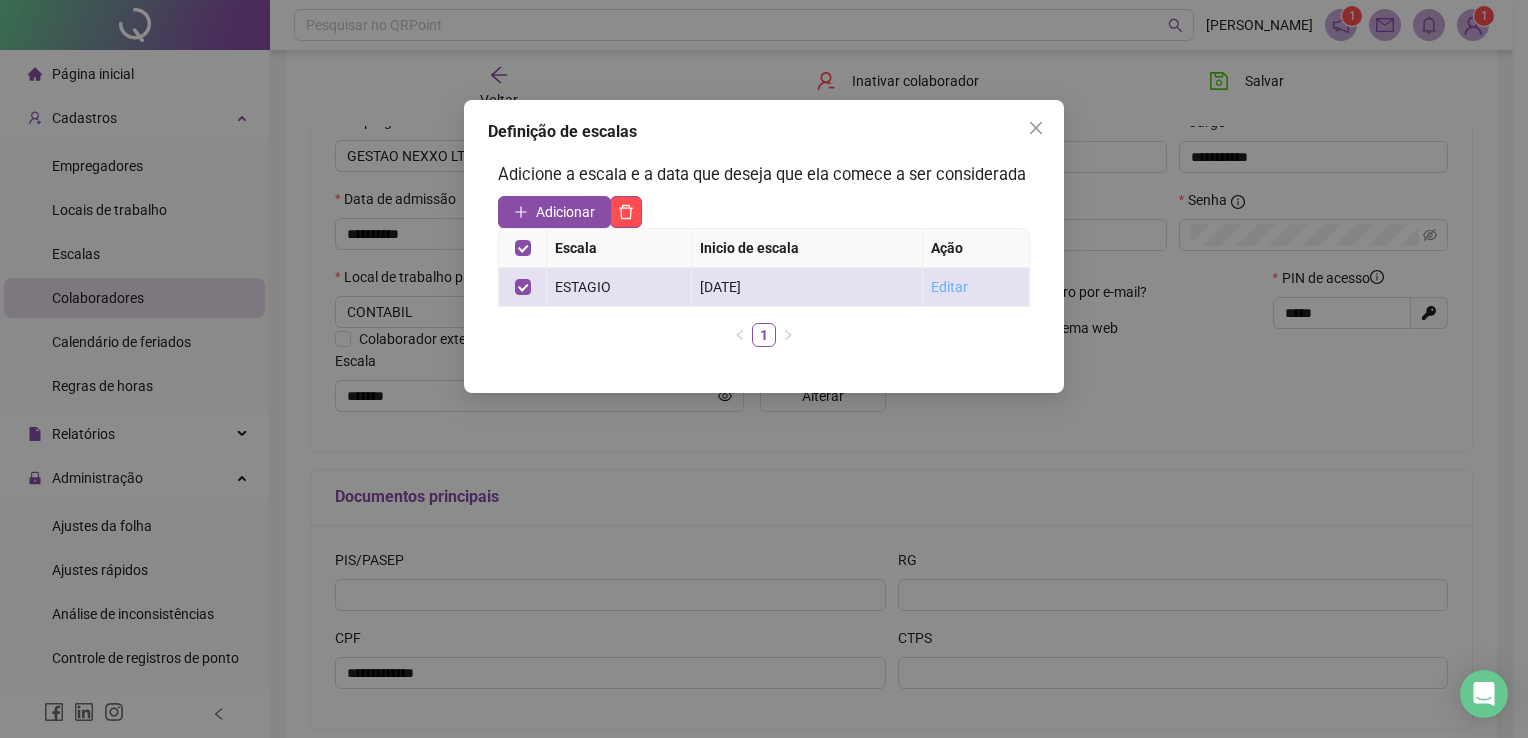 click on "Editar" at bounding box center [949, 287] 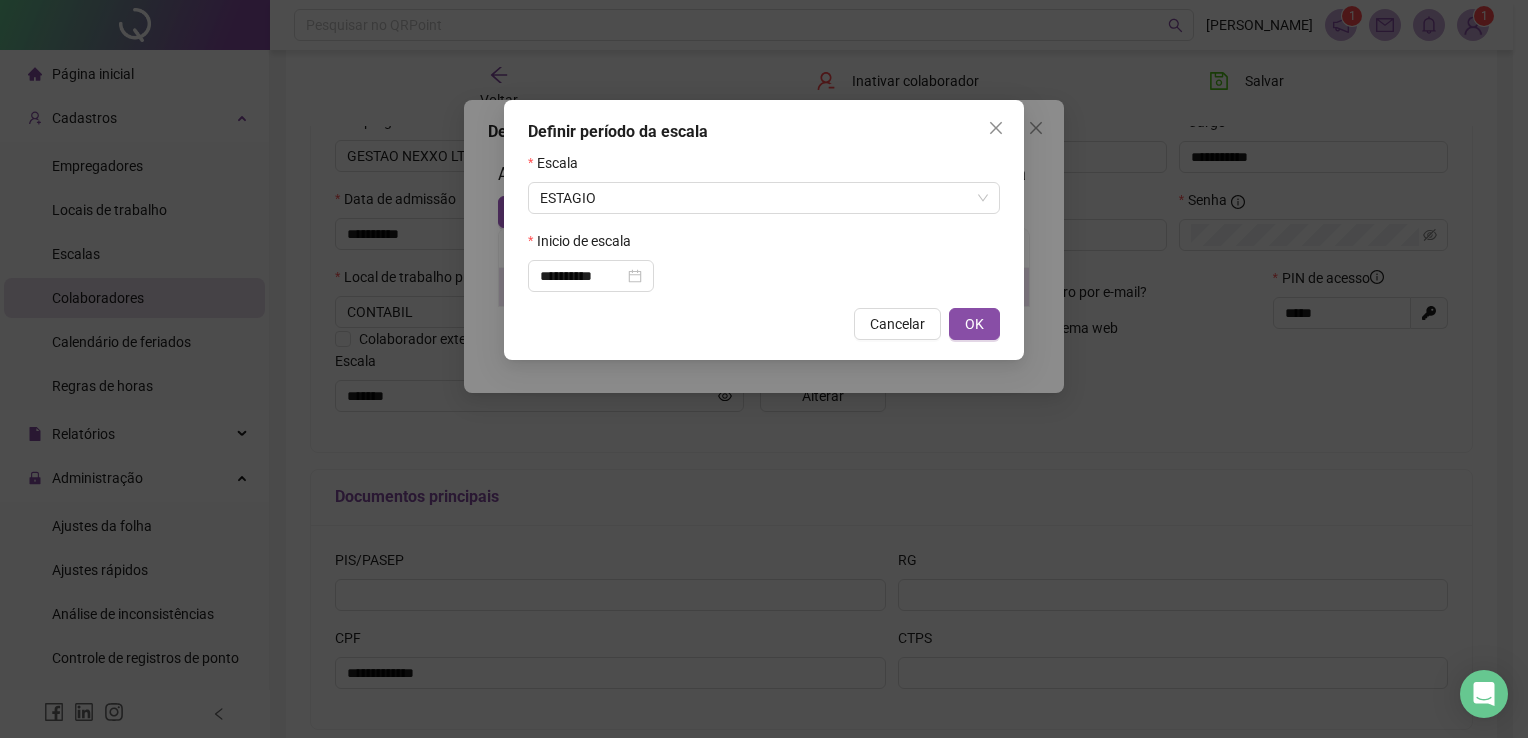 click on "ESTAGIO" at bounding box center (764, 198) 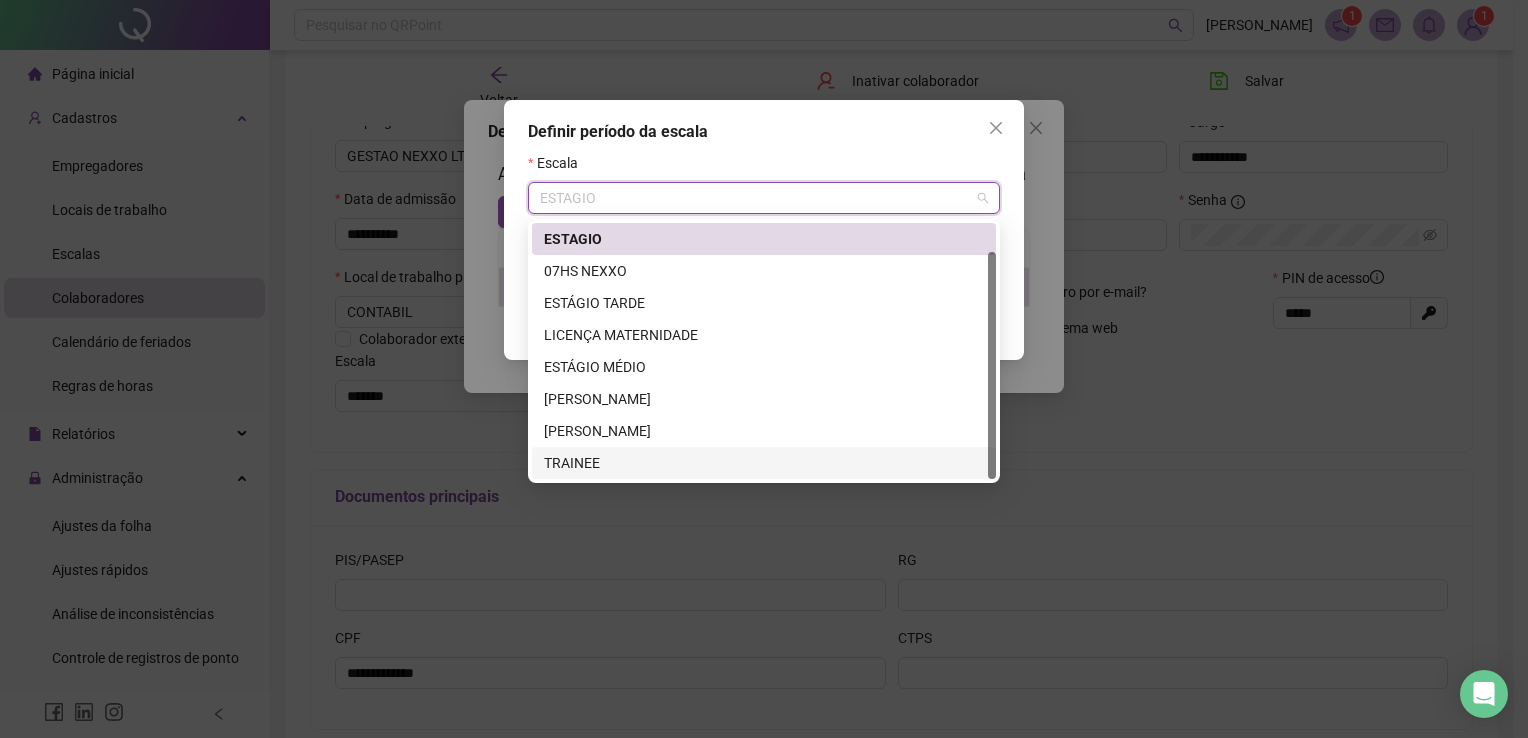 click on "TRAINEE" at bounding box center (764, 463) 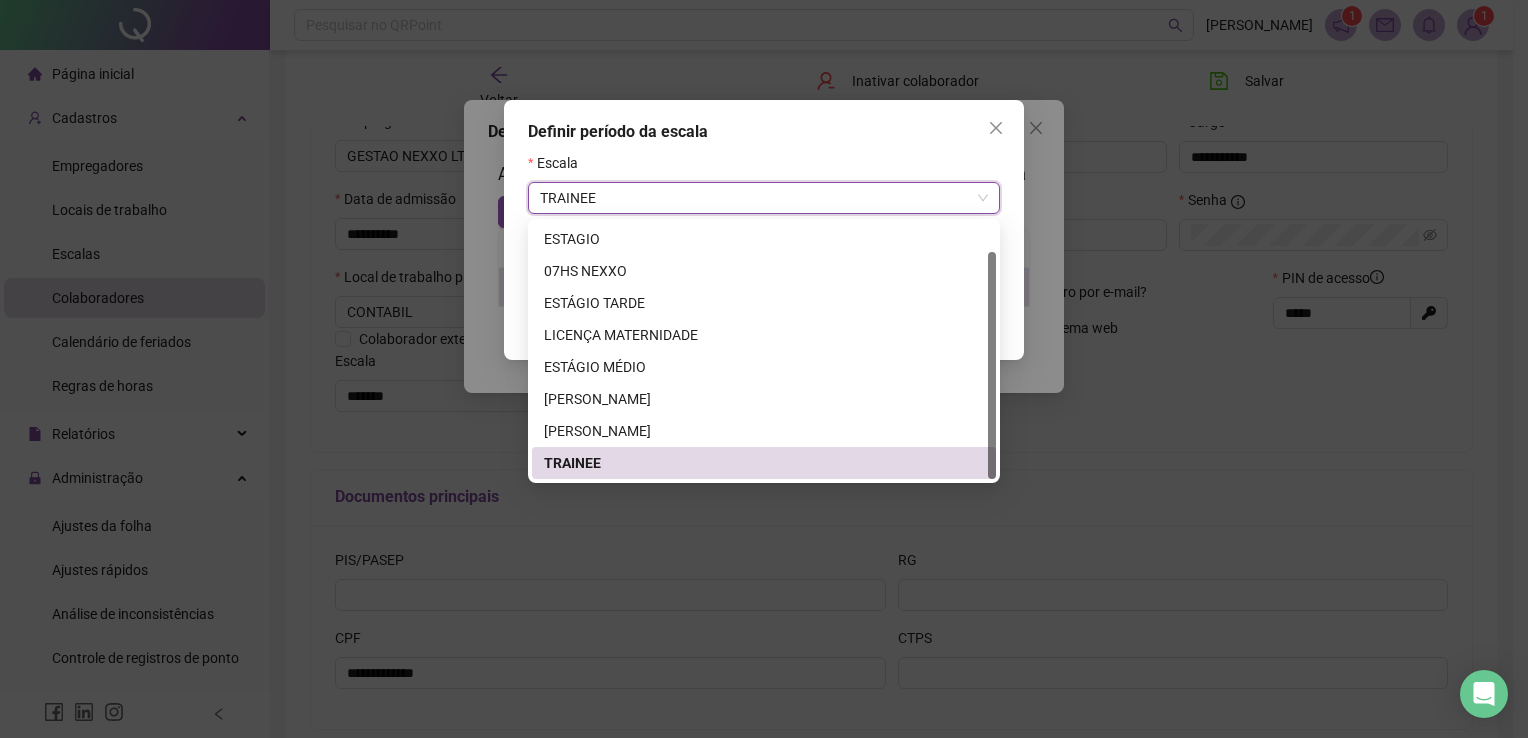 click on "**********" at bounding box center (764, 369) 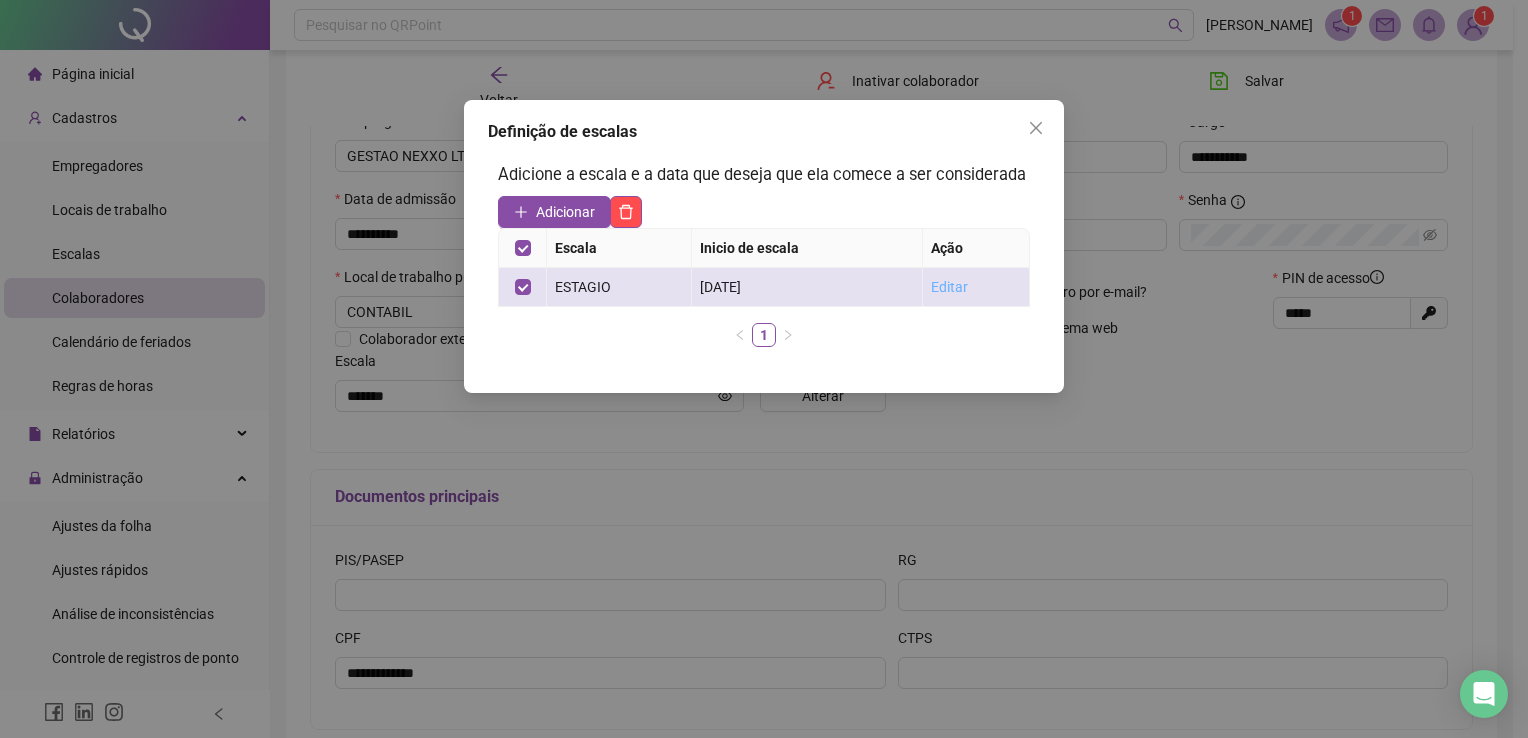 click on "Editar" at bounding box center [949, 287] 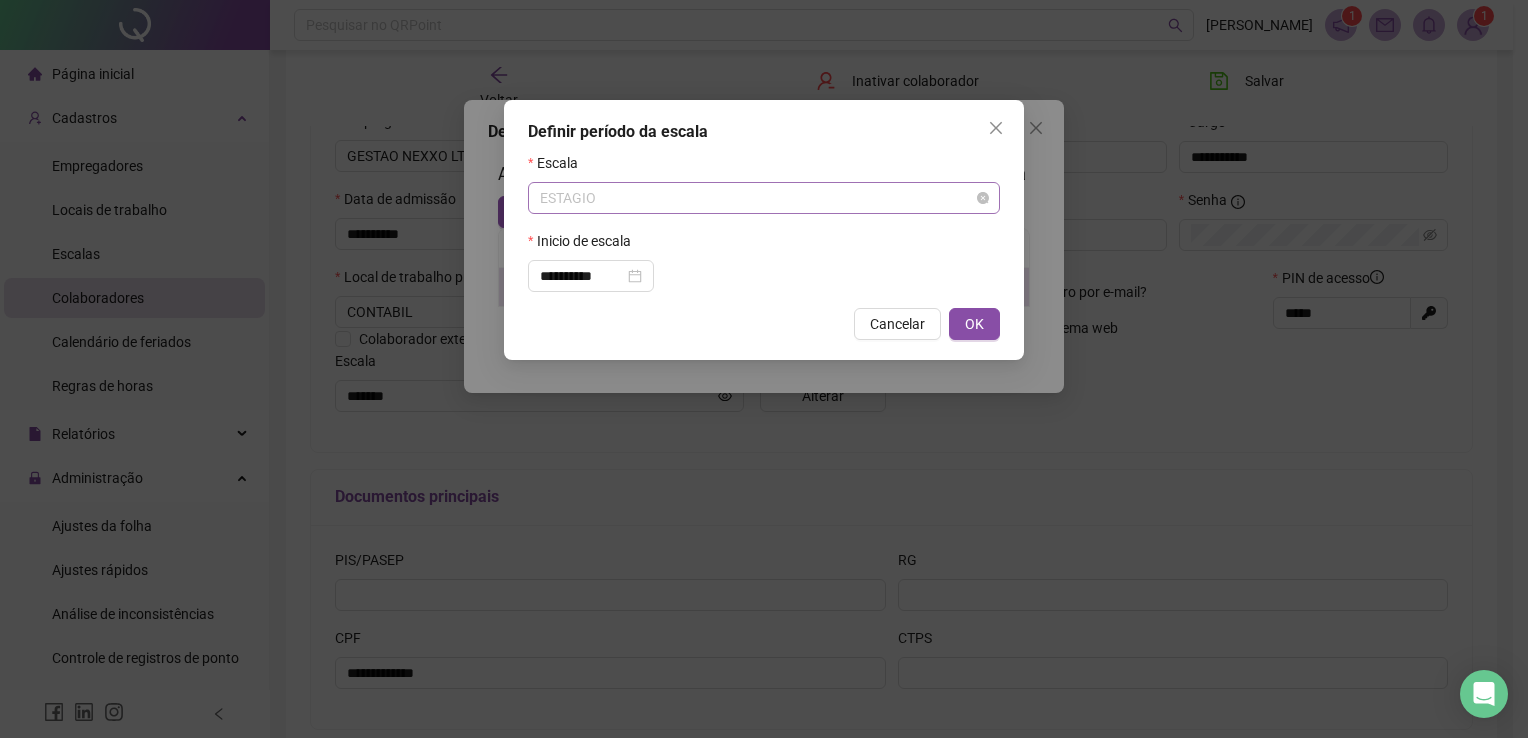 click on "ESTAGIO" at bounding box center (764, 198) 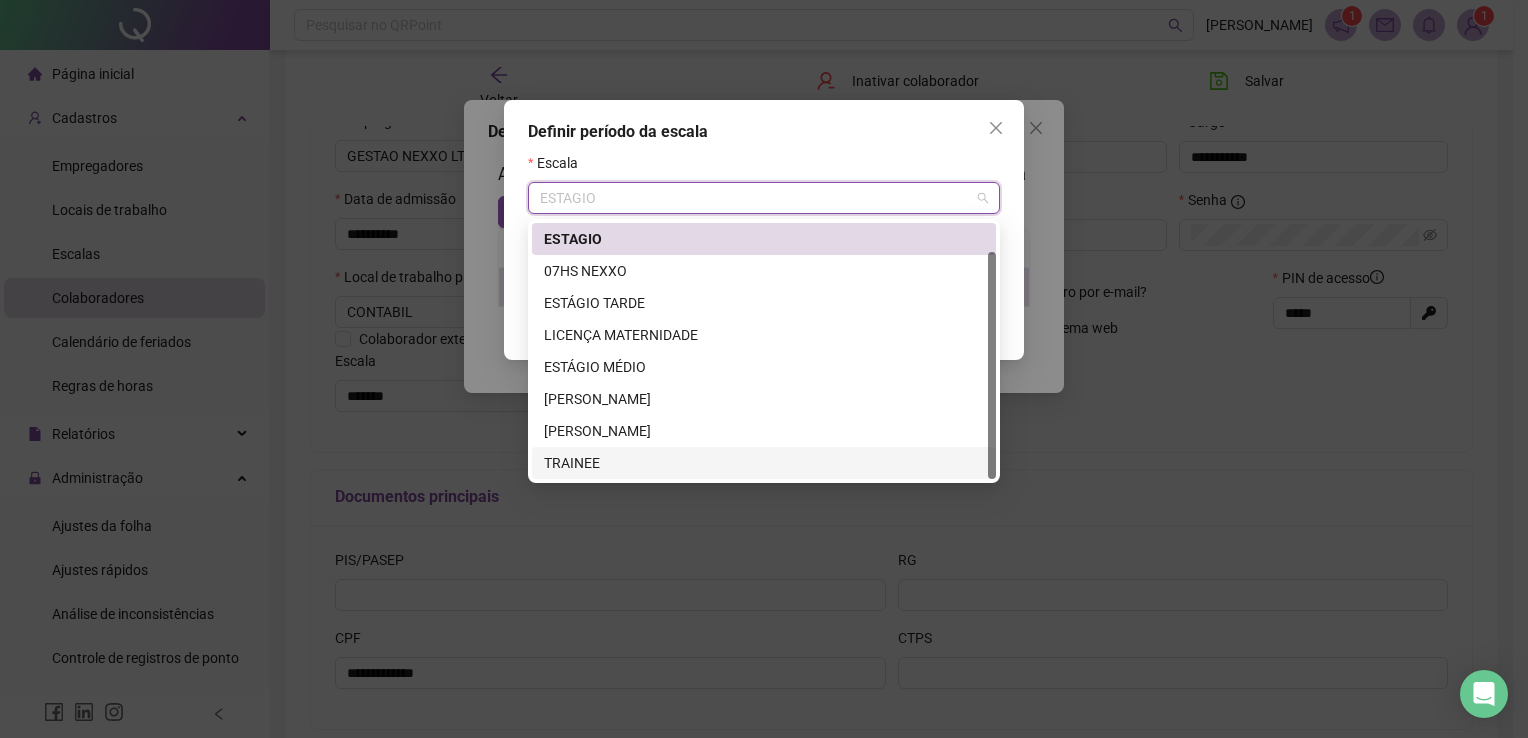 click on "TRAINEE" at bounding box center [764, 463] 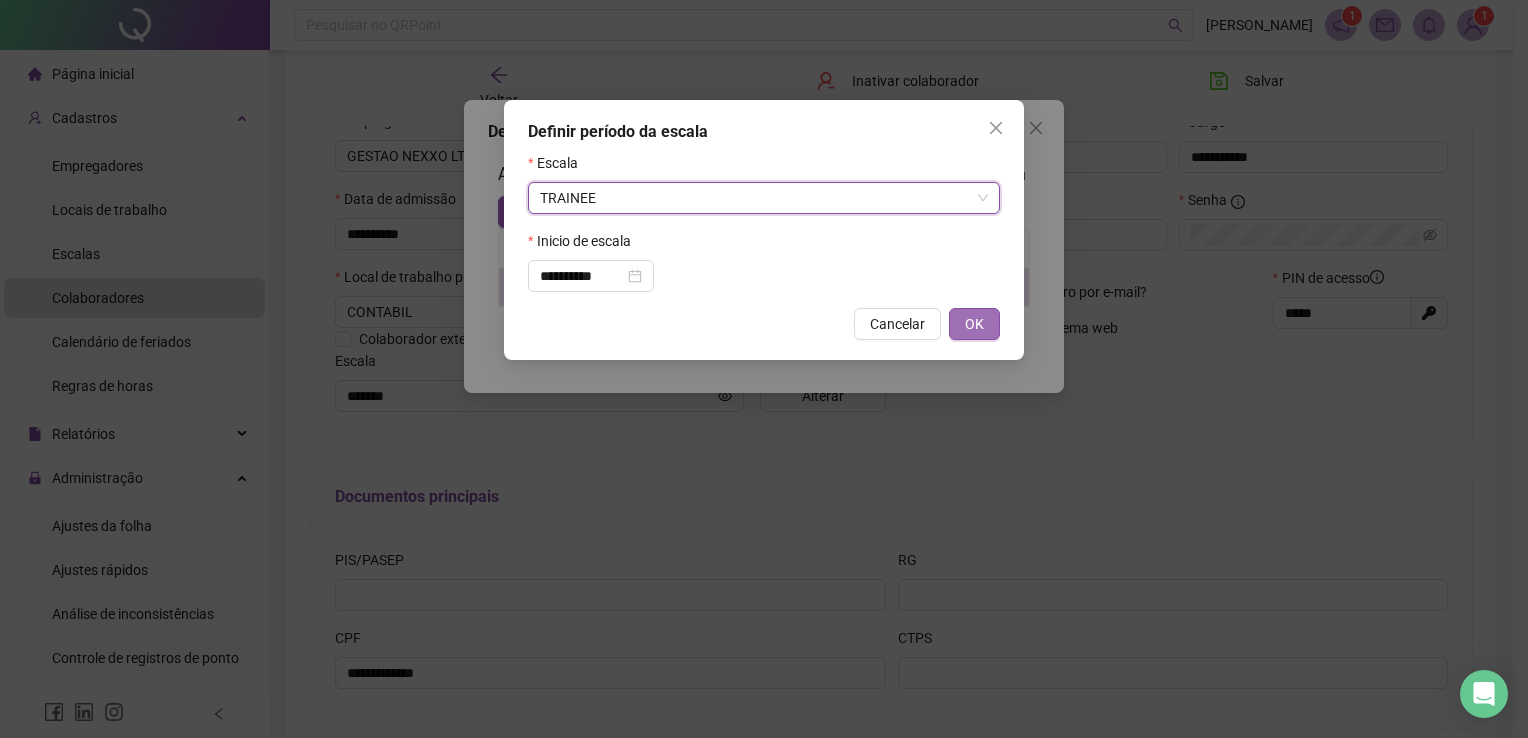 click on "OK" at bounding box center [974, 324] 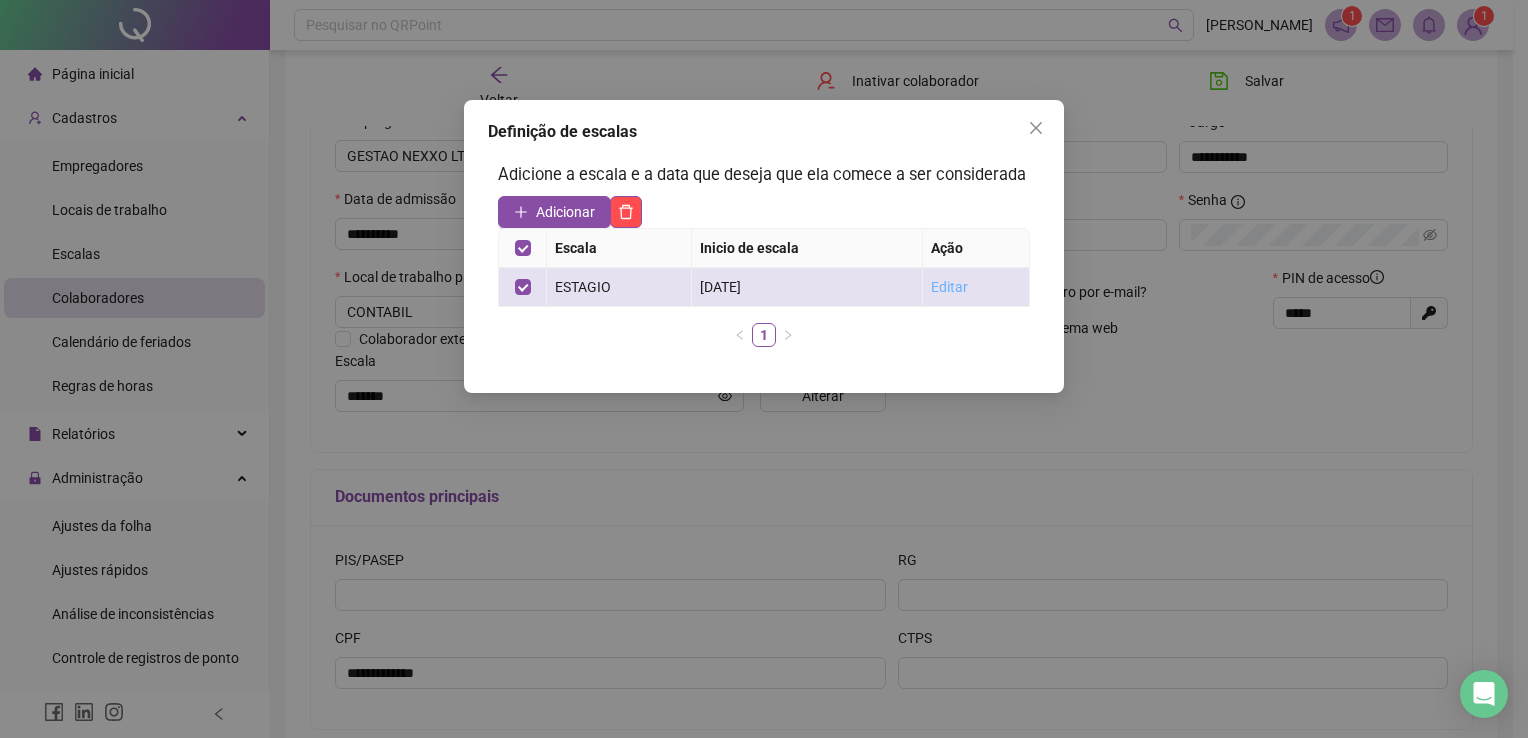 click on "Editar" at bounding box center (949, 287) 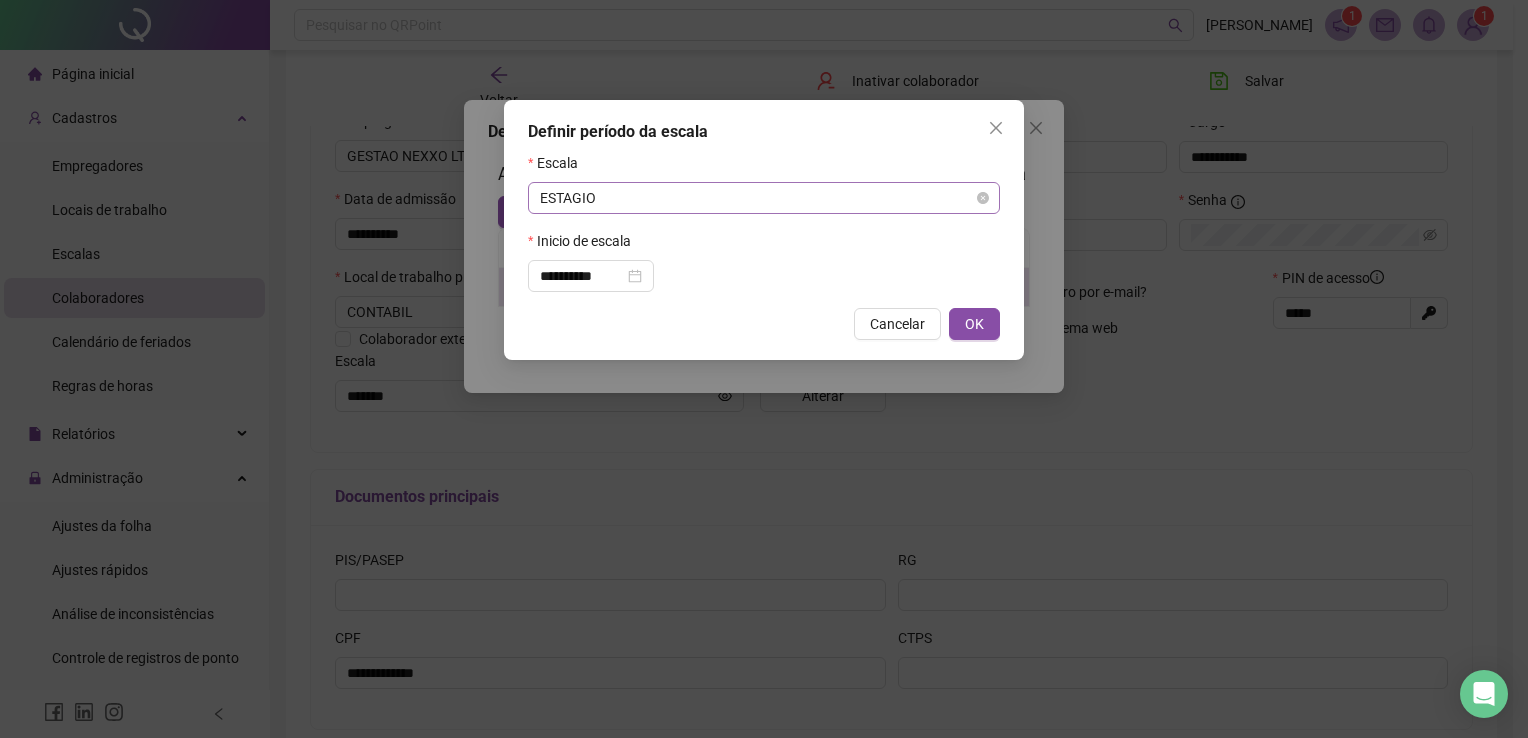 click on "ESTAGIO" at bounding box center [764, 198] 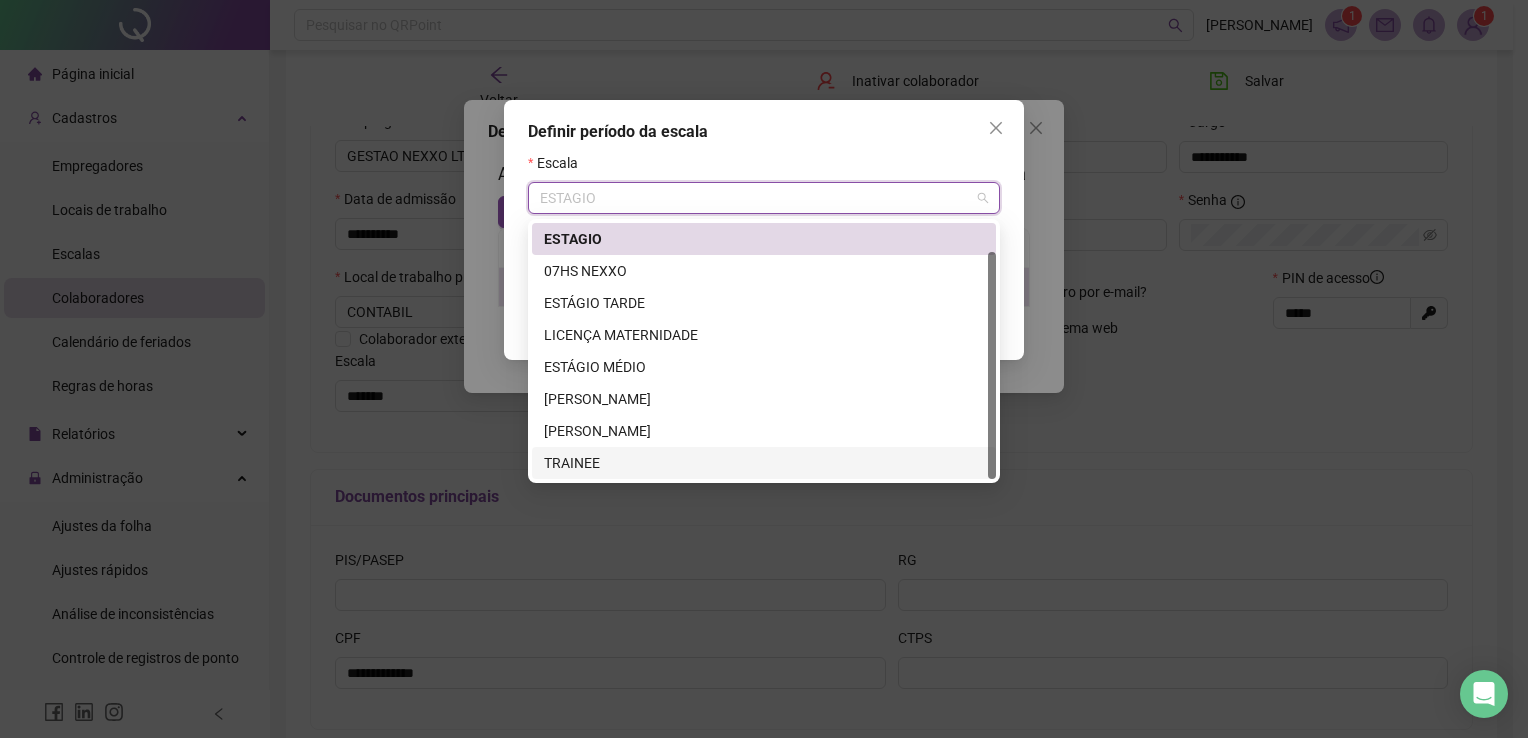 click on "TRAINEE" at bounding box center [764, 463] 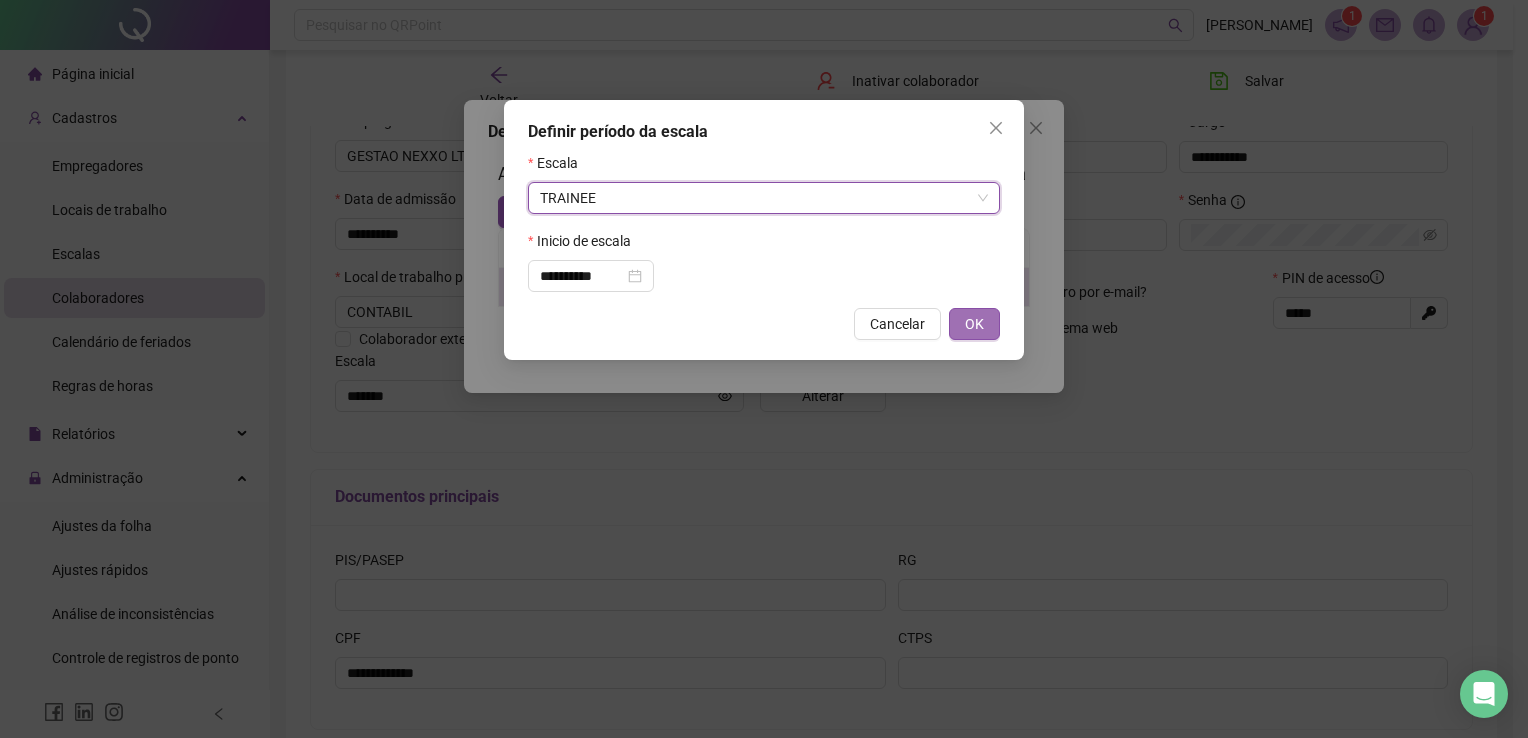click on "OK" at bounding box center [974, 324] 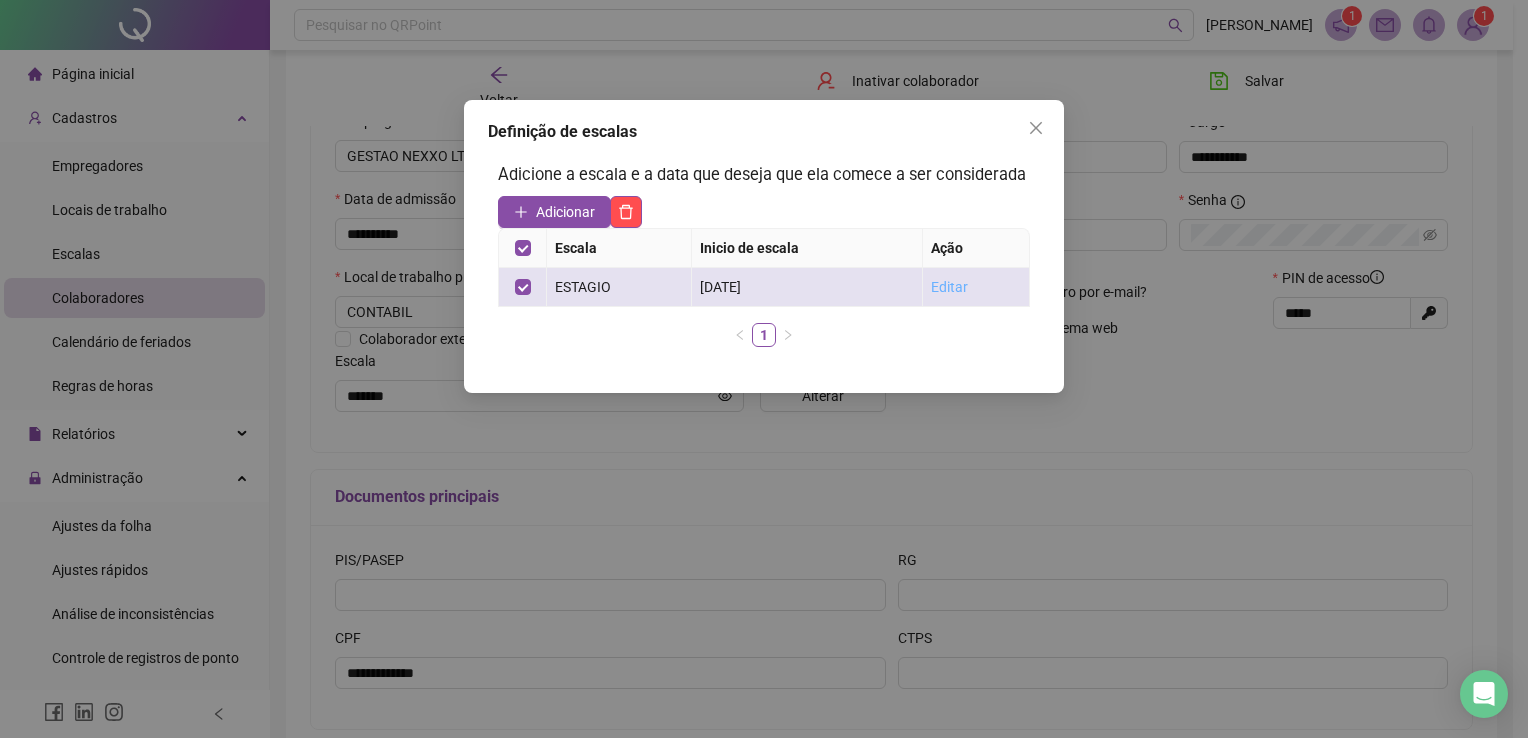 click on "Editar" at bounding box center [949, 287] 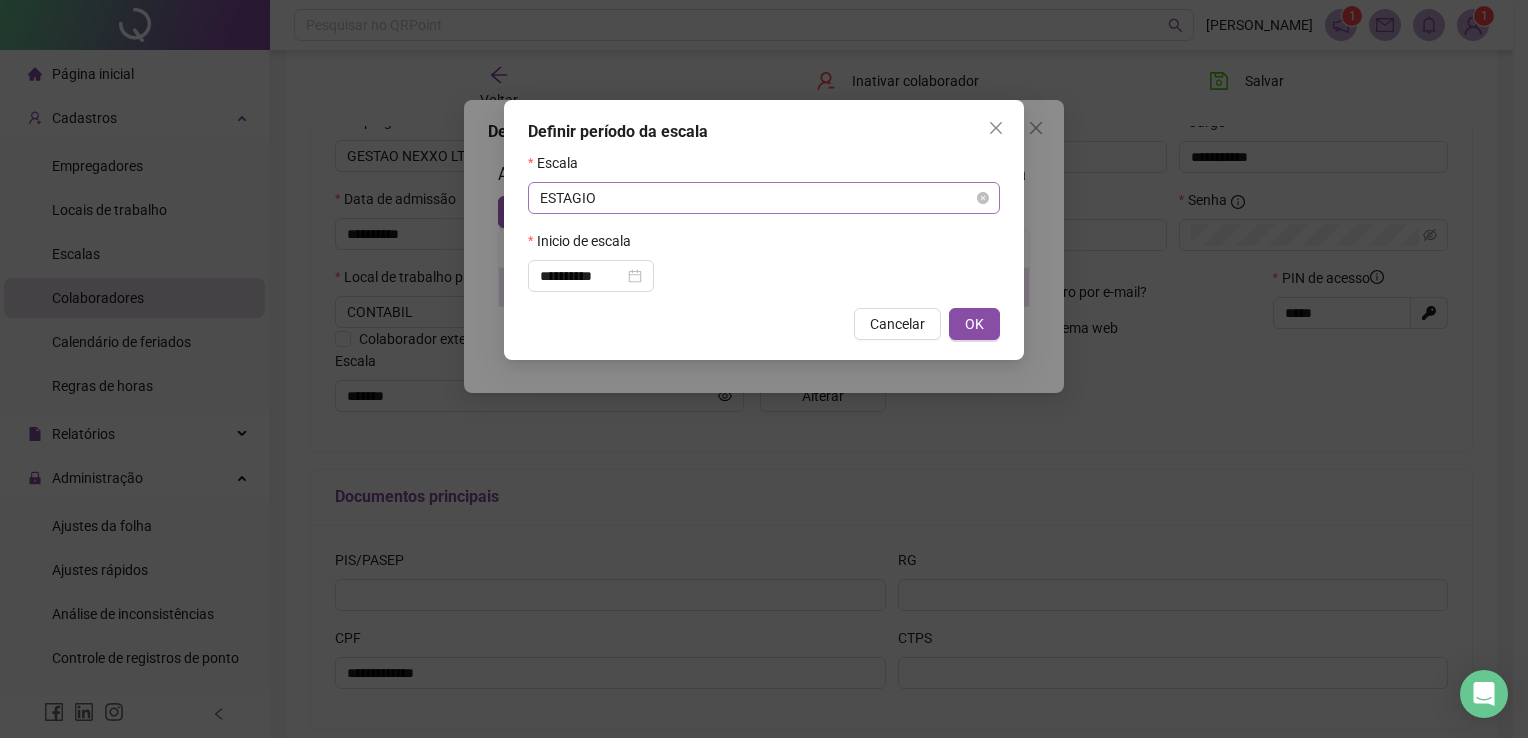 click on "ESTAGIO" at bounding box center [764, 198] 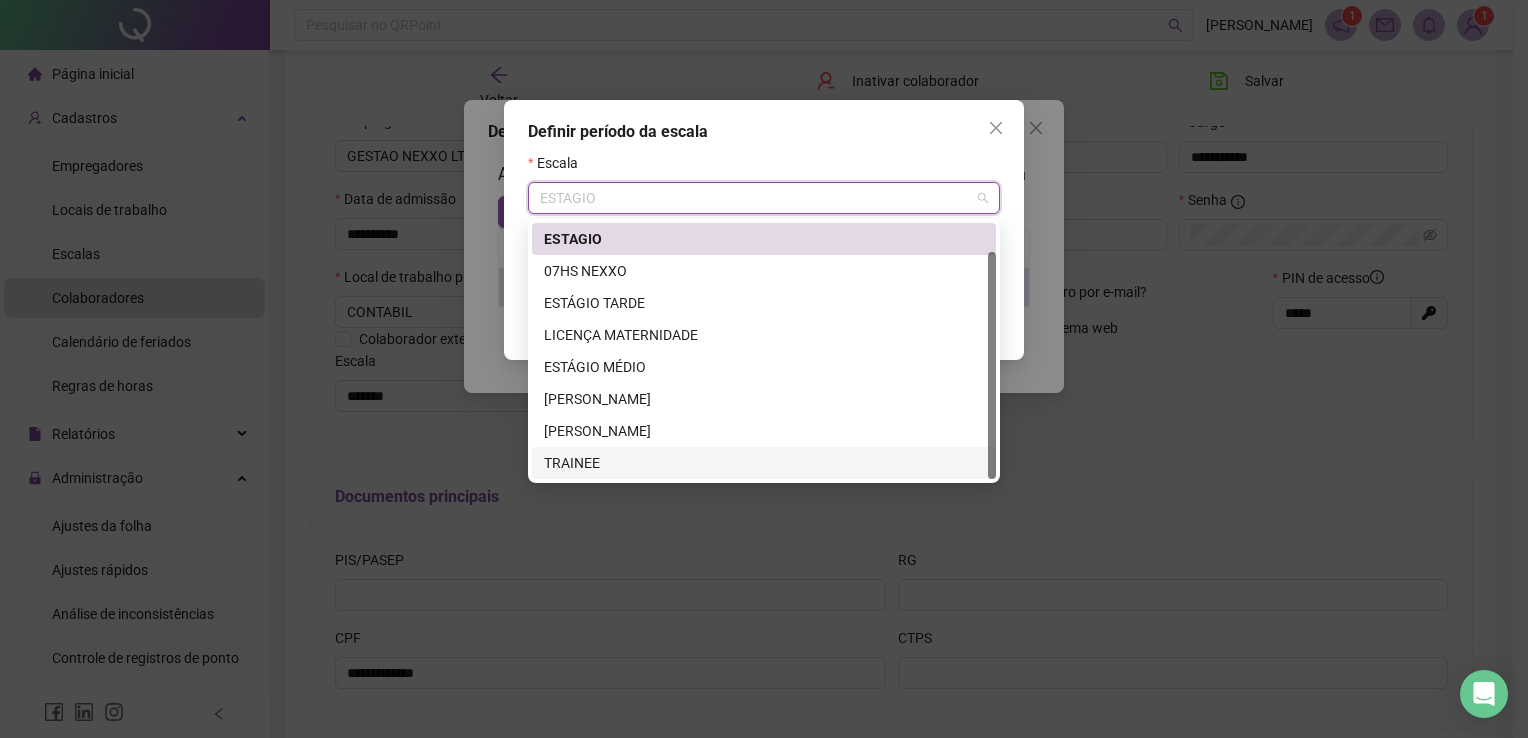 click on "TRAINEE" at bounding box center [764, 463] 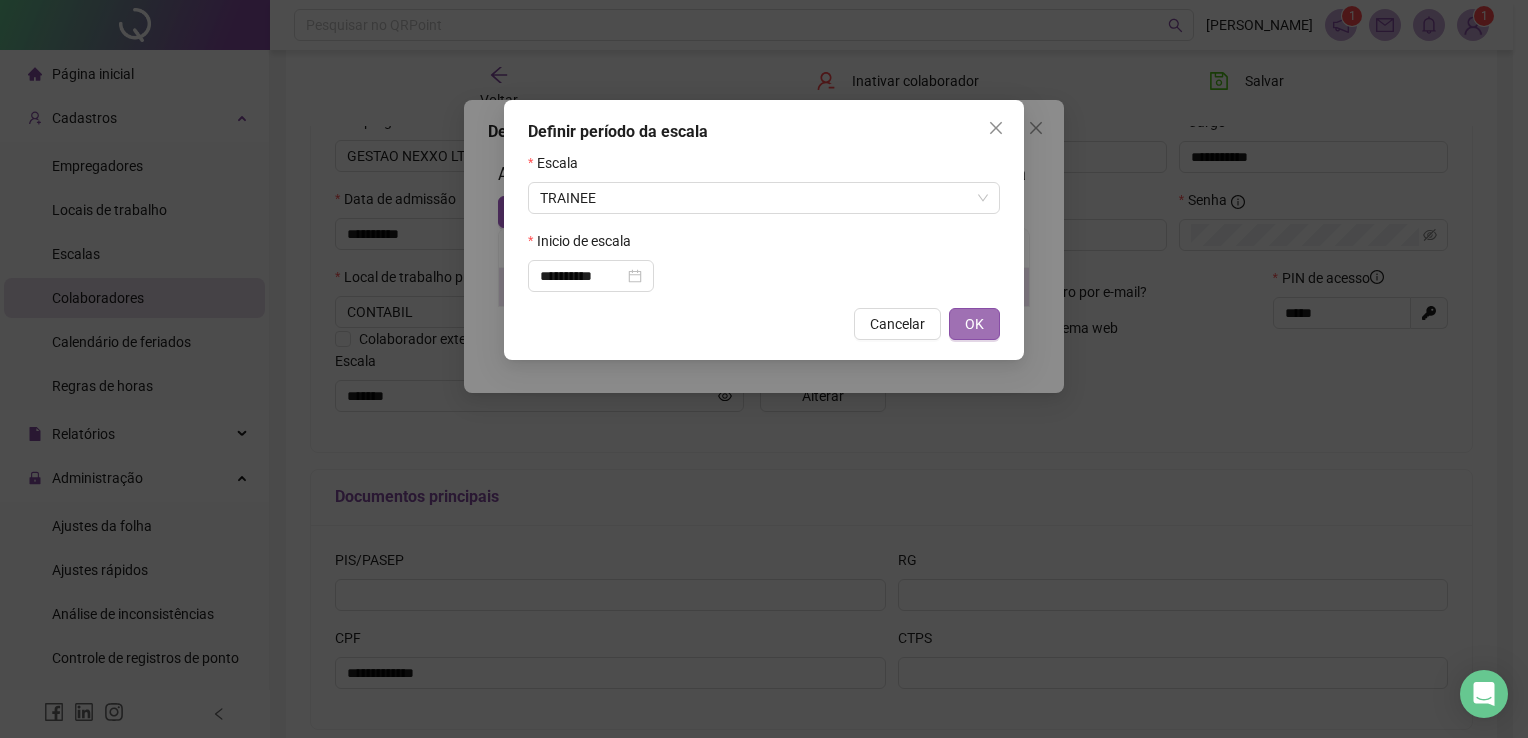 click on "OK" at bounding box center (974, 324) 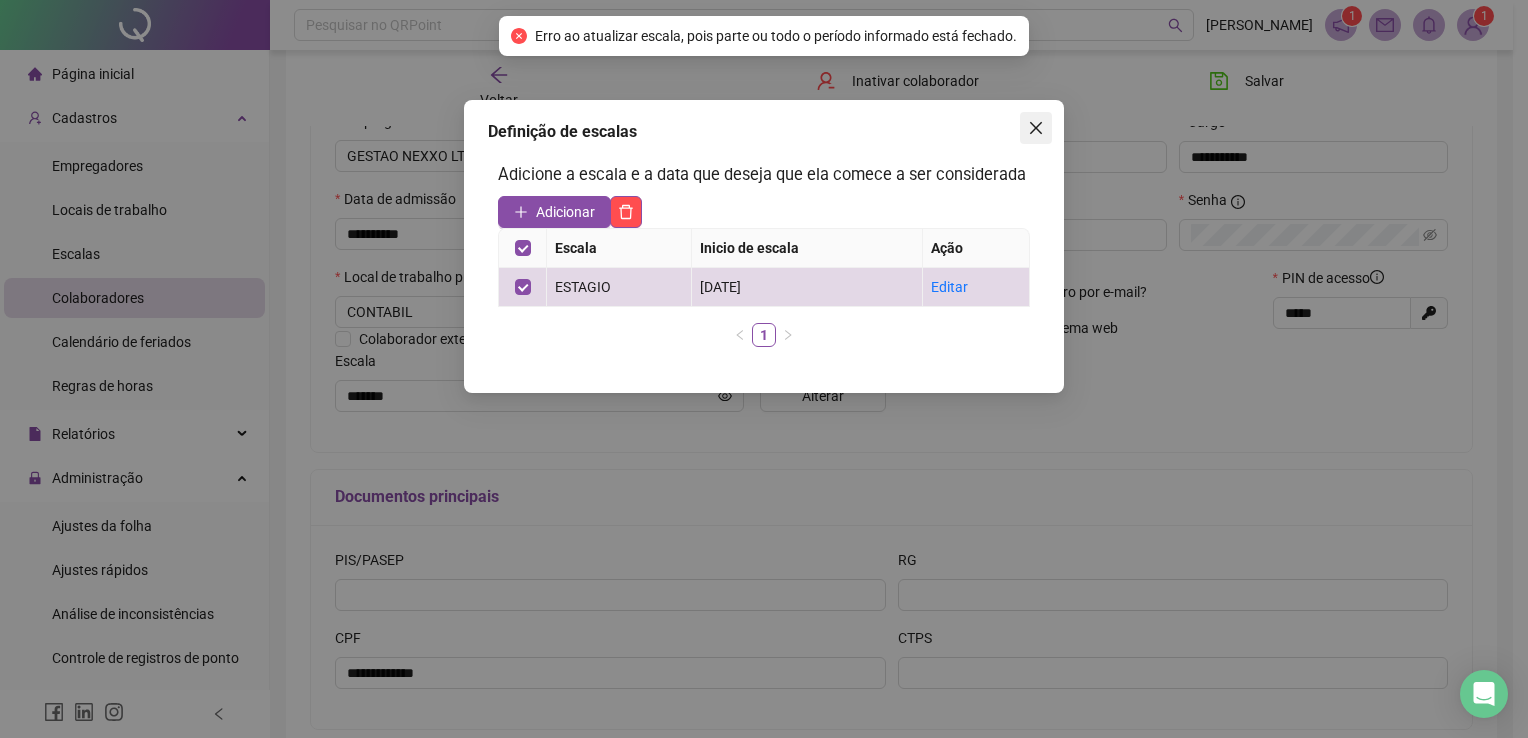 click 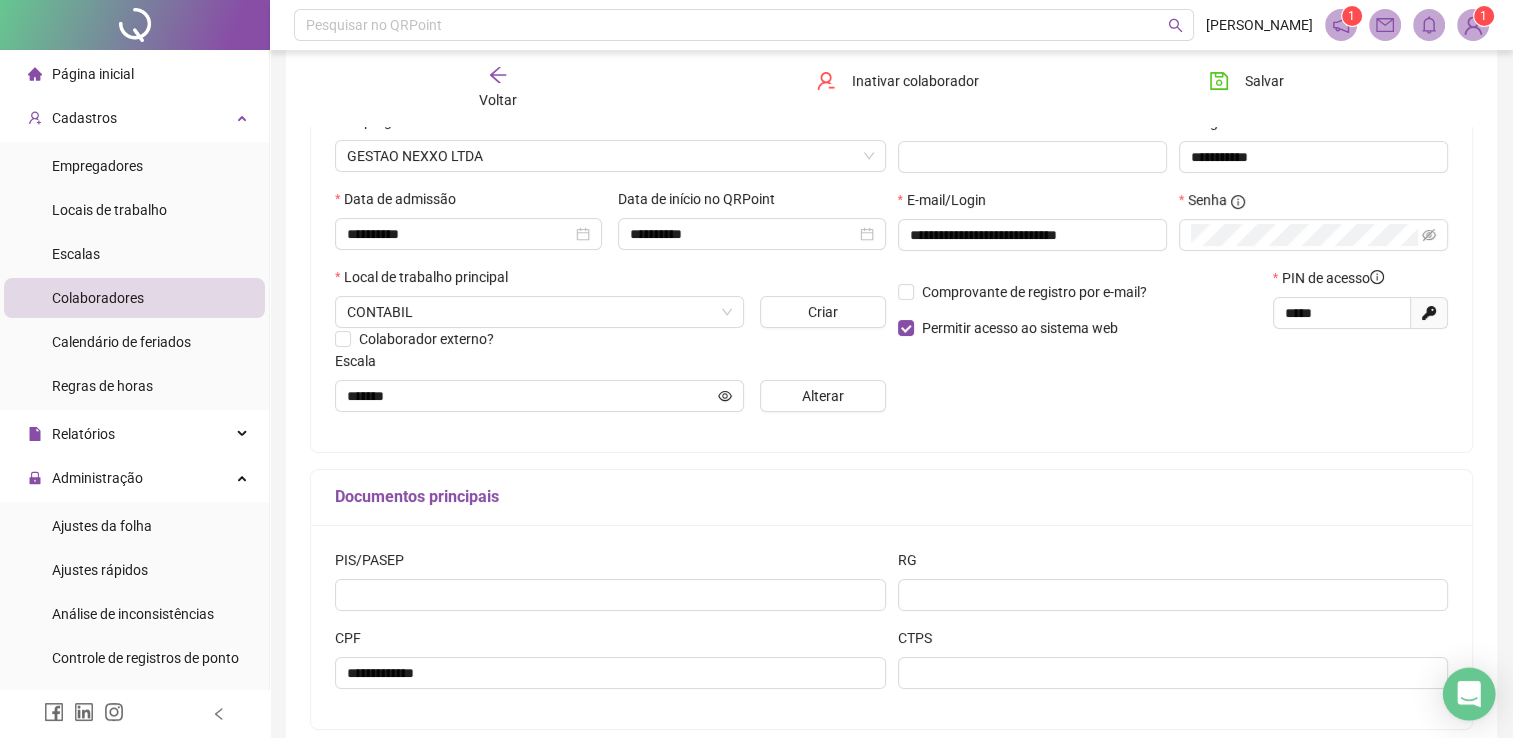 click at bounding box center (1469, 694) 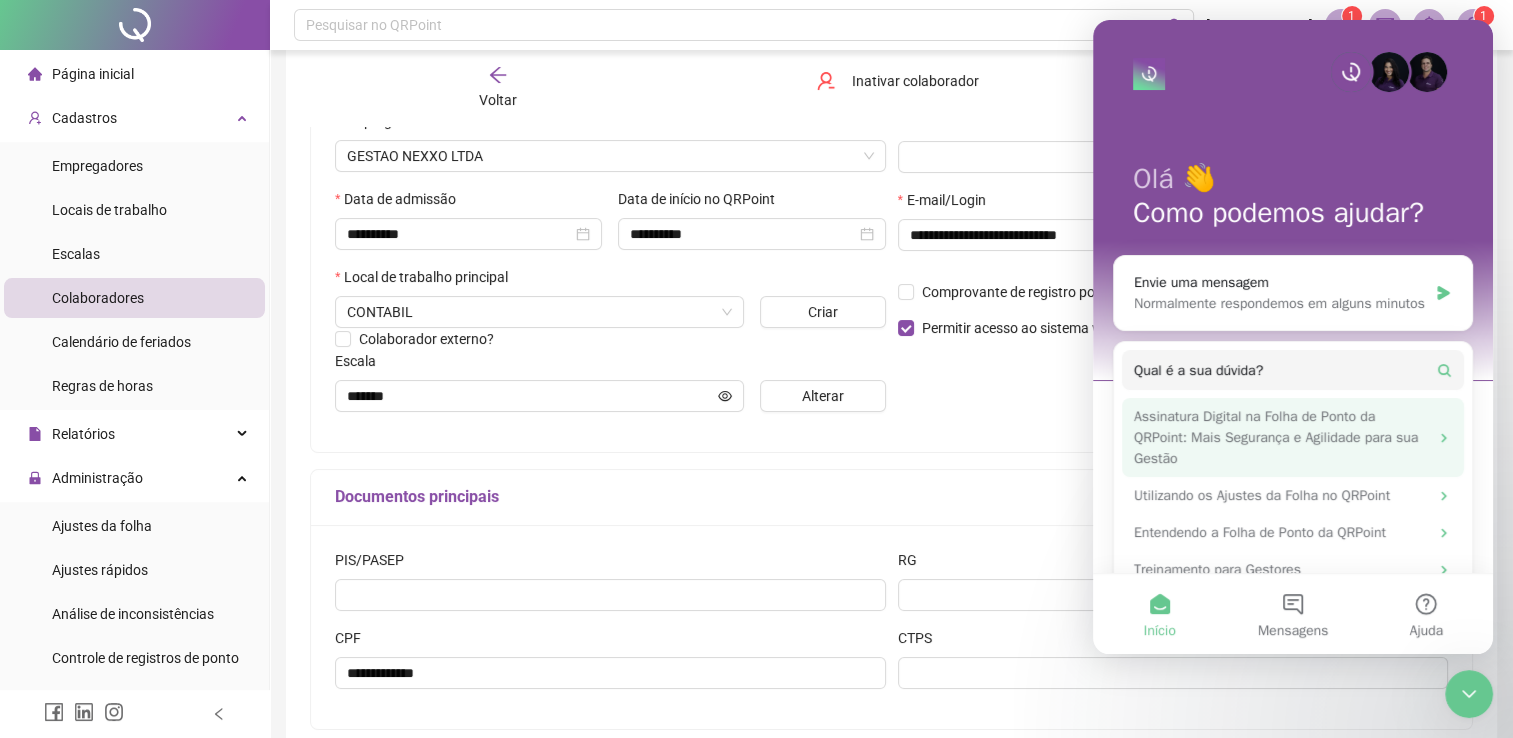 scroll, scrollTop: 0, scrollLeft: 0, axis: both 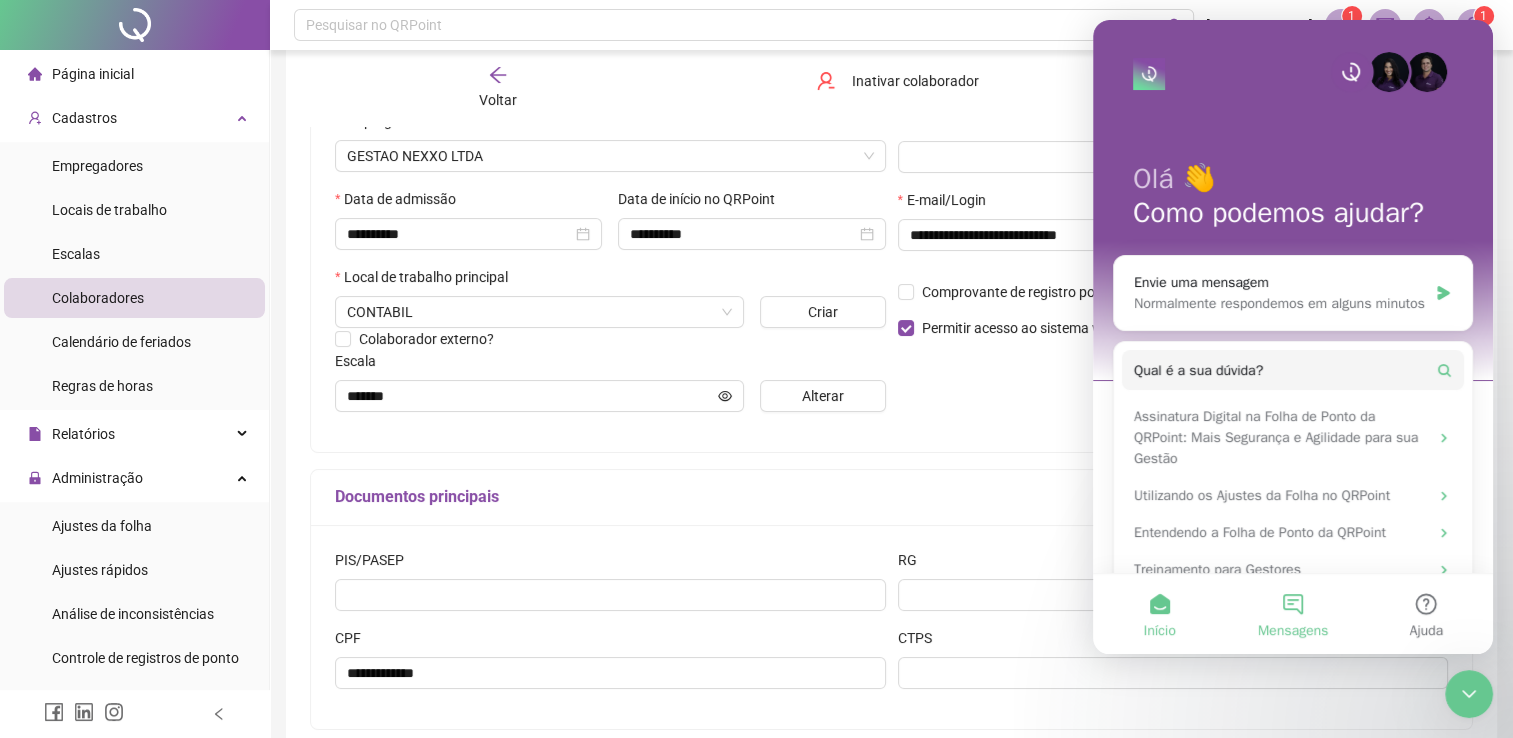 click on "Mensagens" at bounding box center (1292, 614) 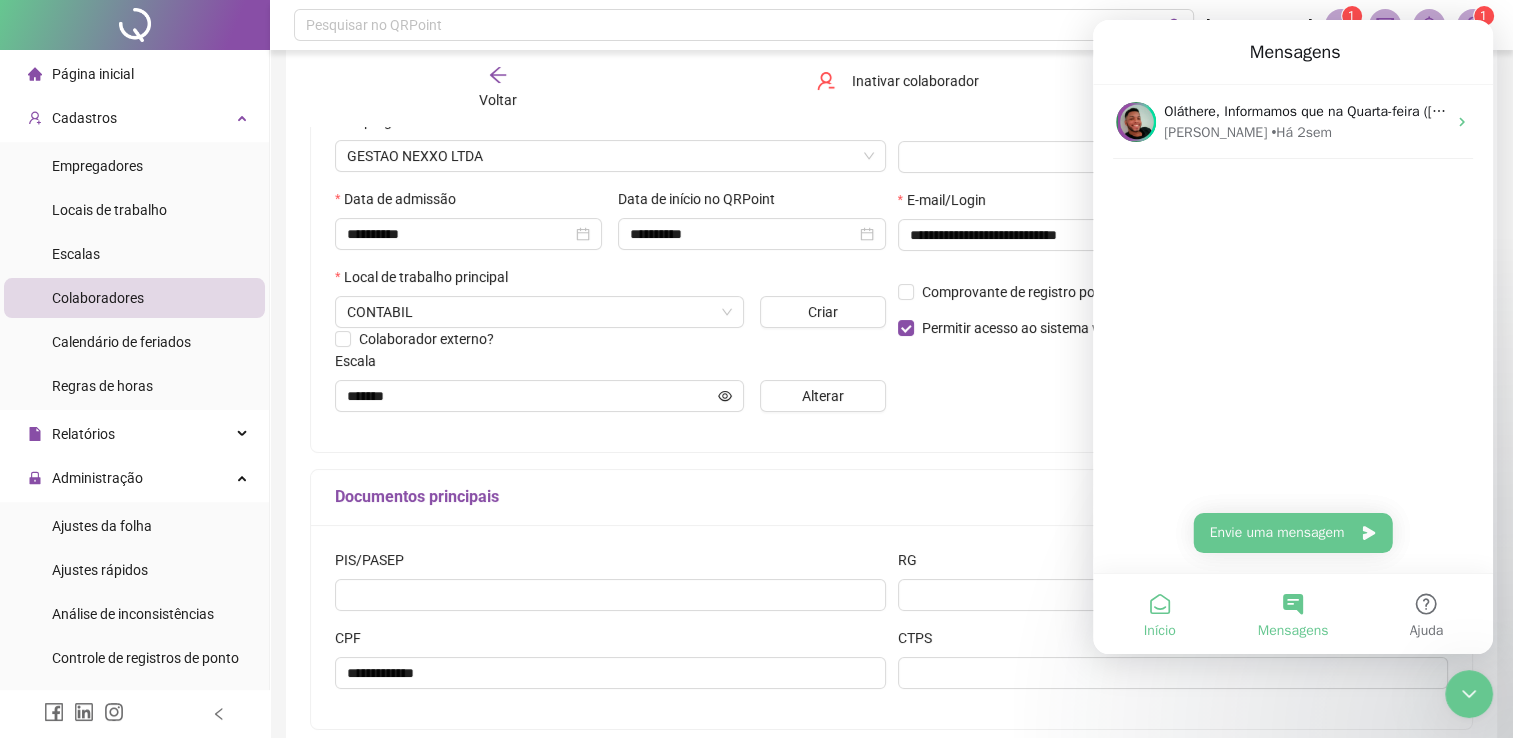 click on "Início" at bounding box center [1160, 631] 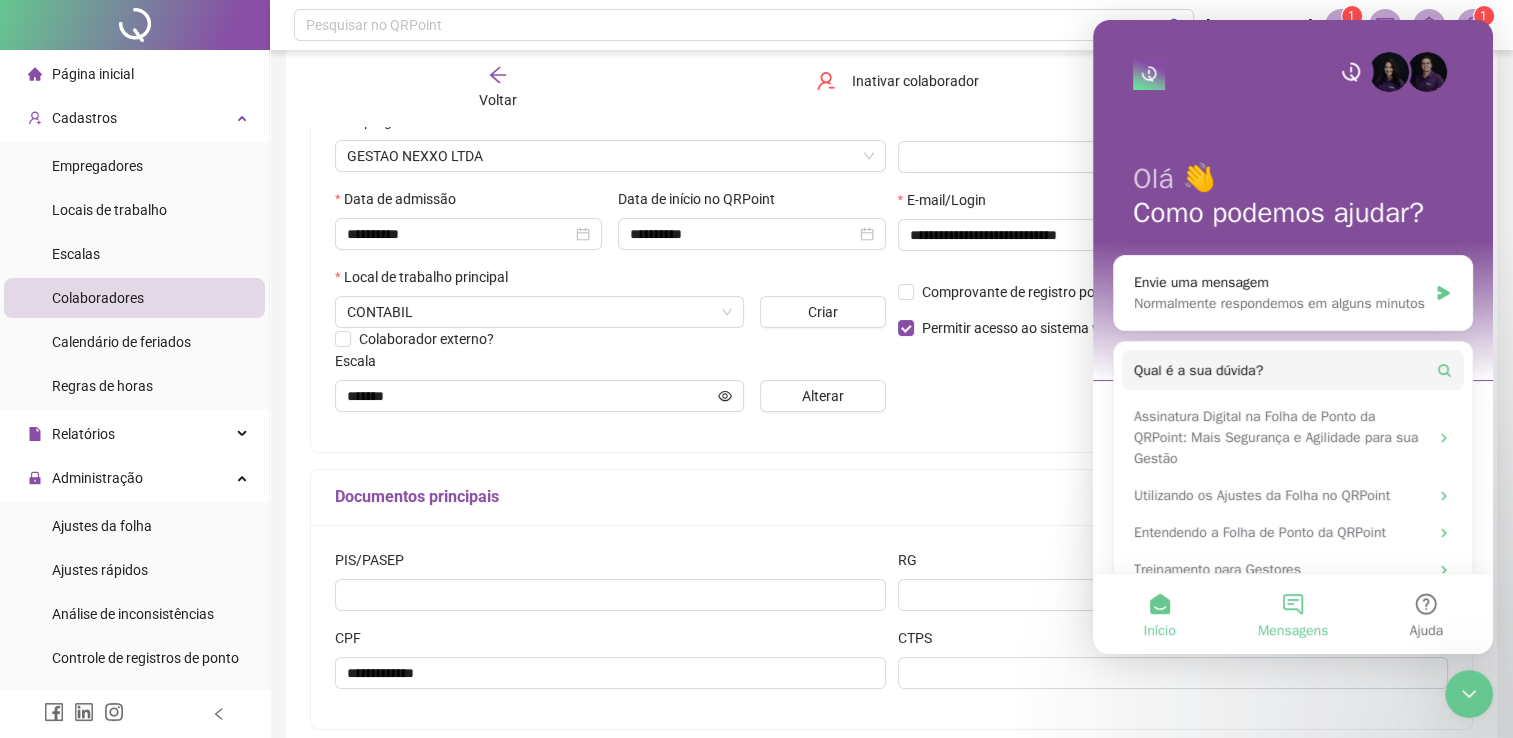 click on "Mensagens" at bounding box center (1293, 631) 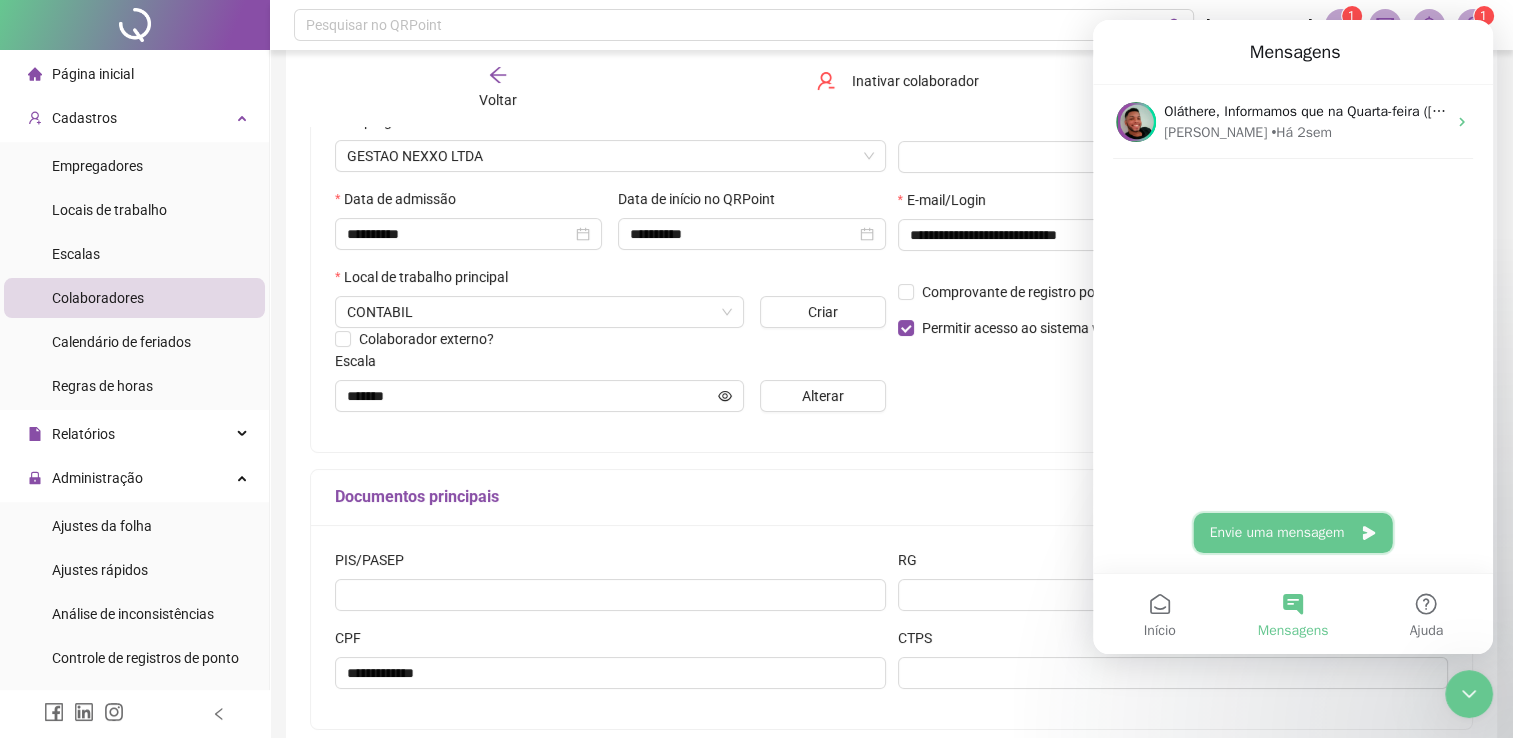 click on "Envie uma mensagem" at bounding box center [1293, 533] 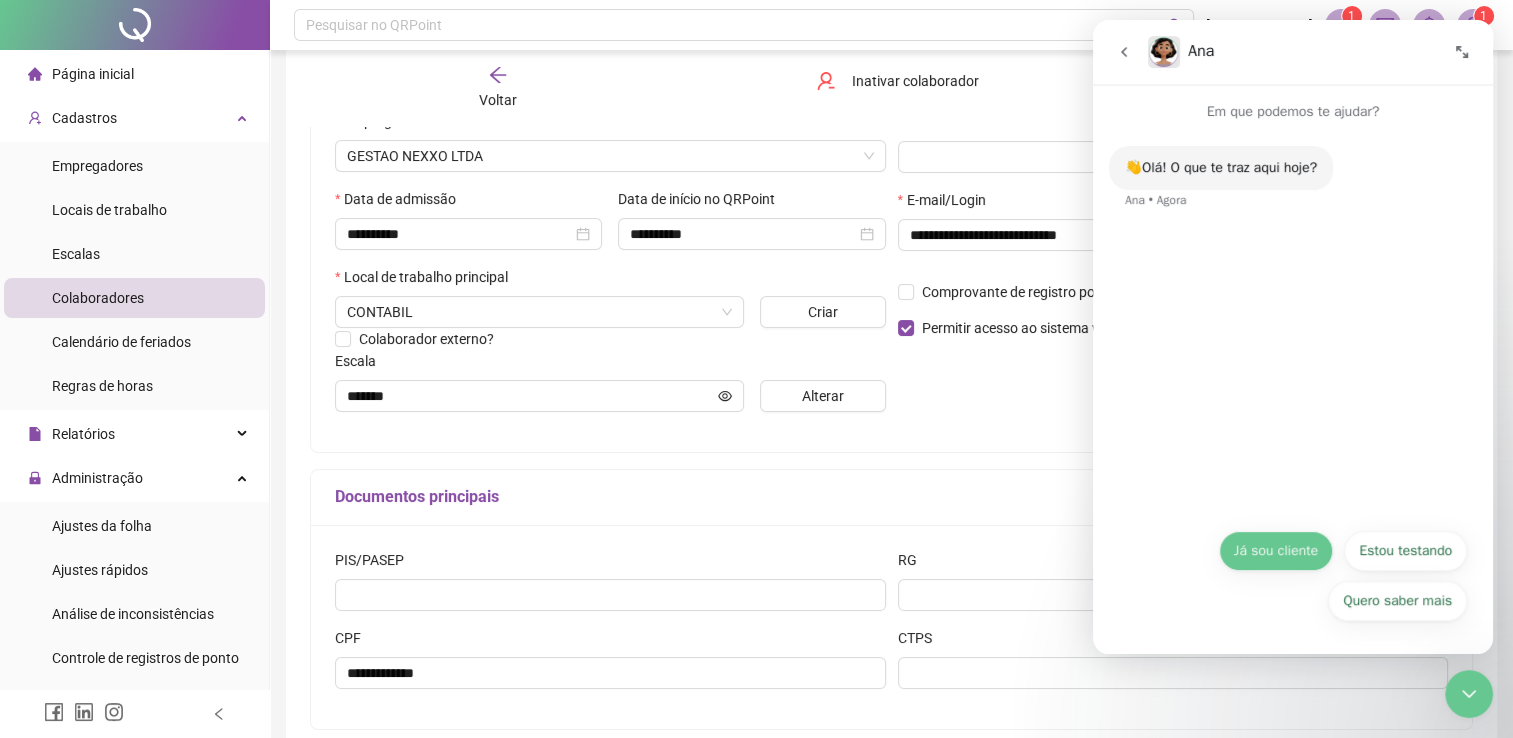 click on "Já sou cliente" at bounding box center [1276, 551] 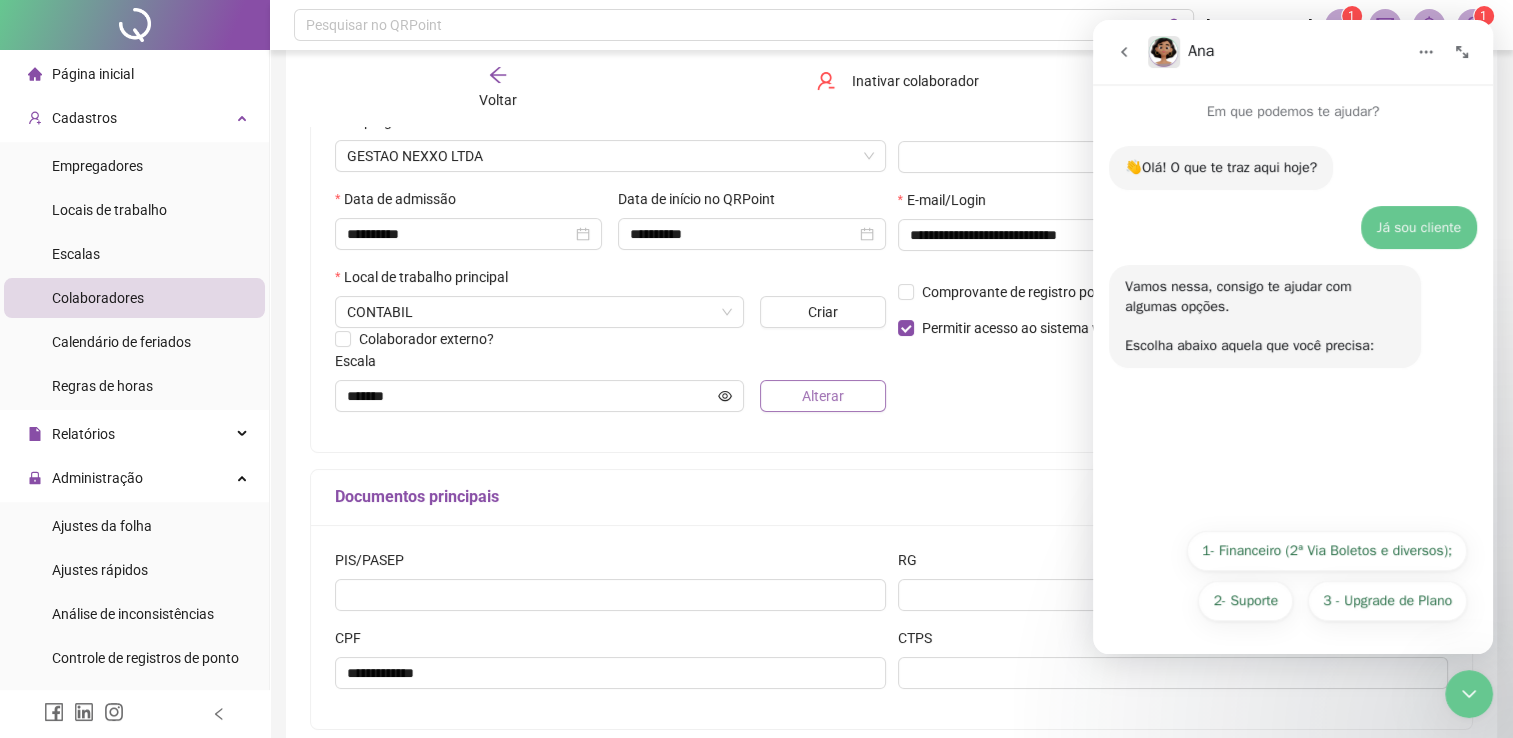 click on "Alterar" at bounding box center [823, 396] 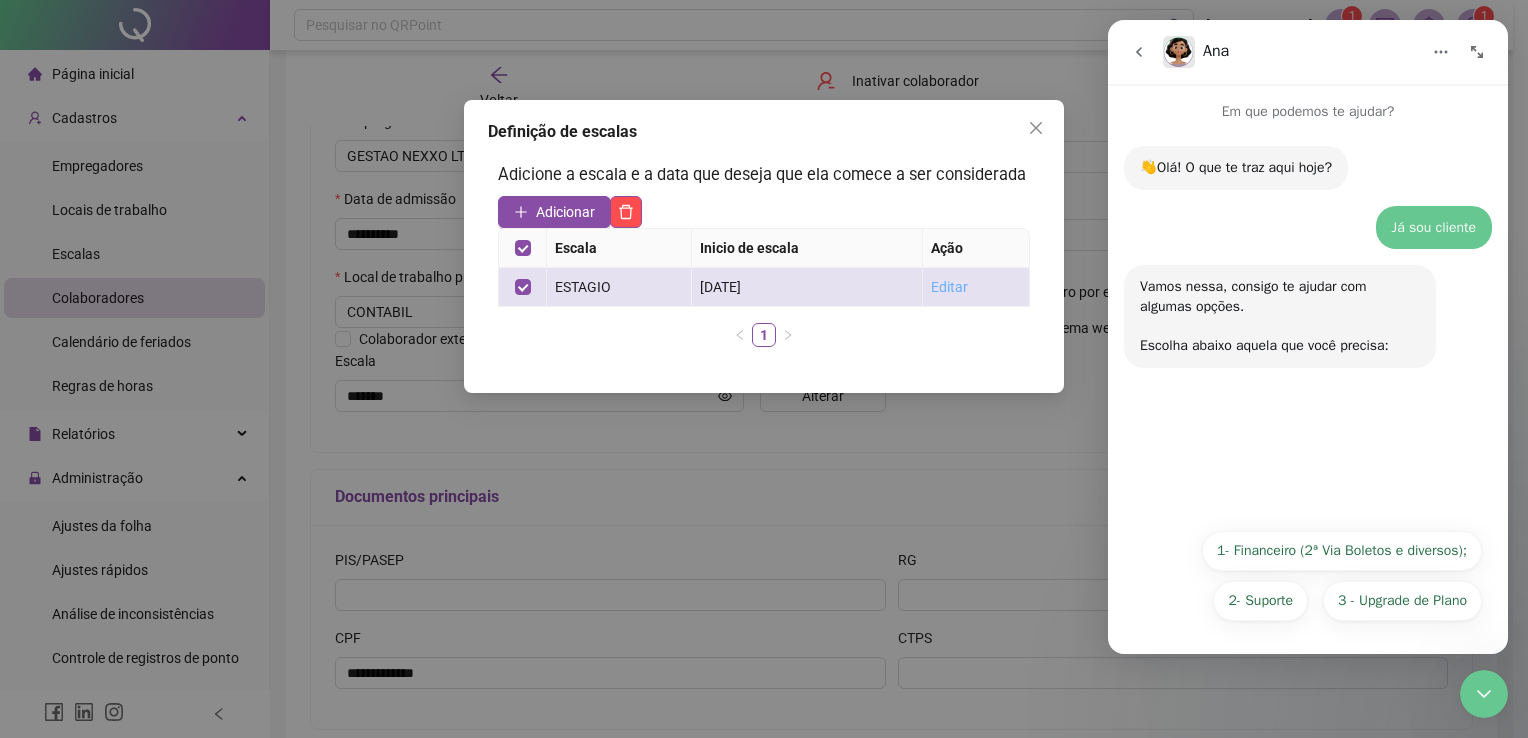 click on "Editar" at bounding box center [949, 287] 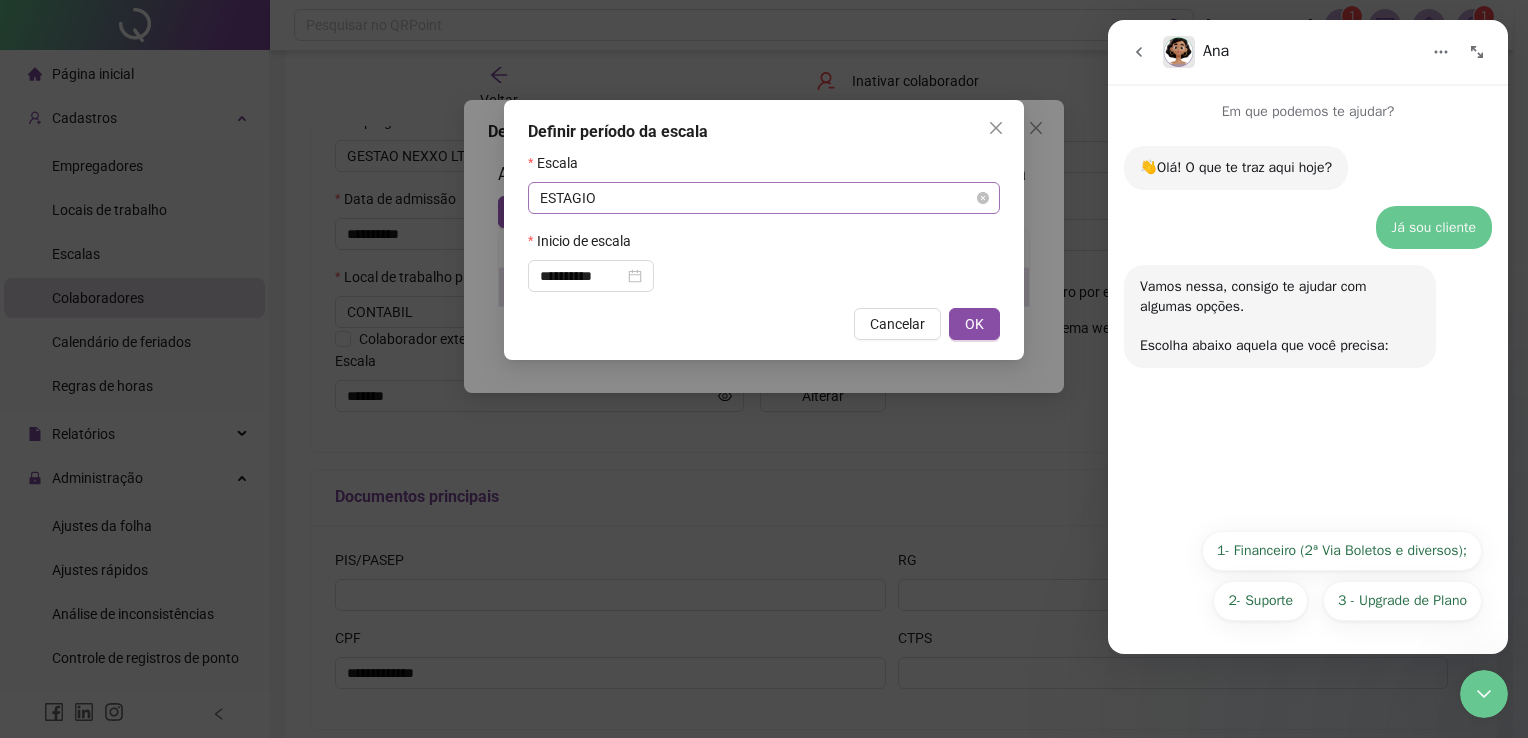 click on "ESTAGIO" at bounding box center (764, 198) 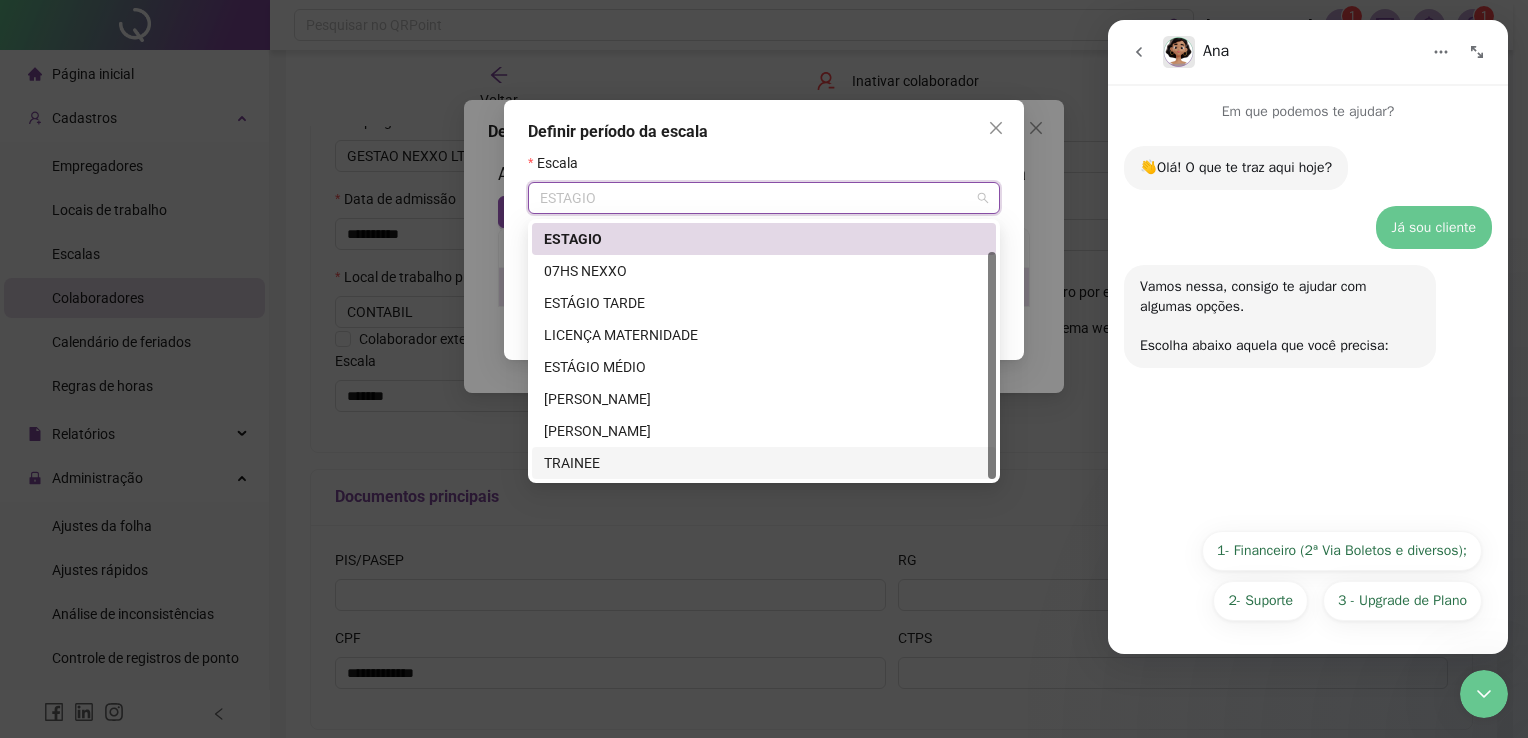 click on "TRAINEE" at bounding box center [764, 463] 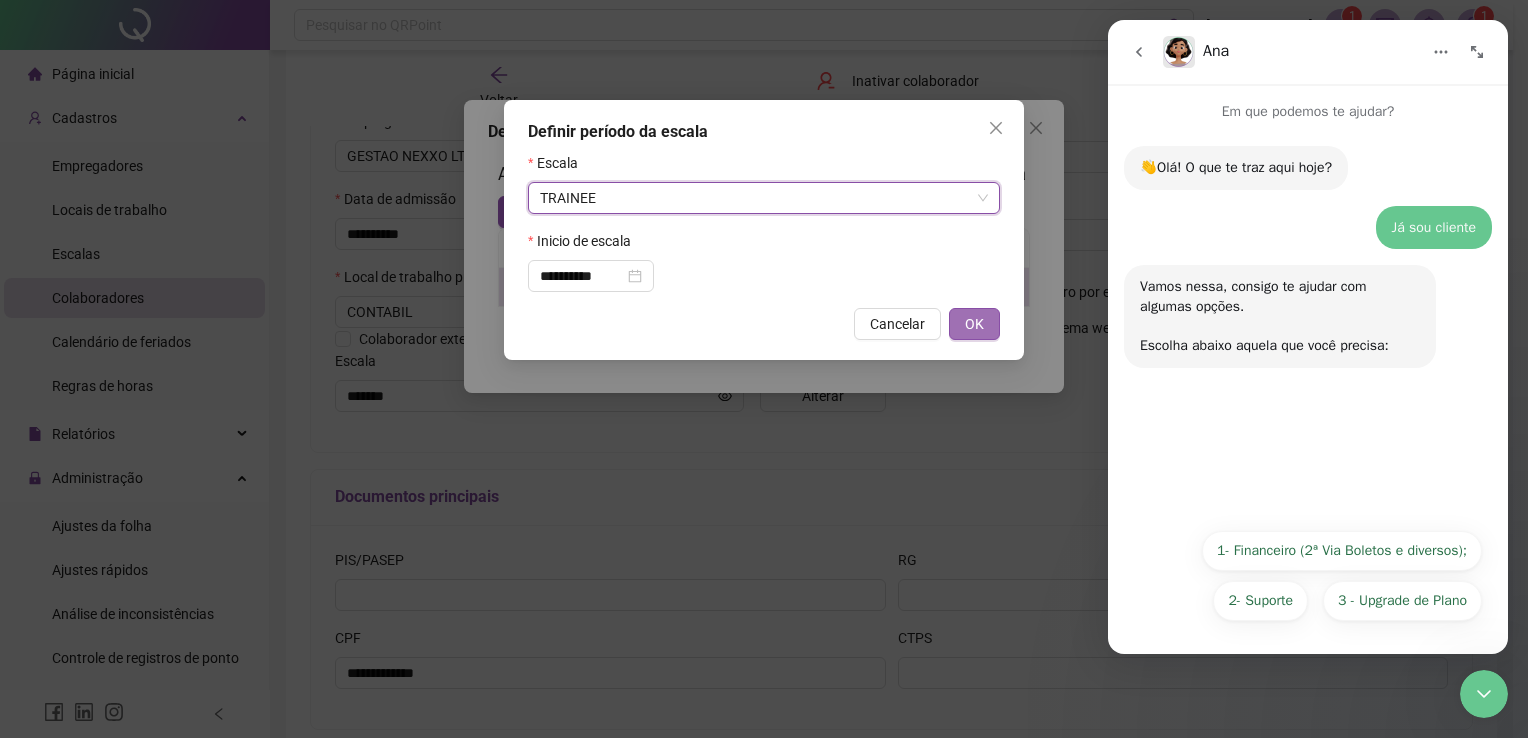 click on "OK" at bounding box center [974, 324] 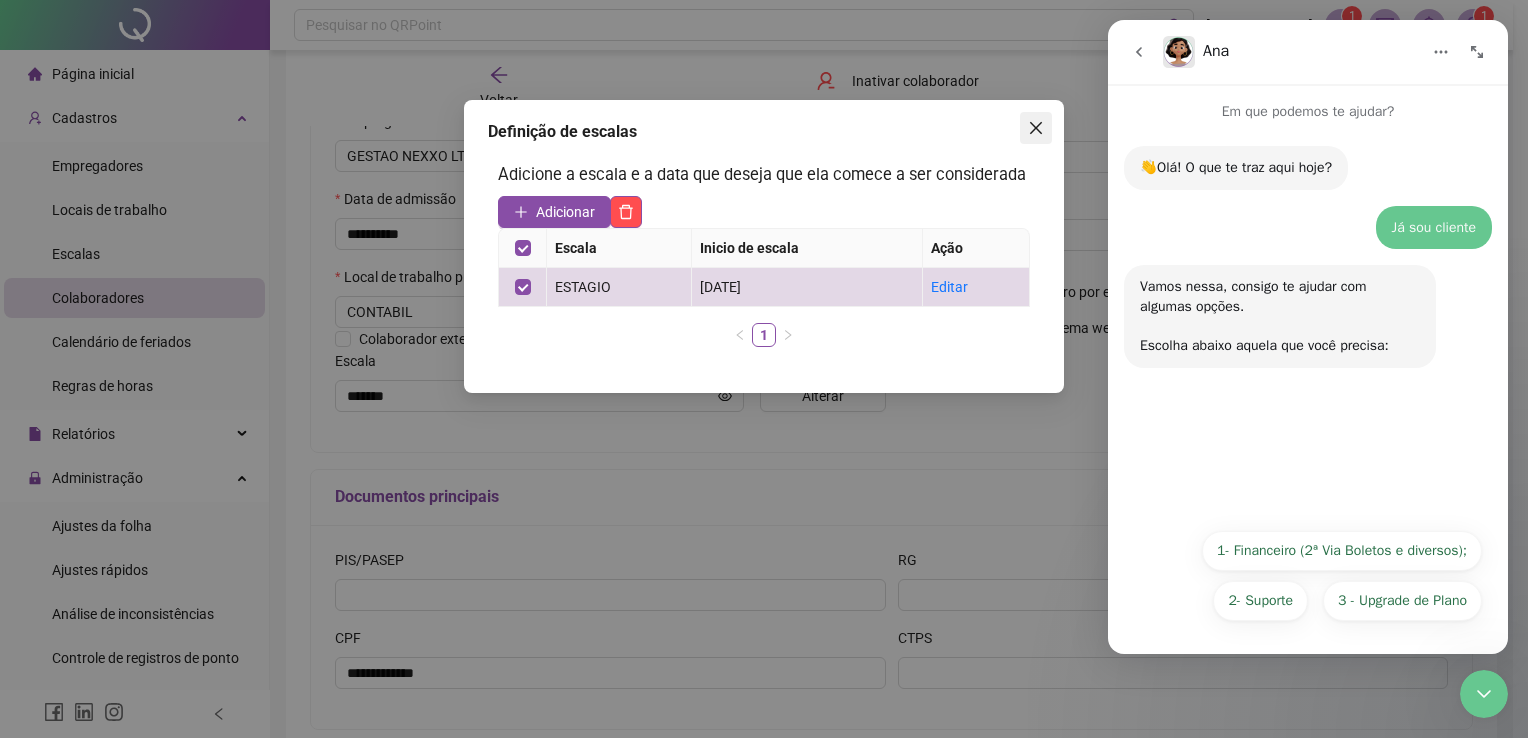 click 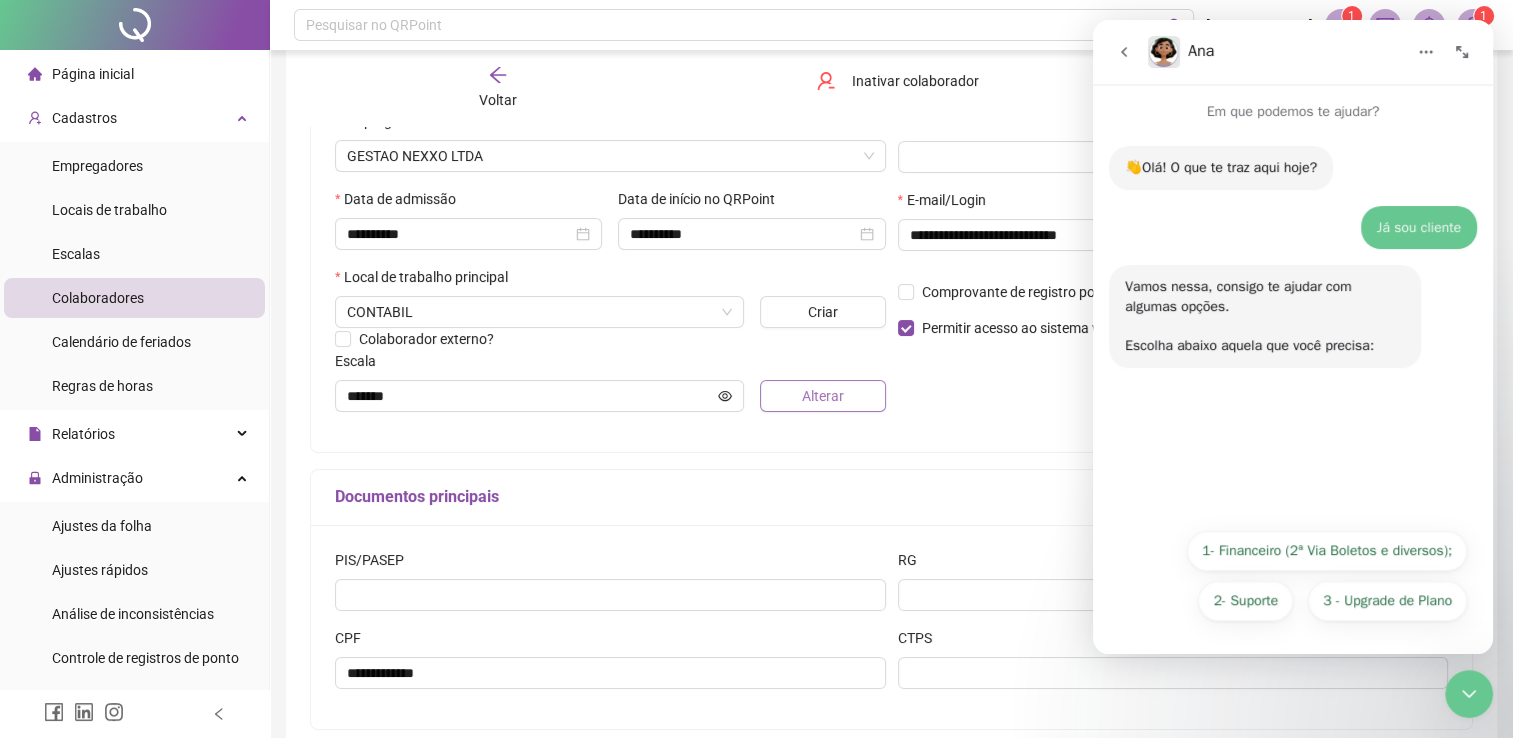click on "Alterar" at bounding box center (823, 396) 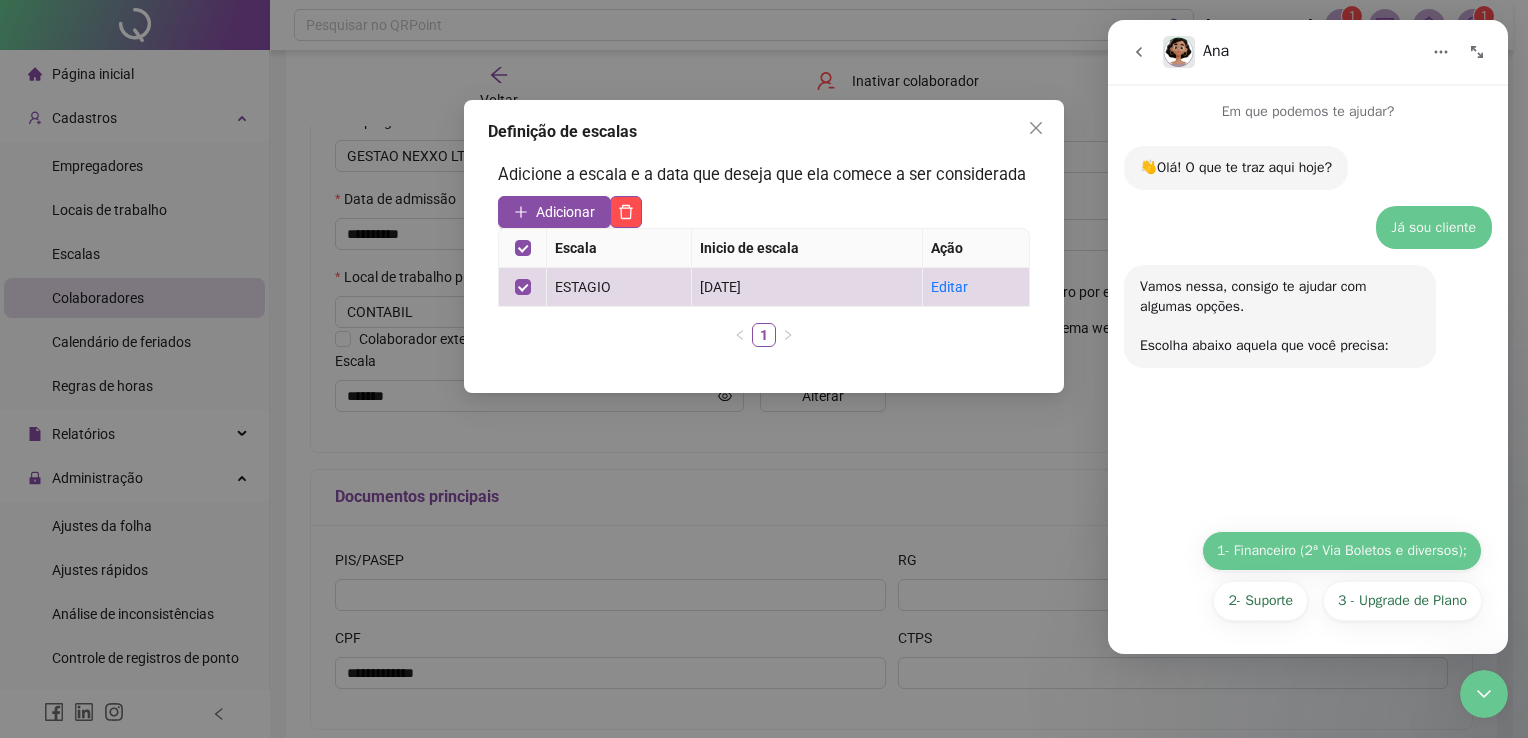 click on "1- Financeiro (2ª Via Boletos e diversos);" at bounding box center (1342, 551) 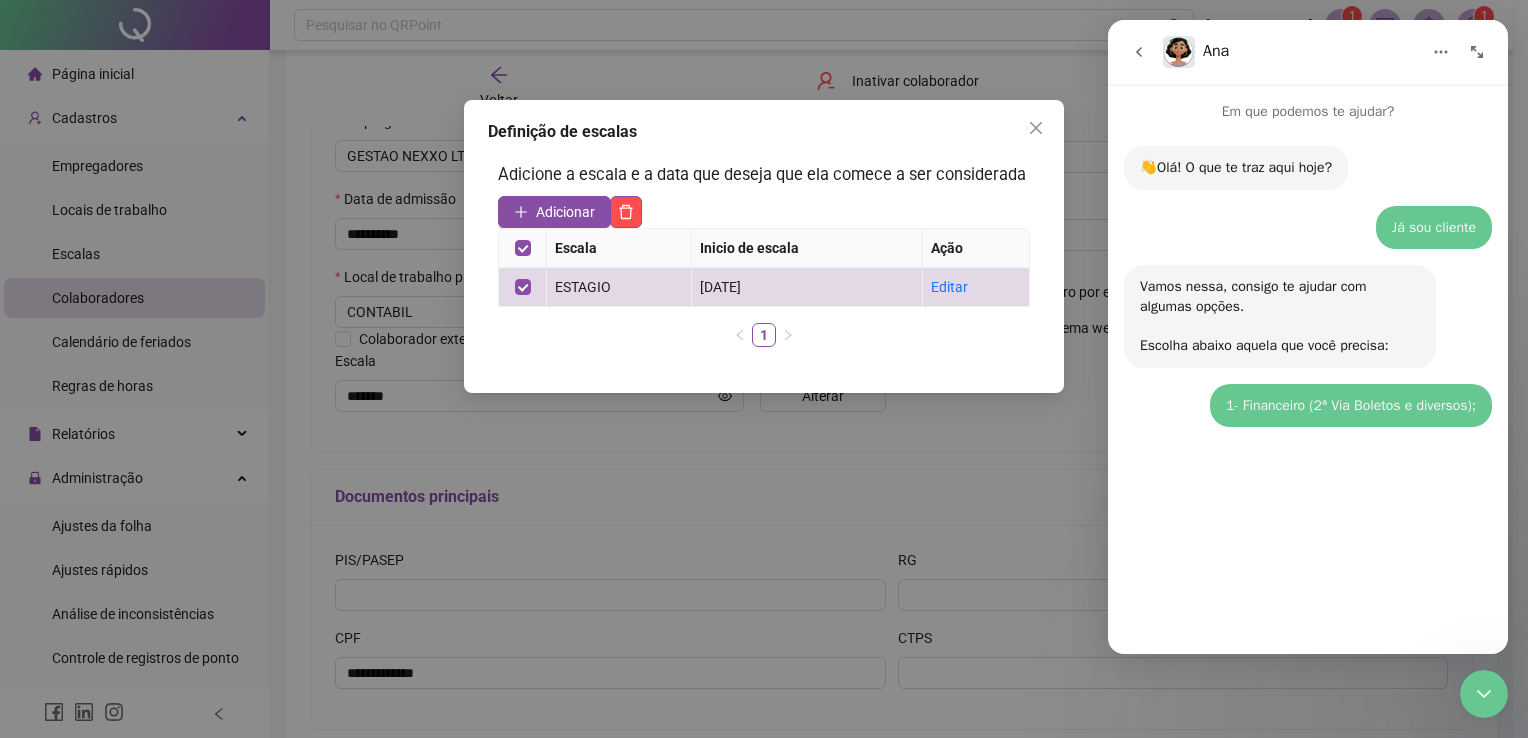 click on "👋Olá! O que te traz aqui hoje? Ana    •   Há 1min Já sou cliente    •   Há 1min Vamos nessa, consigo te ajudar com algumas opções.  ​ Escolha abaixo aquela que você precisa: Ana    •   Há 1min 1- Financeiro (2ª Via Boletos e diversos);    •   Agora" at bounding box center (1308, 379) 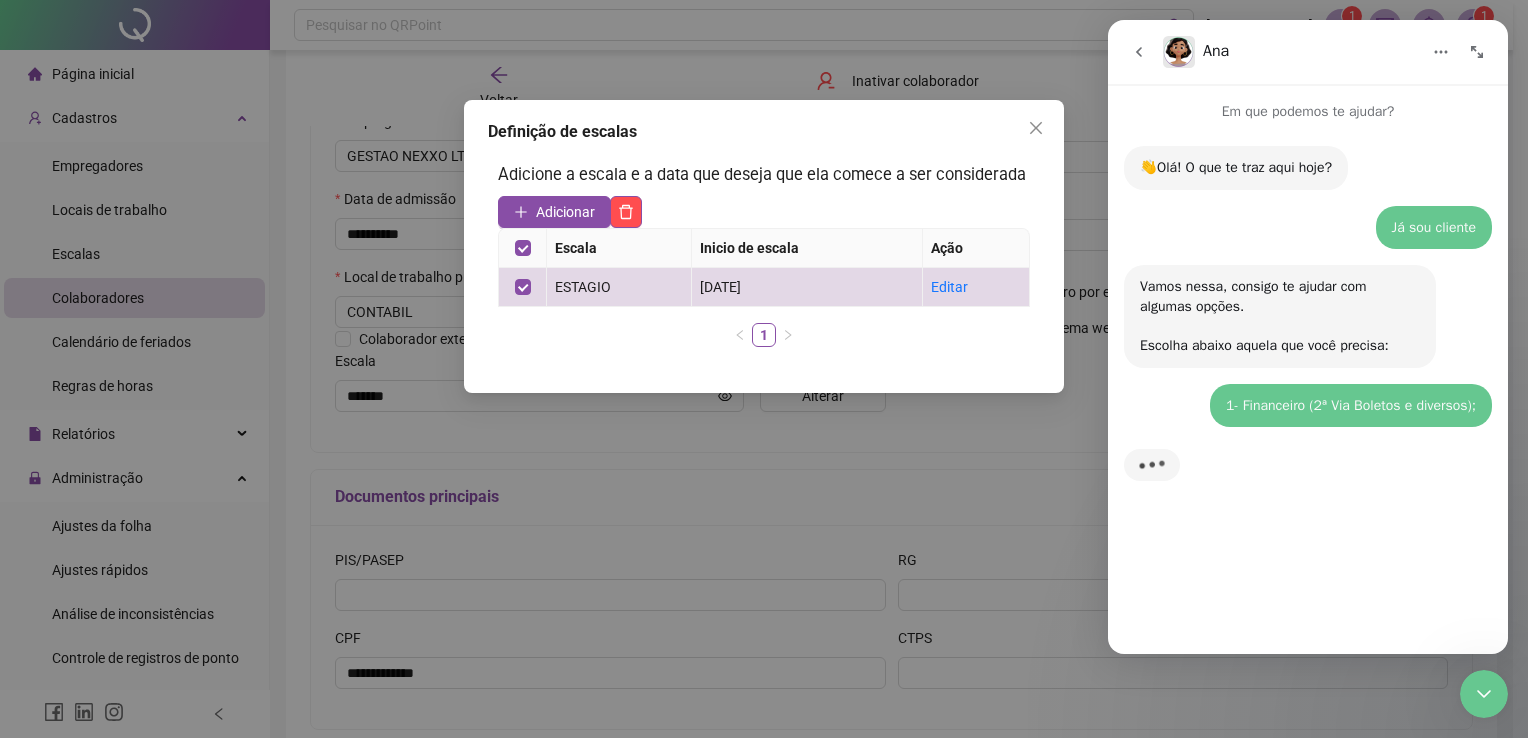 click on "Vamos nessa, consigo te ajudar com algumas opções.  ​ Escolha abaixo aquela que você precisa:" at bounding box center (1280, 316) 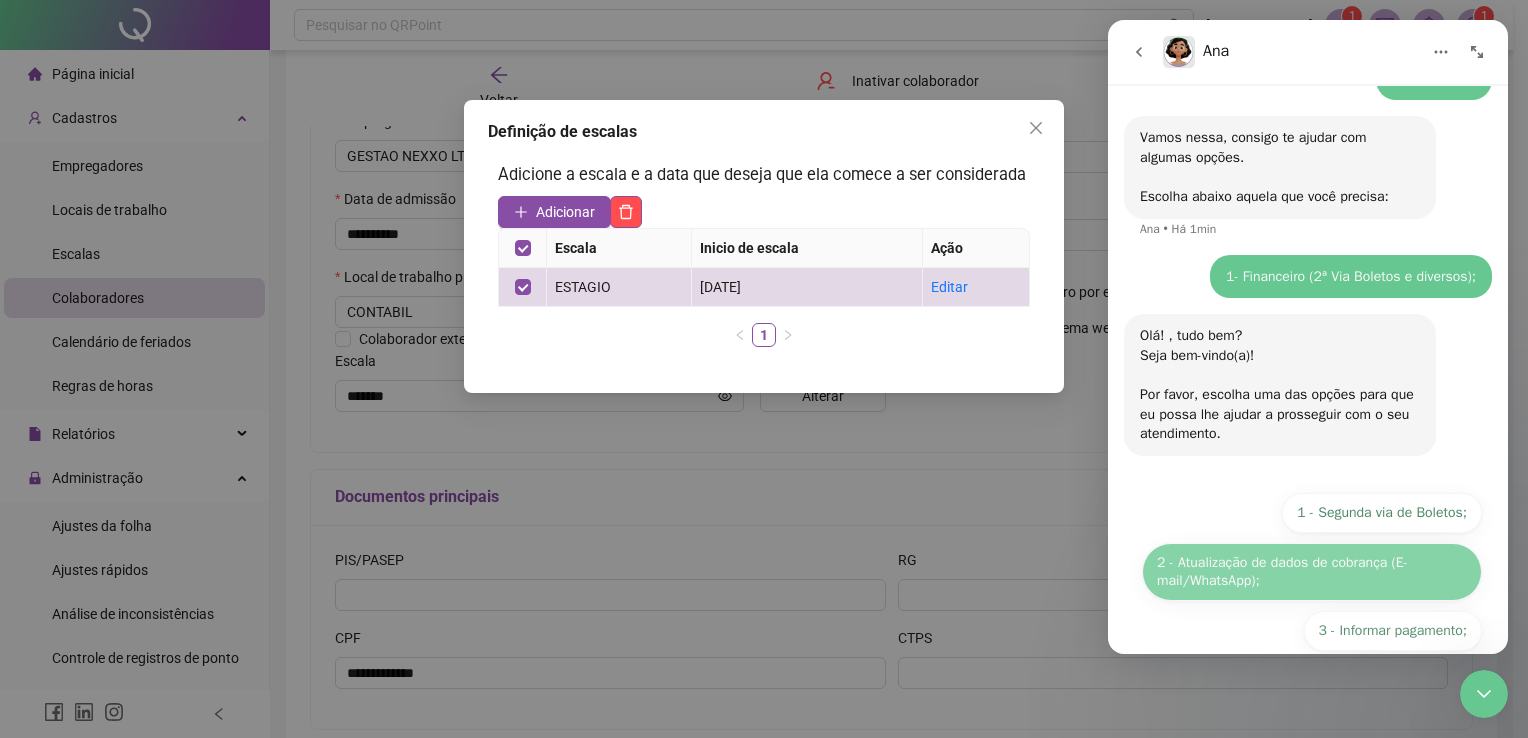 scroll, scrollTop: 228, scrollLeft: 0, axis: vertical 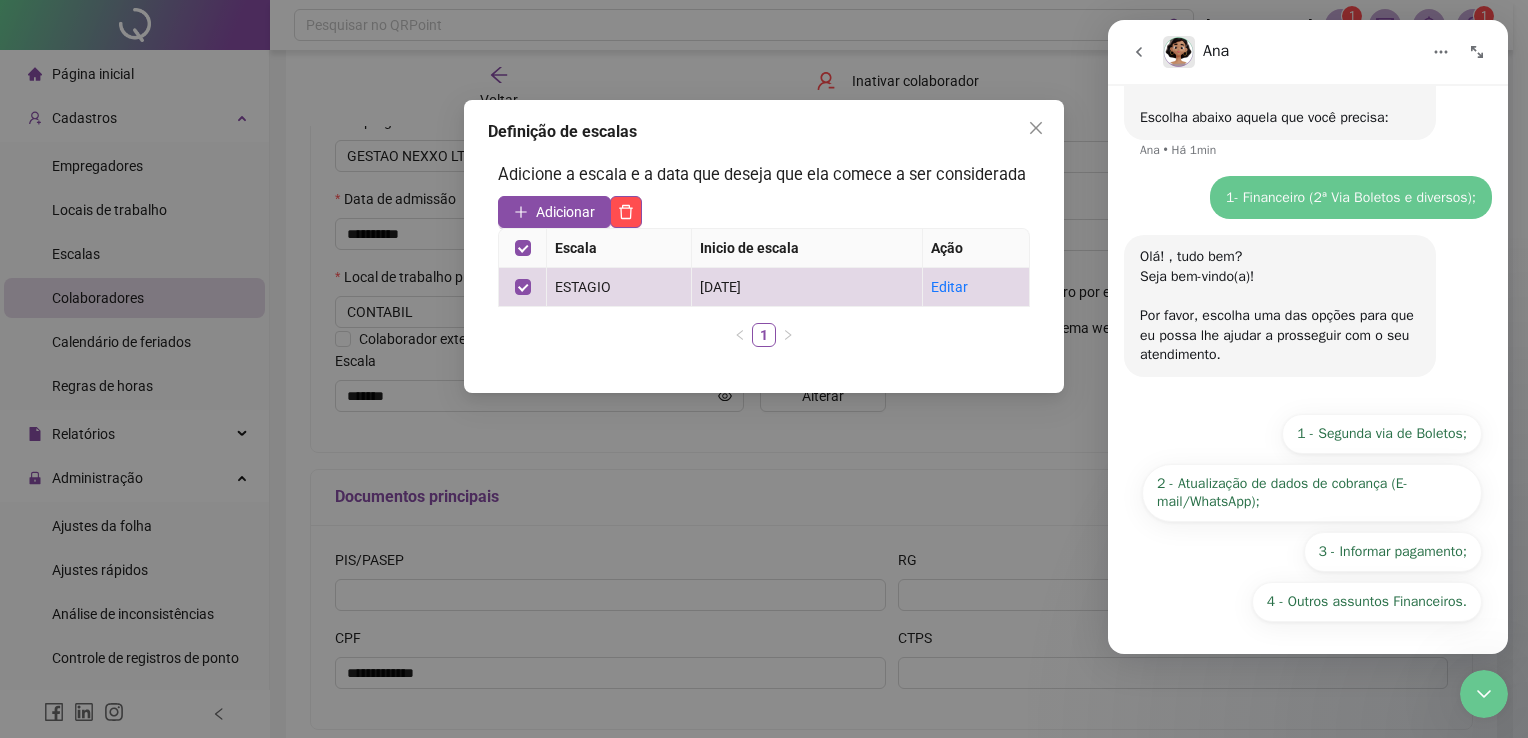 click 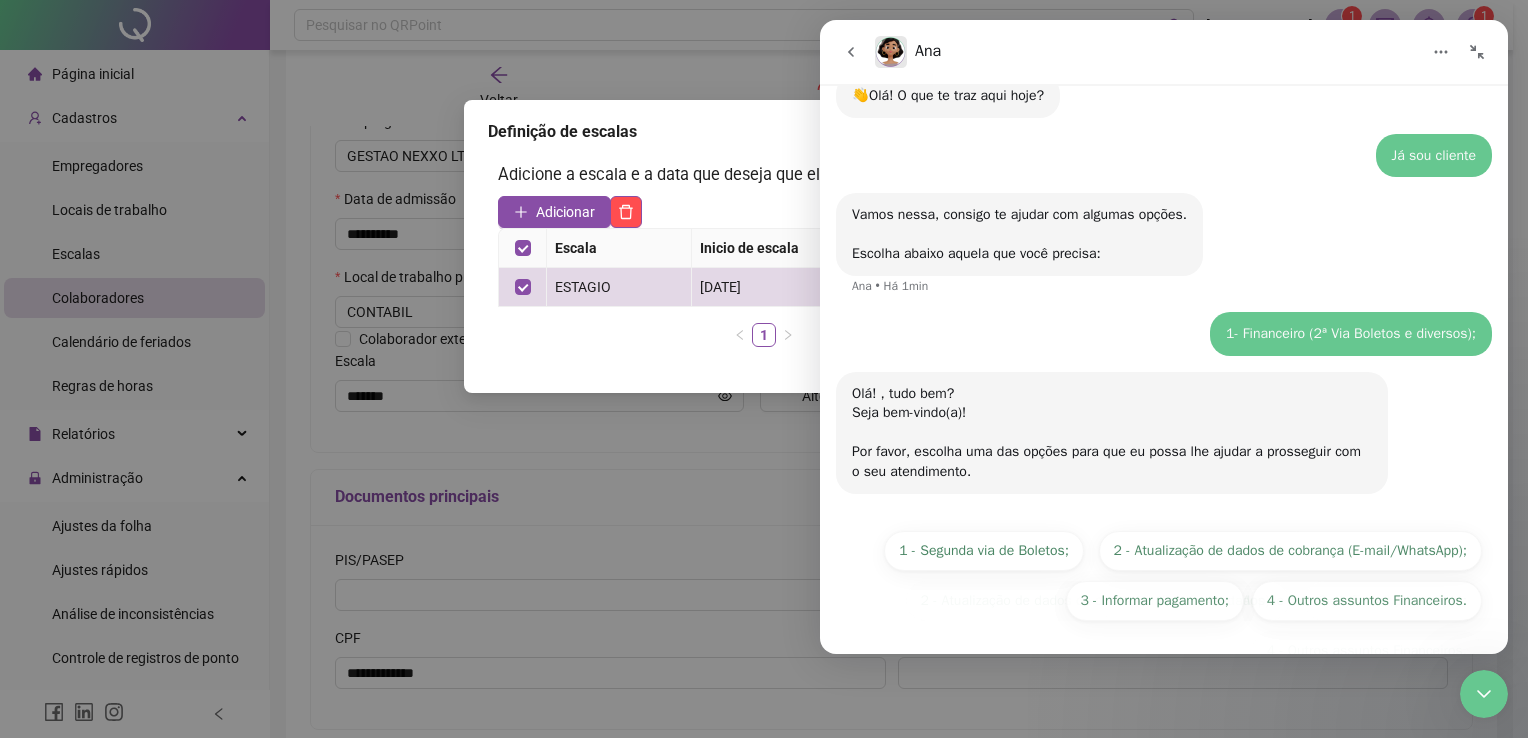 scroll, scrollTop: 71, scrollLeft: 0, axis: vertical 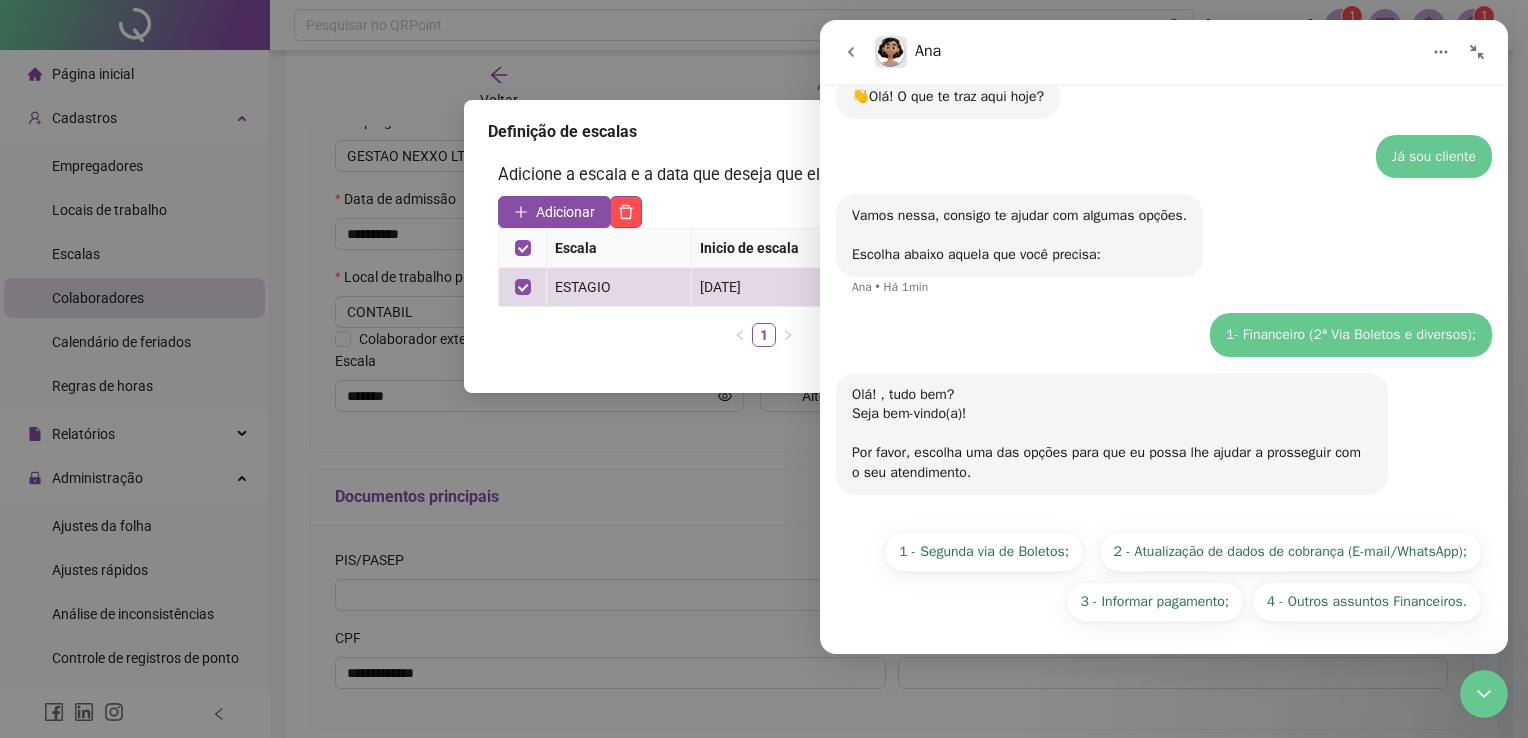 click at bounding box center [851, 52] 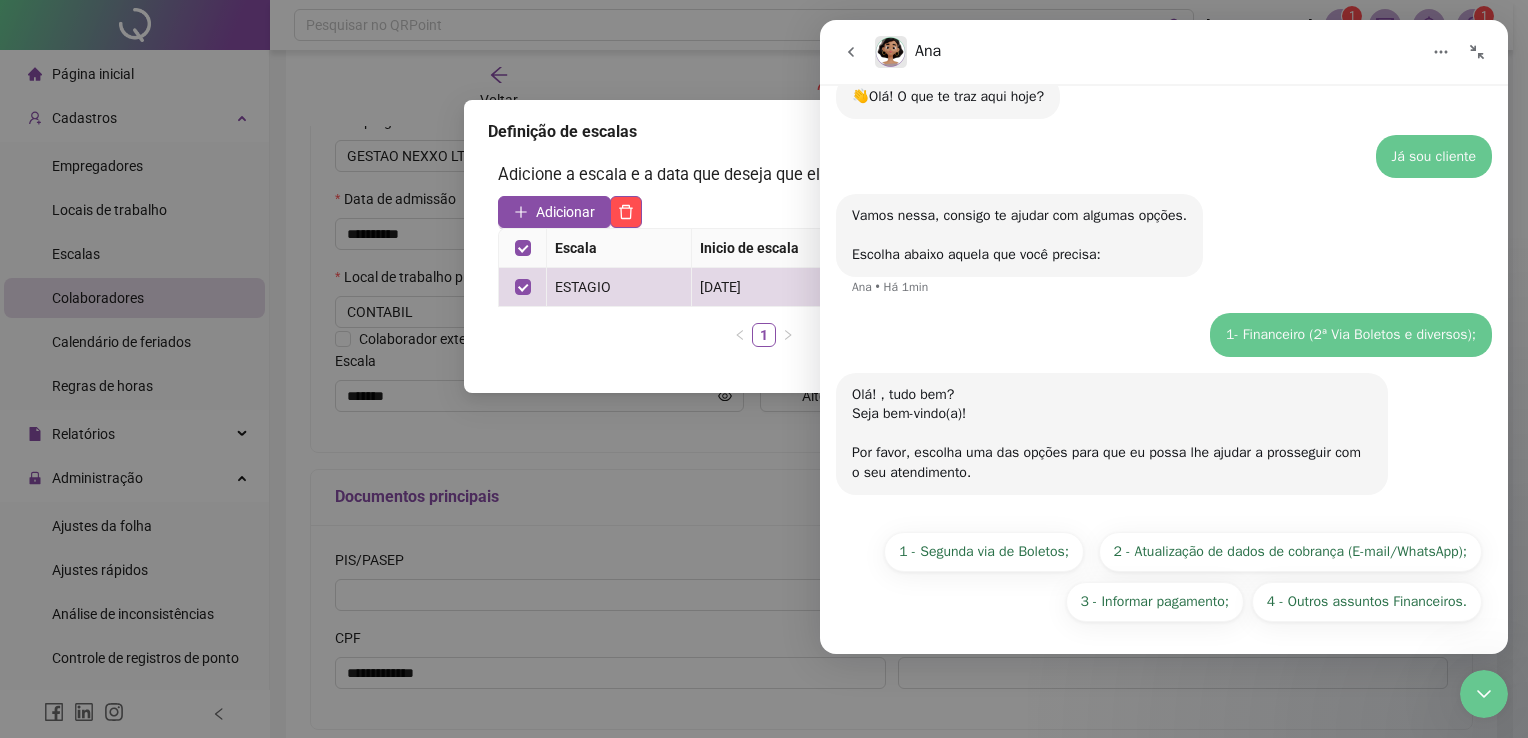 scroll, scrollTop: 0, scrollLeft: 0, axis: both 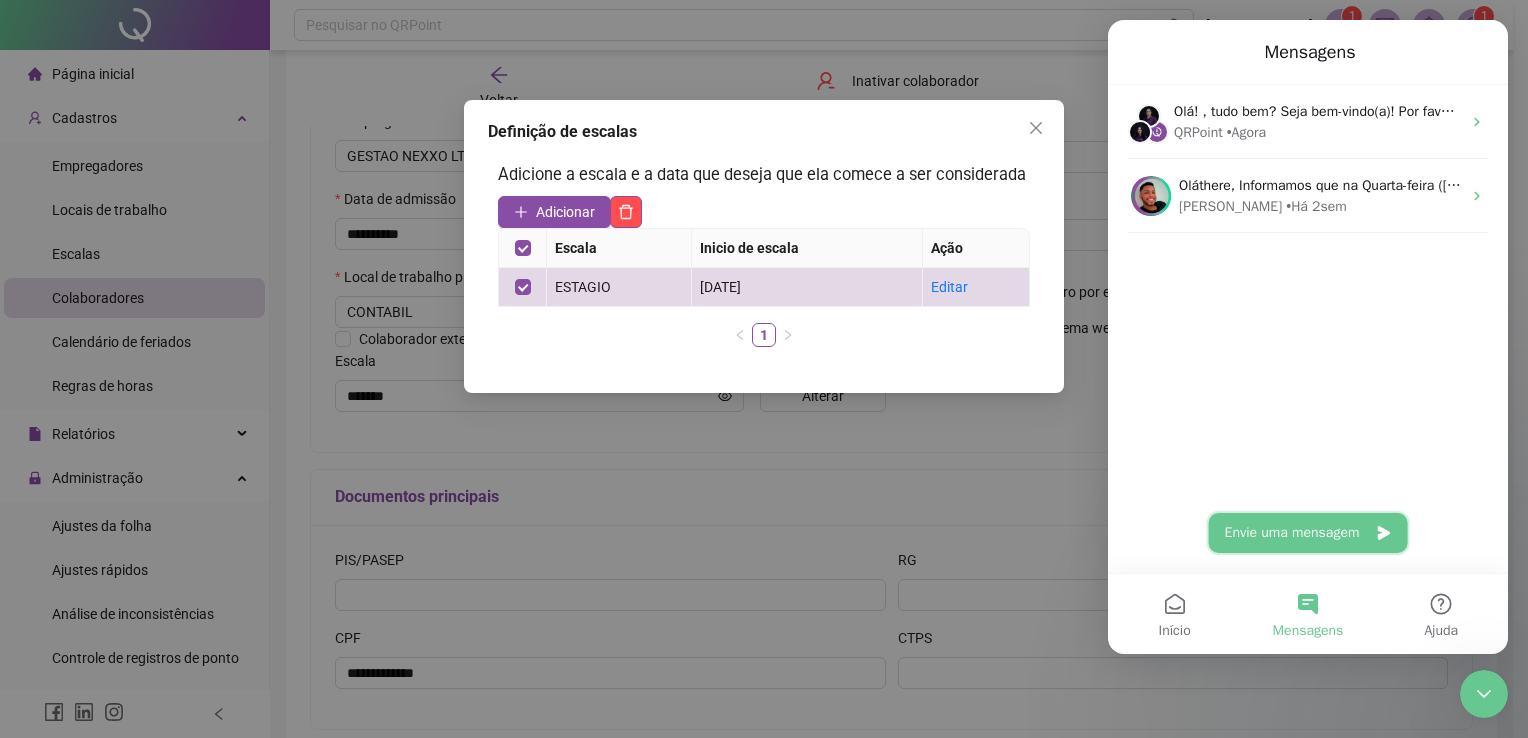 click on "Envie uma mensagem" at bounding box center (1308, 533) 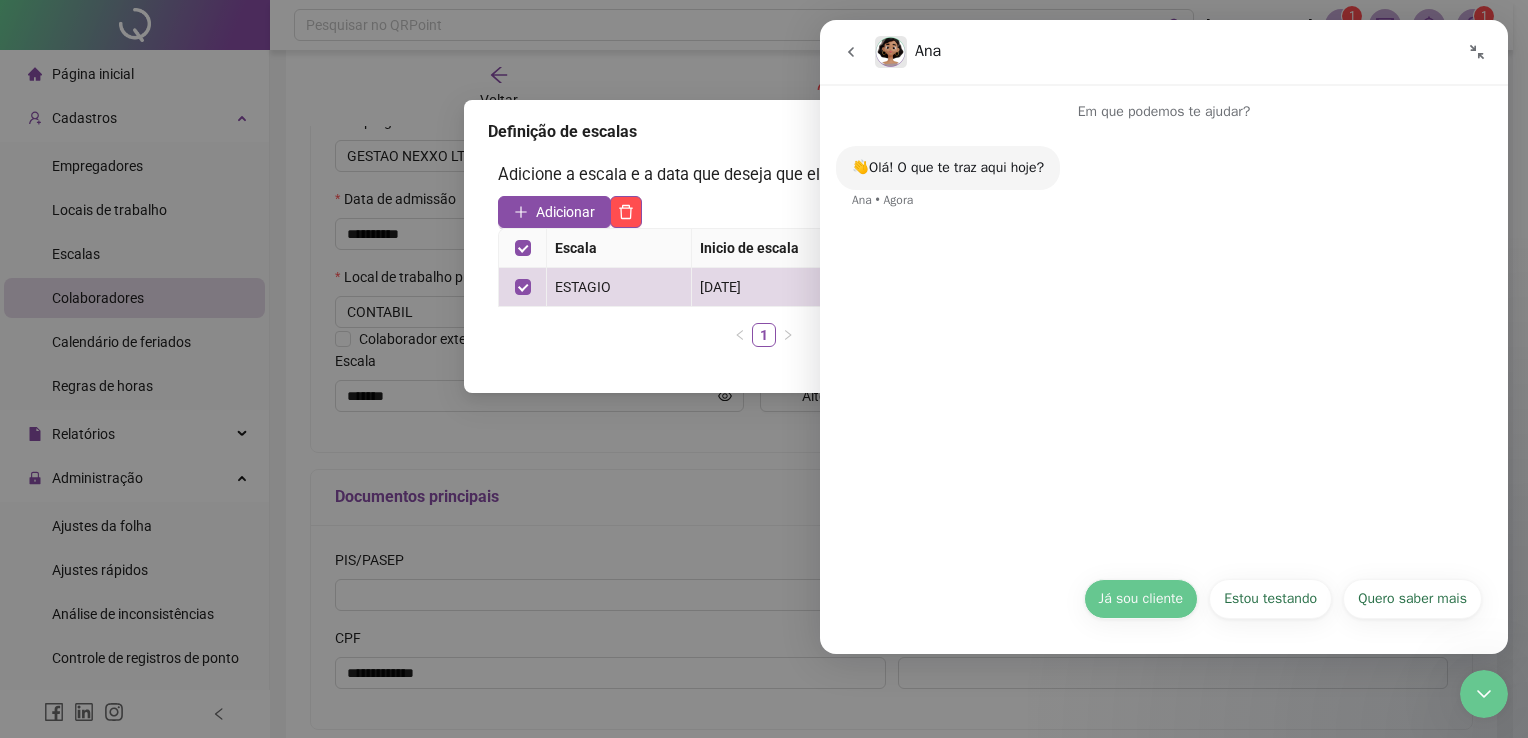click on "Já sou cliente" at bounding box center [1141, 599] 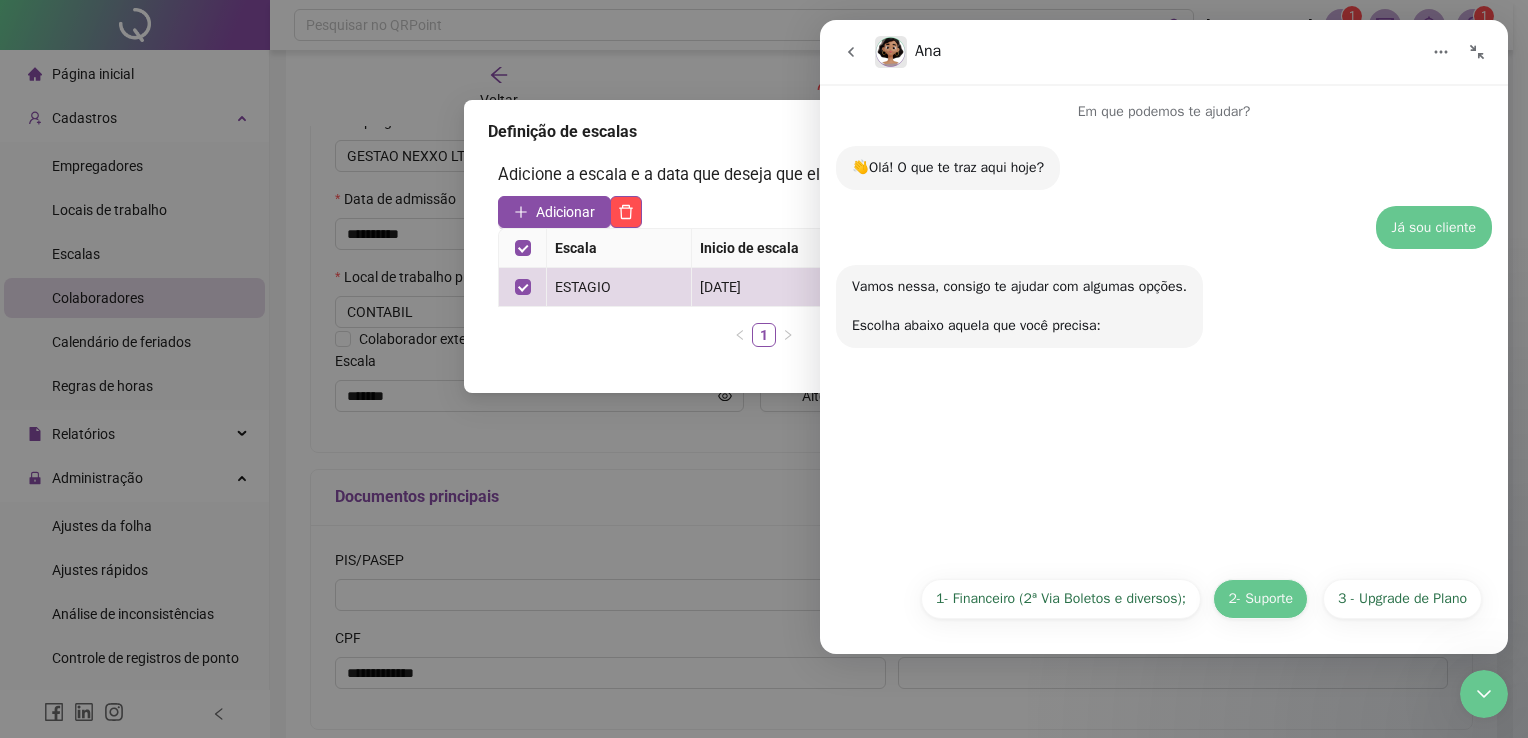 click on "2- Suporte" at bounding box center (1260, 599) 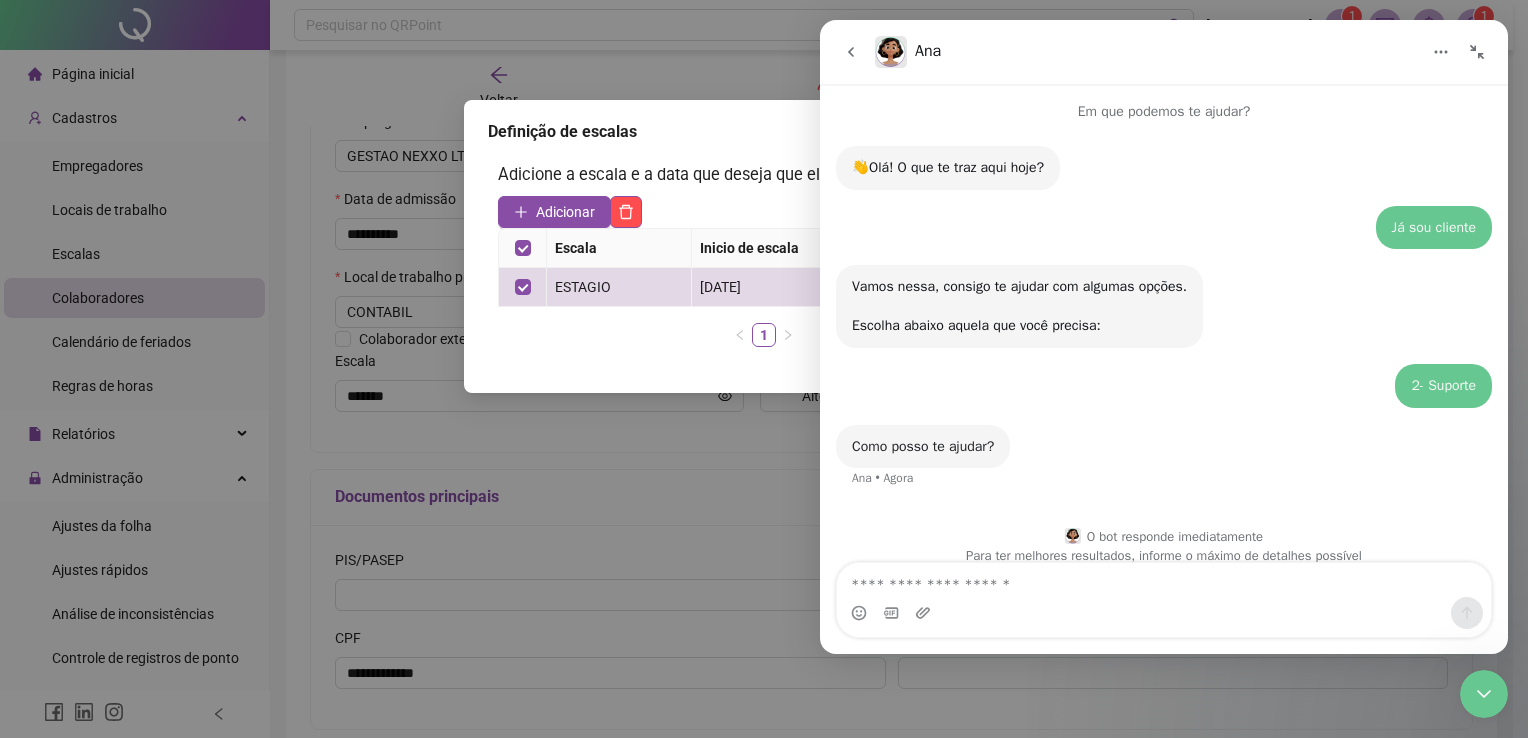 scroll, scrollTop: 20, scrollLeft: 0, axis: vertical 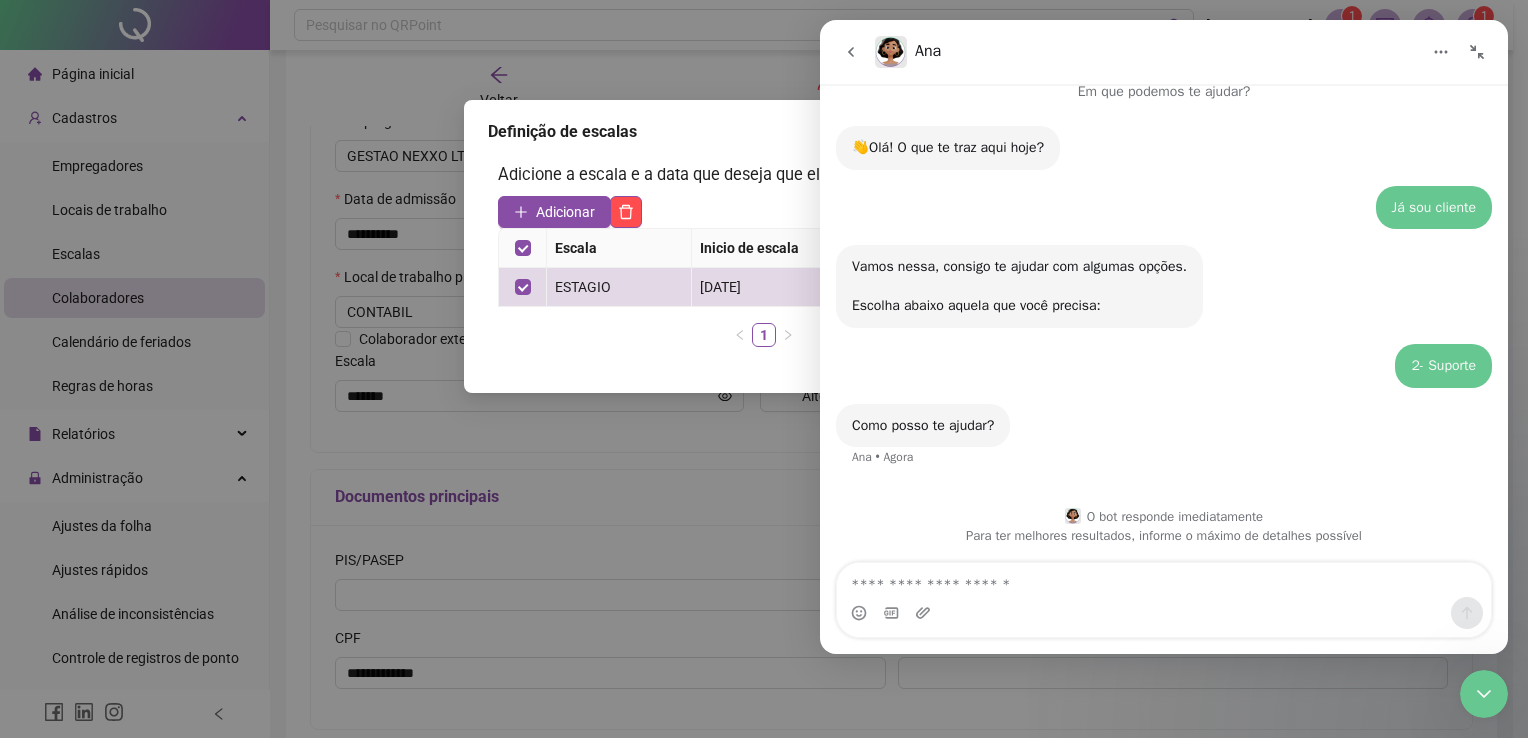 click at bounding box center [1164, 580] 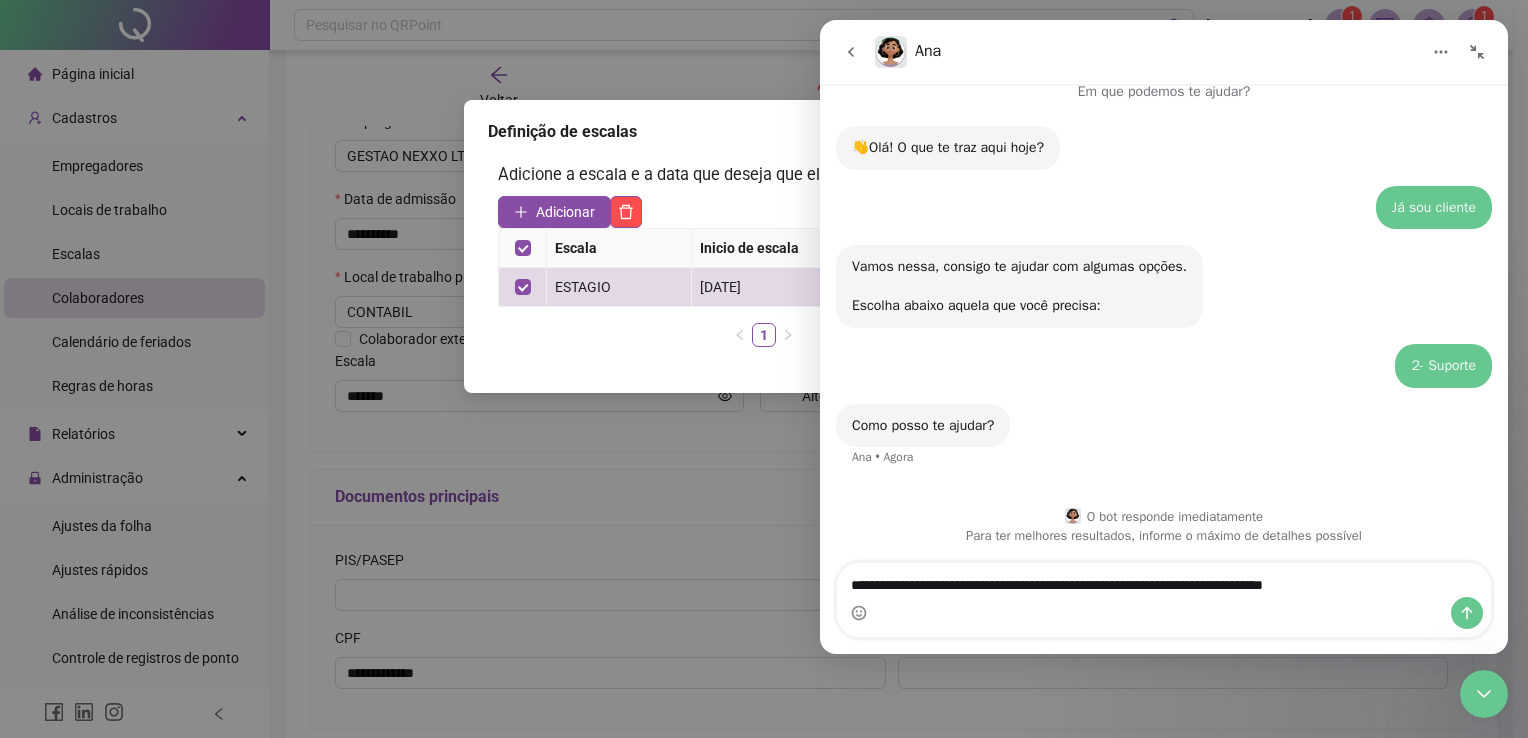 scroll, scrollTop: 40, scrollLeft: 0, axis: vertical 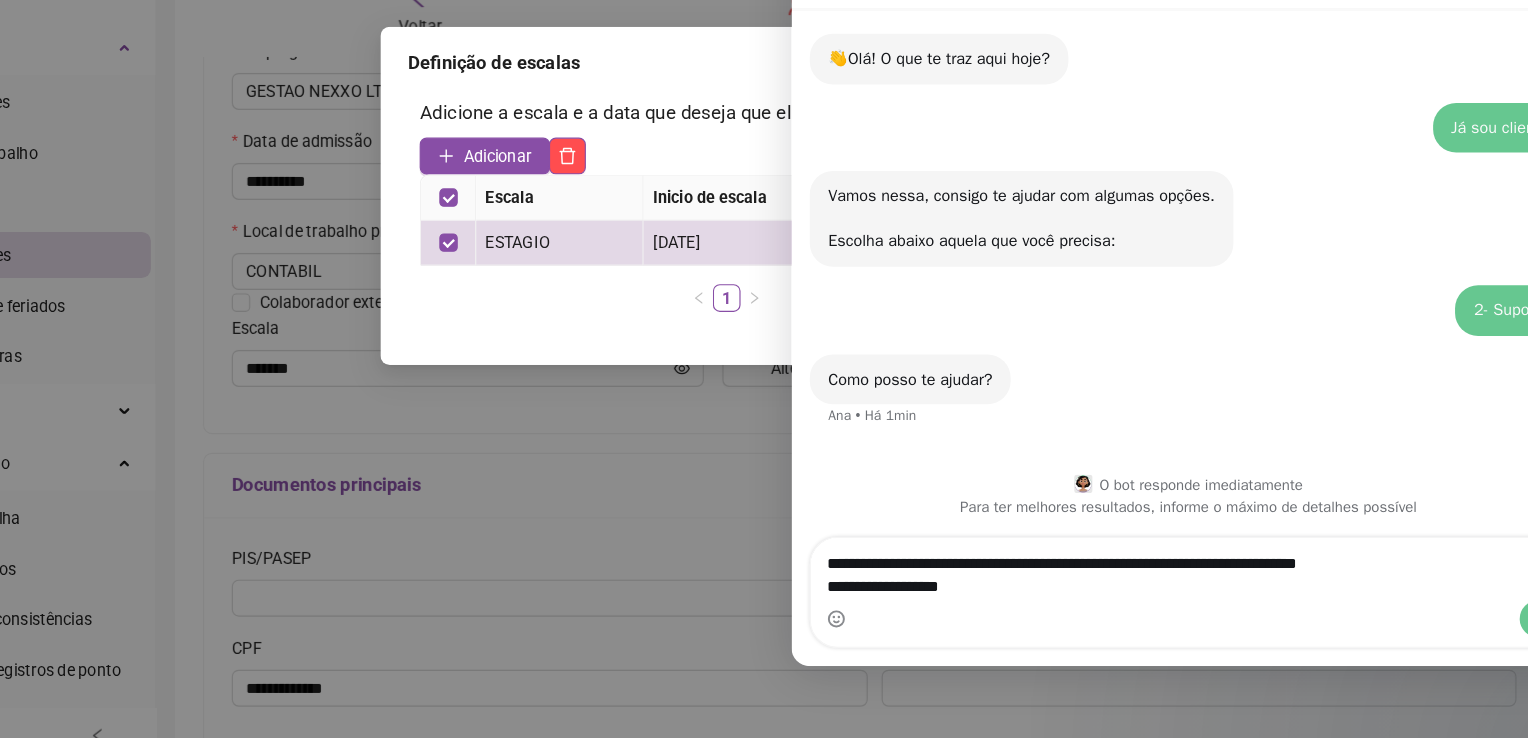 drag, startPoint x: 950, startPoint y: 502, endPoint x: 799, endPoint y: 462, distance: 156.20819 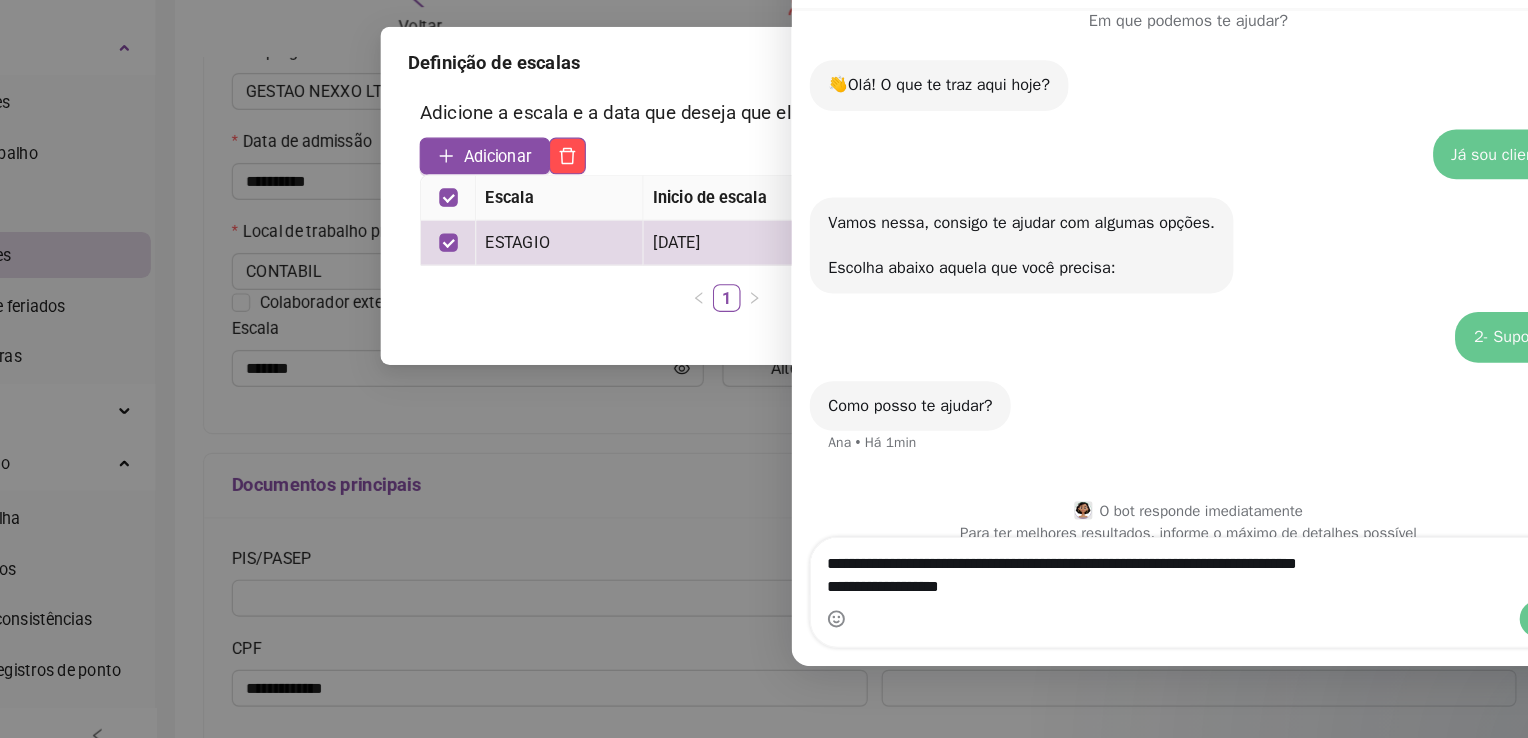 scroll, scrollTop: 0, scrollLeft: 0, axis: both 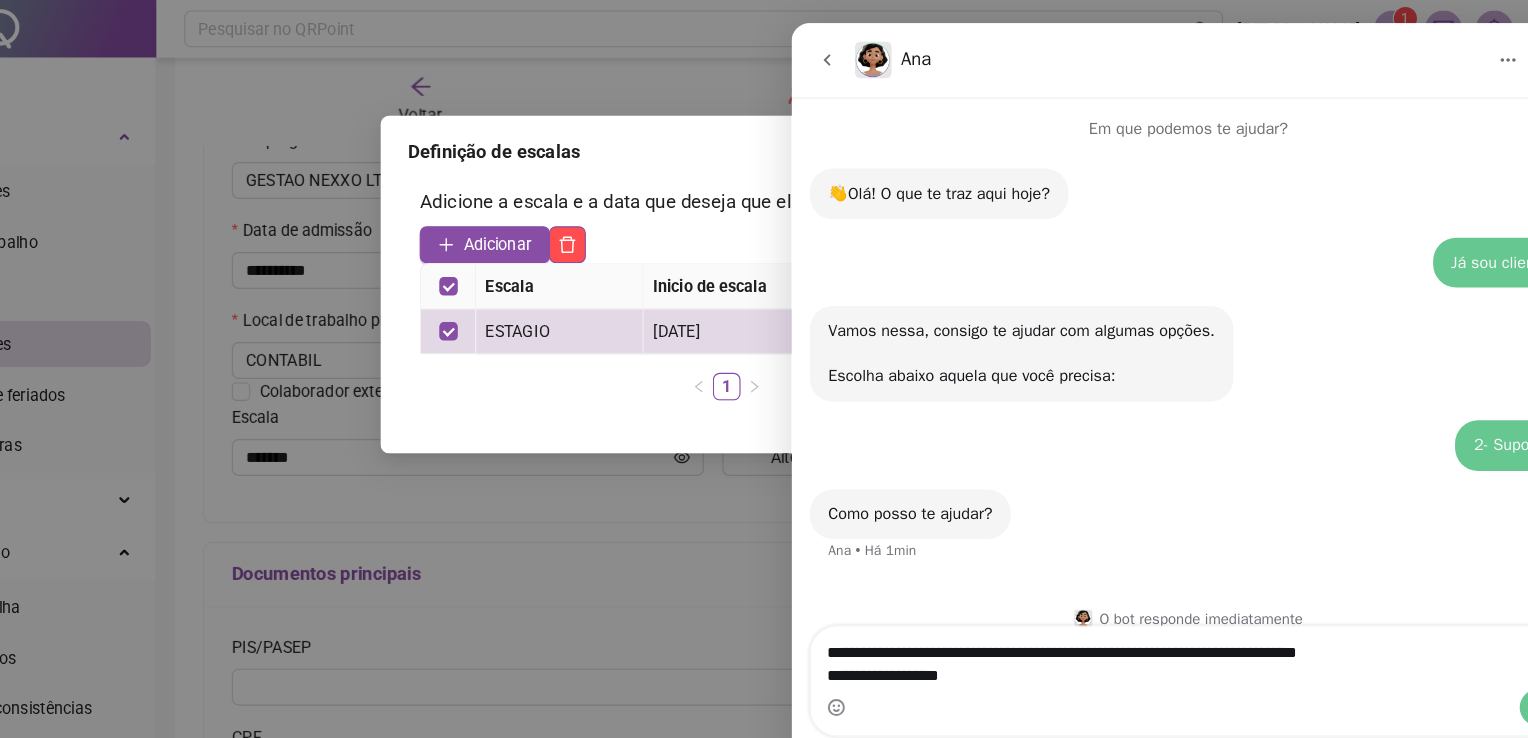 type on "**********" 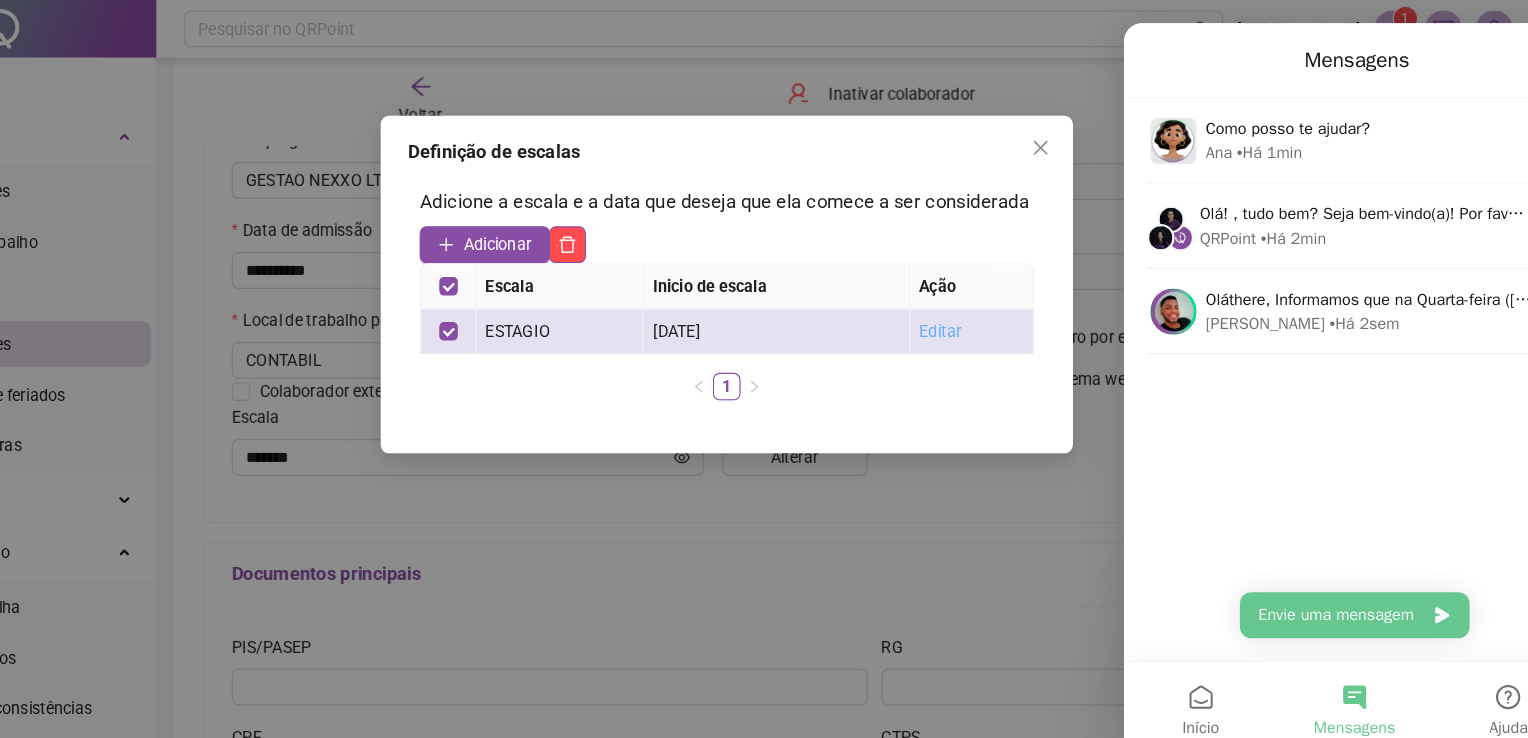 click on "Editar" at bounding box center [949, 287] 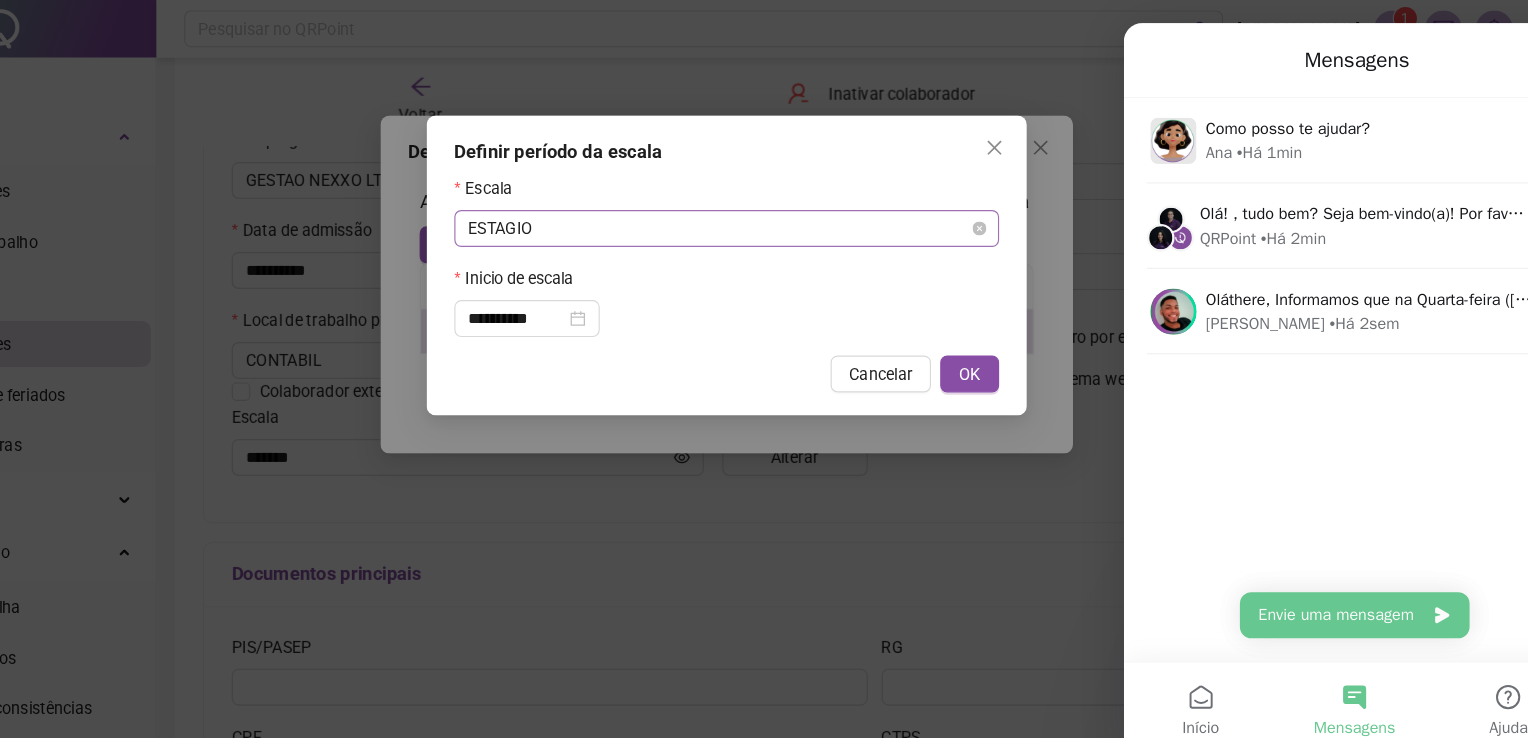click on "ESTAGIO" at bounding box center [764, 198] 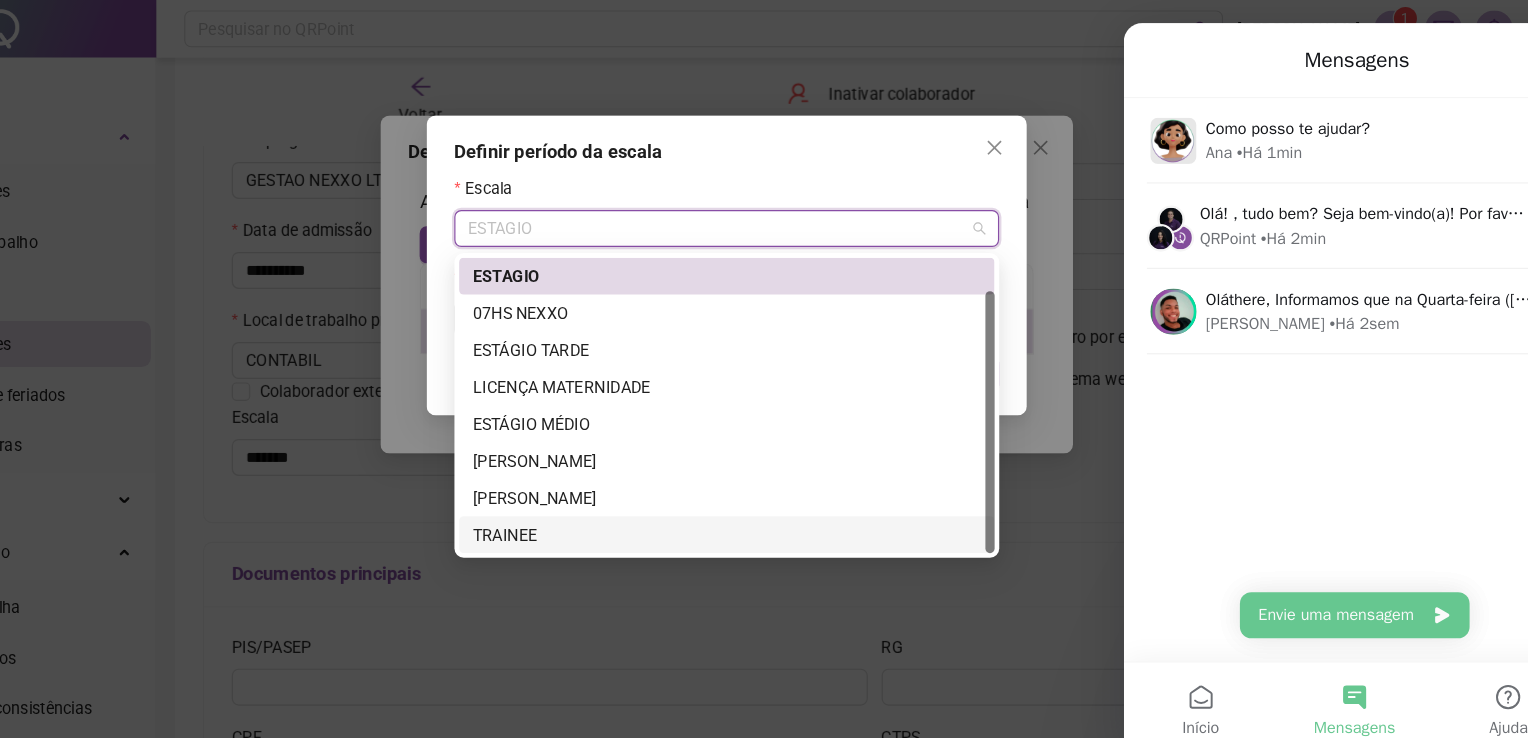 click on "TRAINEE" at bounding box center [764, 463] 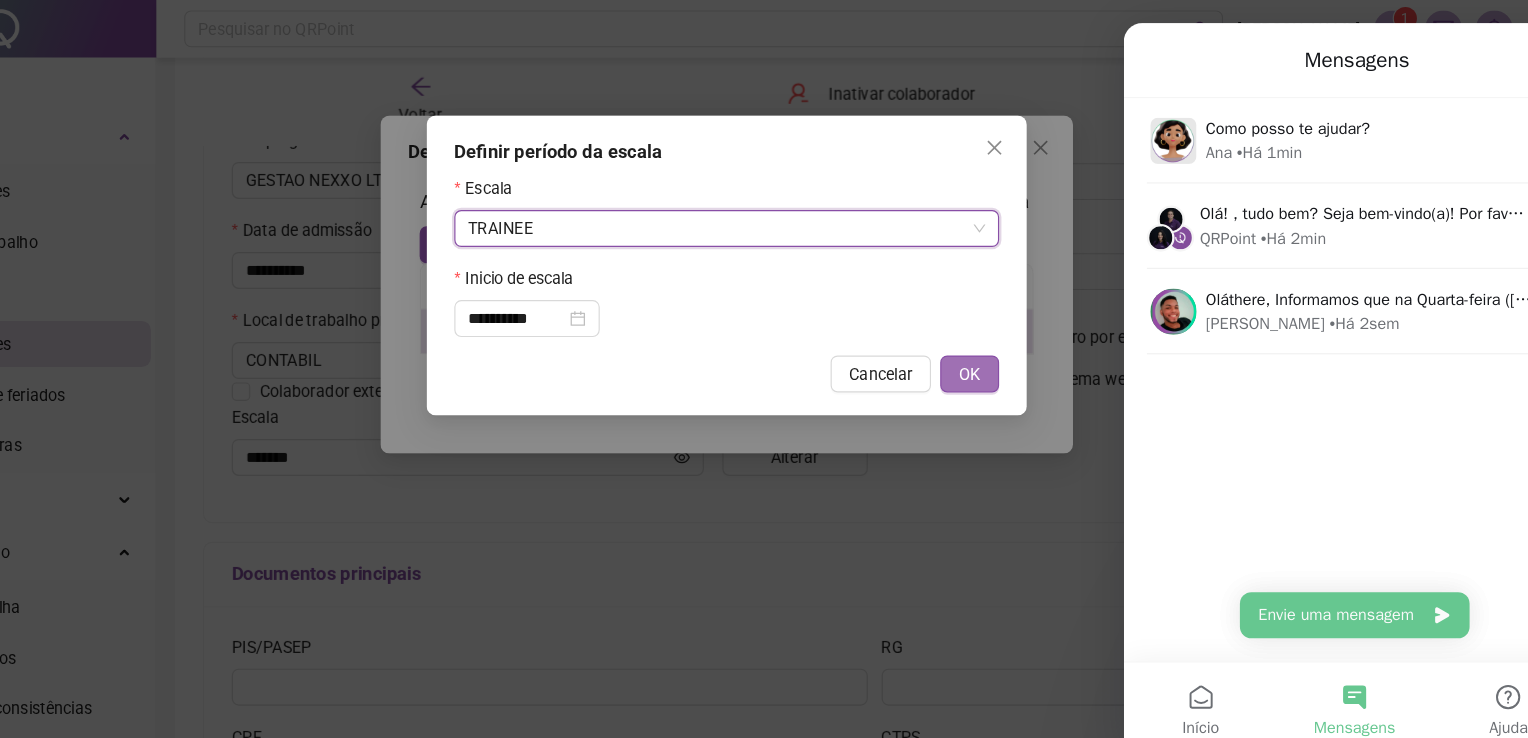 click on "OK" at bounding box center (974, 324) 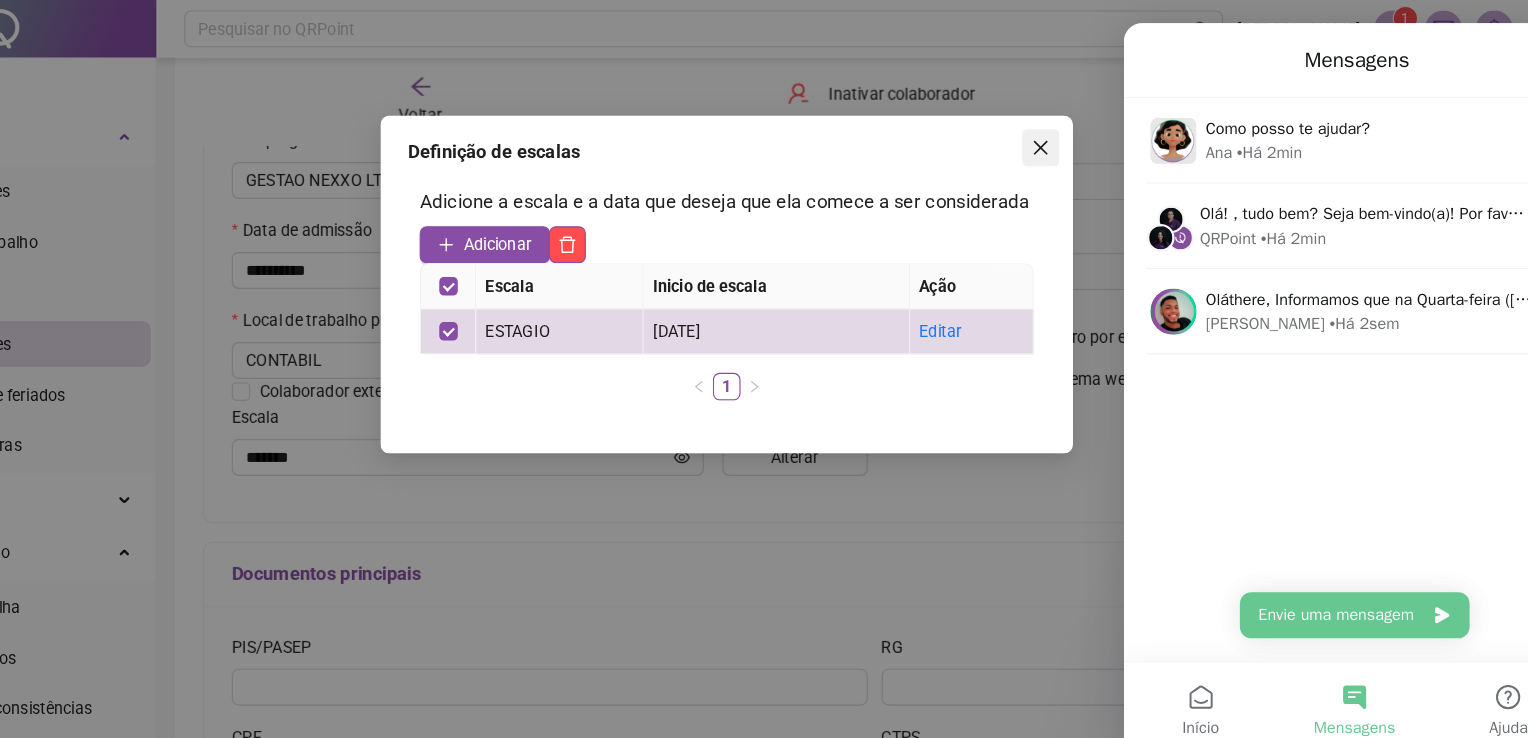 click at bounding box center (1036, 128) 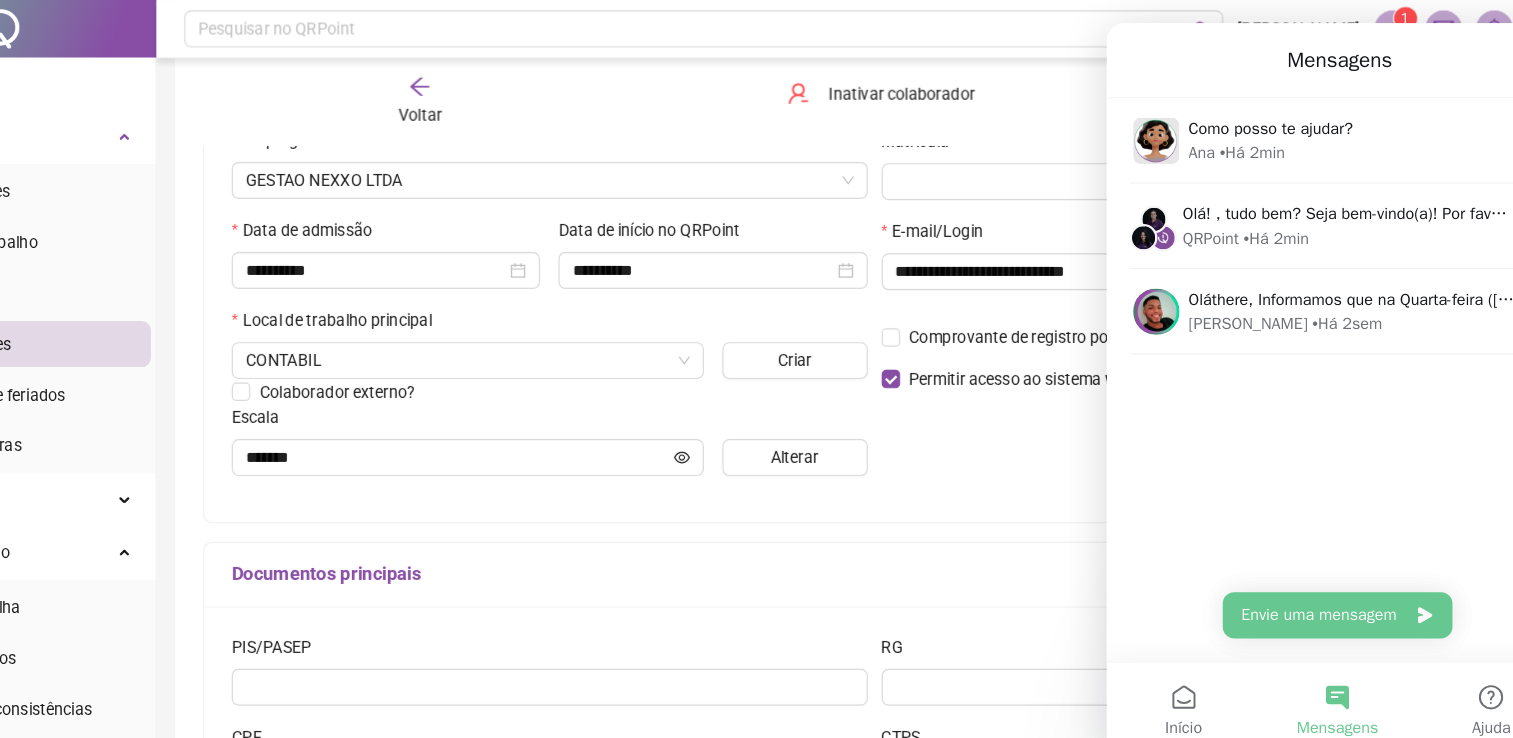 click on "Voltar" at bounding box center (498, 100) 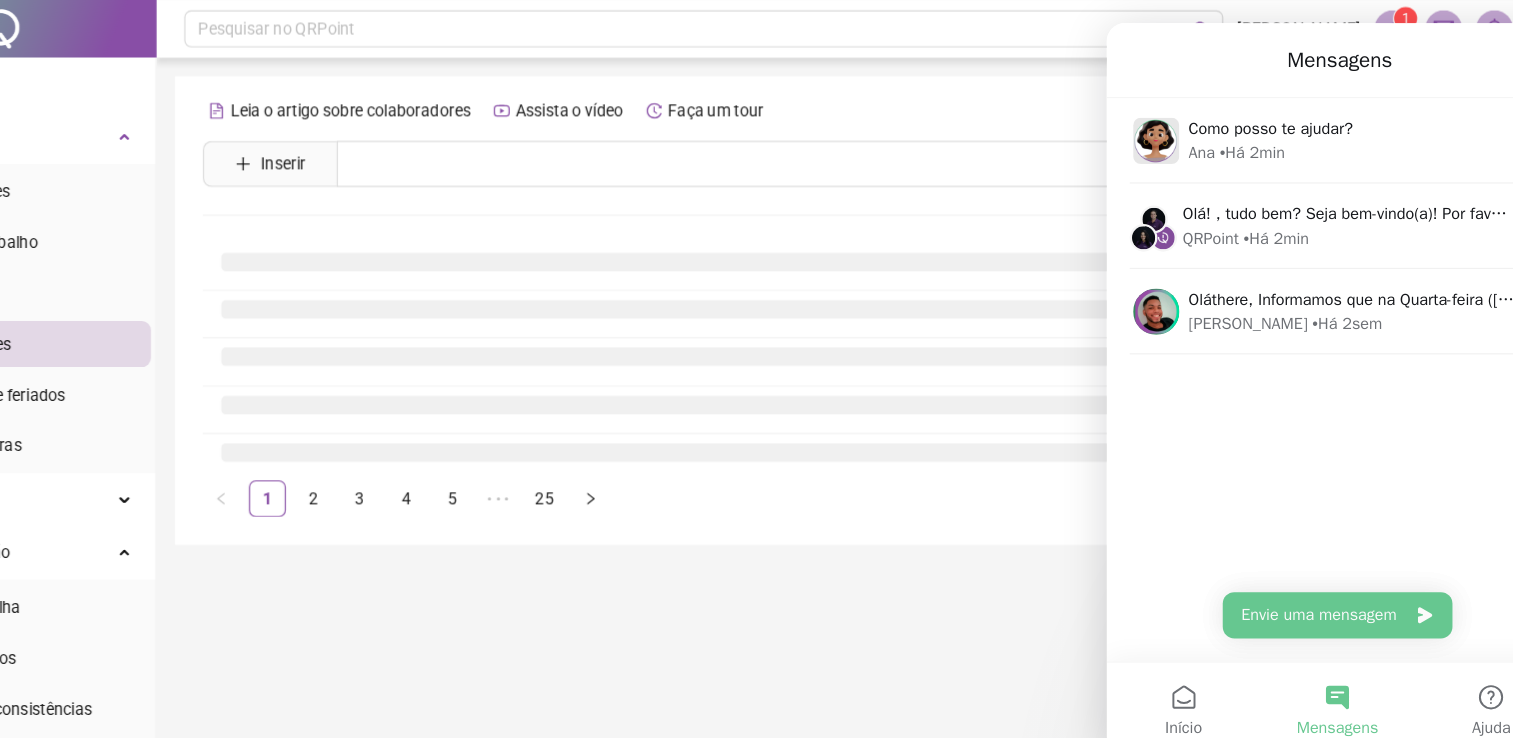 scroll, scrollTop: 0, scrollLeft: 0, axis: both 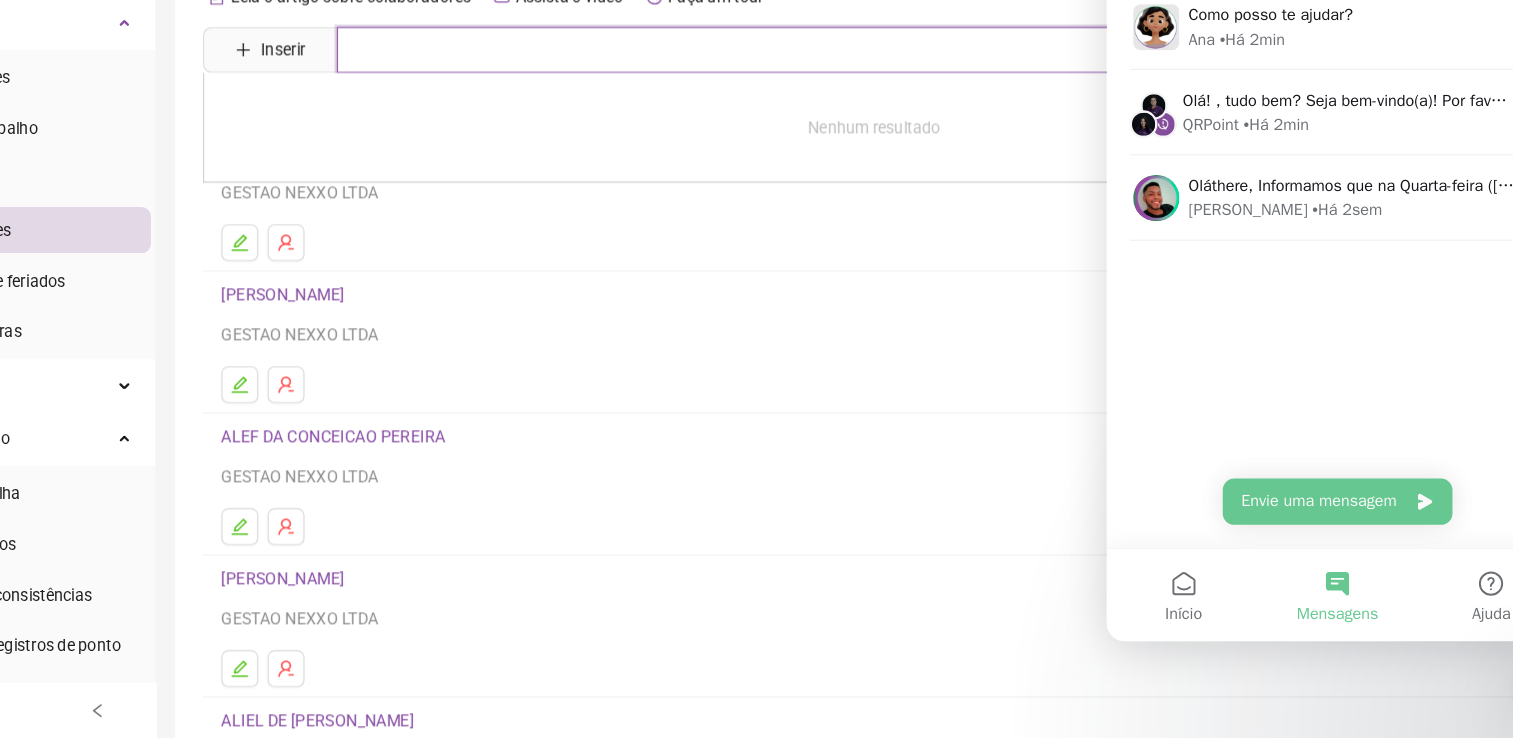 click at bounding box center (906, 142) 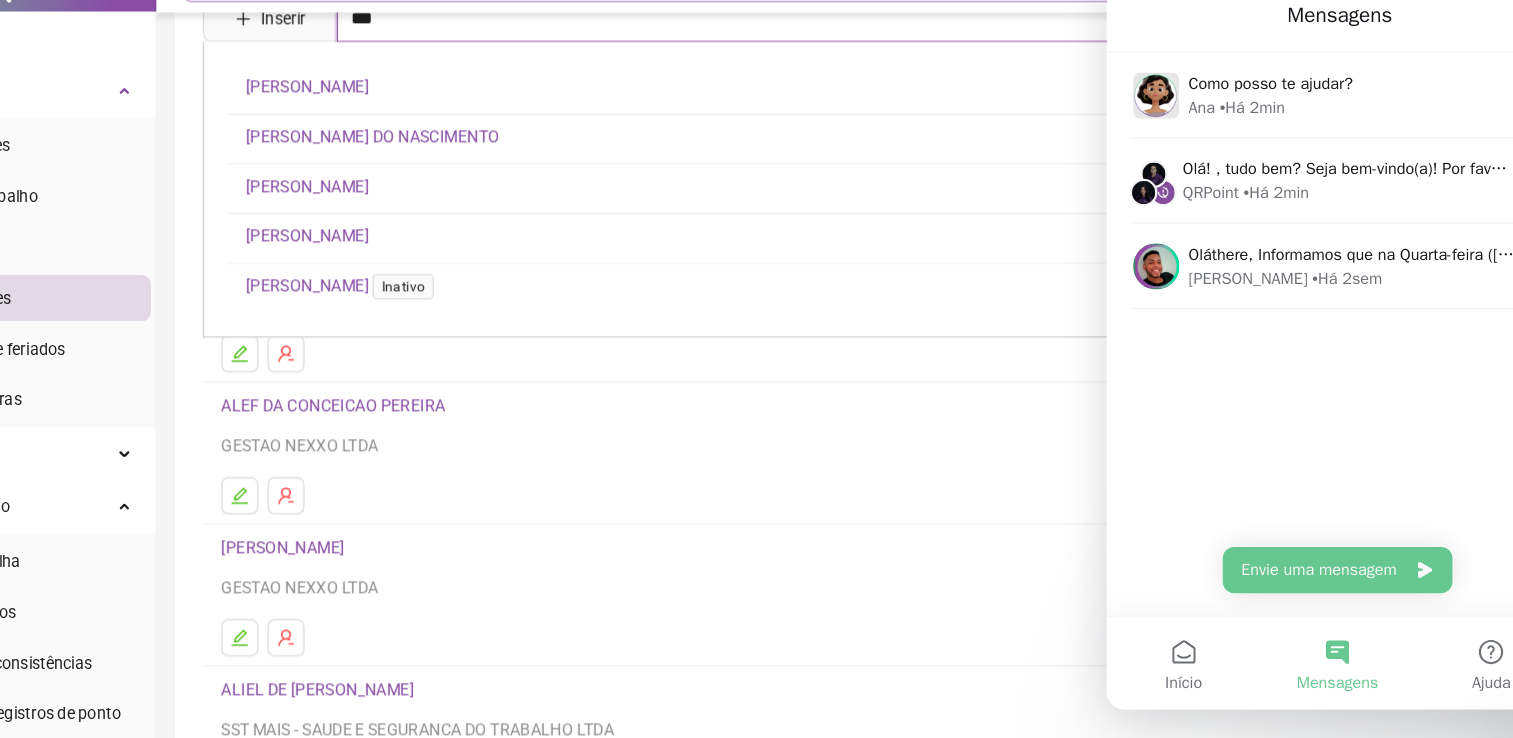 scroll, scrollTop: 86, scrollLeft: 0, axis: vertical 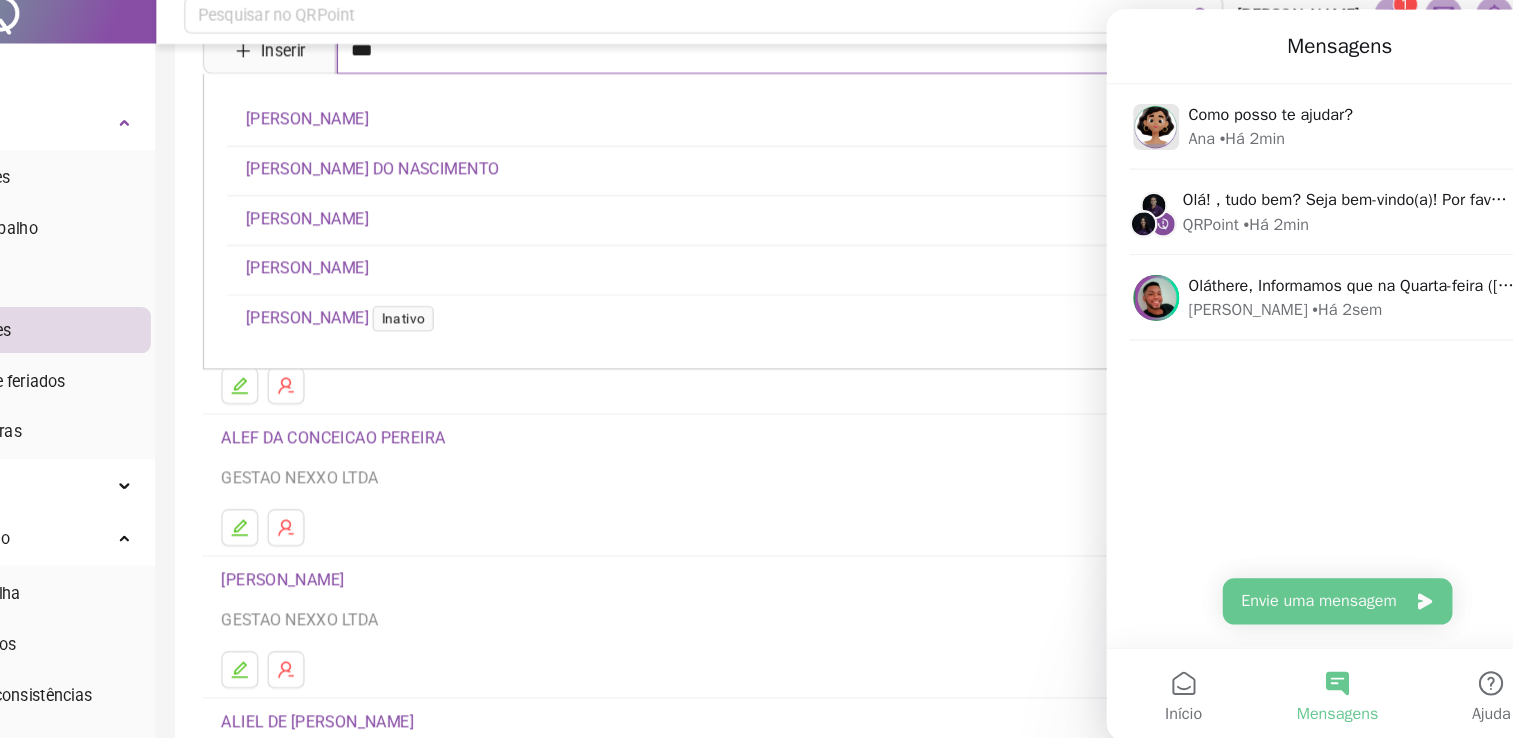 click on "***" at bounding box center [906, 56] 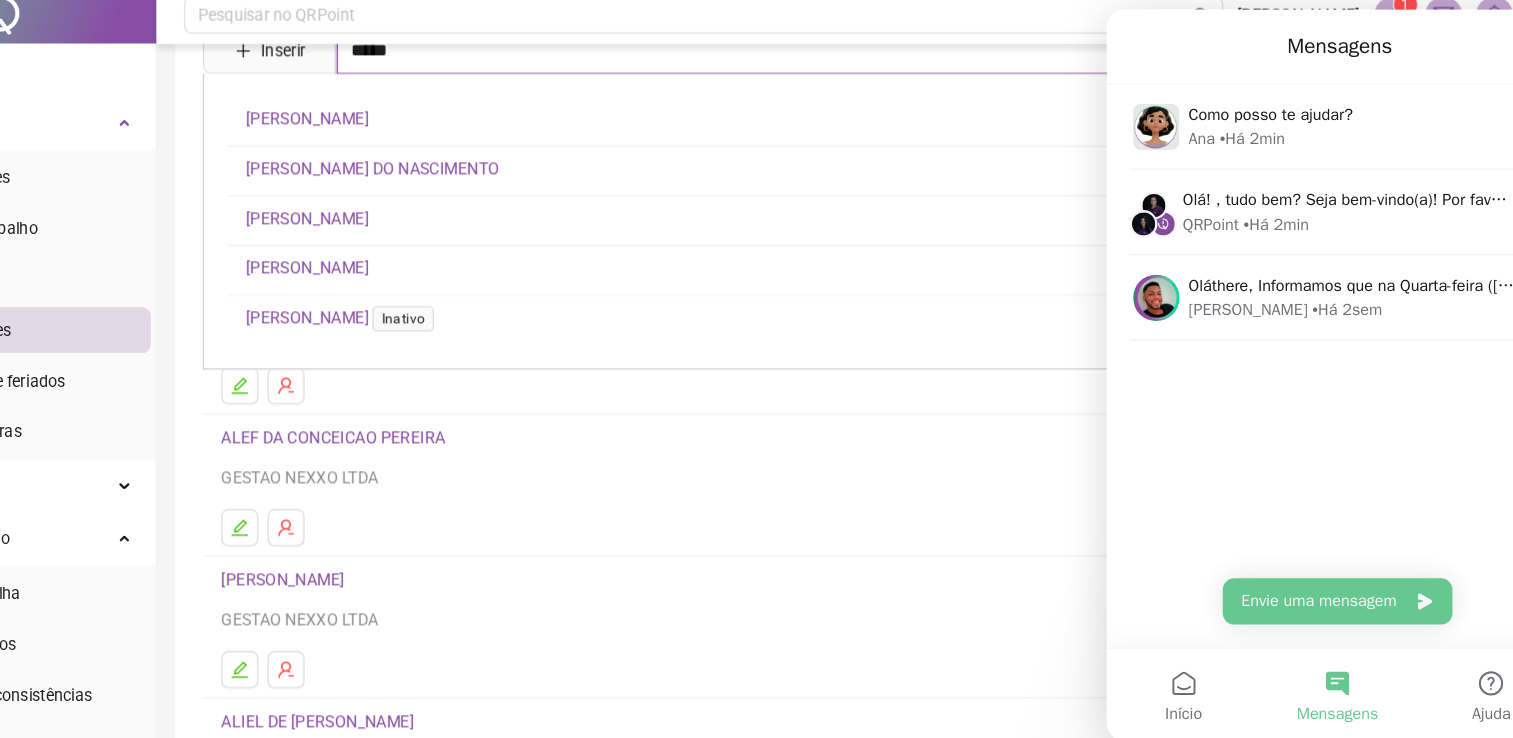 type on "*****" 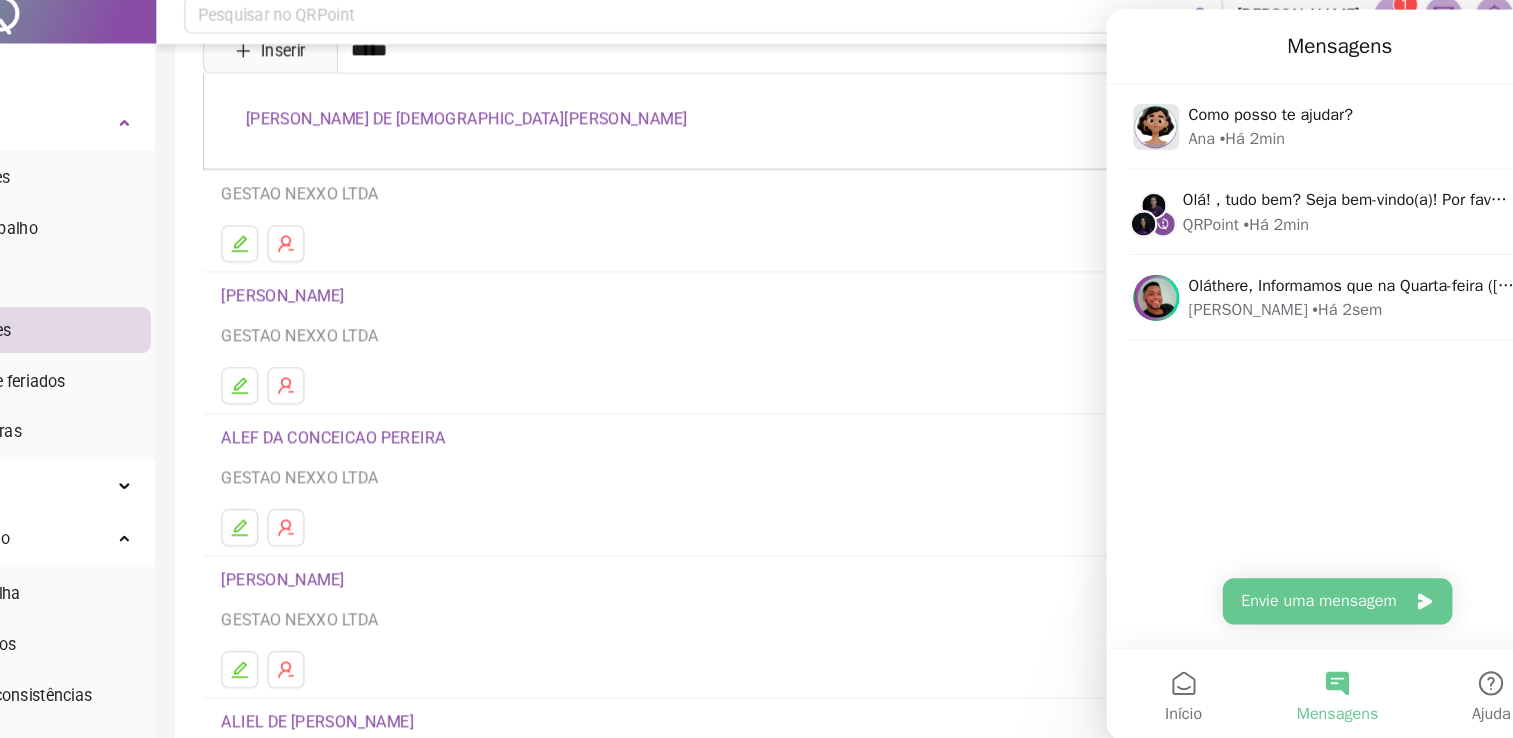 click on "[PERSON_NAME] DE [DEMOGRAPHIC_DATA][PERSON_NAME]" at bounding box center (538, 115) 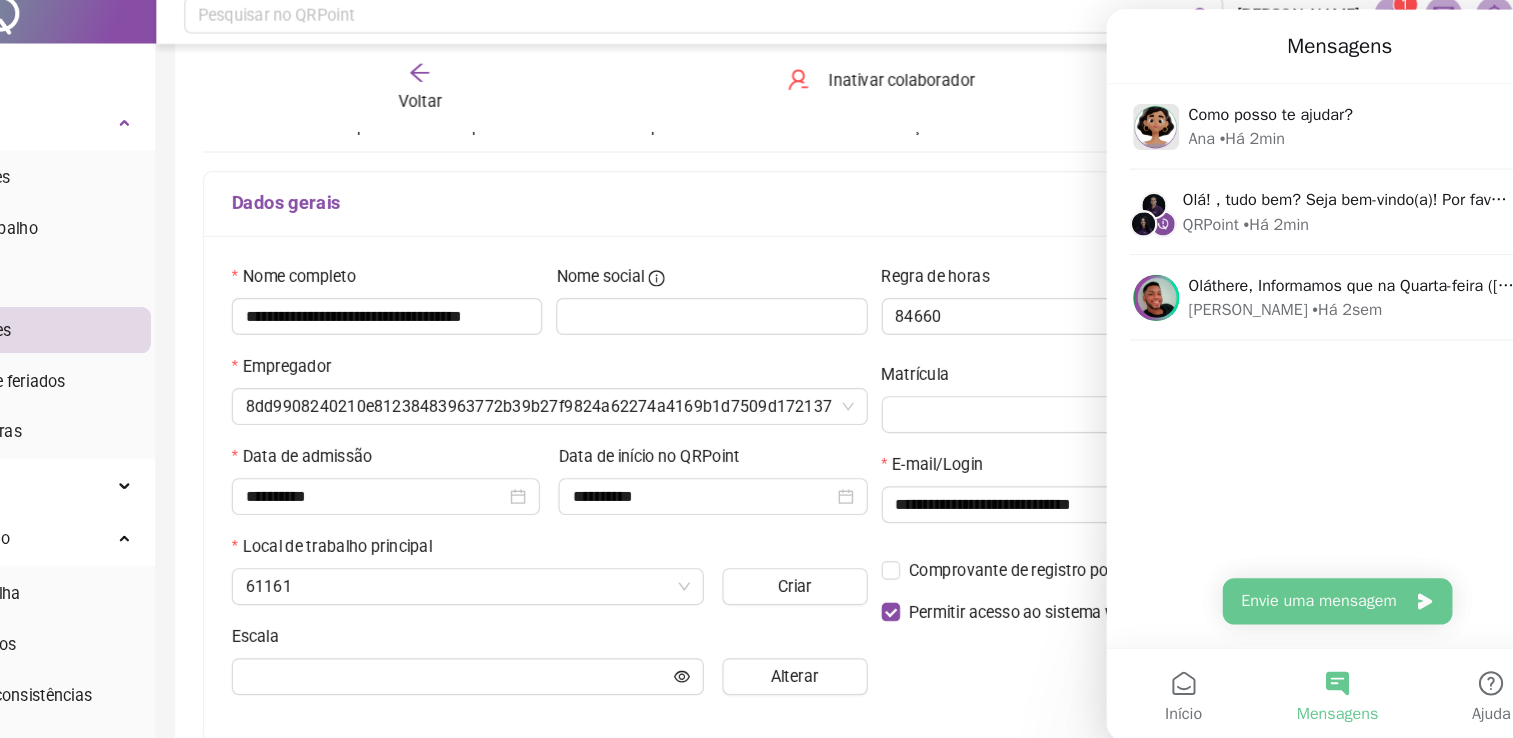 scroll, scrollTop: 96, scrollLeft: 0, axis: vertical 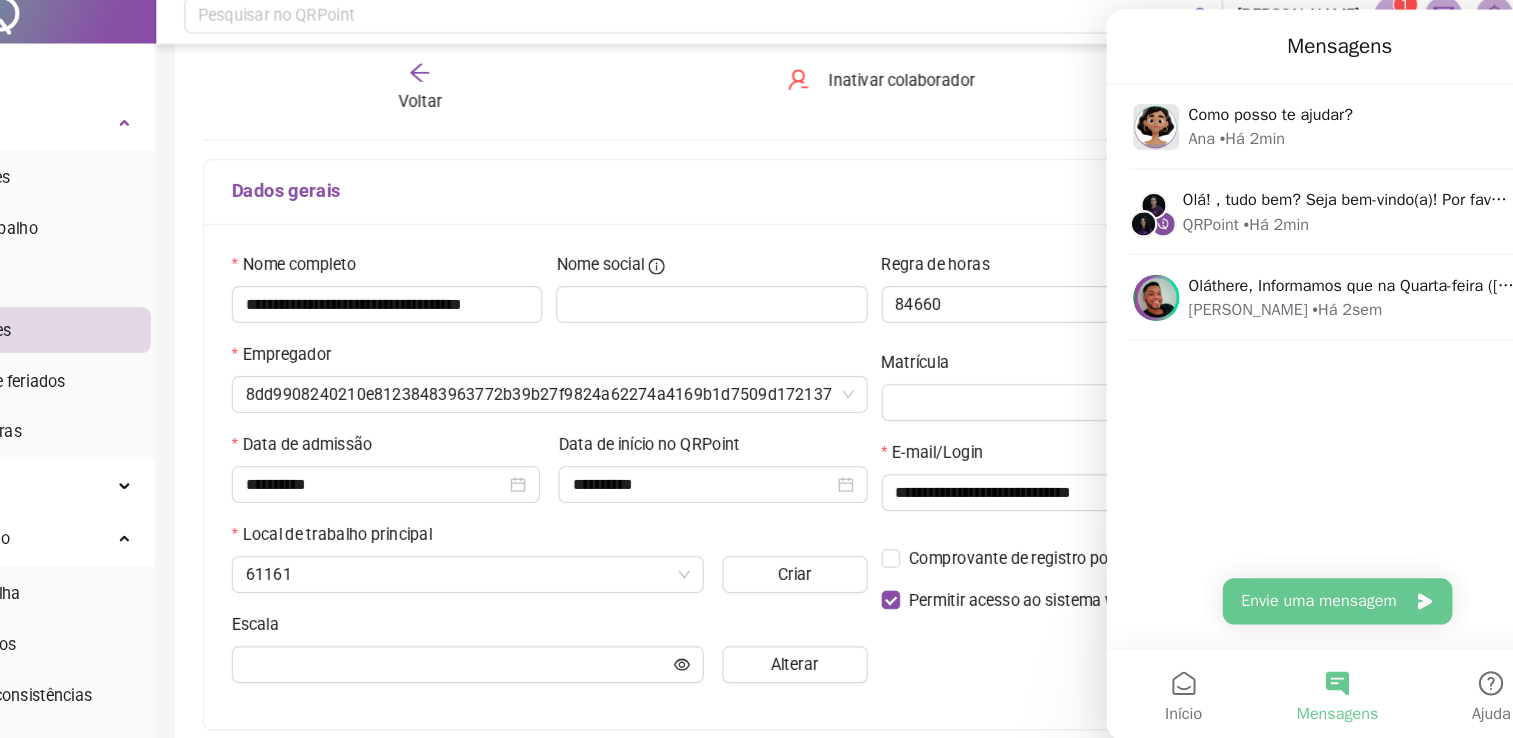 type on "*********" 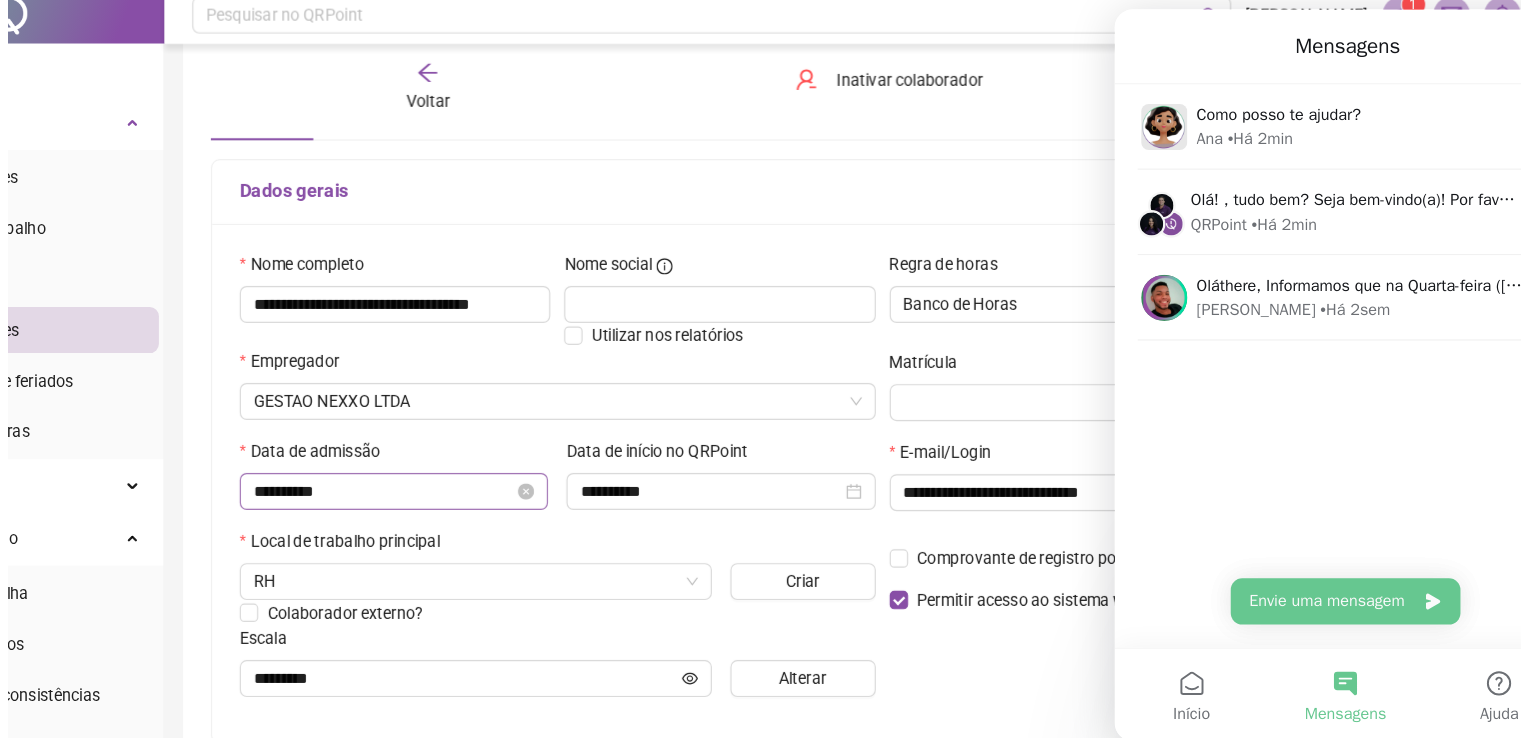 scroll, scrollTop: 96, scrollLeft: 0, axis: vertical 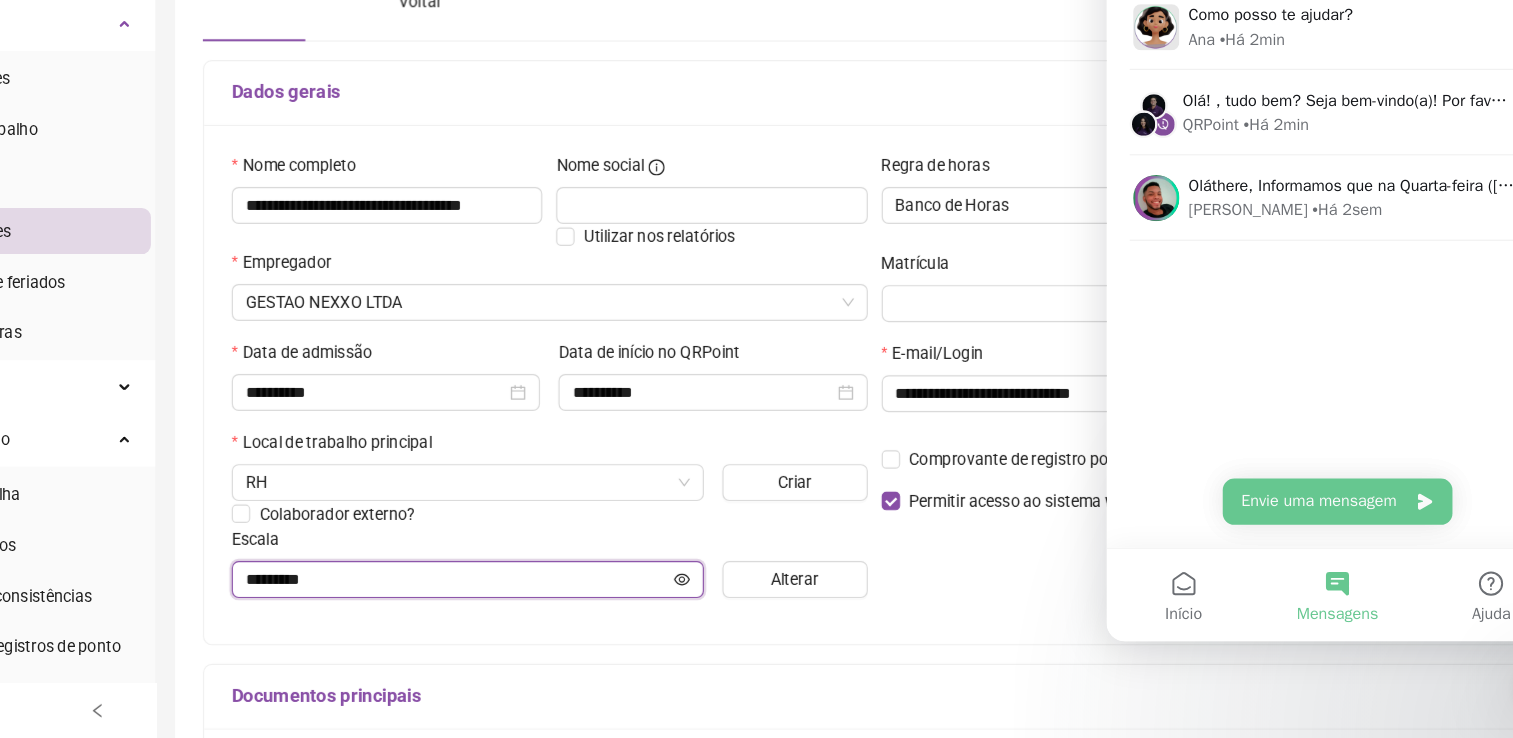 click on "*********" at bounding box center (530, 600) 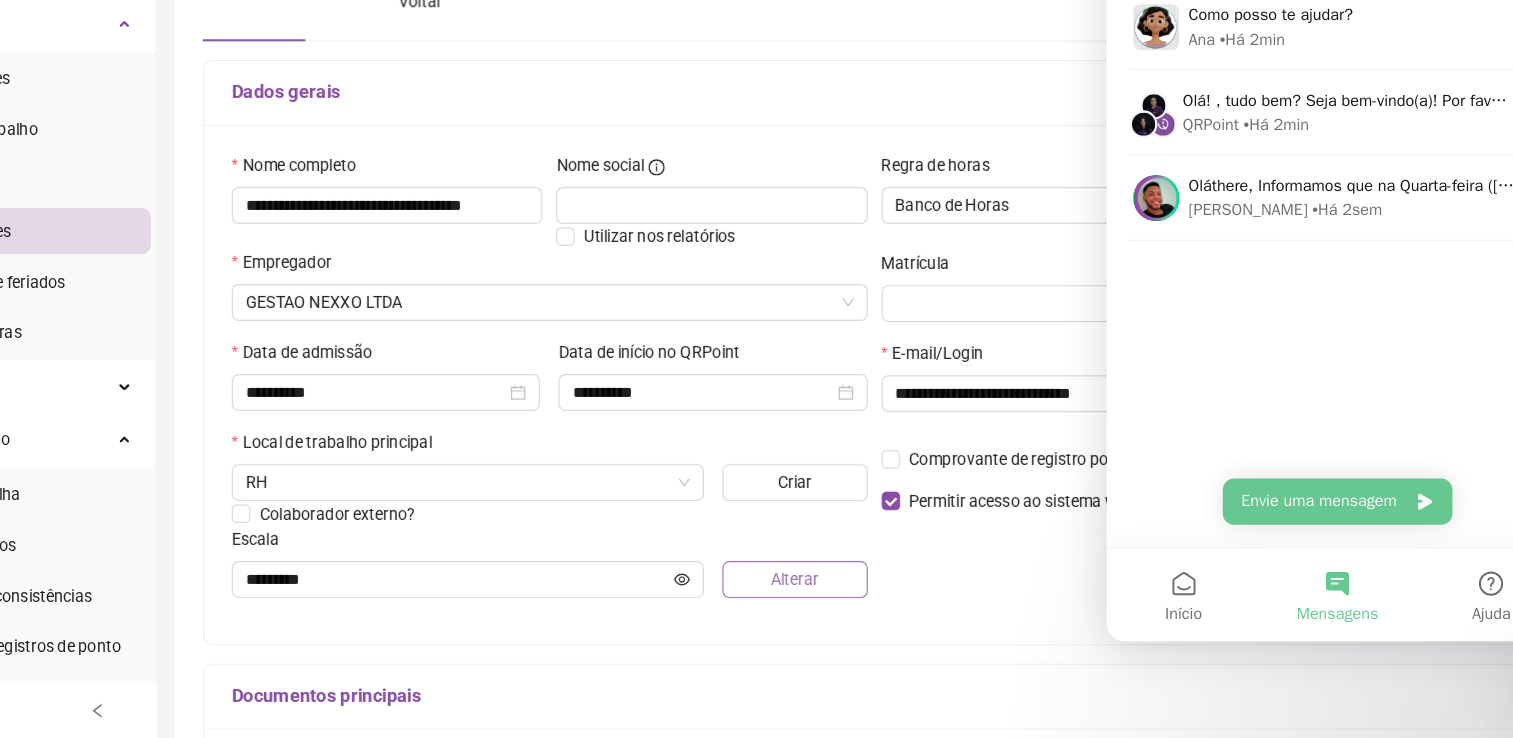 click on "Alterar" at bounding box center [823, 600] 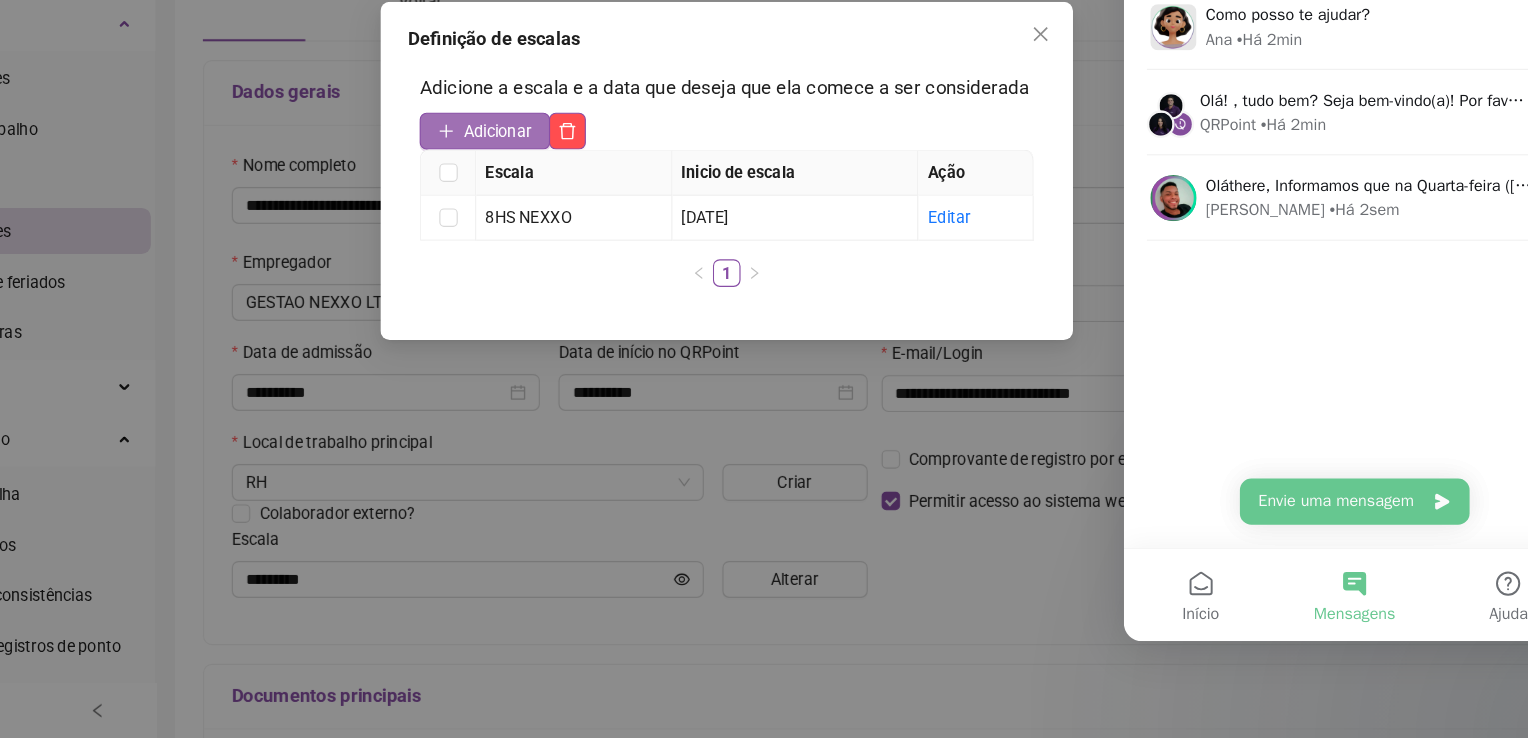 click on "Adicionar" at bounding box center (554, 212) 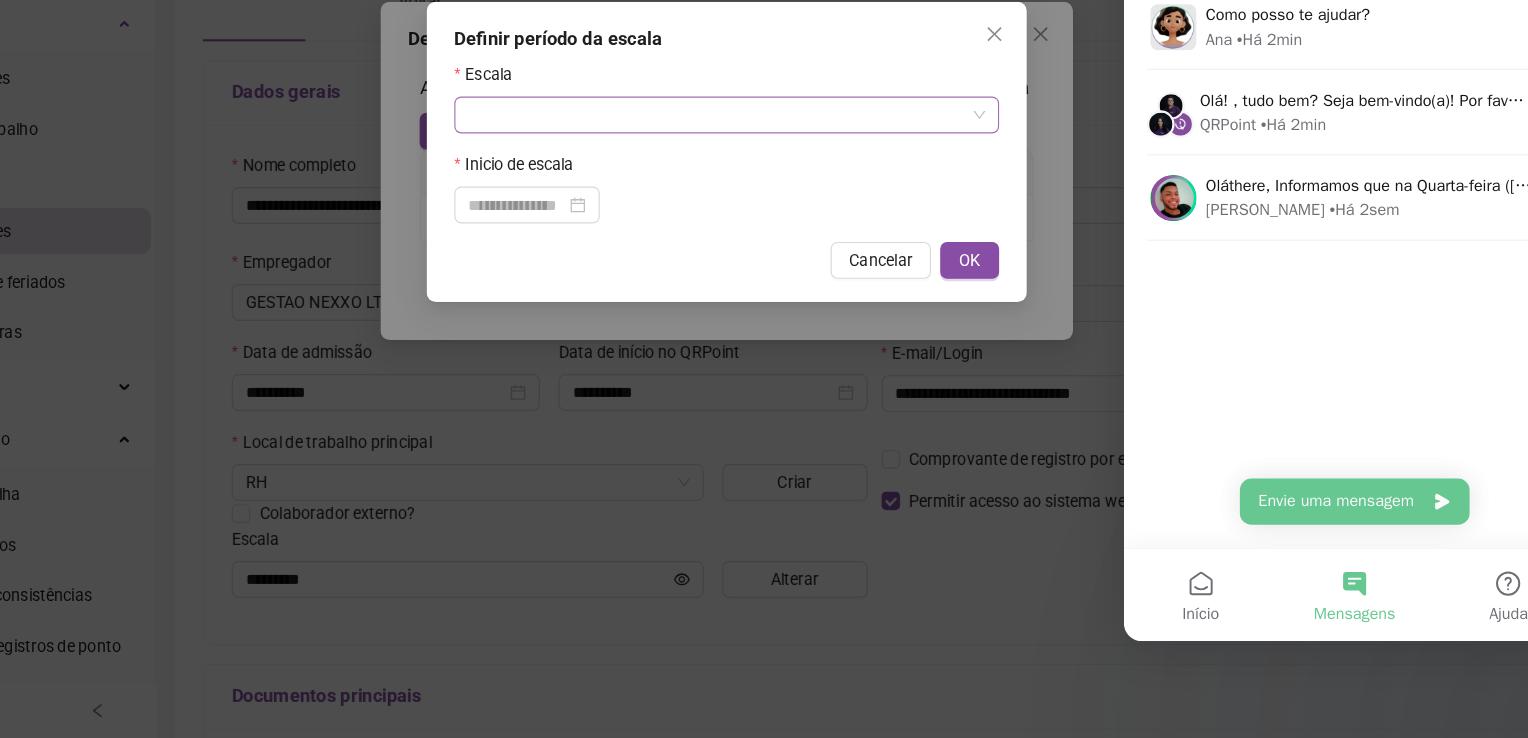 click at bounding box center [758, 198] 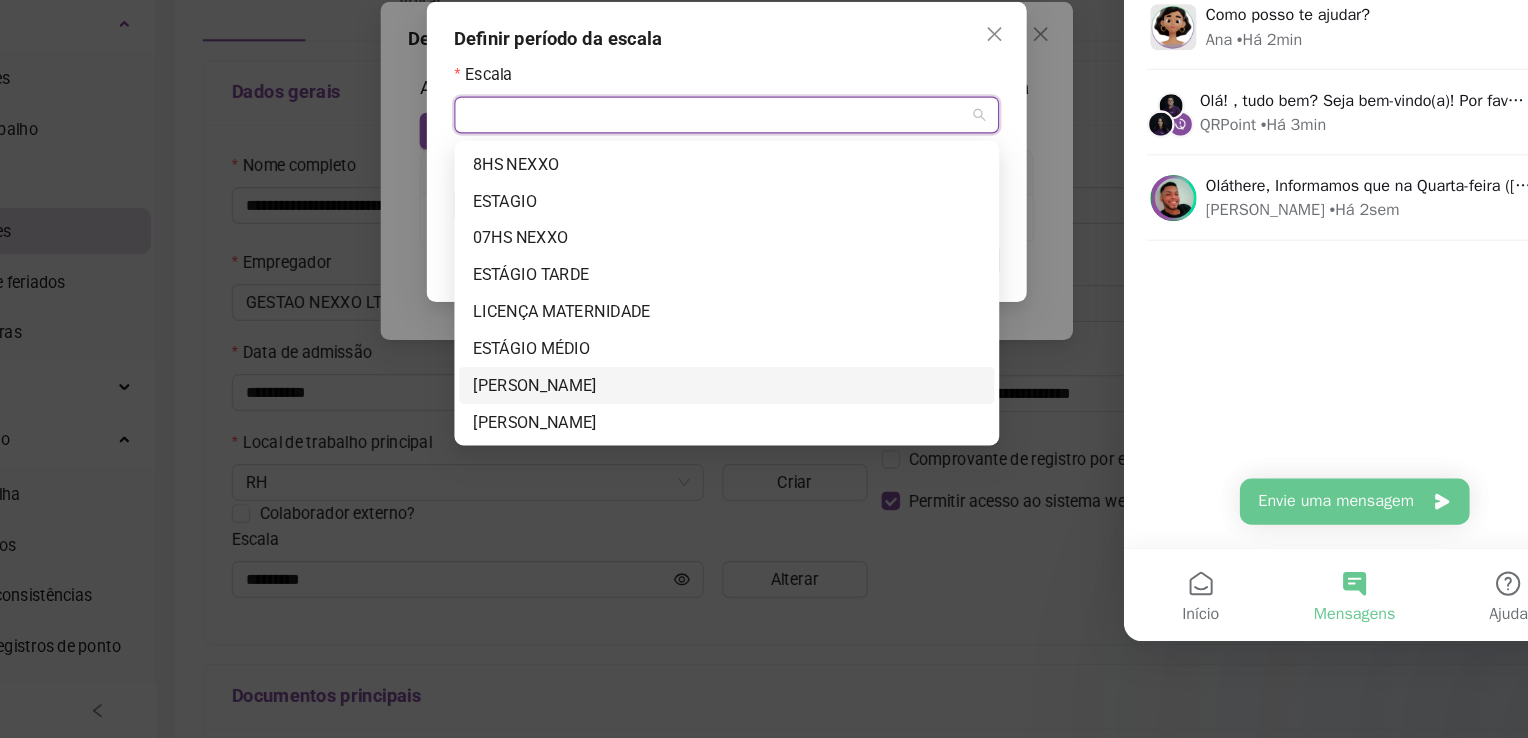 click on "LUCIANA" at bounding box center [764, 432] 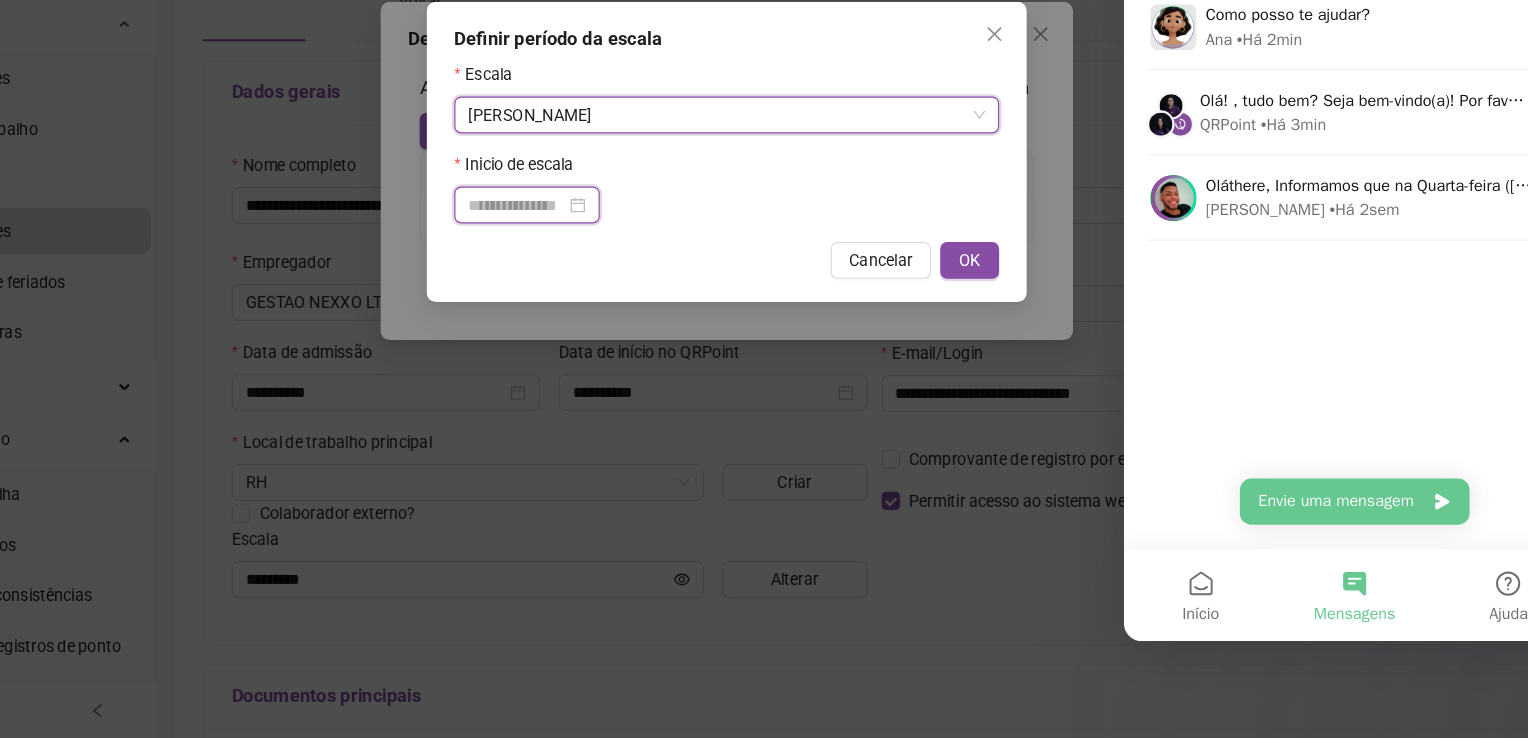 click at bounding box center [582, 276] 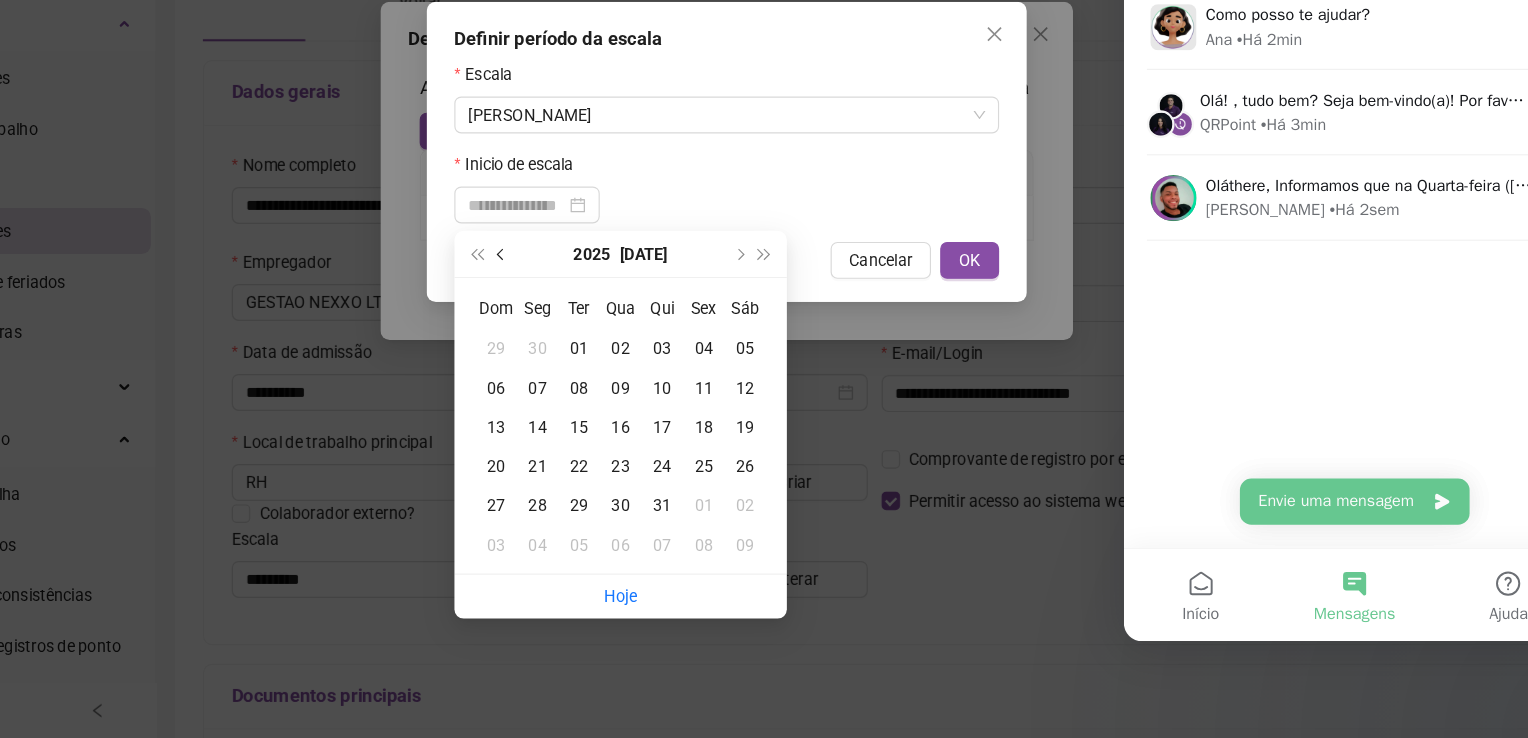 click at bounding box center (569, 318) 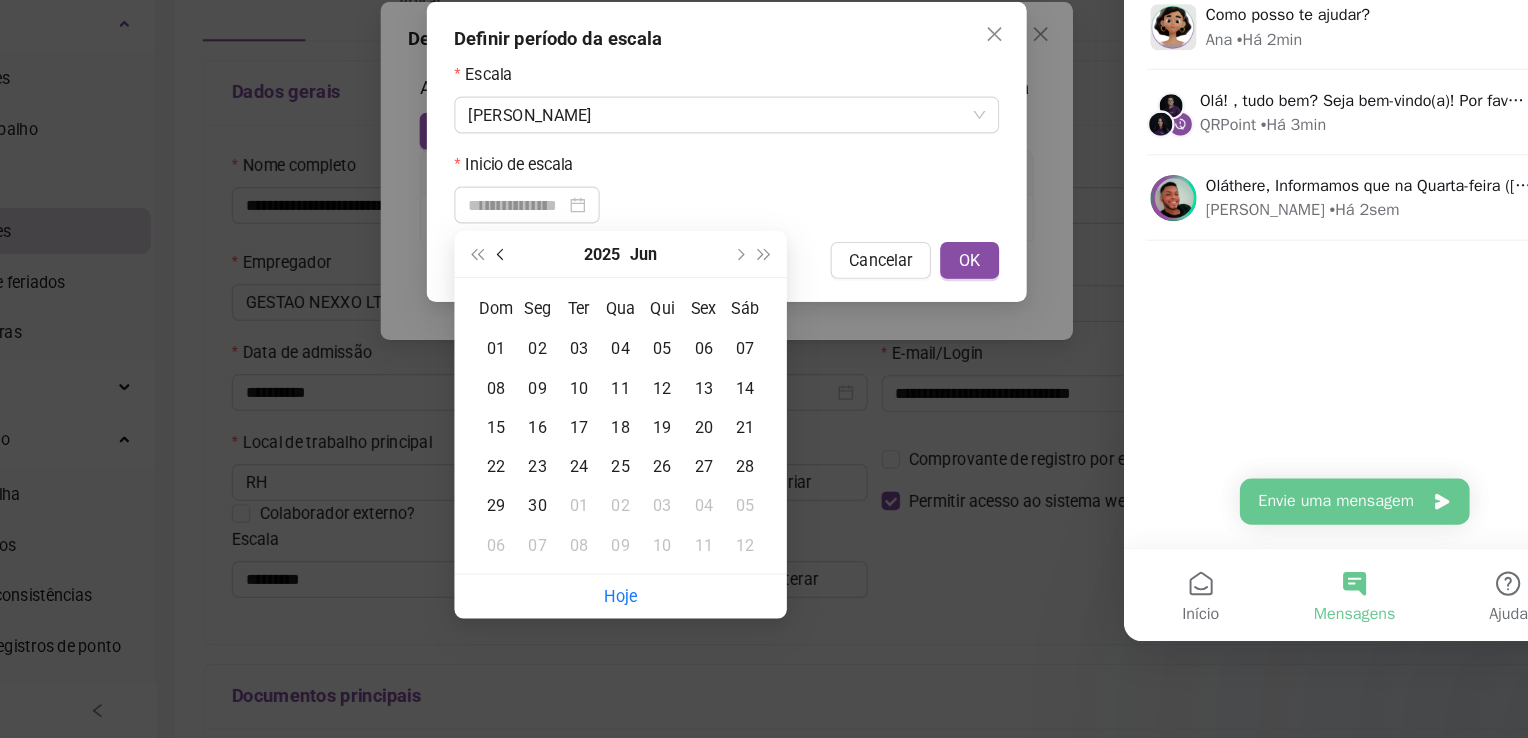 click at bounding box center [569, 318] 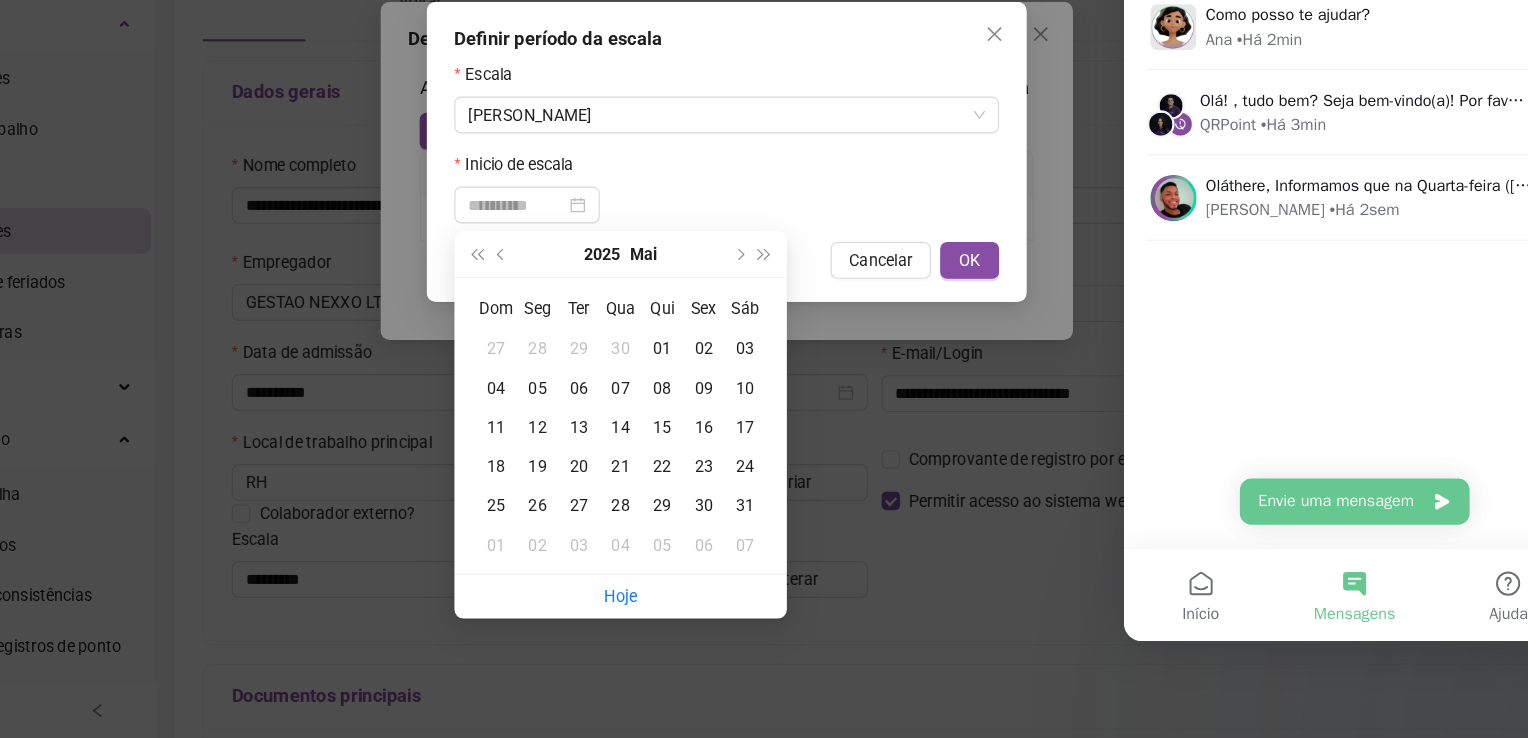 type on "**********" 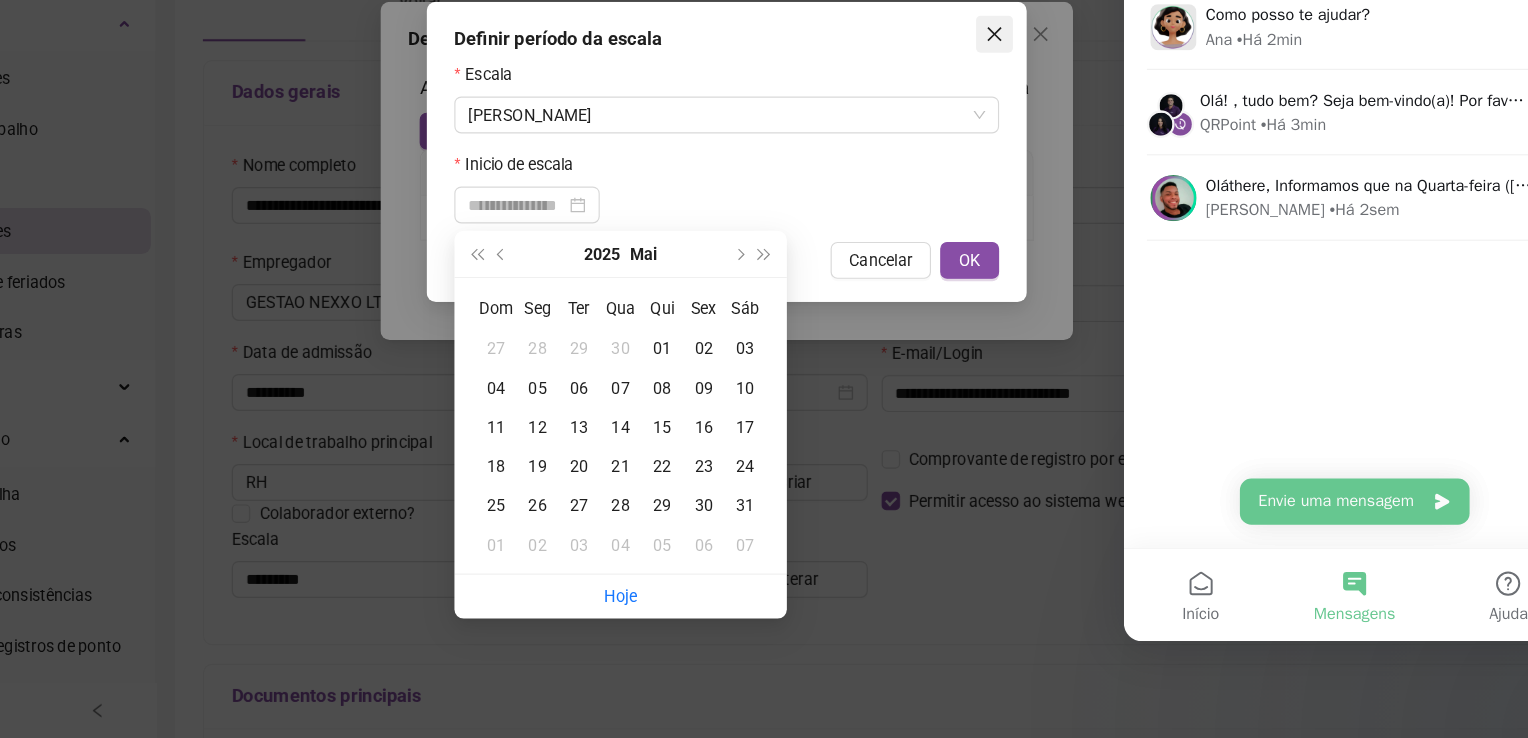 click 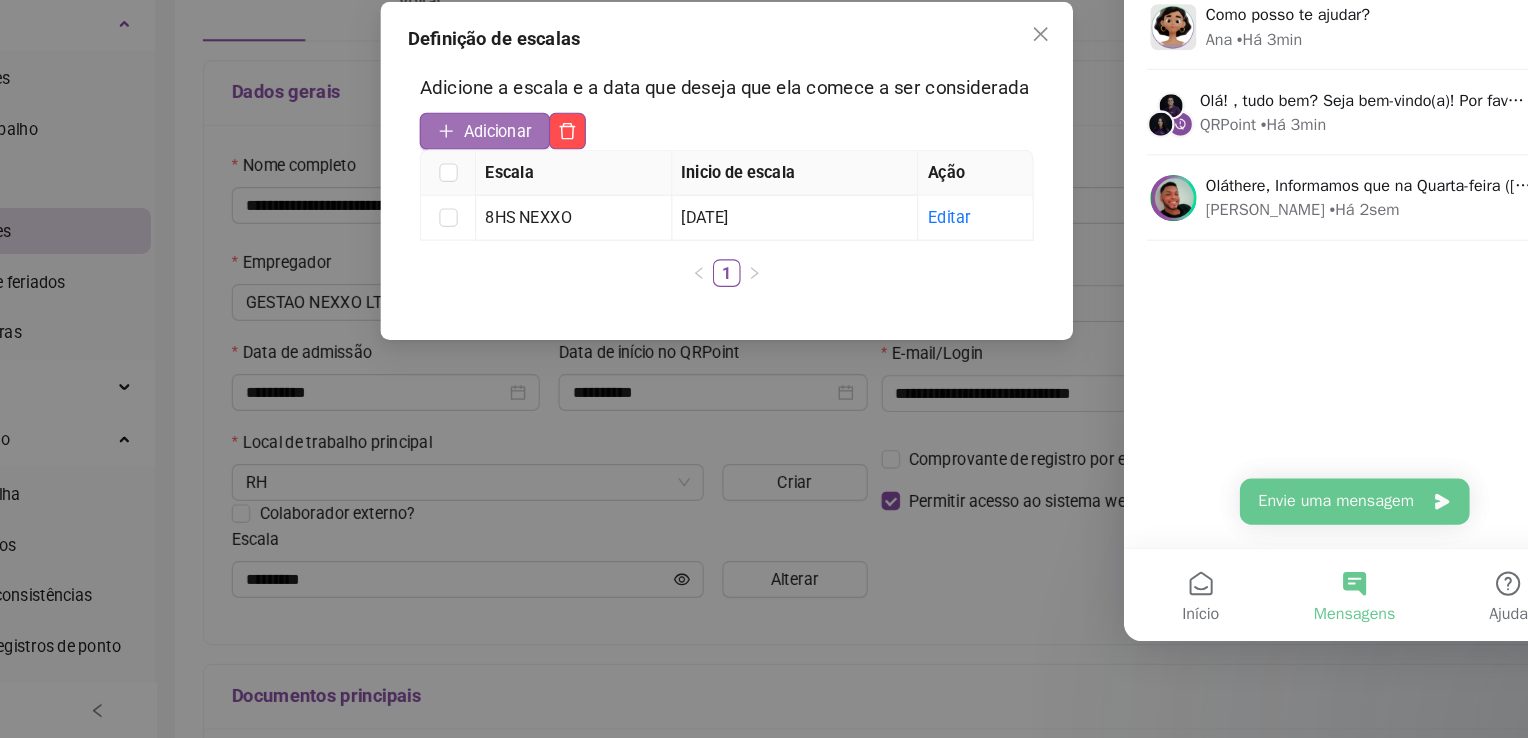 click on "Adicionar" at bounding box center (565, 212) 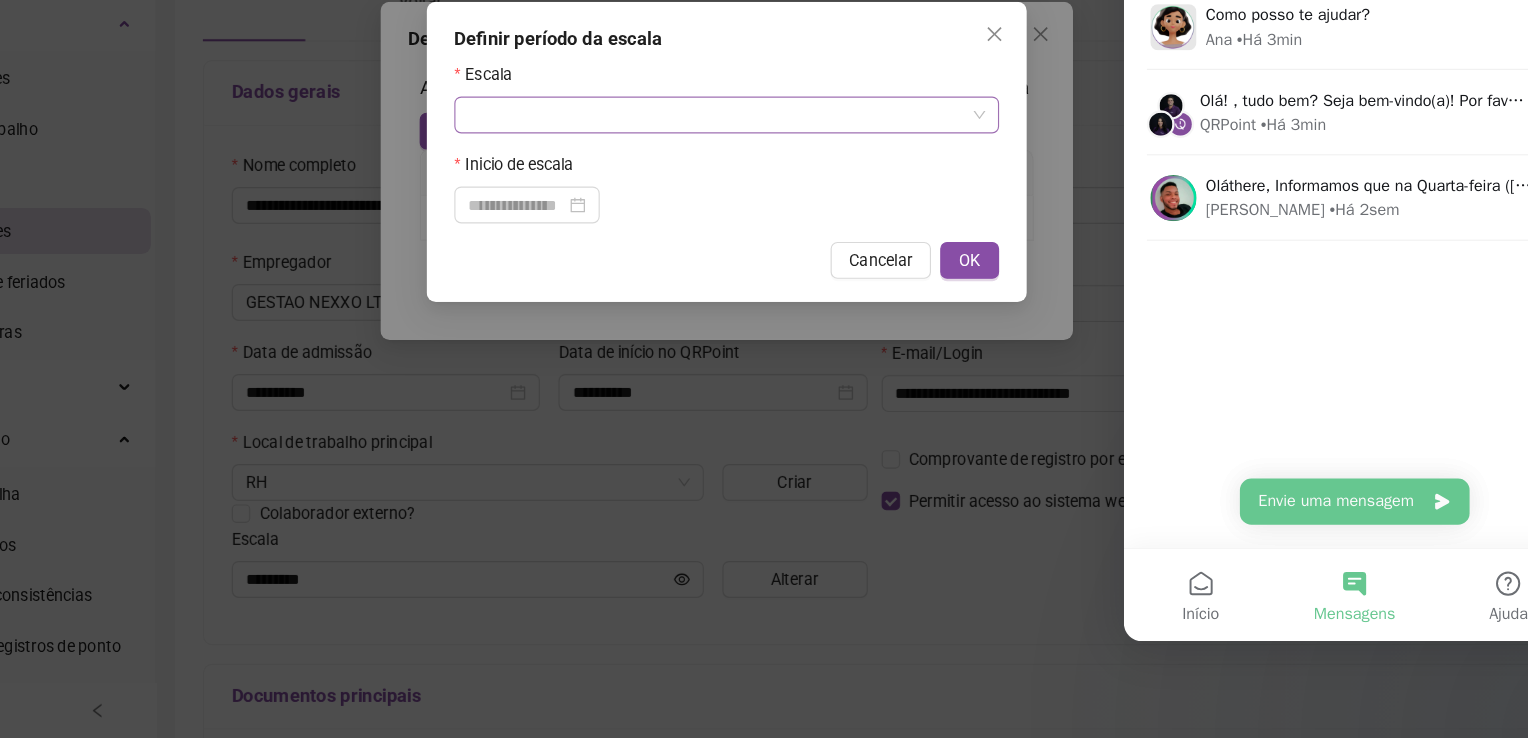 click at bounding box center (758, 198) 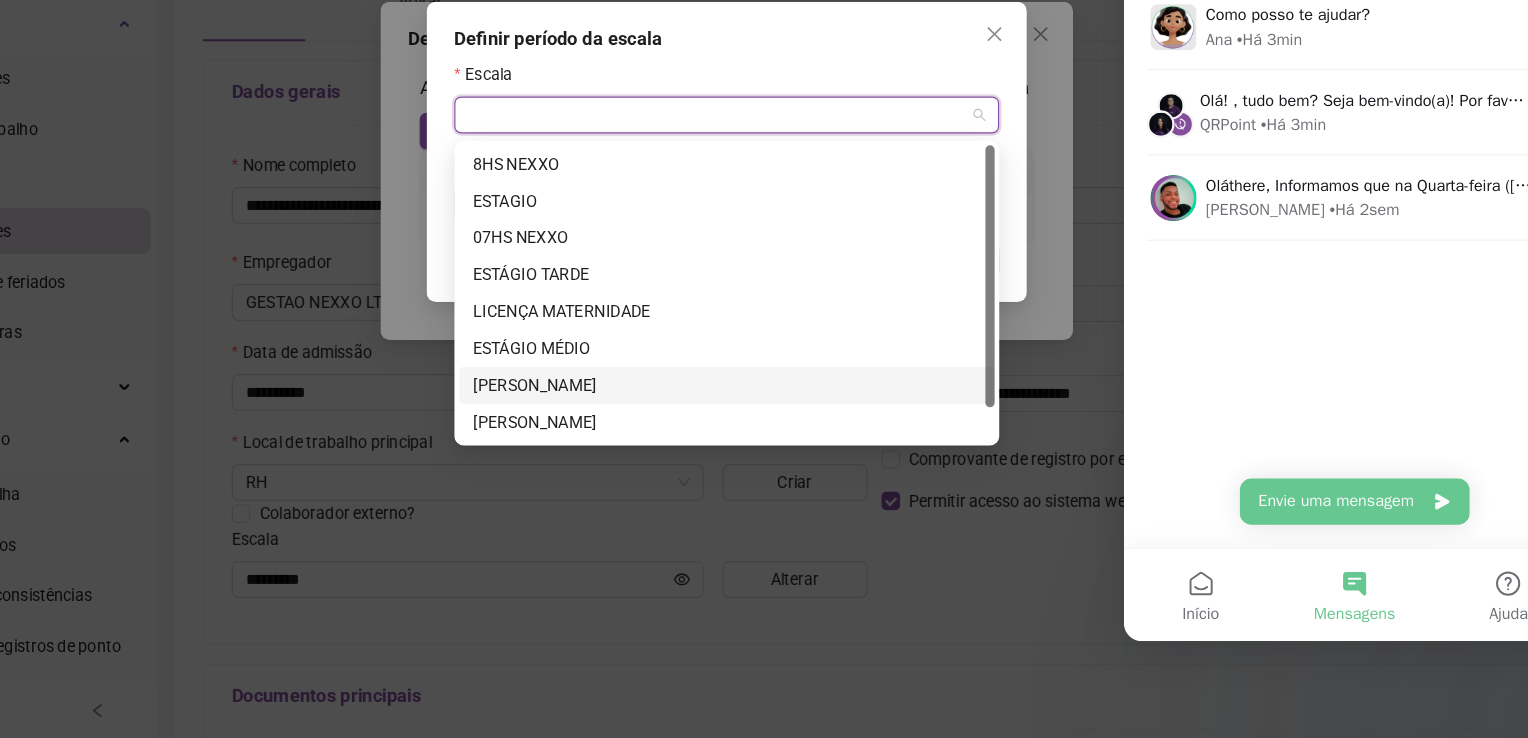 click on "LUCIANA" at bounding box center (764, 432) 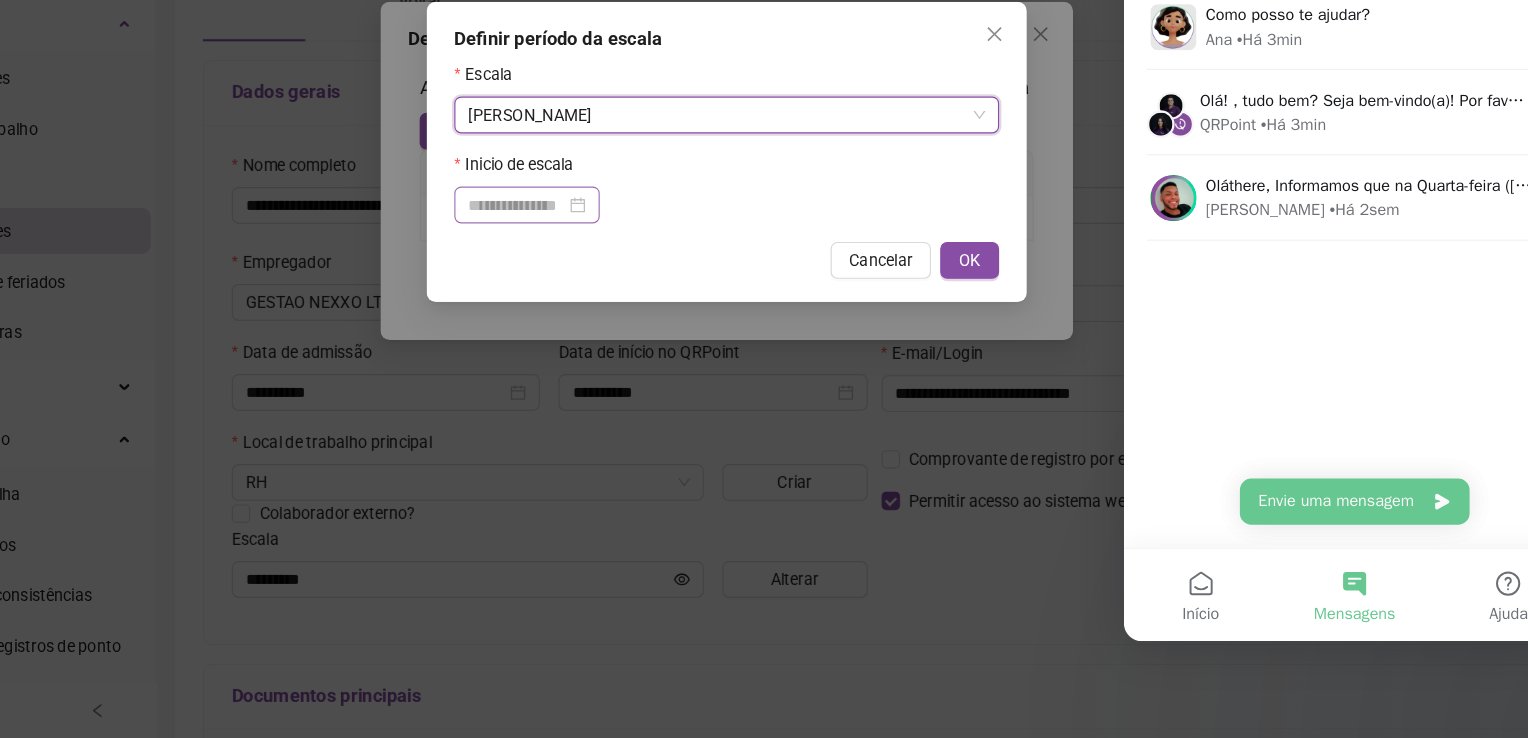 drag, startPoint x: 573, startPoint y: 263, endPoint x: 576, endPoint y: 274, distance: 11.401754 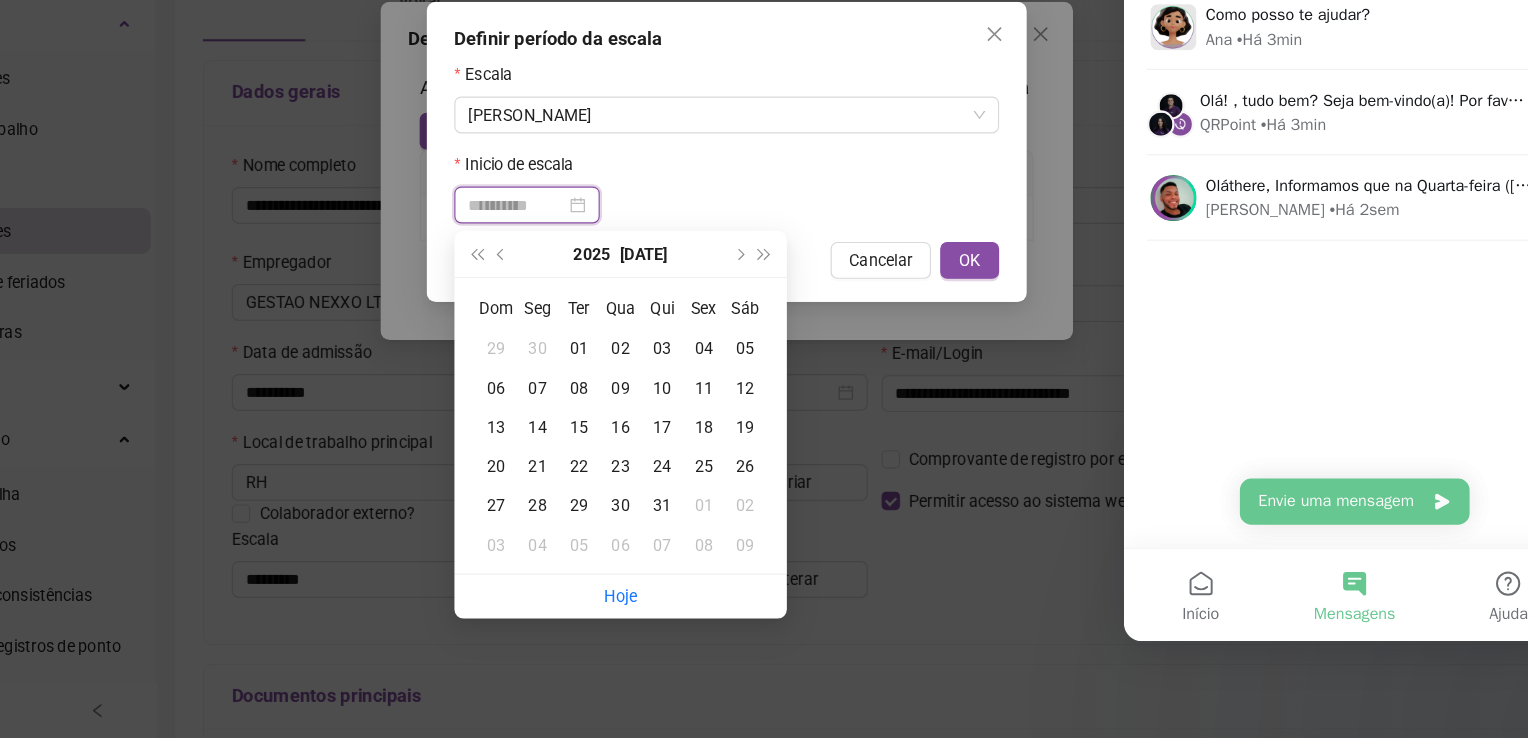 type on "**********" 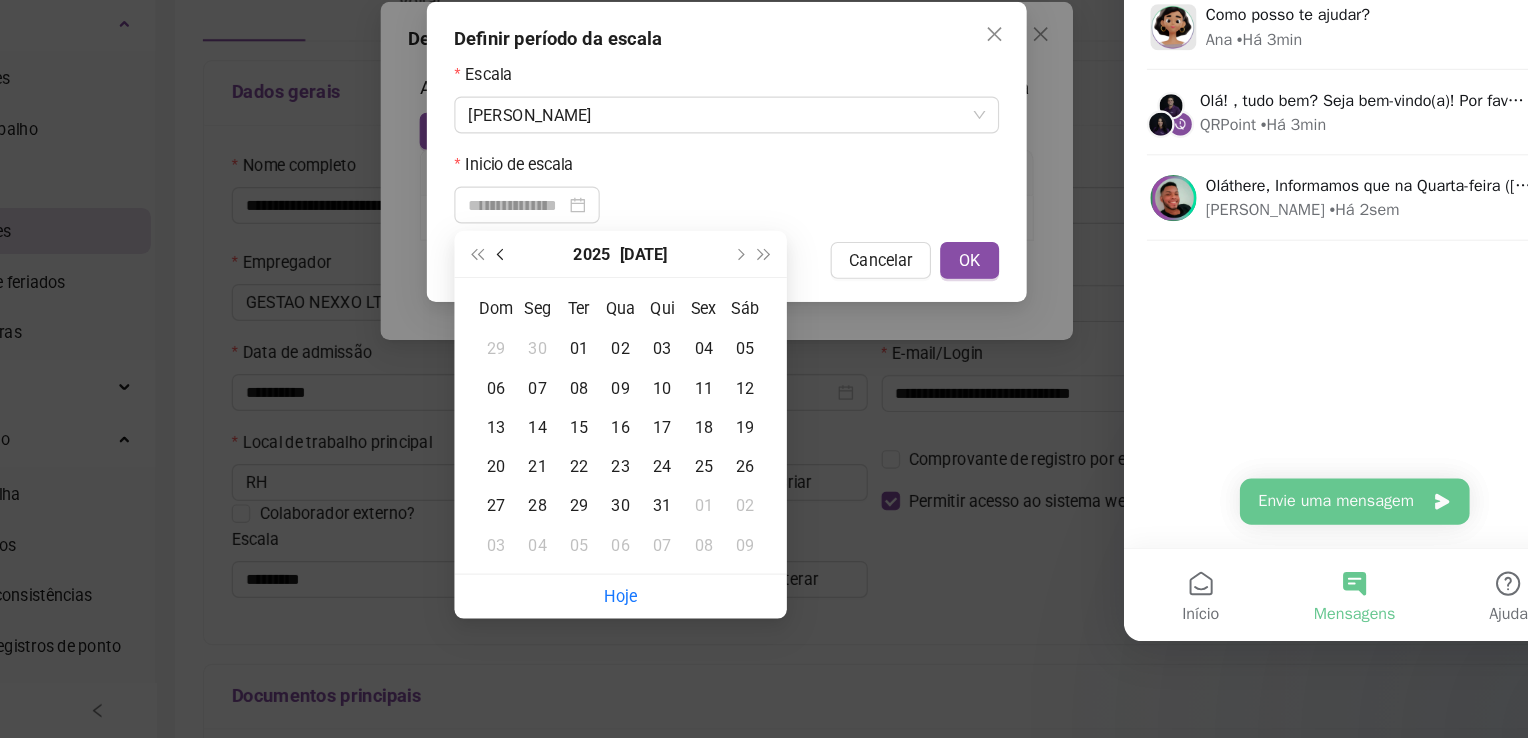 click at bounding box center [569, 318] 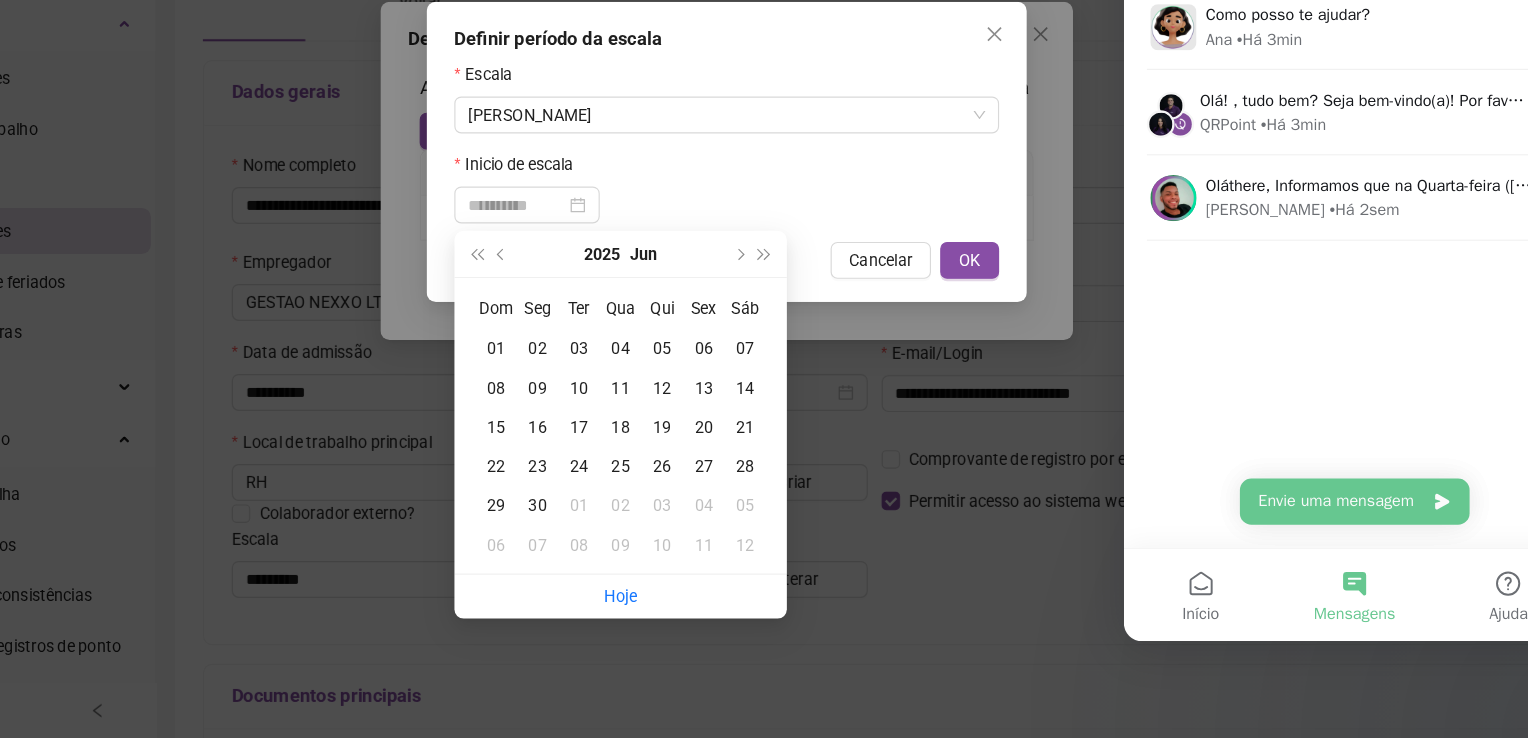 type on "**********" 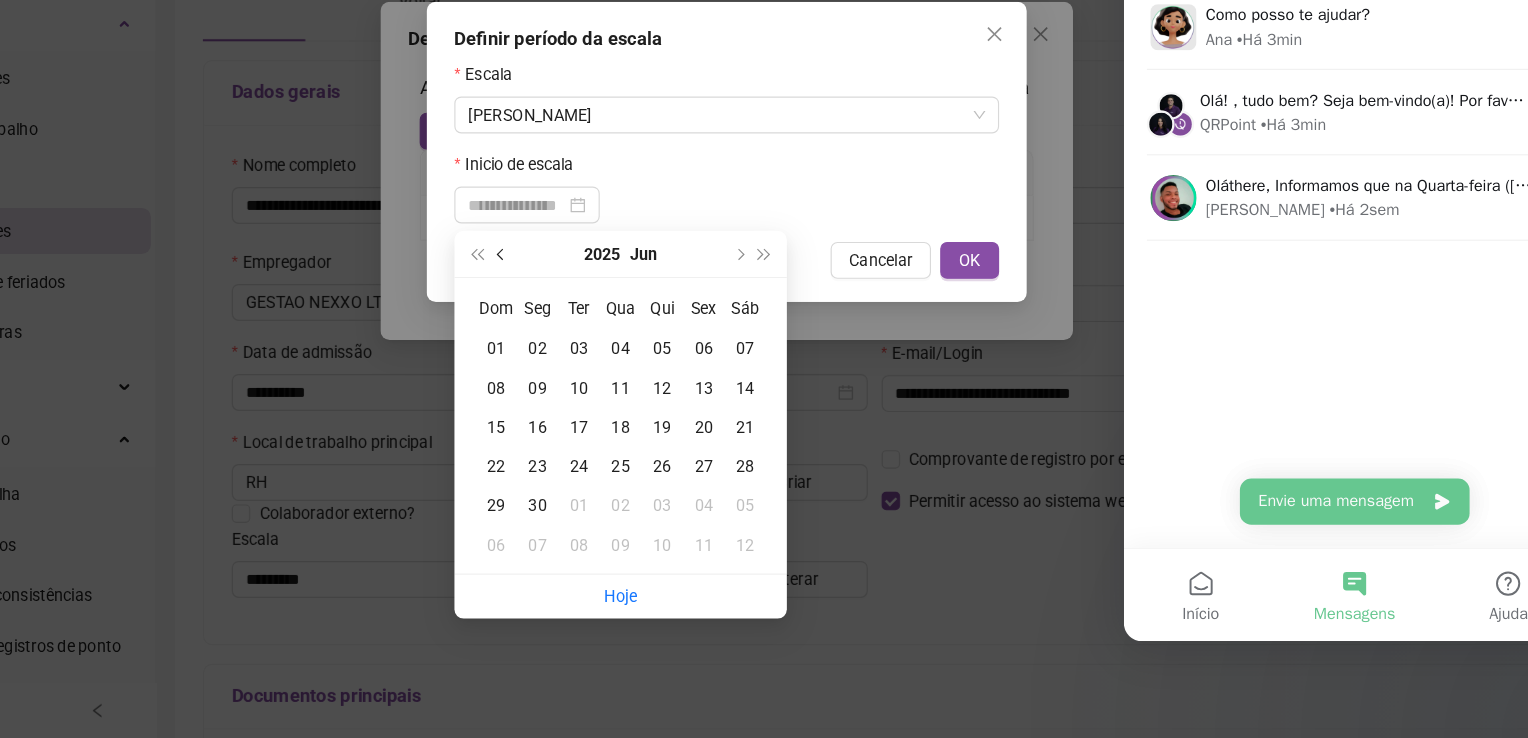 click at bounding box center [569, 318] 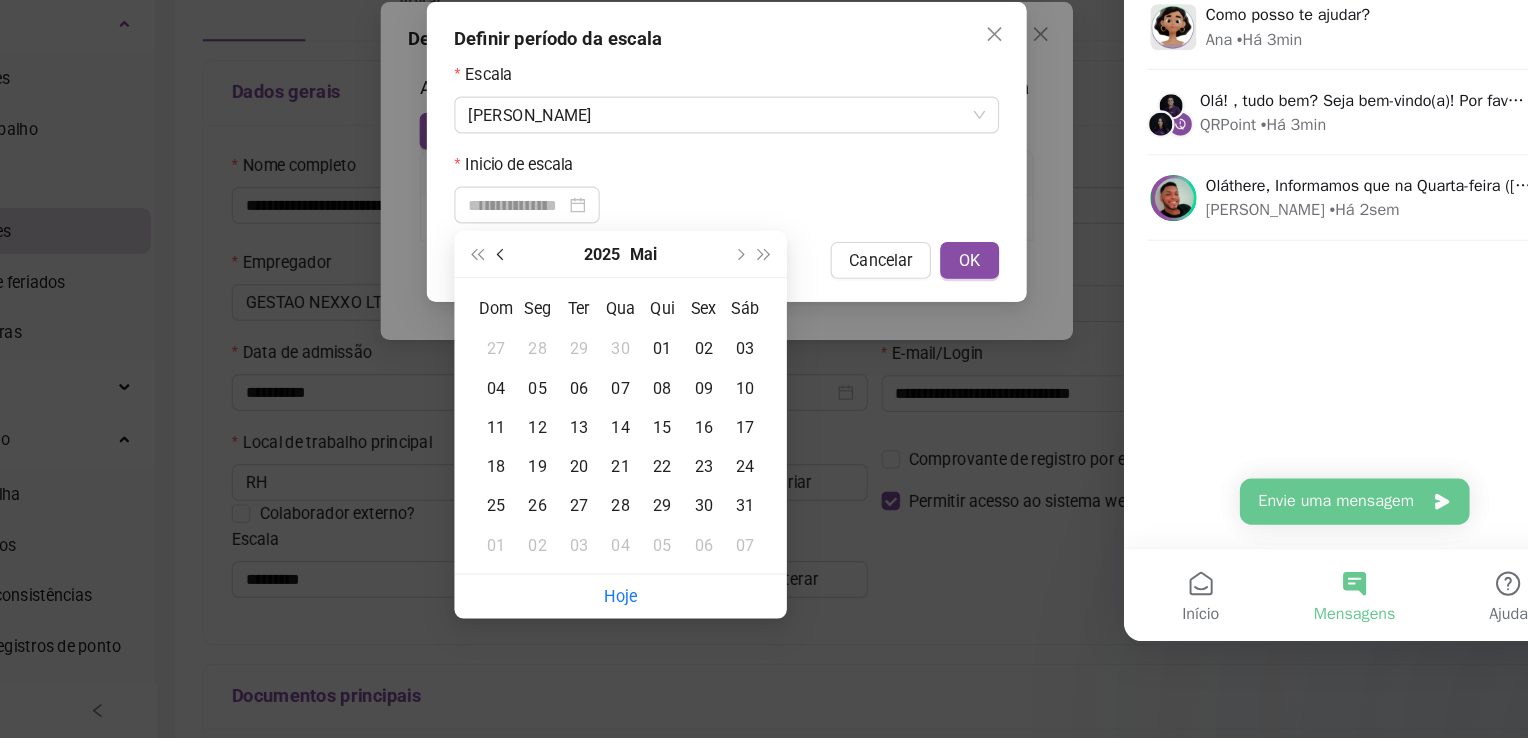 click at bounding box center (569, 318) 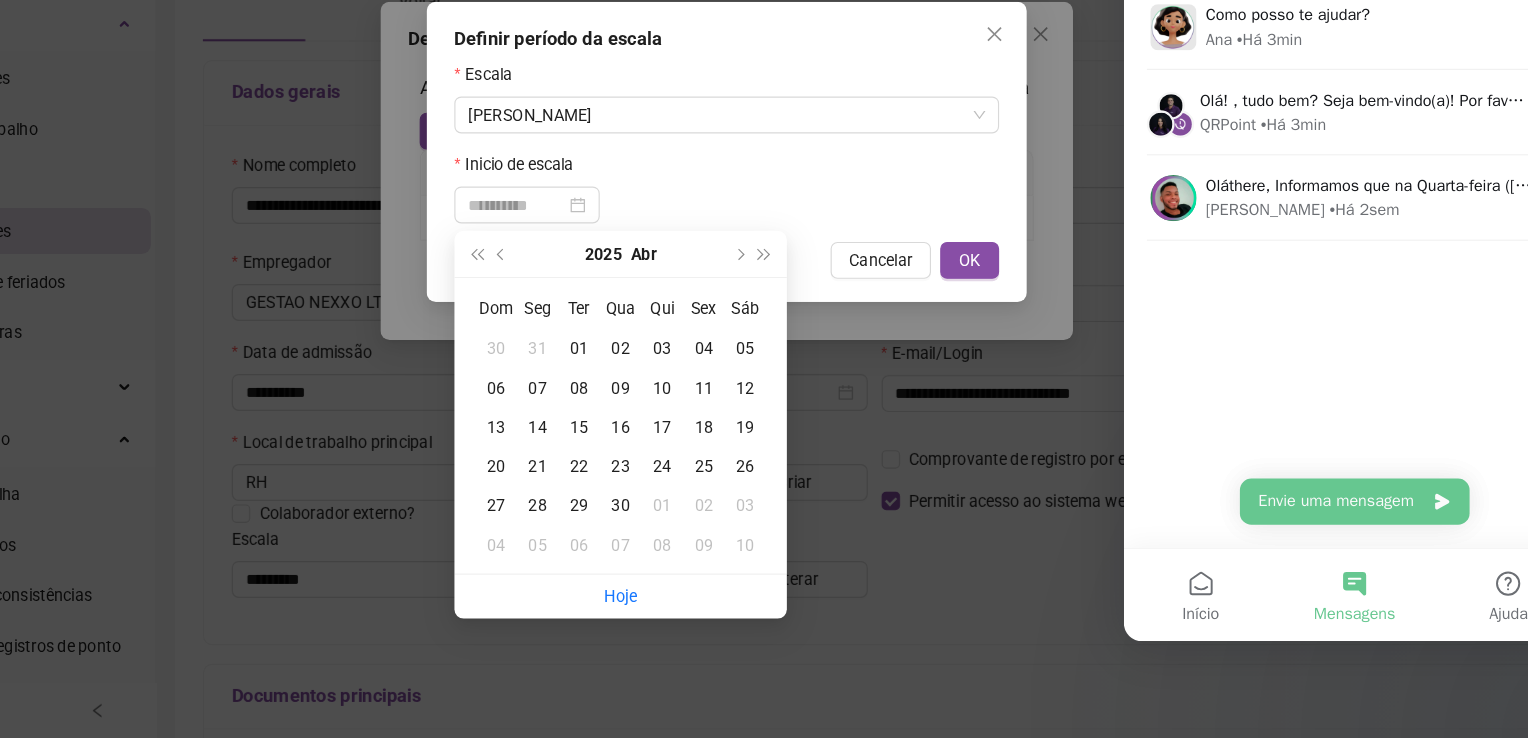 type on "**********" 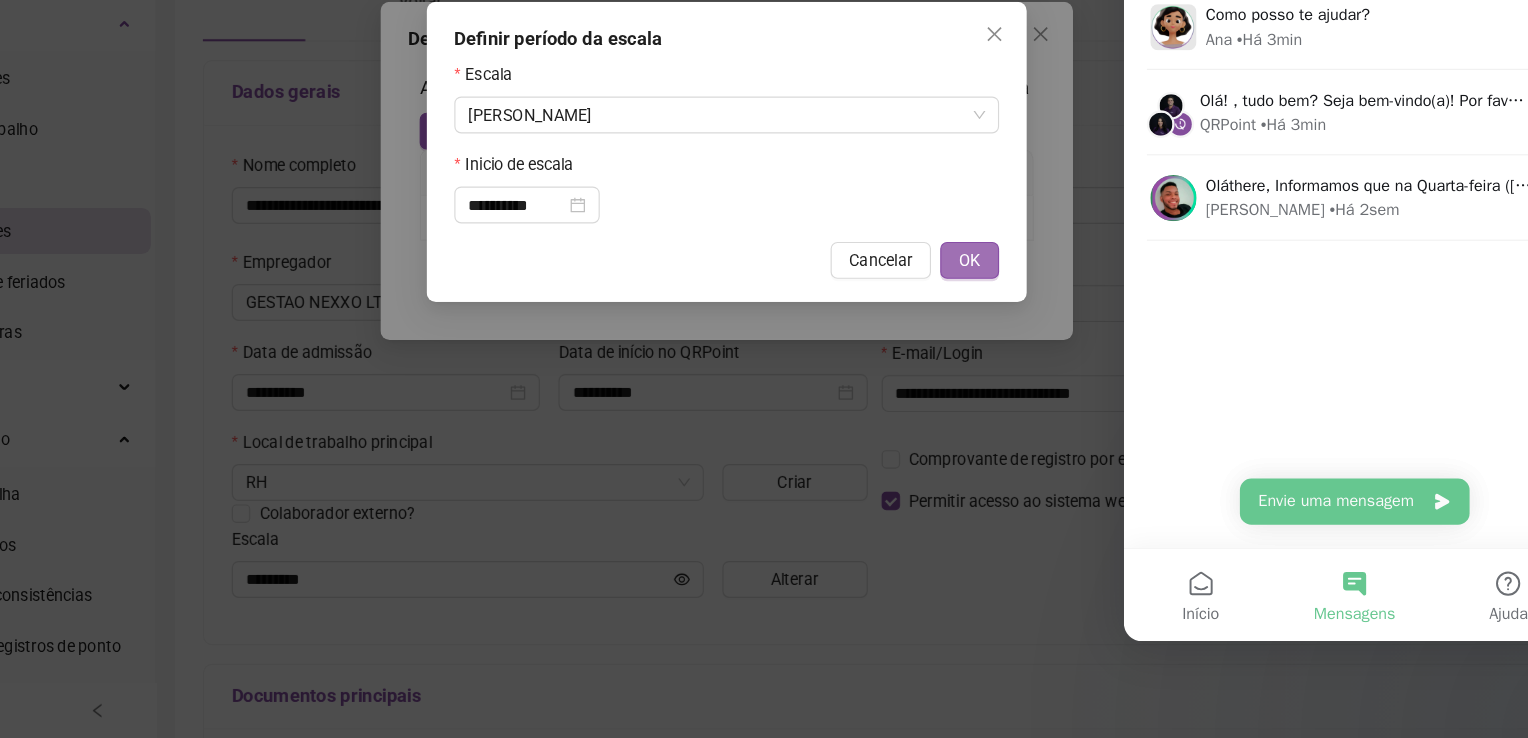 click on "OK" at bounding box center (974, 324) 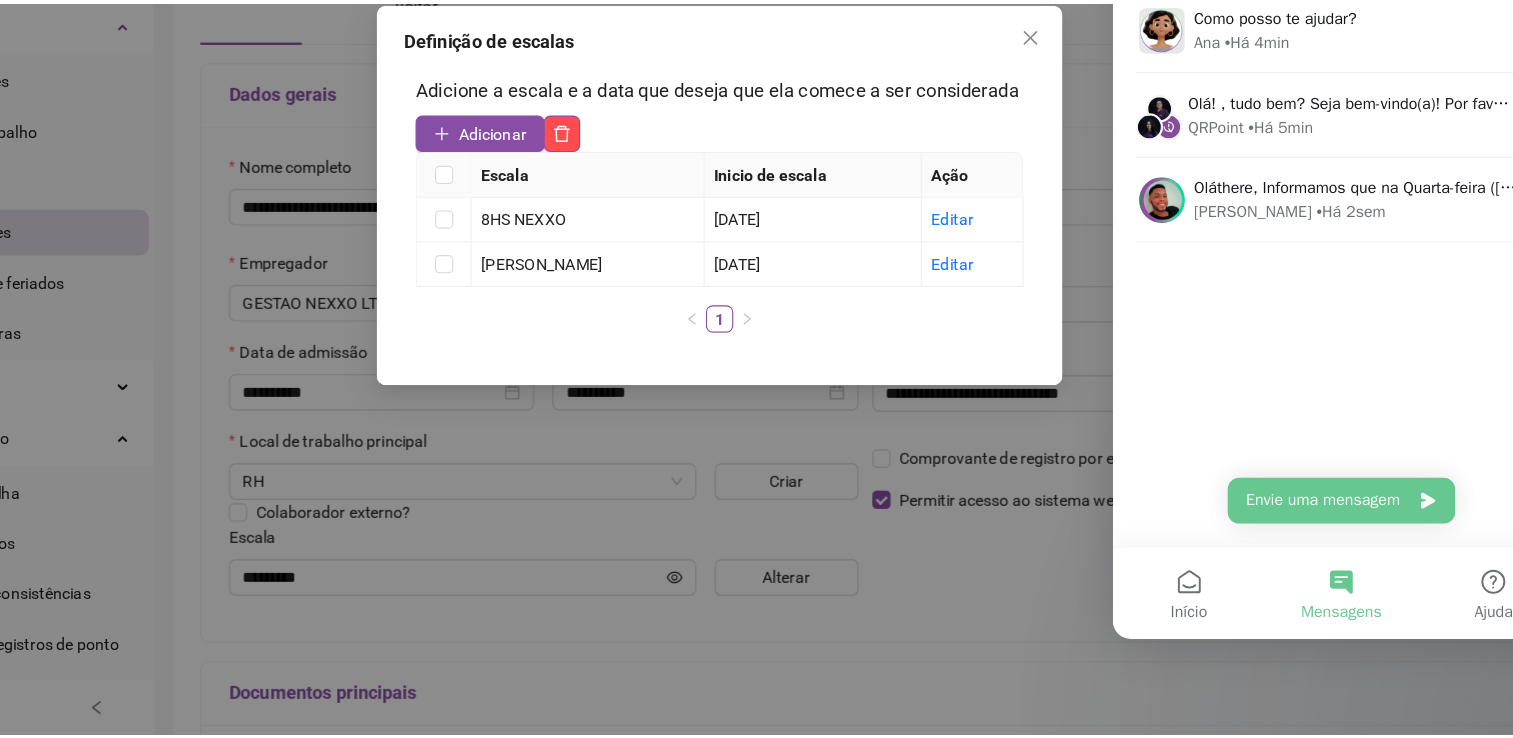 scroll, scrollTop: 96, scrollLeft: 0, axis: vertical 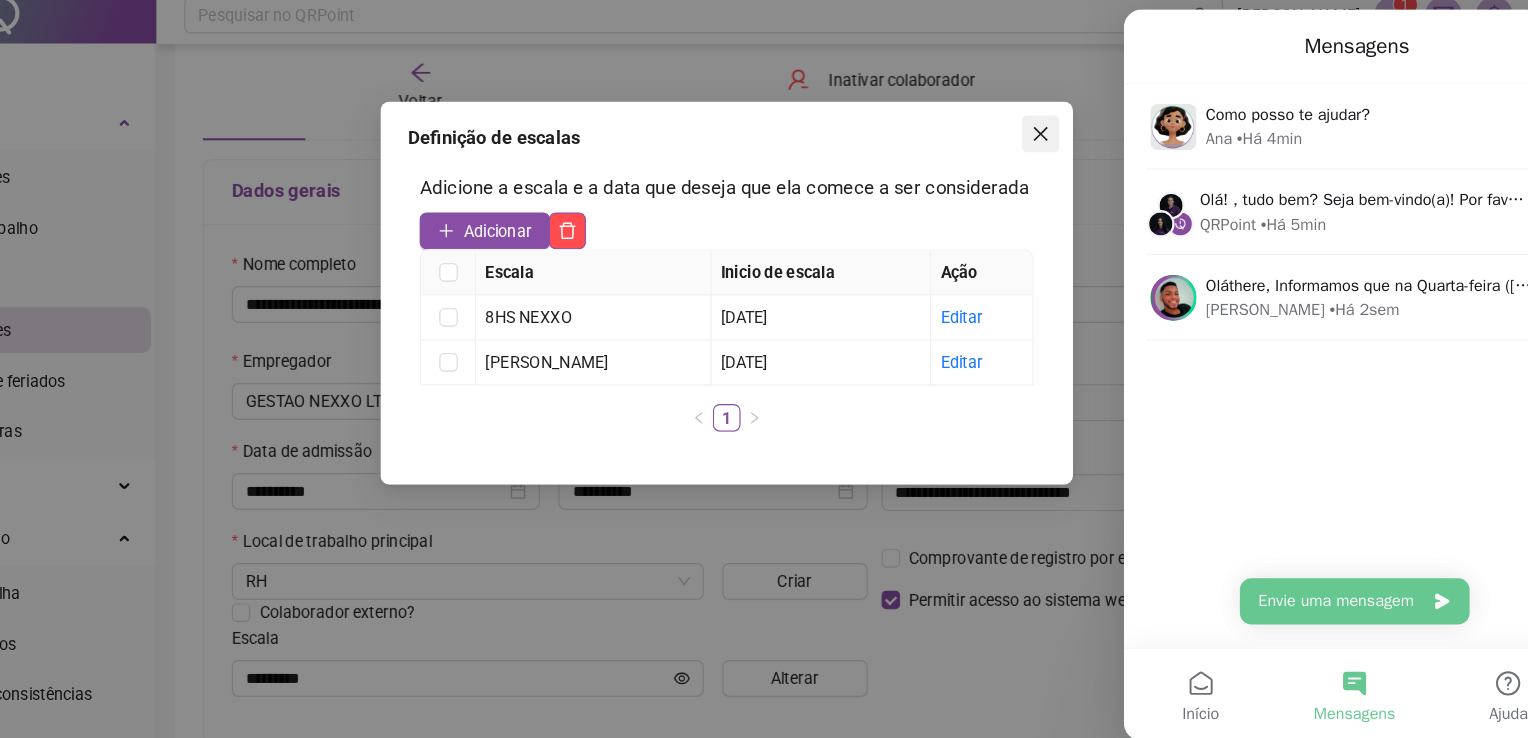 click 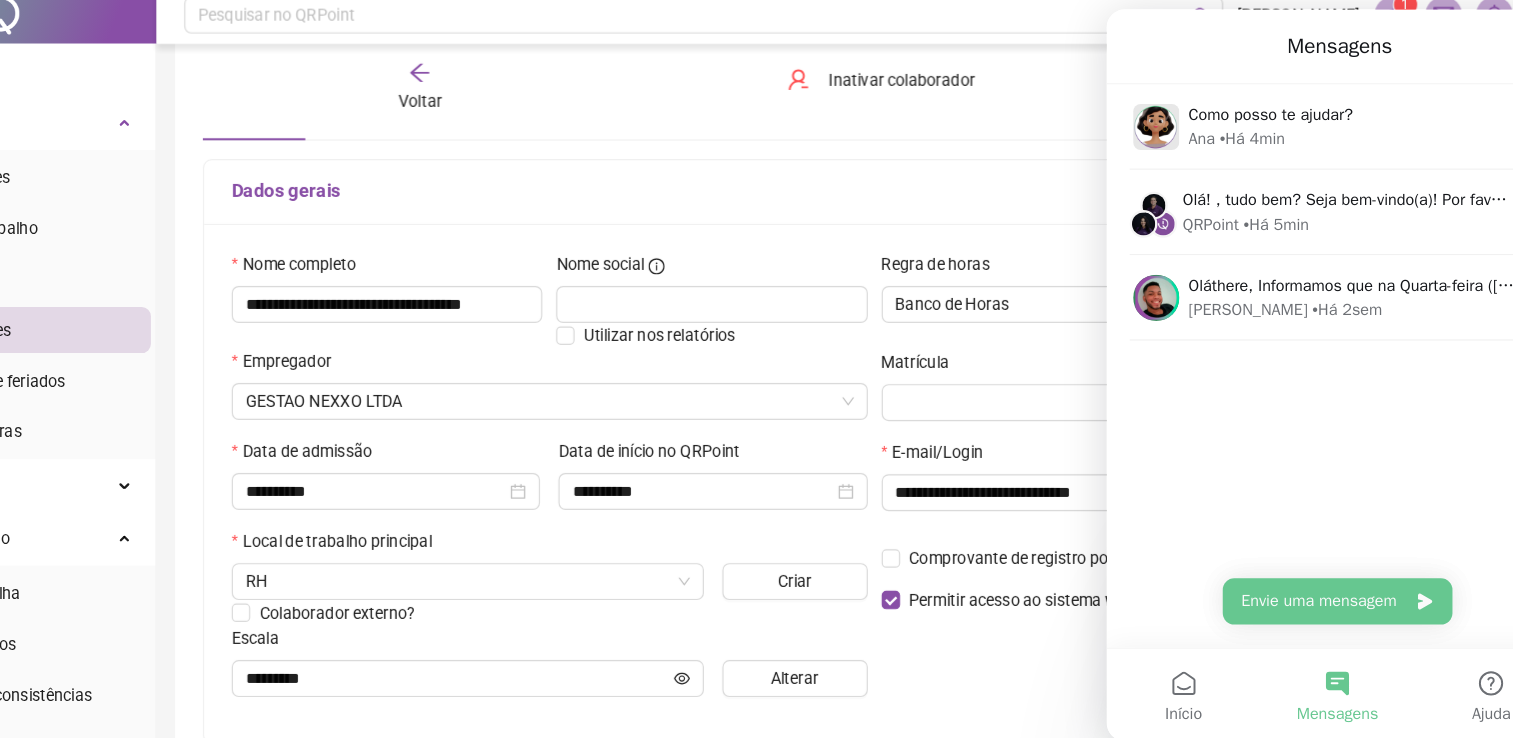 click 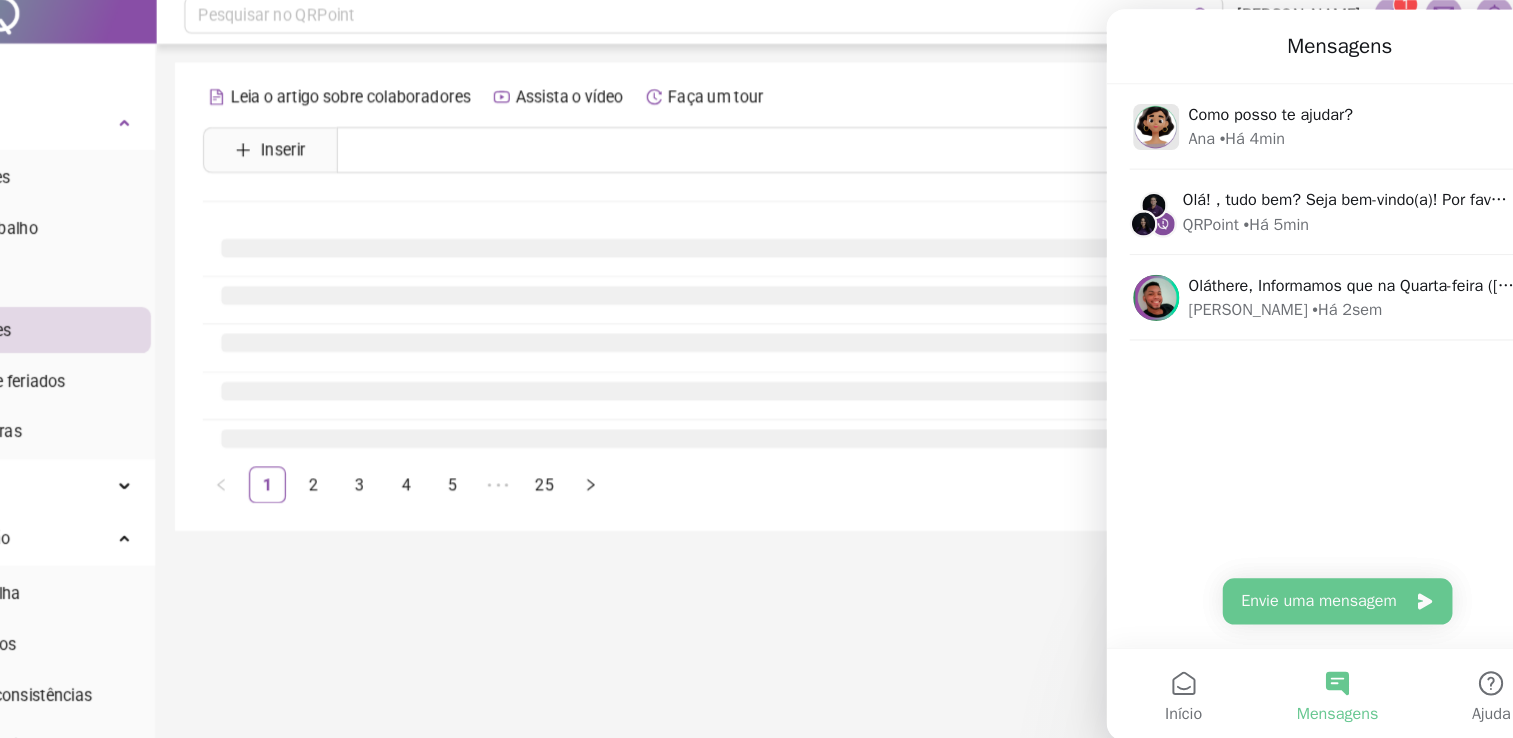 scroll, scrollTop: 0, scrollLeft: 0, axis: both 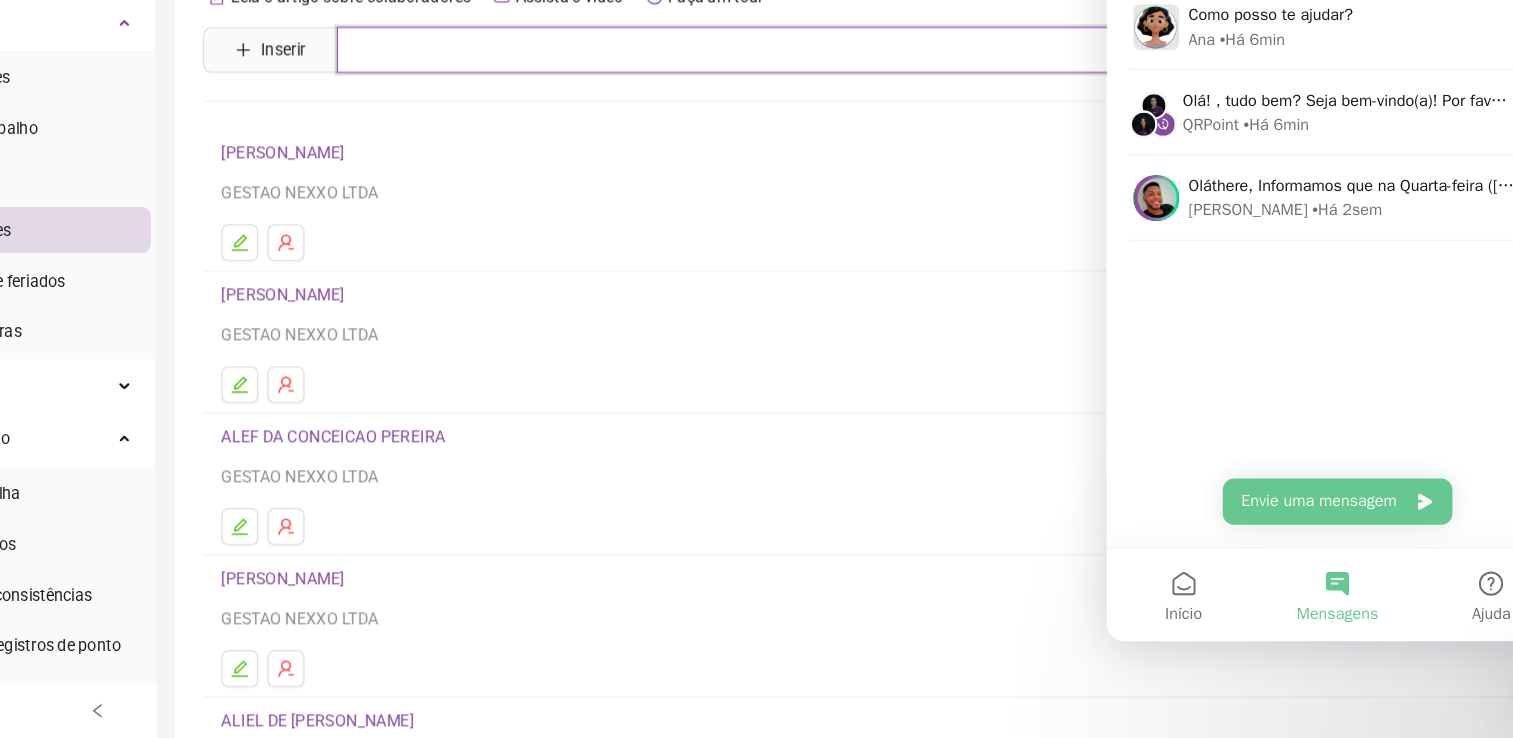 click at bounding box center (906, 142) 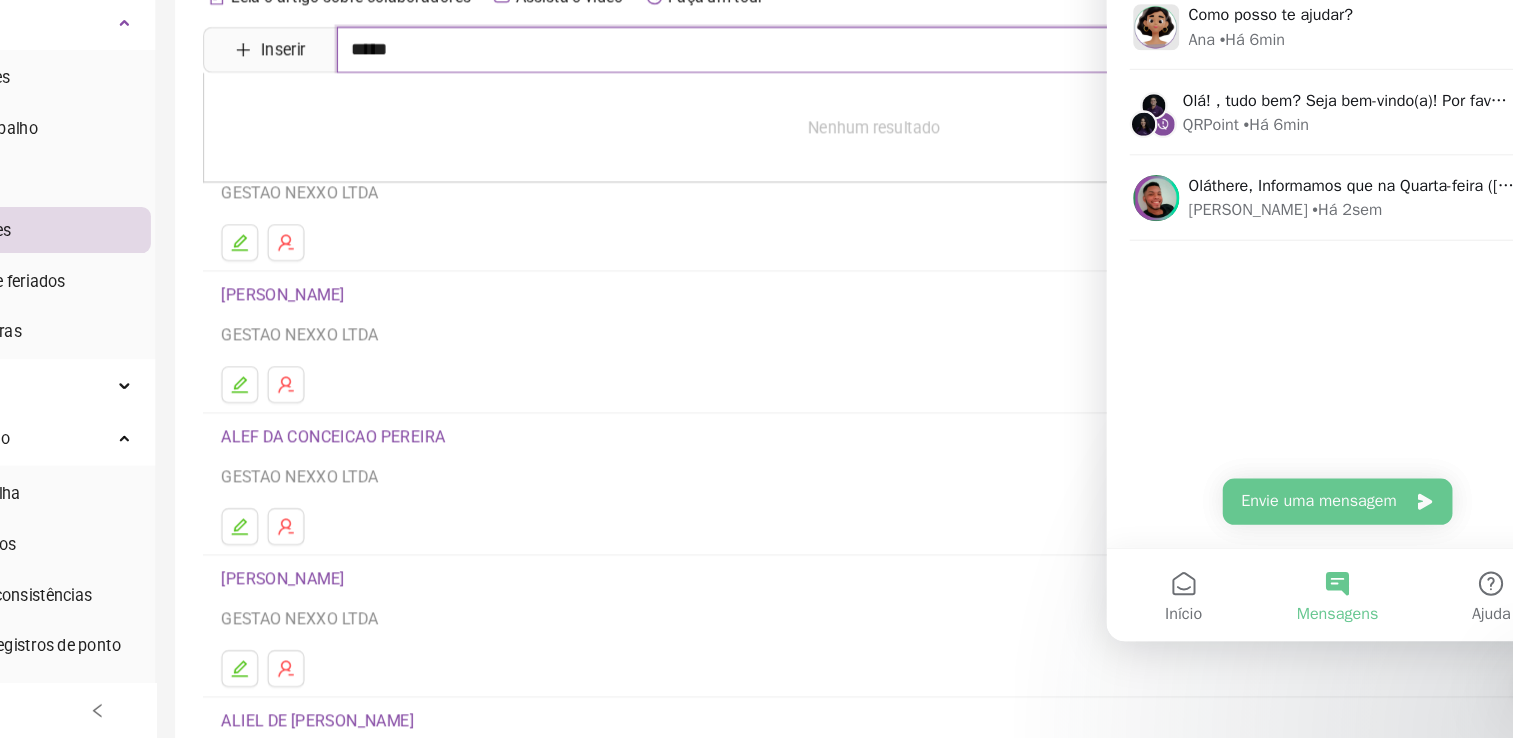 type on "*****" 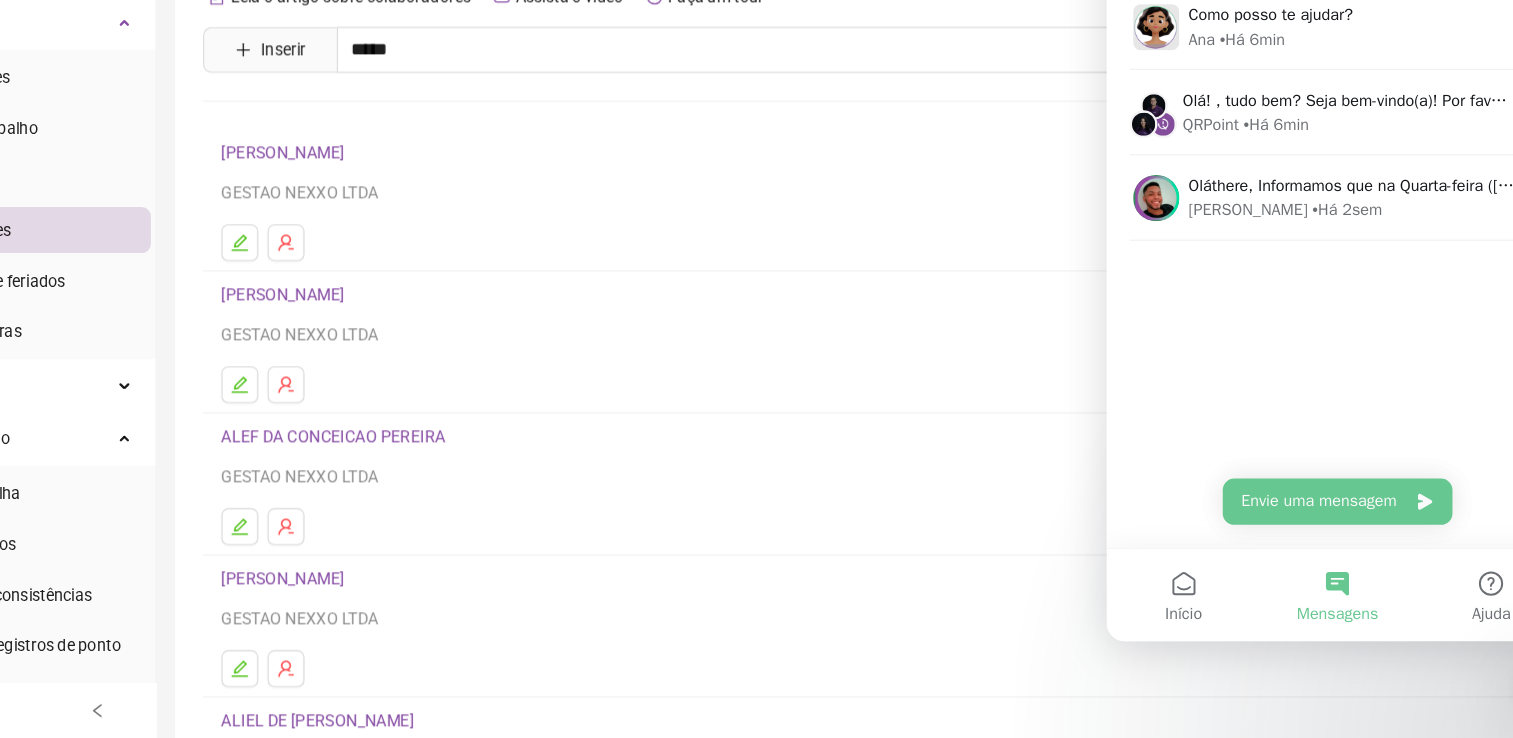 click on "ANDRÉ RICARDO SANTANA CUNHA" at bounding box center (400, 201) 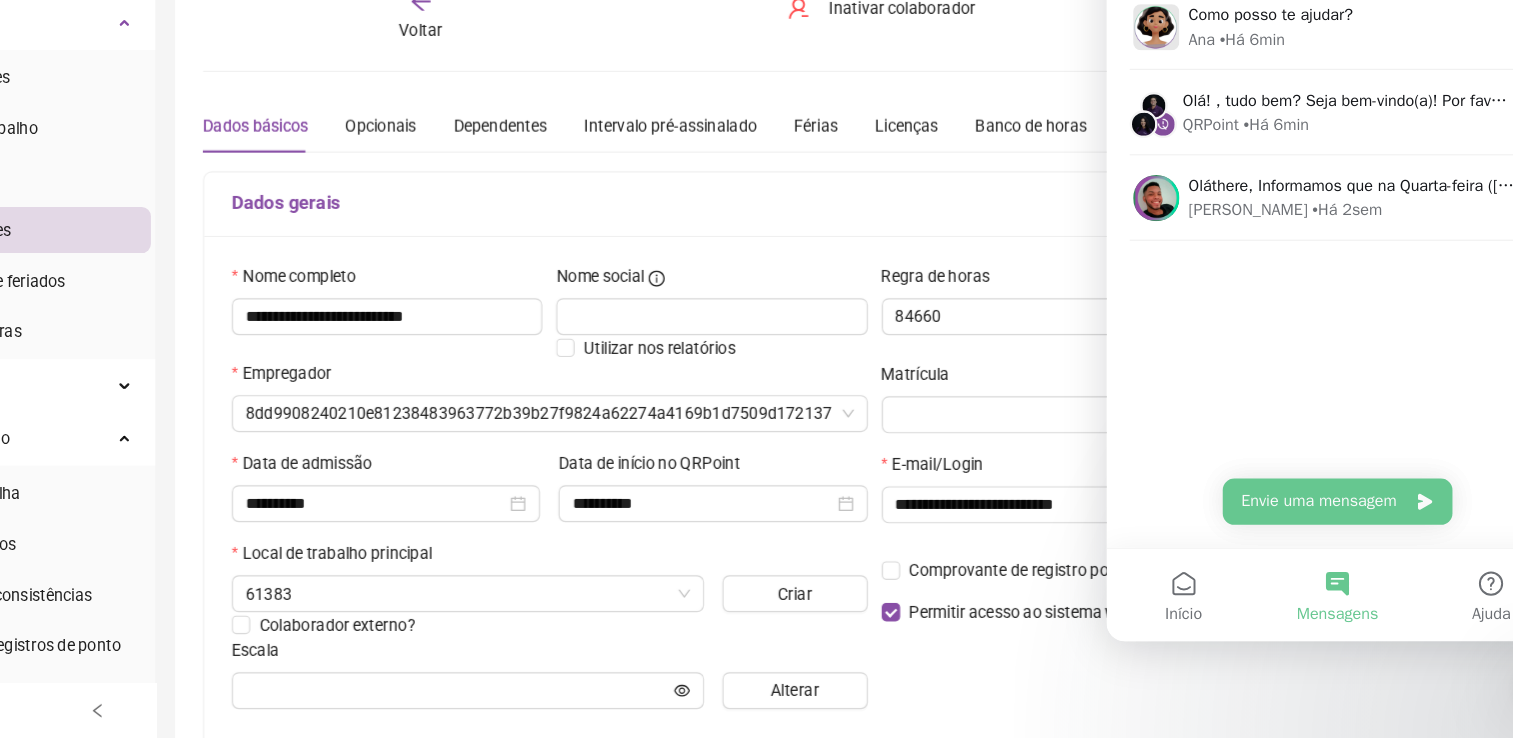 scroll, scrollTop: 10, scrollLeft: 0, axis: vertical 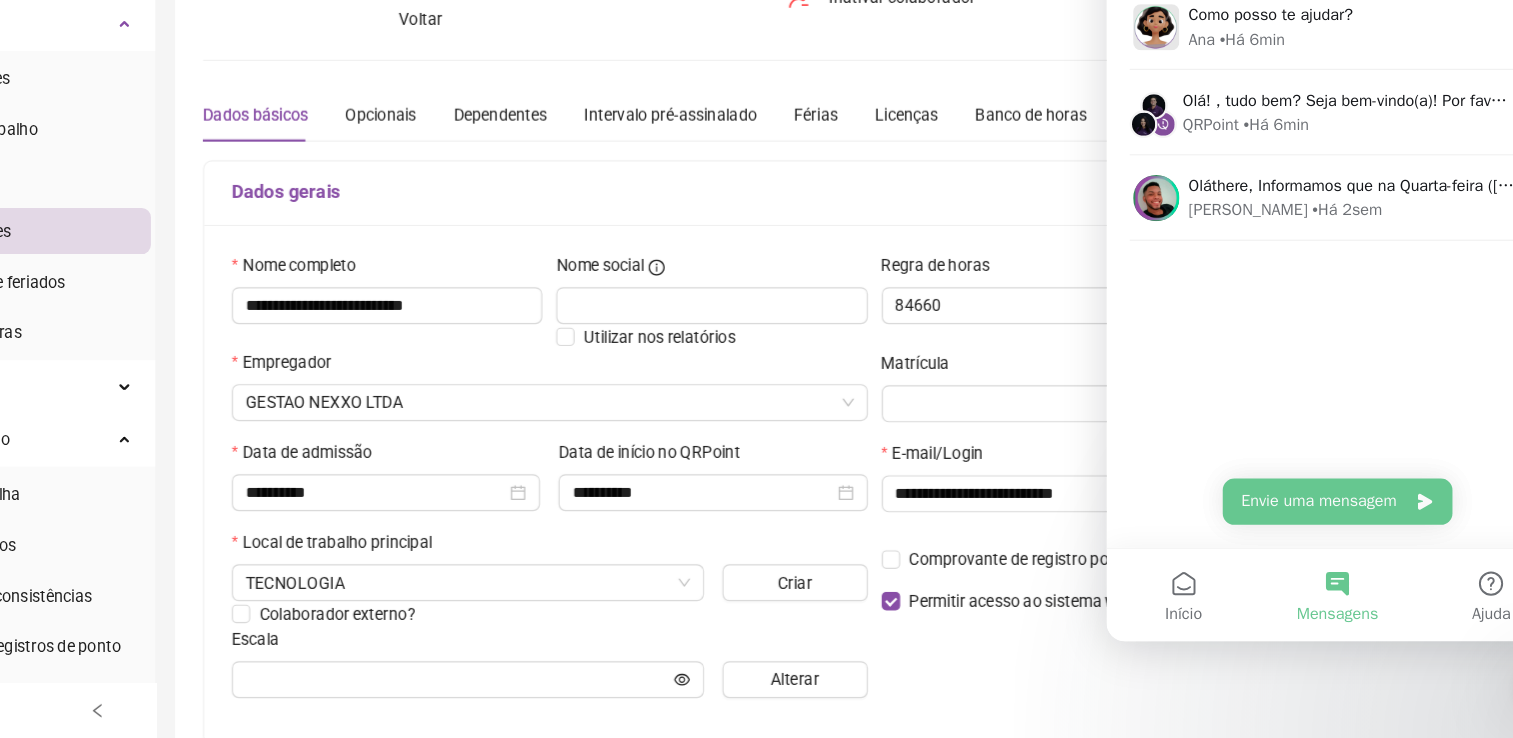 type on "*******" 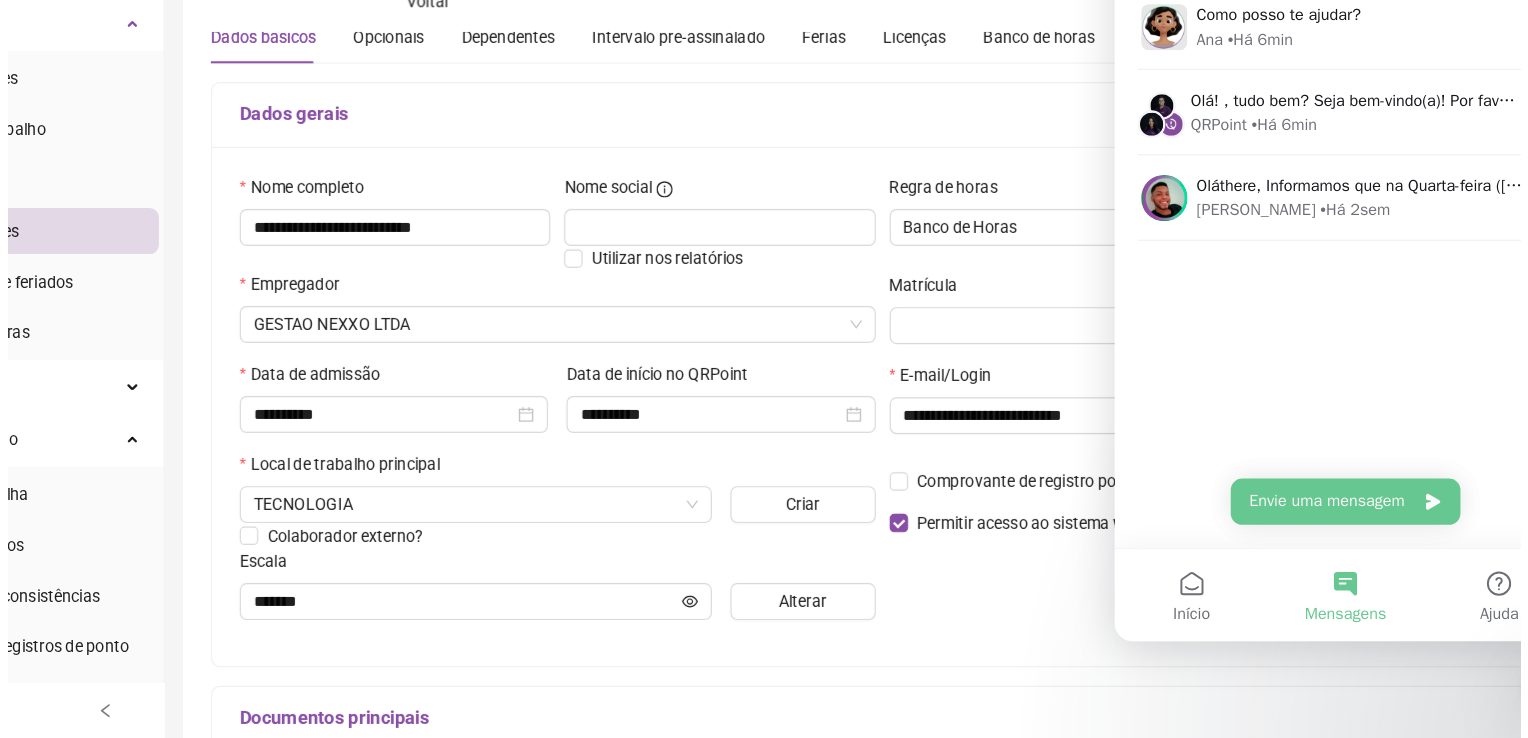 scroll, scrollTop: 183, scrollLeft: 0, axis: vertical 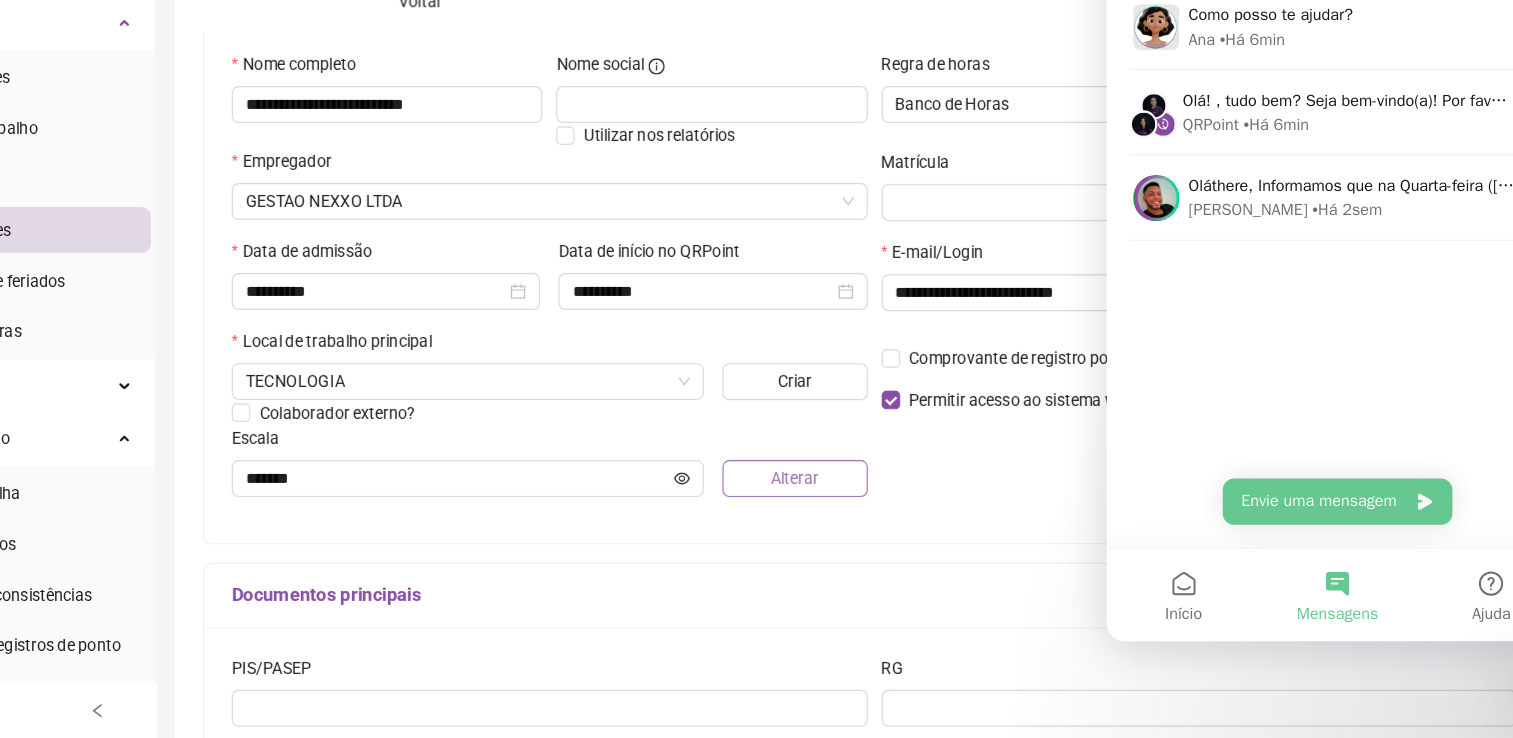 click on "Alterar" at bounding box center (823, 513) 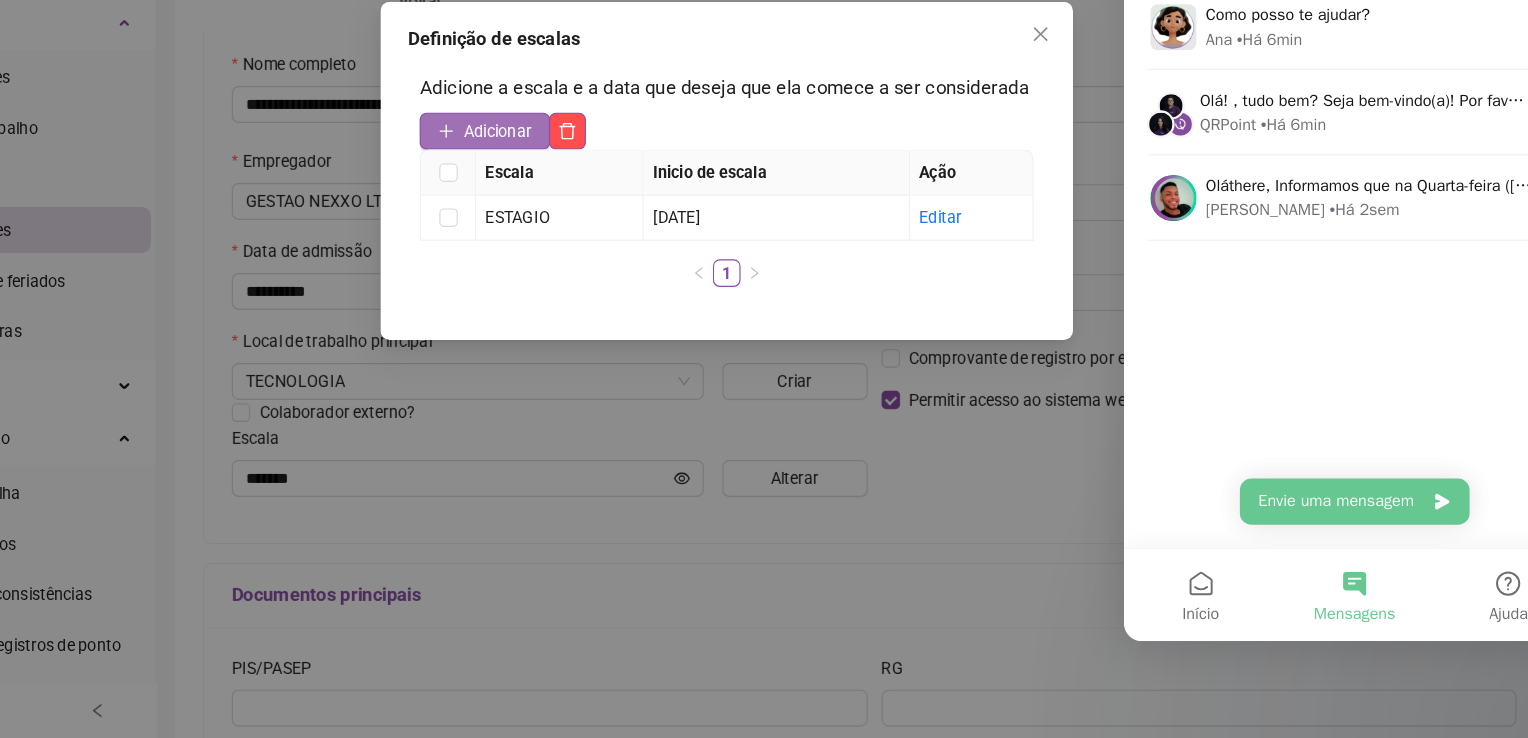 click on "Adicionar" at bounding box center [565, 212] 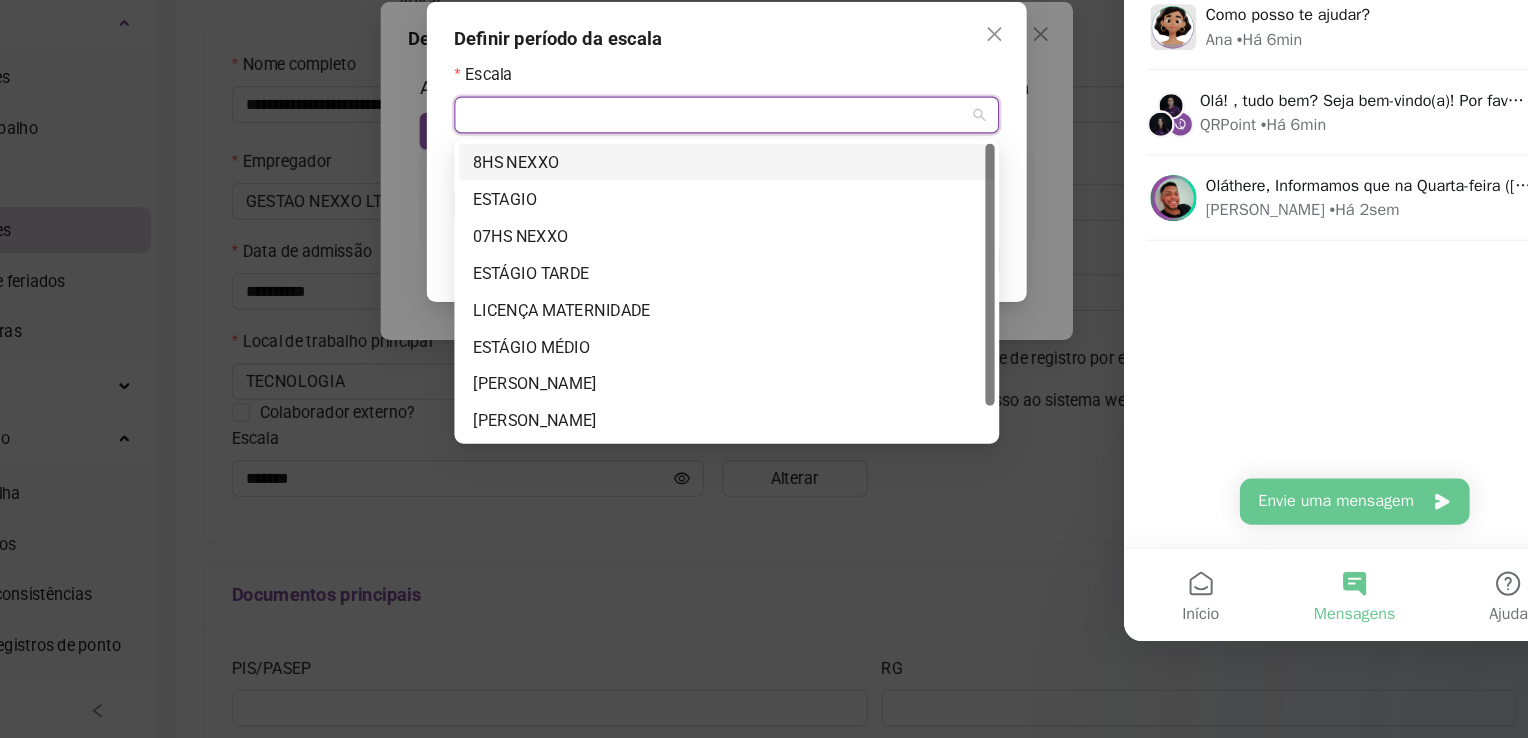 click at bounding box center [758, 198] 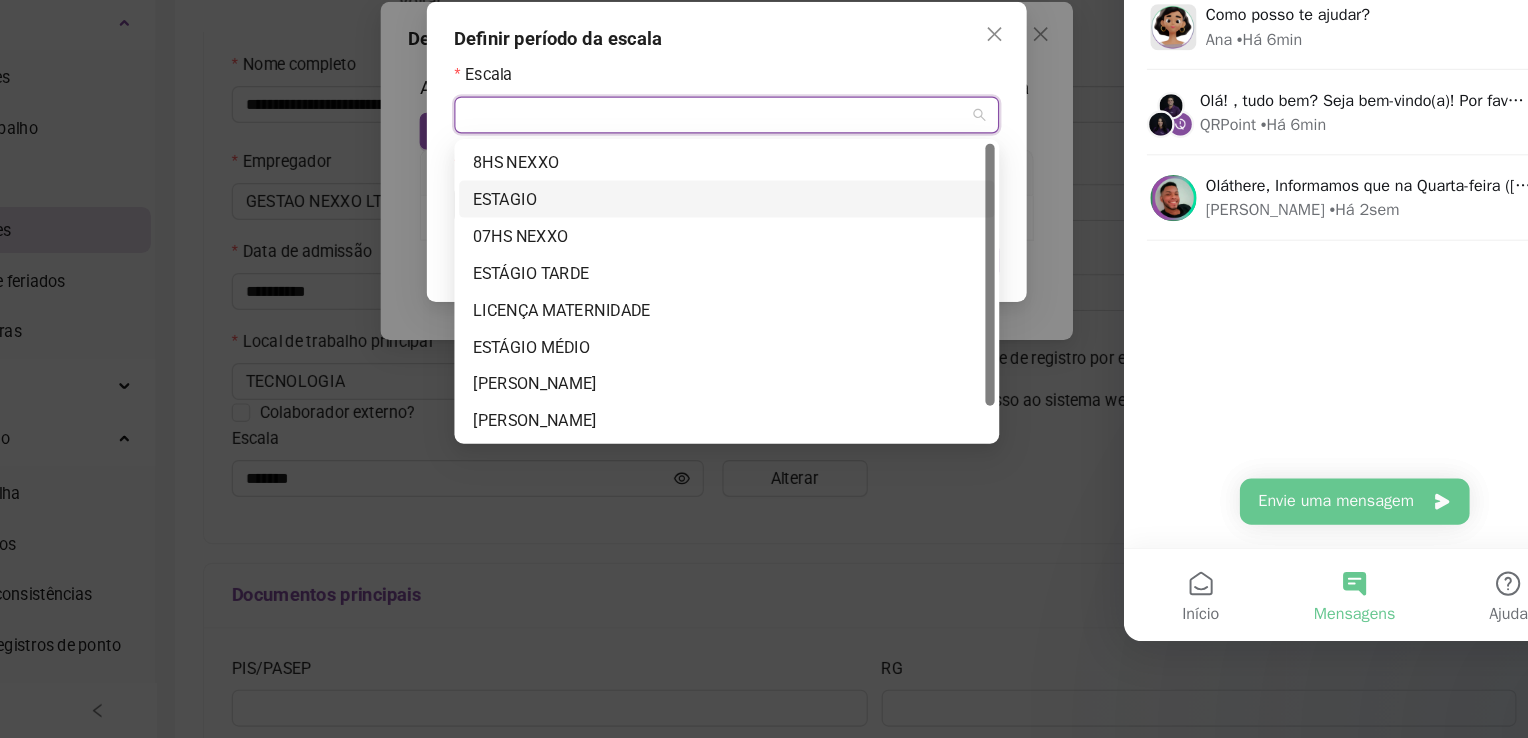 drag, startPoint x: 620, startPoint y: 364, endPoint x: 633, endPoint y: 397, distance: 35.468296 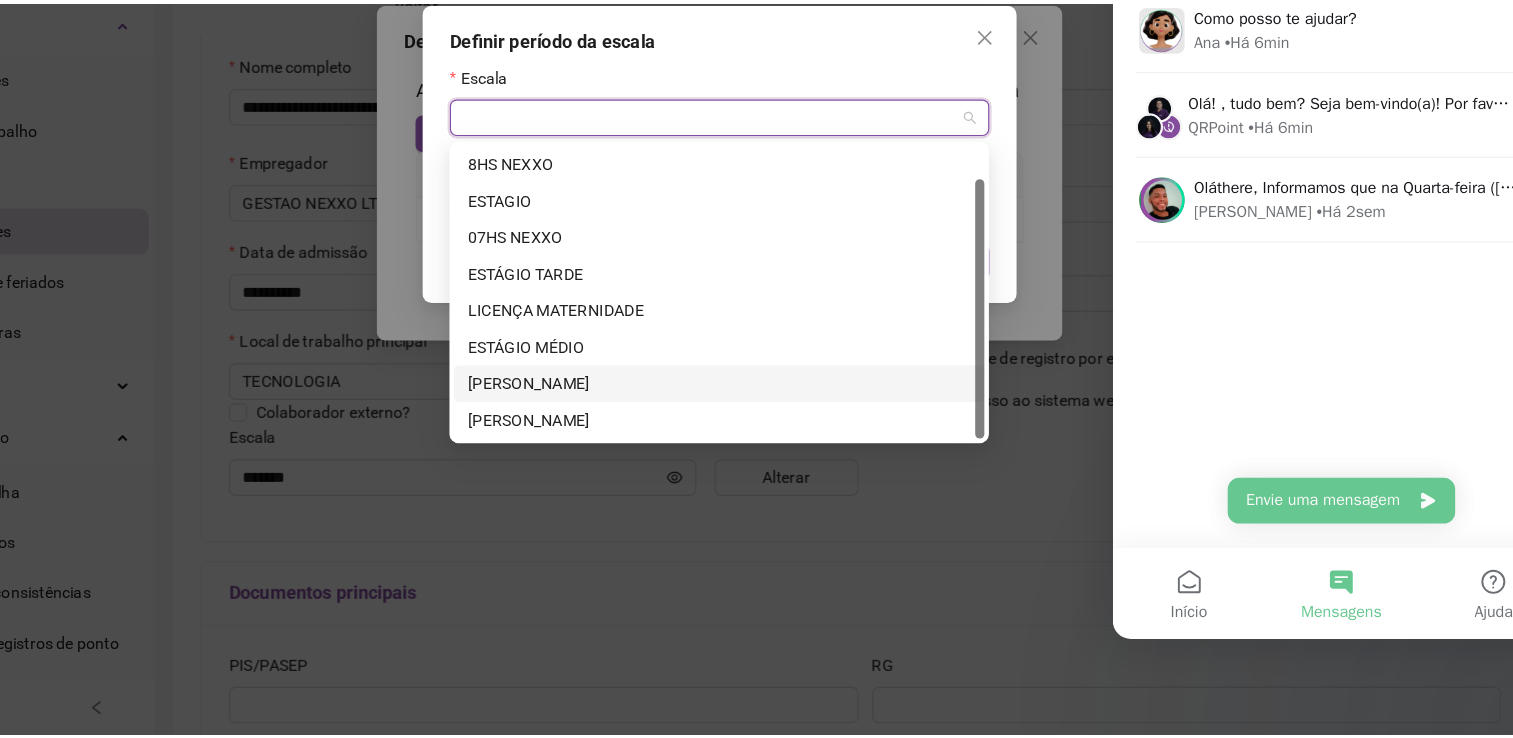 scroll, scrollTop: 32, scrollLeft: 0, axis: vertical 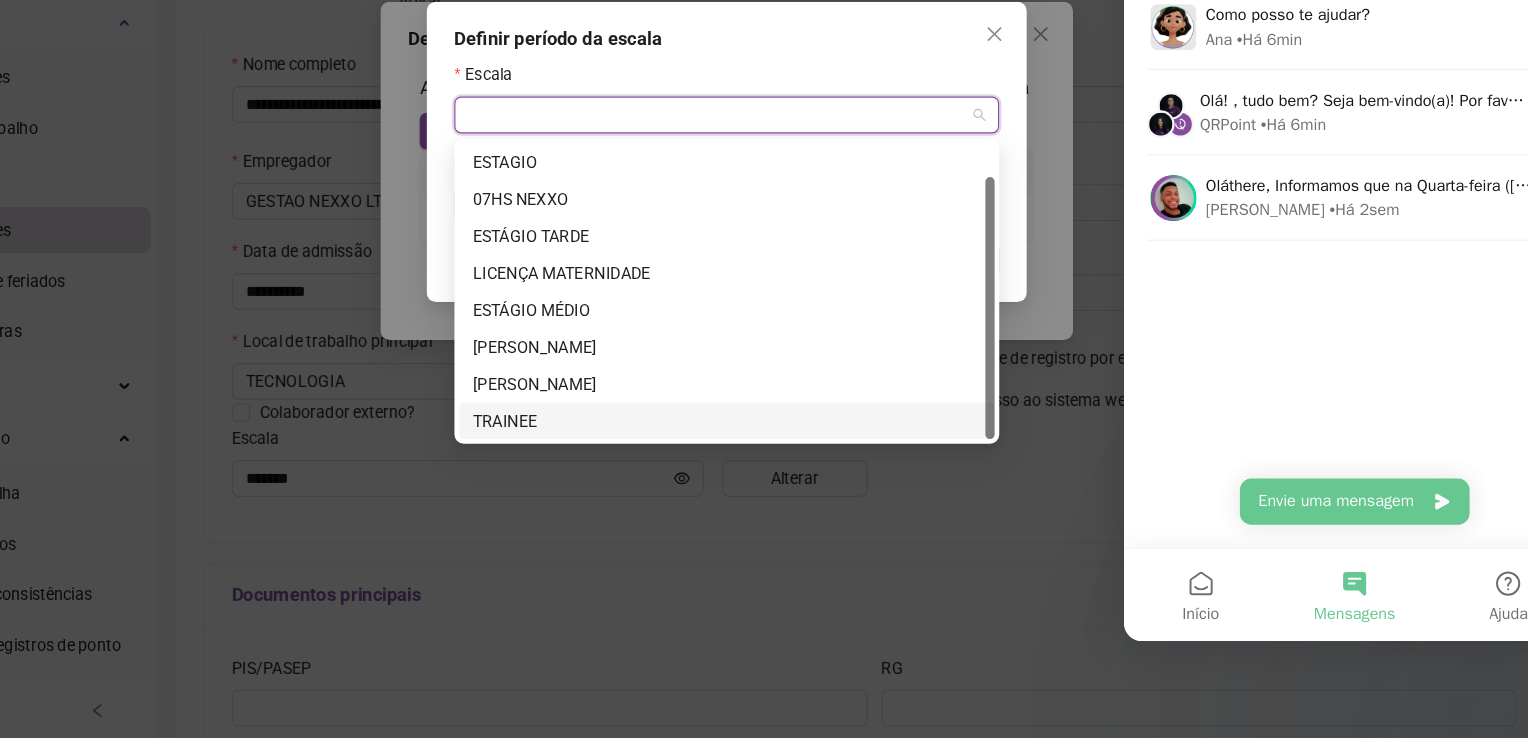 click on "TRAINEE" at bounding box center (764, 463) 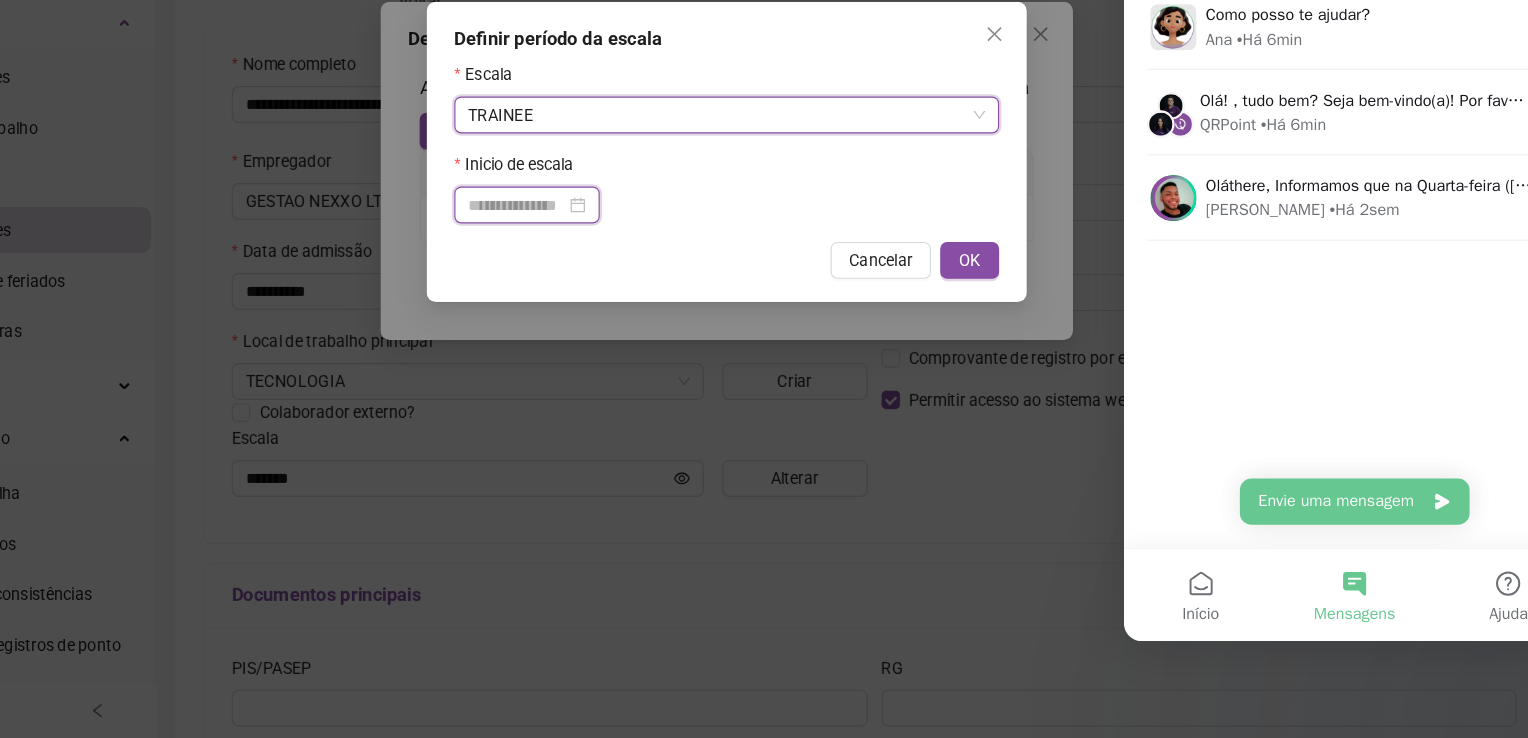 click at bounding box center [582, 276] 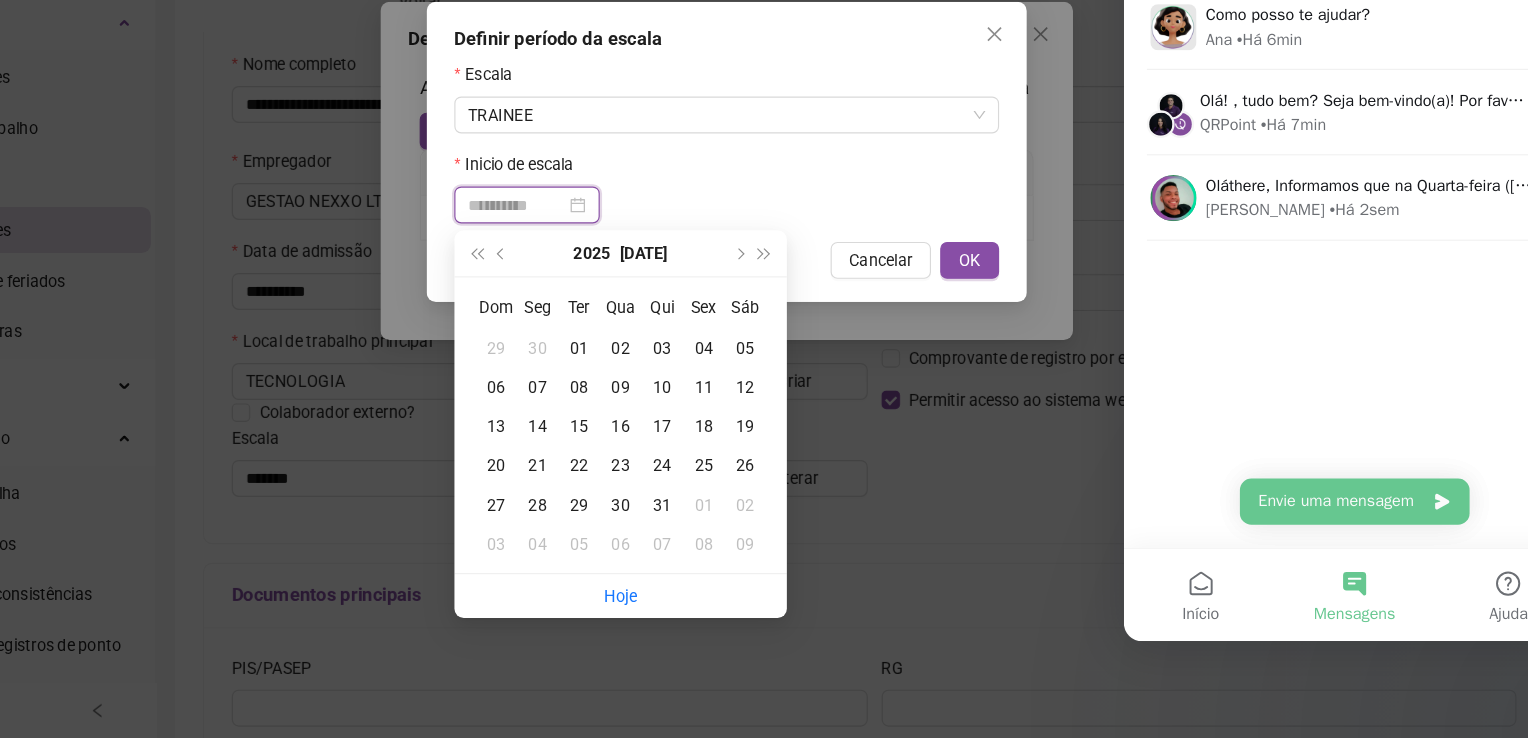 type on "**********" 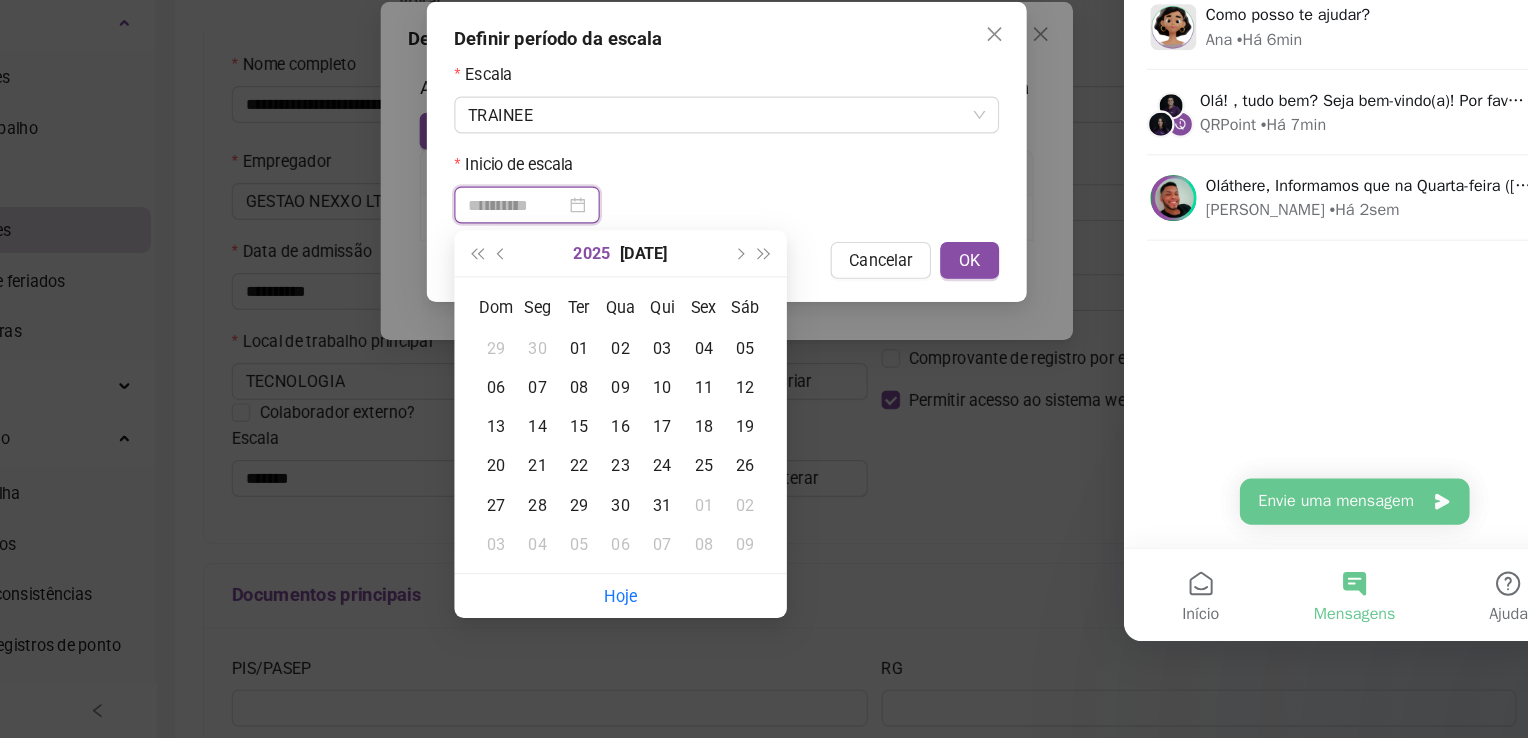 type on "**********" 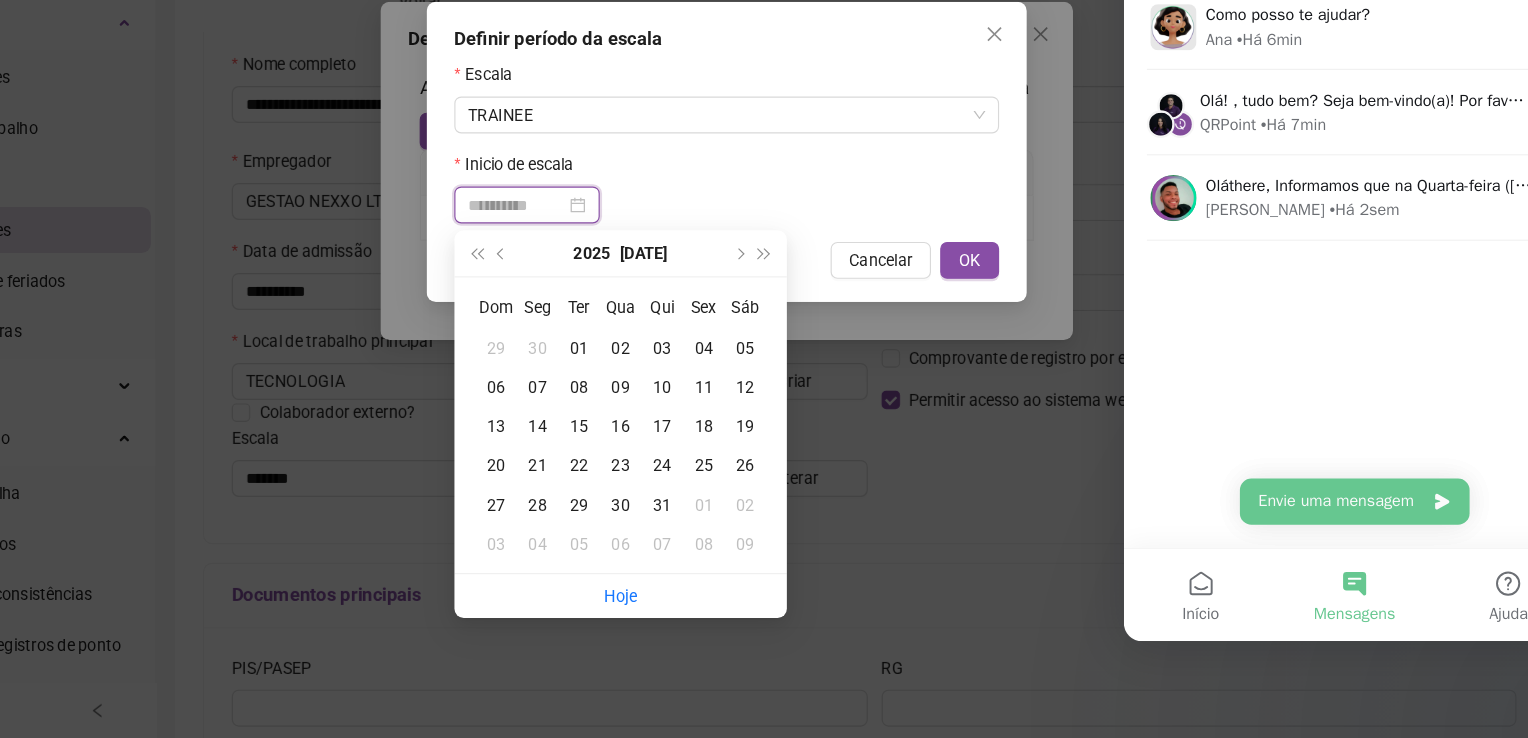 type on "**********" 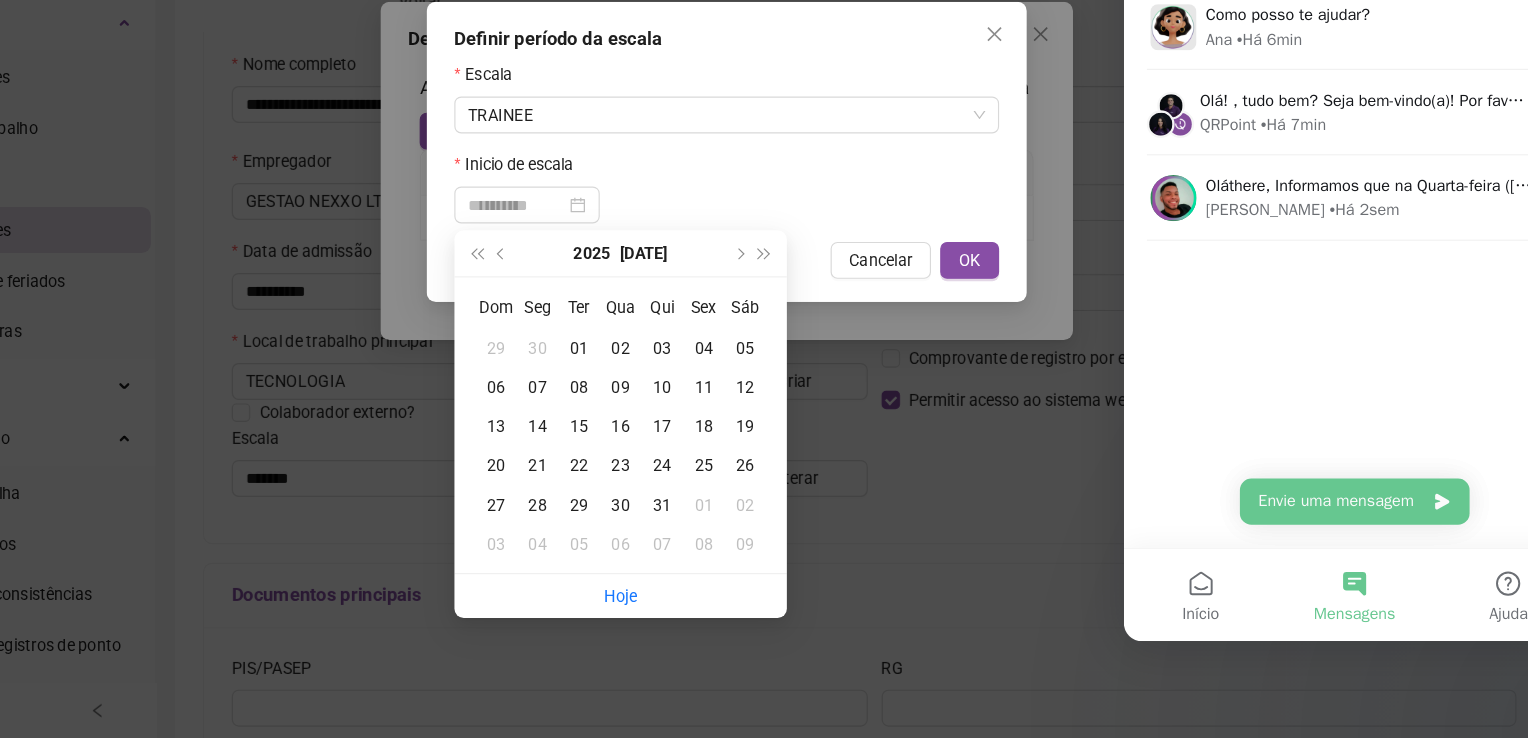 click on "07" at bounding box center [600, 434] 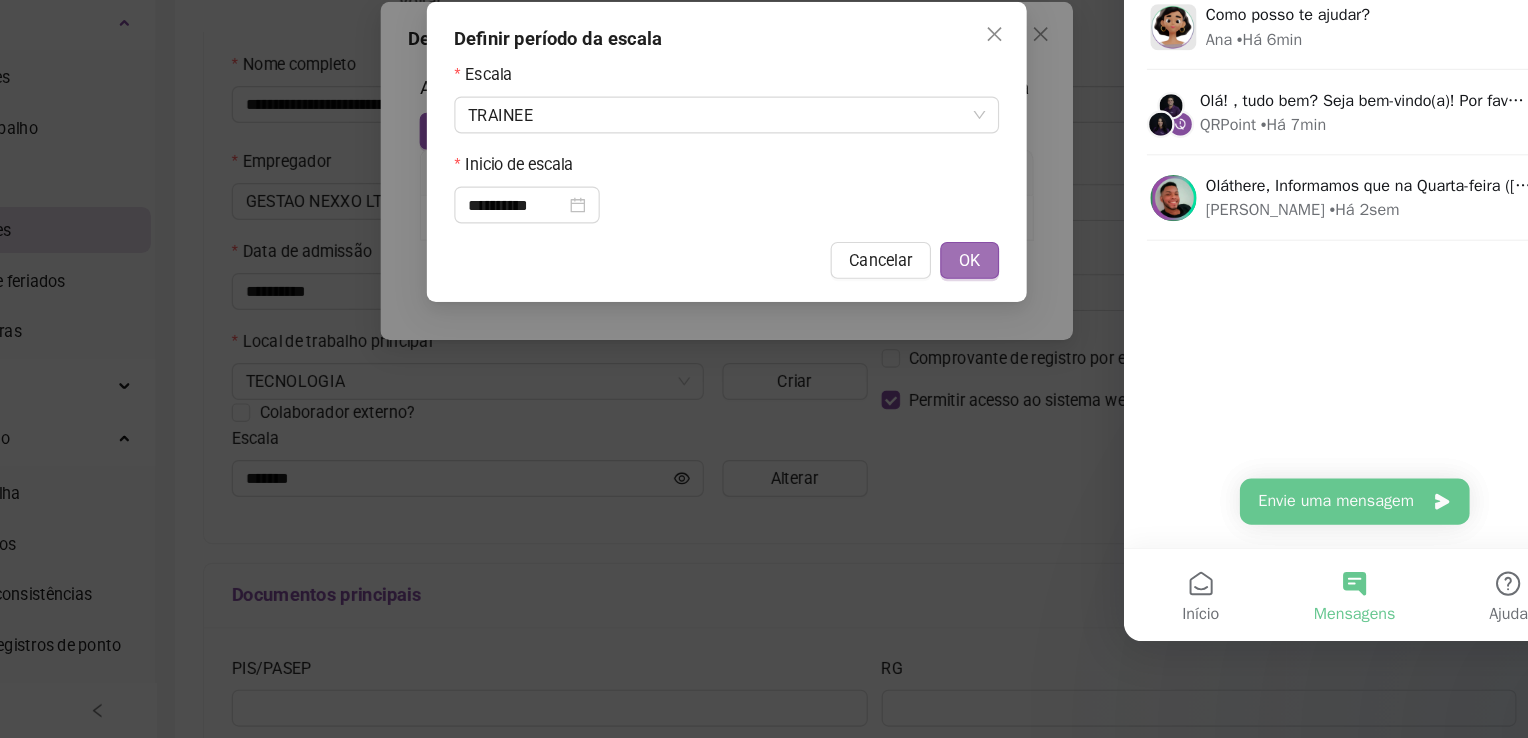 click on "OK" at bounding box center (974, 324) 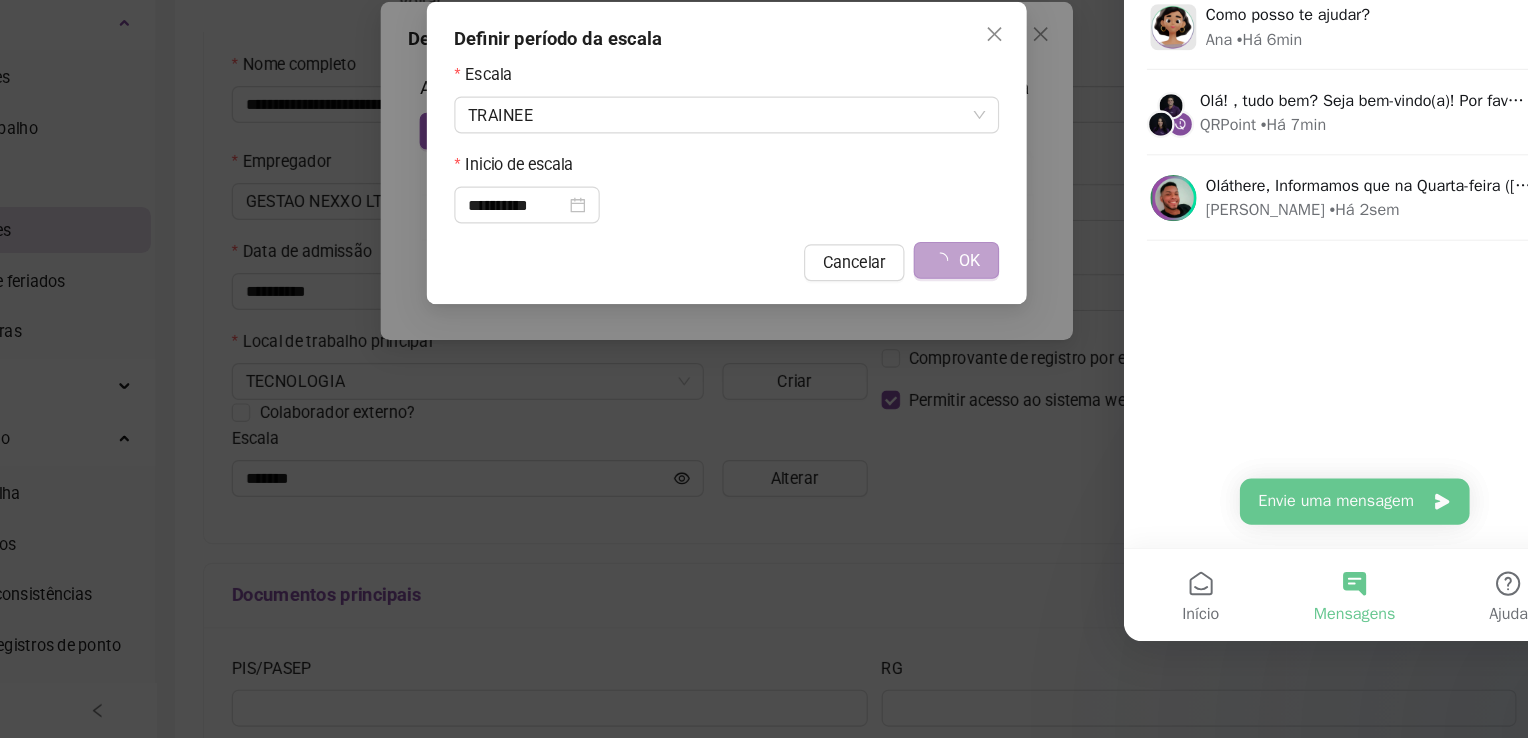 type on "*******" 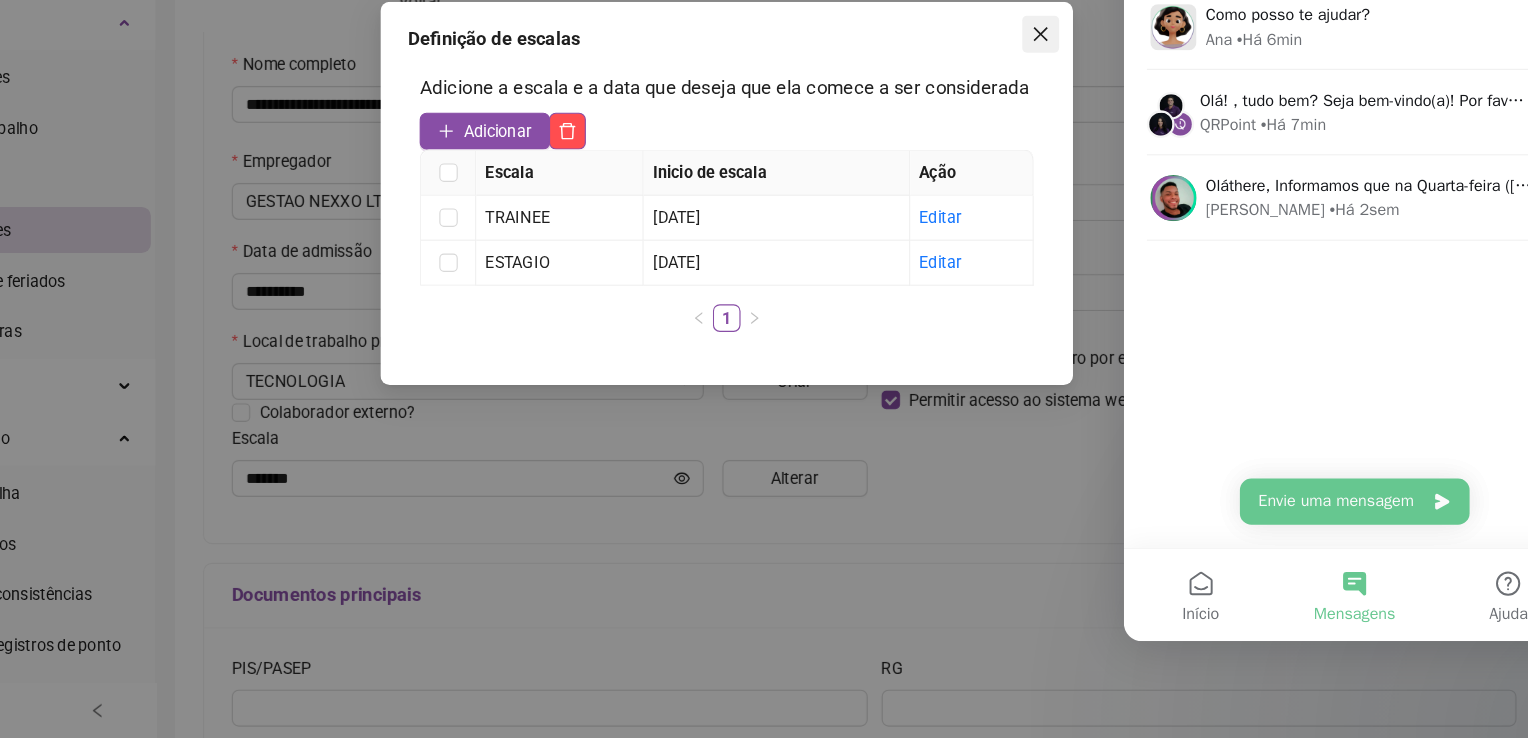 click at bounding box center [1036, 128] 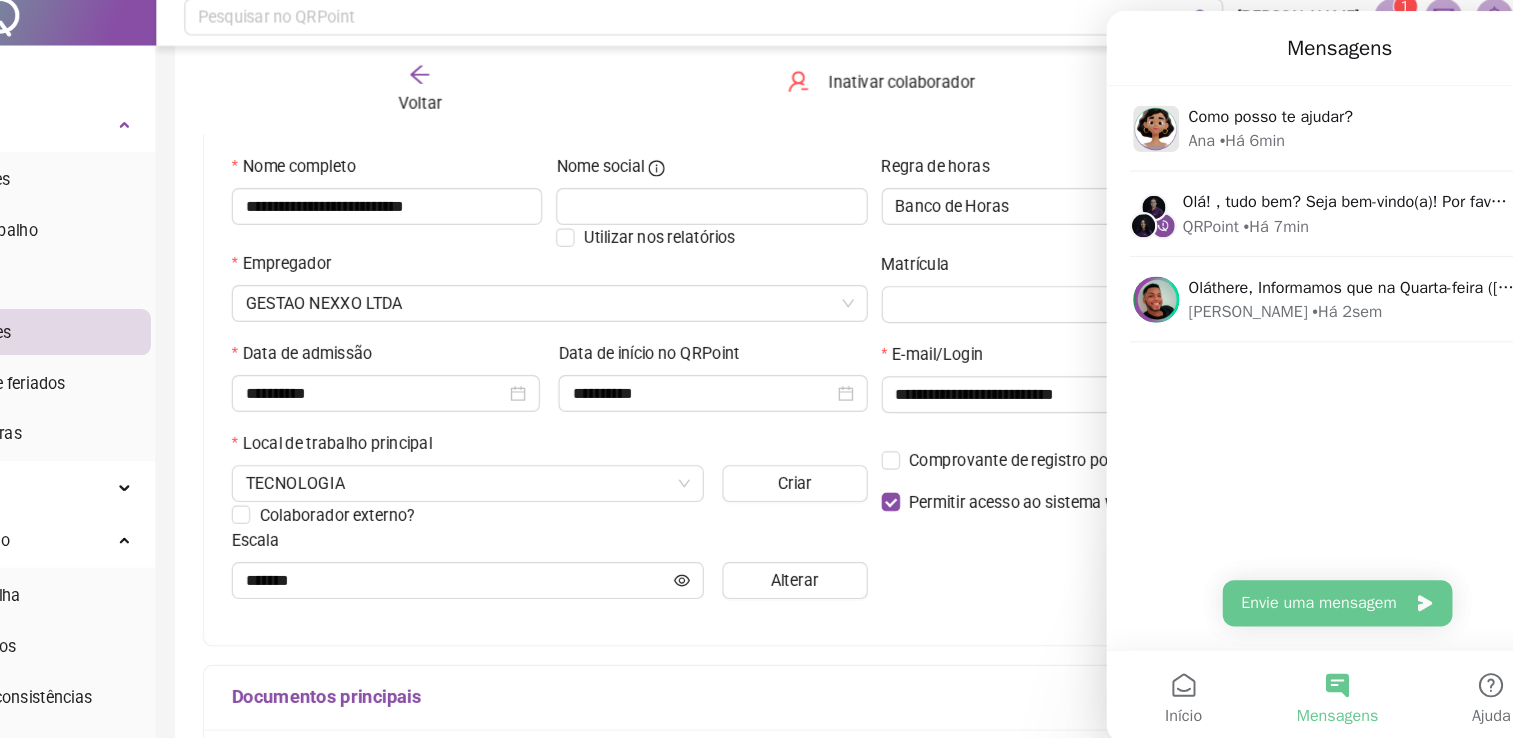 scroll, scrollTop: 183, scrollLeft: 0, axis: vertical 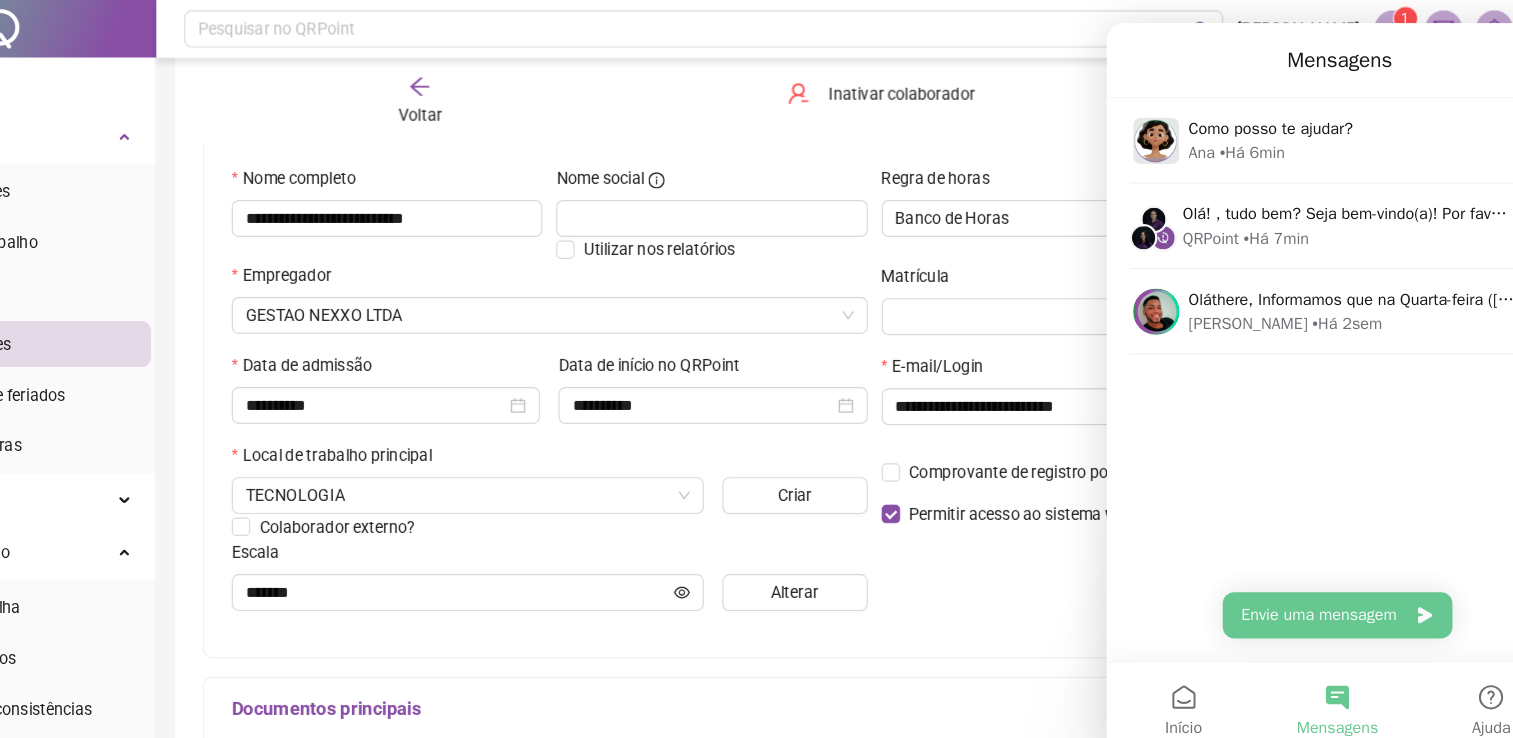 click on "Voltar" at bounding box center (498, 88) 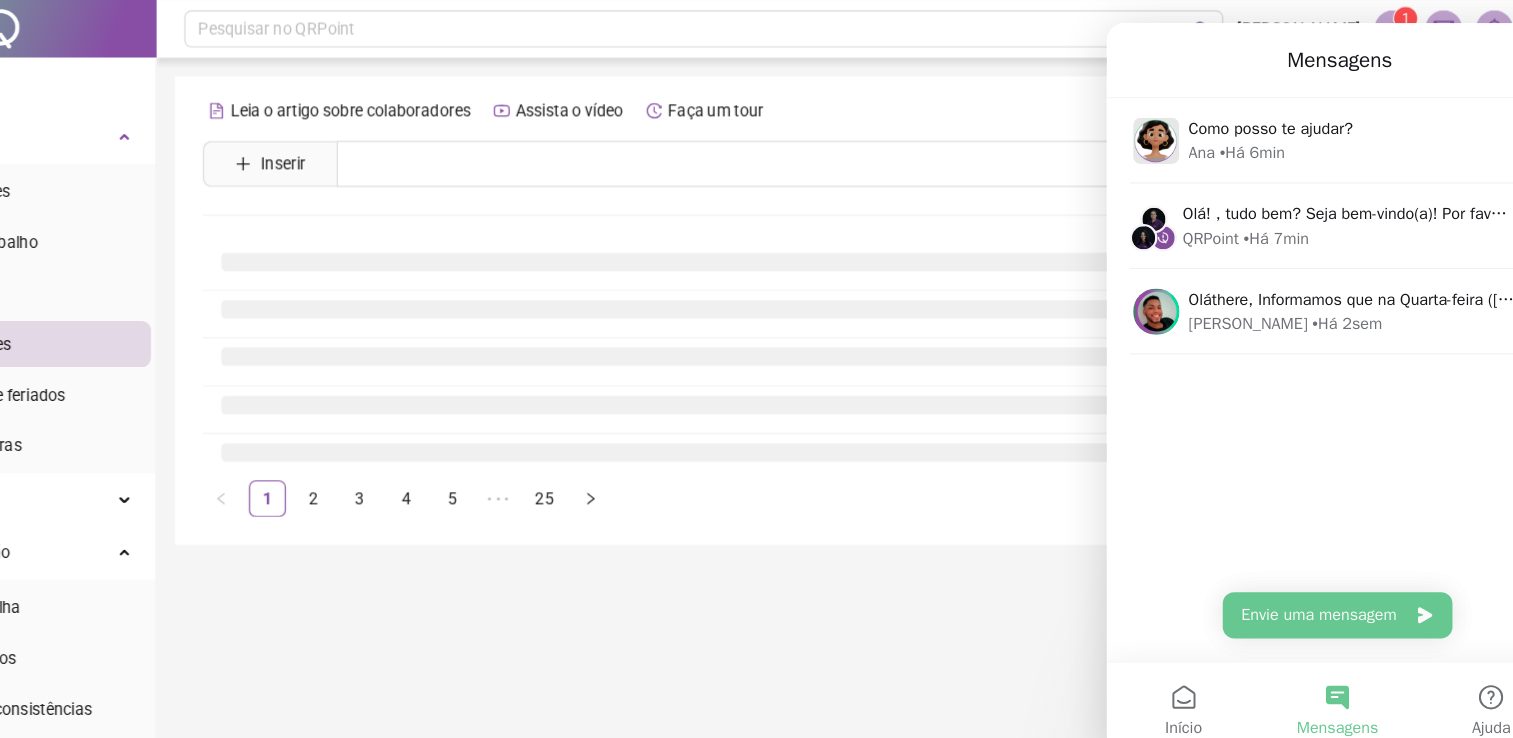 scroll, scrollTop: 0, scrollLeft: 0, axis: both 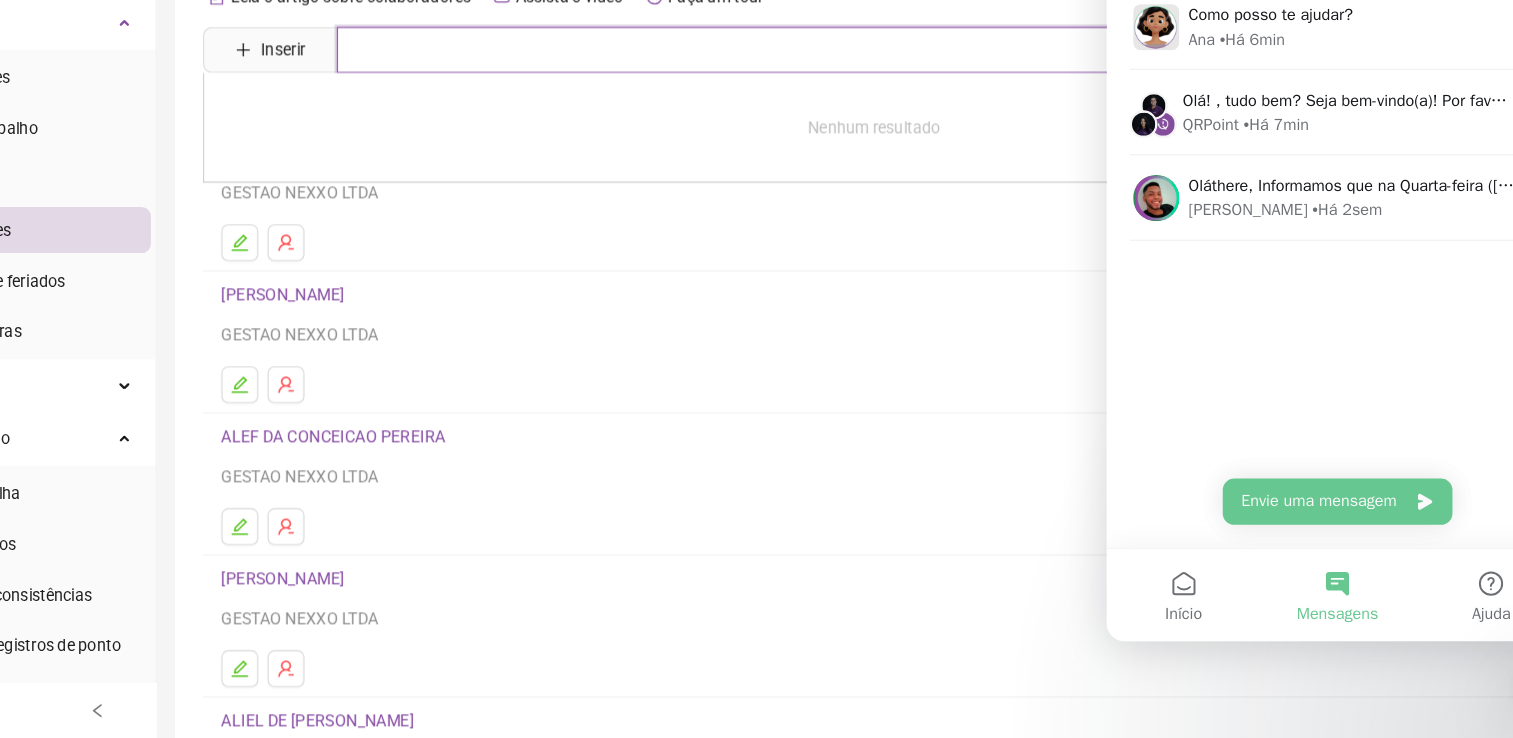 click at bounding box center [906, 142] 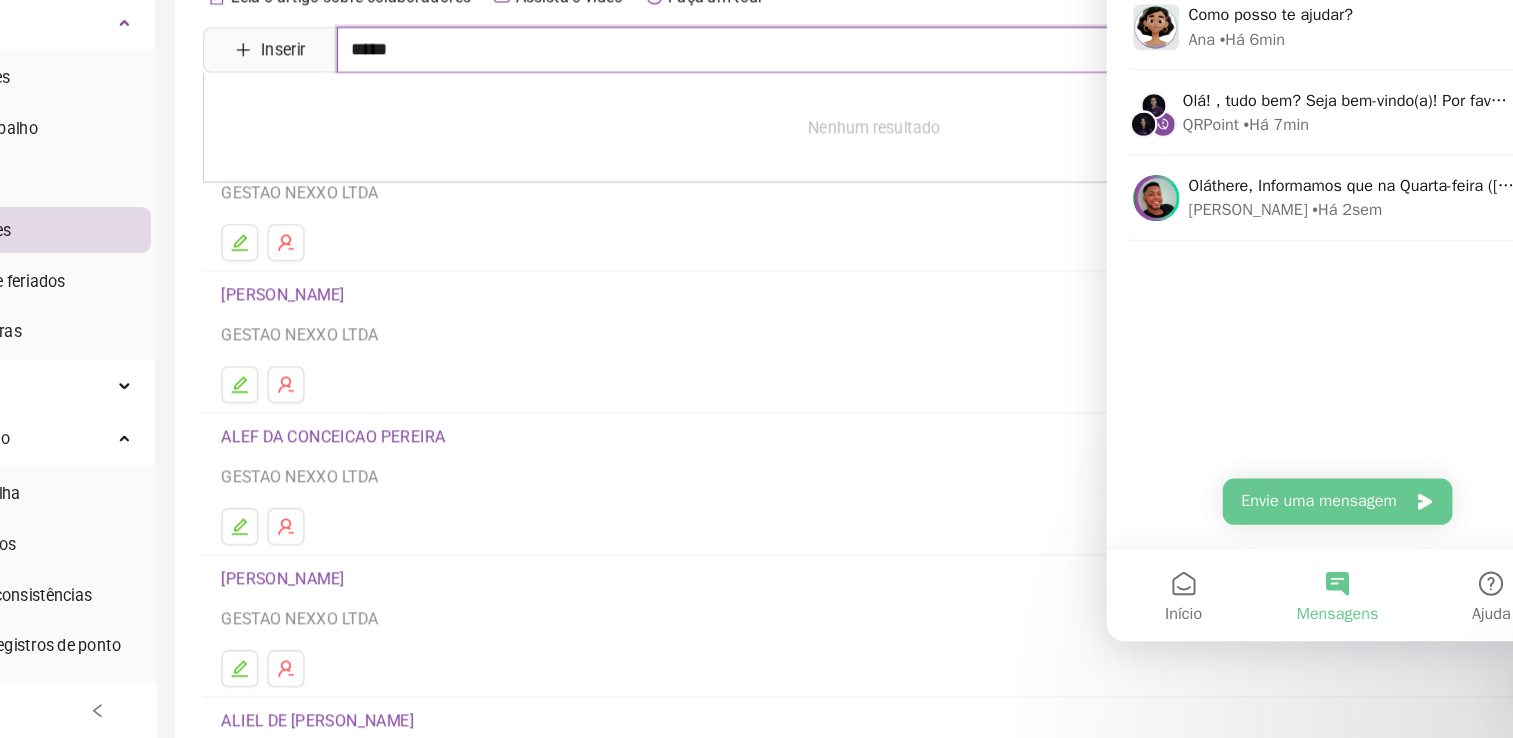 type on "*****" 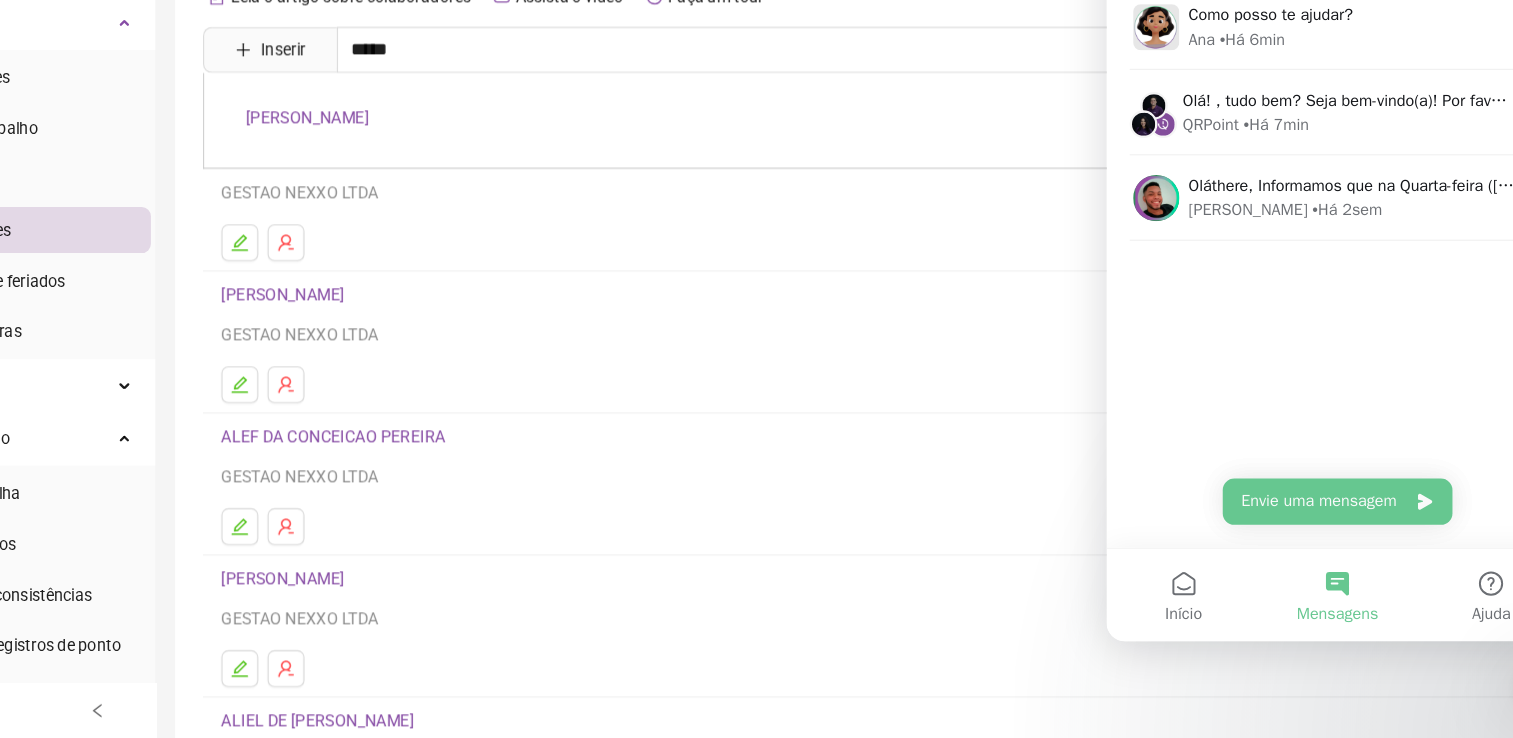 click on "ANDRÉ RICARDO SANTANA CUNHA" at bounding box center [891, 203] 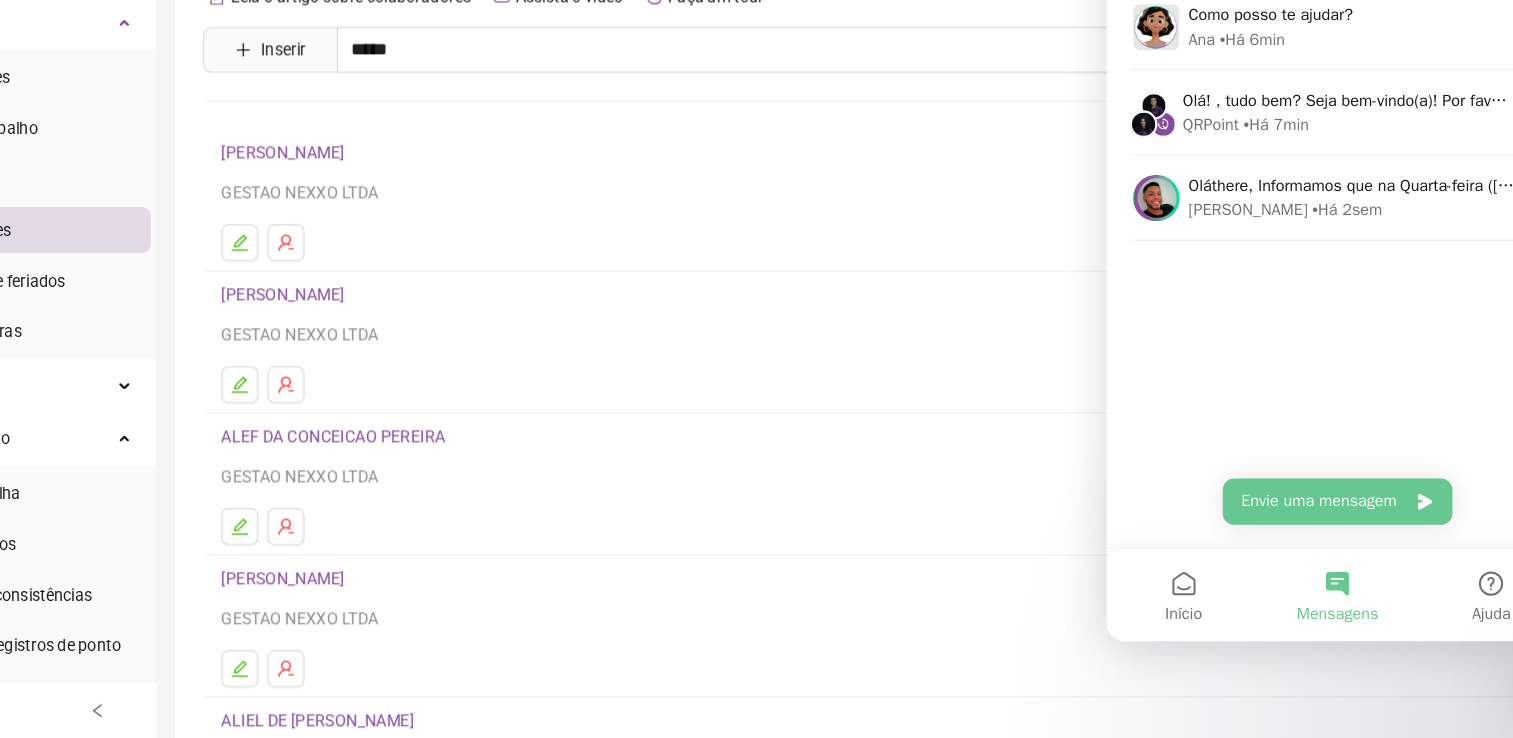 click on "Leia o artigo sobre colaboradores Assista o vídeo Faça um tour Inserir ***** ANDRÉ RICARDO SANTANA CUNHA   ADRIANO SOUSA MARQUES    GESTAO NEXXO LTDA AILANA RAIRES SANTOS    GESTAO NEXXO LTDA ALEF DA CONCEICAO PEREIRA    GESTAO NEXXO LTDA ALEX PATRICK JESUS DE ALMEIDA    GESTAO NEXXO LTDA ALIEL DE REGIS FRANÇA LIMA    SST MAIS - SAUDE E SEGURANCA DO TRABALHO LTDA 1 2 3 4 5 ••• 25" at bounding box center [891, 468] 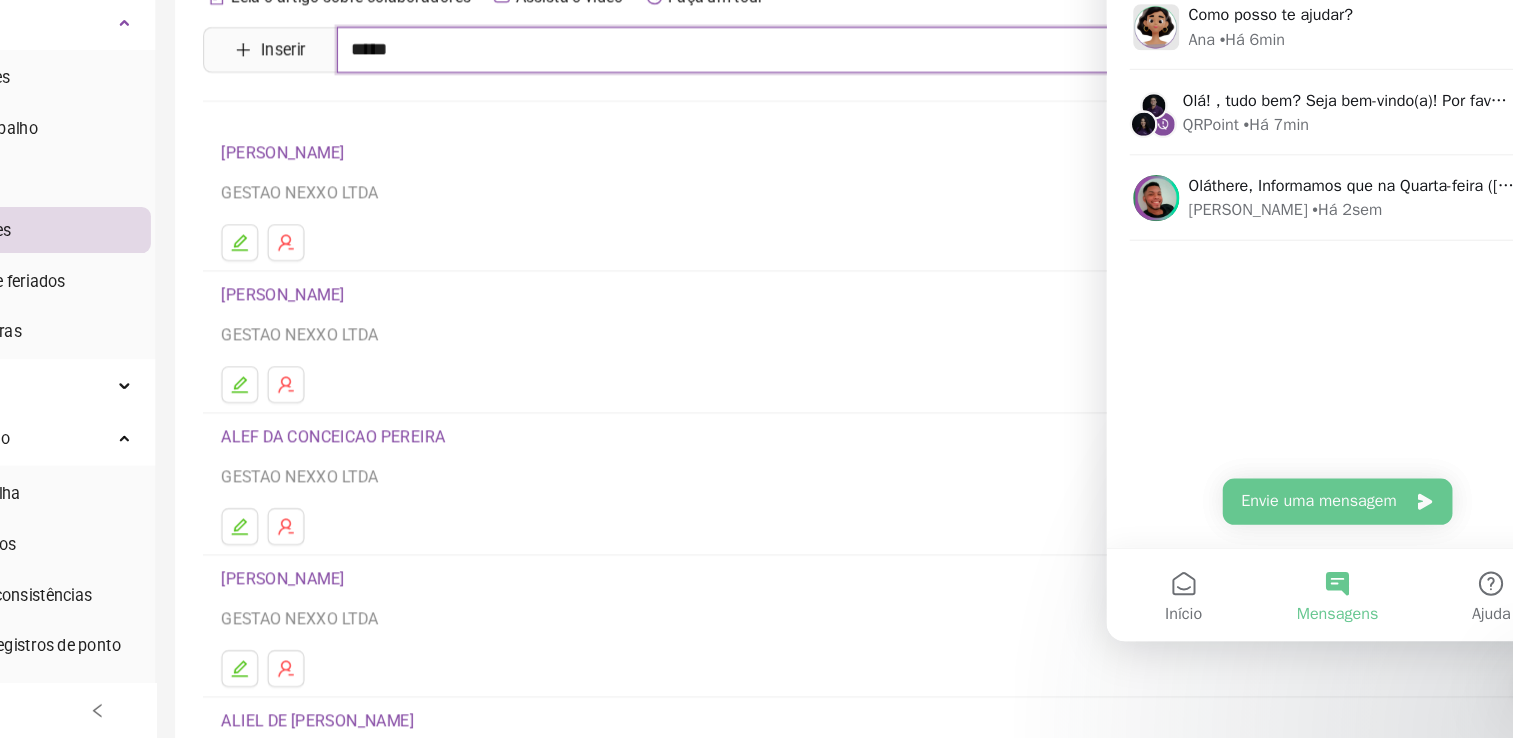 click on "*****" at bounding box center [906, 142] 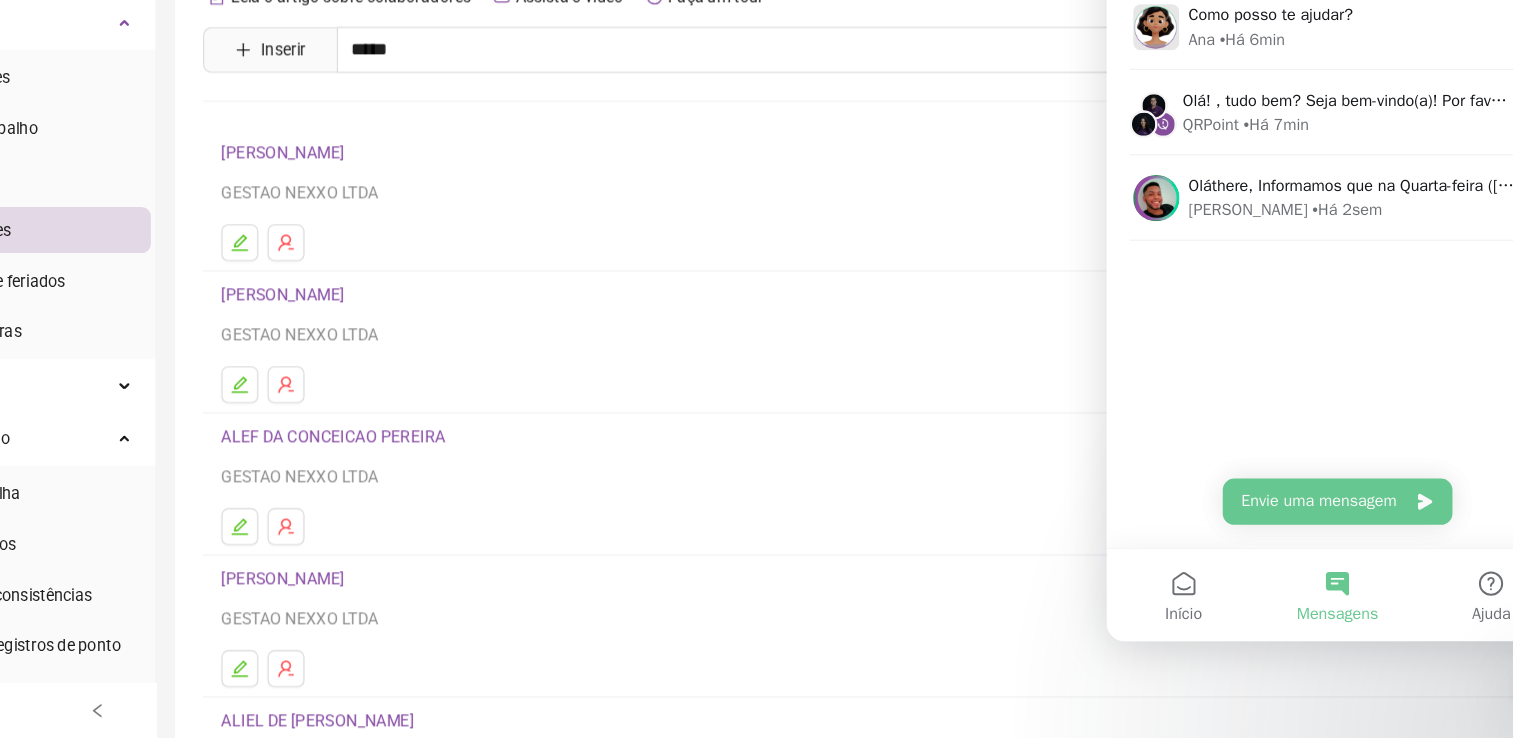 click on "ANDRÉ RICARDO SANTANA CUNHA" at bounding box center (400, 201) 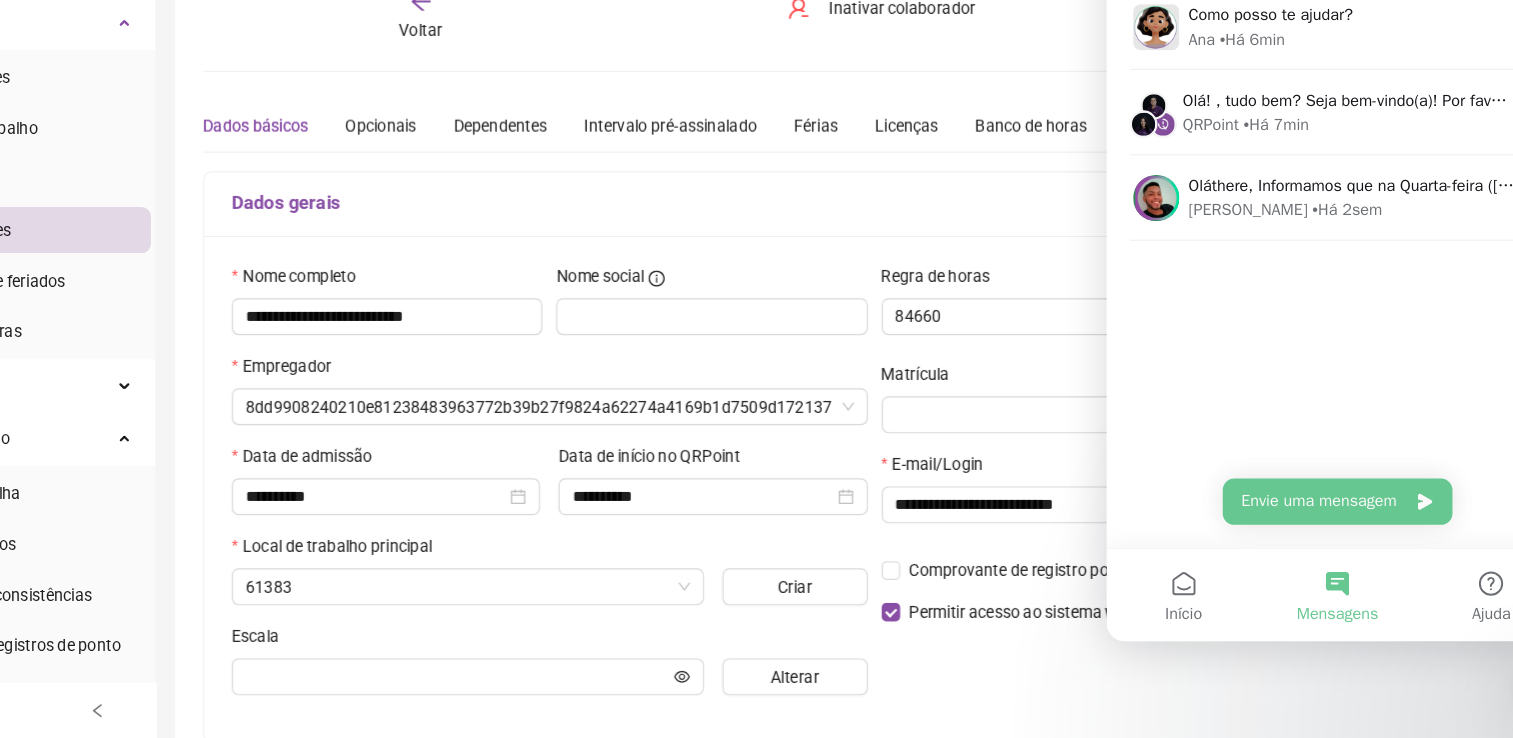 scroll, scrollTop: 10, scrollLeft: 0, axis: vertical 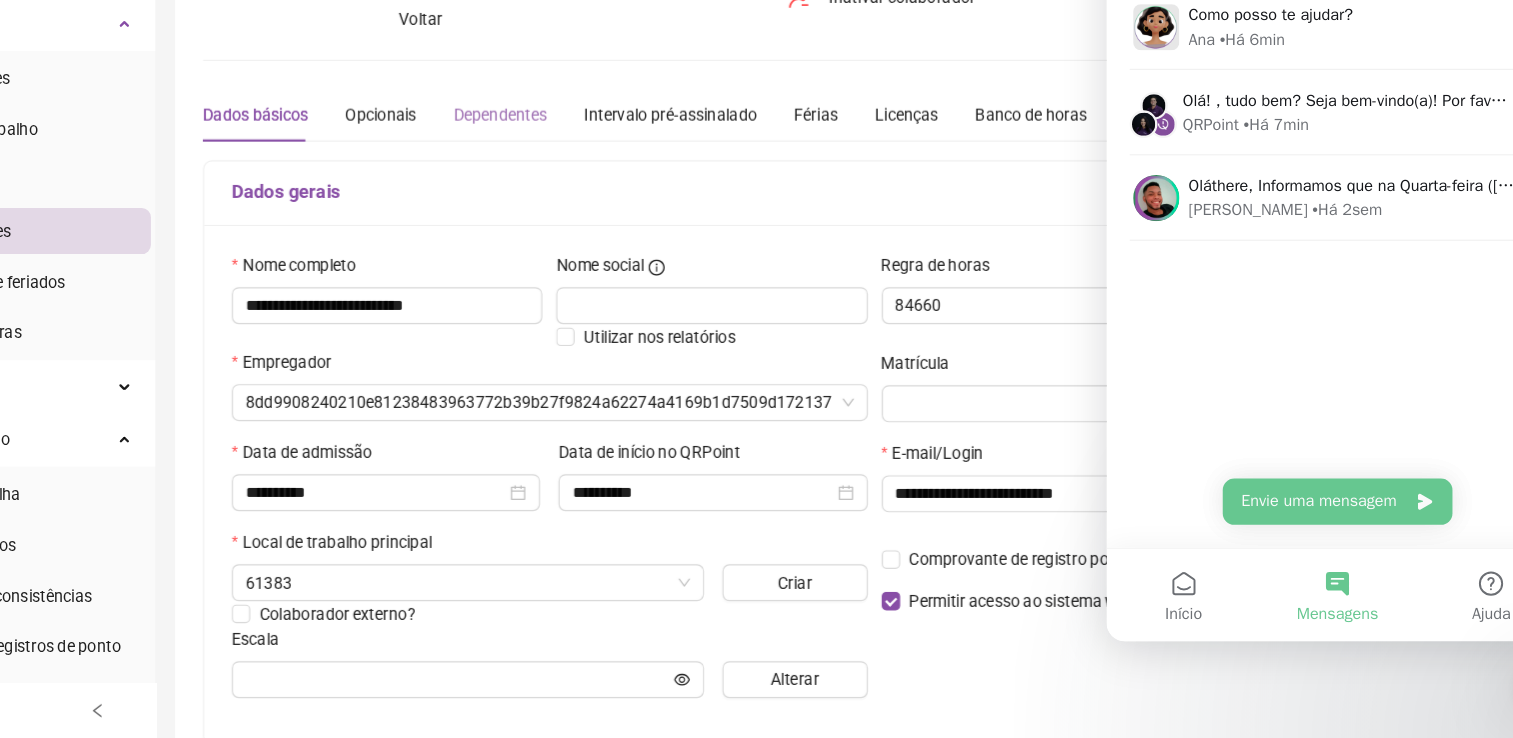type on "*******" 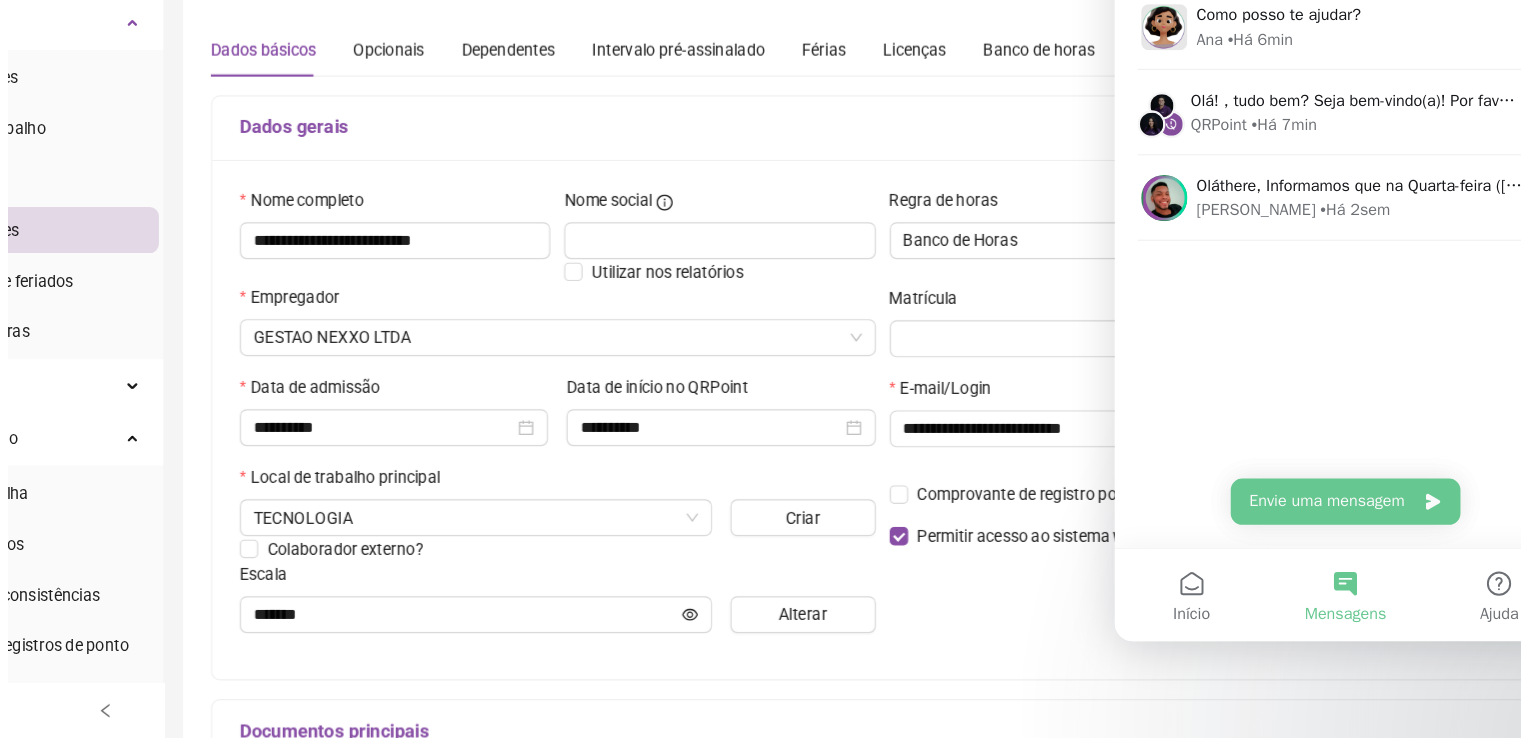 scroll, scrollTop: 96, scrollLeft: 0, axis: vertical 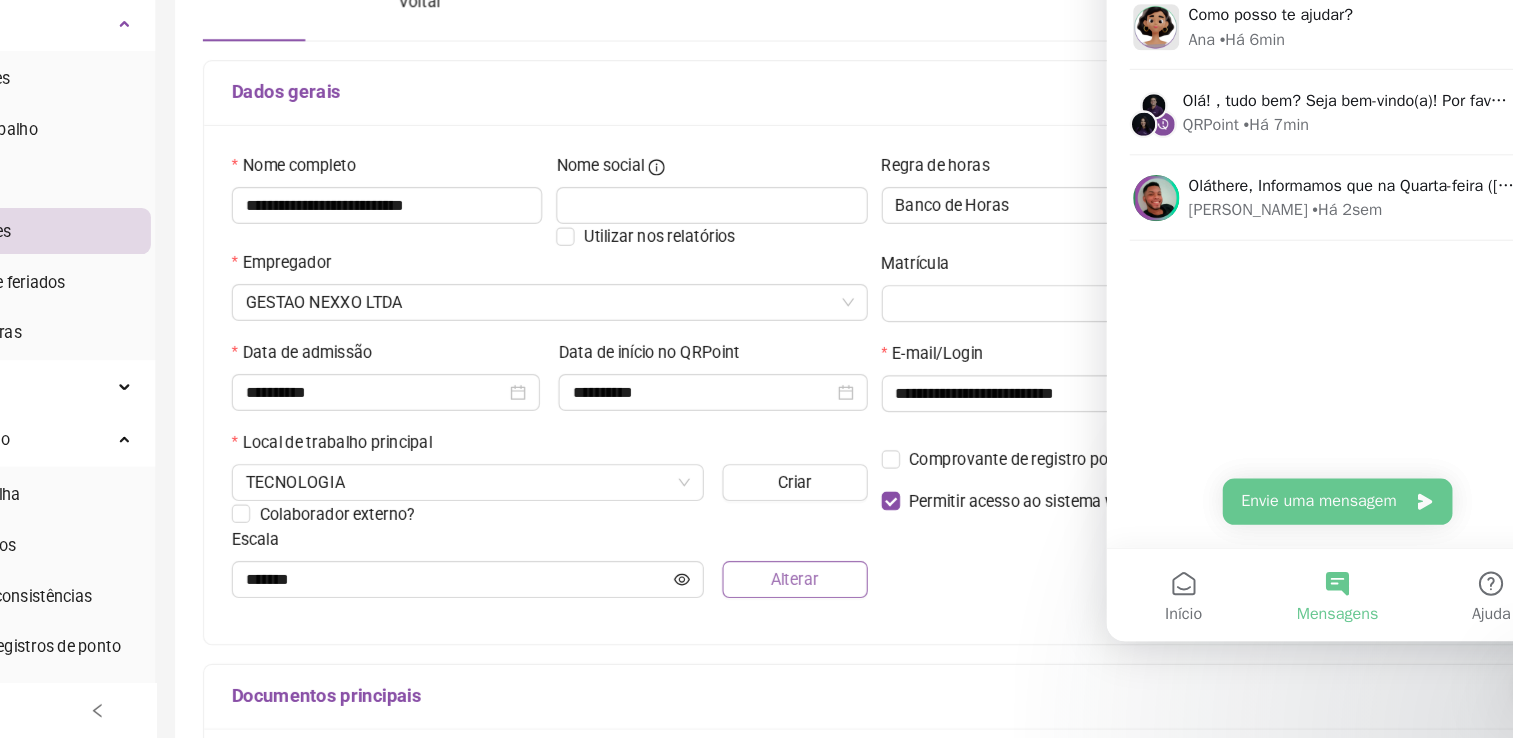 click on "Alterar" at bounding box center (823, 600) 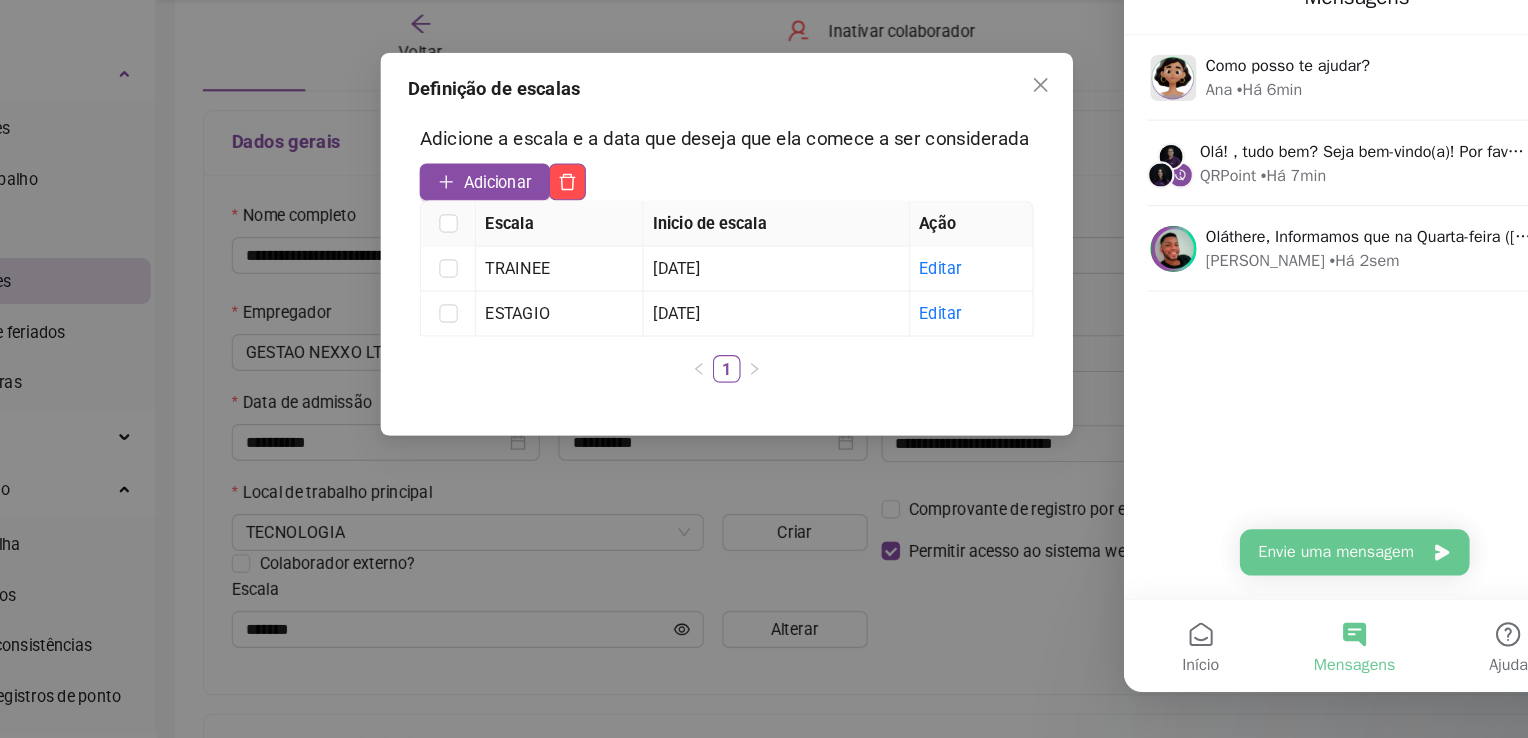 scroll, scrollTop: 96, scrollLeft: 0, axis: vertical 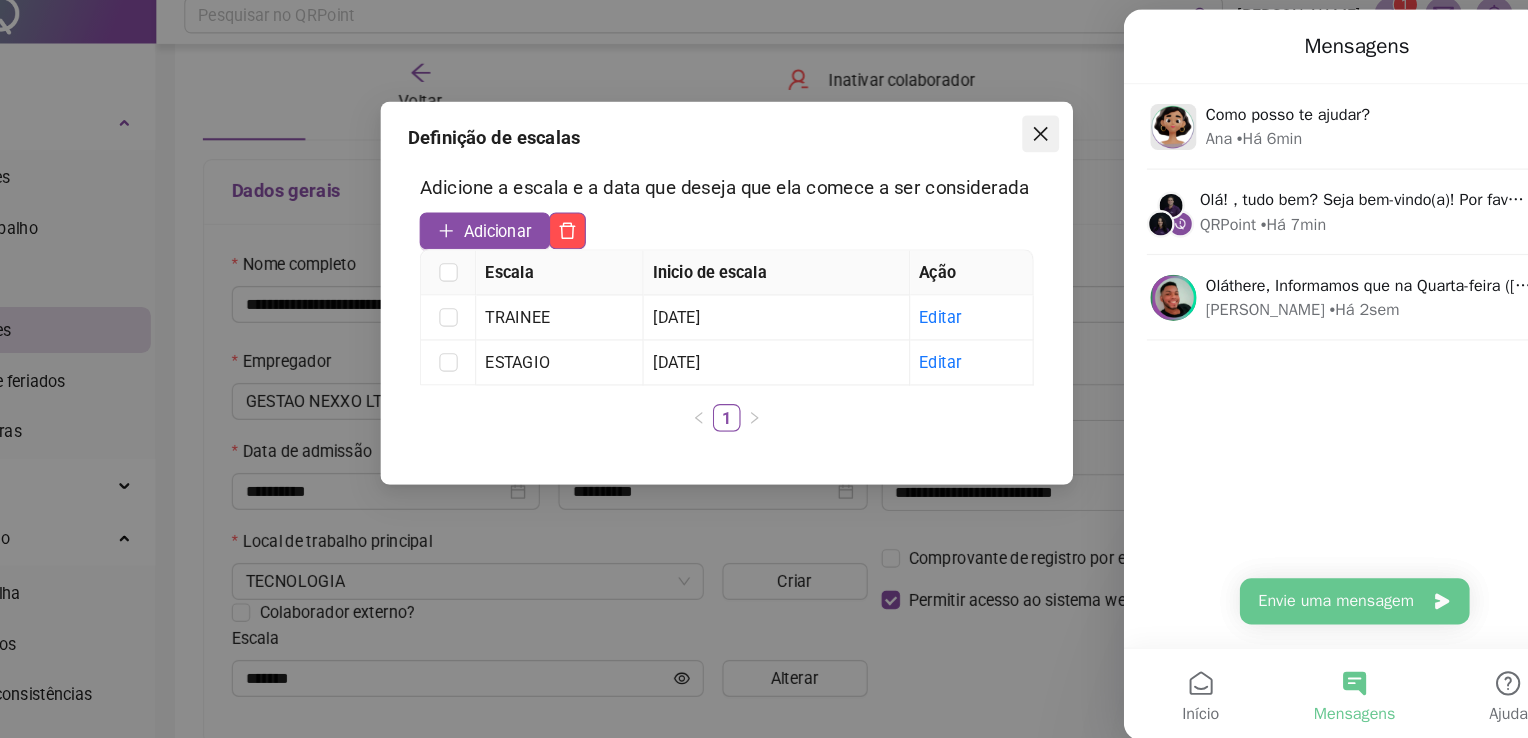 click 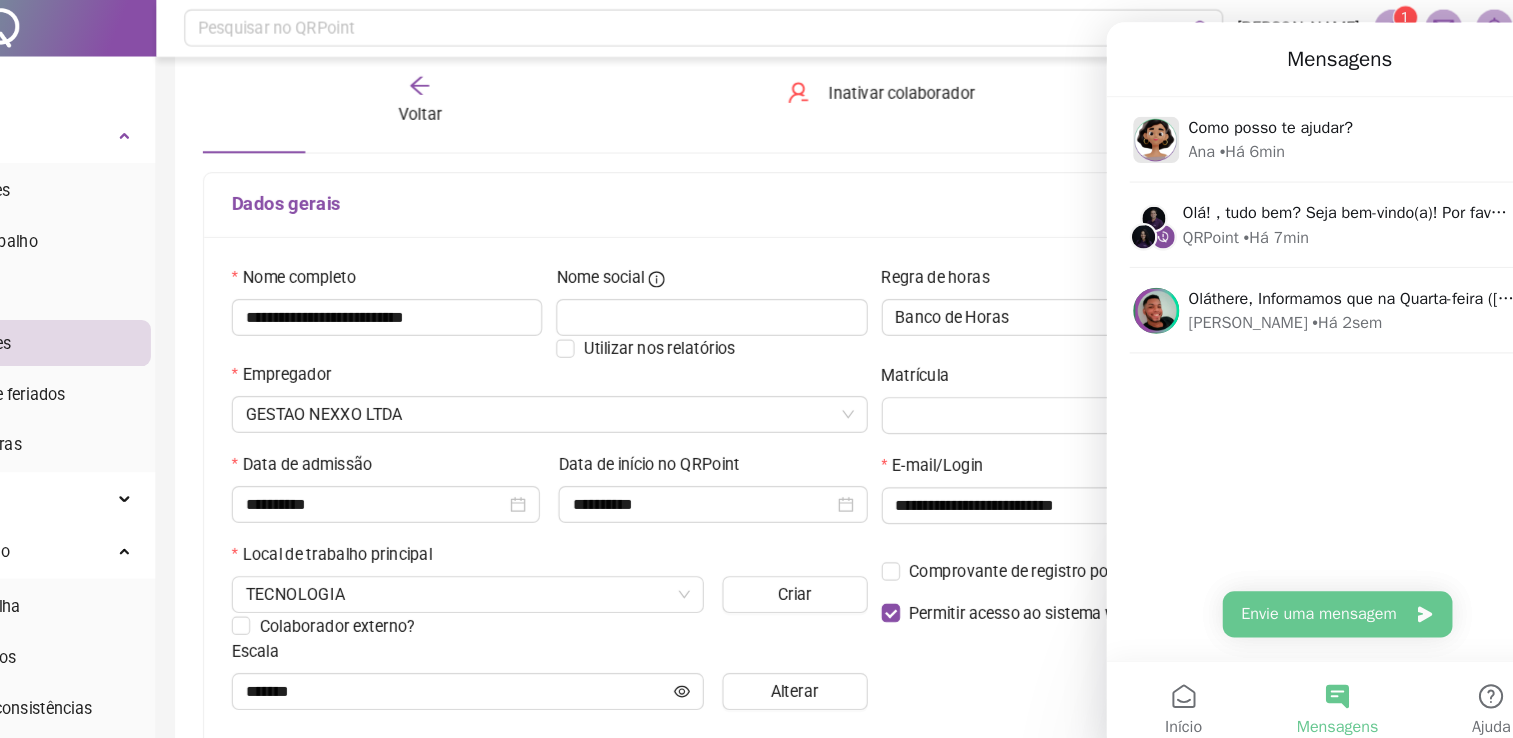 scroll, scrollTop: 96, scrollLeft: 0, axis: vertical 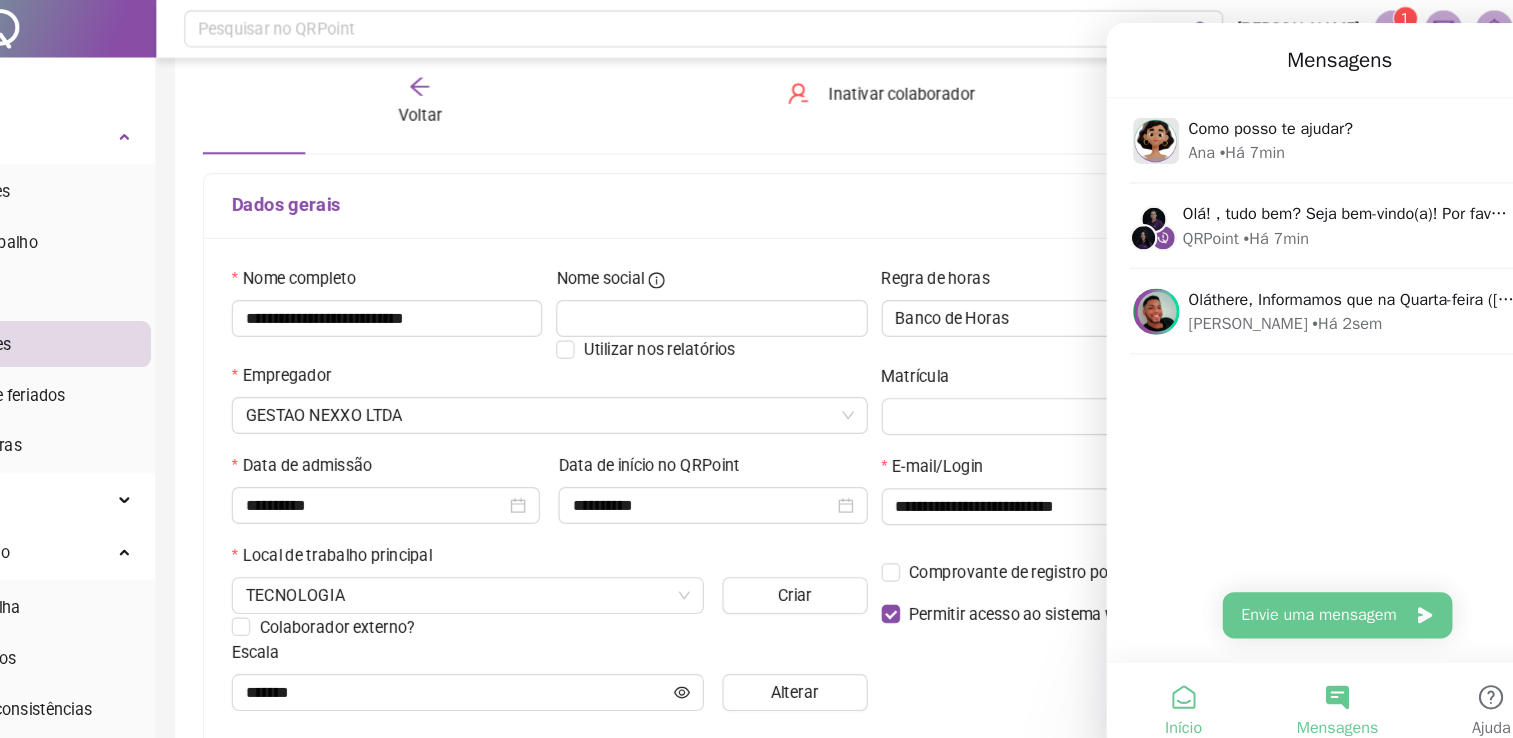 click on "Início" at bounding box center [1172, 617] 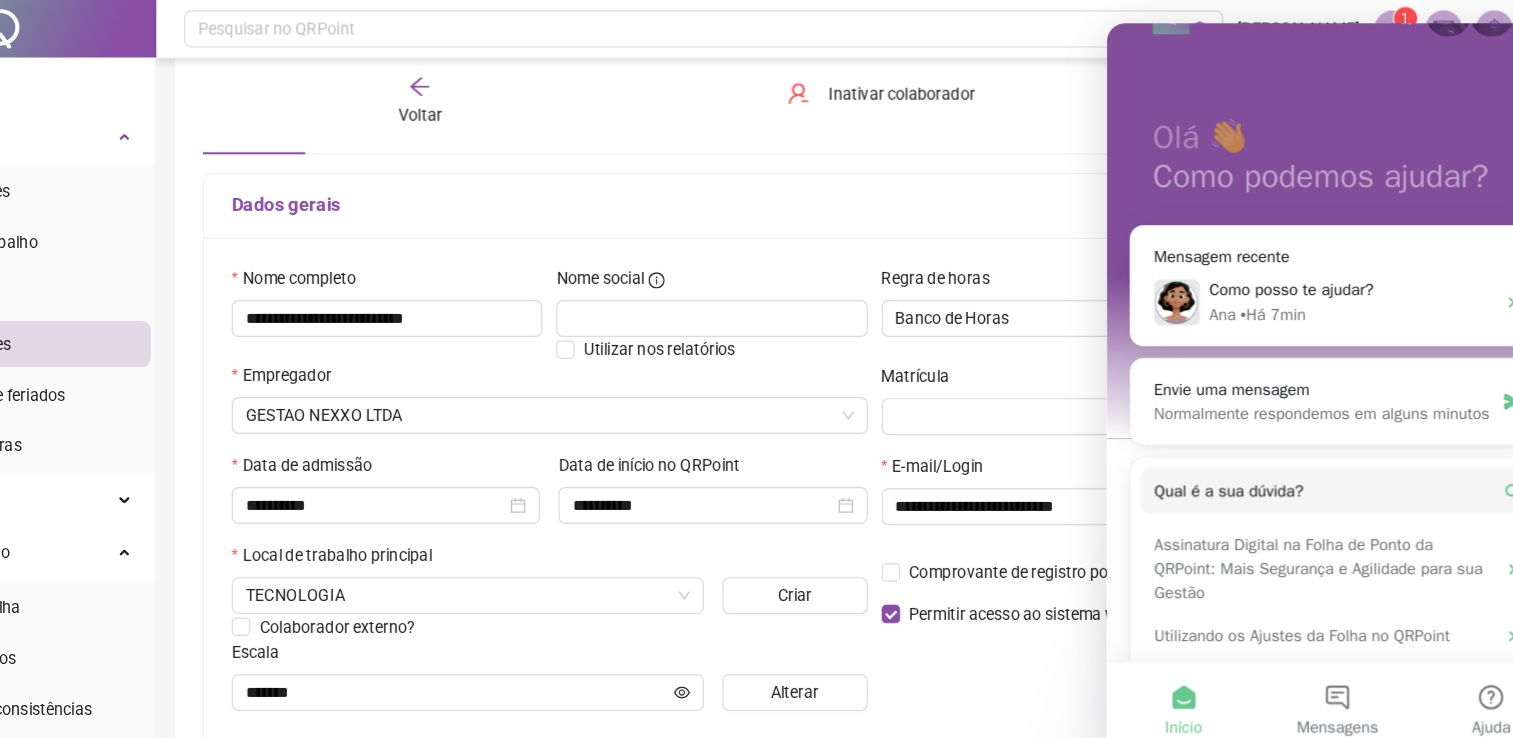 scroll, scrollTop: 0, scrollLeft: 0, axis: both 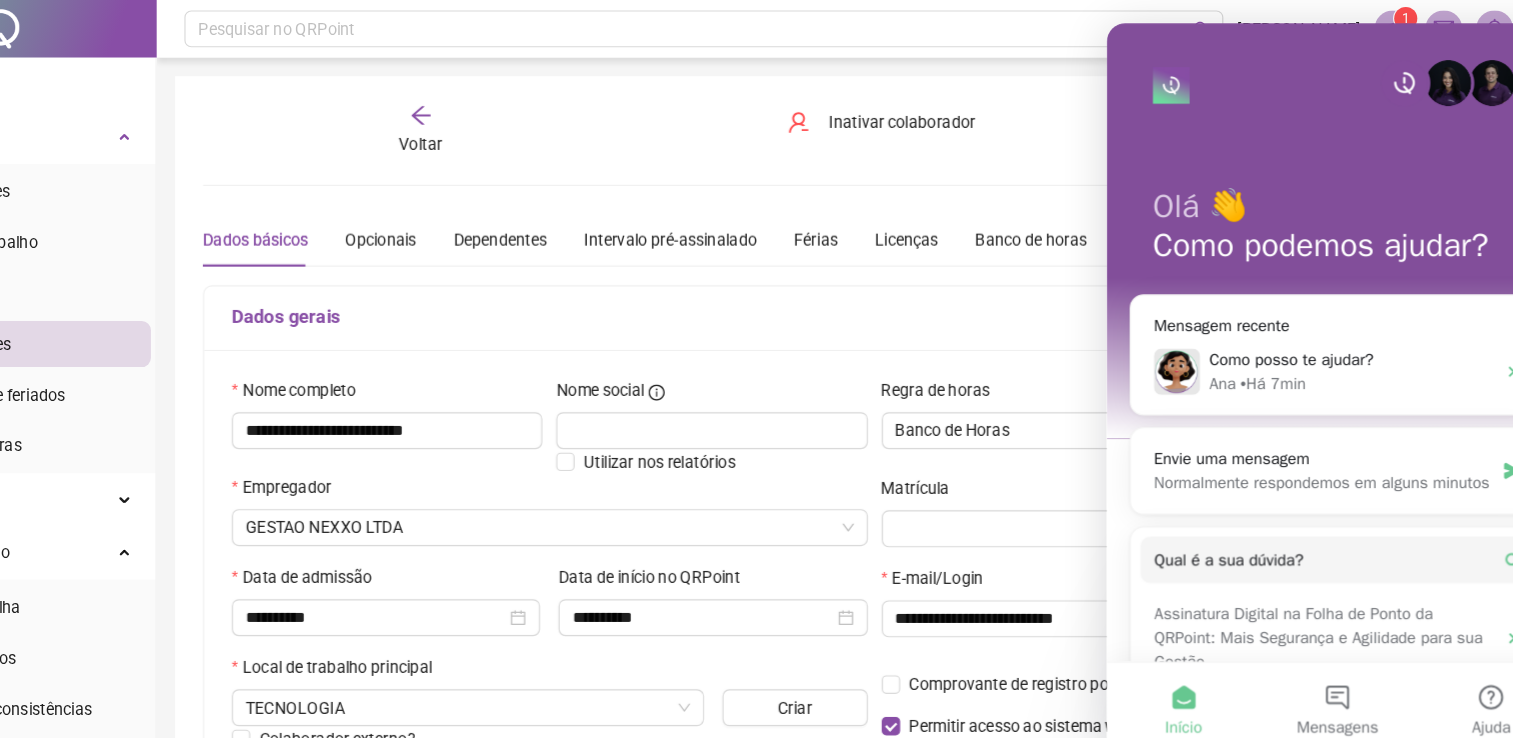click on "Voltar Inativar colaborador Salvar" at bounding box center [891, 113] 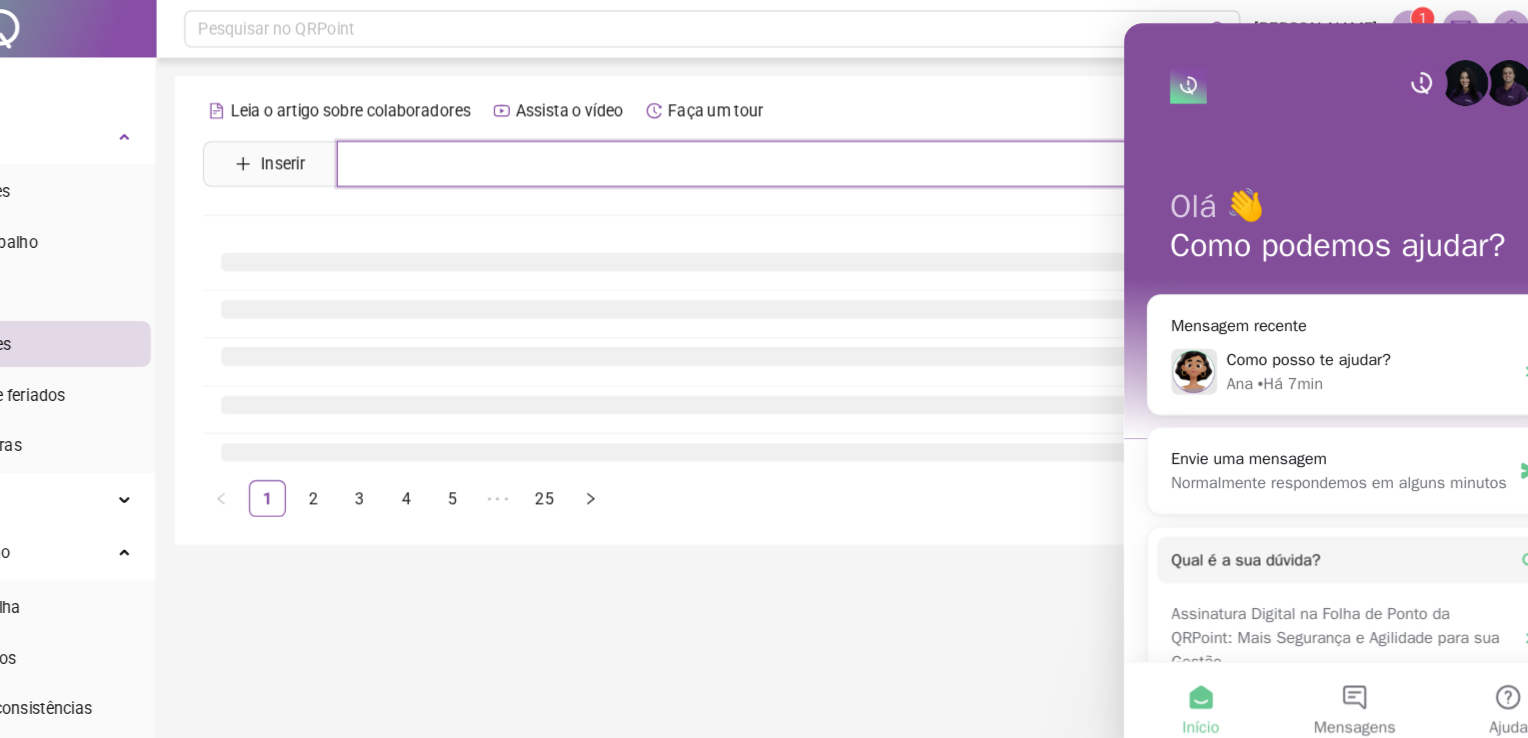 click at bounding box center [913, 142] 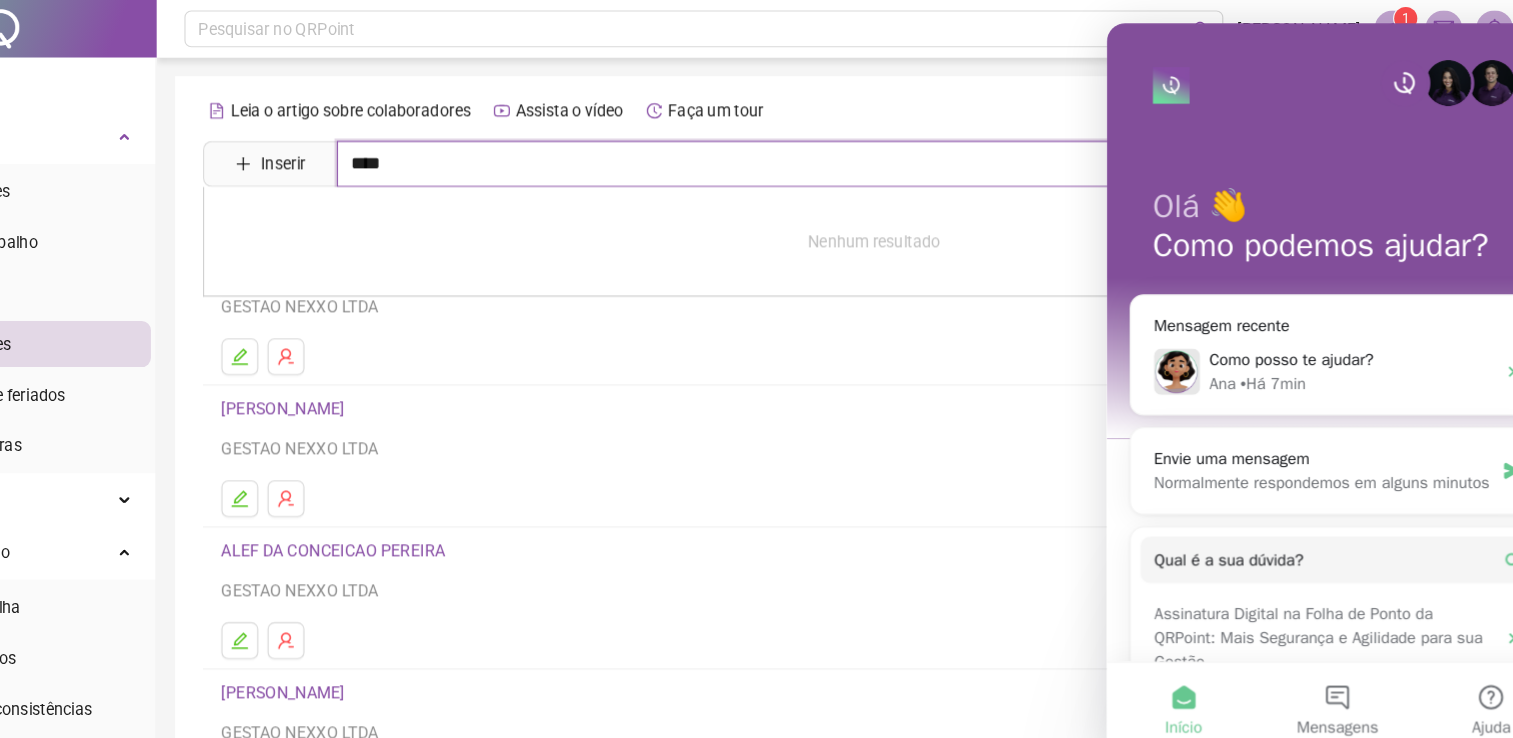 type on "****" 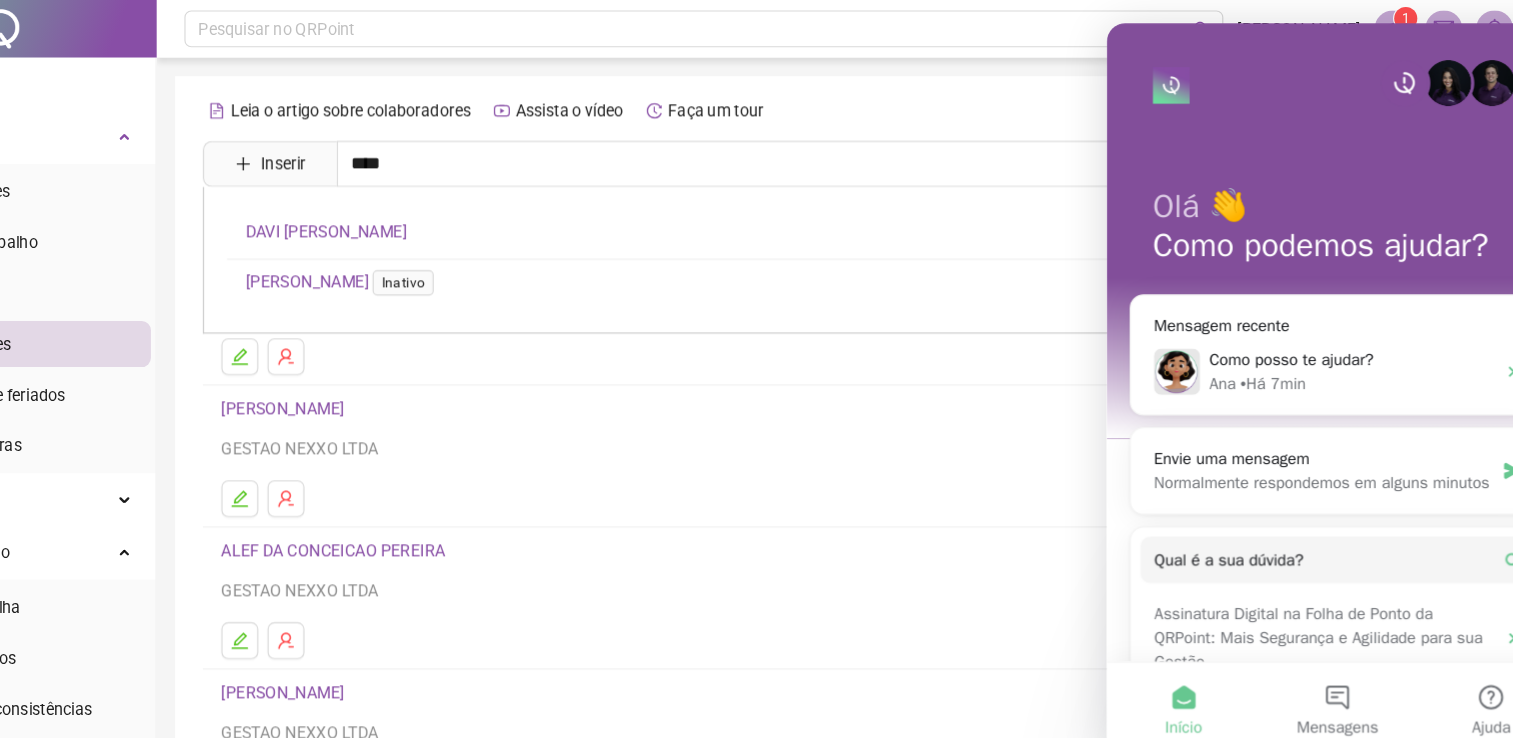 click on "DAVI [PERSON_NAME]" at bounding box center (417, 201) 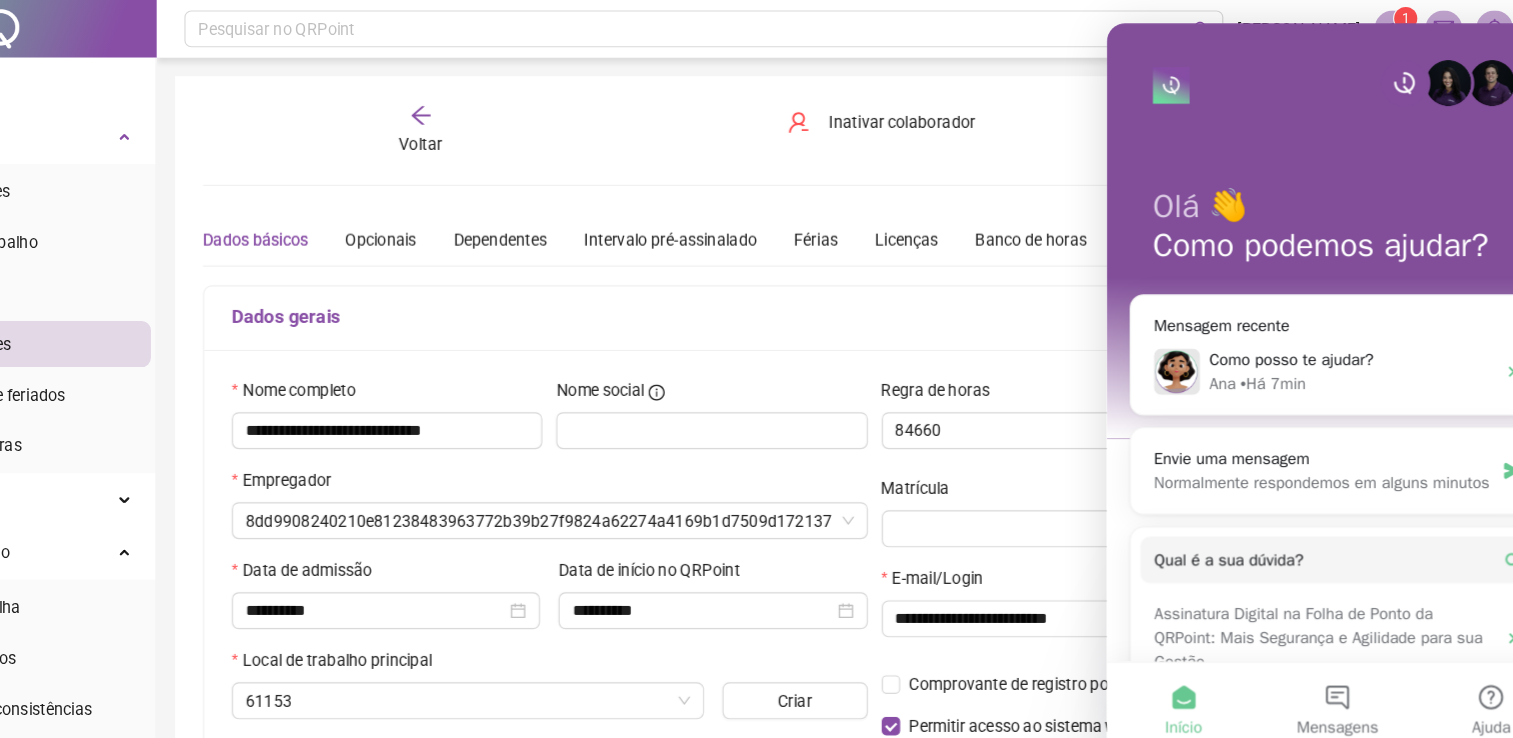 type on "*******" 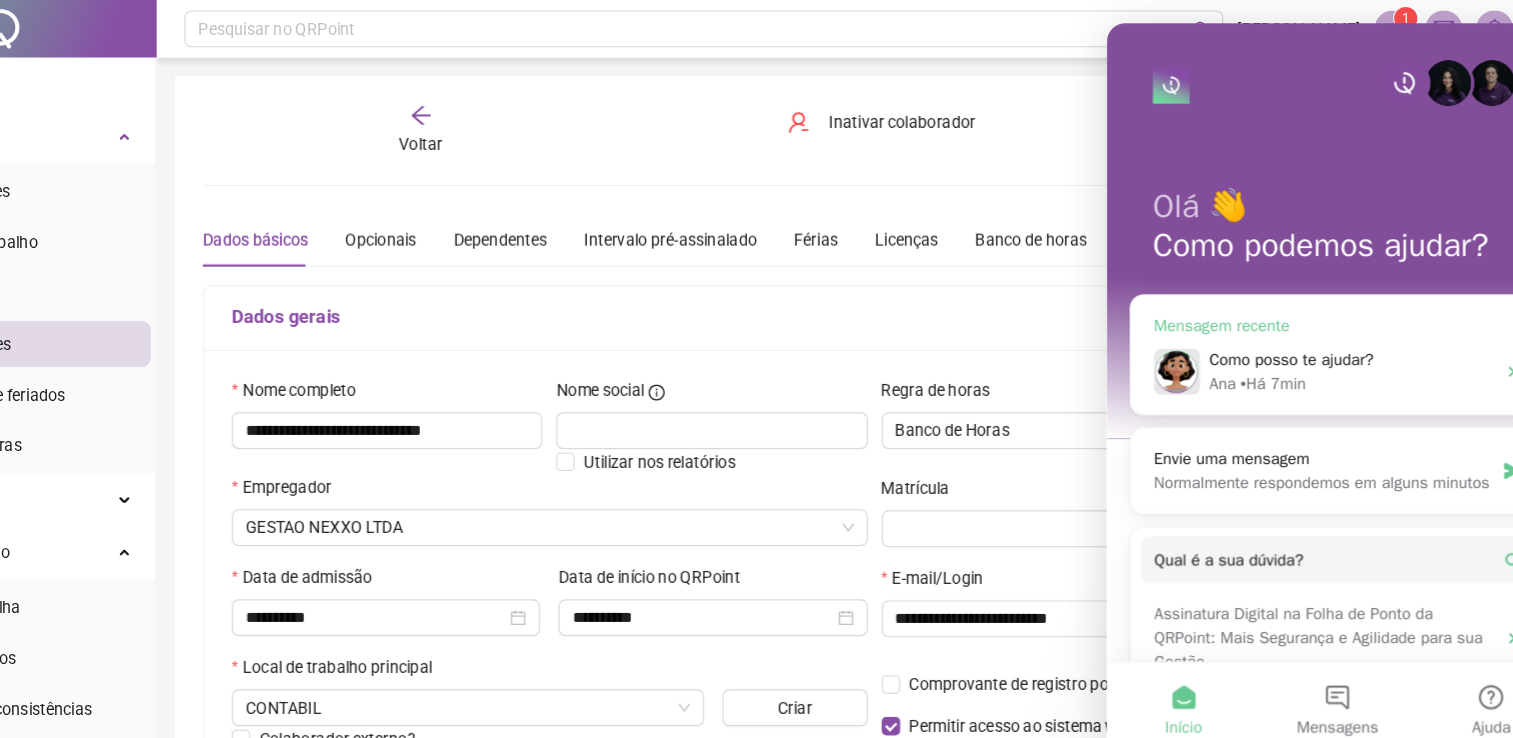 click 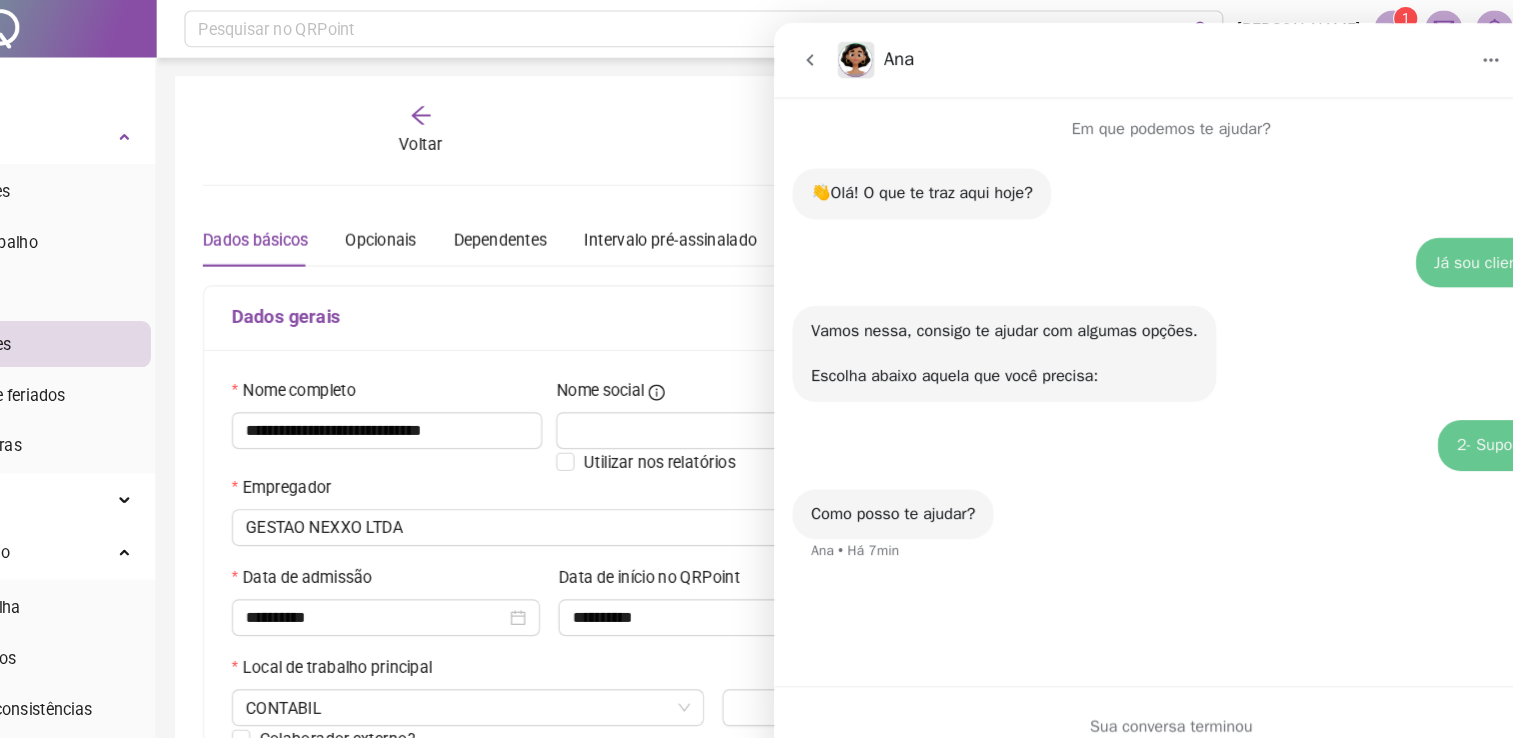 click 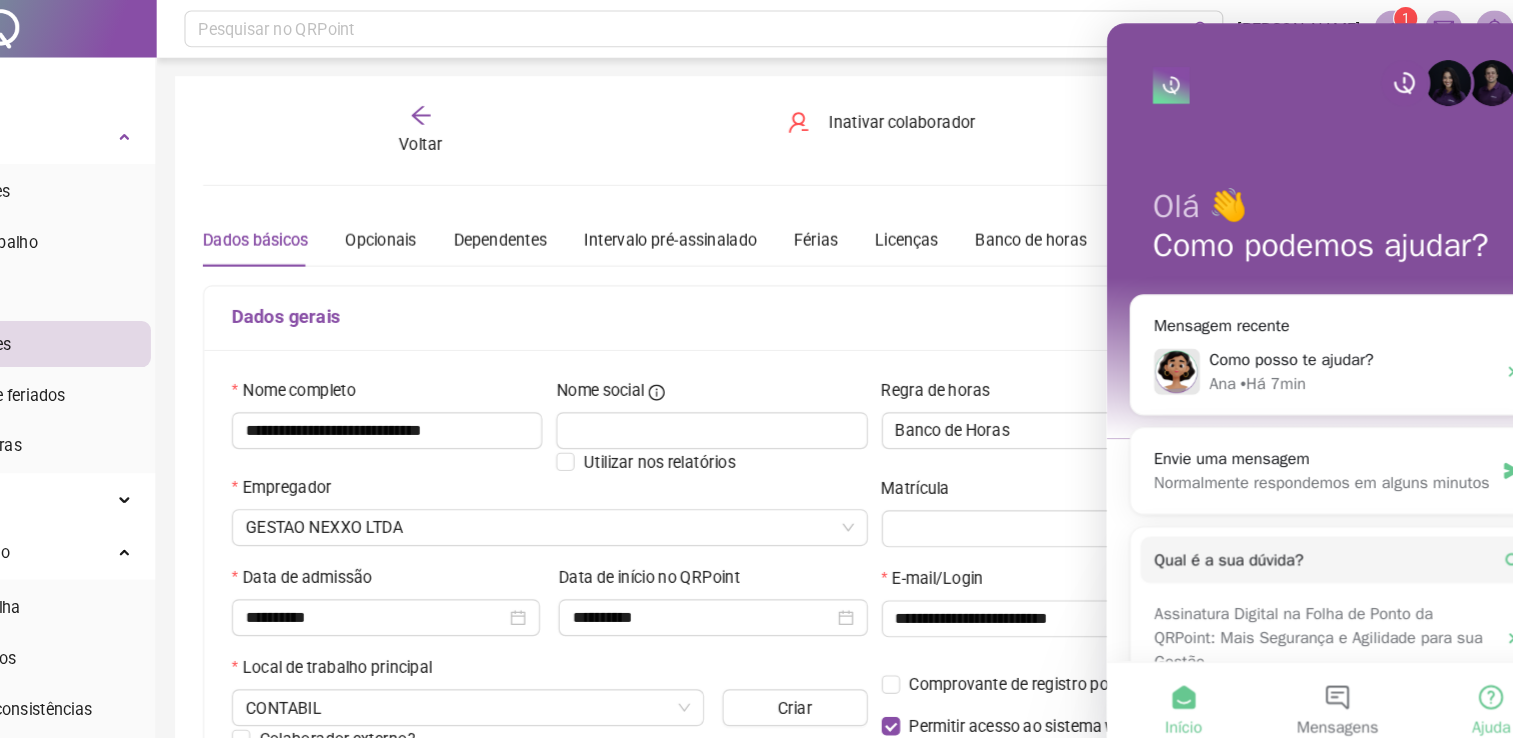 click on "Ajuda" at bounding box center [1439, 617] 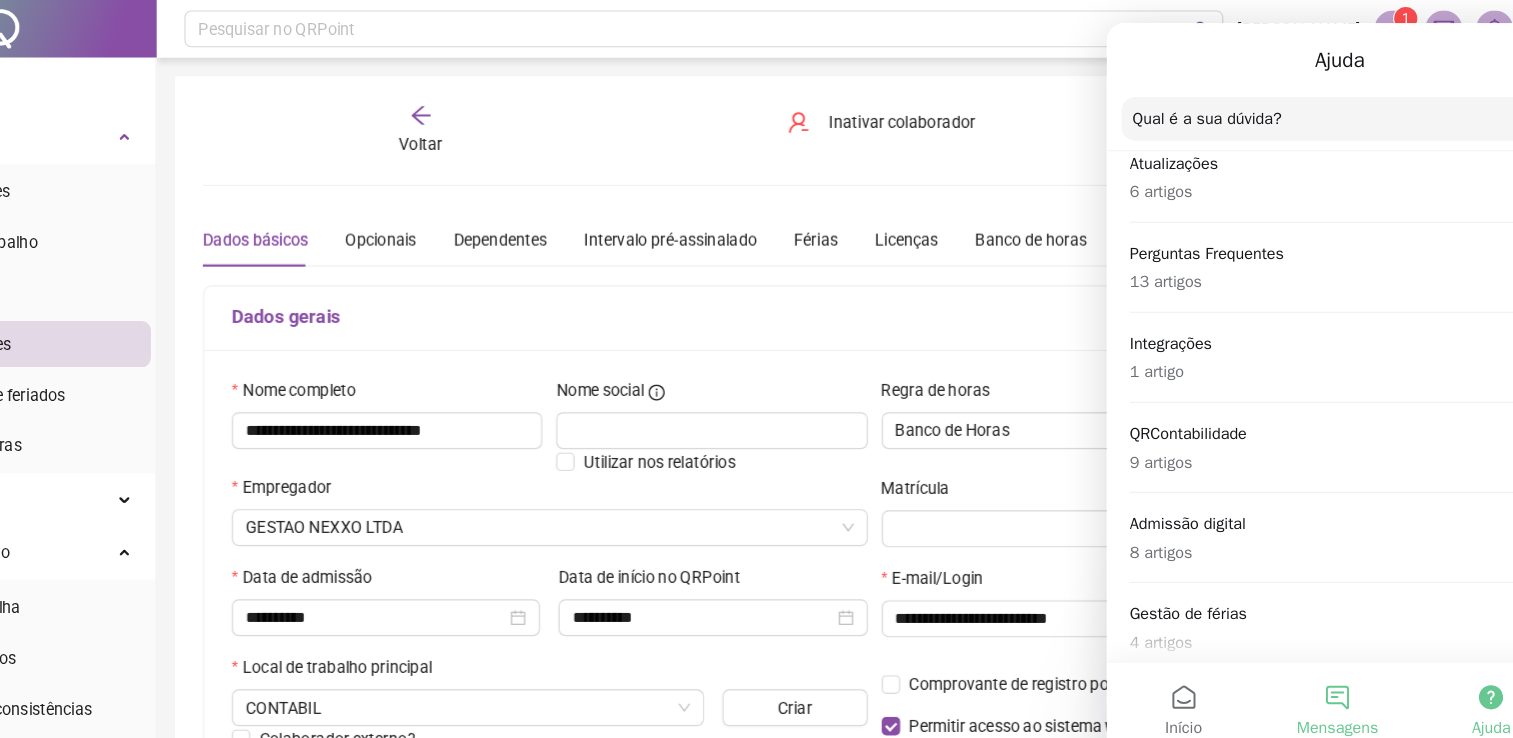 scroll, scrollTop: 520, scrollLeft: 0, axis: vertical 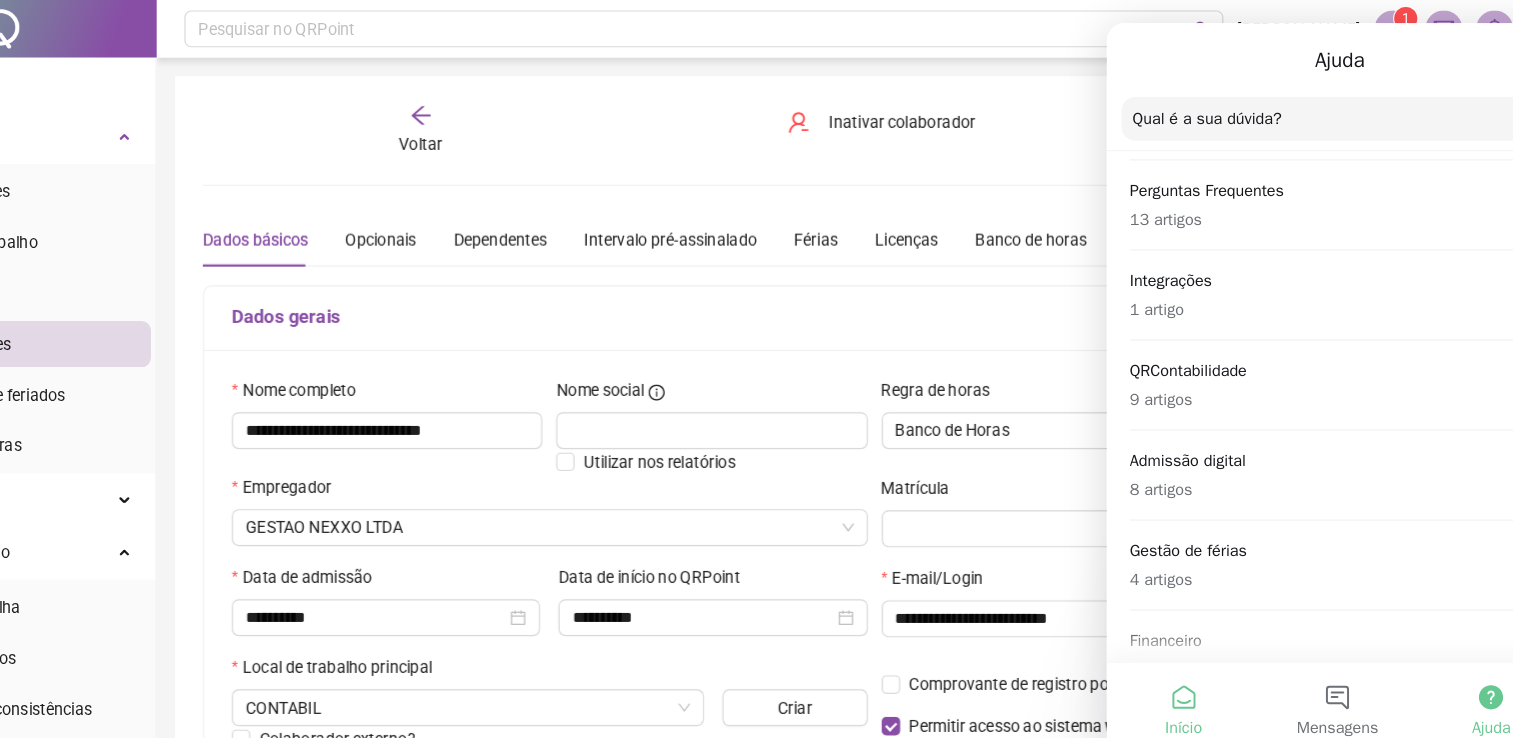 click on "Início" at bounding box center [1172, 617] 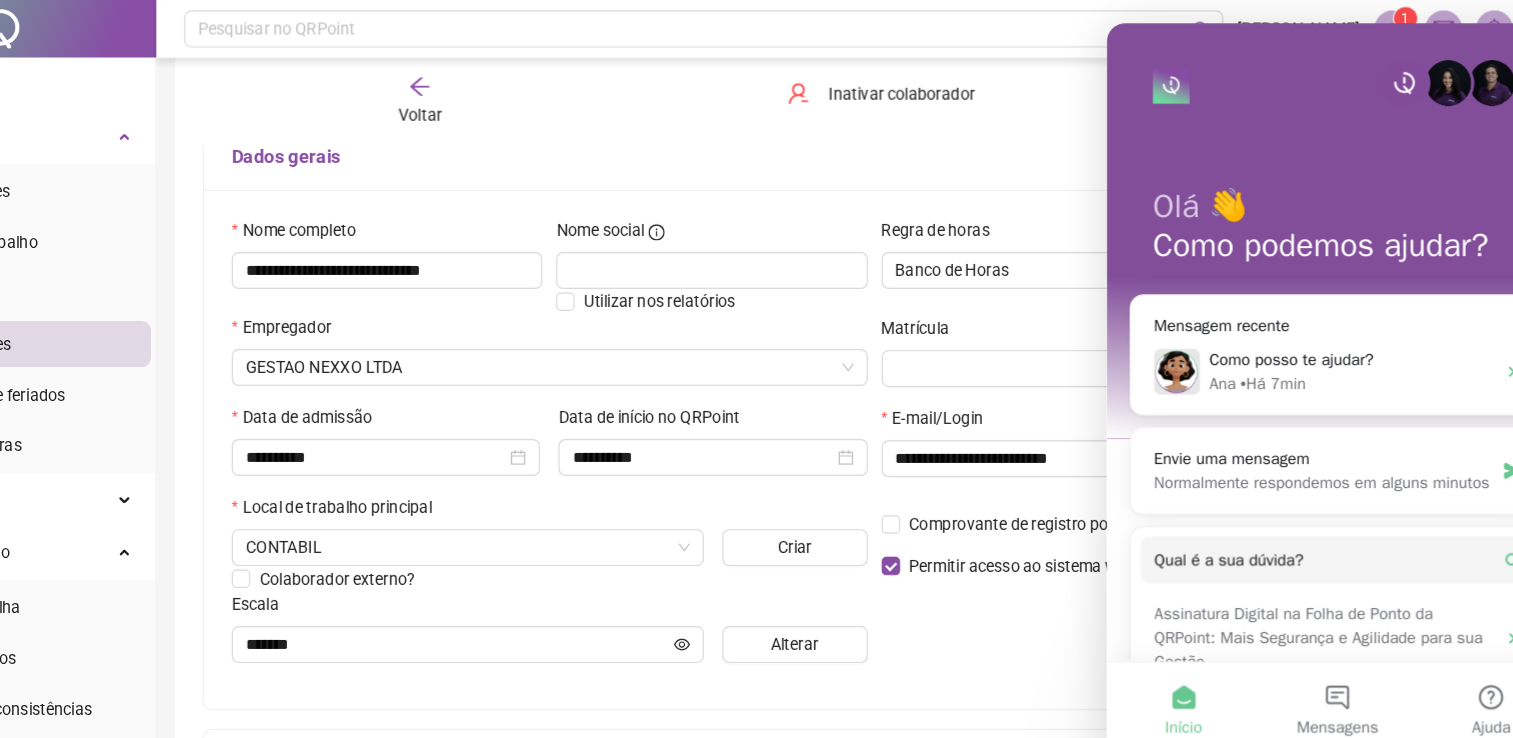scroll, scrollTop: 86, scrollLeft: 0, axis: vertical 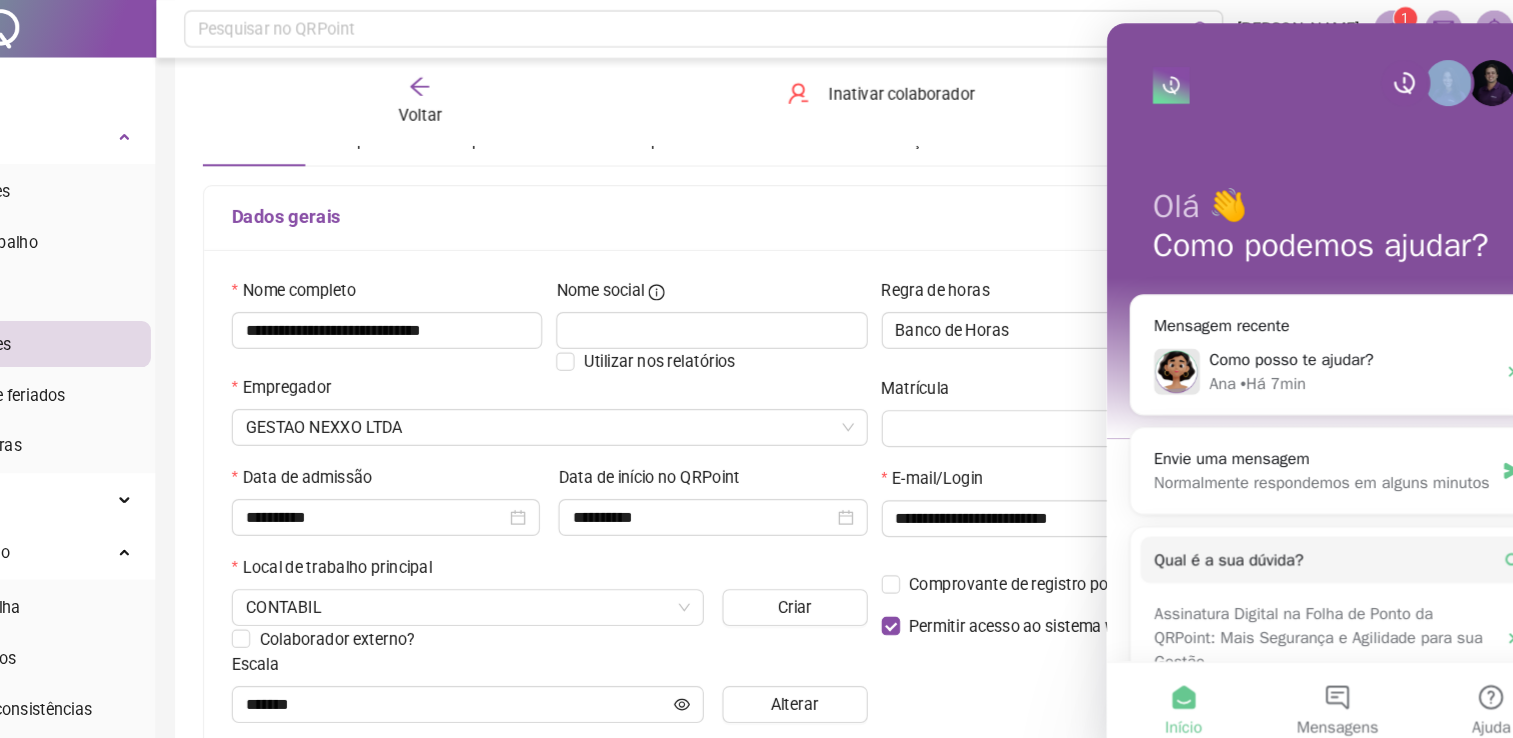 drag, startPoint x: 1427, startPoint y: 33, endPoint x: 1378, endPoint y: 80, distance: 67.89698 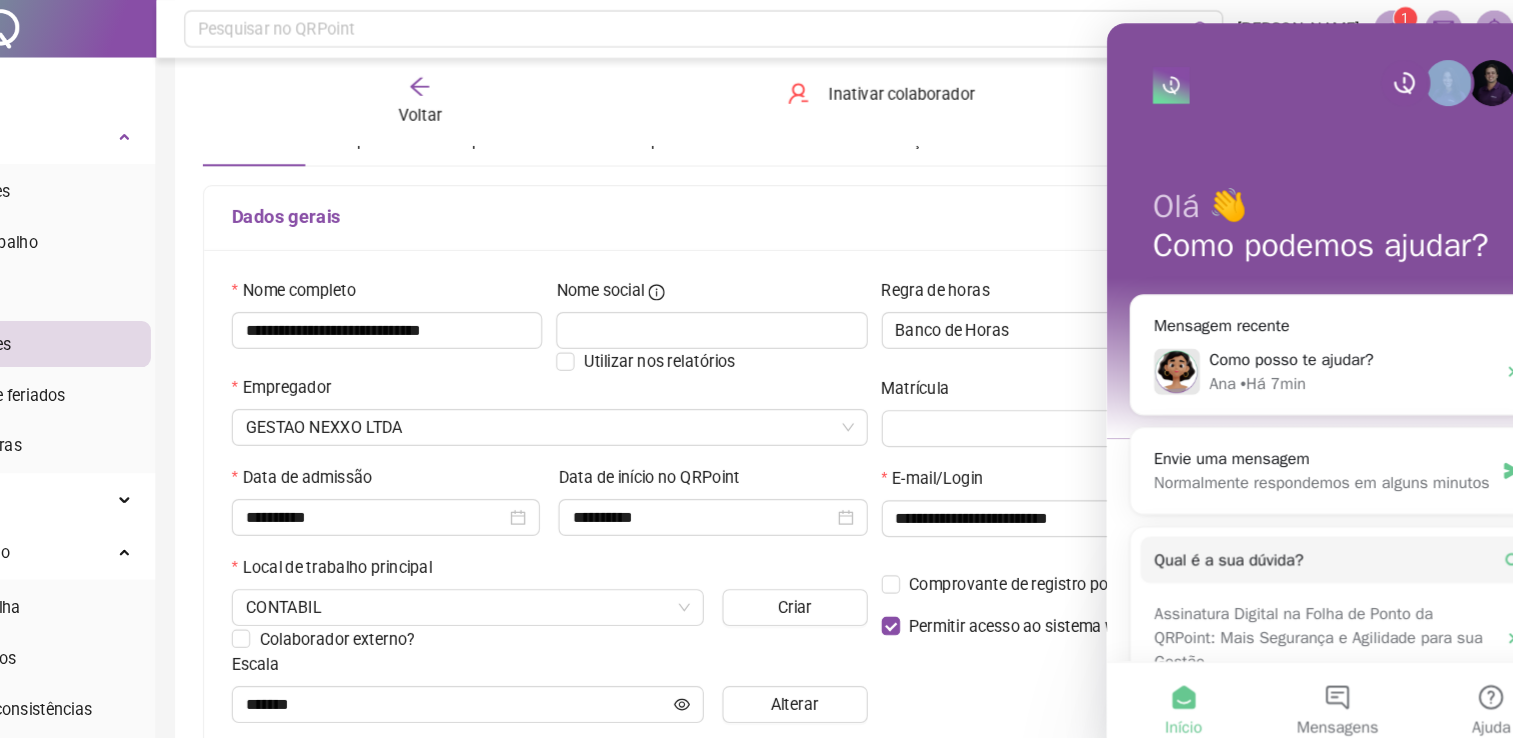 click on "Olá  👋 Como podemos ajudar?" at bounding box center (1306, 203) 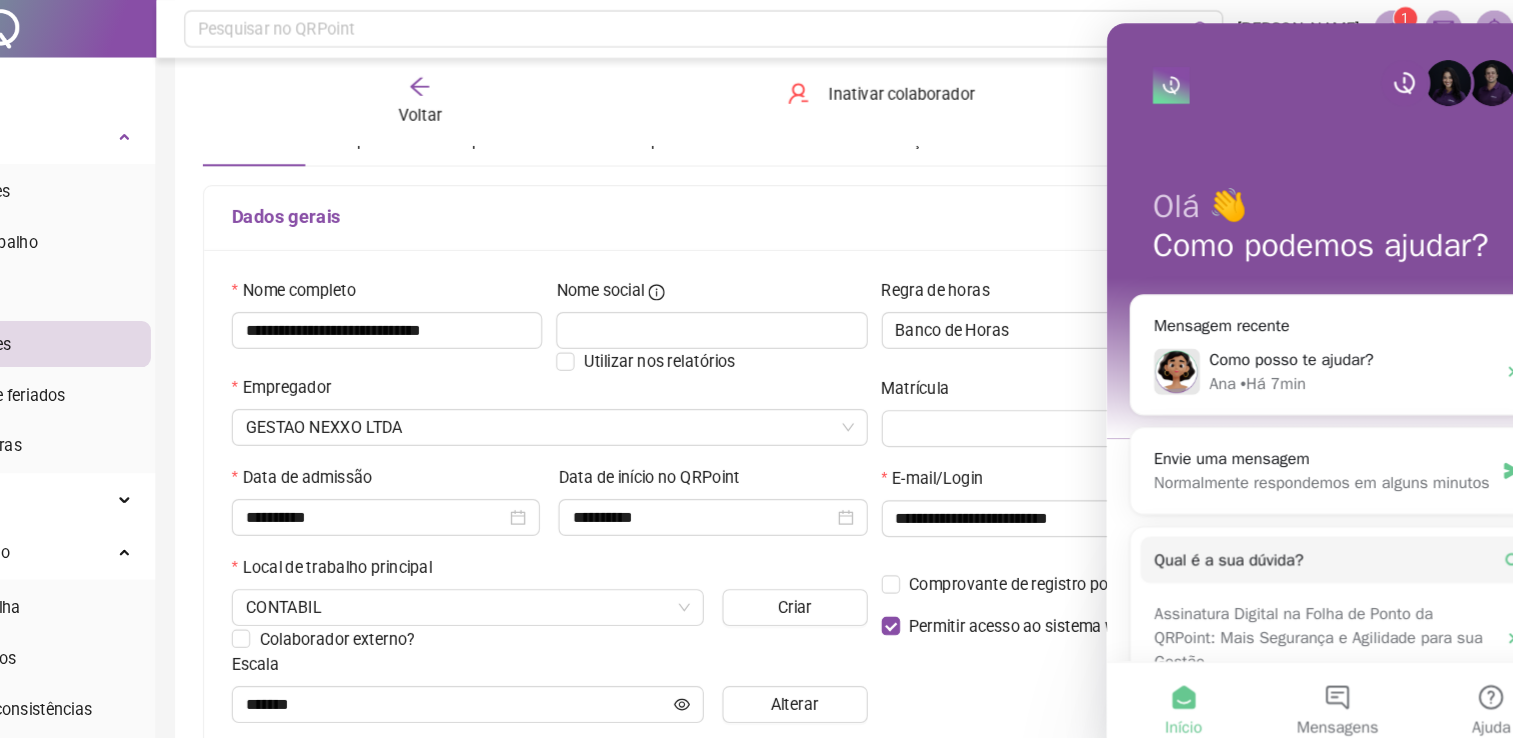 drag, startPoint x: 1283, startPoint y: 28, endPoint x: 1271, endPoint y: 56, distance: 30.463093 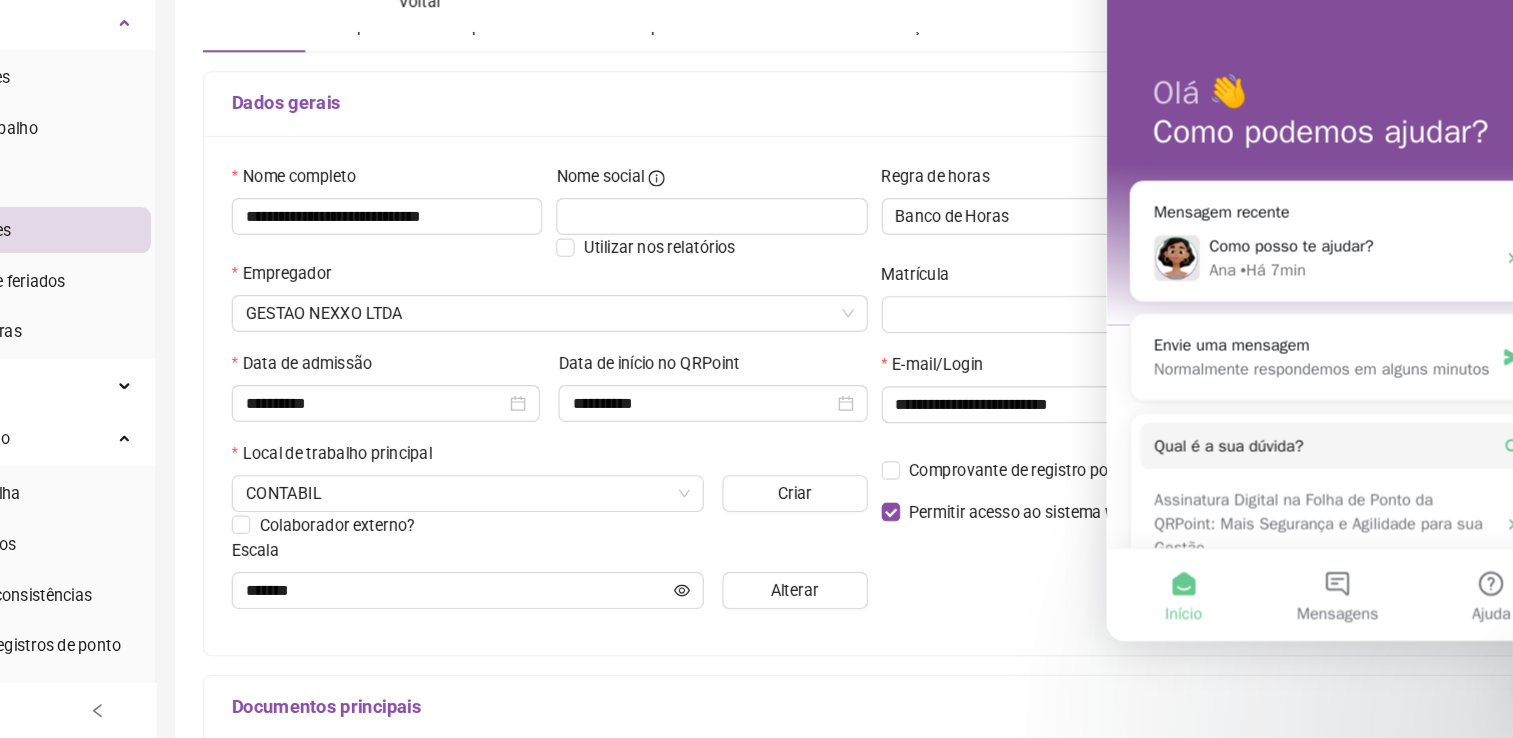 scroll, scrollTop: 173, scrollLeft: 0, axis: vertical 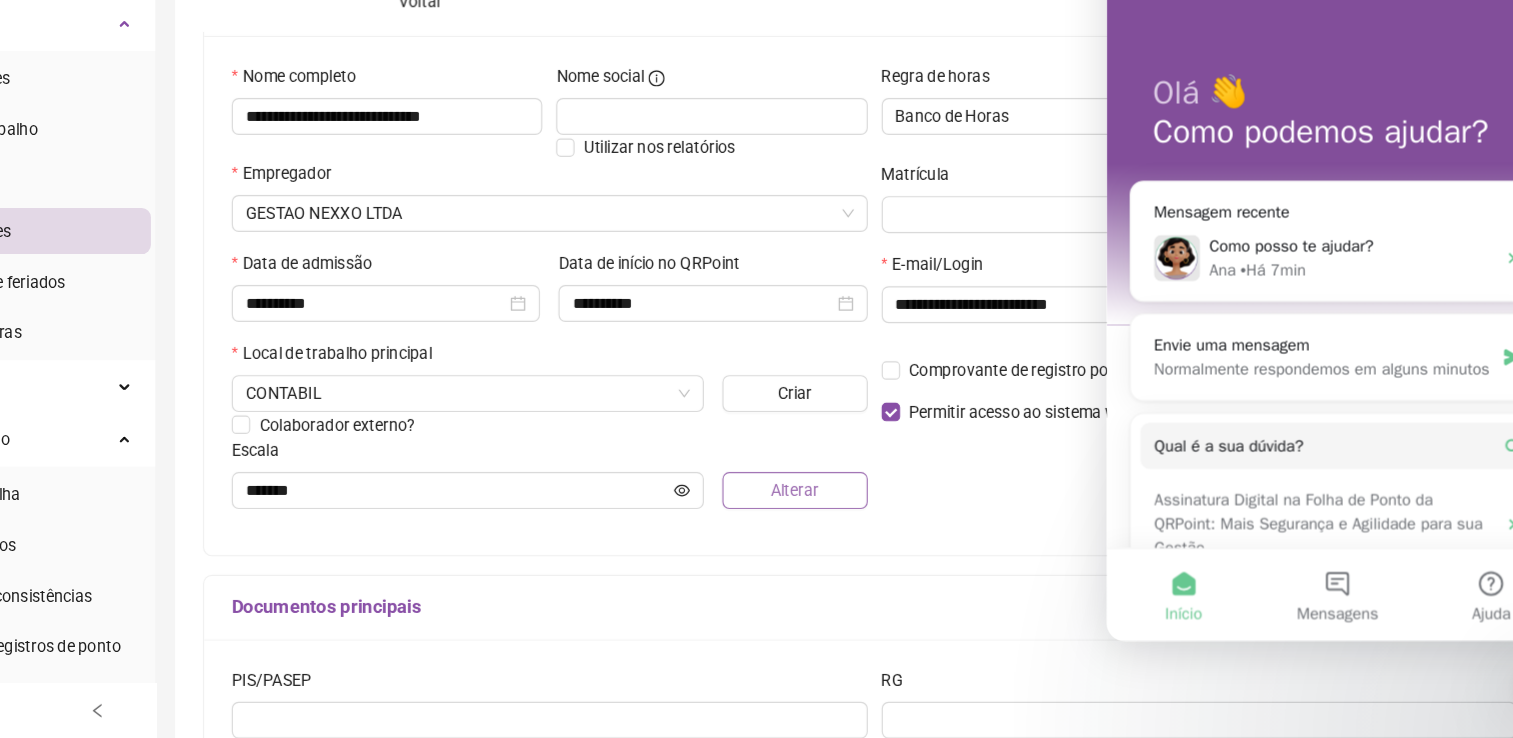 click on "Alterar" at bounding box center (823, 523) 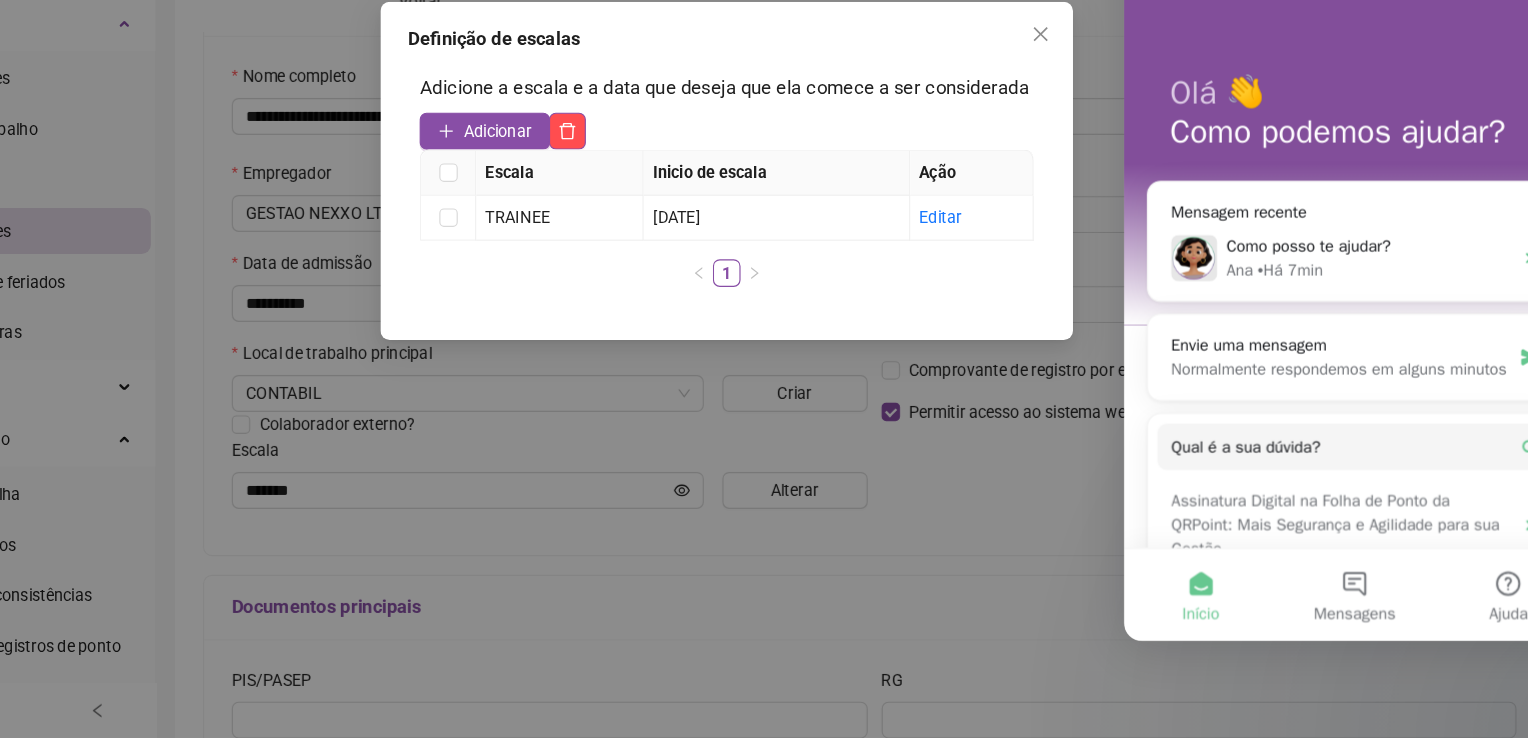 click on "Definição de escalas Adicione a escala e a data que deseja que ela comece a ser considerada Adicionar Escala Inicio de escala Ação         TRAINEE   07/07/2025 Editar 1" at bounding box center (764, 369) 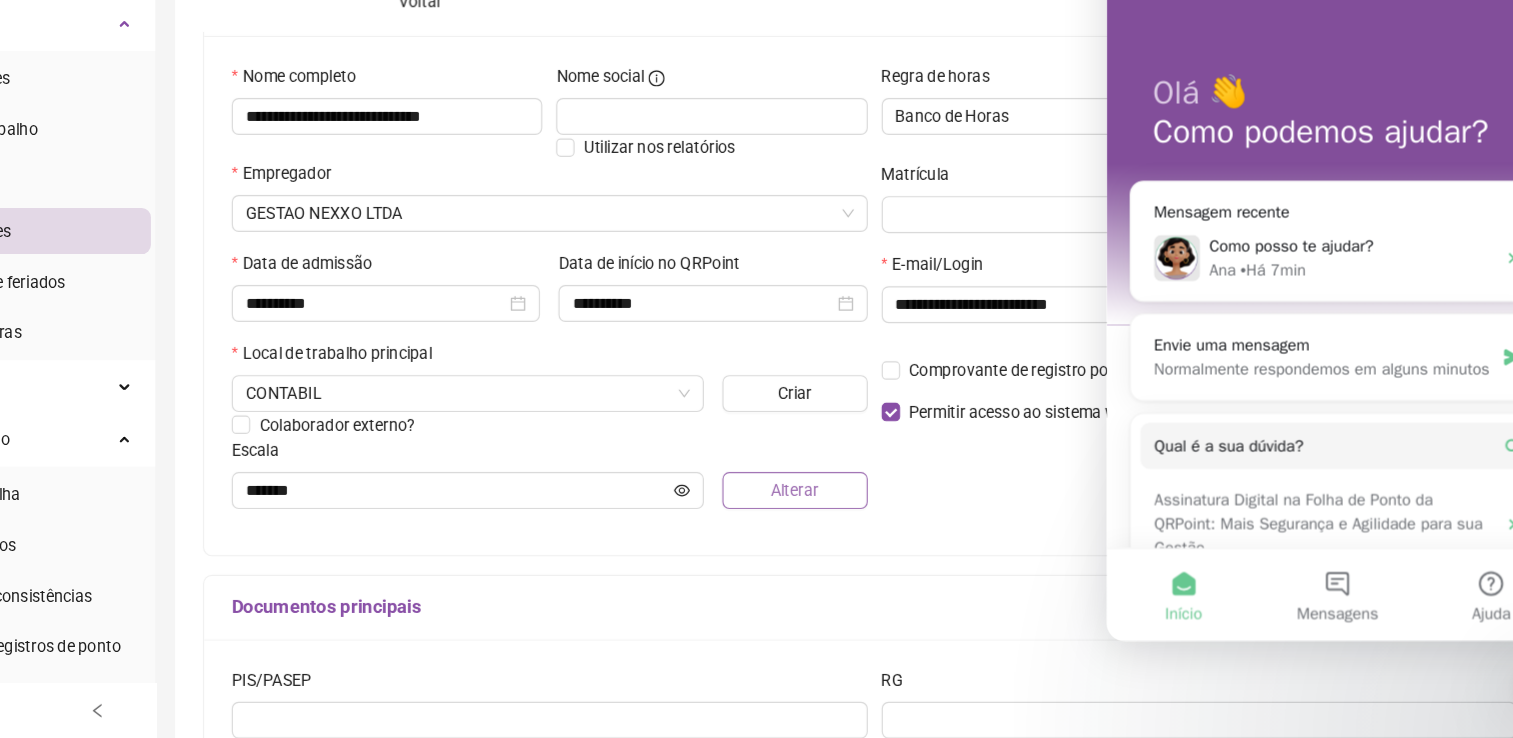 click on "Alterar" at bounding box center [823, 523] 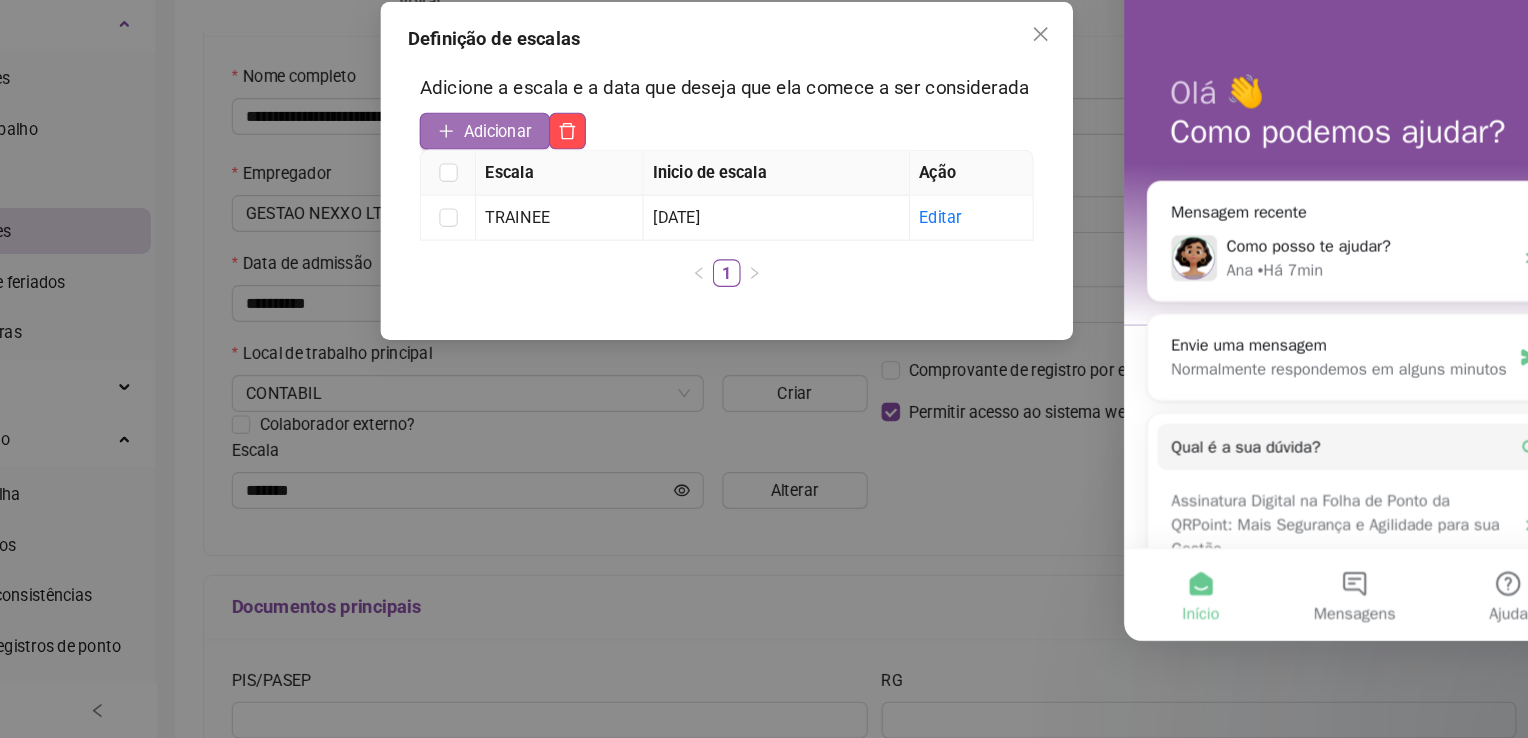 click on "Adicionar" at bounding box center (565, 212) 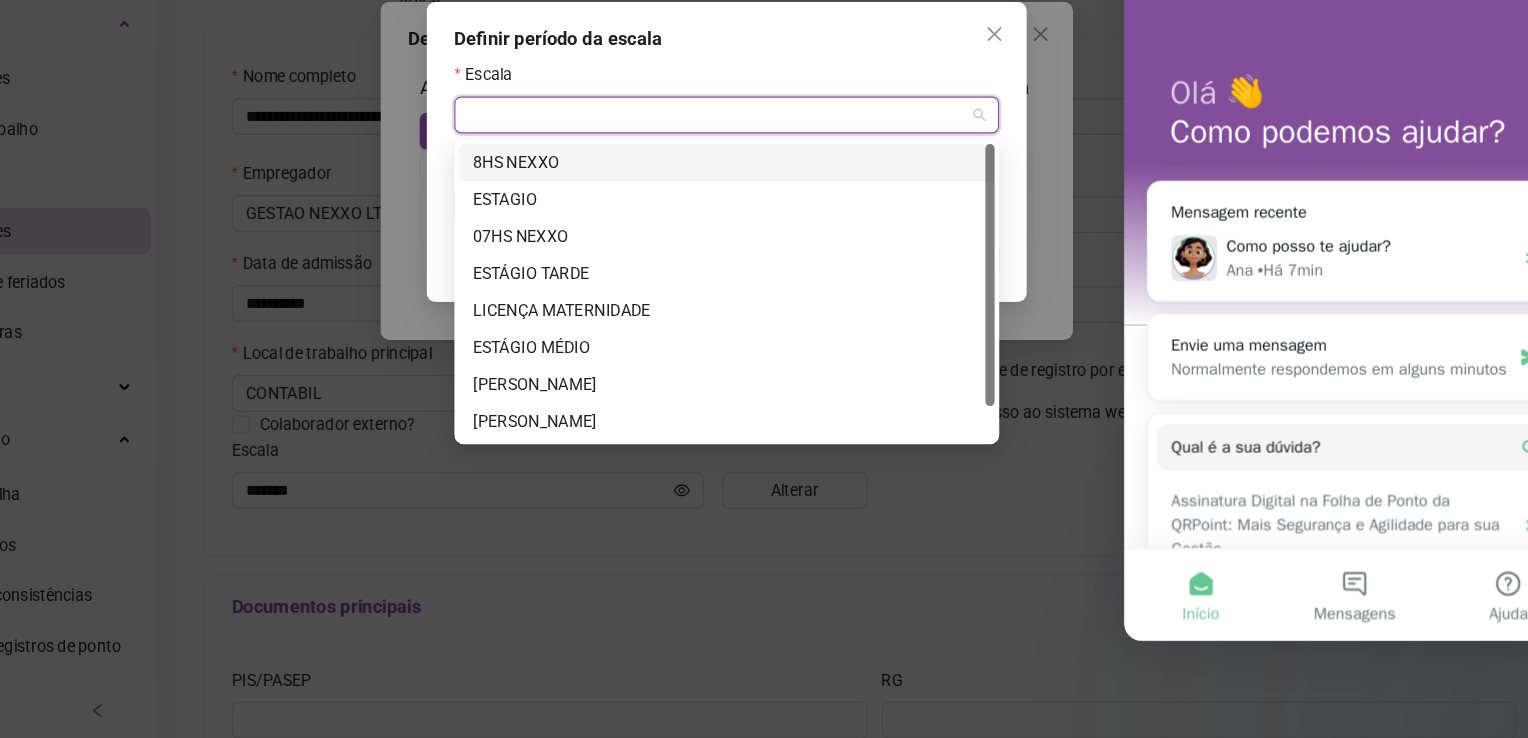 click at bounding box center [758, 198] 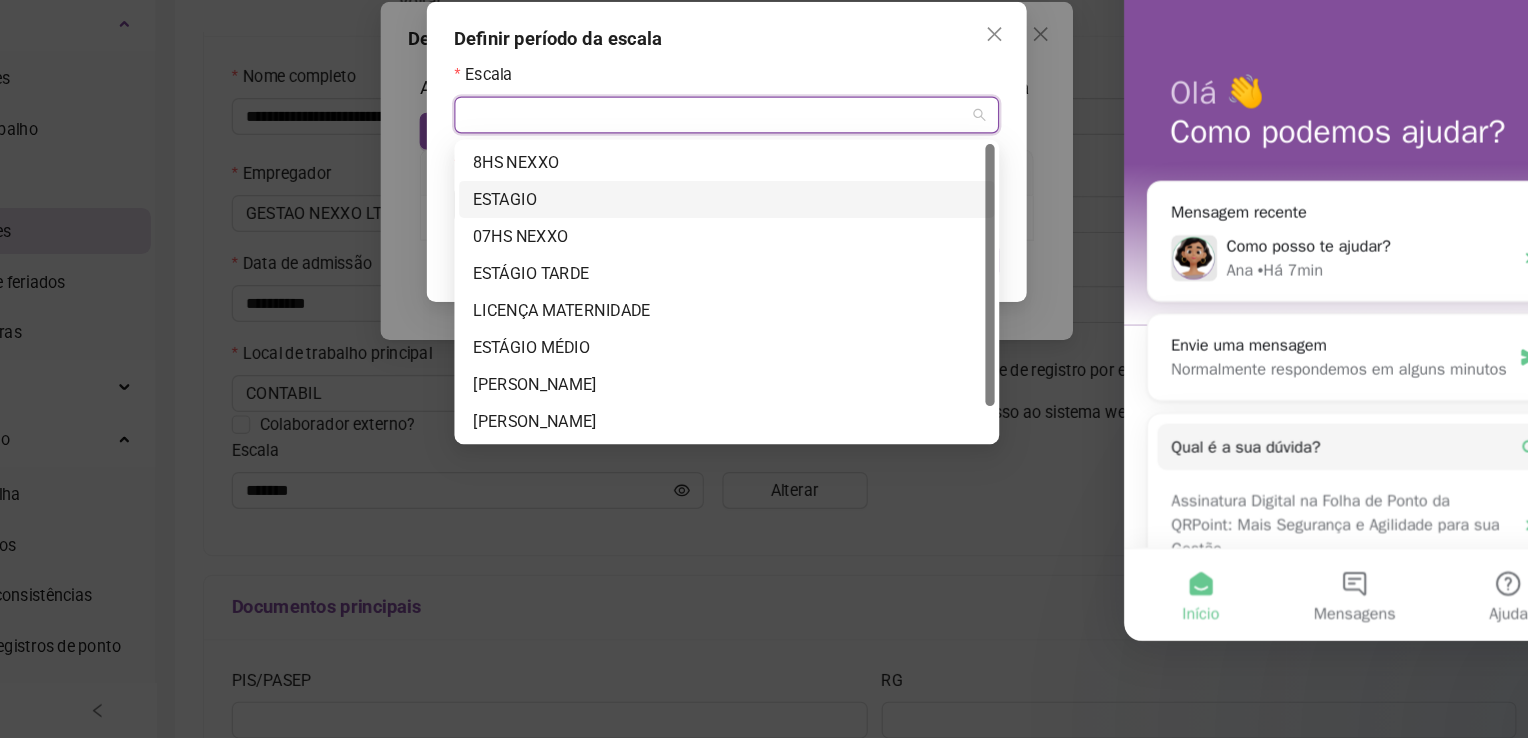 click on "ESTAGIO" at bounding box center [764, 271] 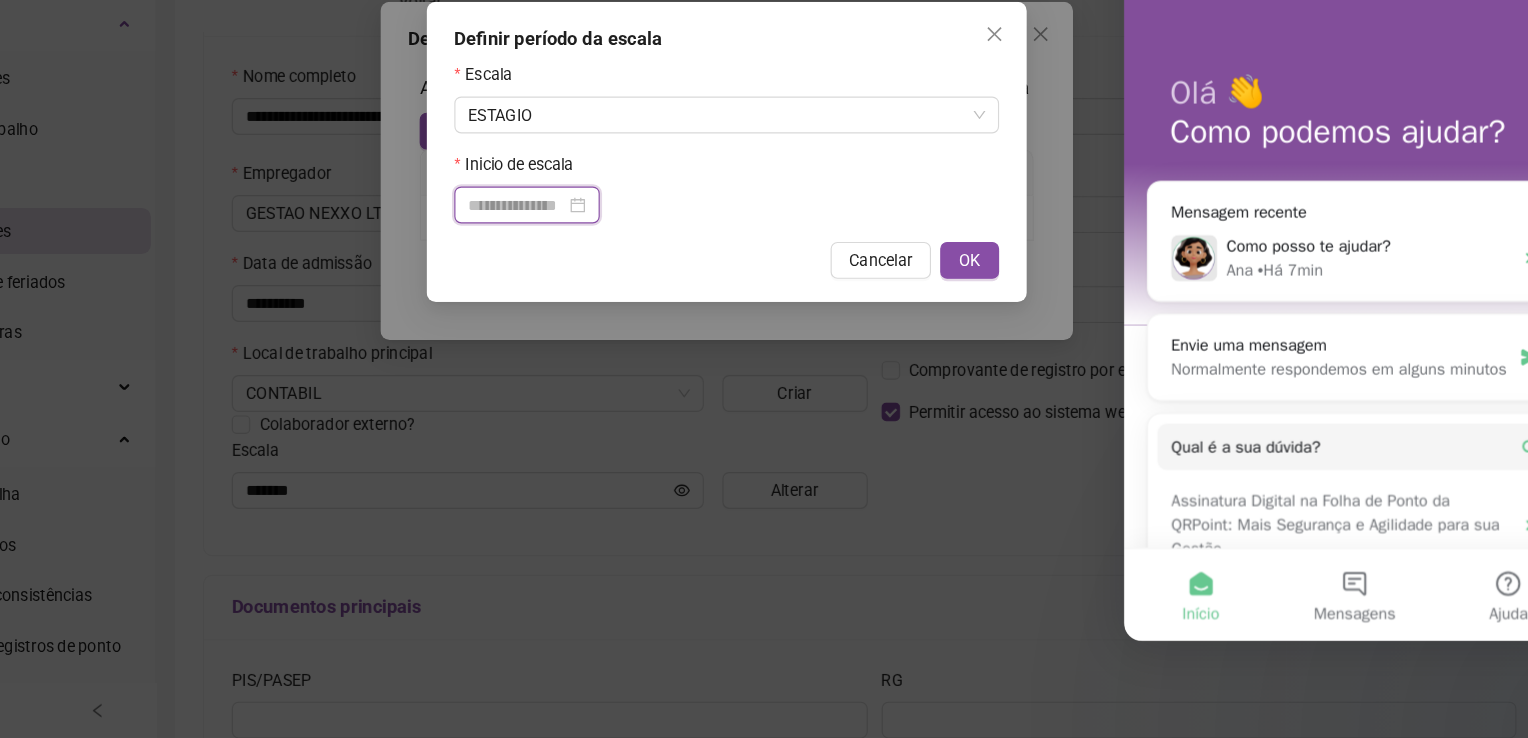 click at bounding box center [582, 276] 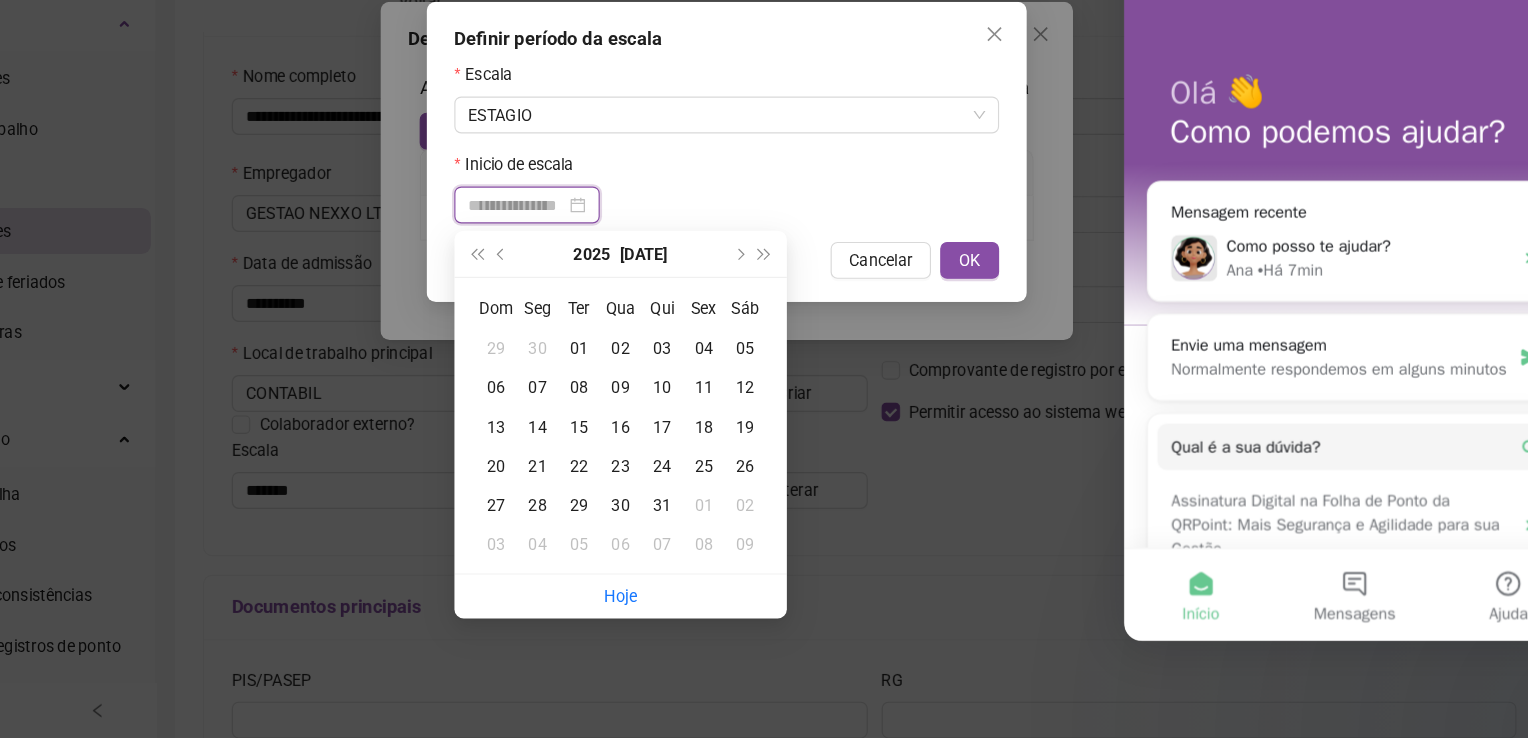 type on "**********" 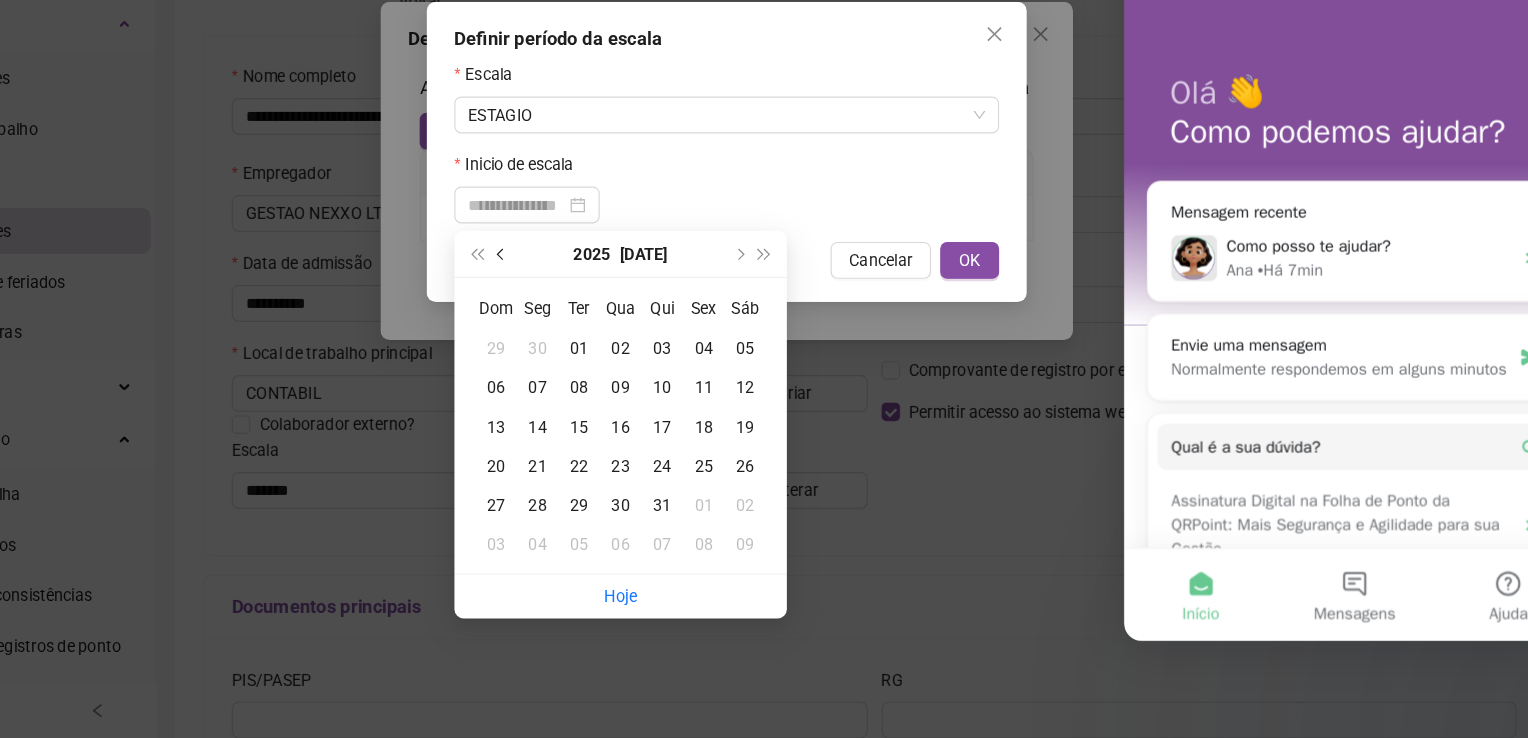 click at bounding box center [570, 318] 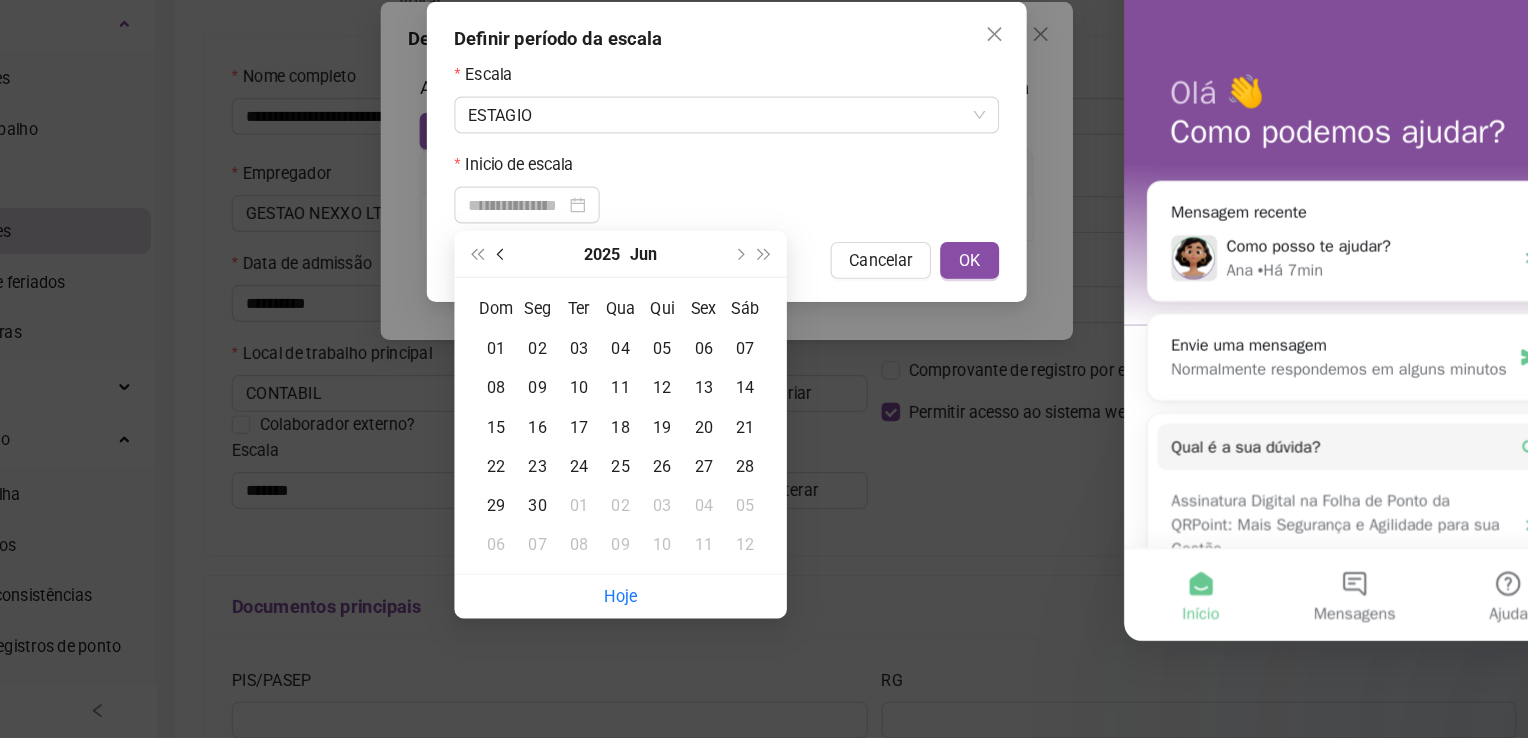 click at bounding box center (570, 318) 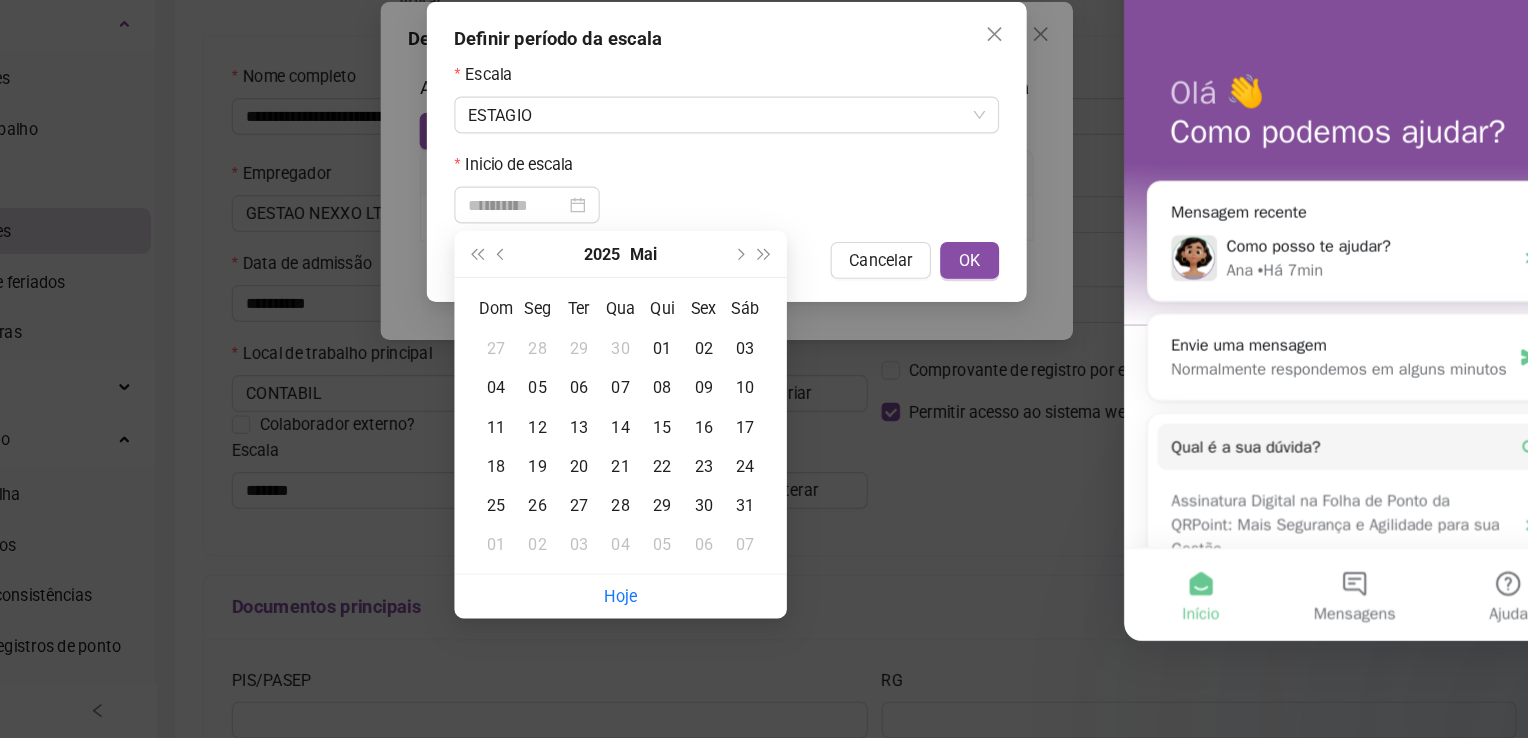 type on "**********" 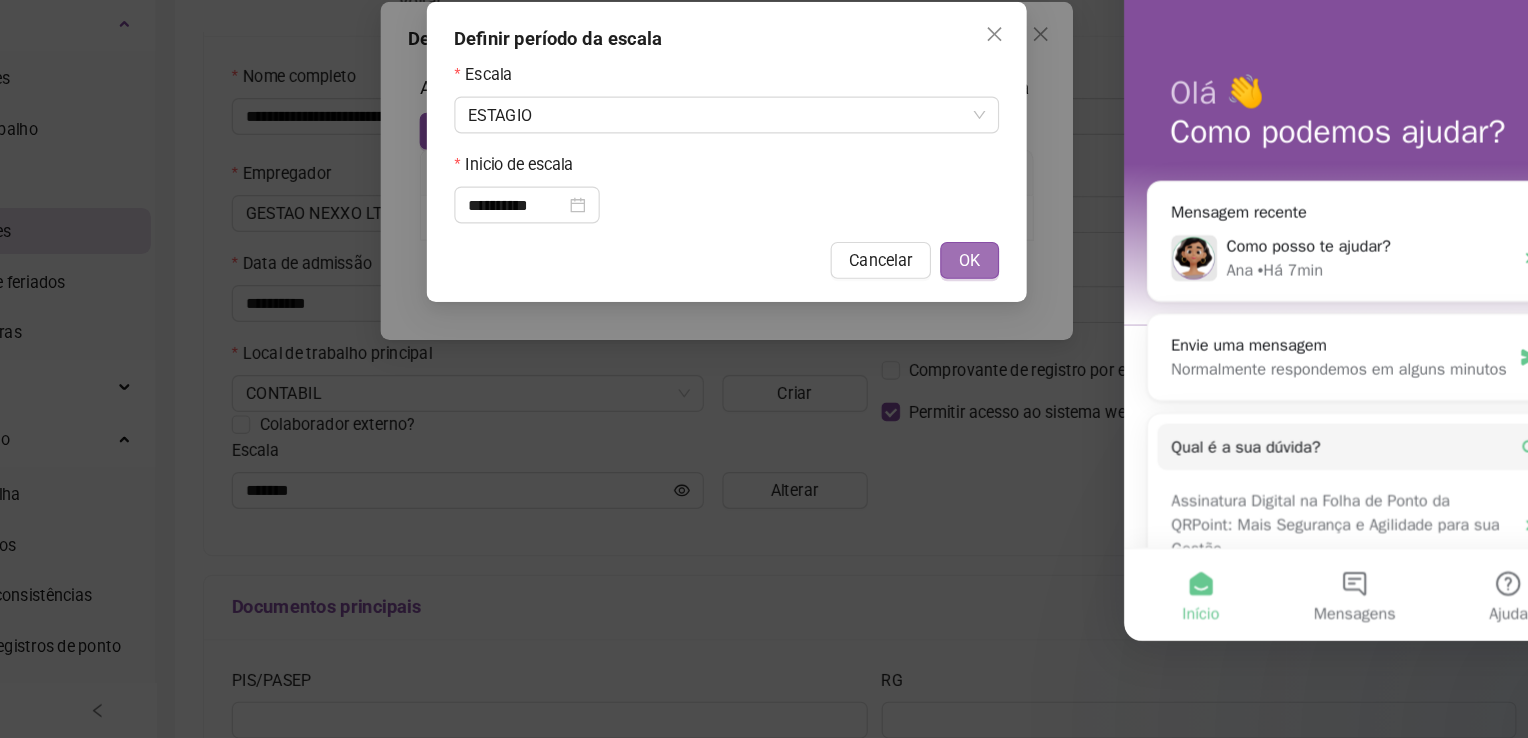 click on "OK" at bounding box center (974, 324) 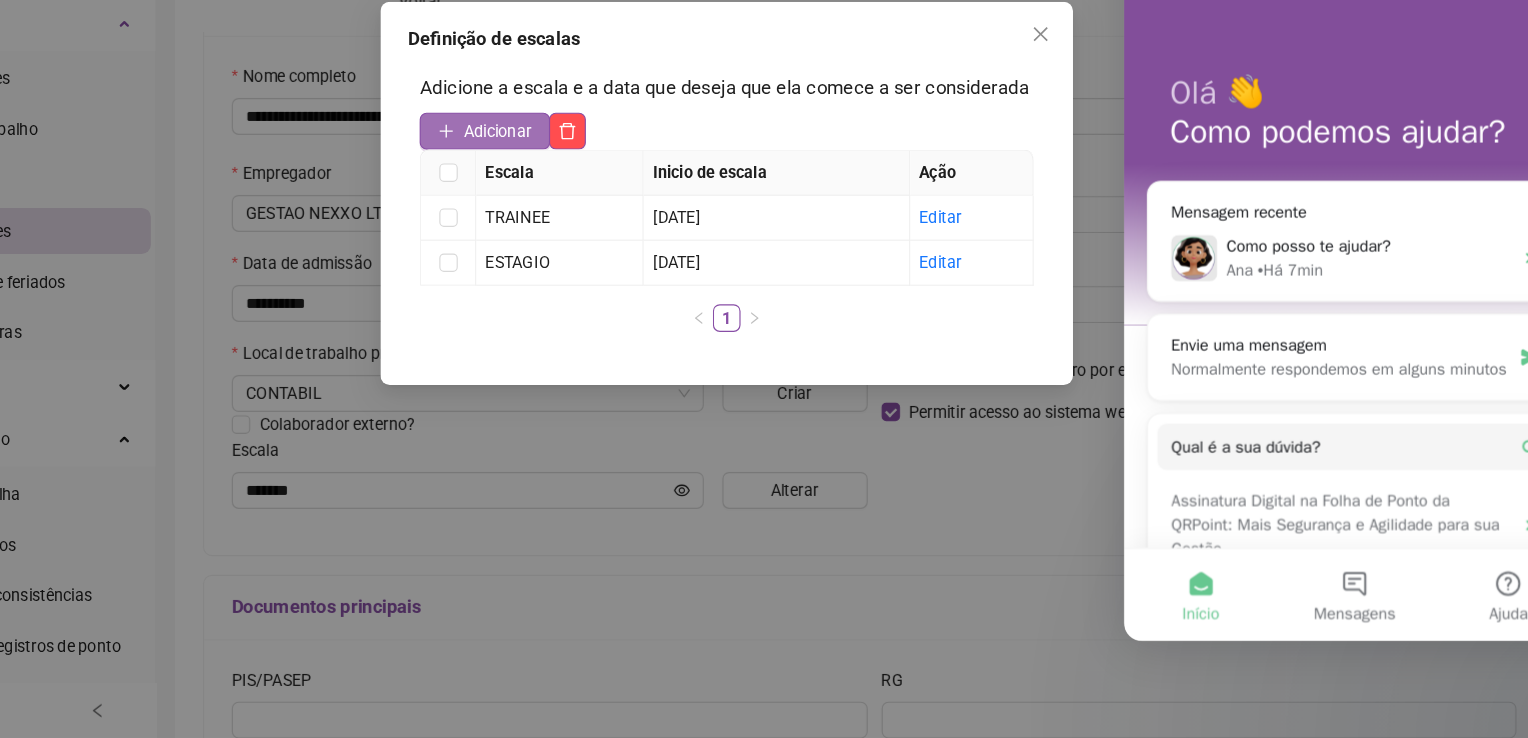 click on "Adicionar" at bounding box center [565, 212] 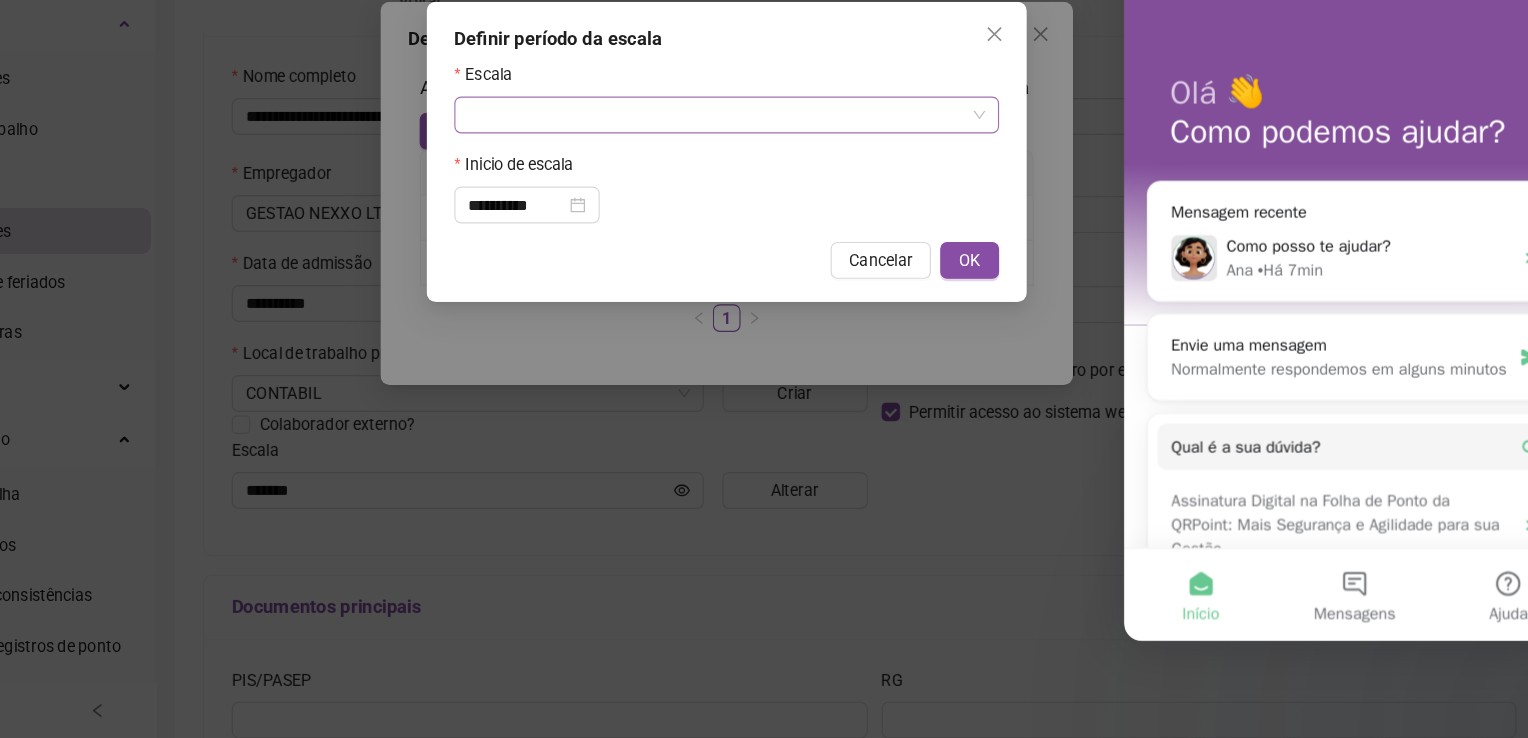 click at bounding box center [758, 198] 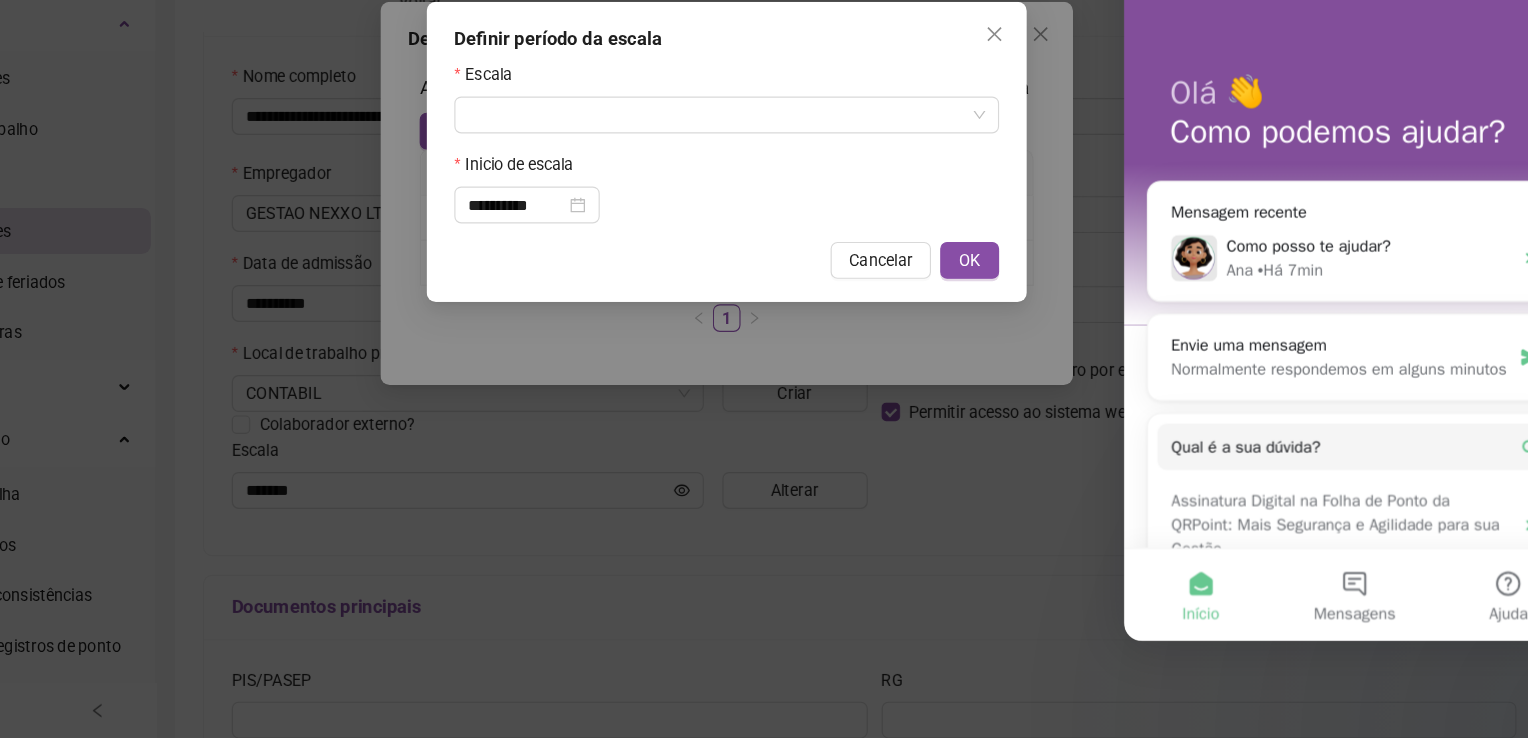 click 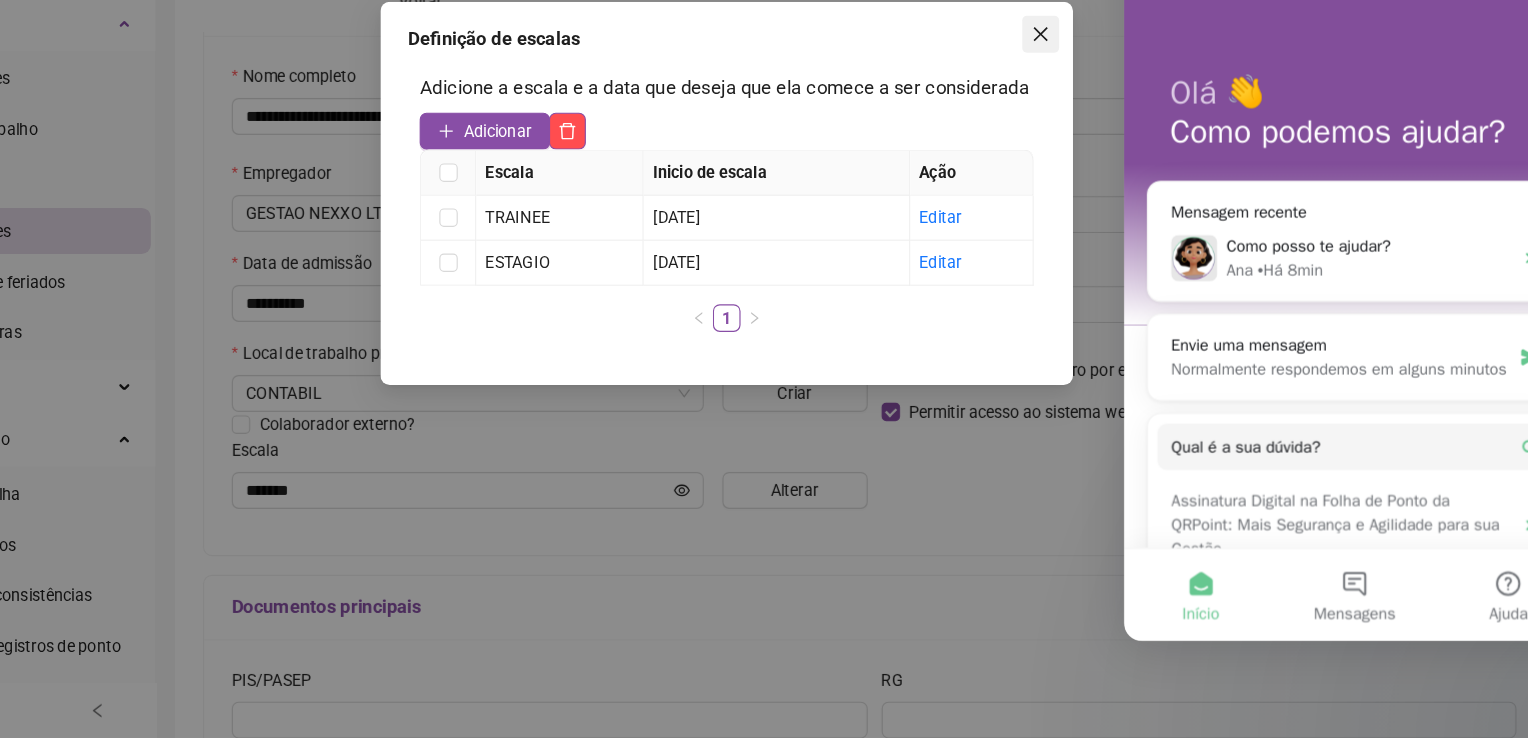 click 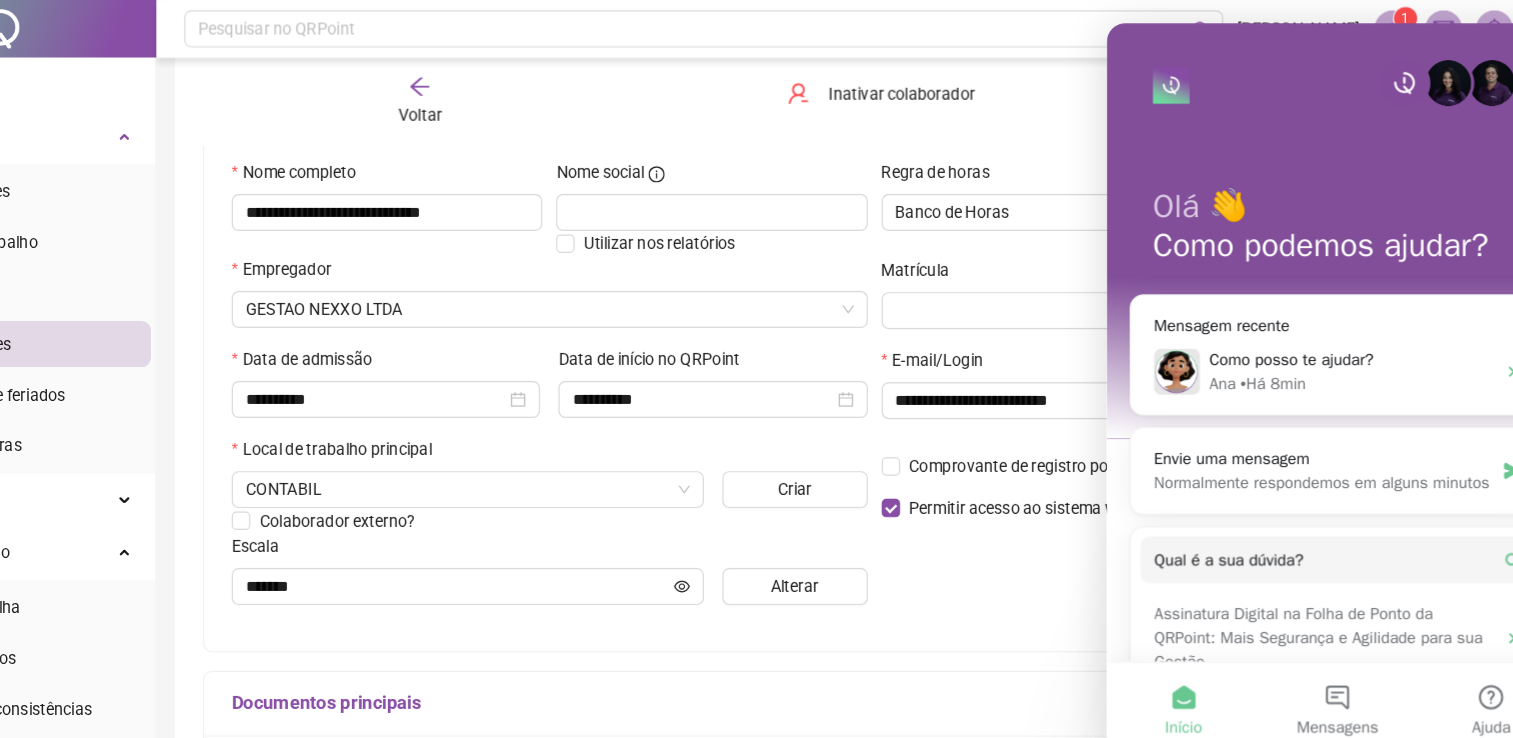 scroll, scrollTop: 0, scrollLeft: 0, axis: both 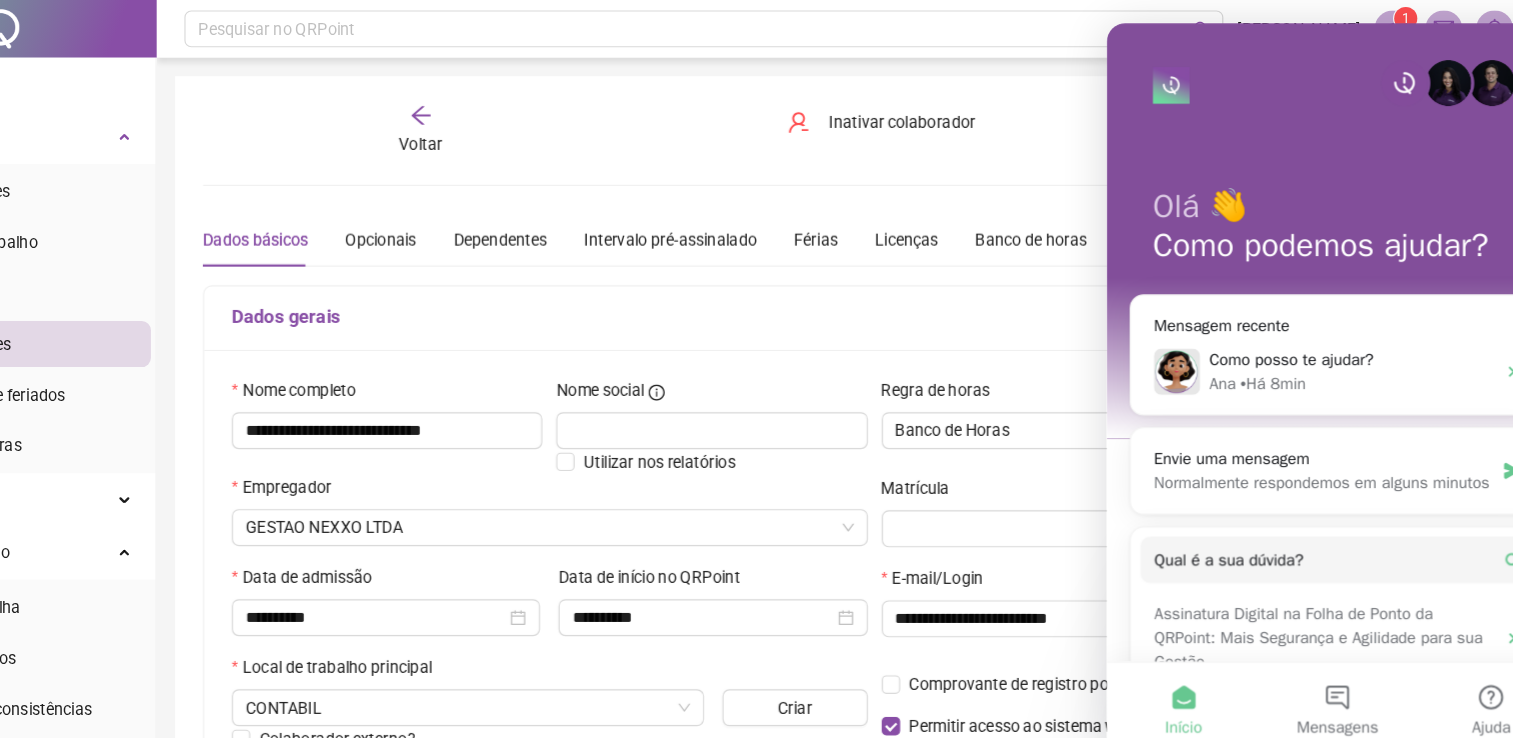 click on "Voltar" at bounding box center [498, 113] 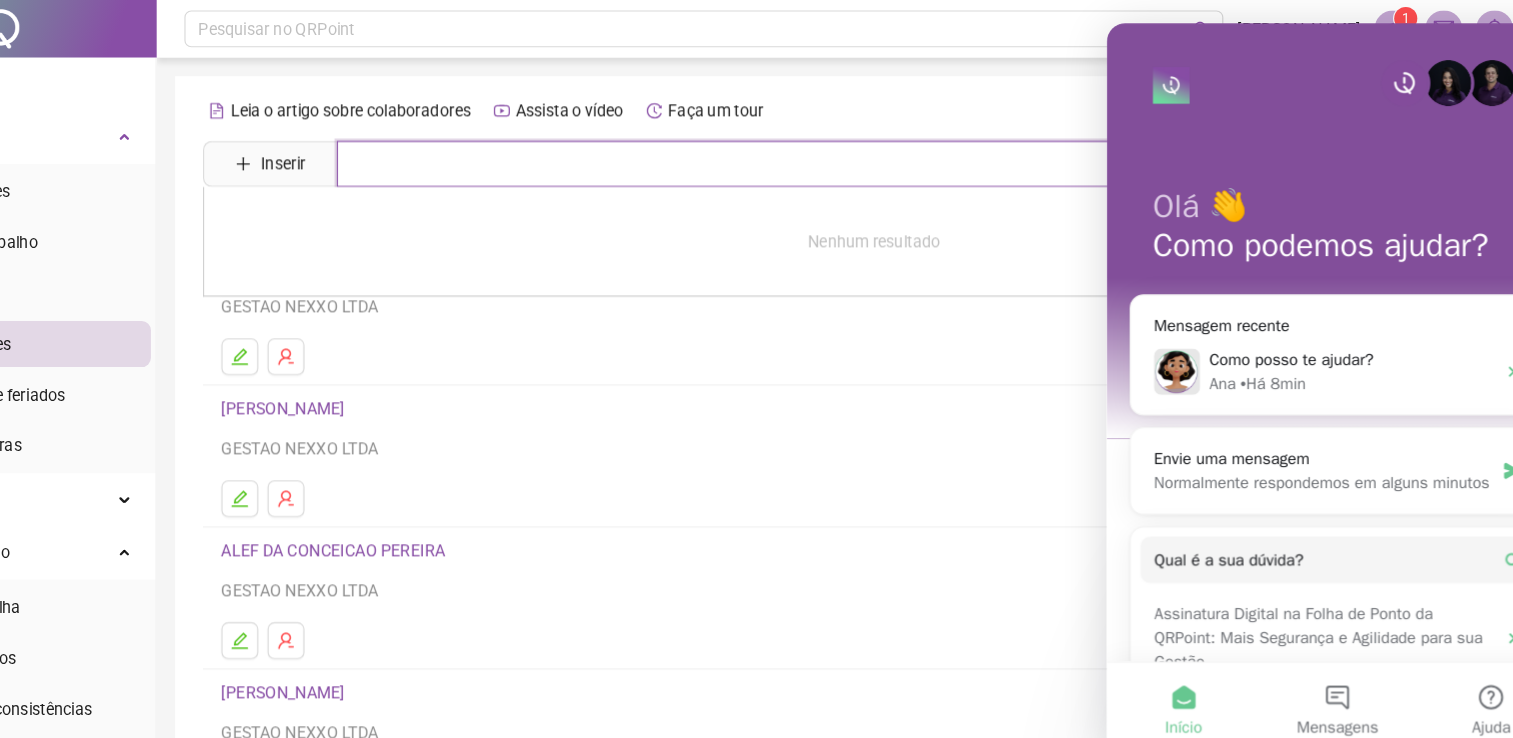 click at bounding box center [906, 142] 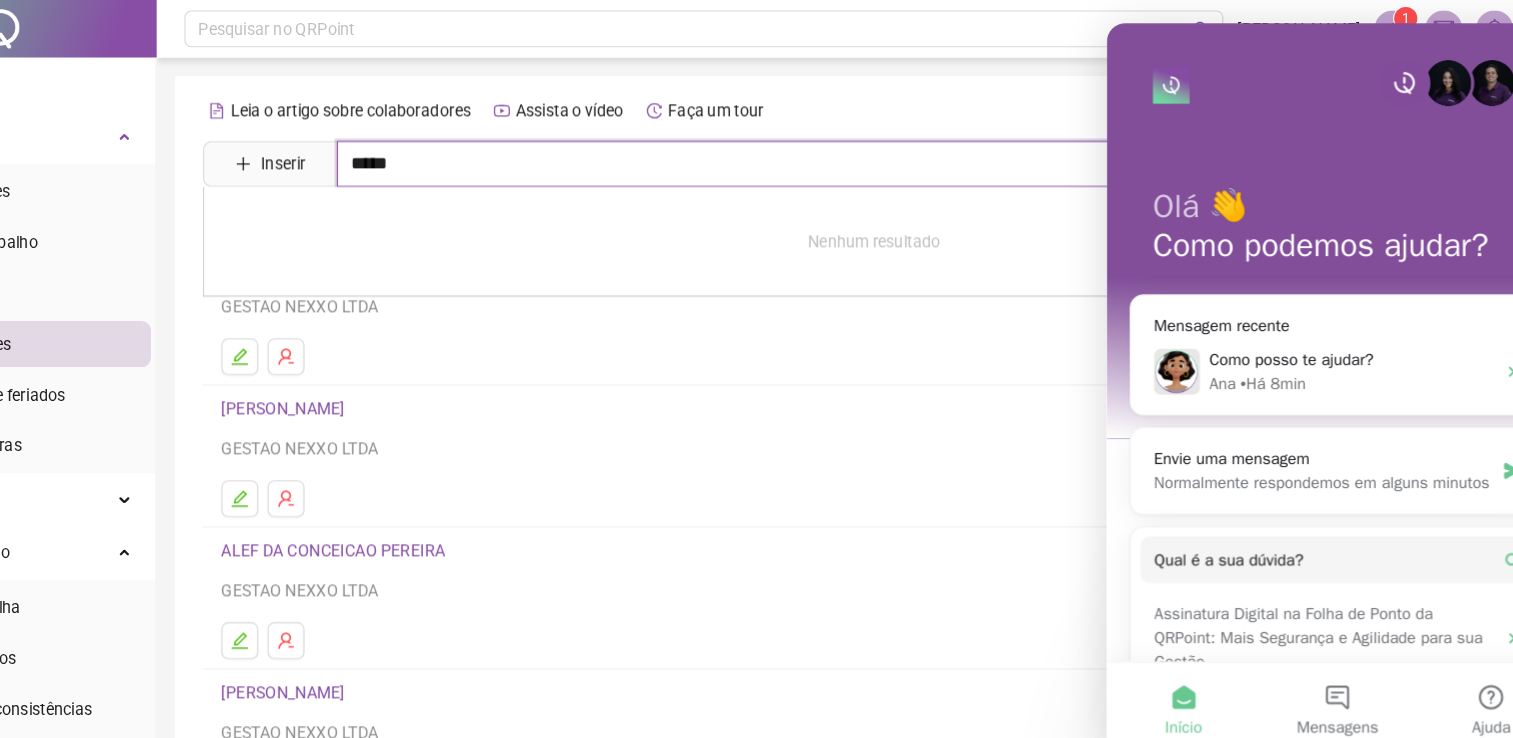 type on "*****" 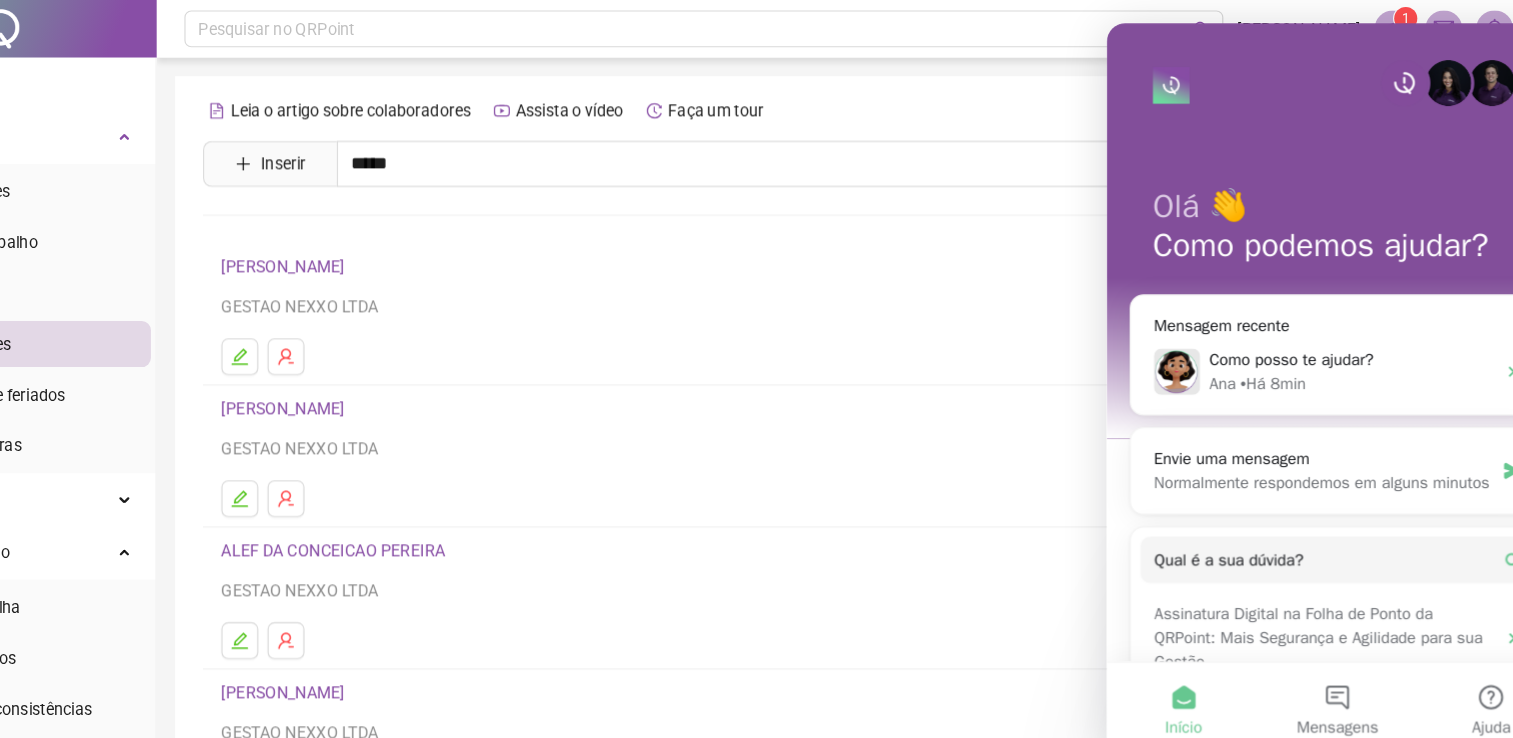 click on "[PERSON_NAME]" at bounding box center [400, 201] 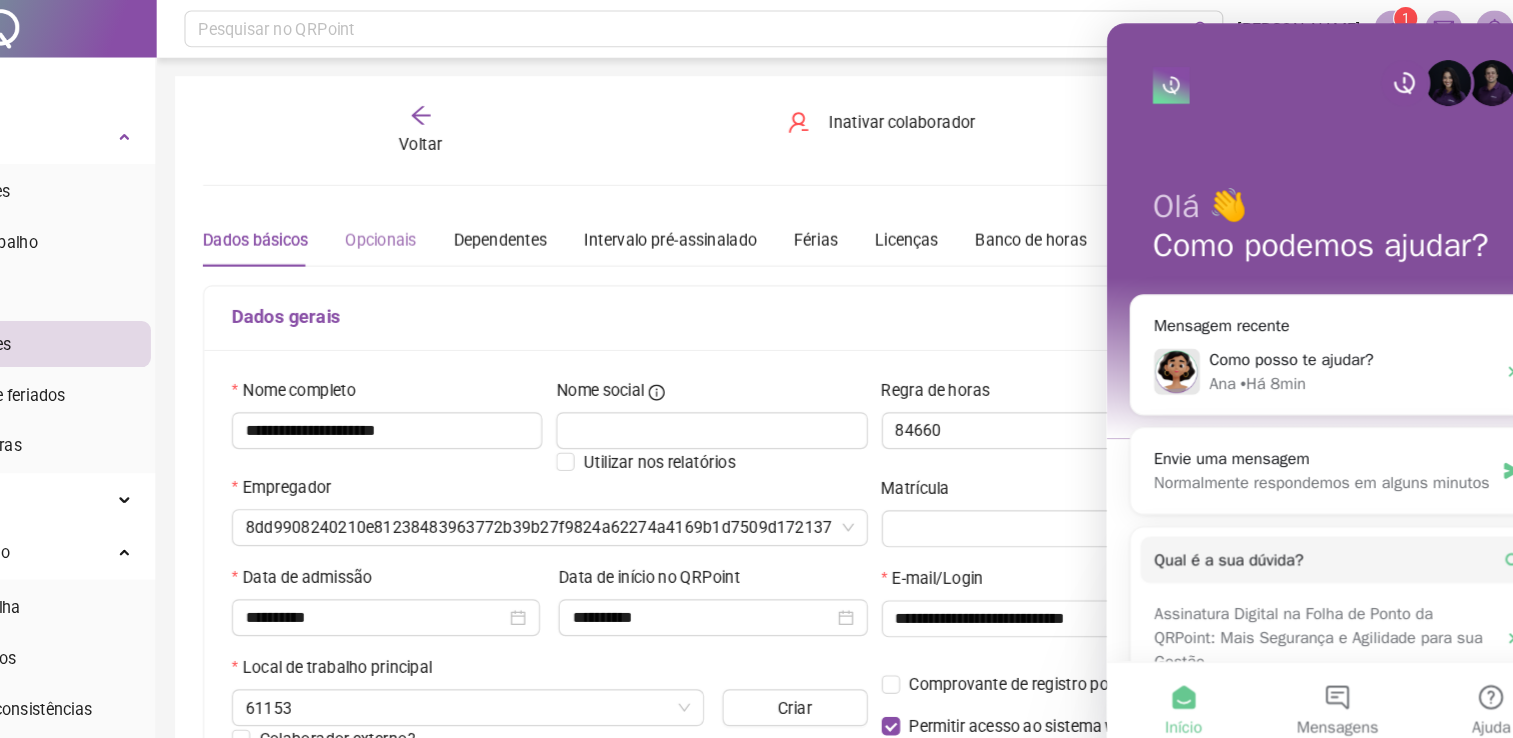 type on "*******" 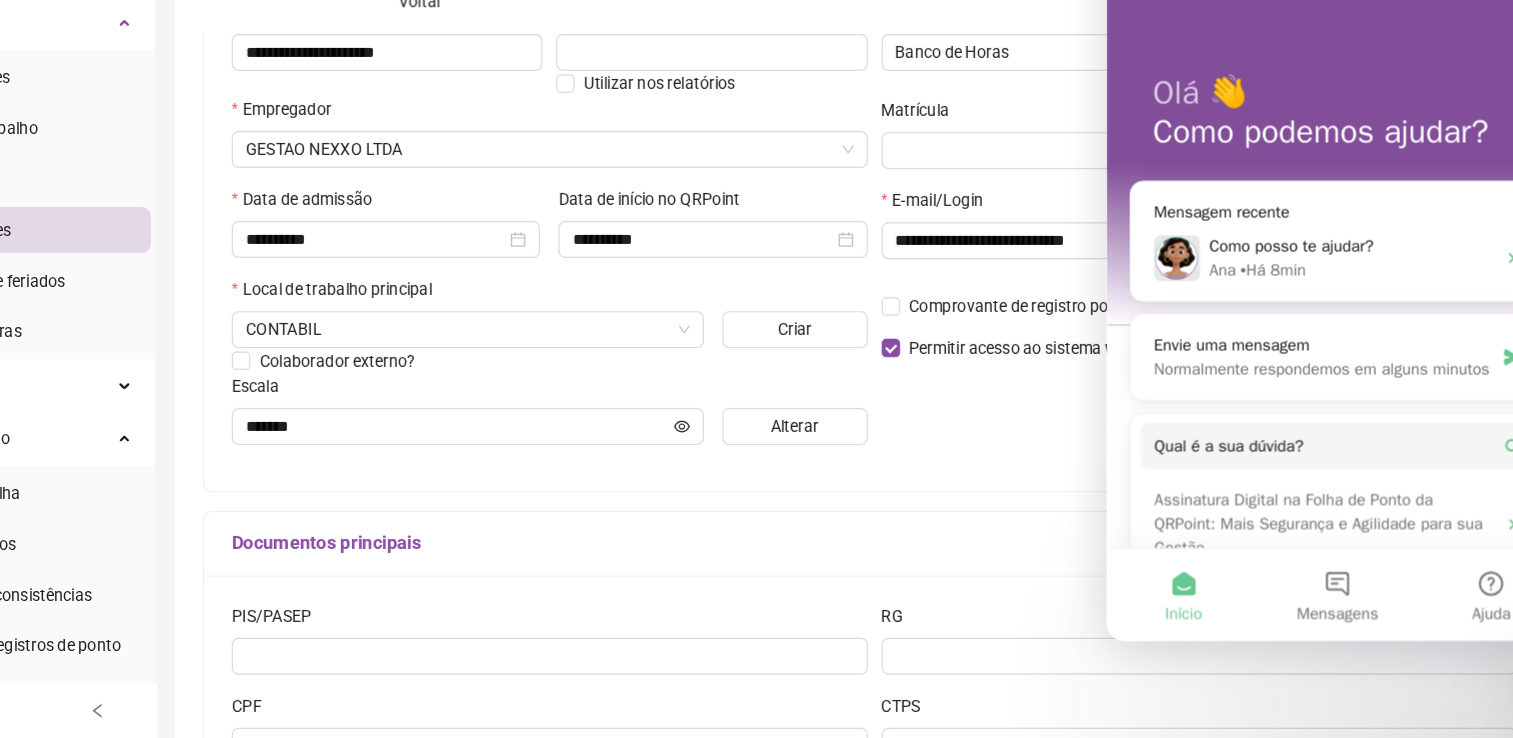 scroll, scrollTop: 259, scrollLeft: 0, axis: vertical 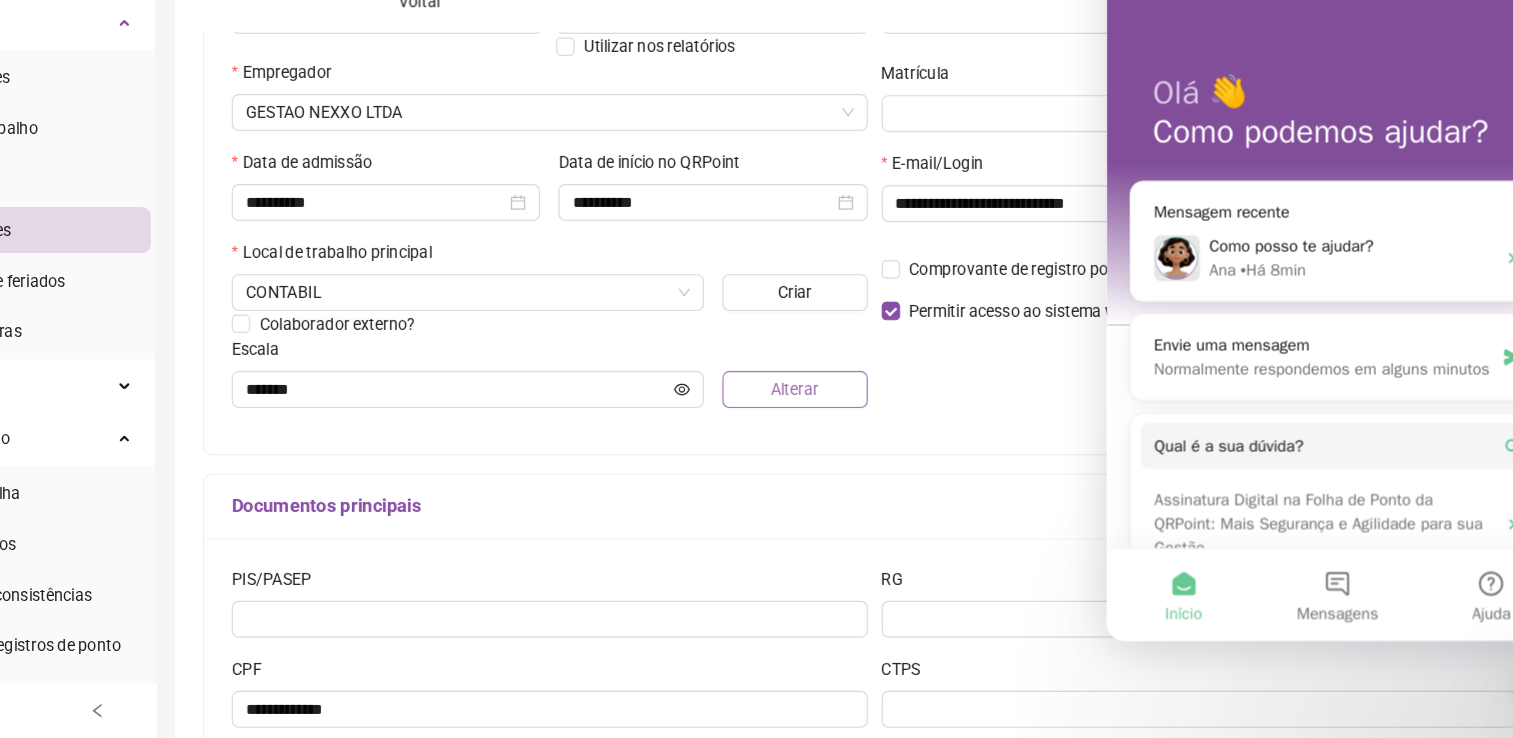 click on "Alterar" at bounding box center [823, 436] 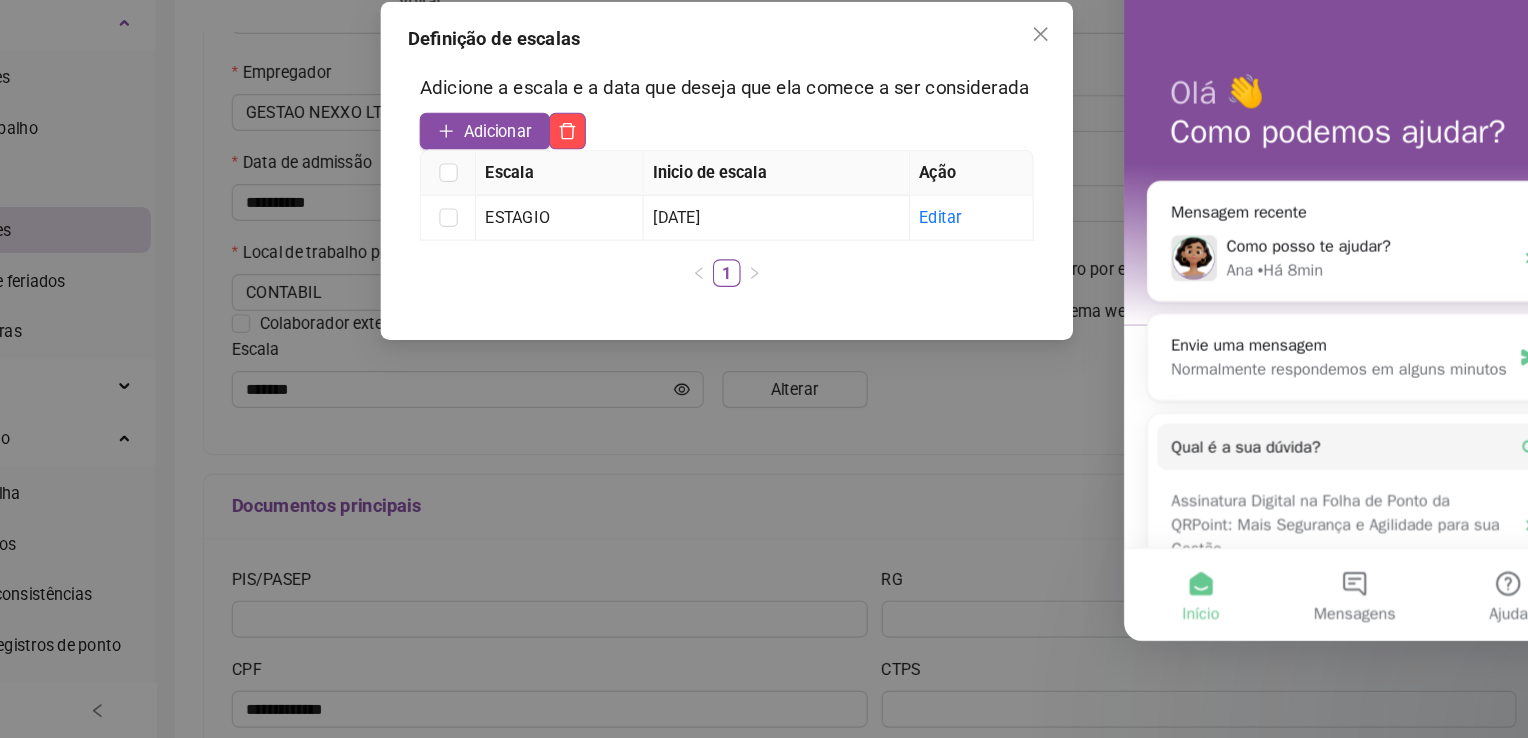 click 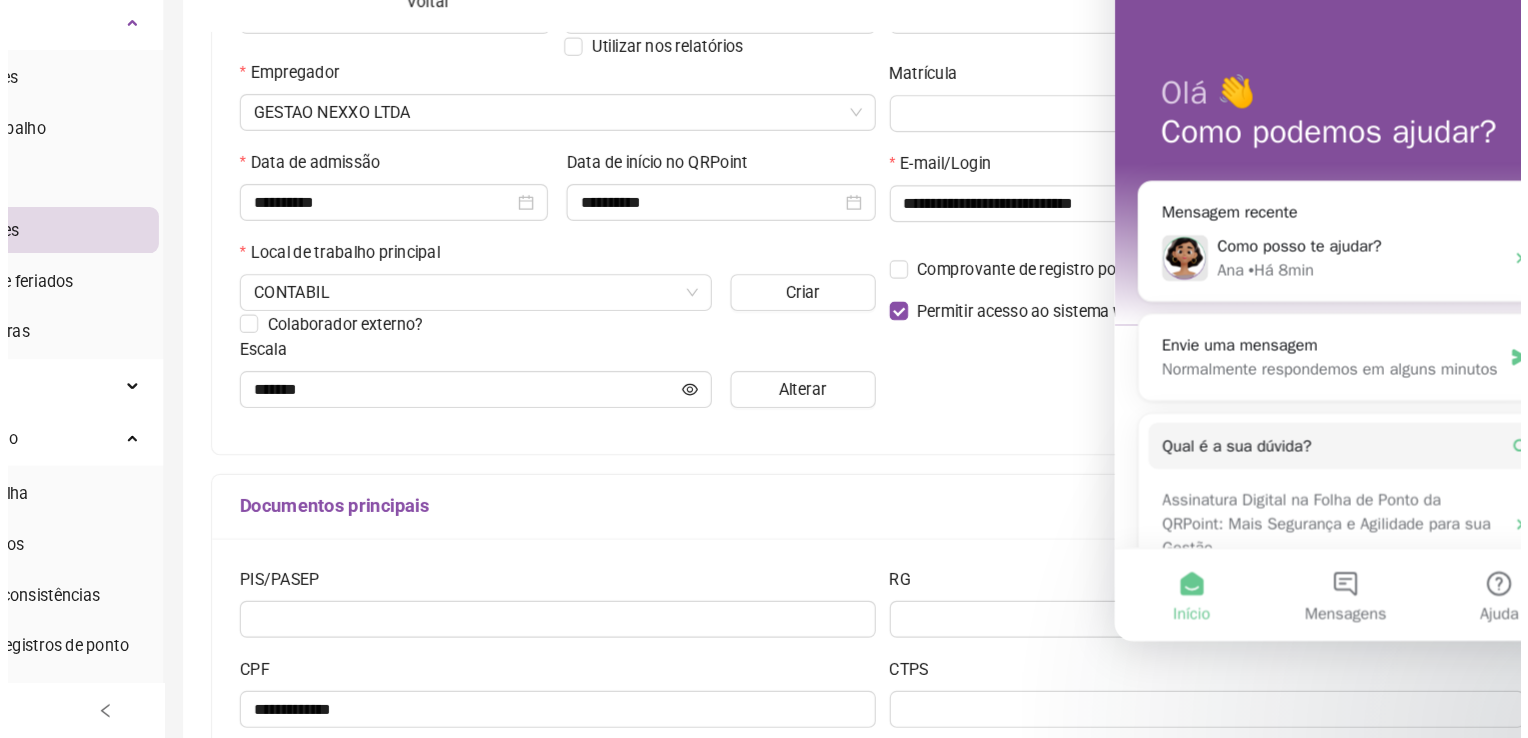 scroll, scrollTop: 260, scrollLeft: 0, axis: vertical 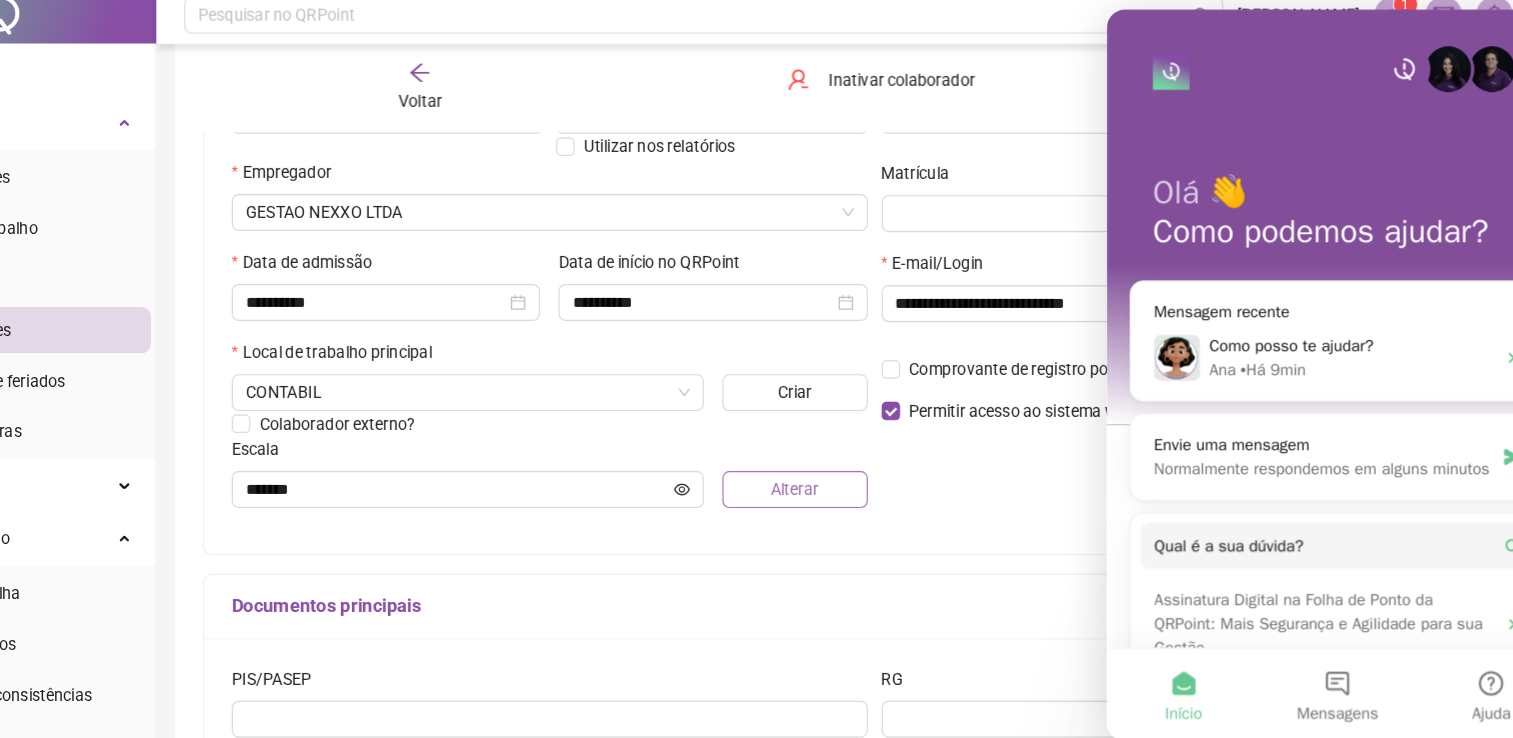 click on "Alterar" at bounding box center (823, 436) 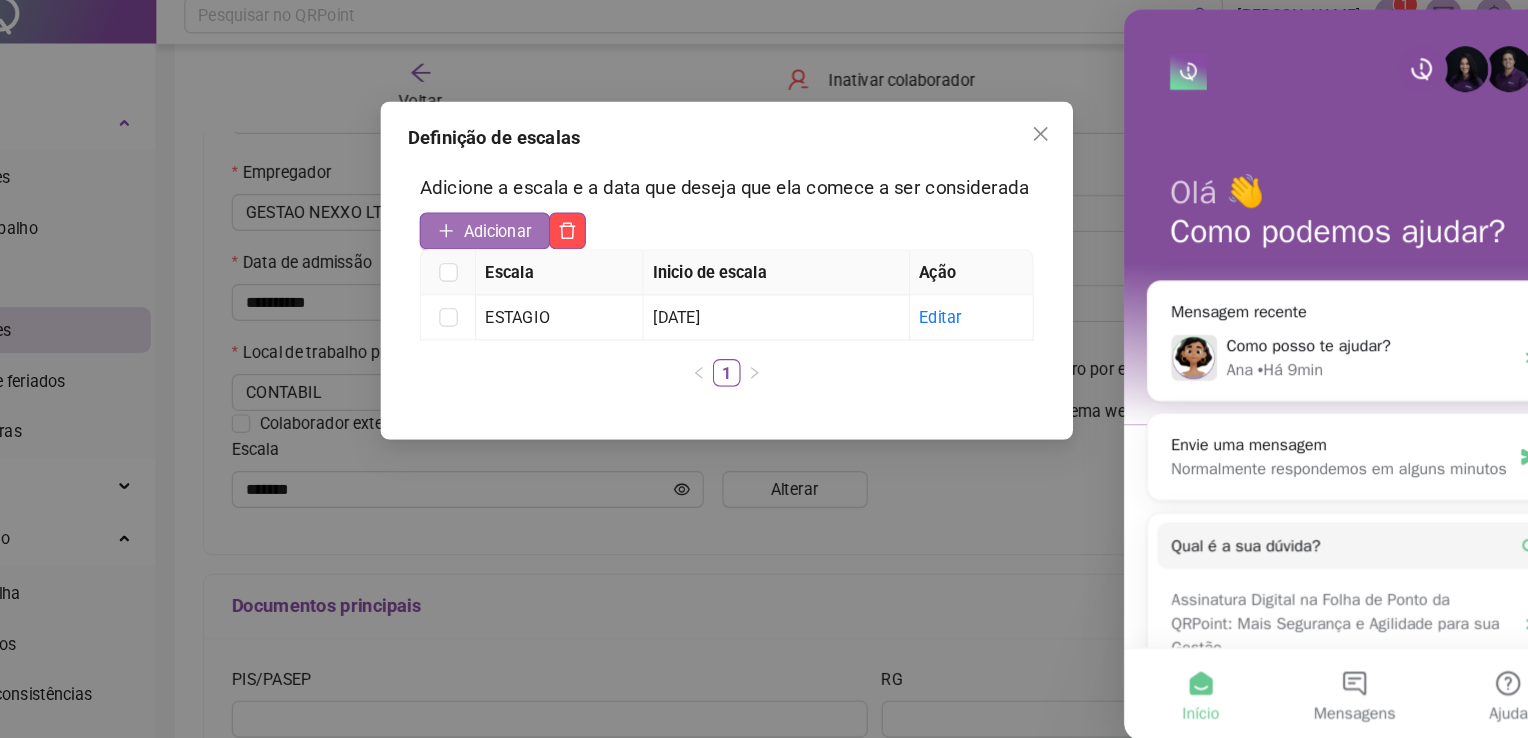 click on "Adicionar" at bounding box center (565, 212) 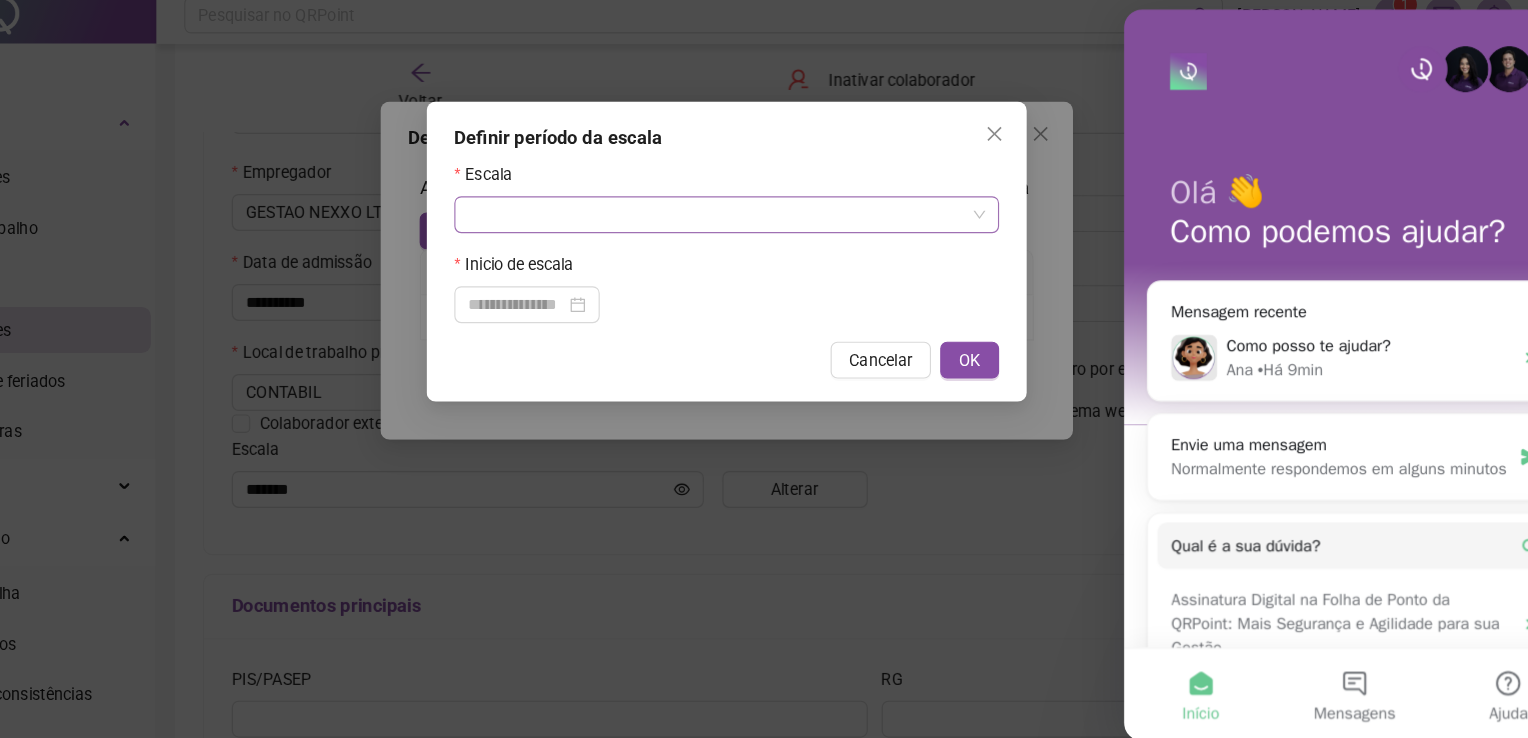 click at bounding box center [758, 198] 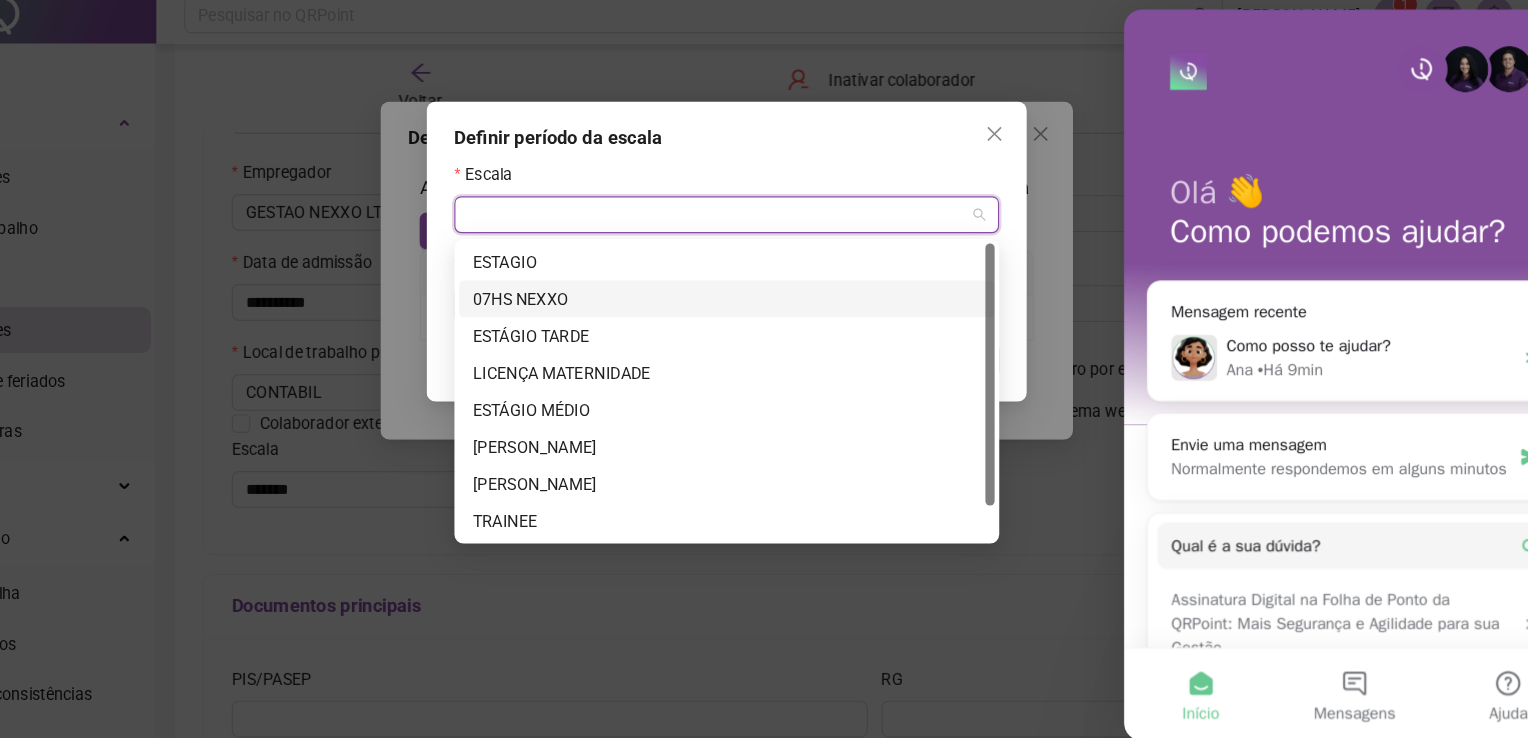 scroll, scrollTop: 0, scrollLeft: 0, axis: both 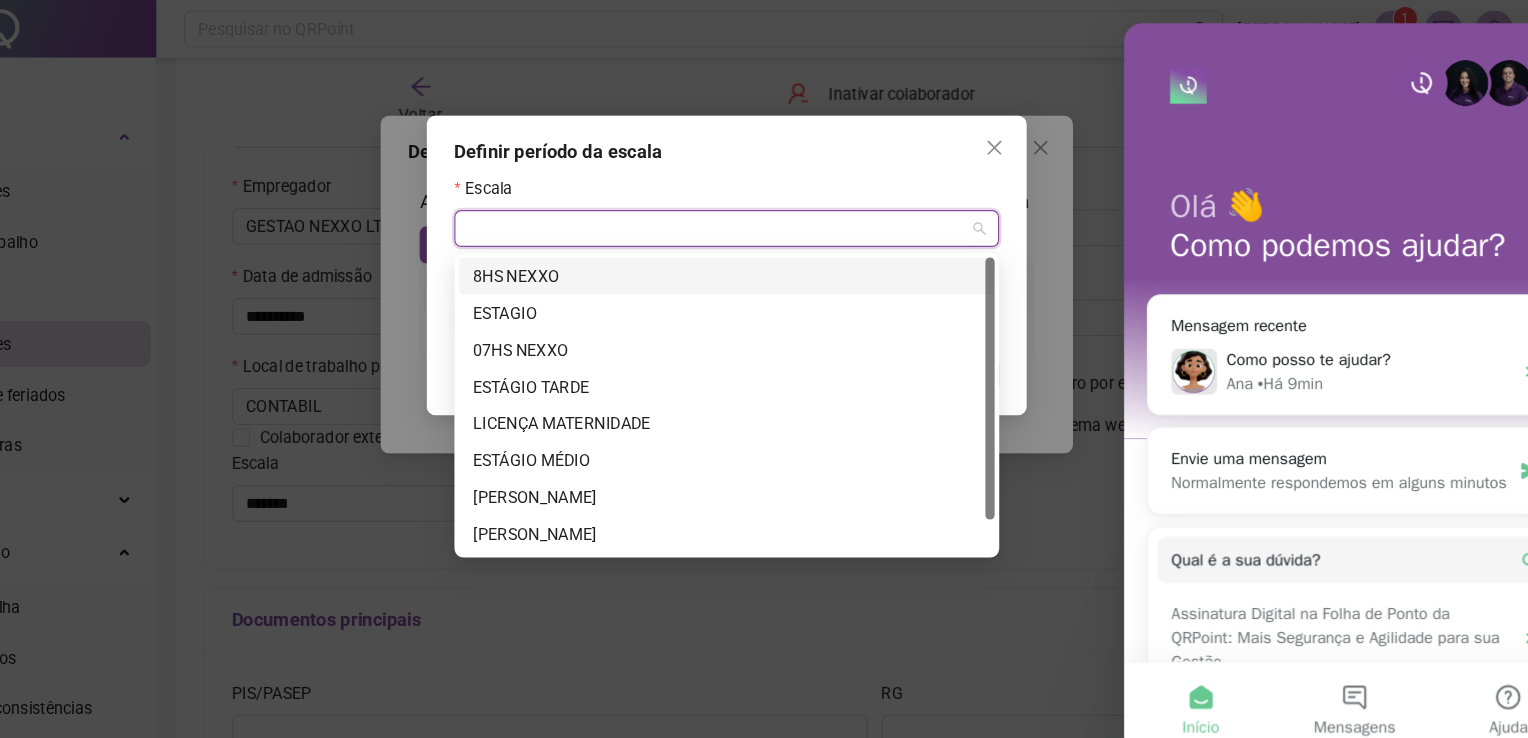 click on "8HS NEXXO" at bounding box center [764, 239] 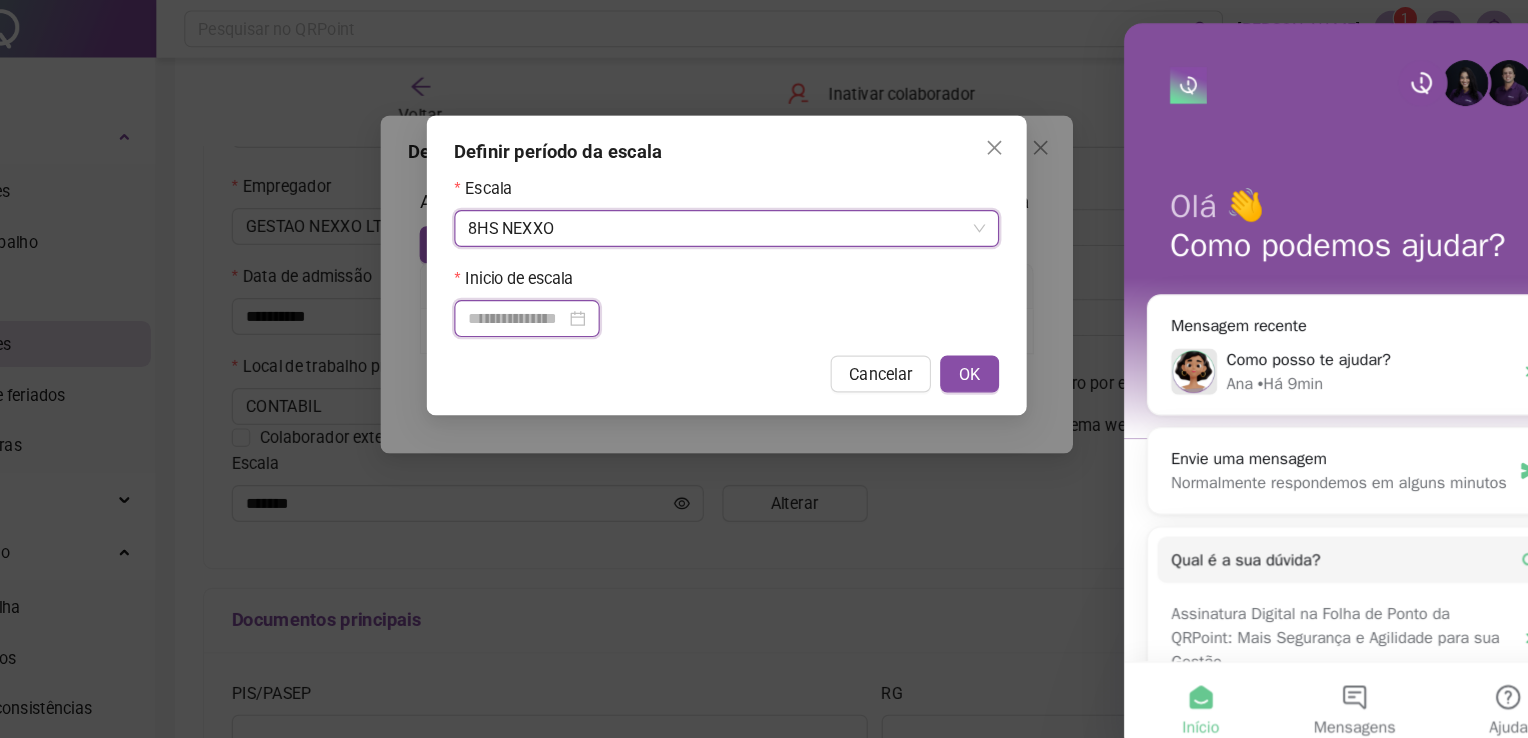 click at bounding box center [582, 276] 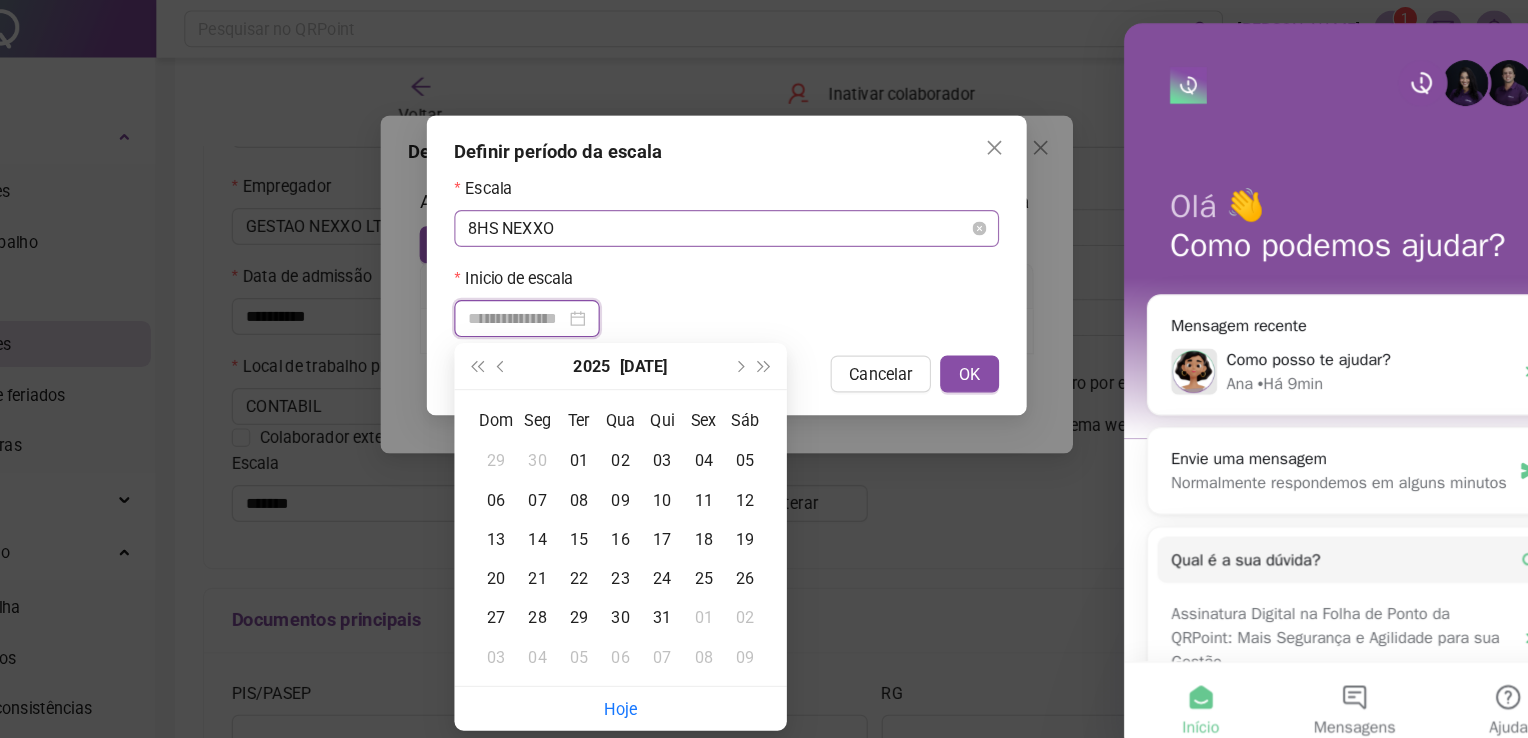click on "8HS NEXXO" at bounding box center (764, 198) 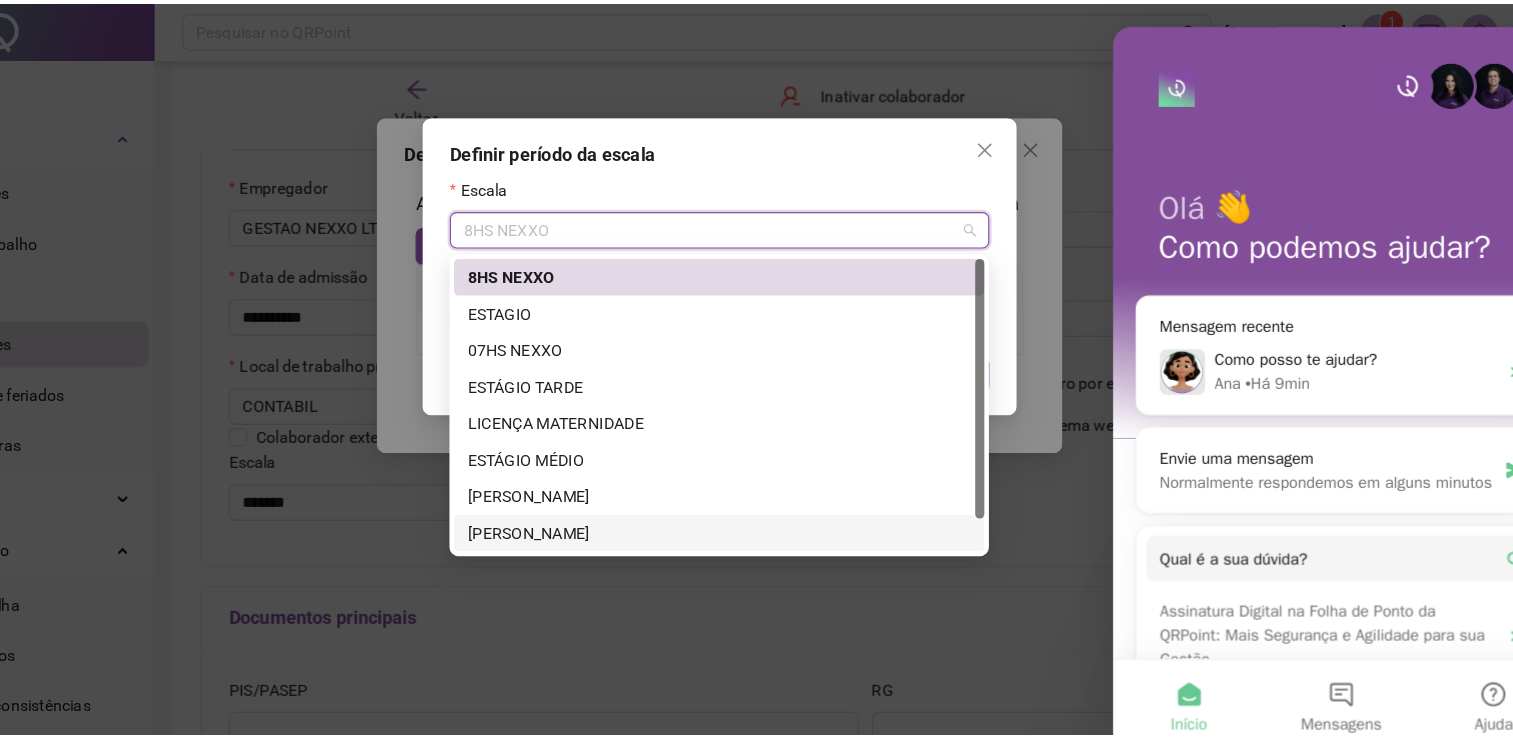 scroll, scrollTop: 32, scrollLeft: 0, axis: vertical 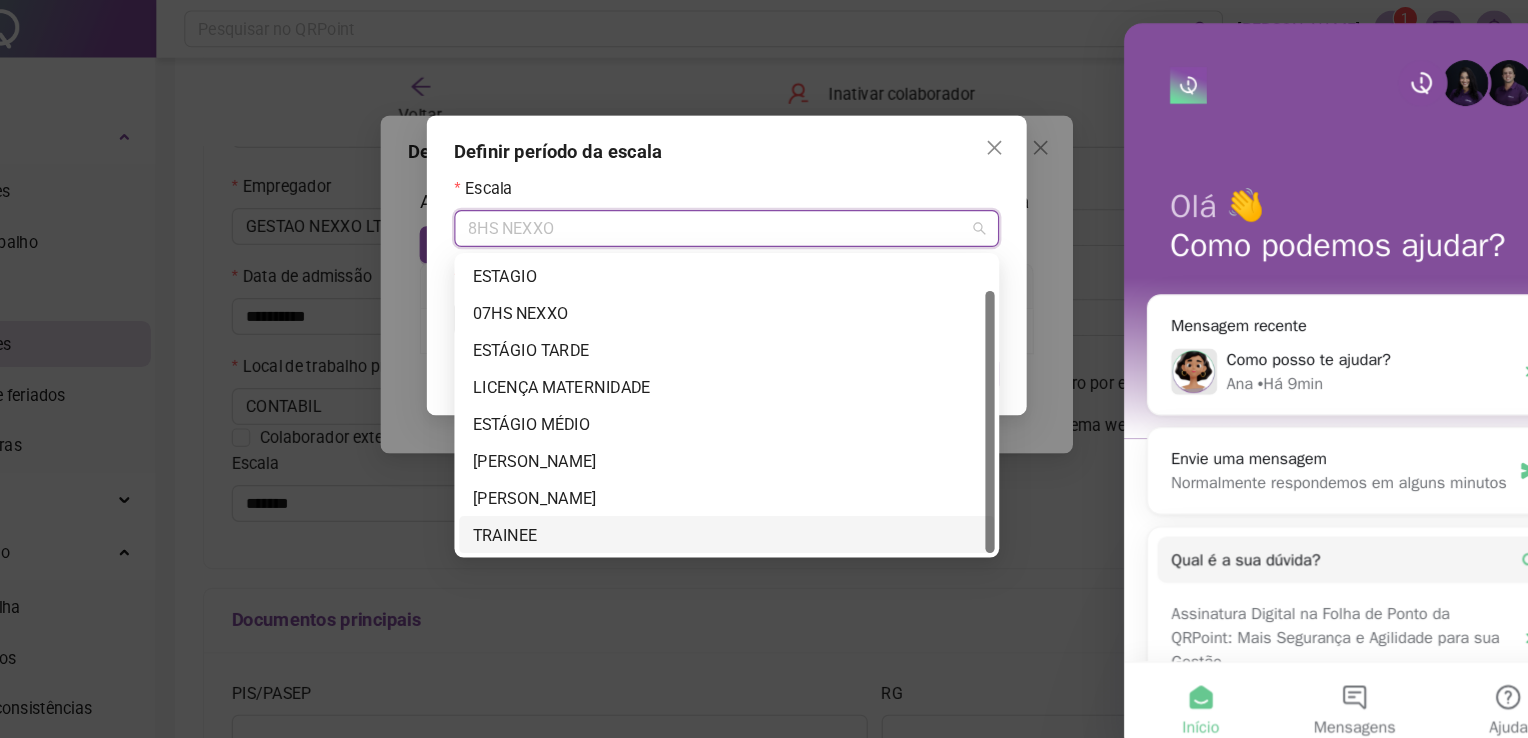 click on "TRAINEE" at bounding box center (764, 463) 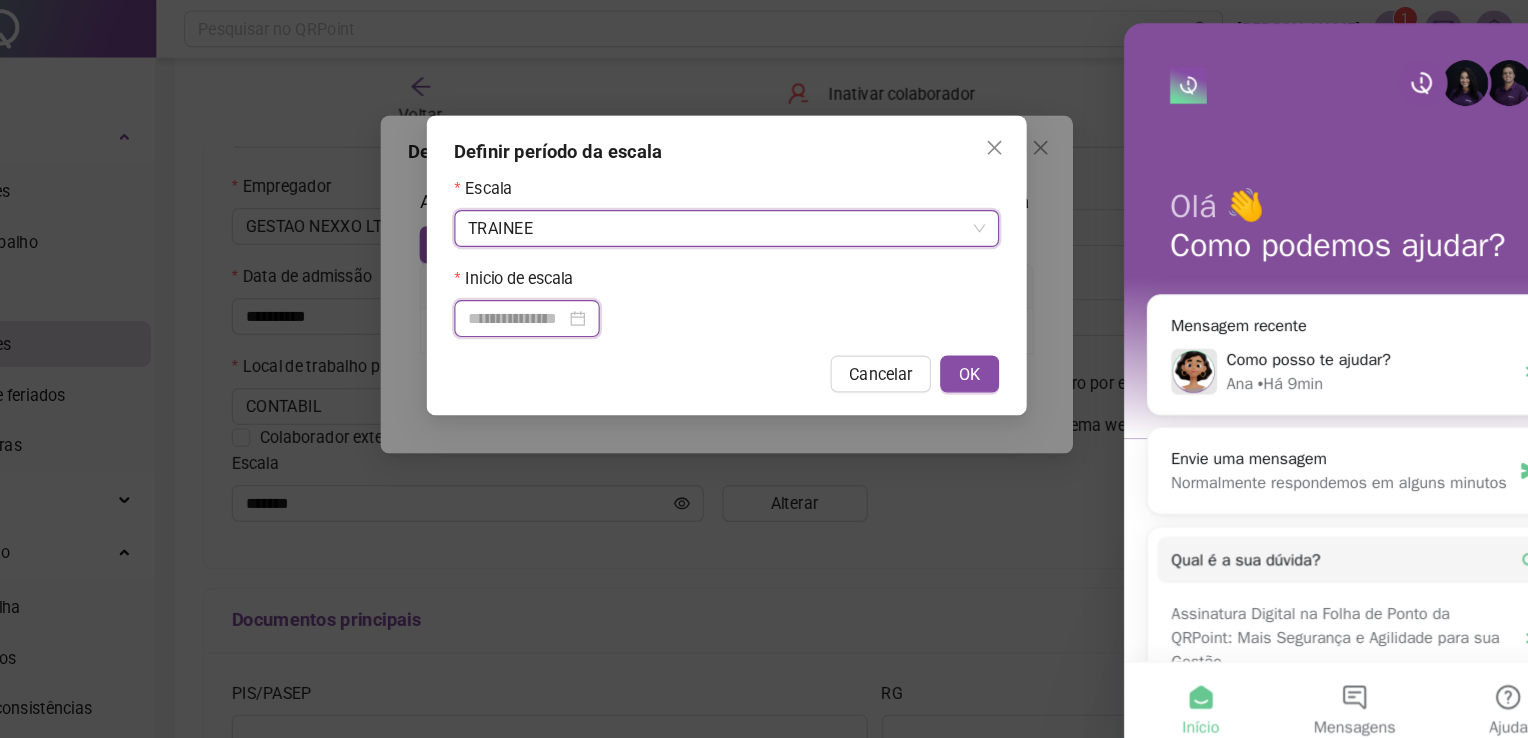 click at bounding box center (582, 276) 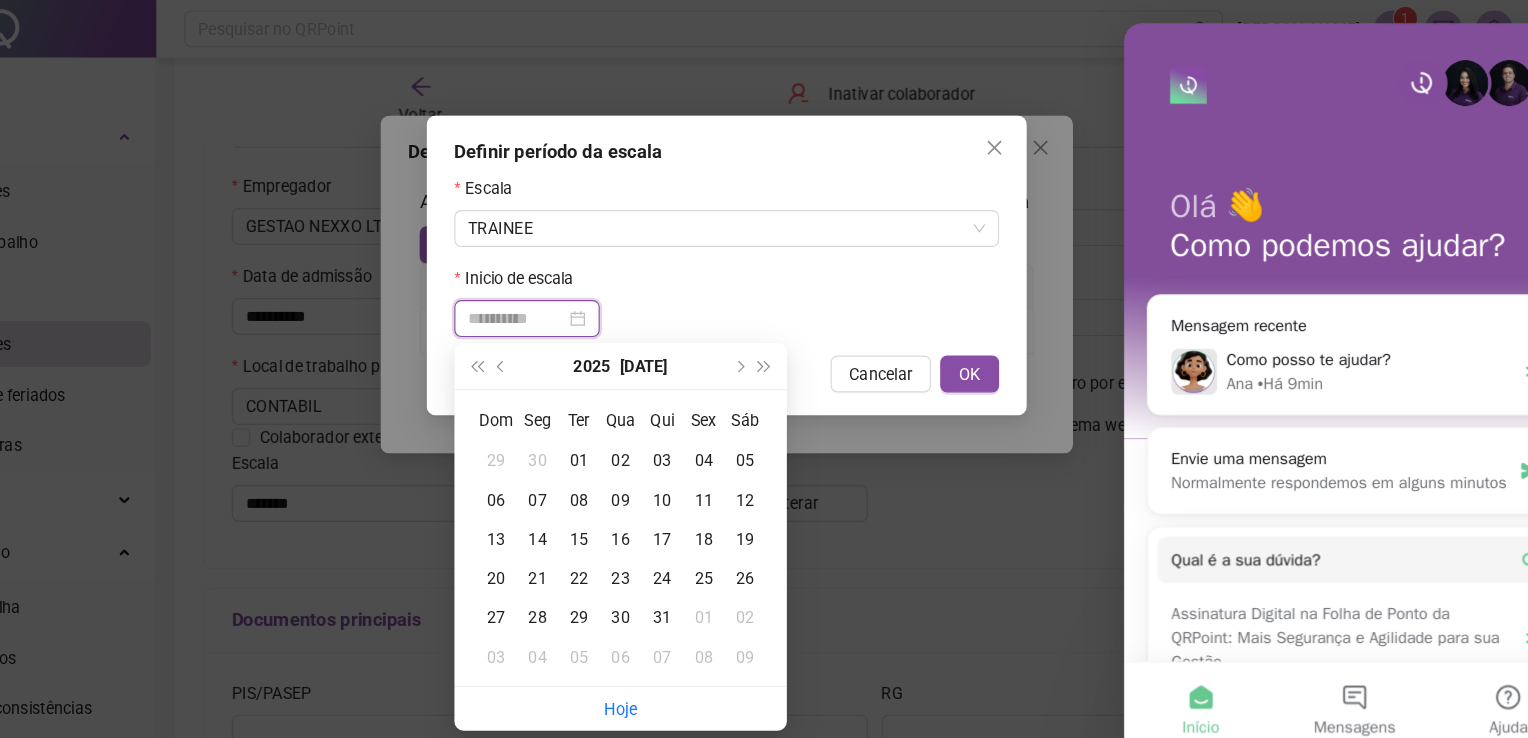 type on "**********" 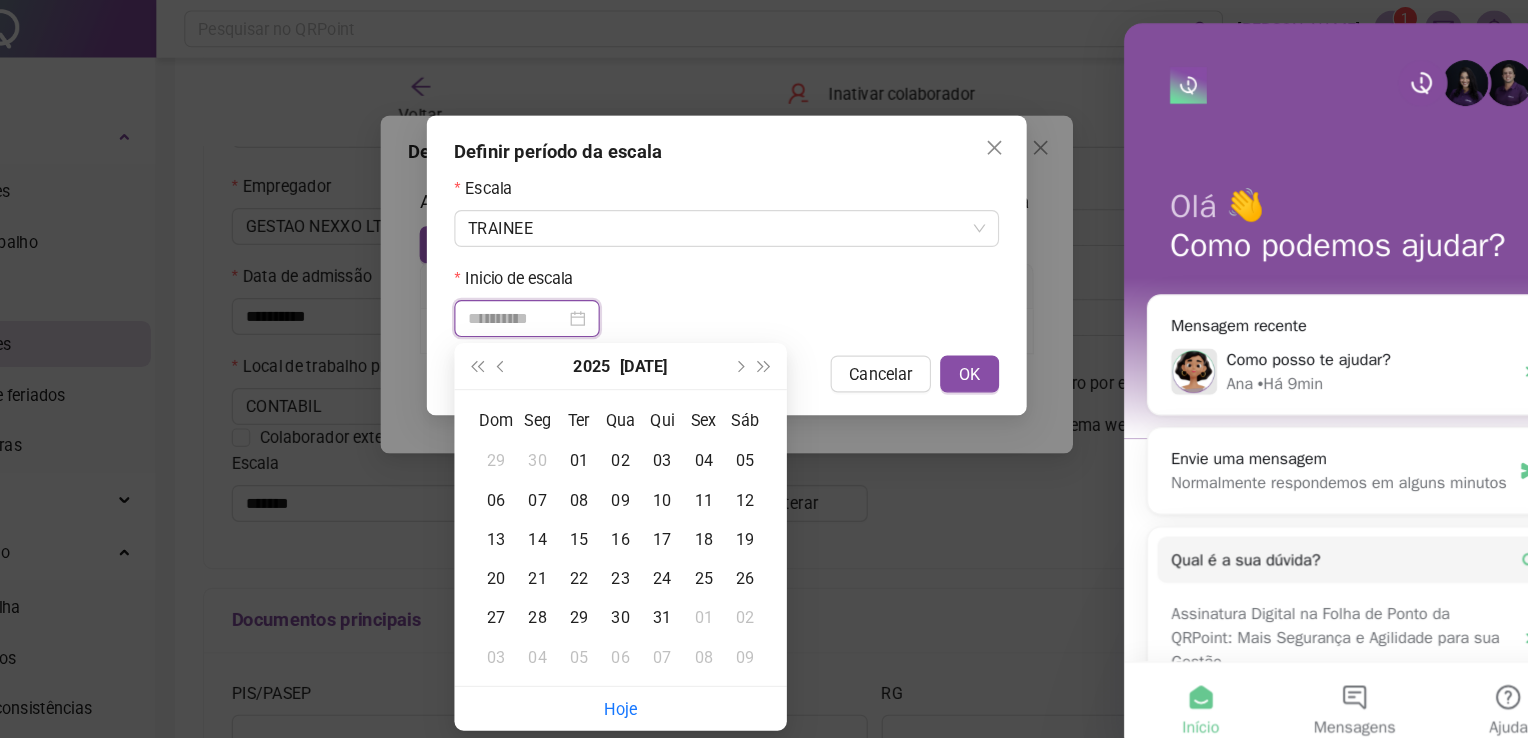 type on "**********" 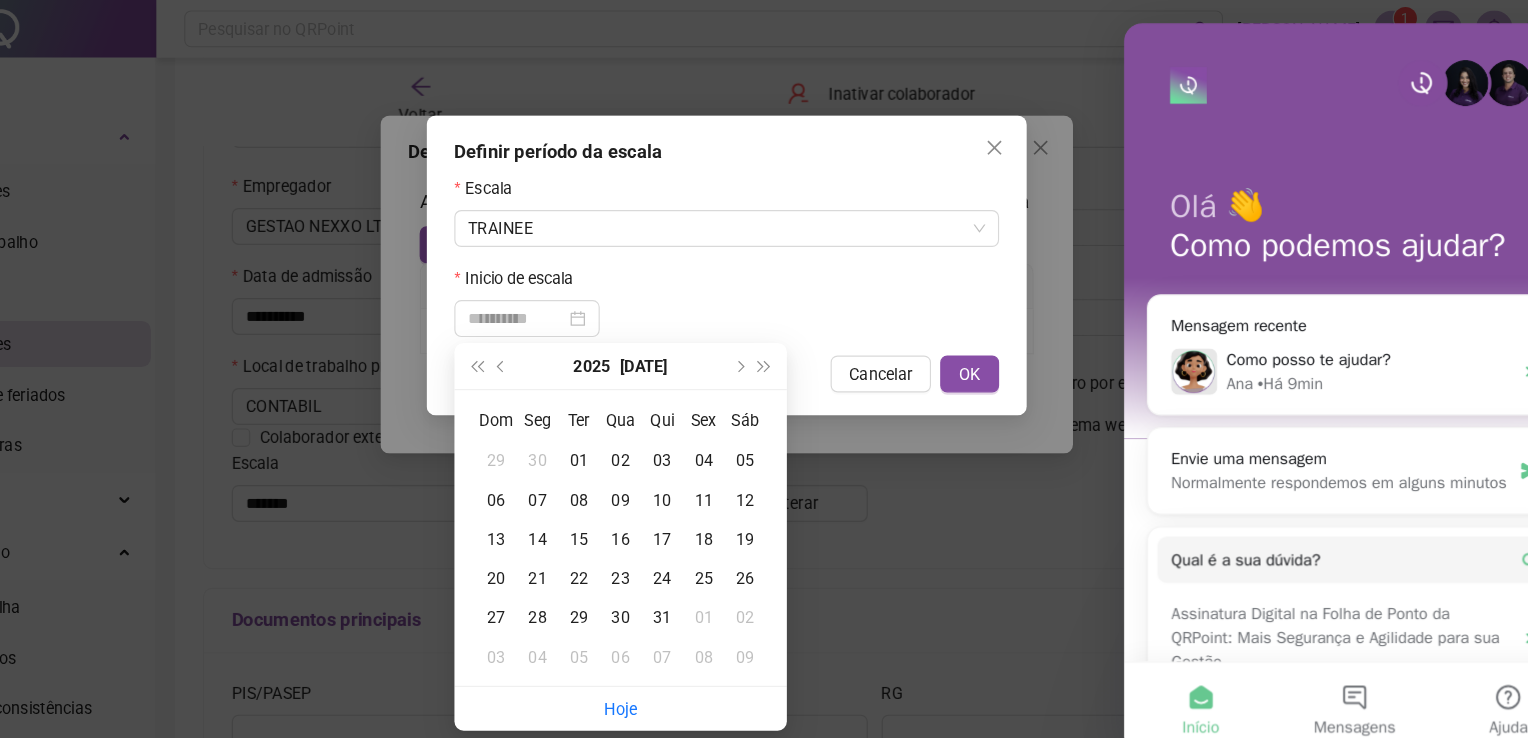 click on "07" at bounding box center [600, 433] 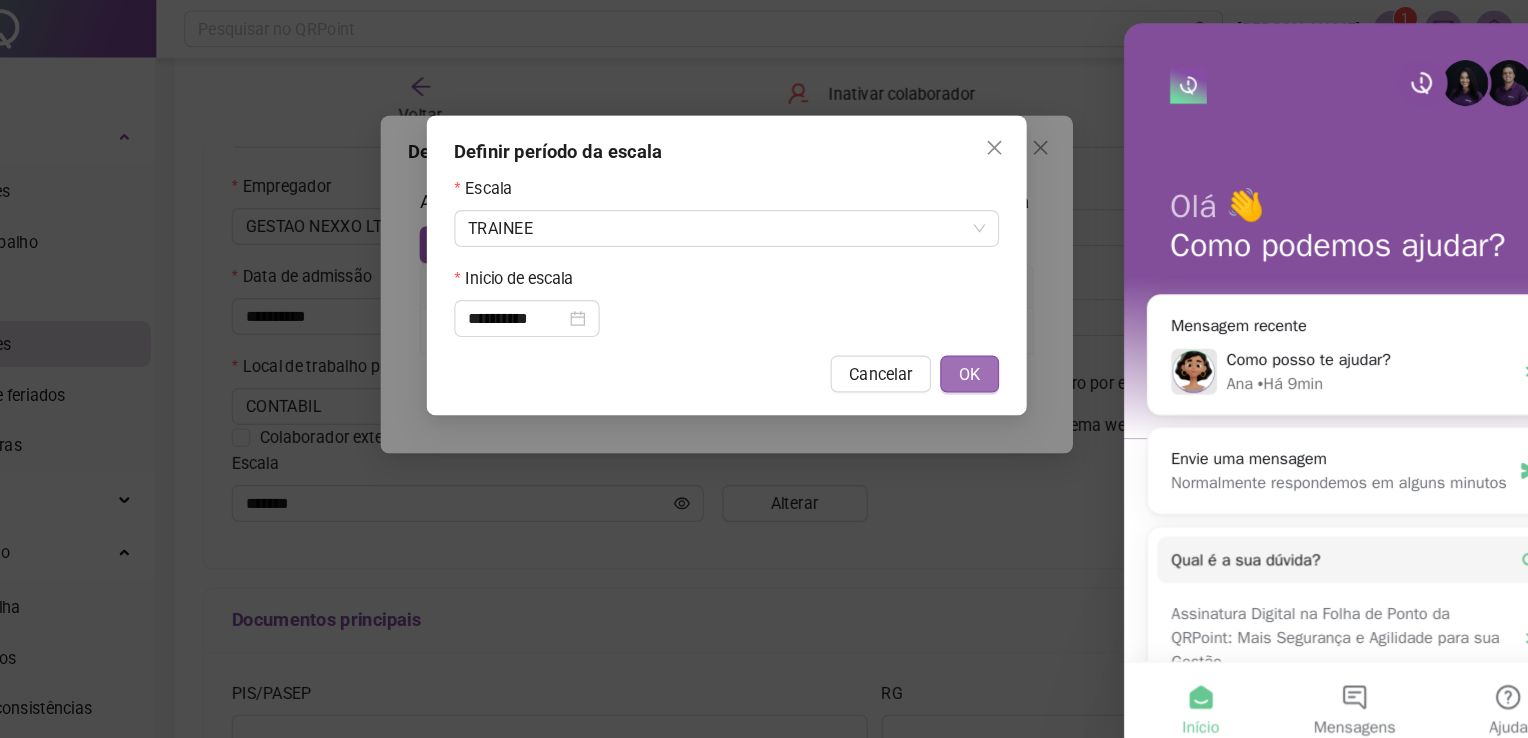 click on "OK" at bounding box center (974, 324) 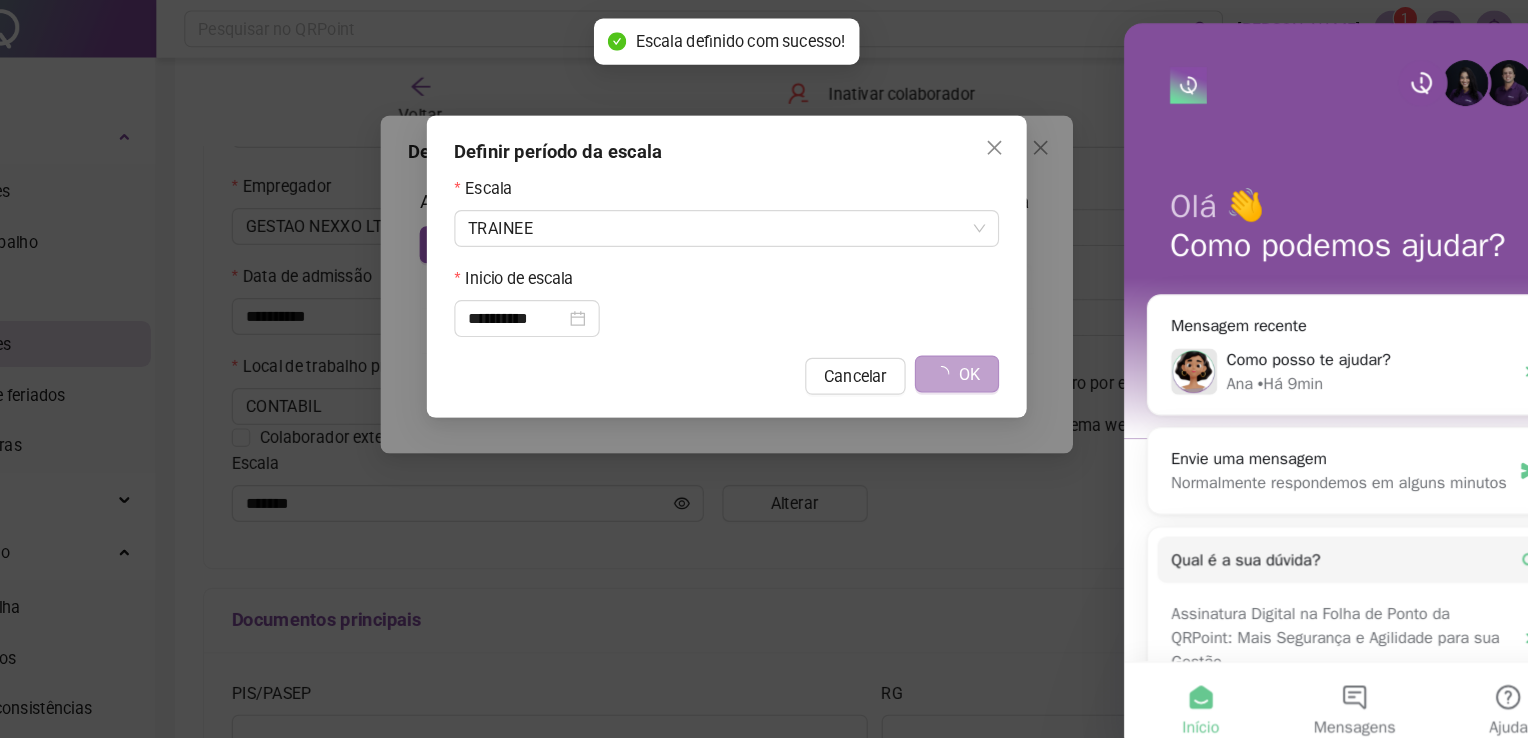 type on "*******" 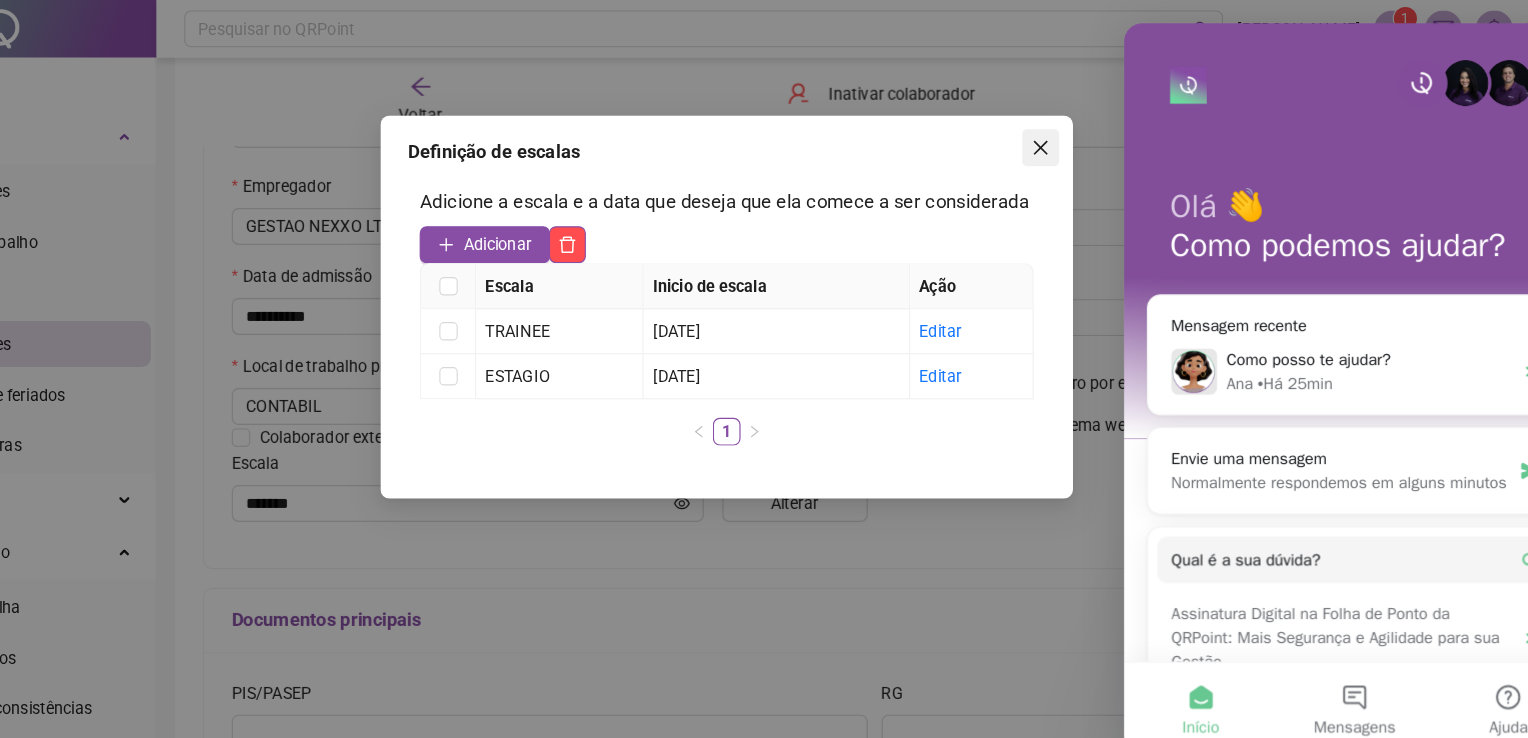 click at bounding box center [1036, 128] 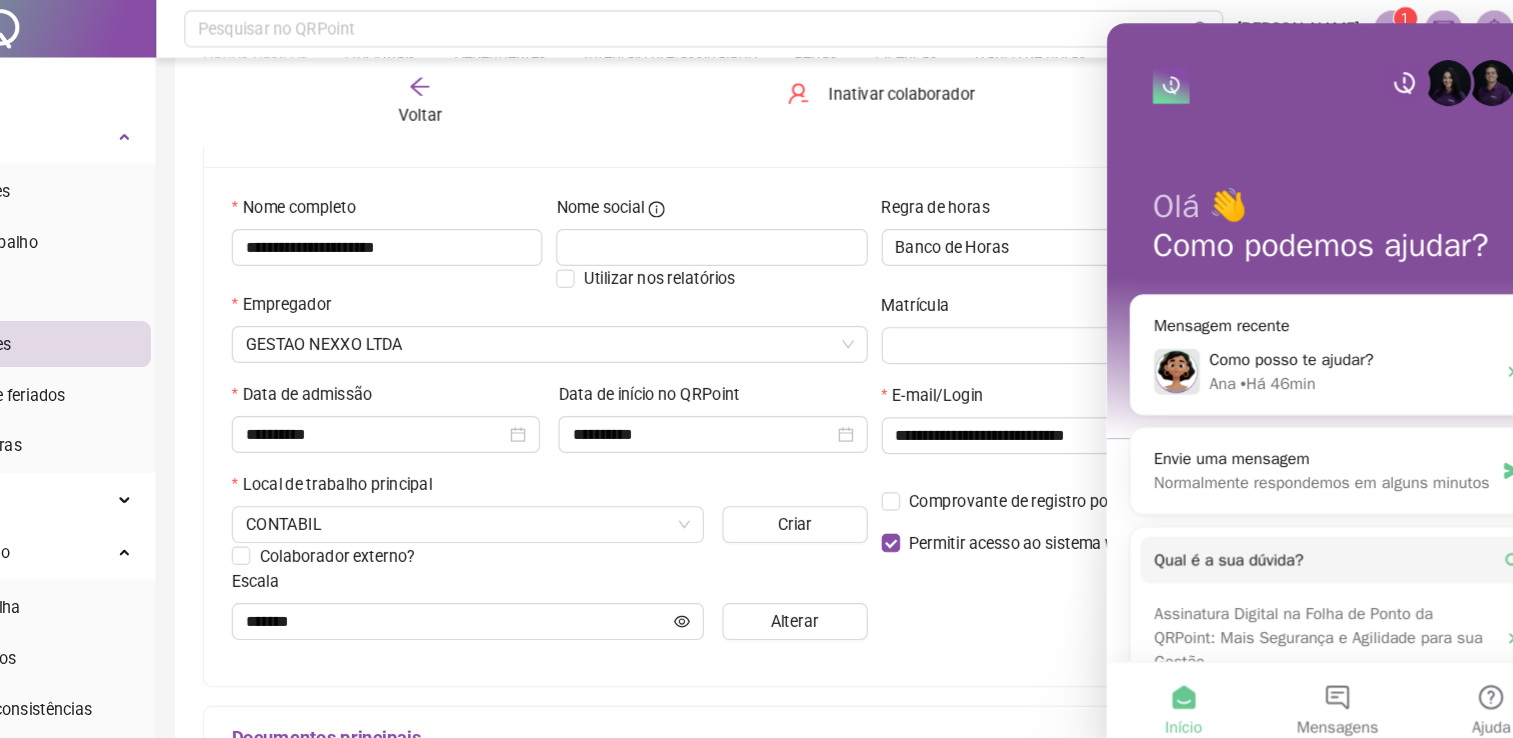 scroll, scrollTop: 86, scrollLeft: 0, axis: vertical 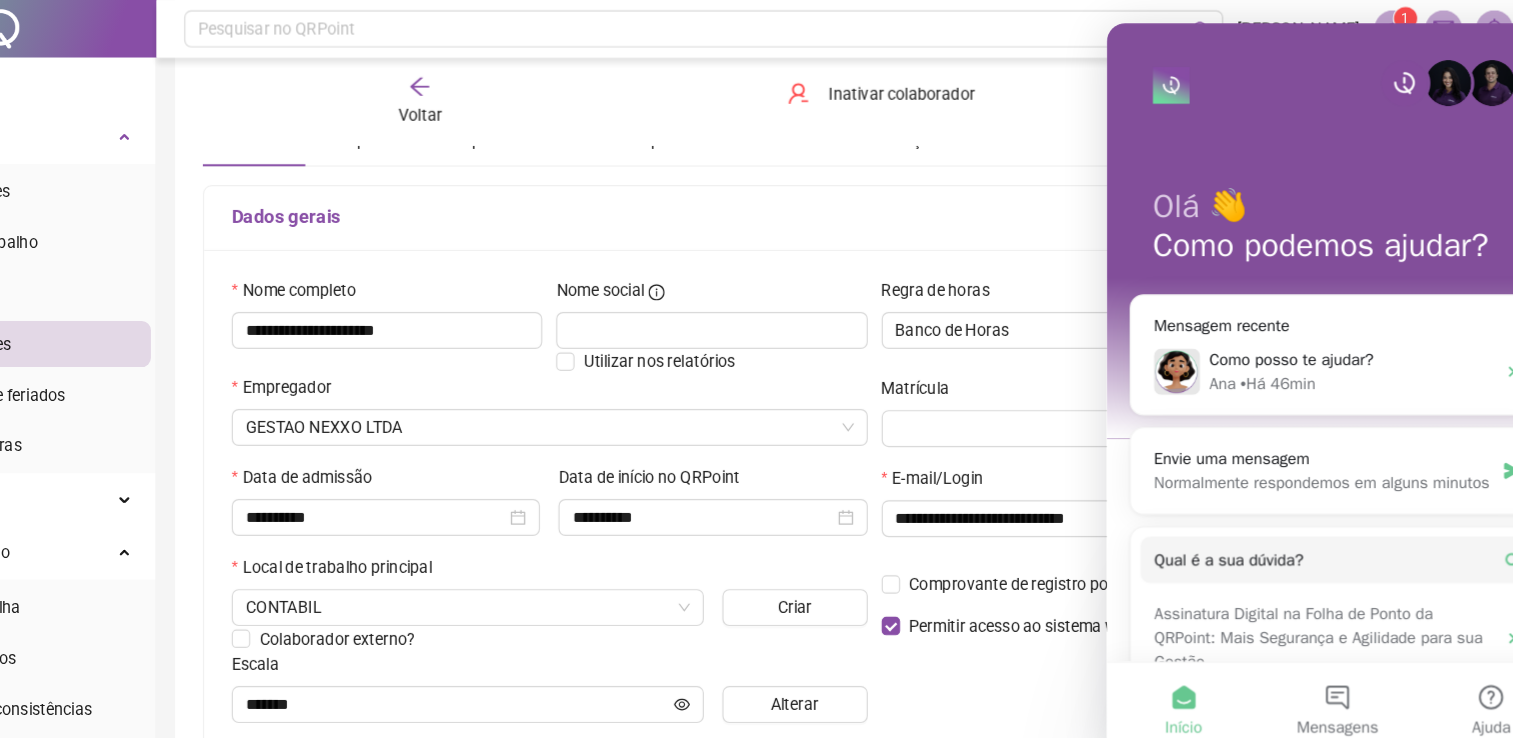 click 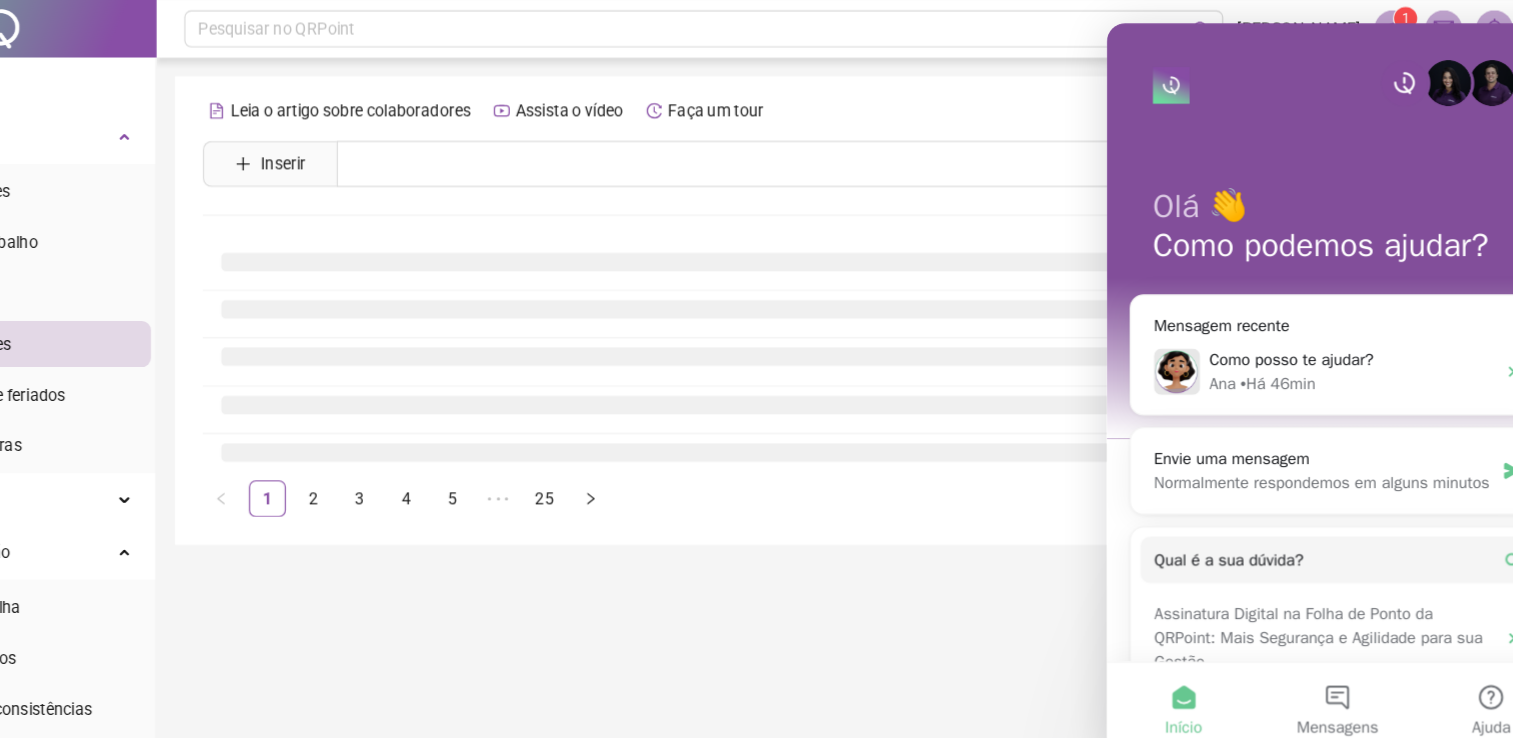 scroll, scrollTop: 0, scrollLeft: 0, axis: both 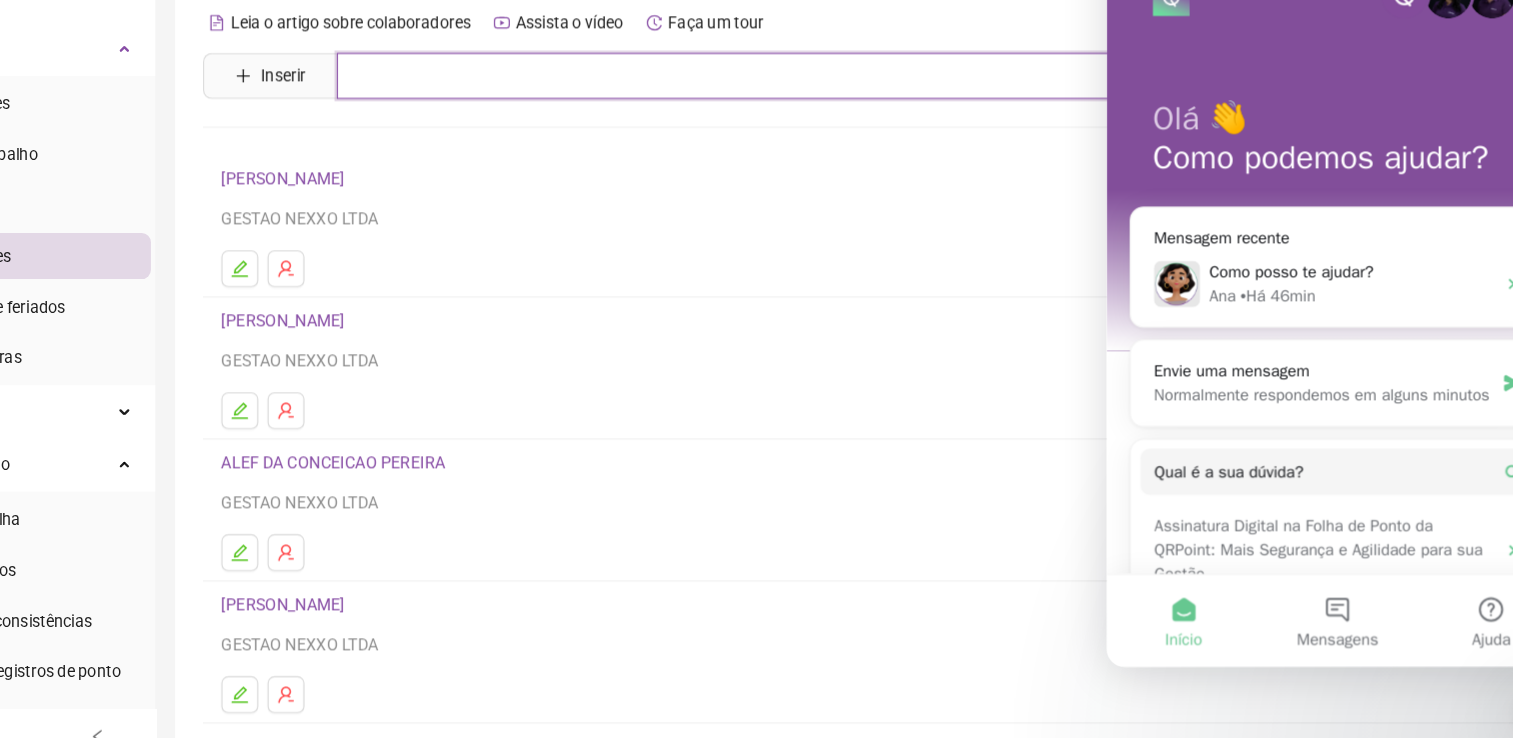 click at bounding box center [906, 142] 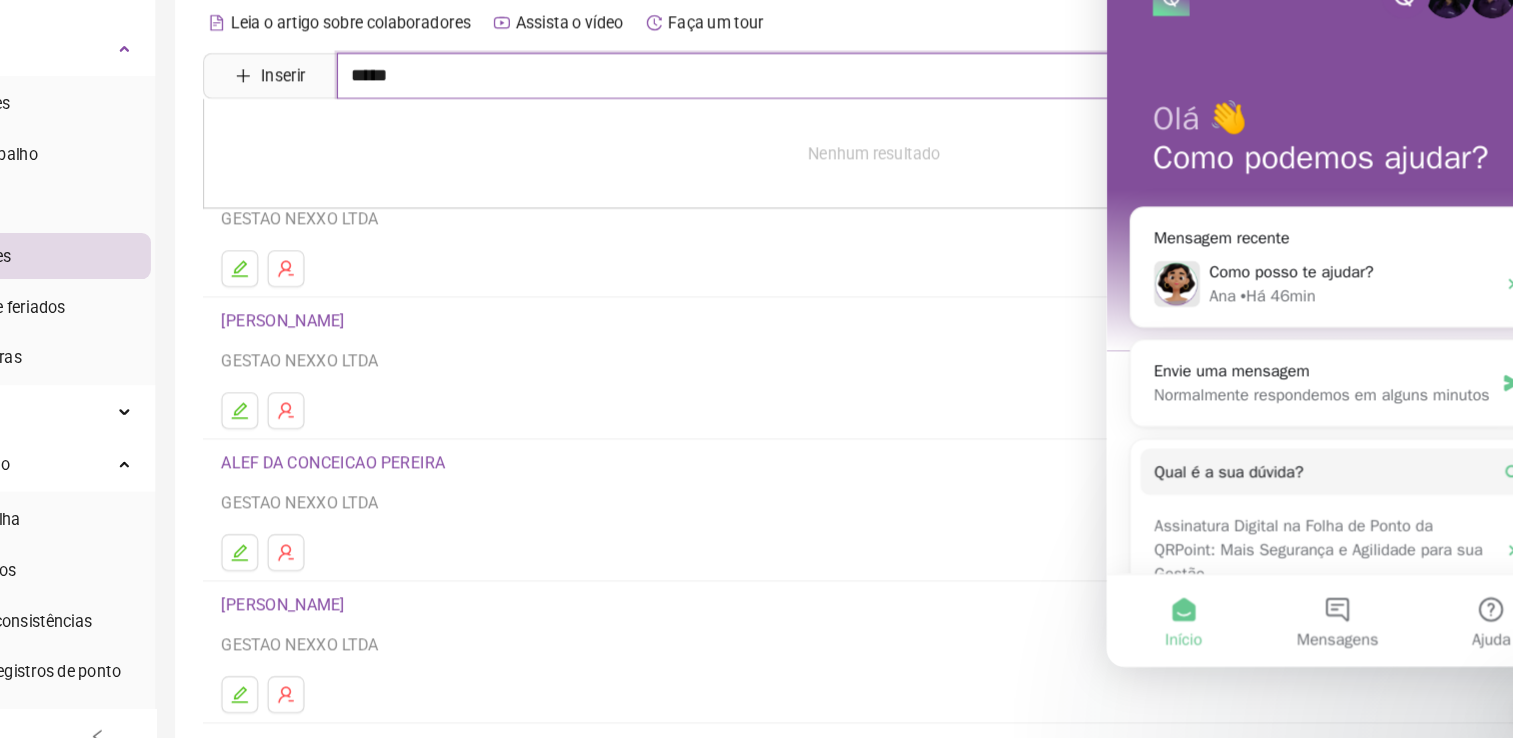 type on "*****" 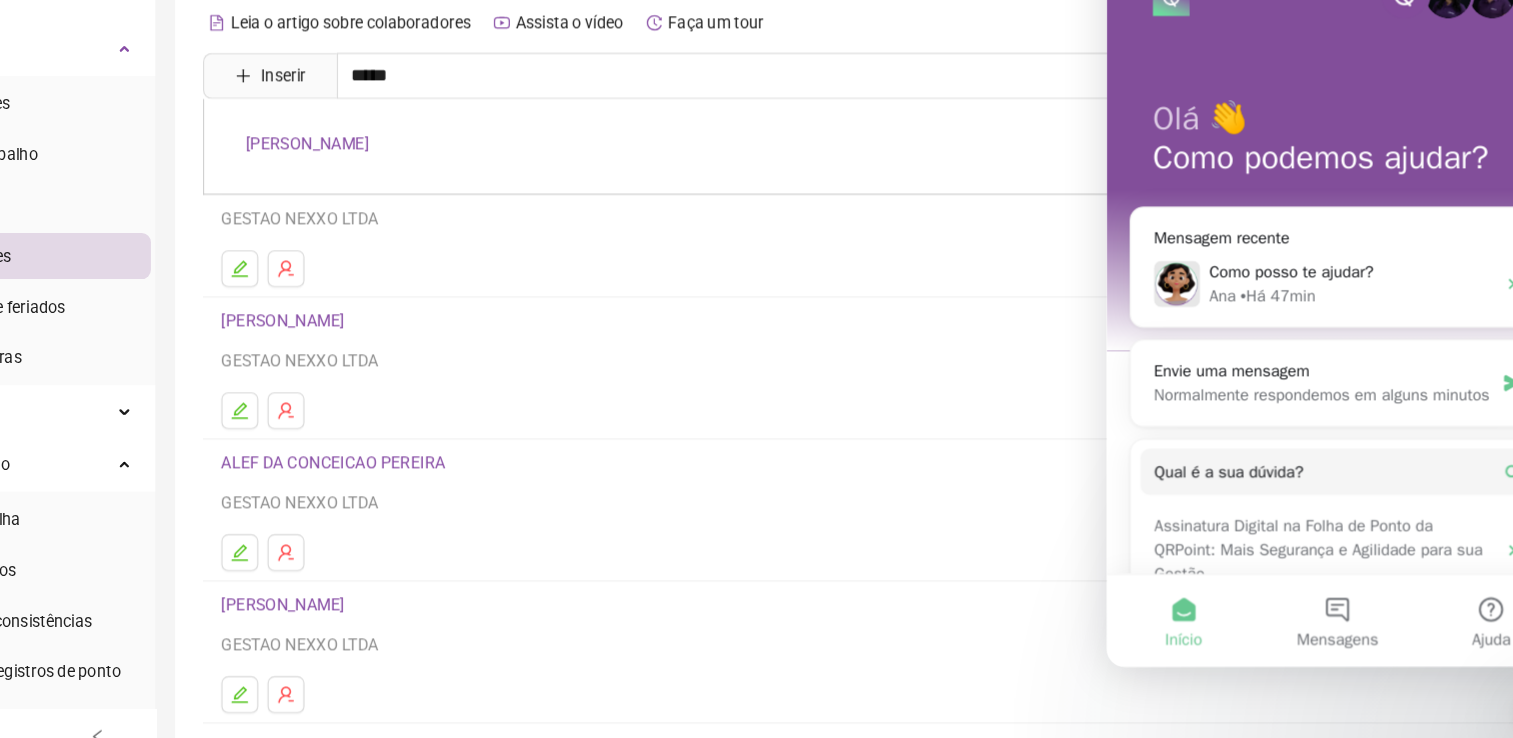 click on "[PERSON_NAME]" at bounding box center [400, 201] 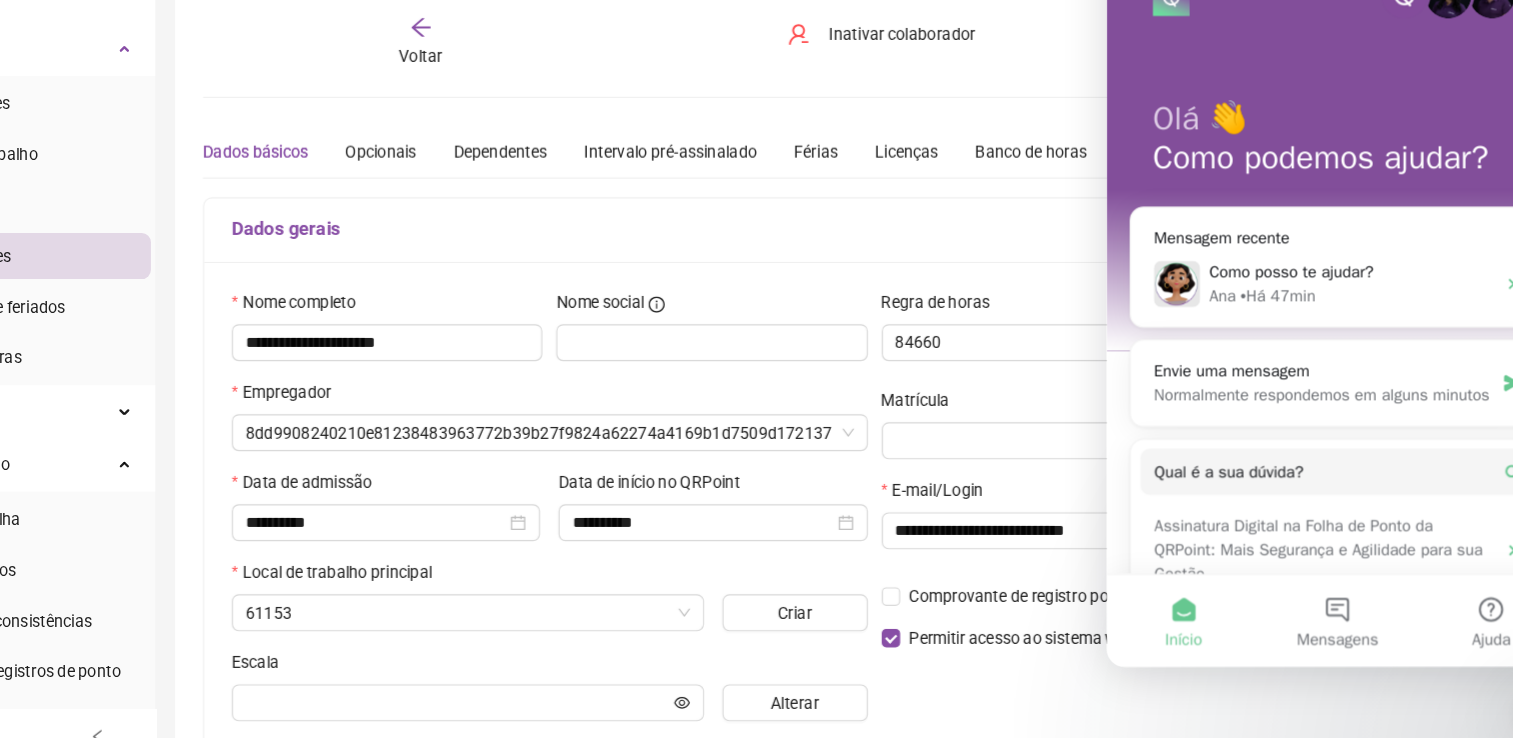 scroll, scrollTop: 10, scrollLeft: 0, axis: vertical 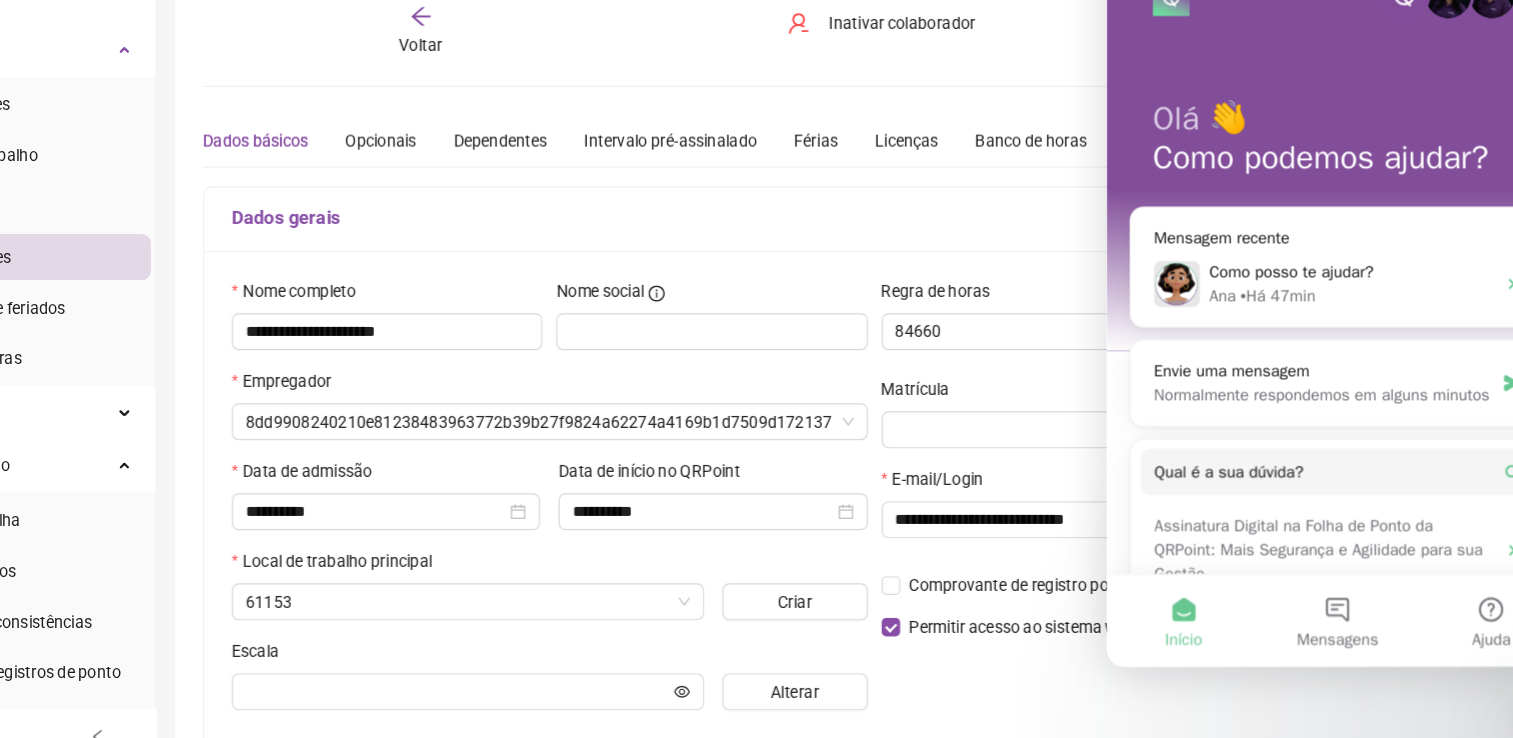 type on "*******" 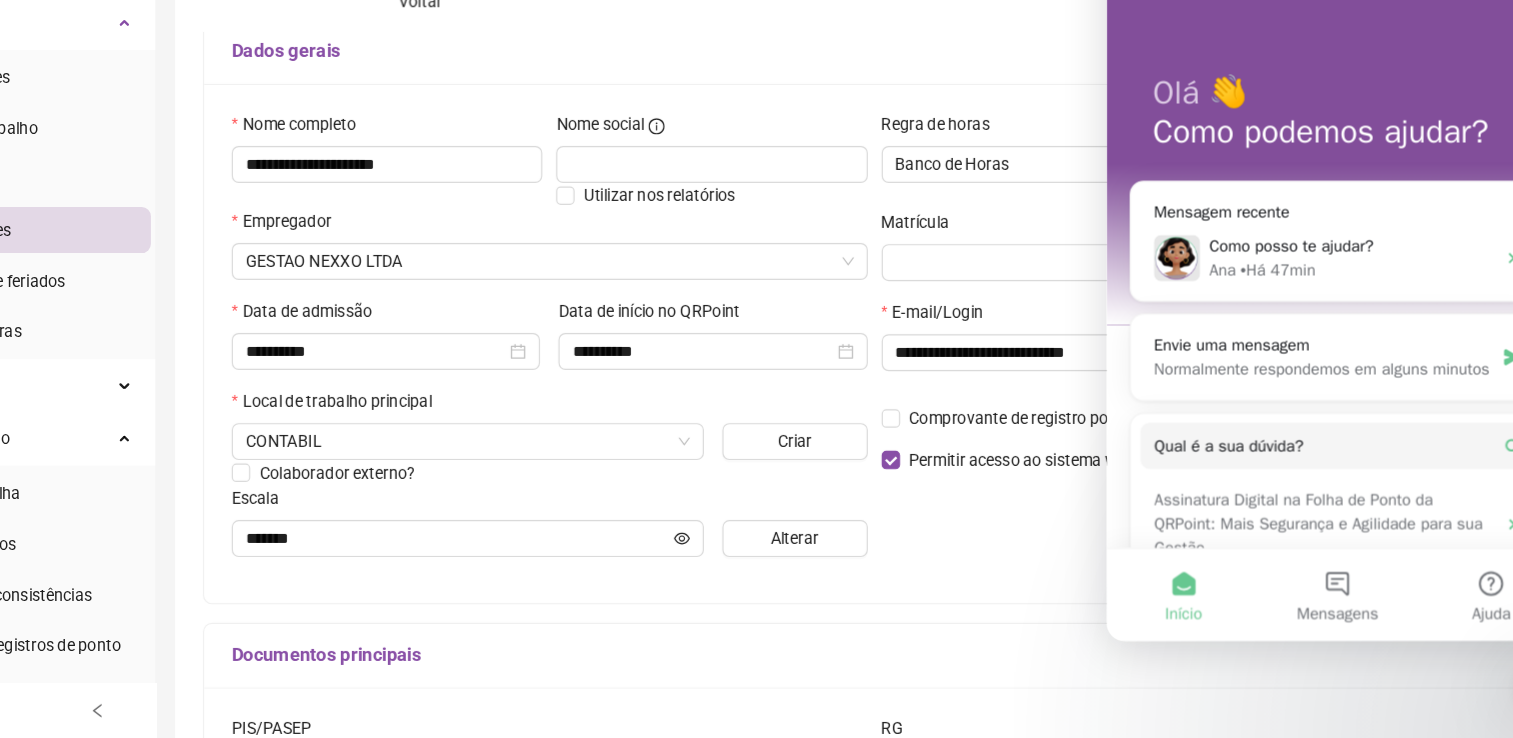 scroll, scrollTop: 161, scrollLeft: 0, axis: vertical 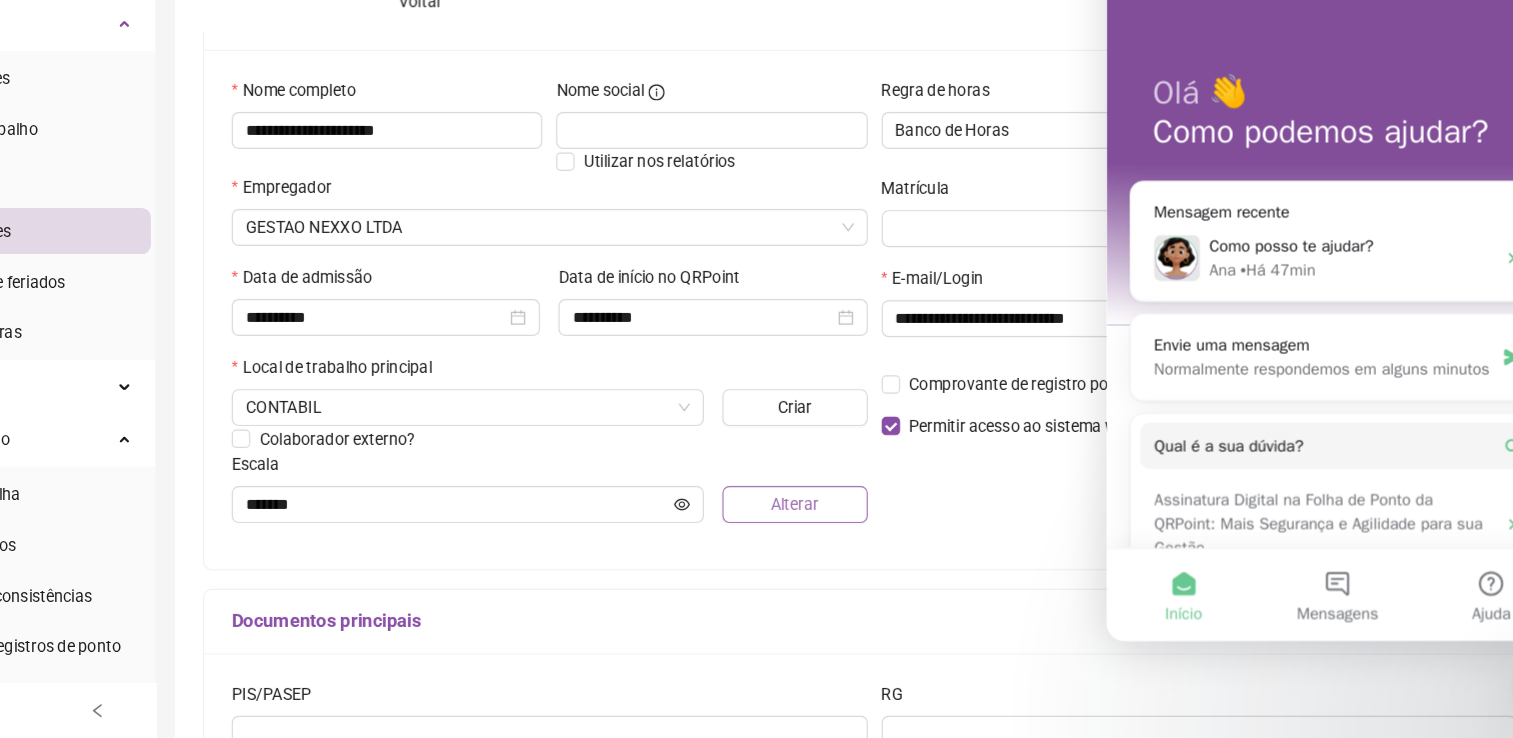 click on "Alterar" at bounding box center (823, 535) 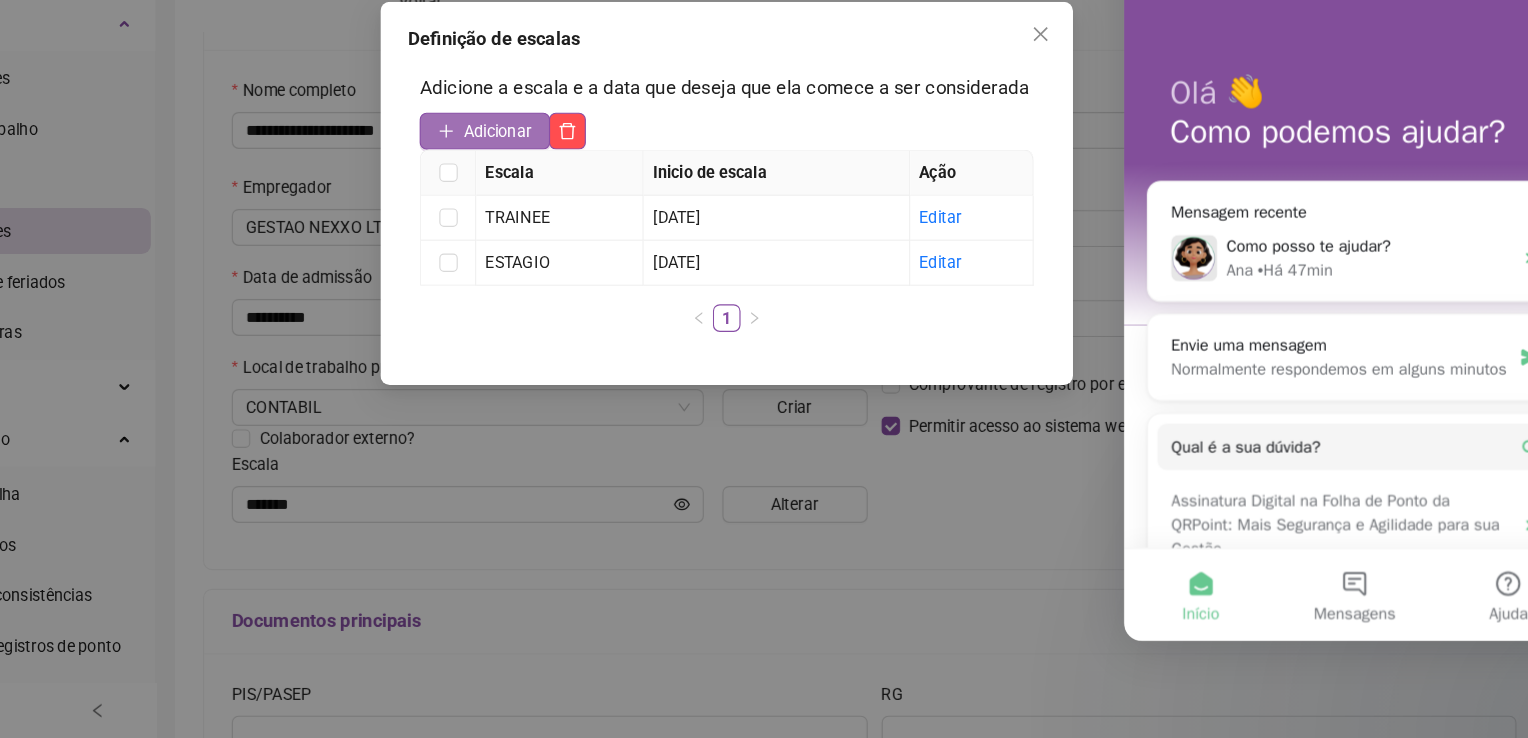 click on "Adicionar" at bounding box center (565, 212) 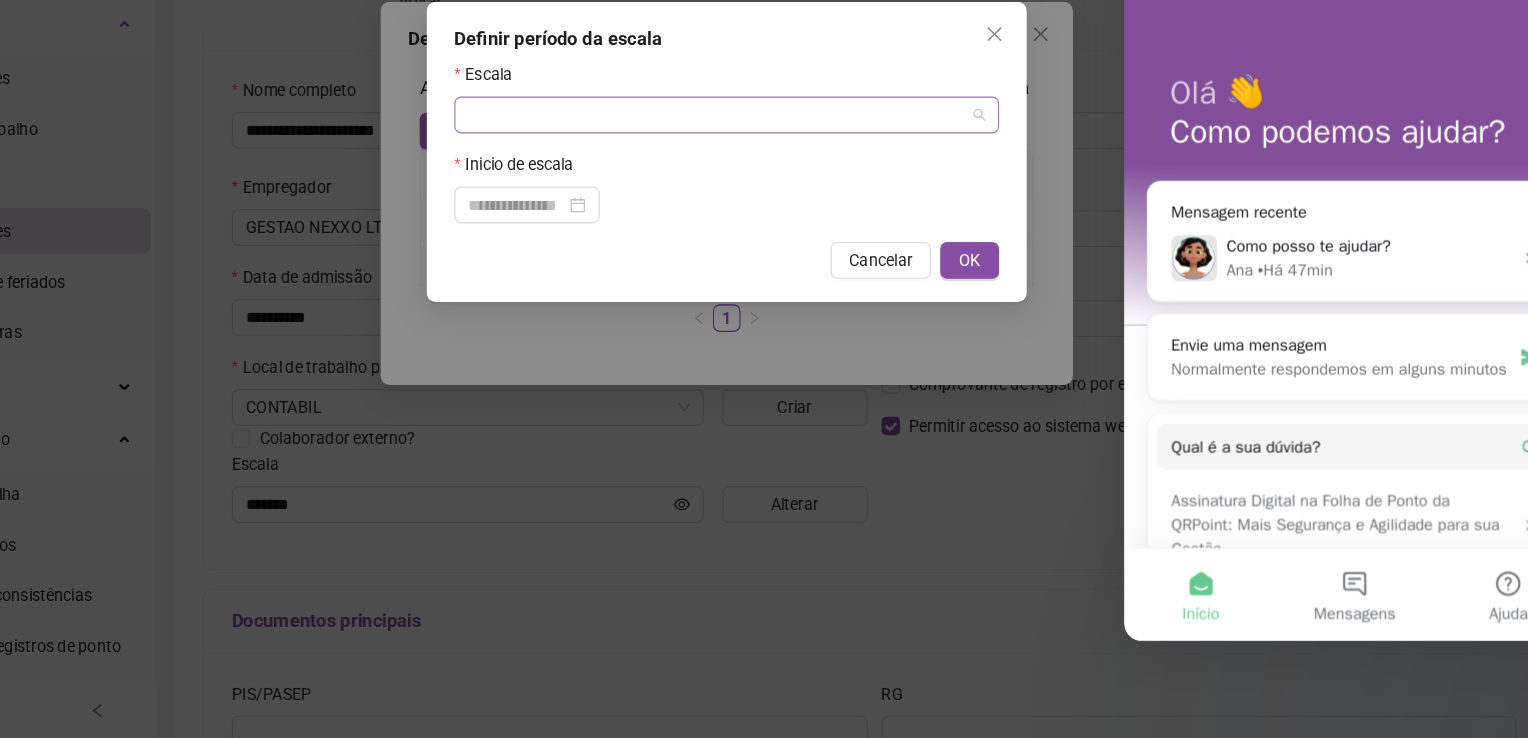 click at bounding box center [758, 198] 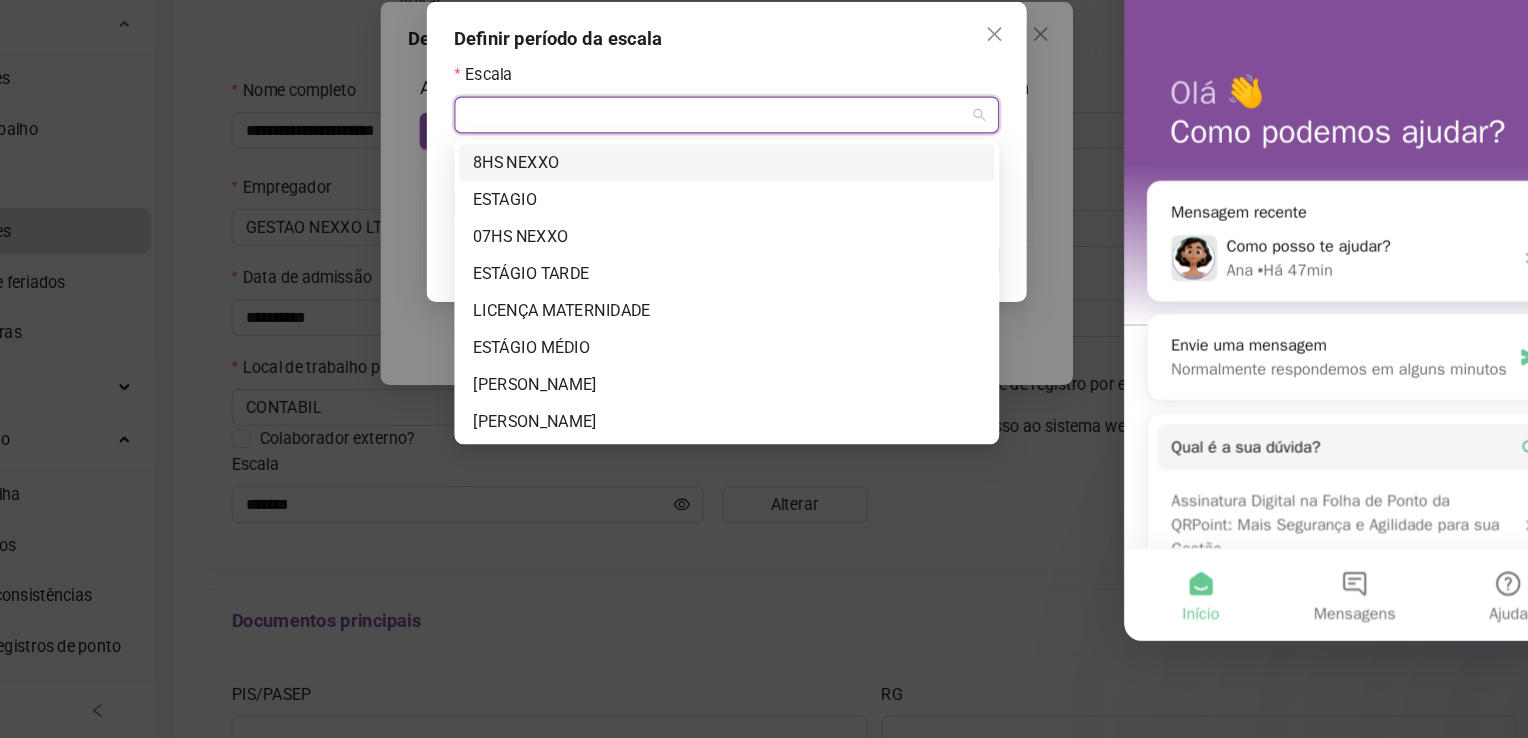 click on "8HS NEXXO" at bounding box center (764, 239) 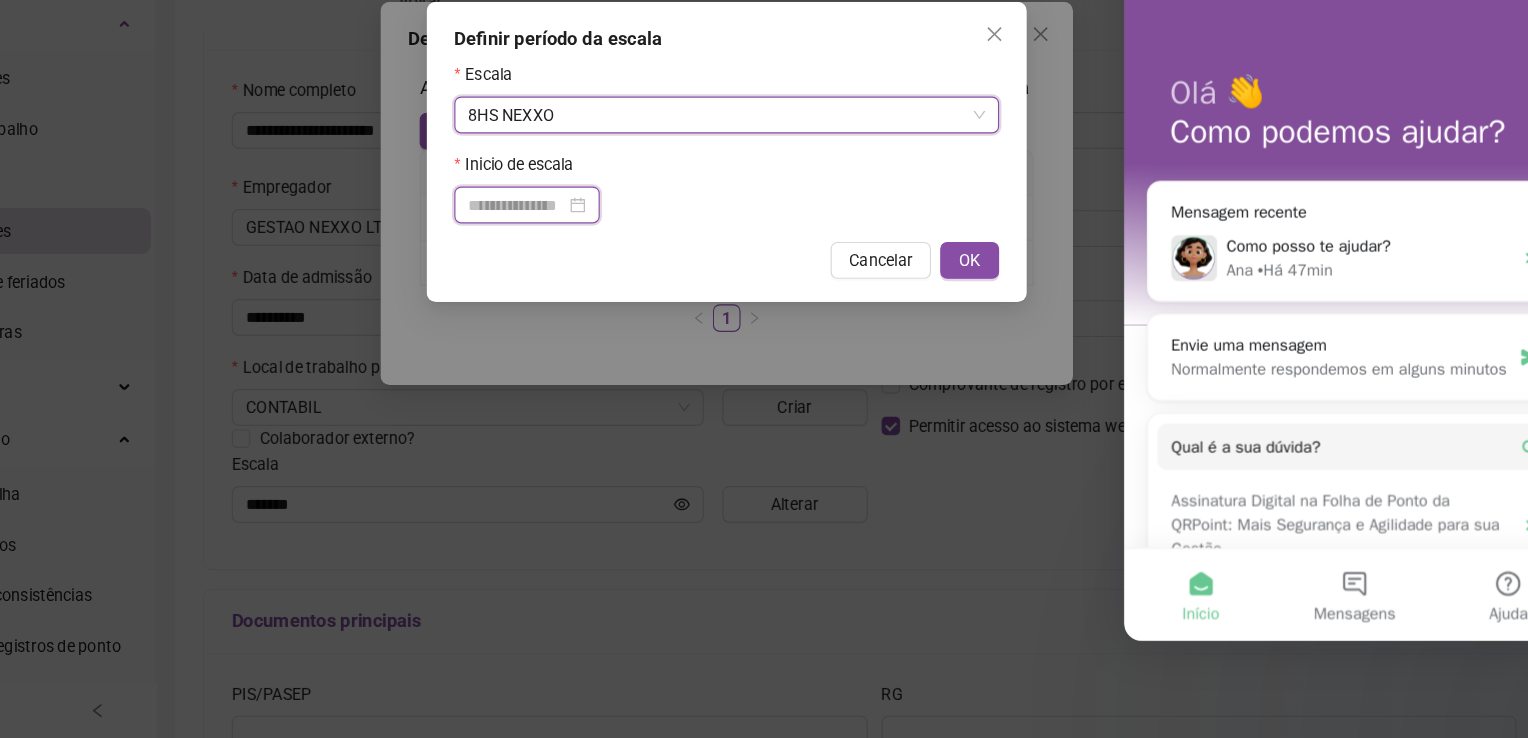 click at bounding box center (582, 276) 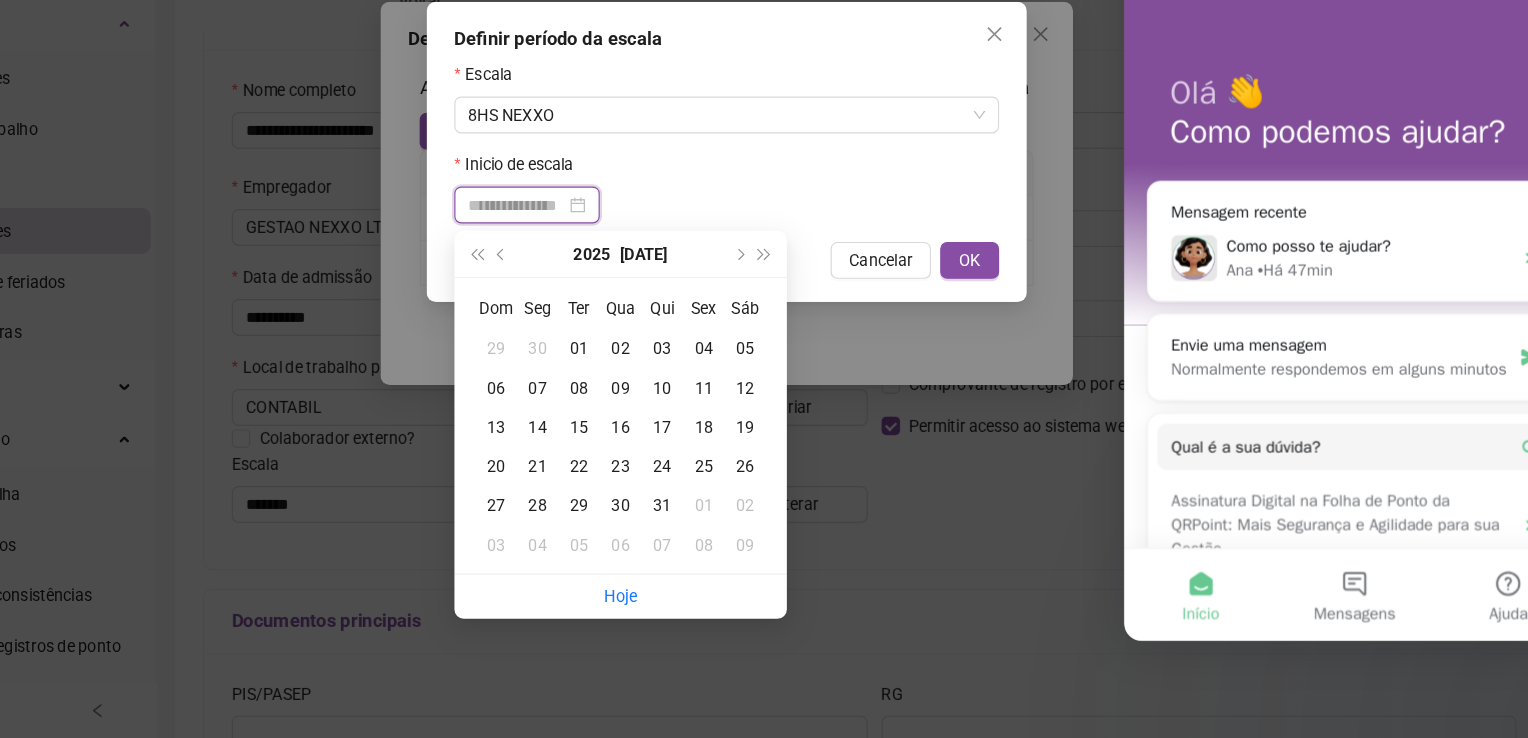 type on "**********" 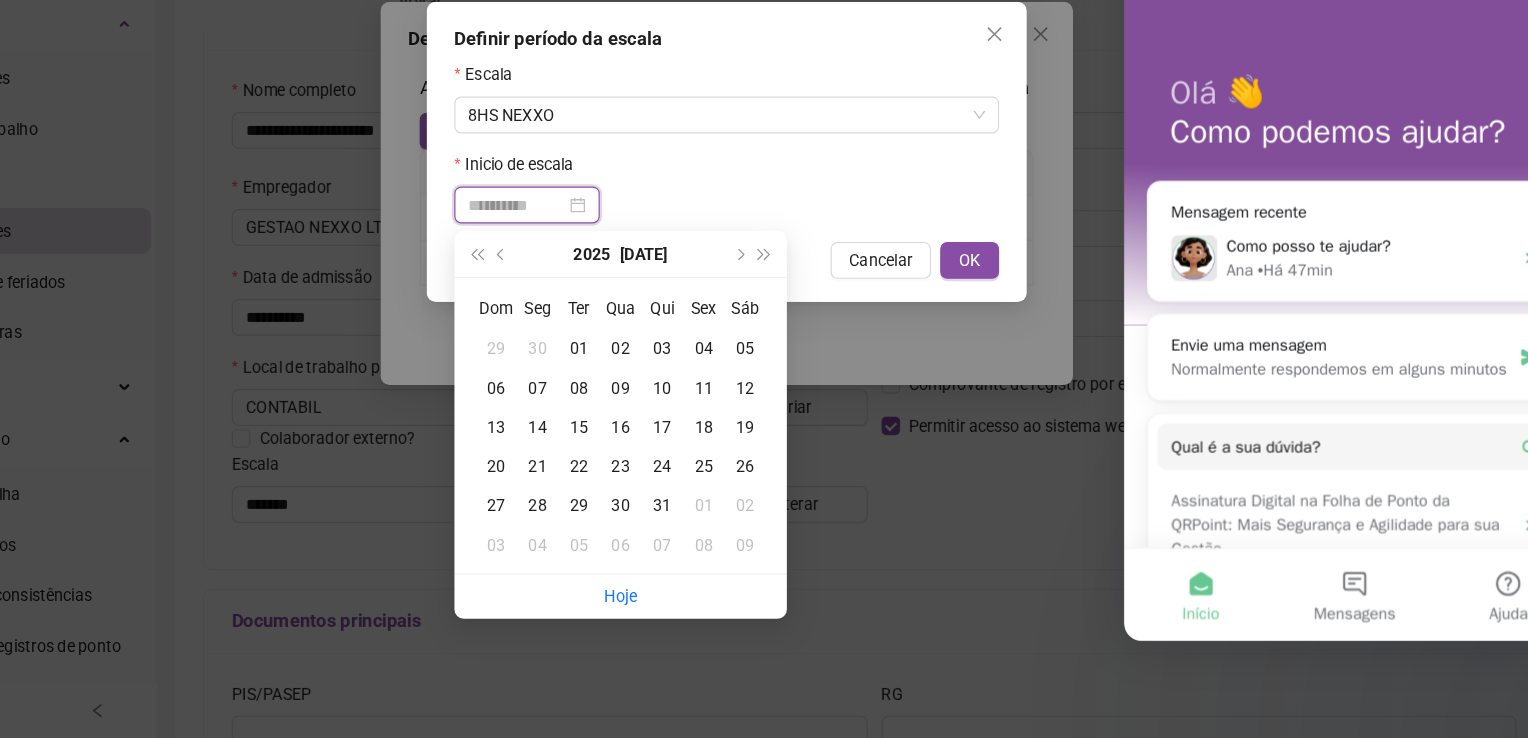 type on "**********" 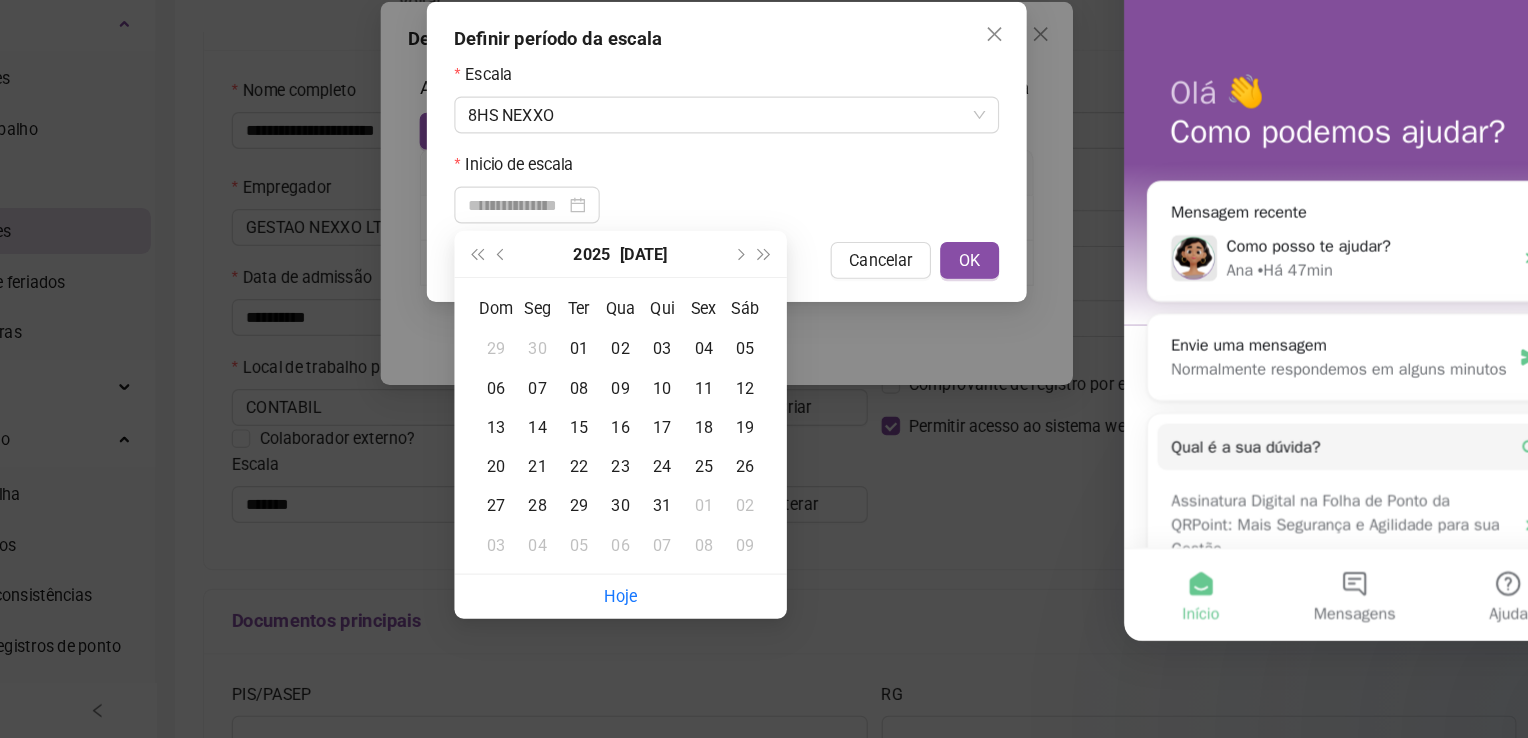 click on "2025 Jul" at bounding box center (672, 318) 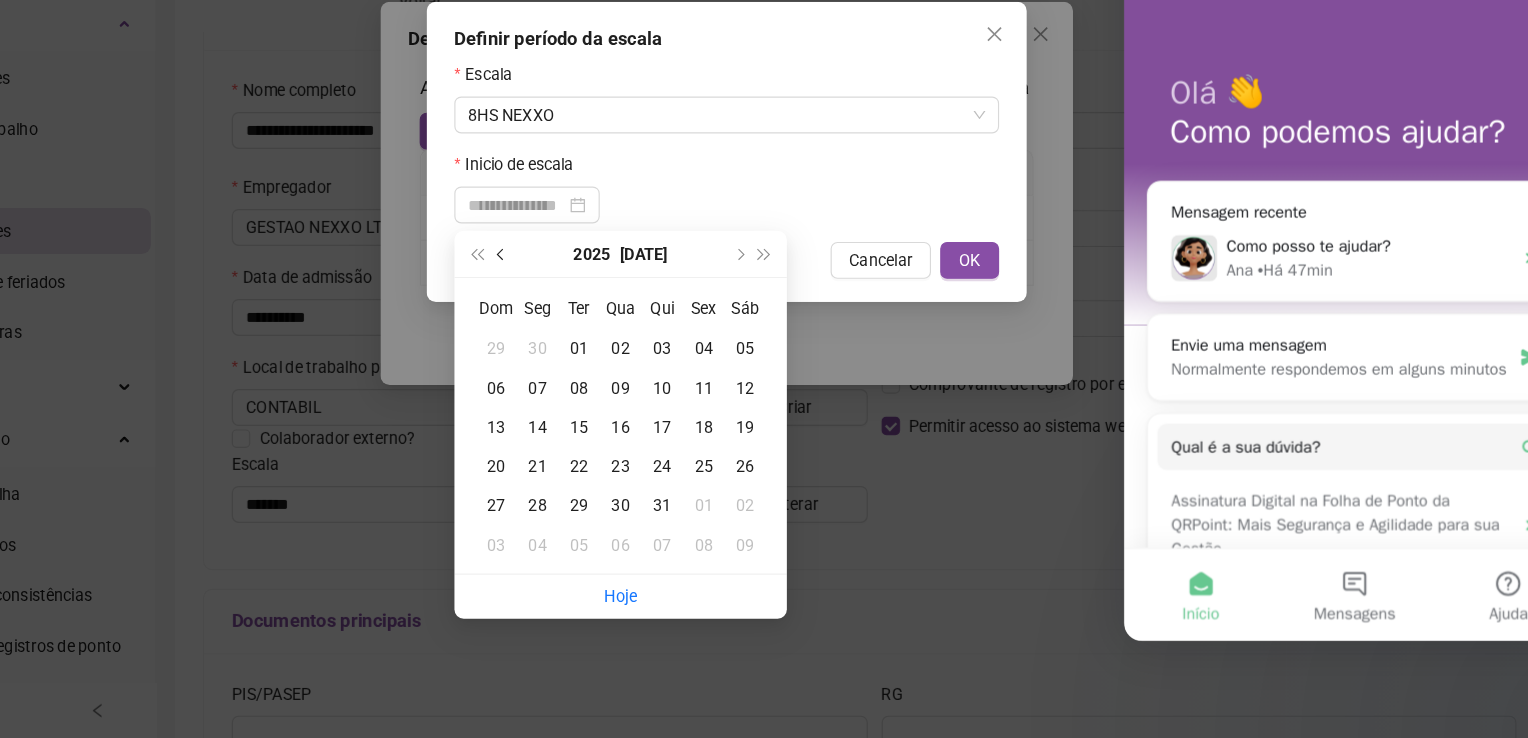 click at bounding box center [569, 318] 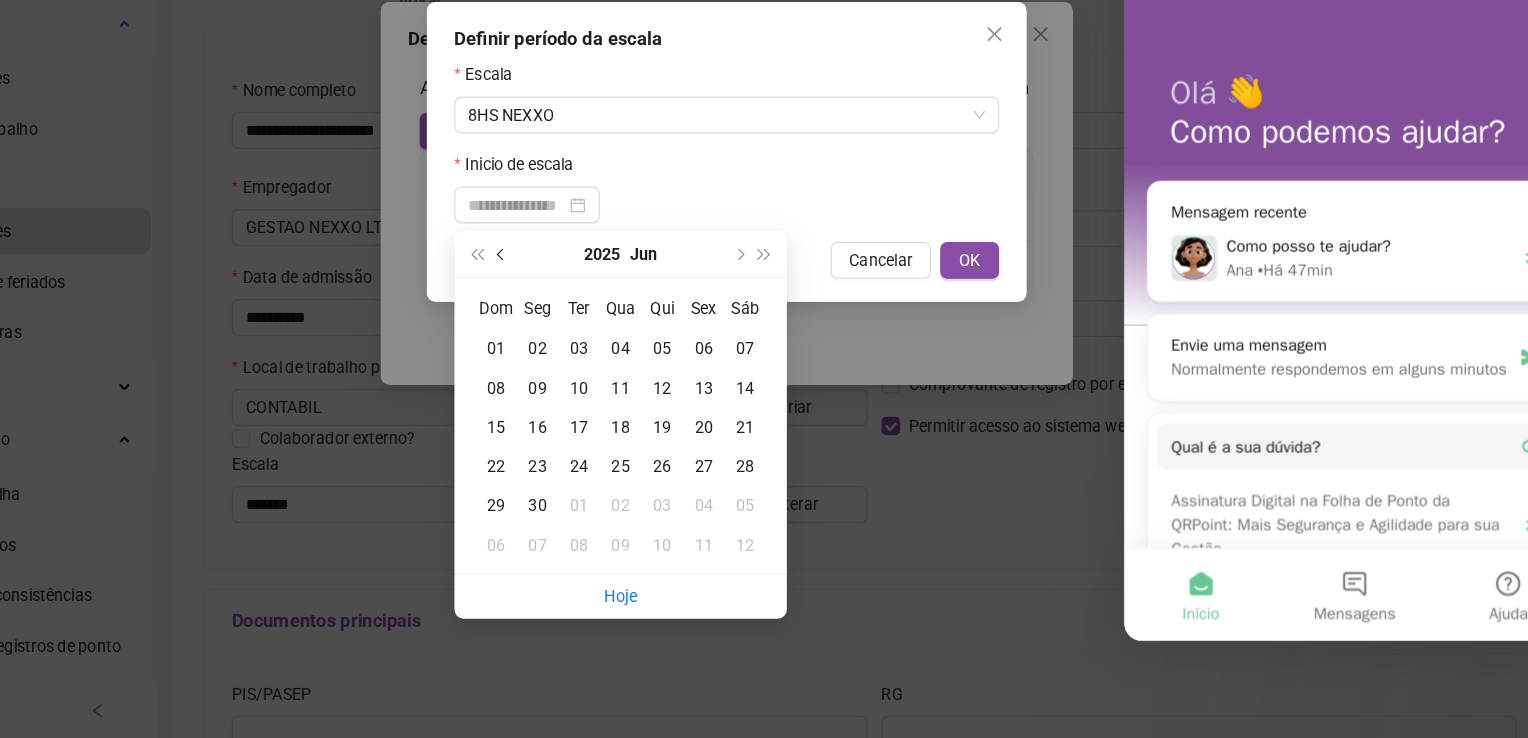 click at bounding box center [569, 318] 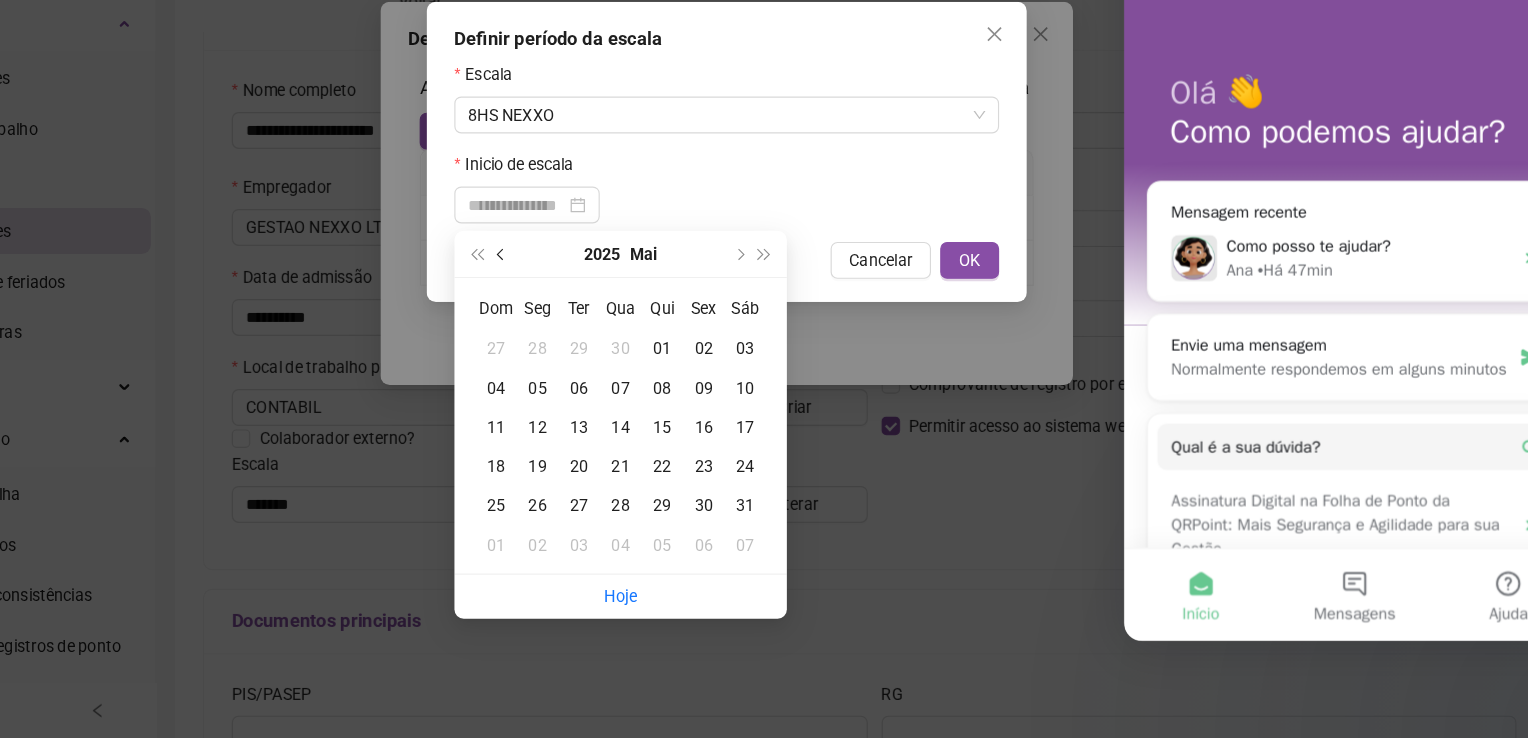 click at bounding box center [569, 318] 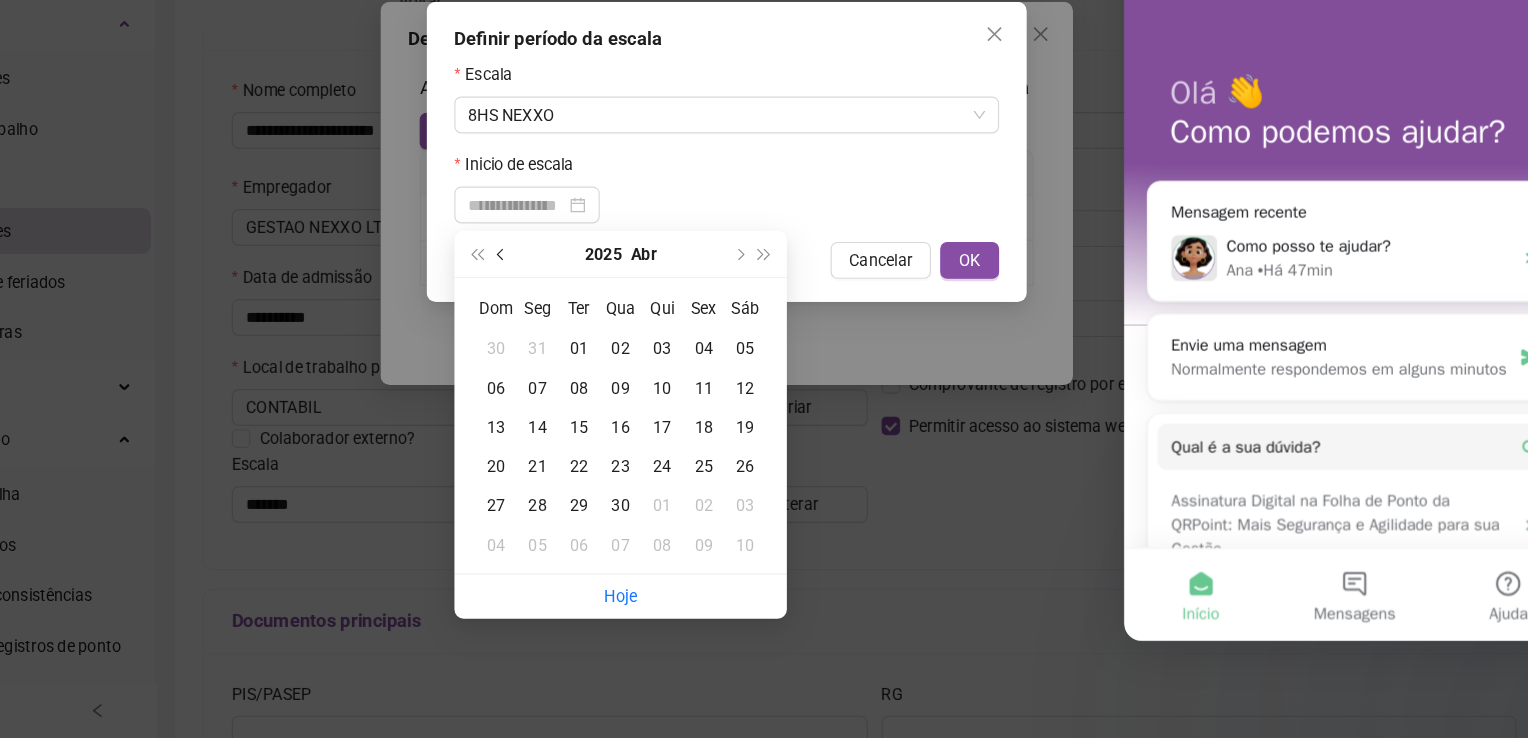 click at bounding box center (570, 318) 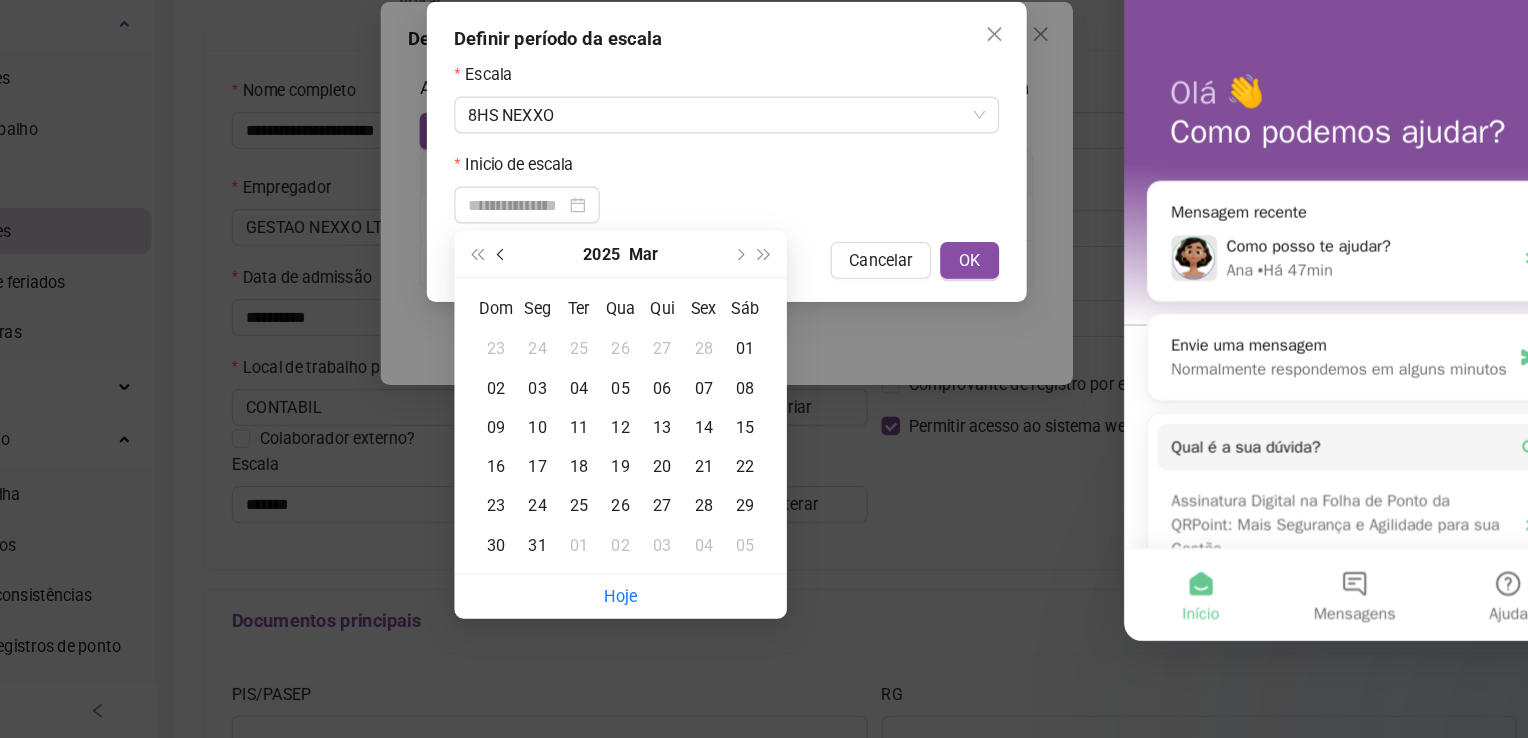 click at bounding box center (570, 318) 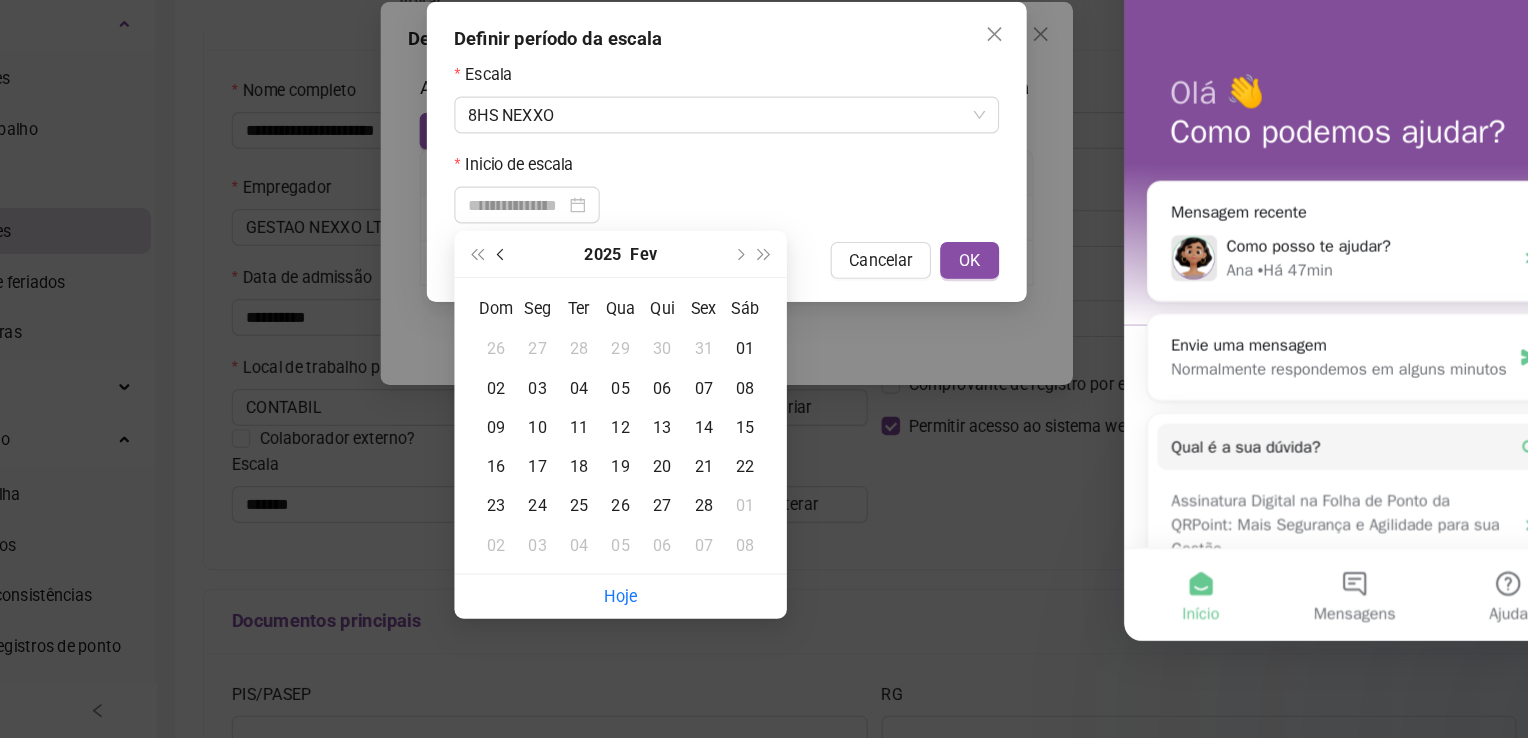 click at bounding box center (570, 318) 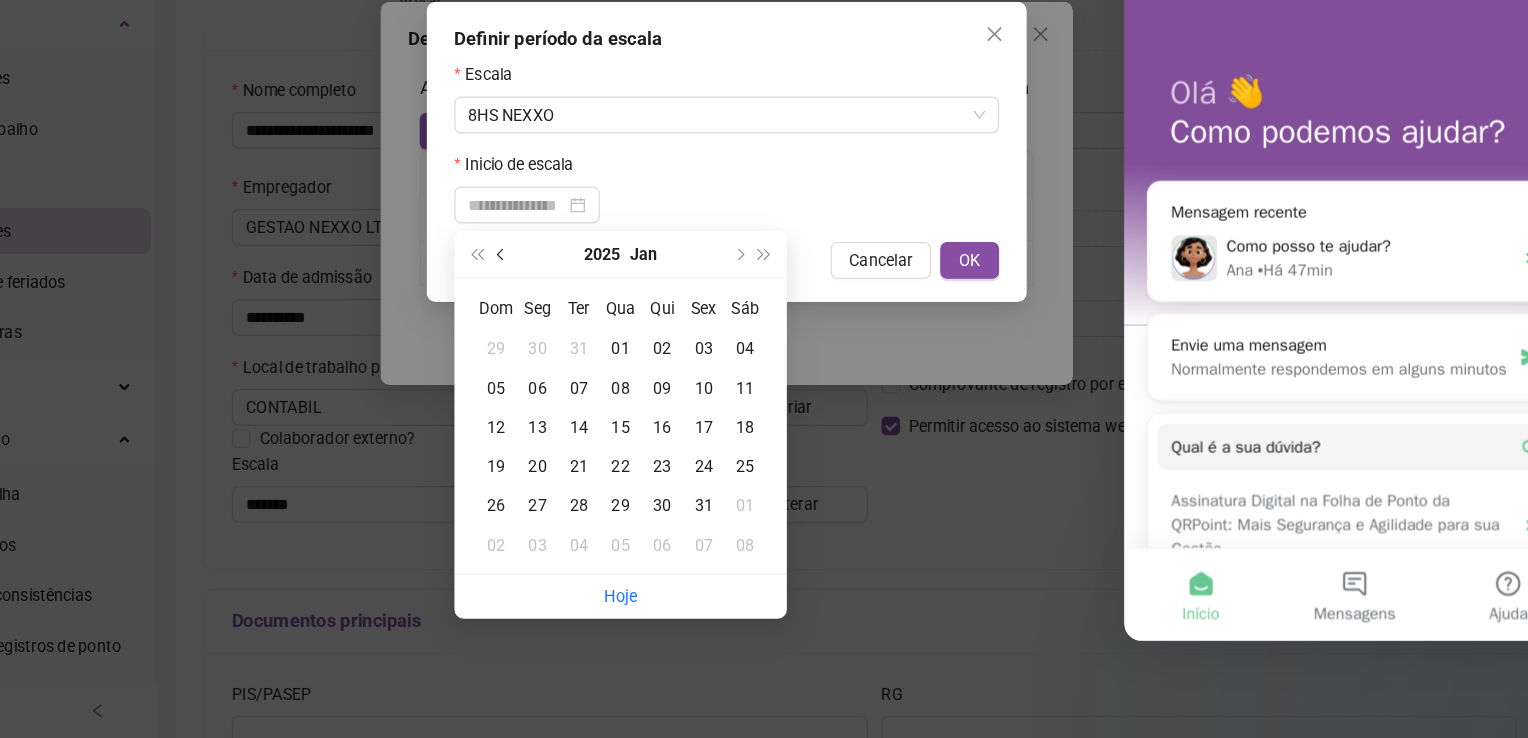 click at bounding box center [570, 318] 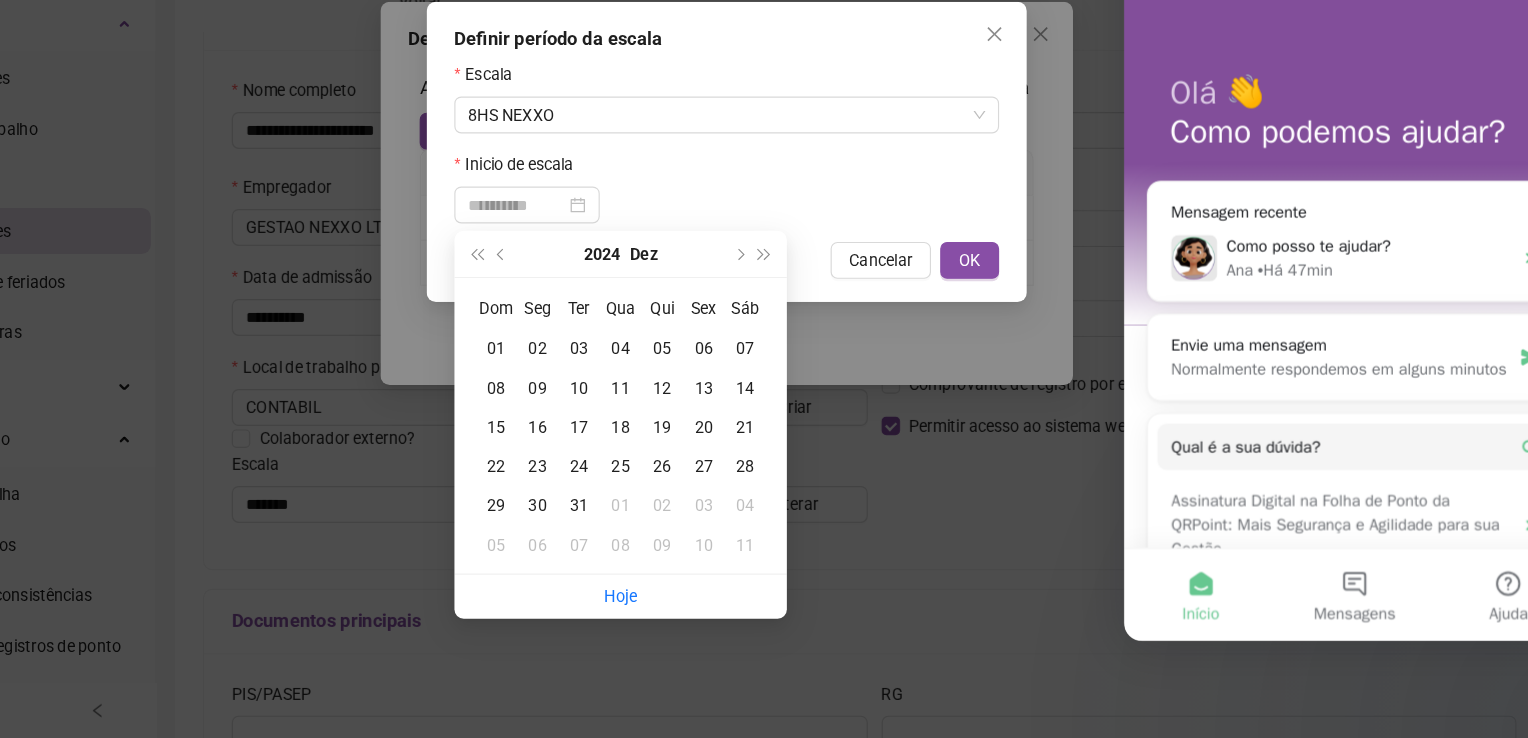 type on "**********" 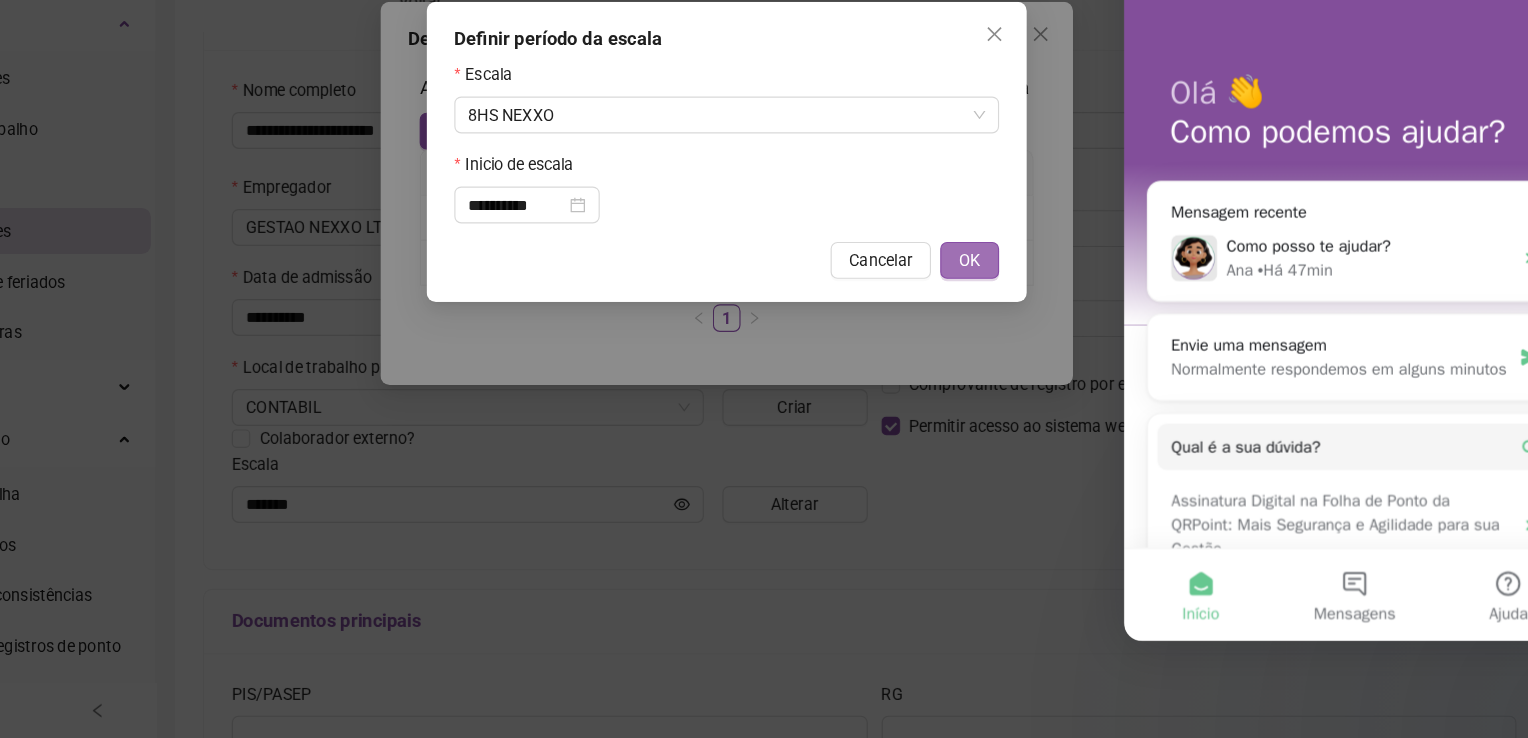 click on "OK" at bounding box center [974, 324] 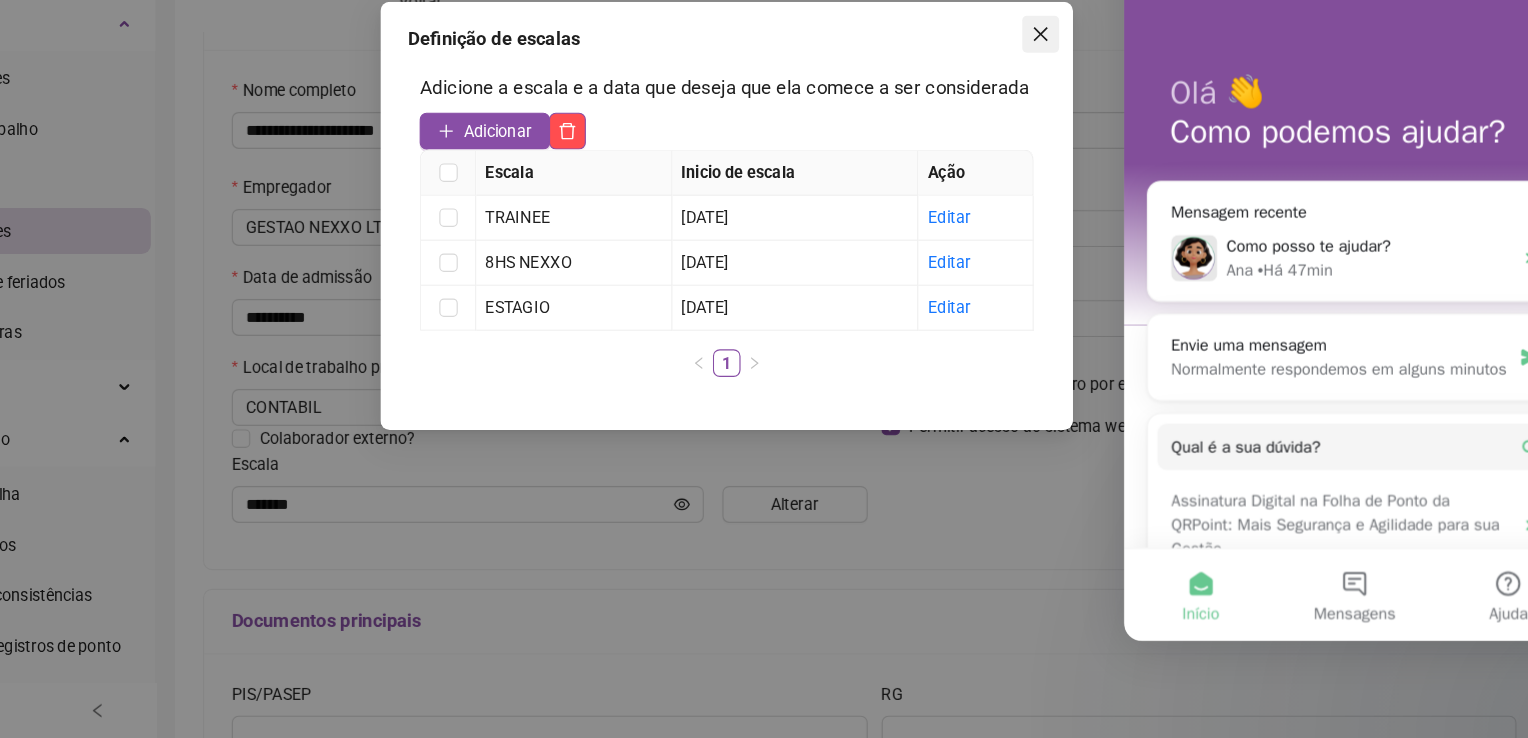click at bounding box center [1036, 128] 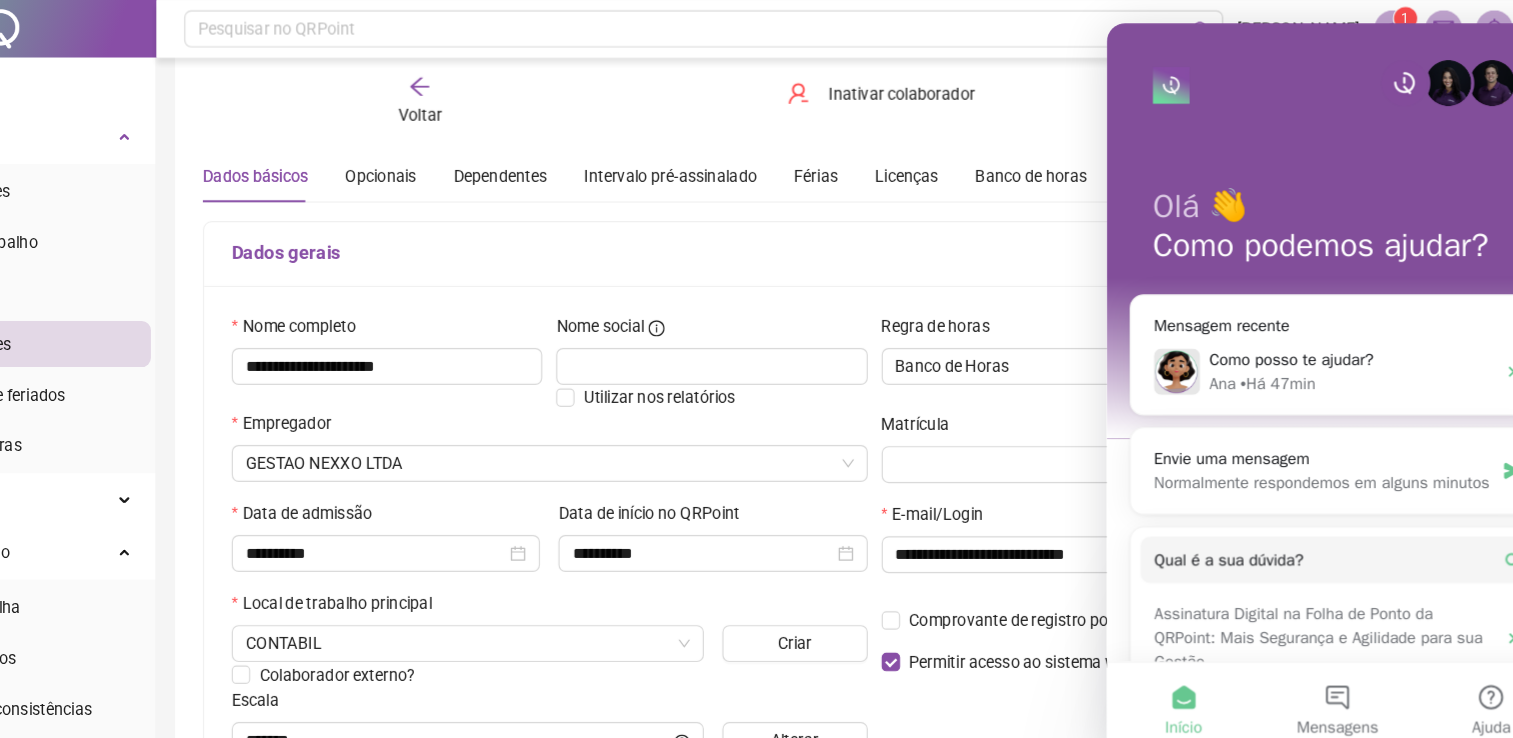 scroll, scrollTop: 0, scrollLeft: 0, axis: both 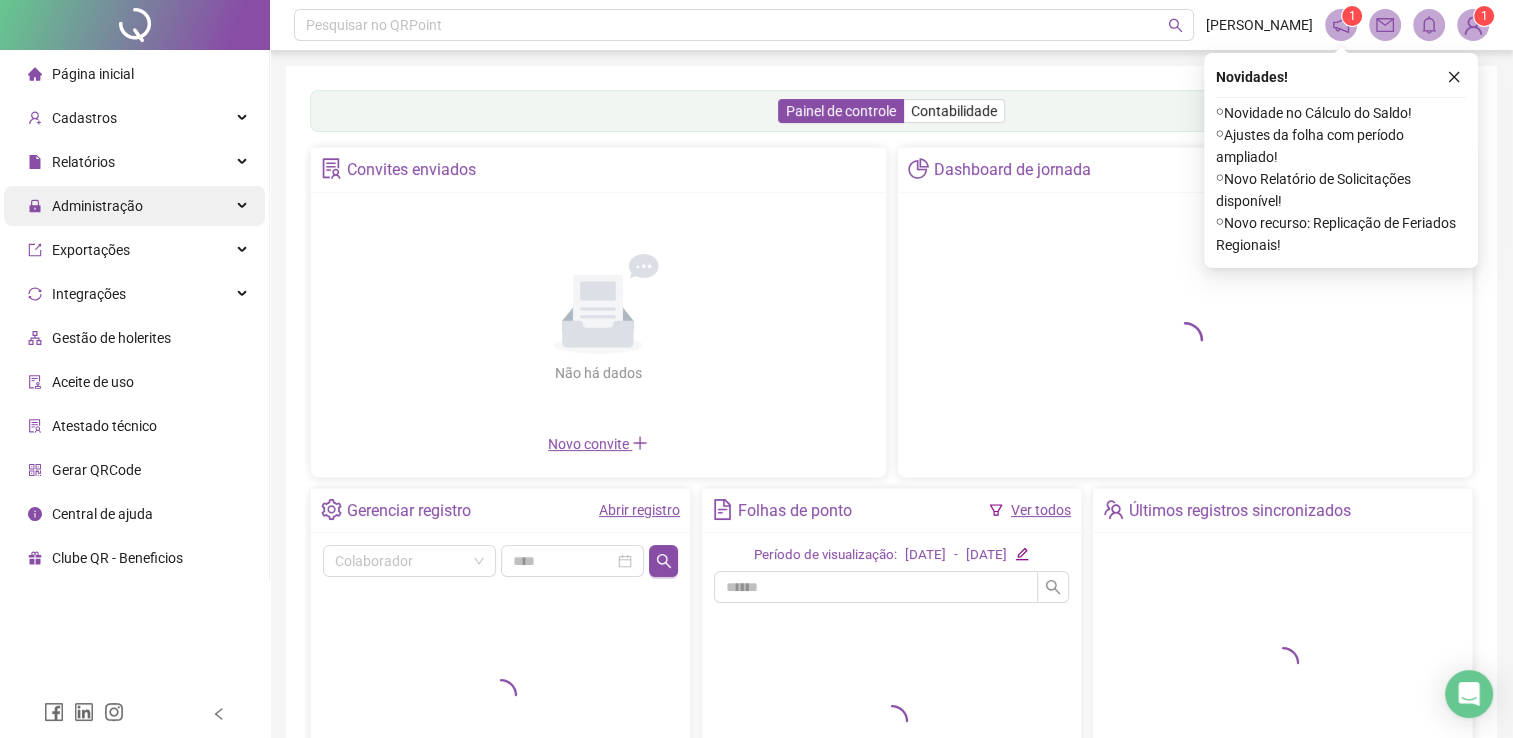 click on "Administração" at bounding box center (134, 206) 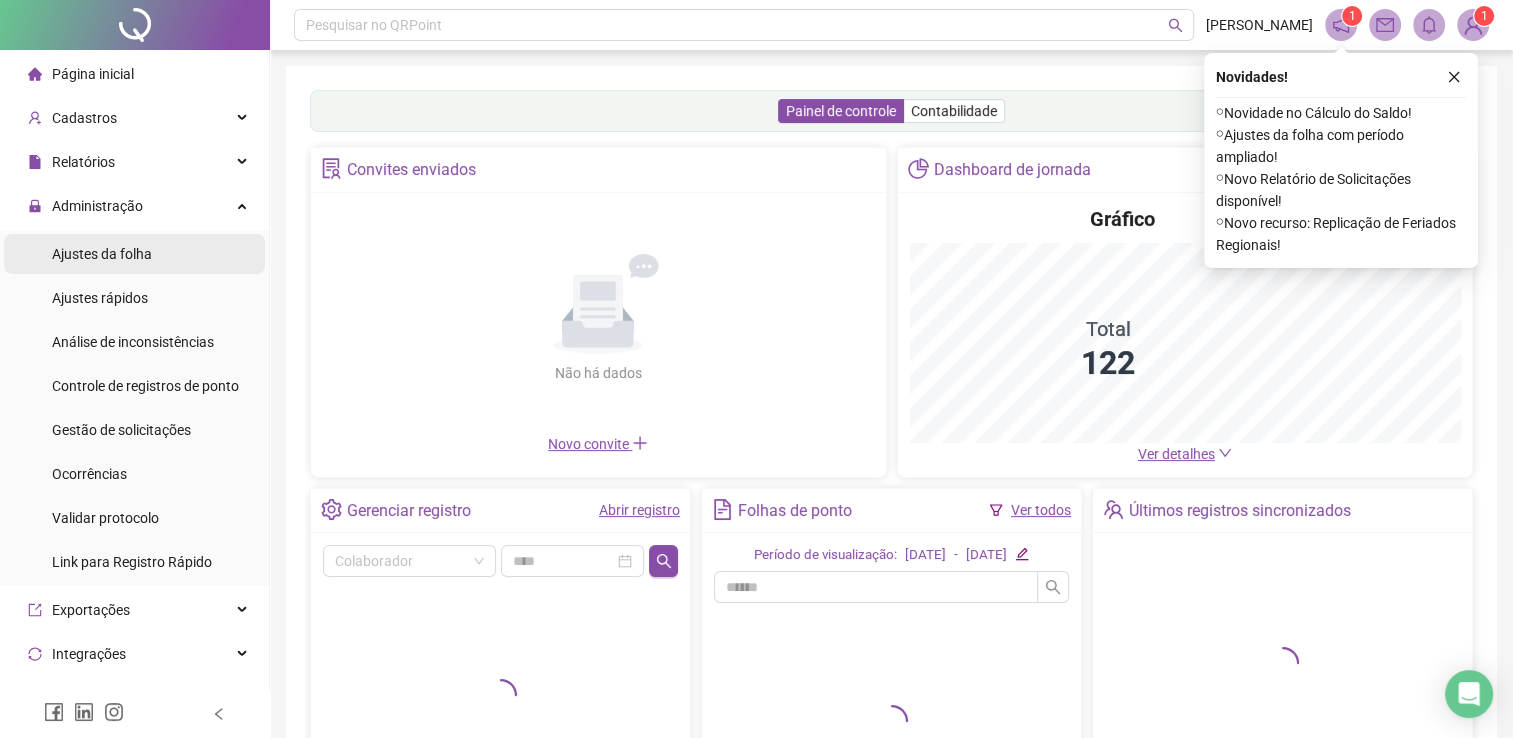 click on "Ajustes da folha" at bounding box center [134, 254] 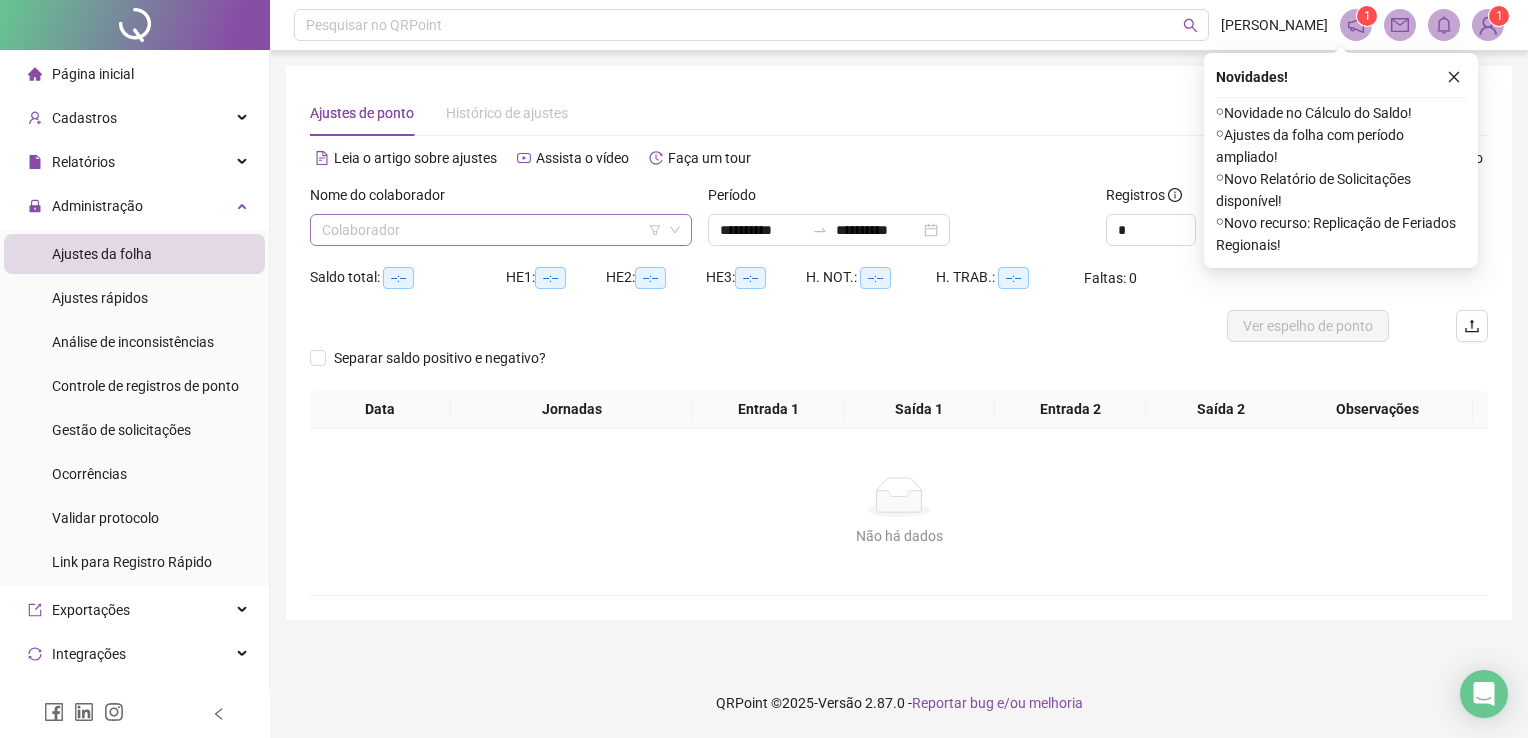 click at bounding box center (495, 230) 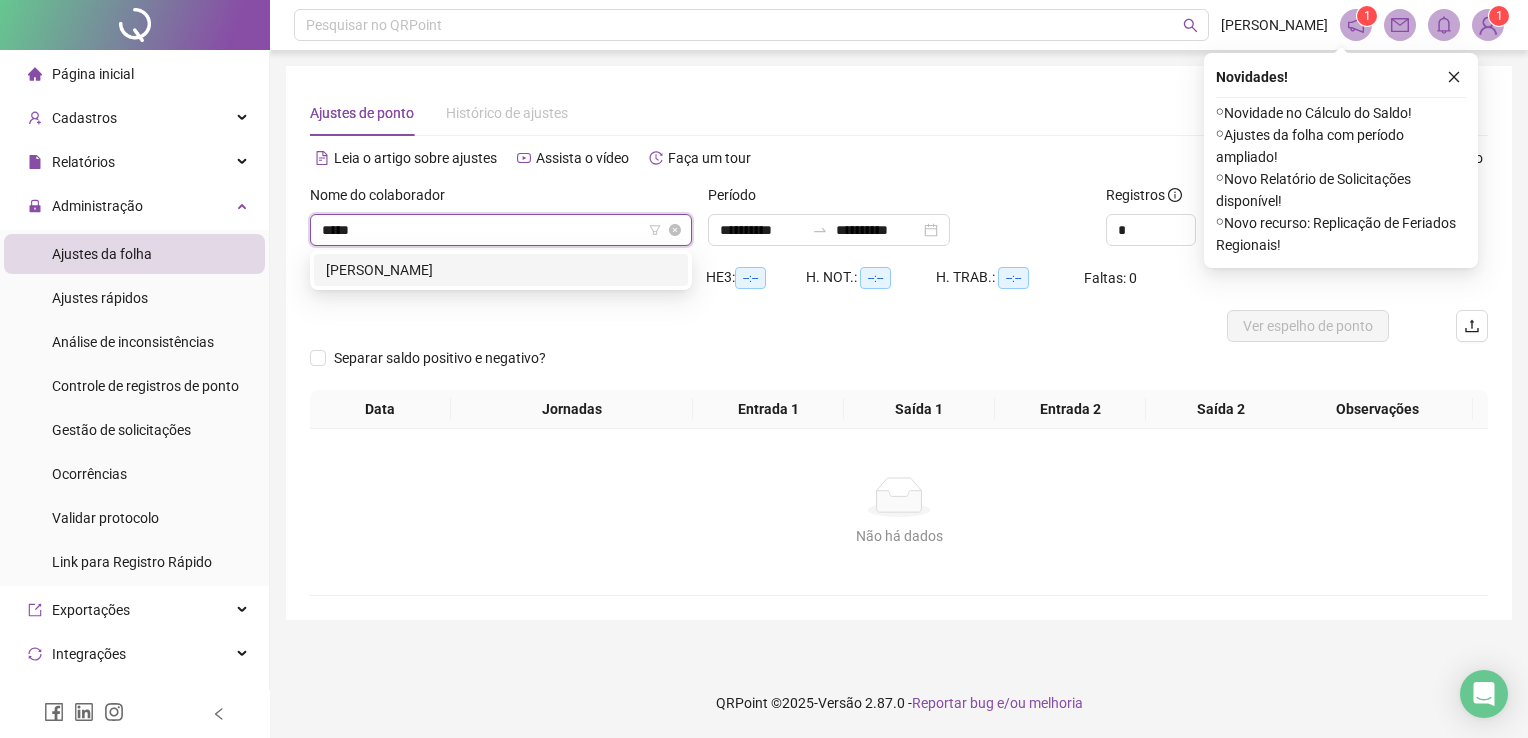 type on "****" 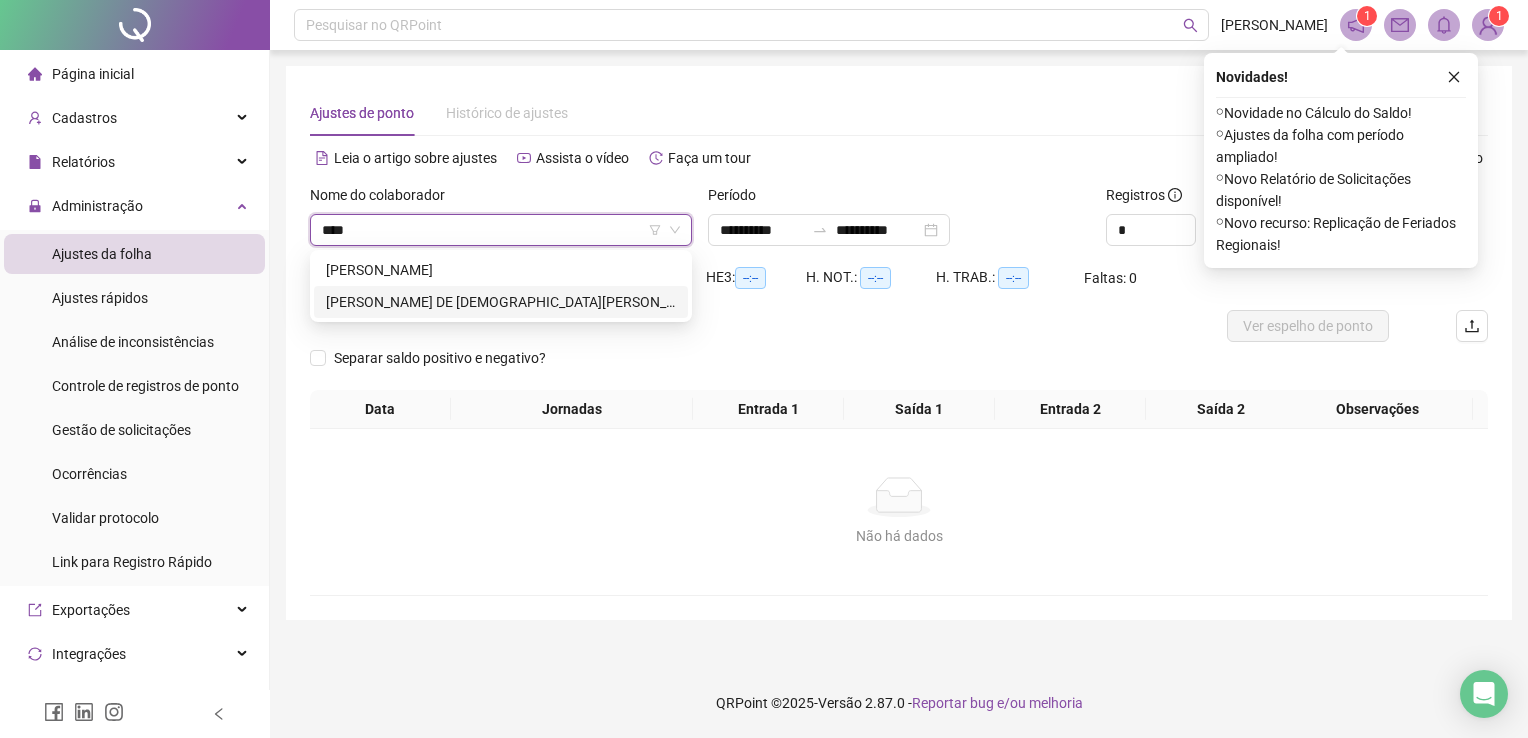 click on "[PERSON_NAME] DE [DEMOGRAPHIC_DATA][PERSON_NAME]" at bounding box center (501, 302) 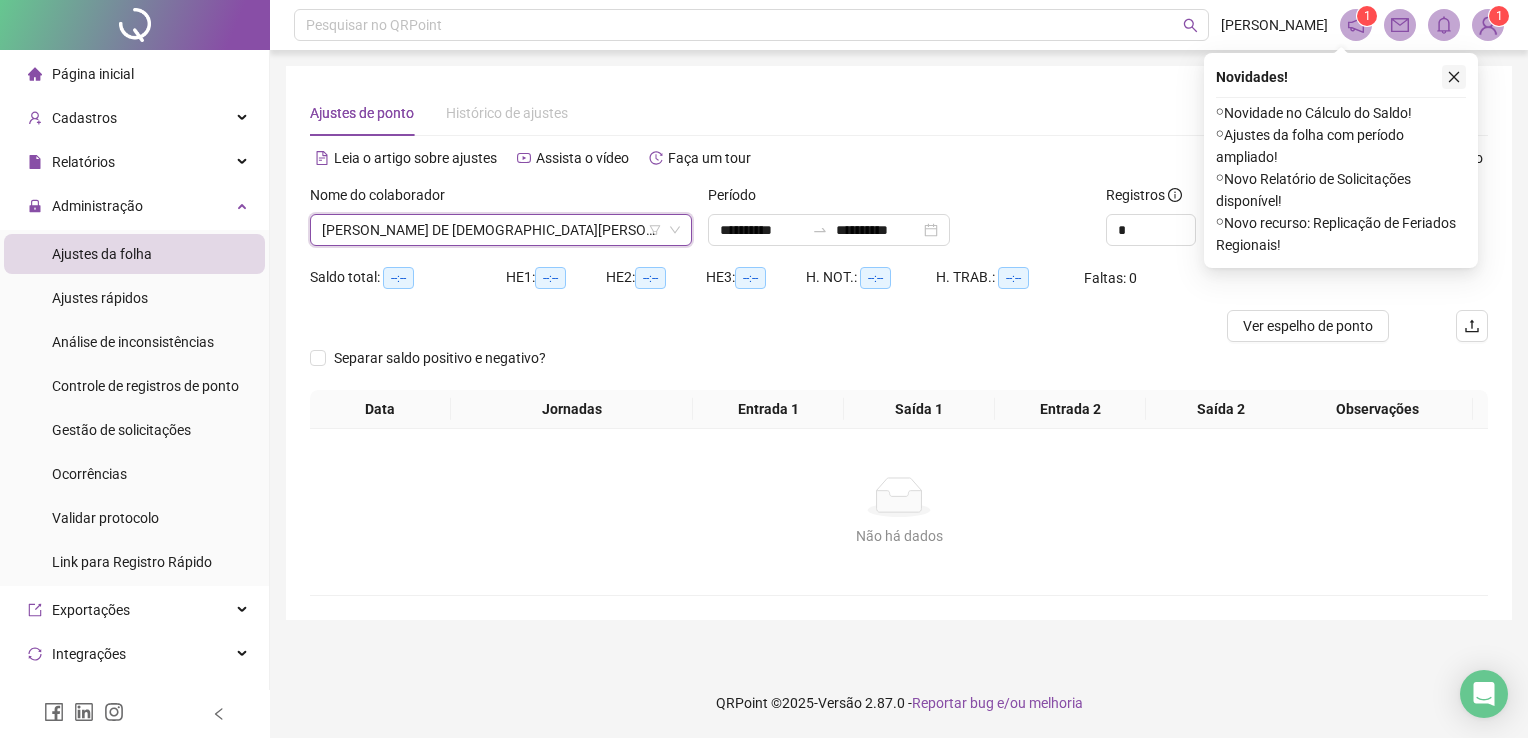 click 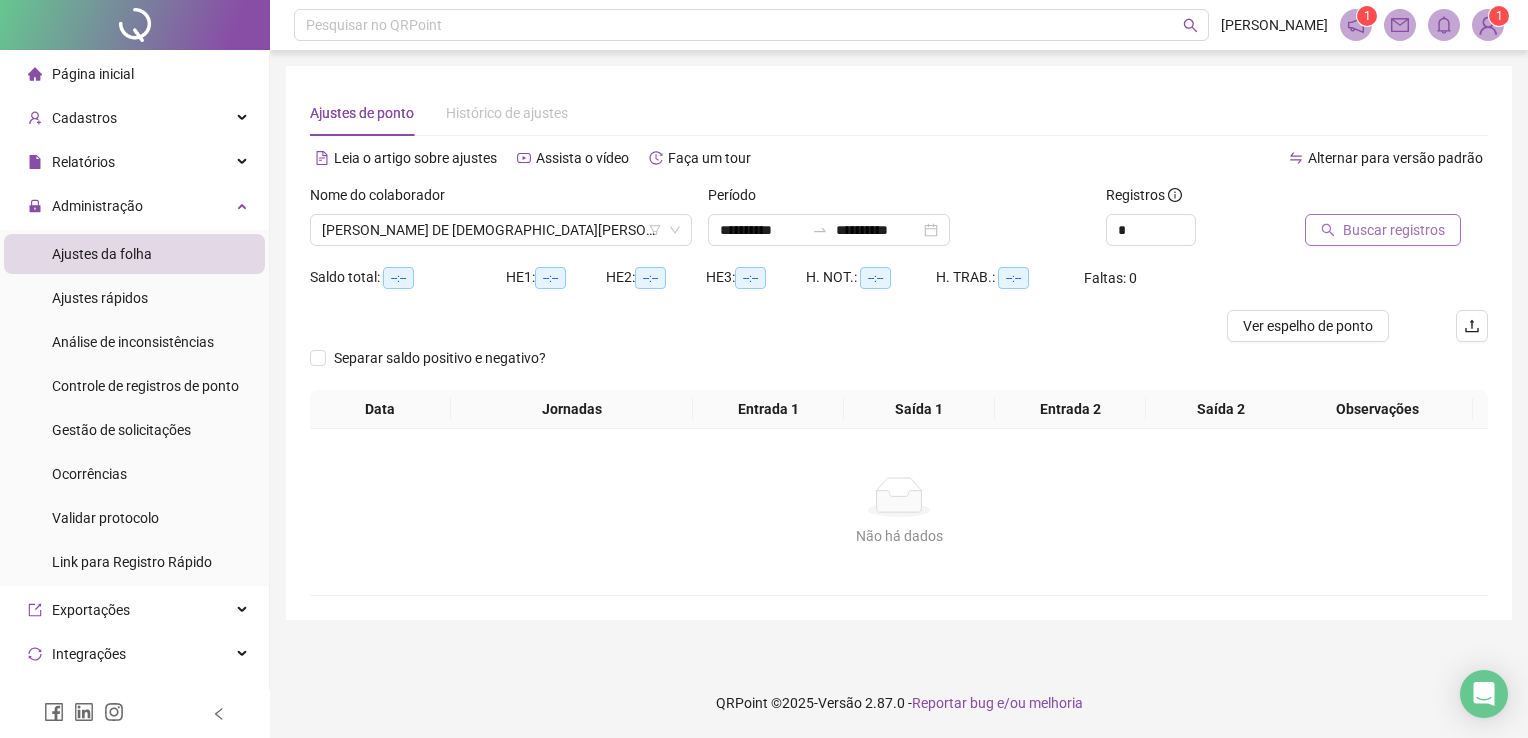 click on "Buscar registros" at bounding box center [1394, 230] 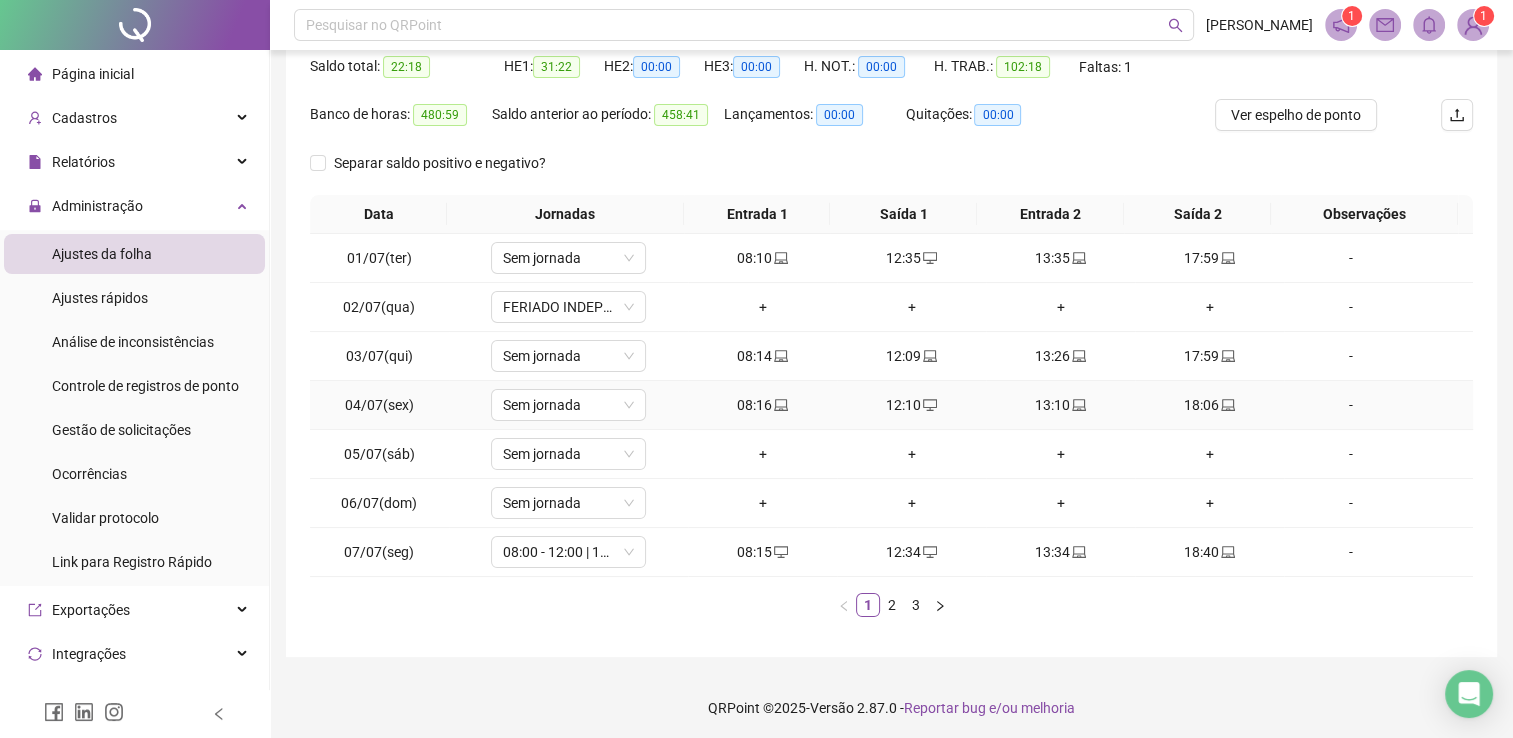 scroll, scrollTop: 214, scrollLeft: 0, axis: vertical 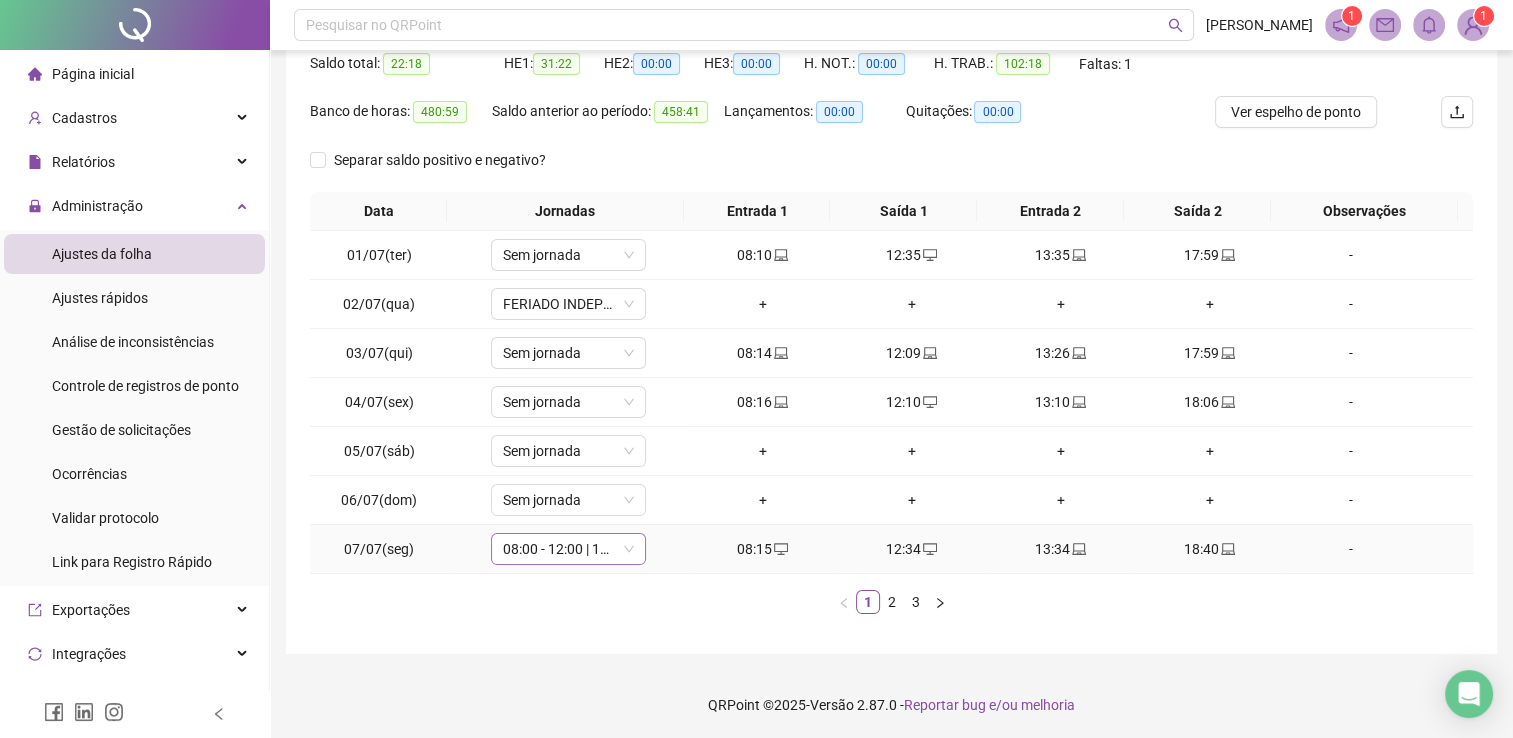 click on "08:00 - 12:00 | 13:00 - 18:00" at bounding box center [568, 549] 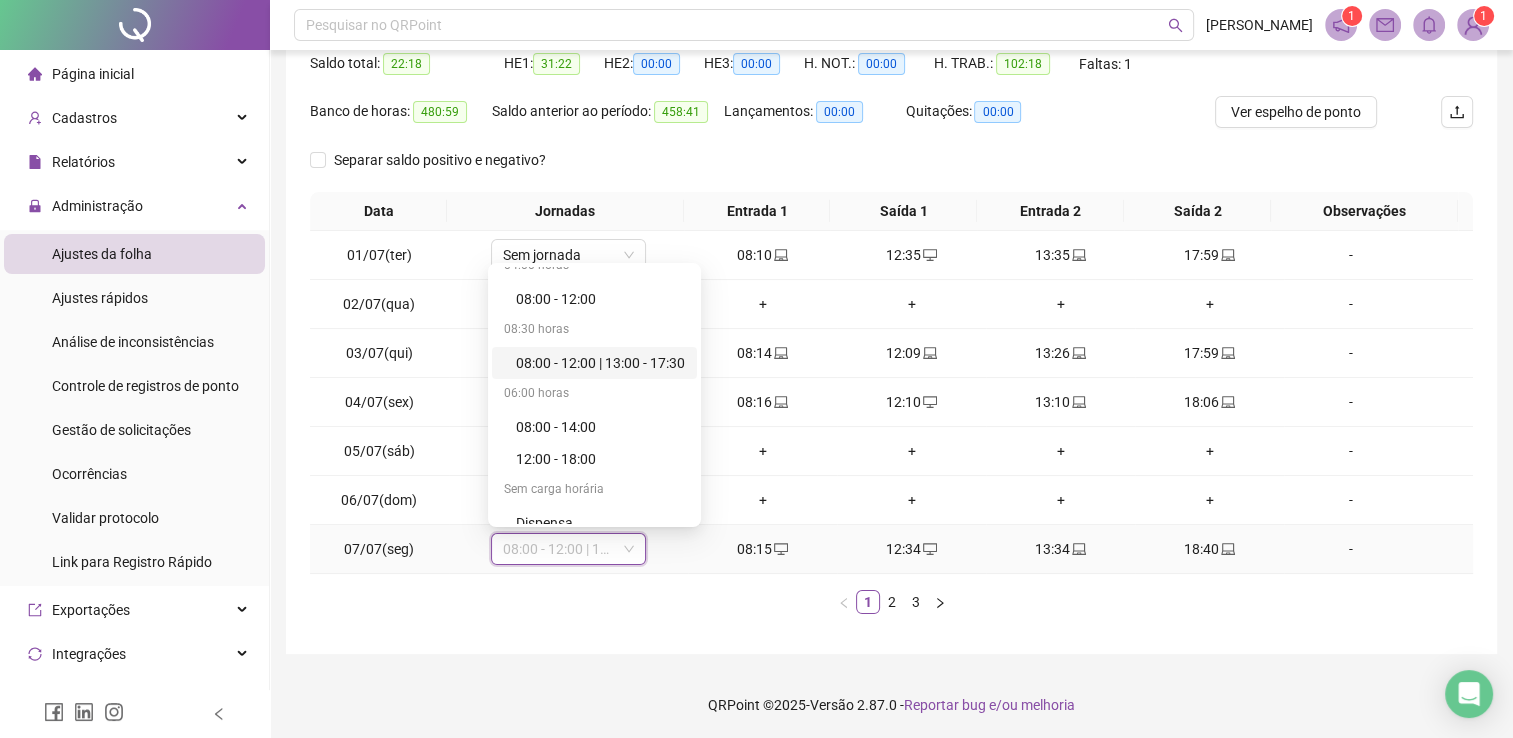 scroll, scrollTop: 200, scrollLeft: 0, axis: vertical 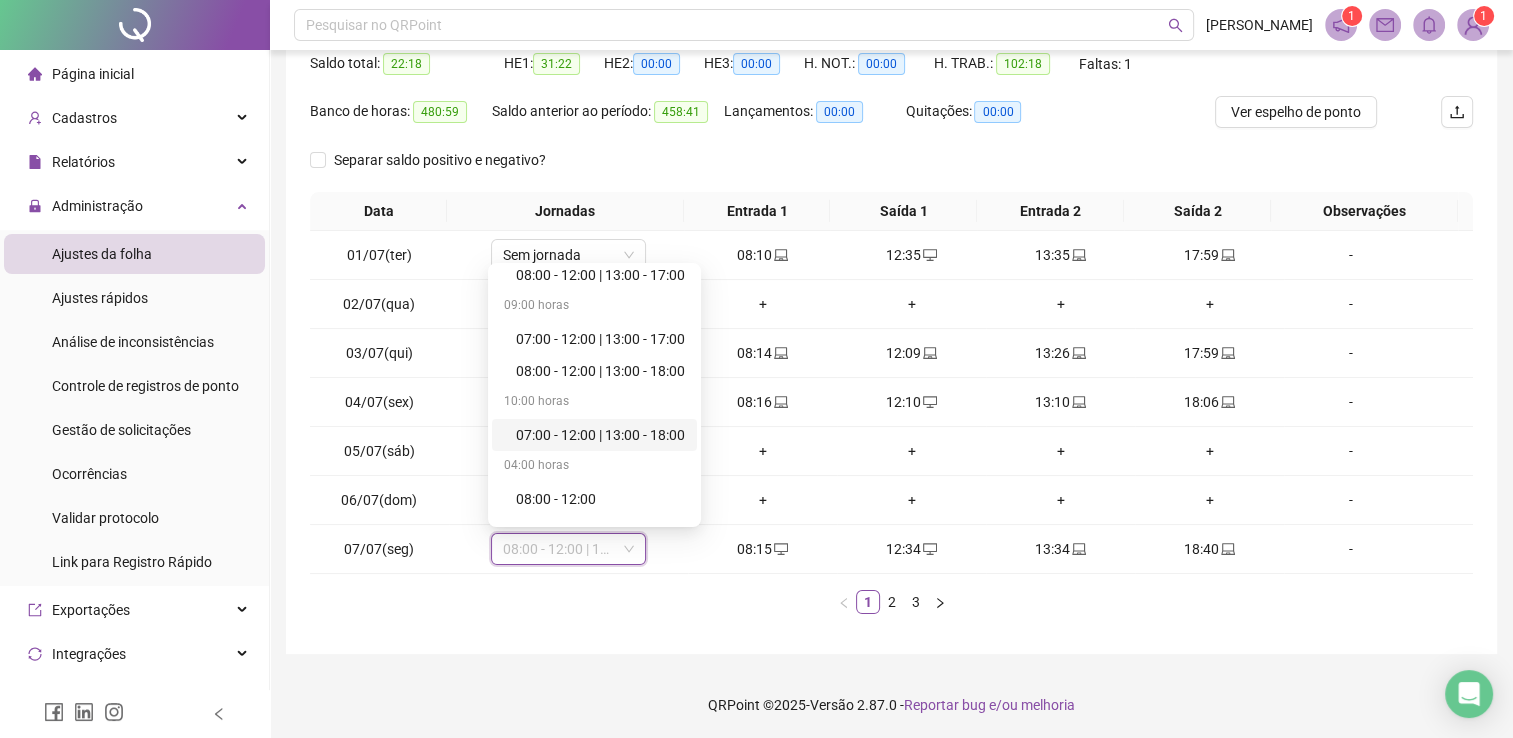 click on "1 2 3" at bounding box center (891, 602) 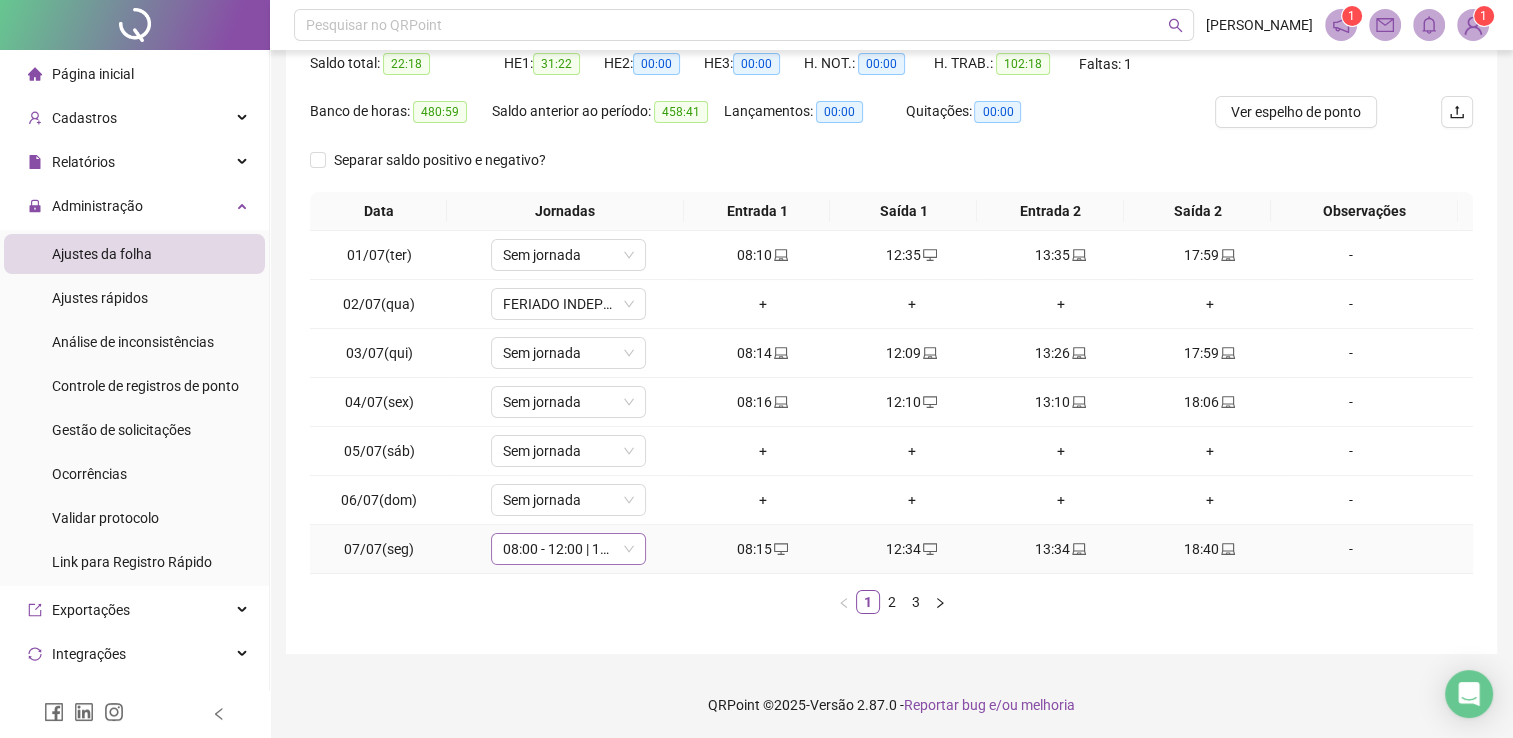 click on "08:00 - 12:00 | 13:00 - 18:00" at bounding box center [568, 549] 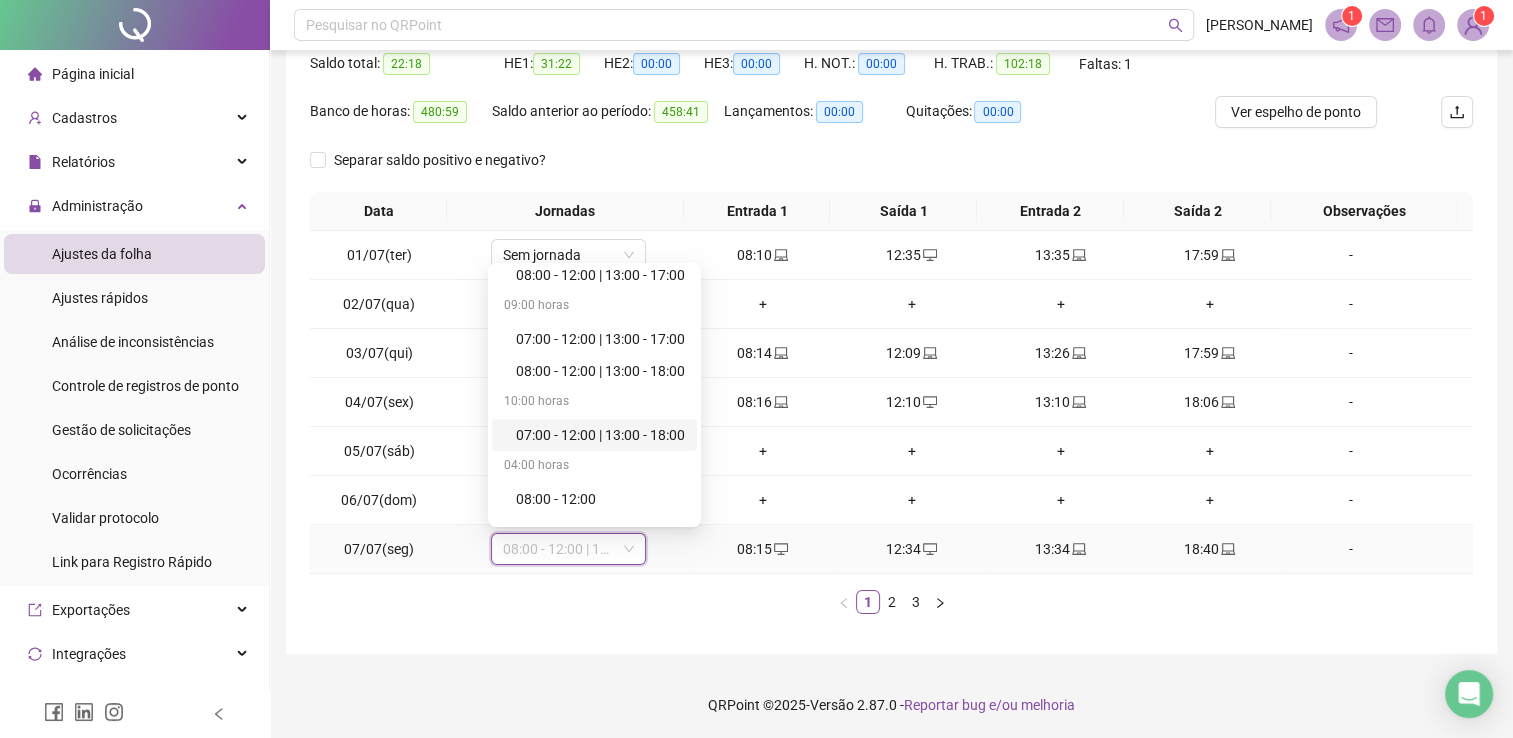 click on "08:00 - 12:00 | 13:00 - 18:00" at bounding box center [568, 549] 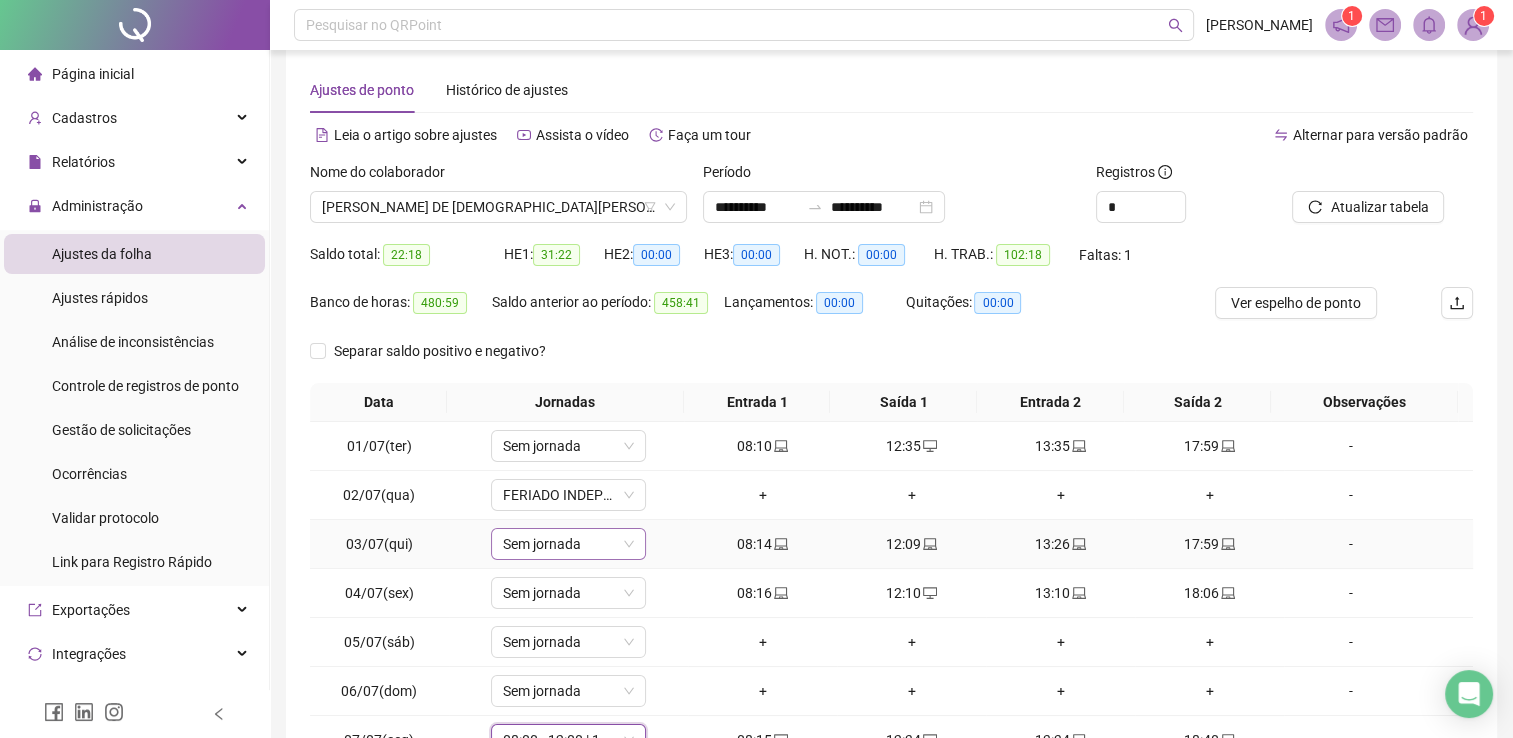 scroll, scrollTop: 14, scrollLeft: 0, axis: vertical 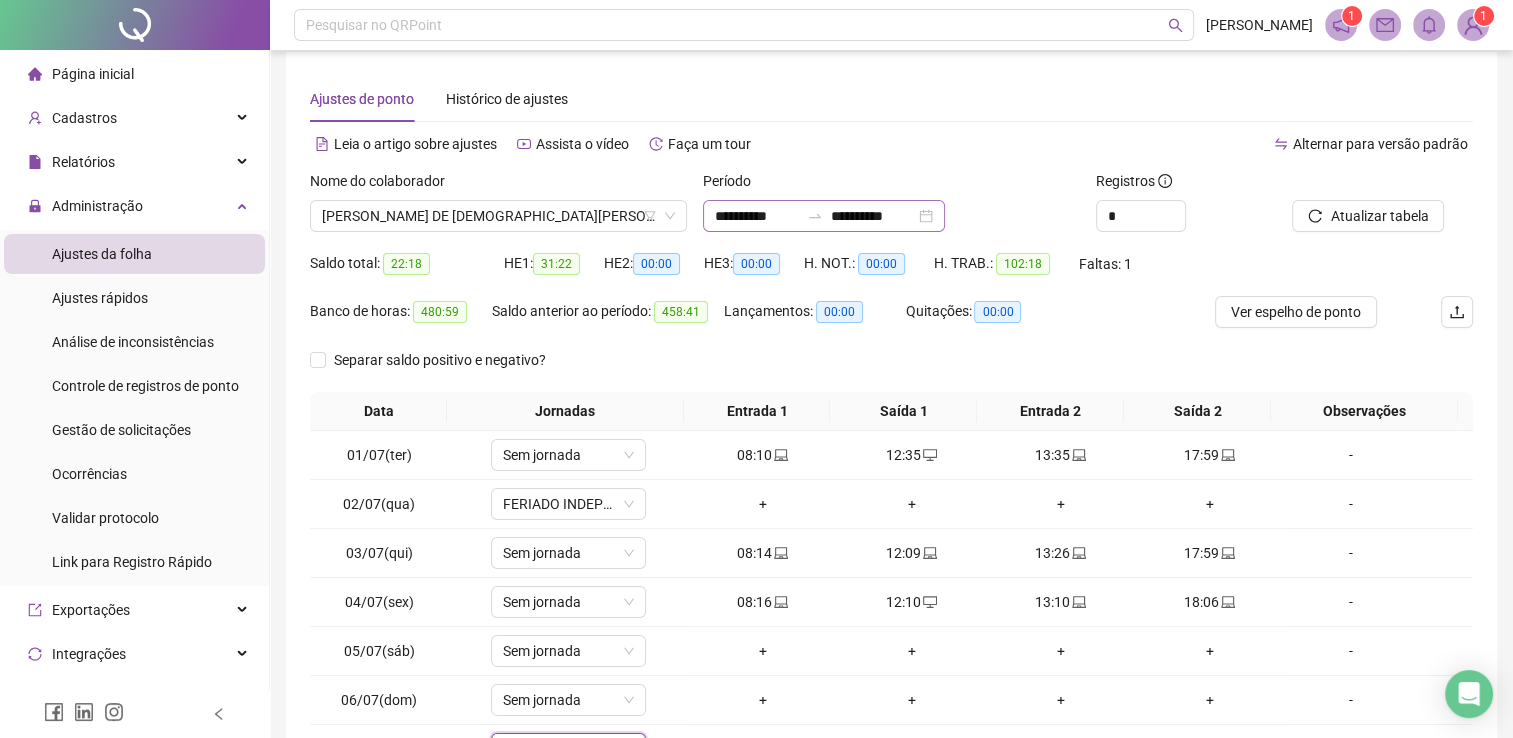 click on "**********" at bounding box center (824, 216) 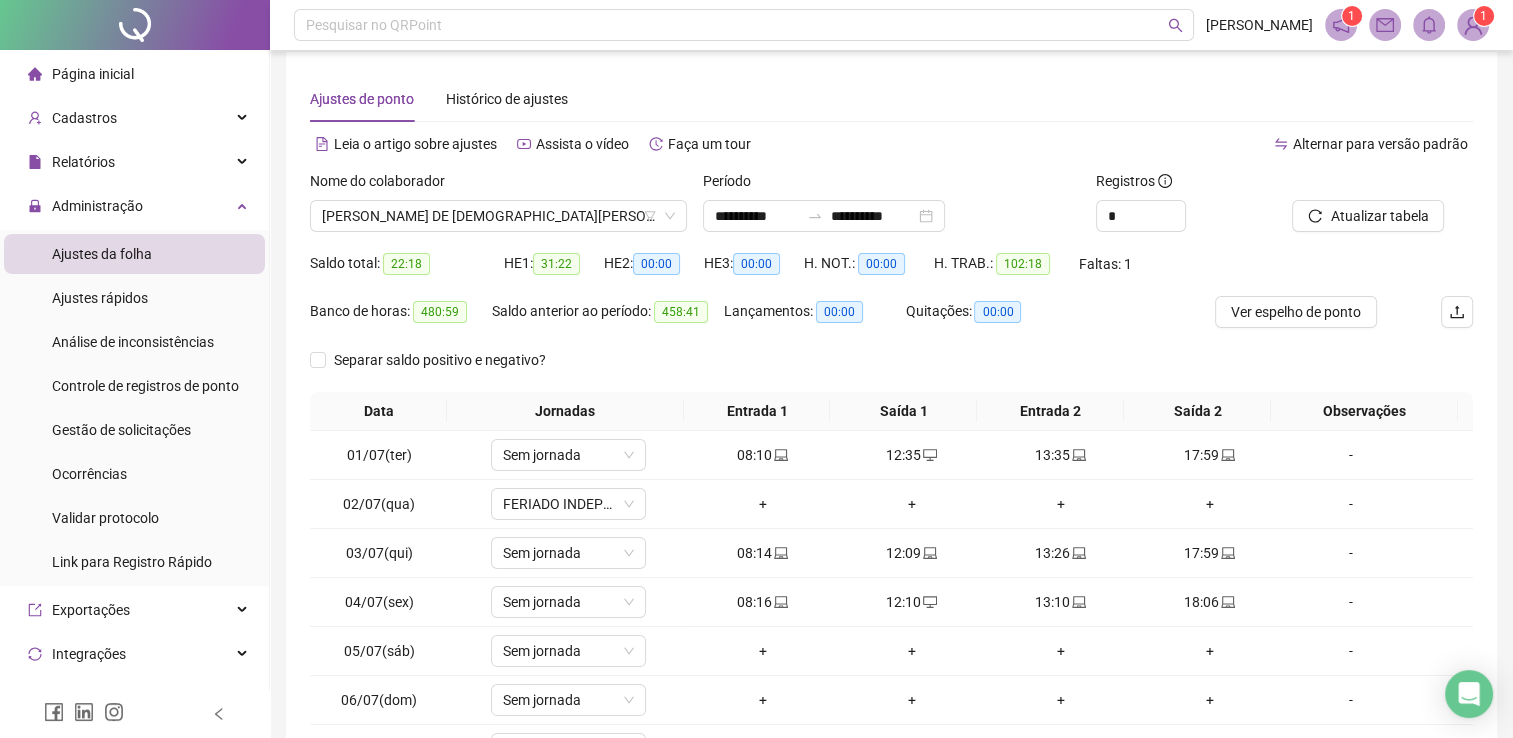 click on "Ajustes de ponto Histórico de ajustes" at bounding box center [891, 99] 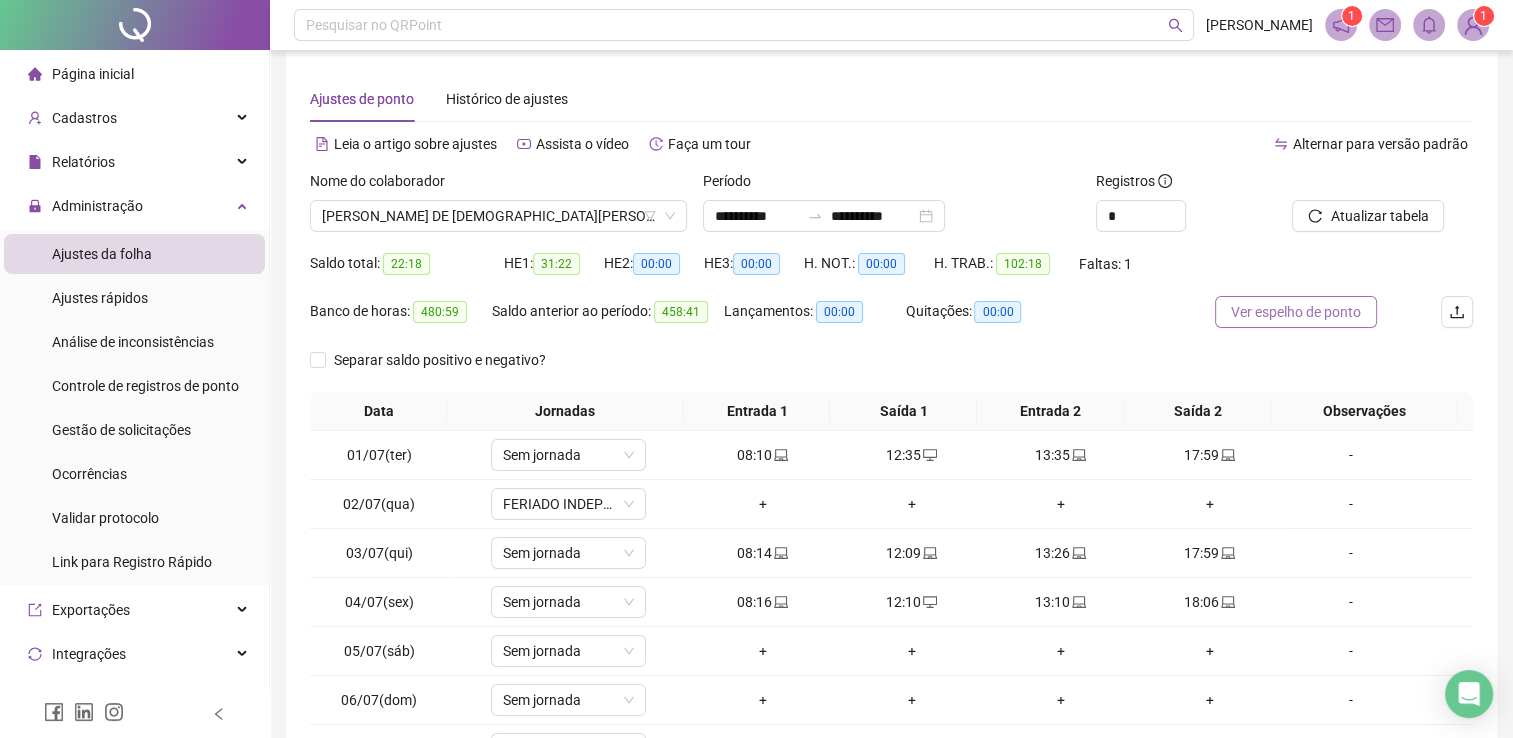 click on "Ver espelho de ponto" at bounding box center (1296, 312) 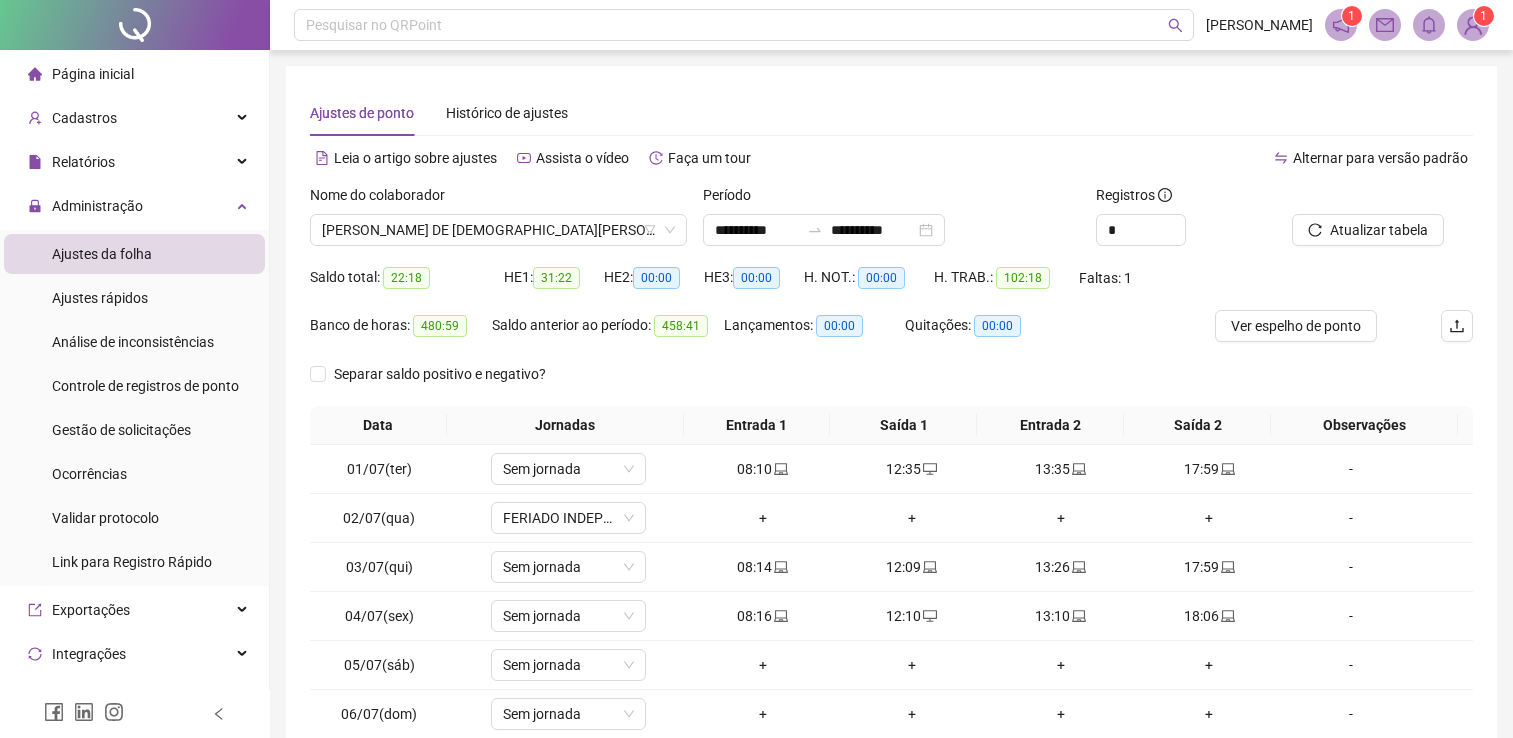 scroll, scrollTop: 14, scrollLeft: 0, axis: vertical 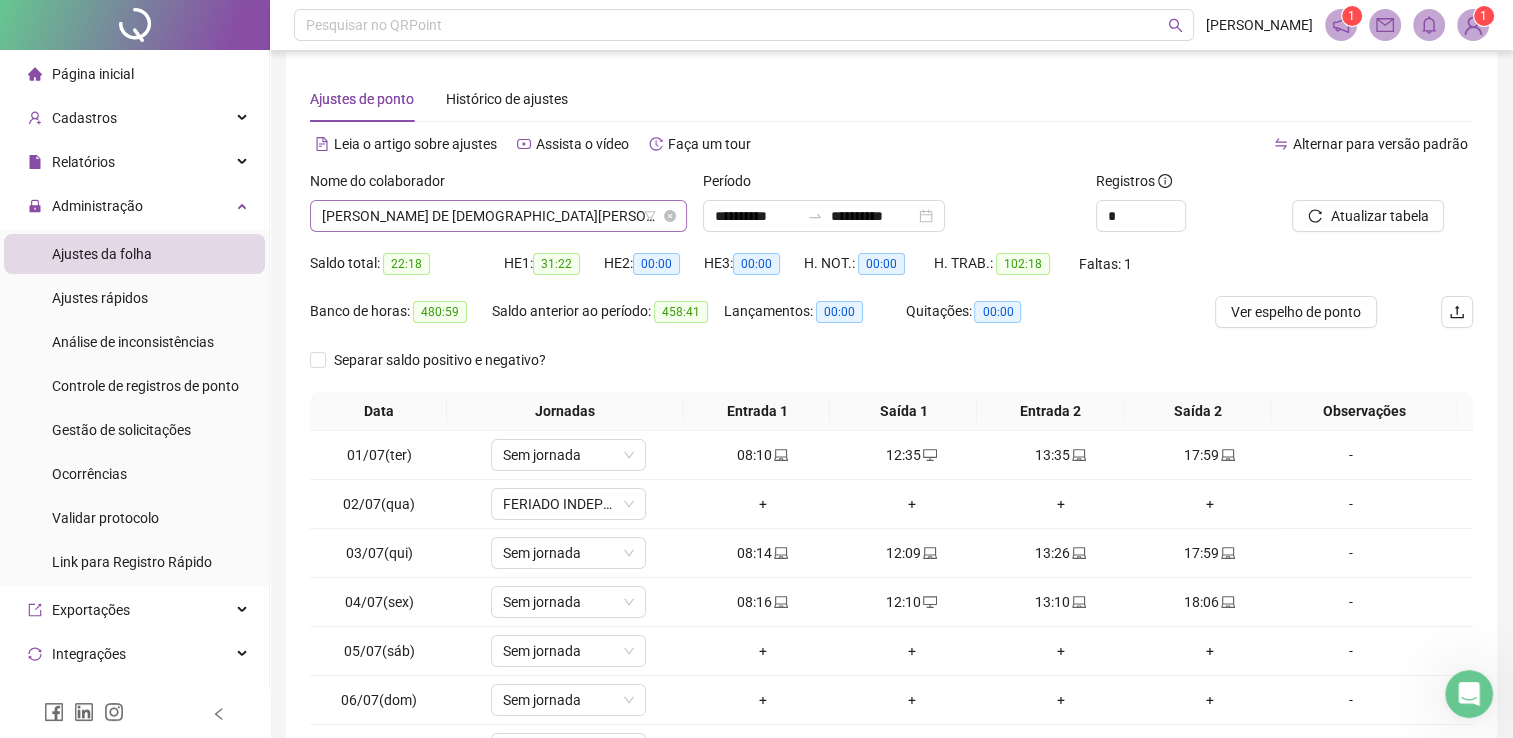 click on "[PERSON_NAME] DE [DEMOGRAPHIC_DATA][PERSON_NAME]" at bounding box center [498, 216] 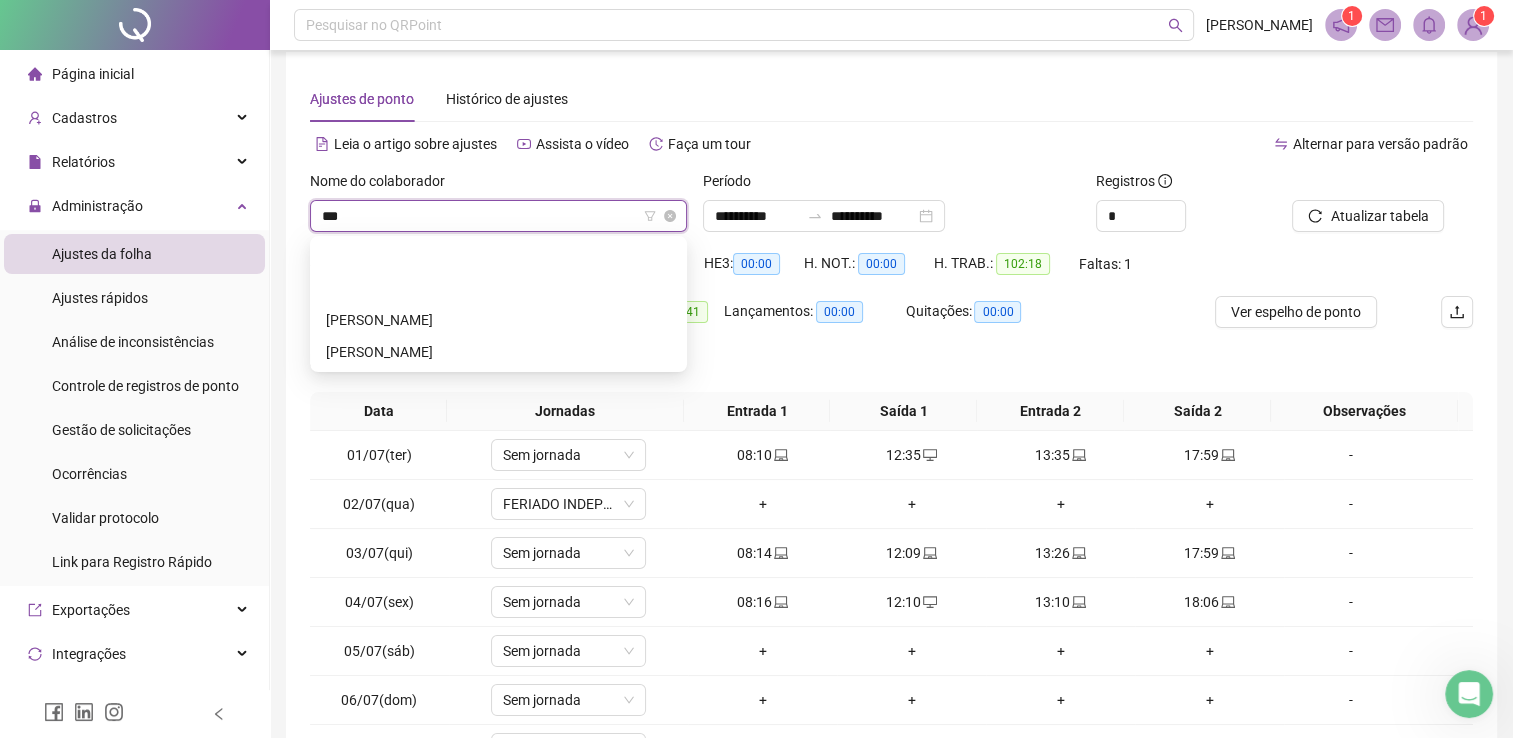 scroll, scrollTop: 0, scrollLeft: 0, axis: both 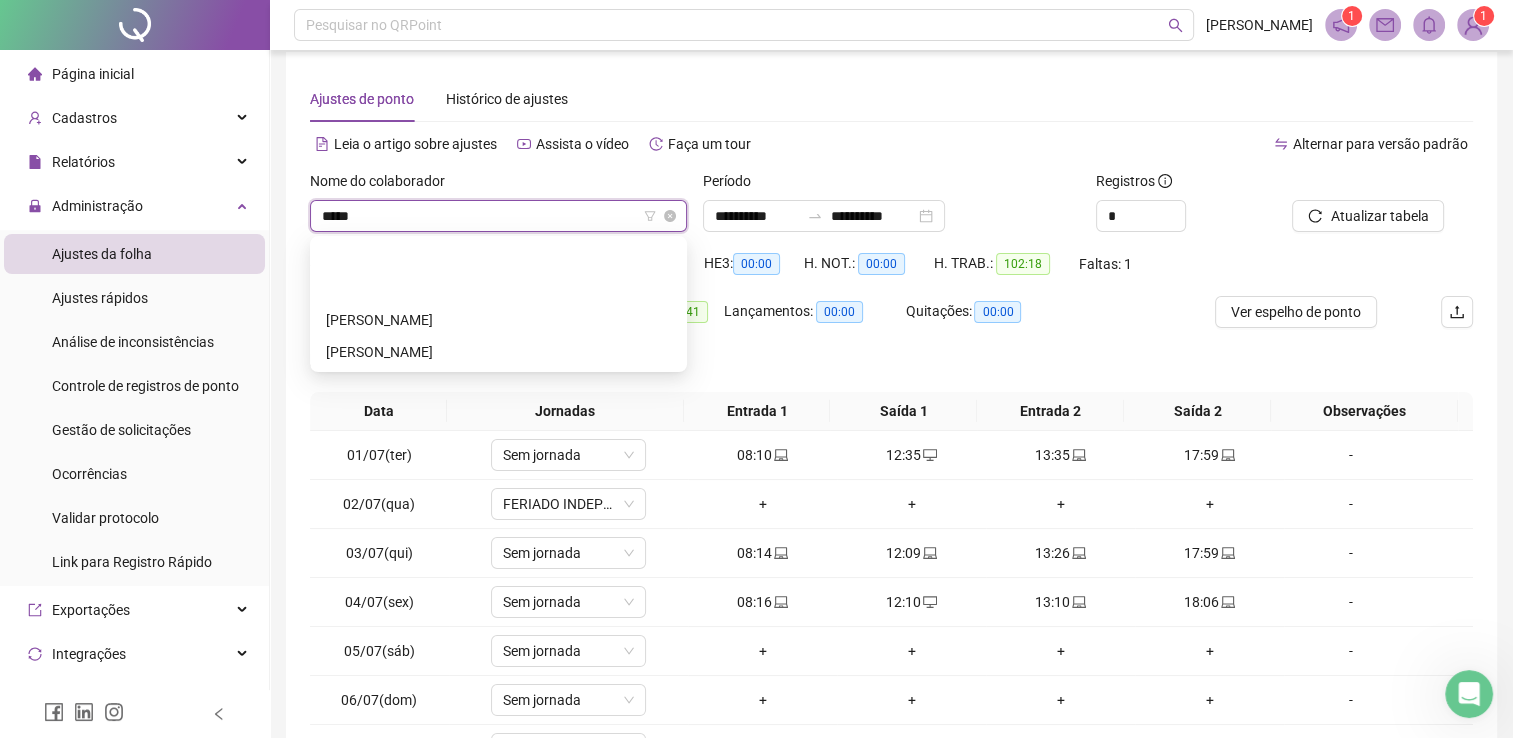 type on "******" 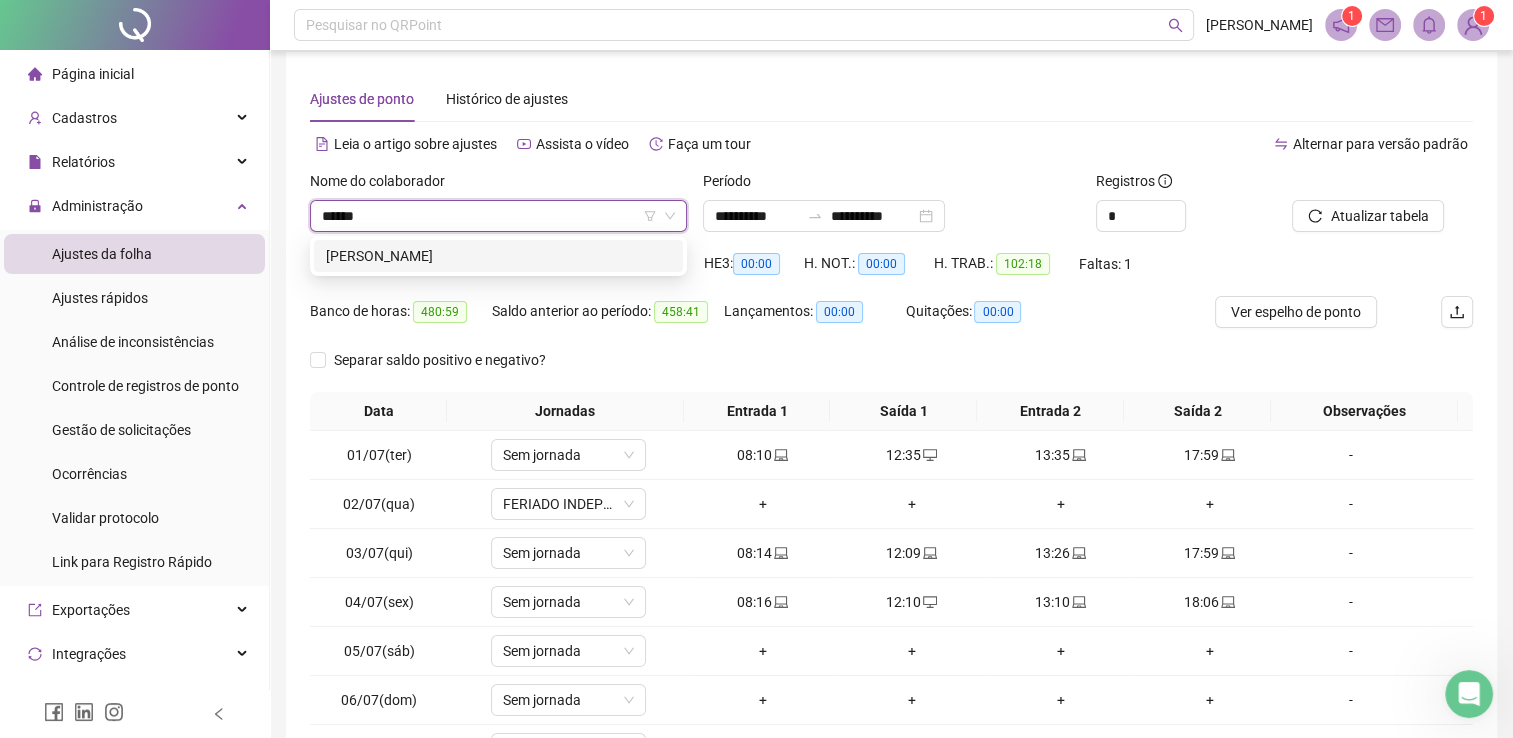 click on "[PERSON_NAME]" at bounding box center [498, 256] 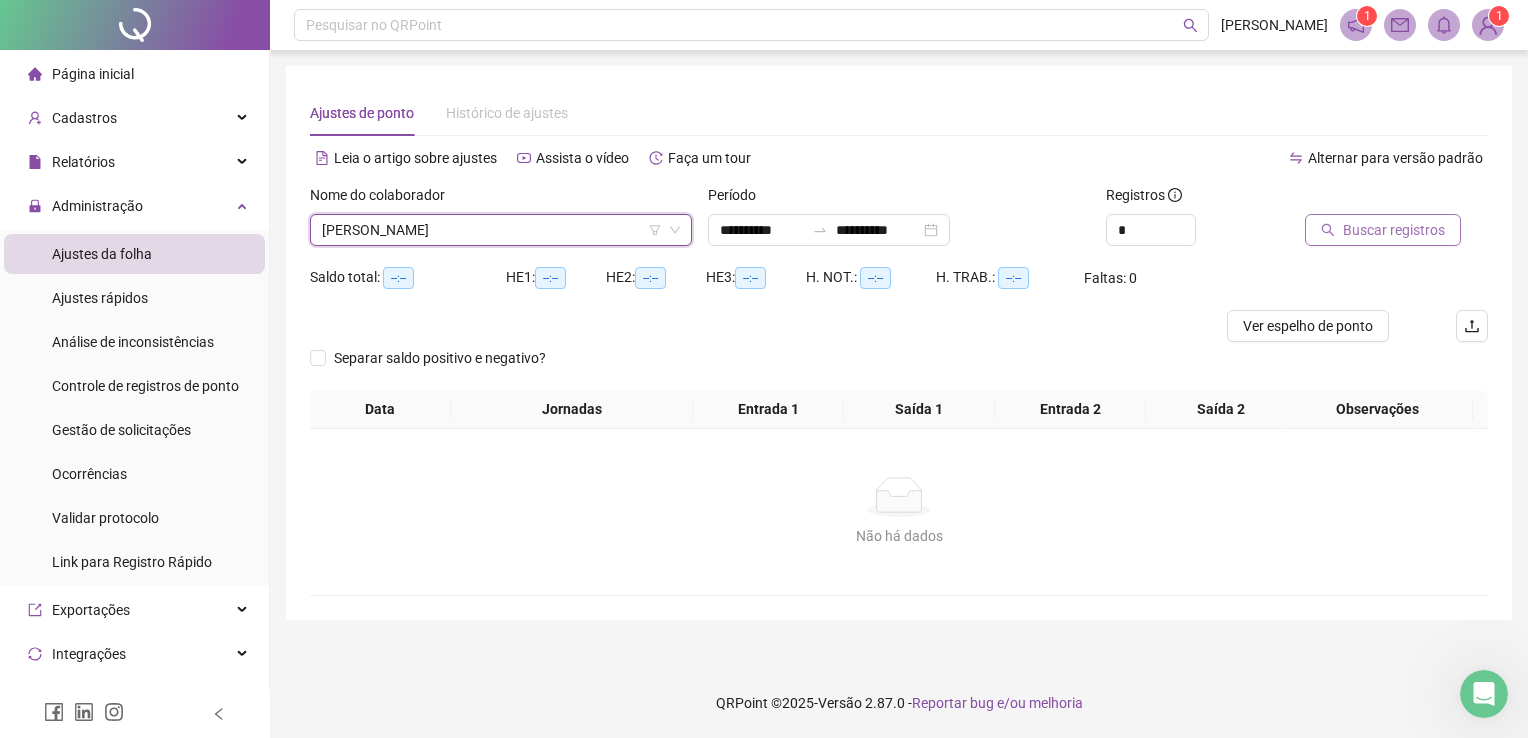 click on "Buscar registros" at bounding box center (1394, 230) 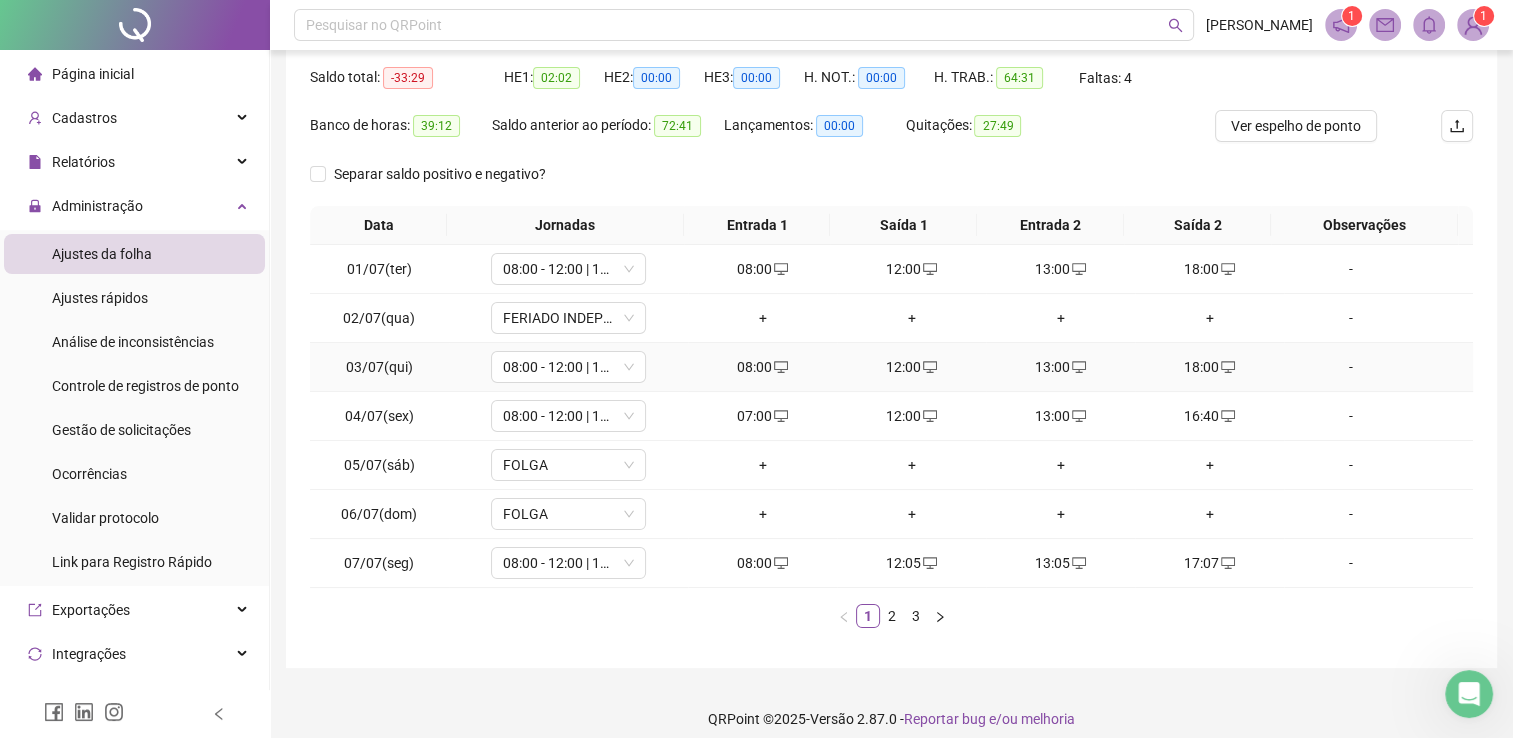 scroll, scrollTop: 0, scrollLeft: 0, axis: both 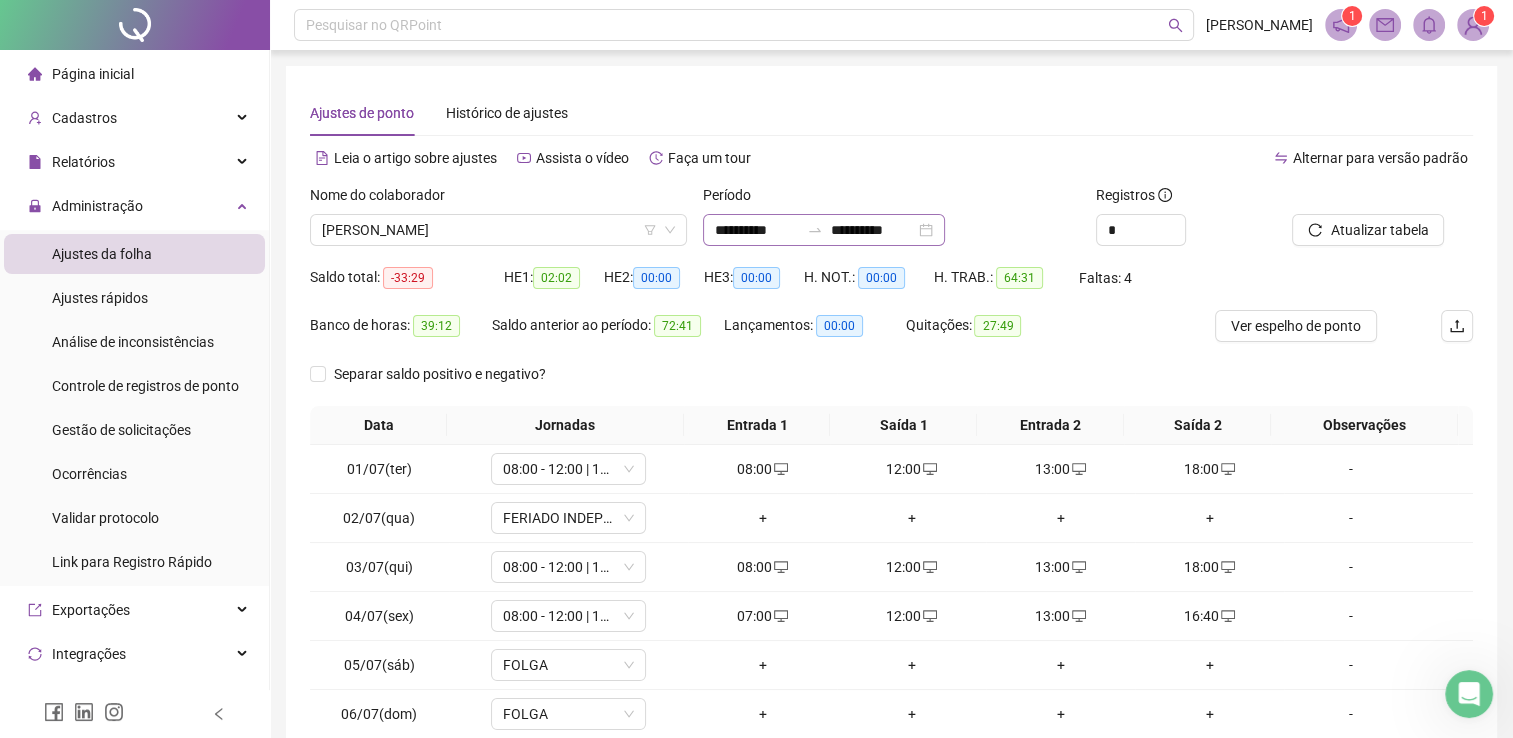 click on "**********" at bounding box center [824, 230] 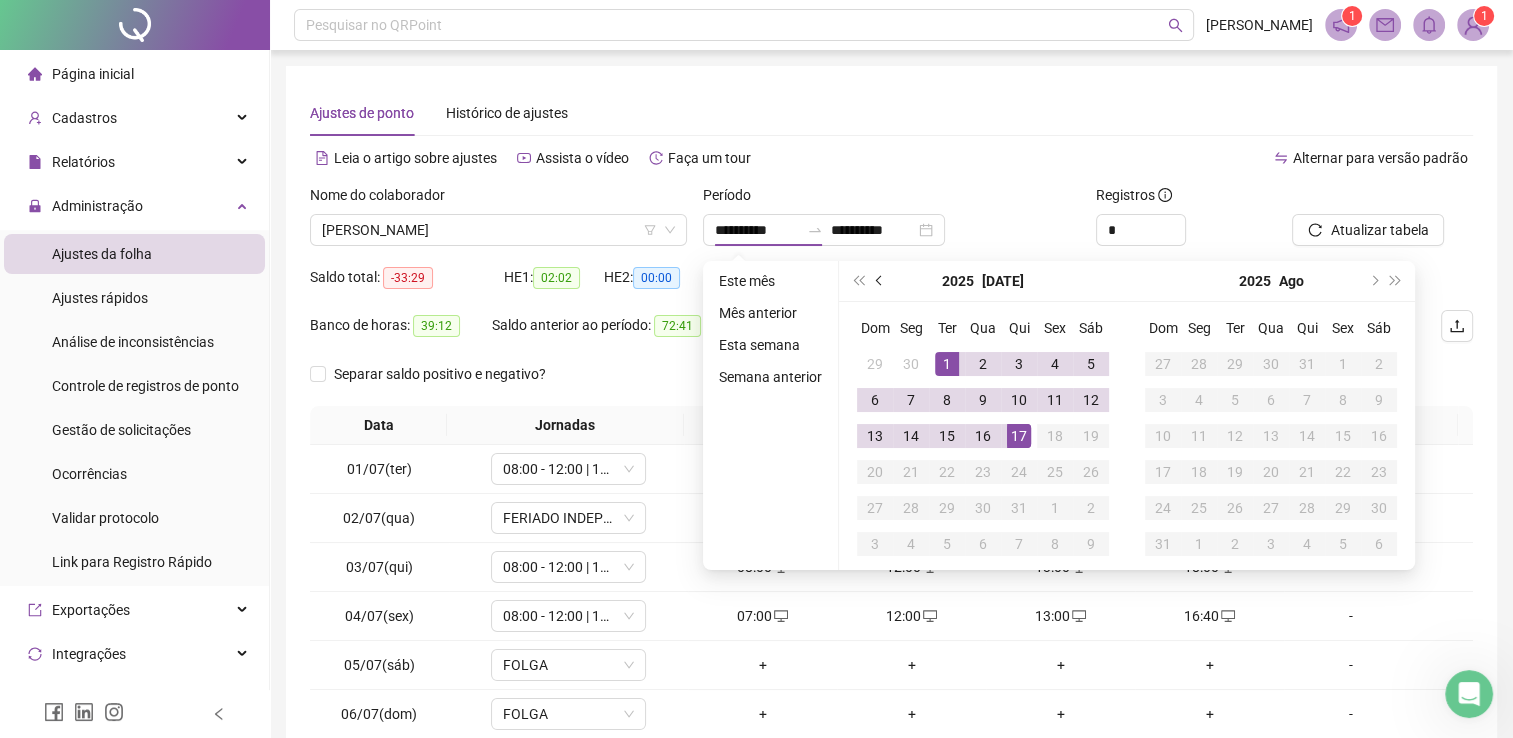 click at bounding box center [880, 281] 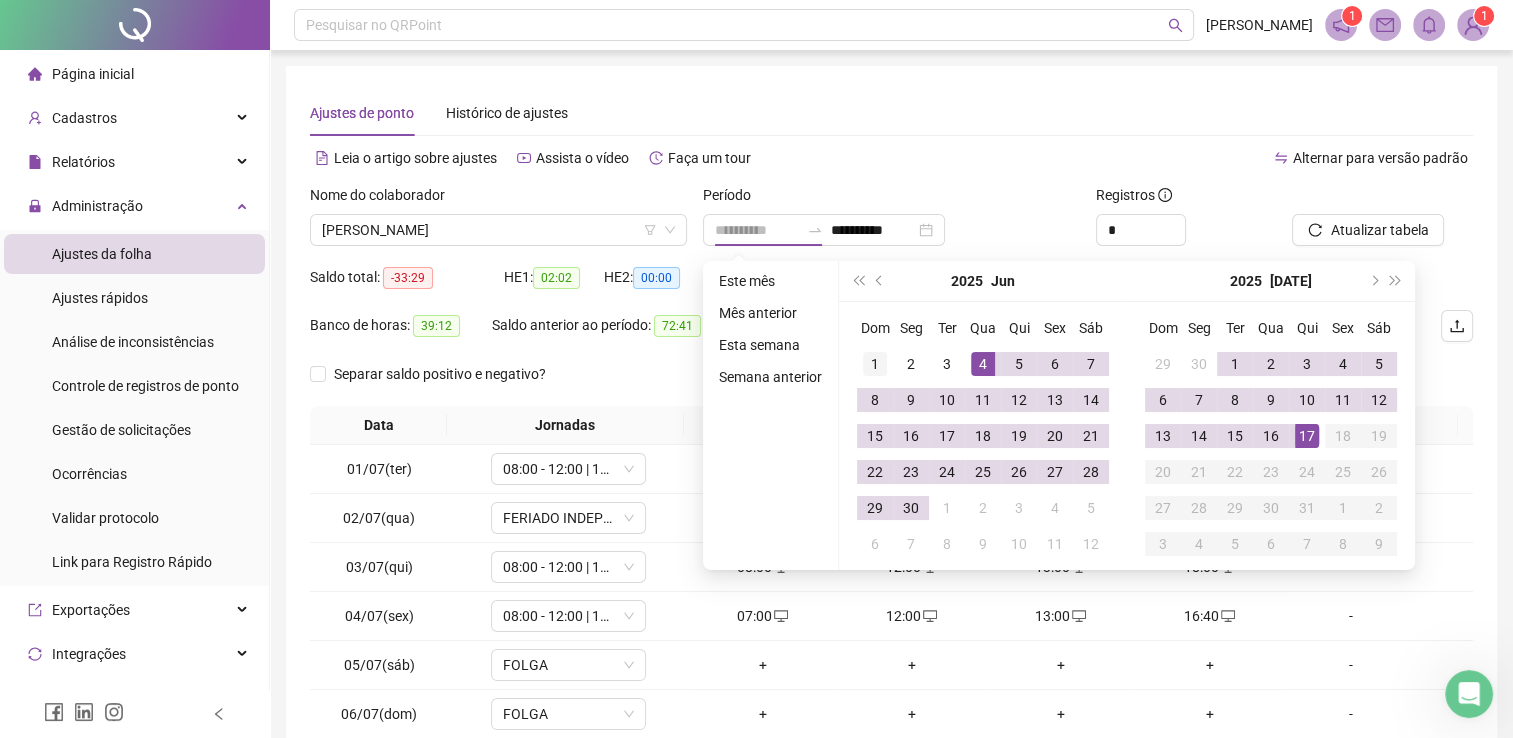type on "**********" 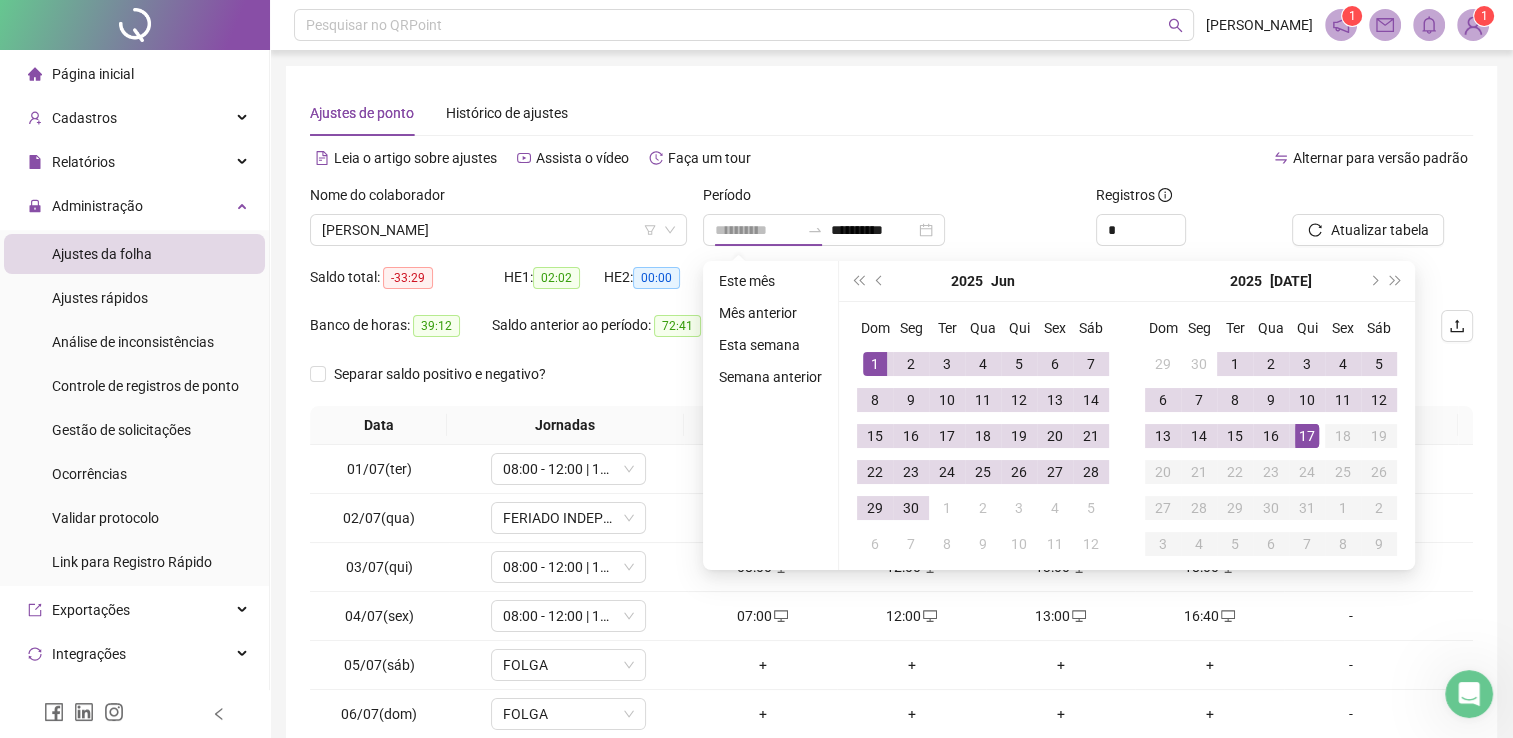 click on "1" at bounding box center [875, 364] 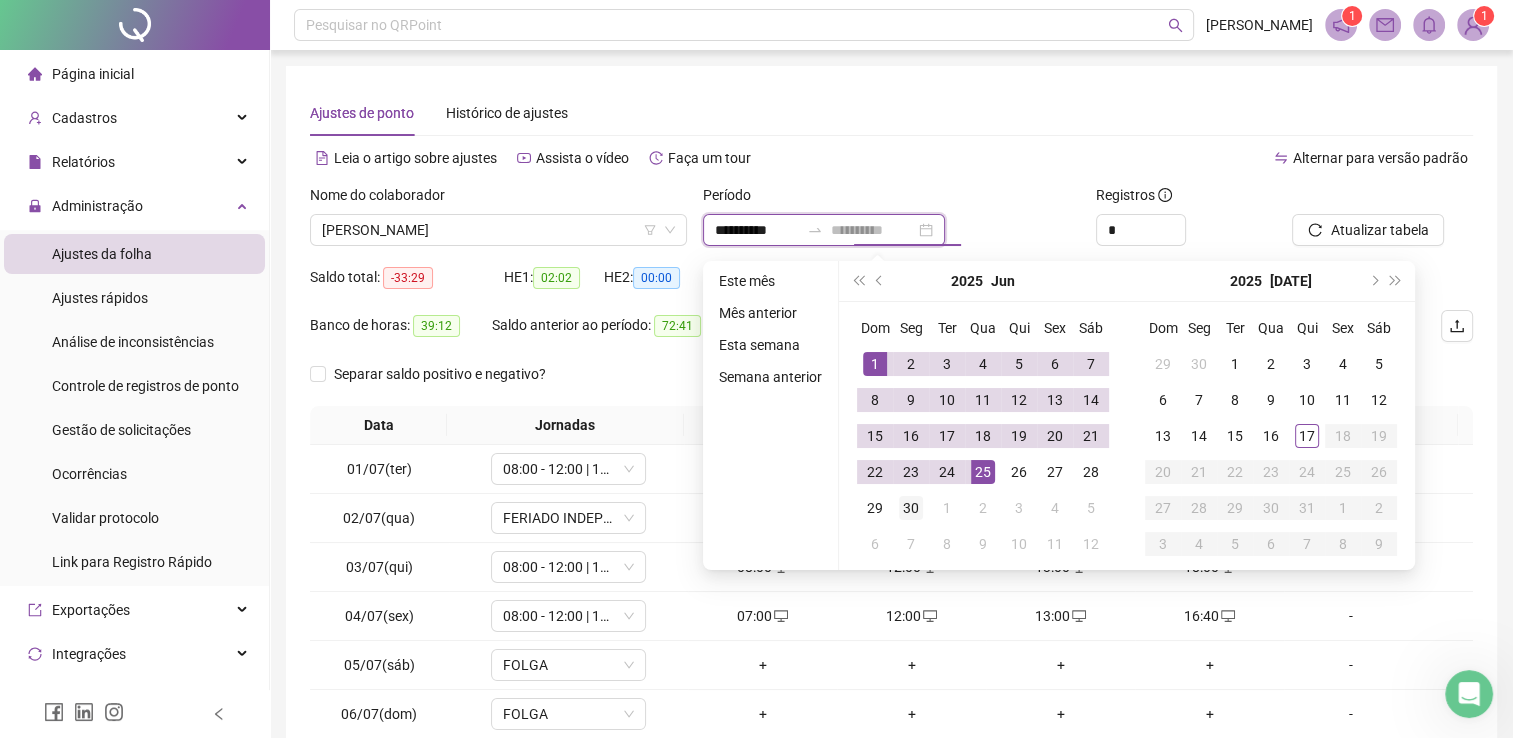 type on "**********" 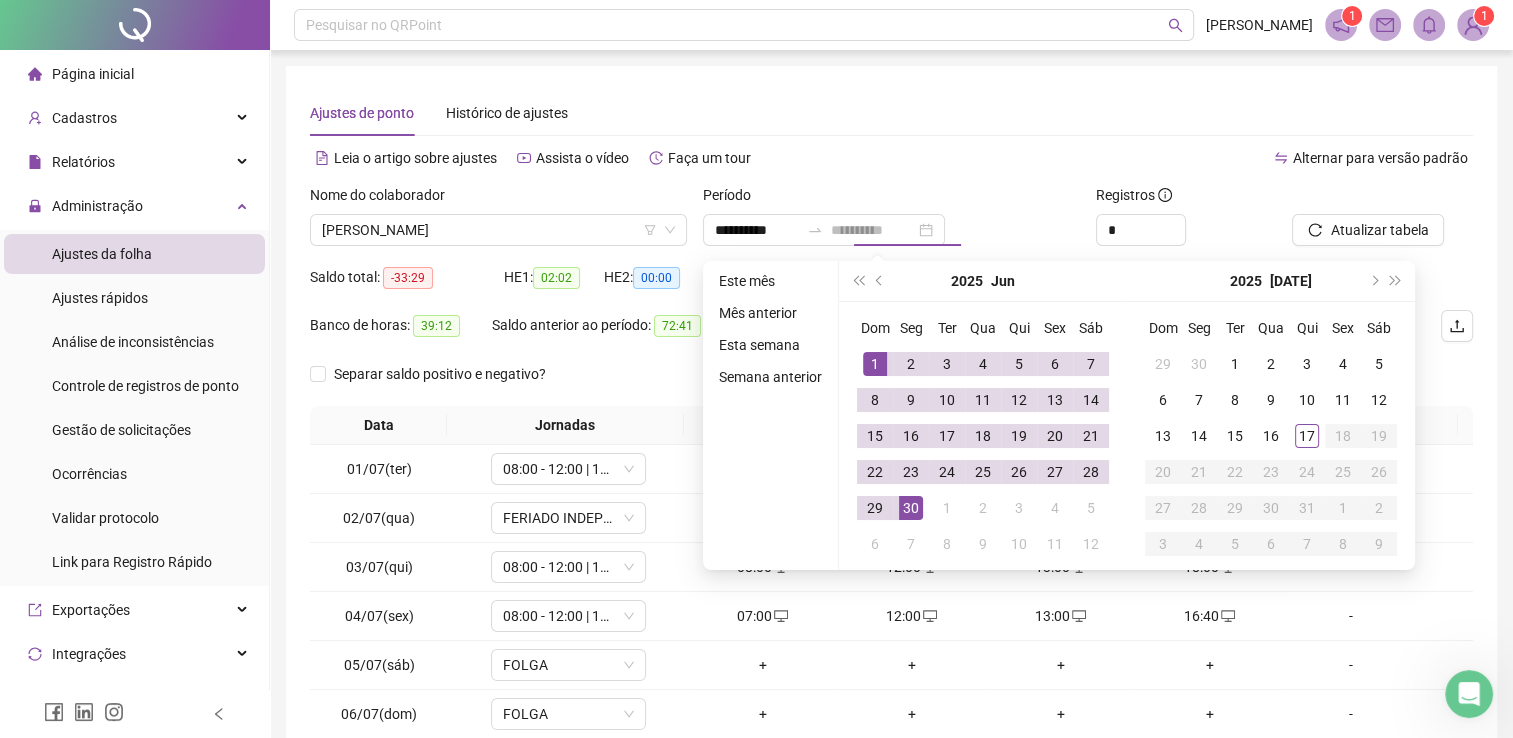 click on "30" at bounding box center [911, 508] 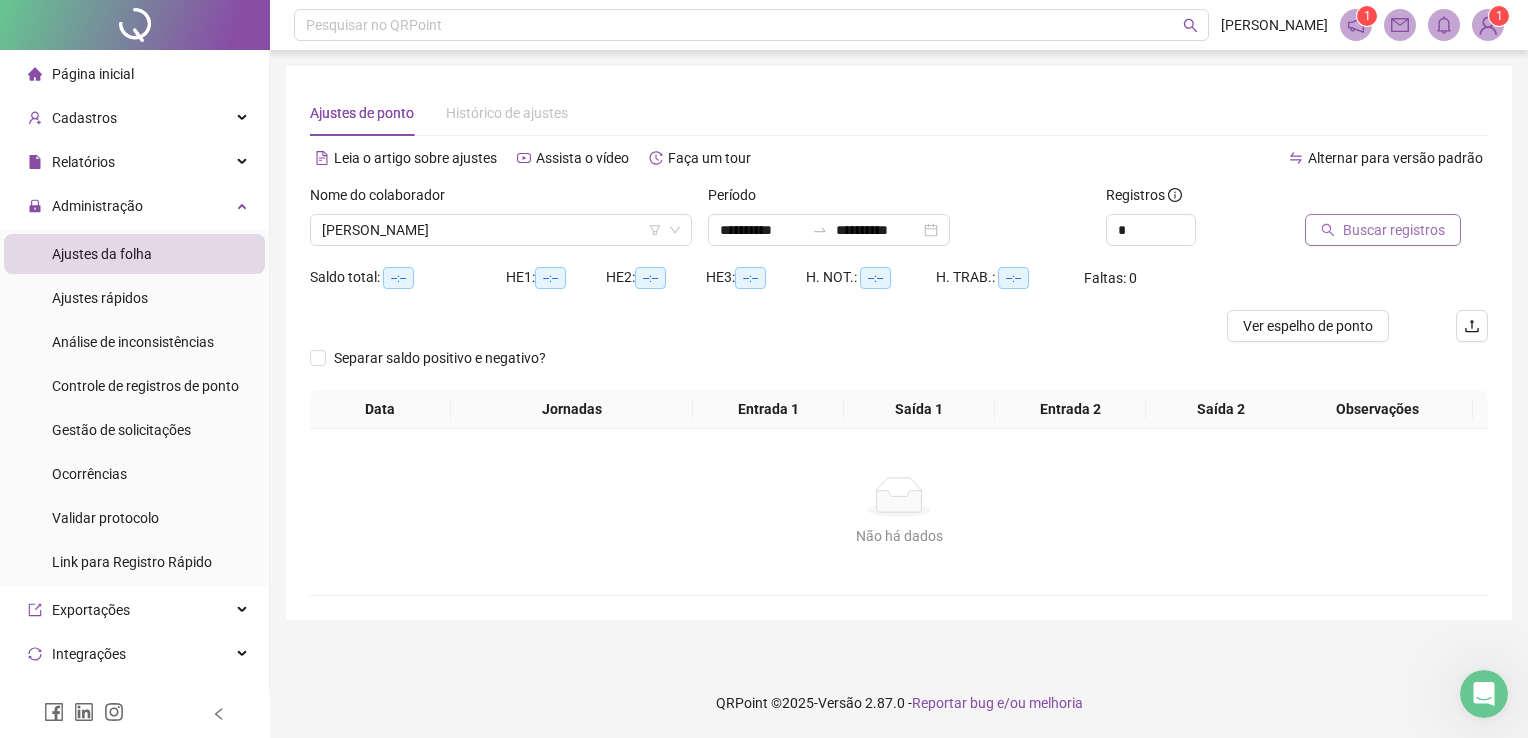 click on "Buscar registros" at bounding box center [1394, 230] 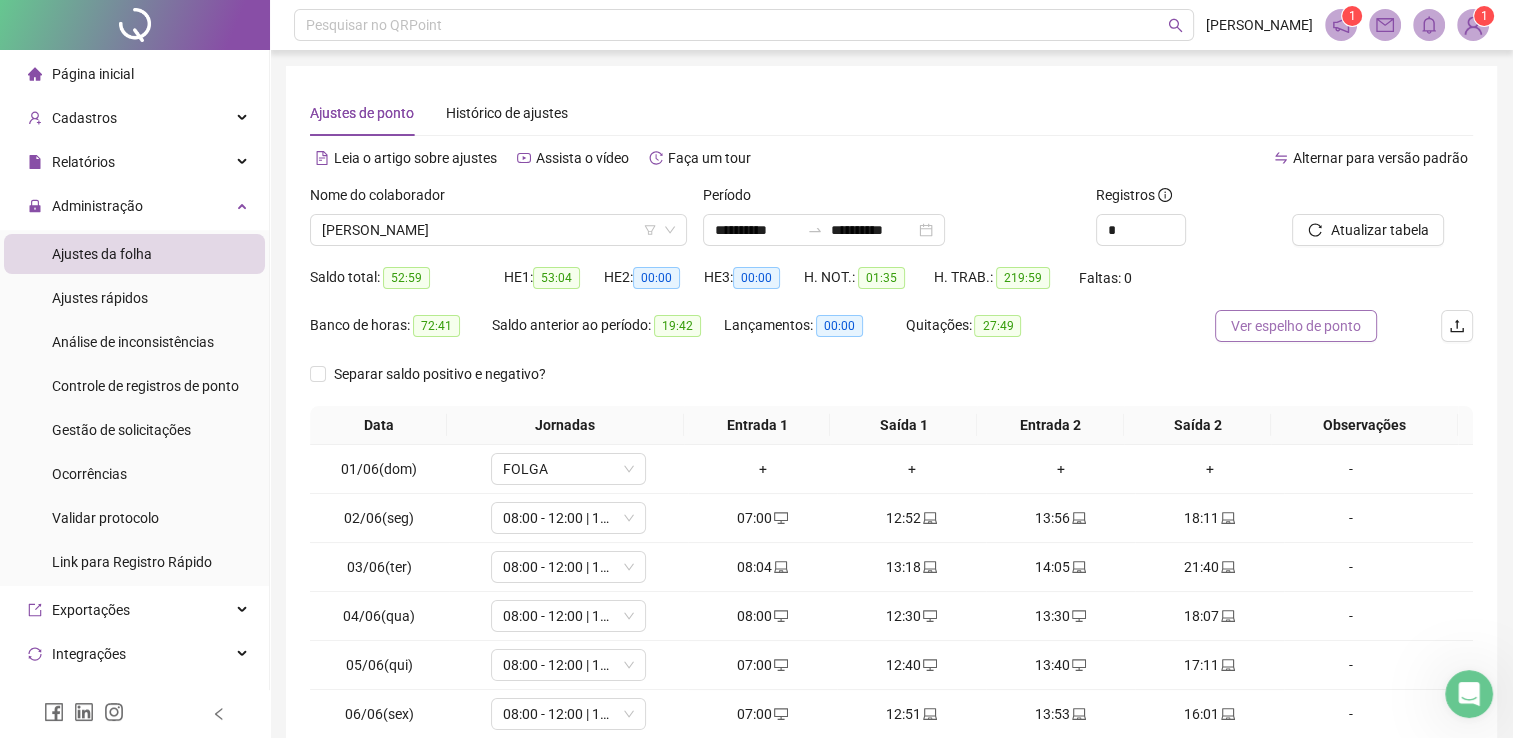 click on "Ver espelho de ponto" at bounding box center [1296, 326] 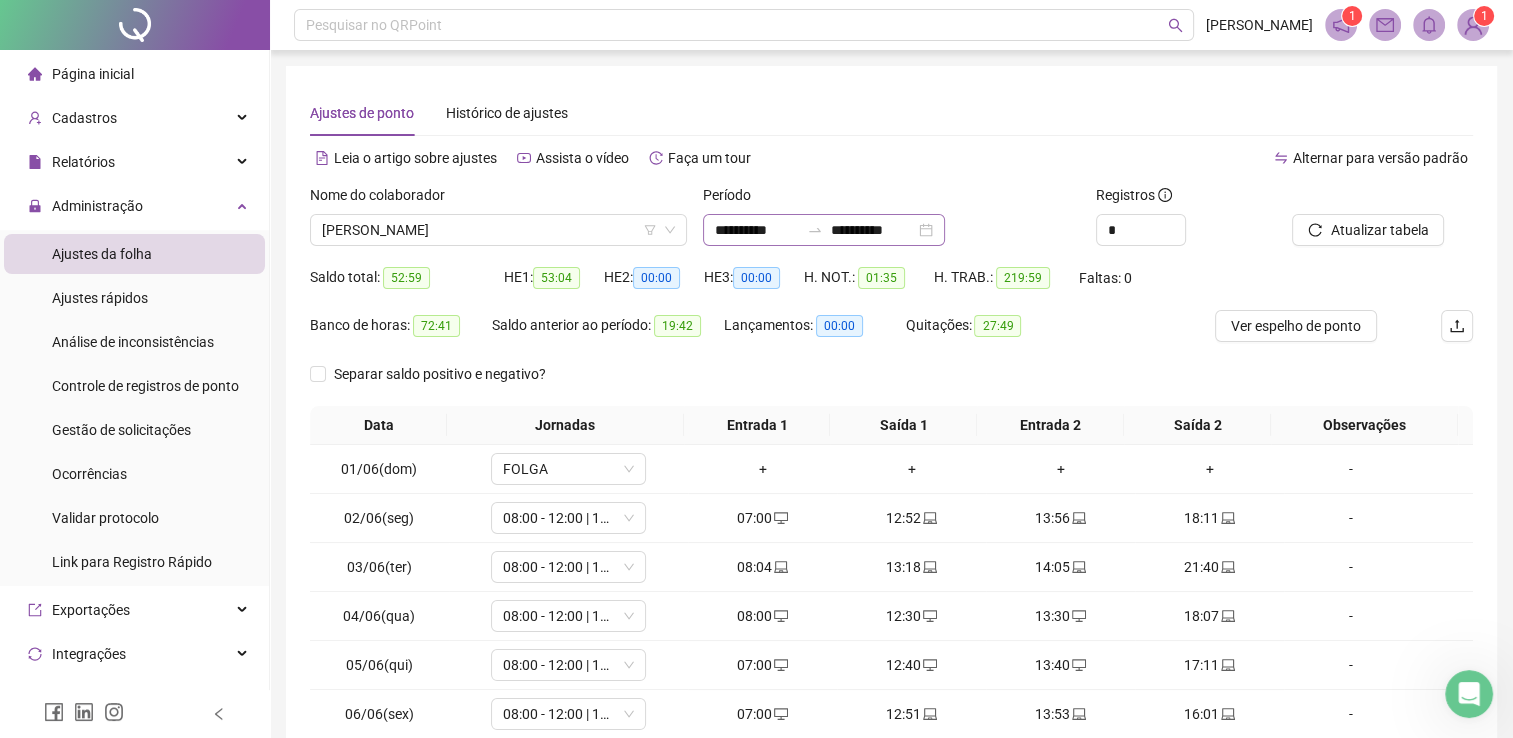 click on "**********" at bounding box center (824, 230) 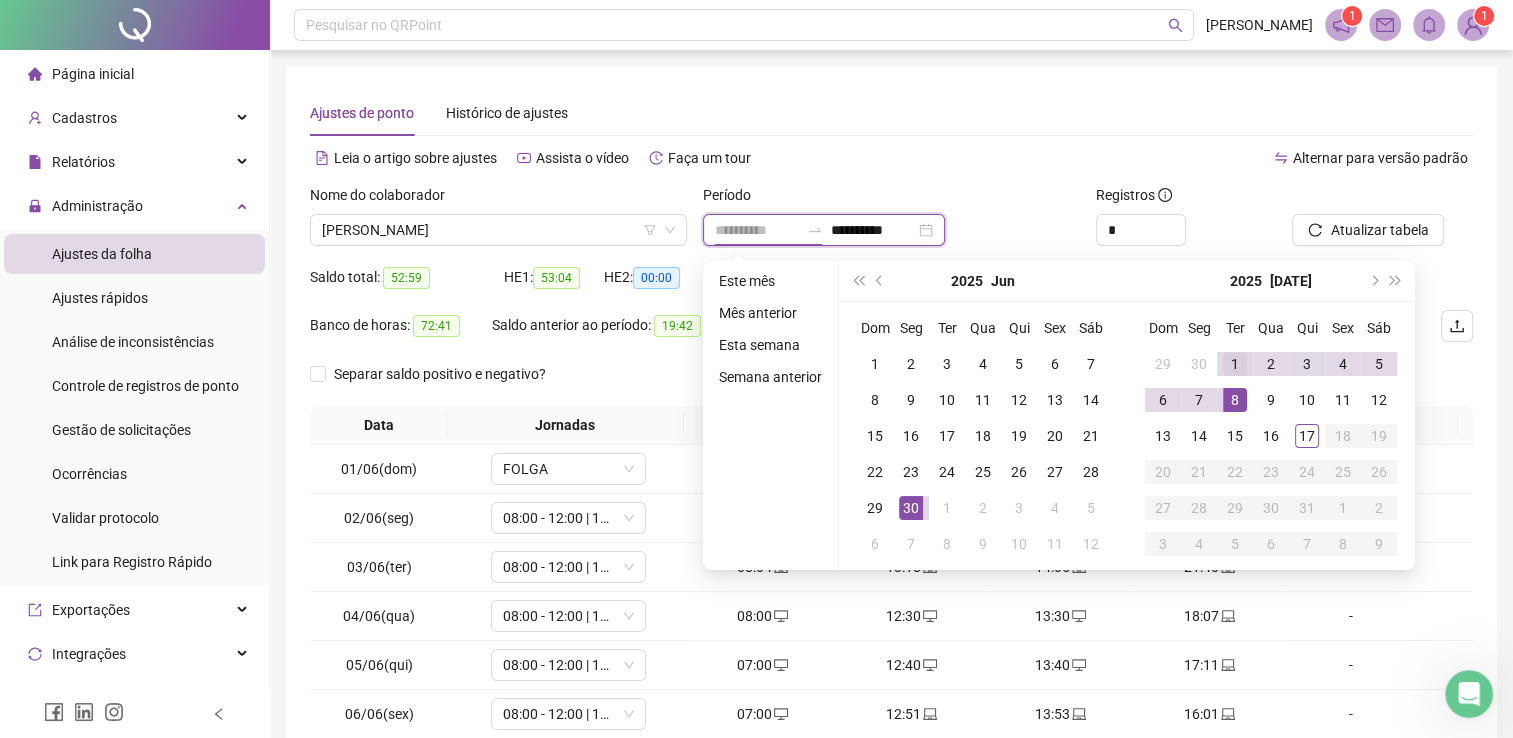 type on "**********" 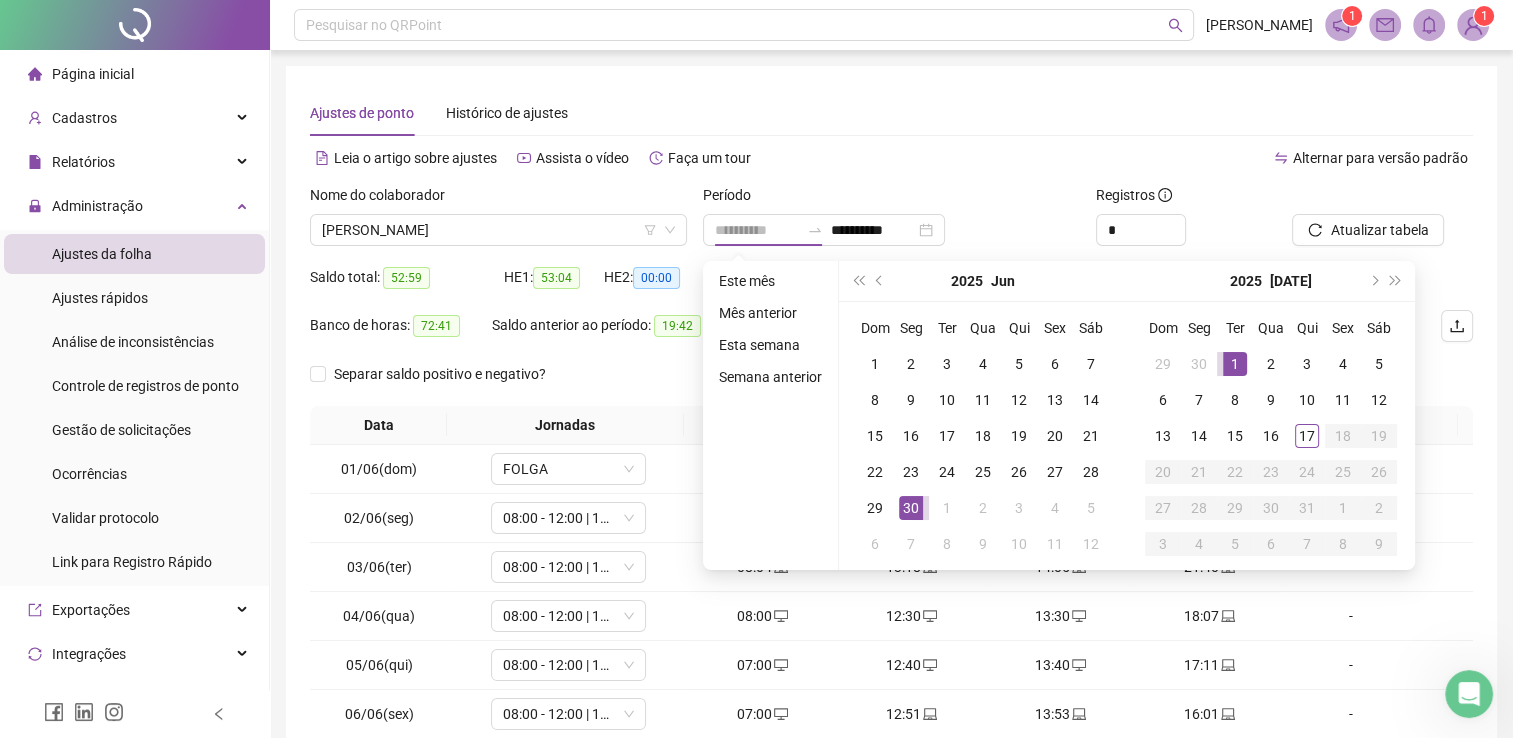 click on "1" at bounding box center (1235, 364) 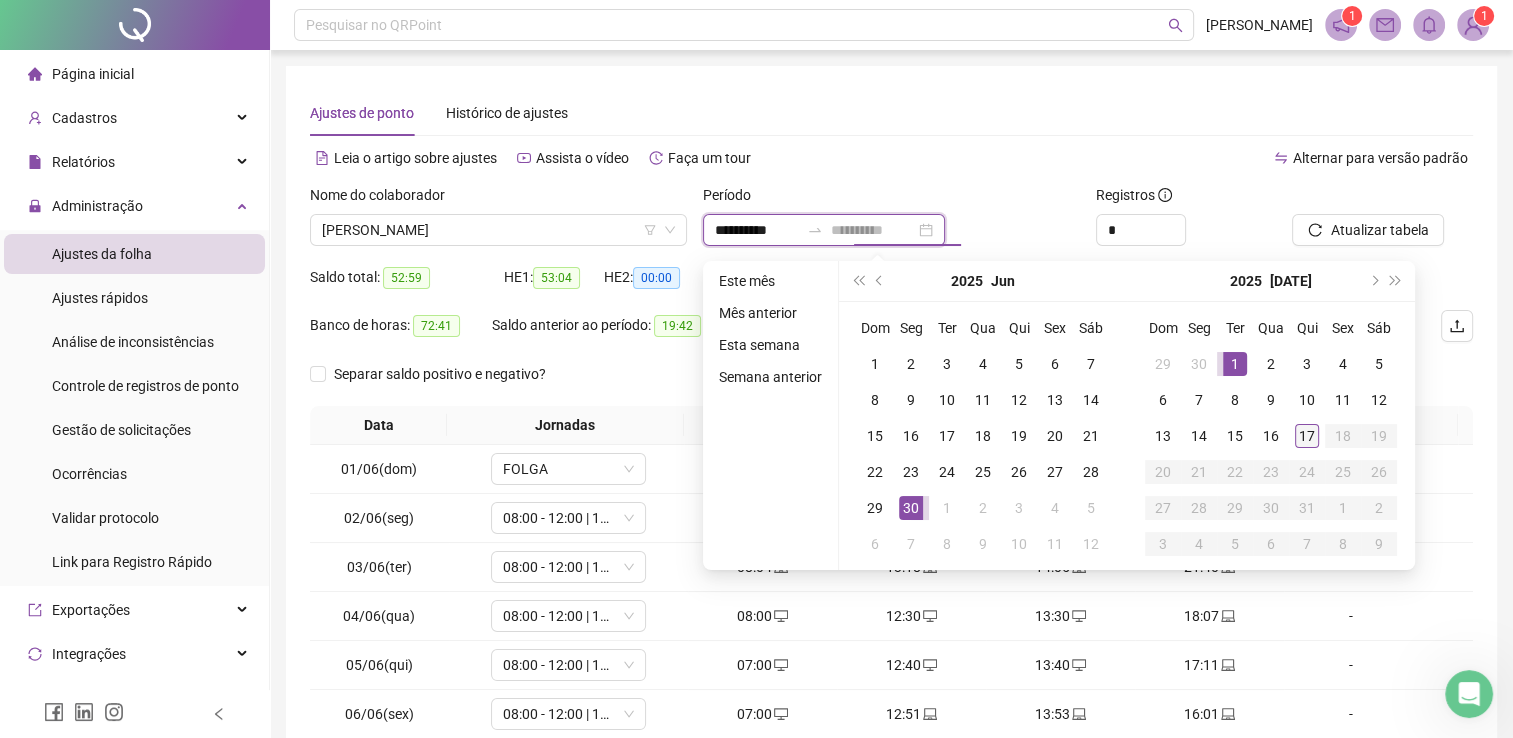 type on "**********" 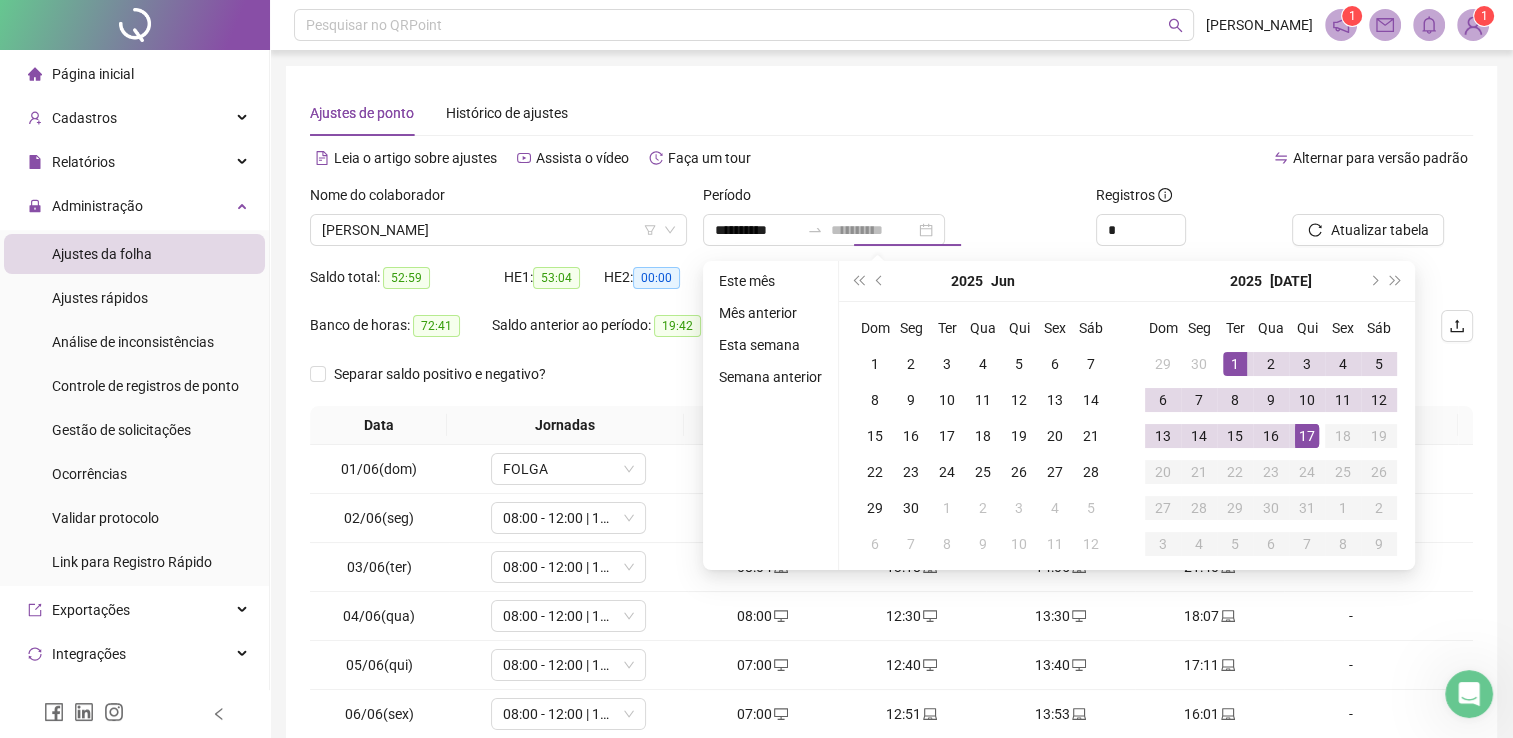click on "17" at bounding box center (1307, 436) 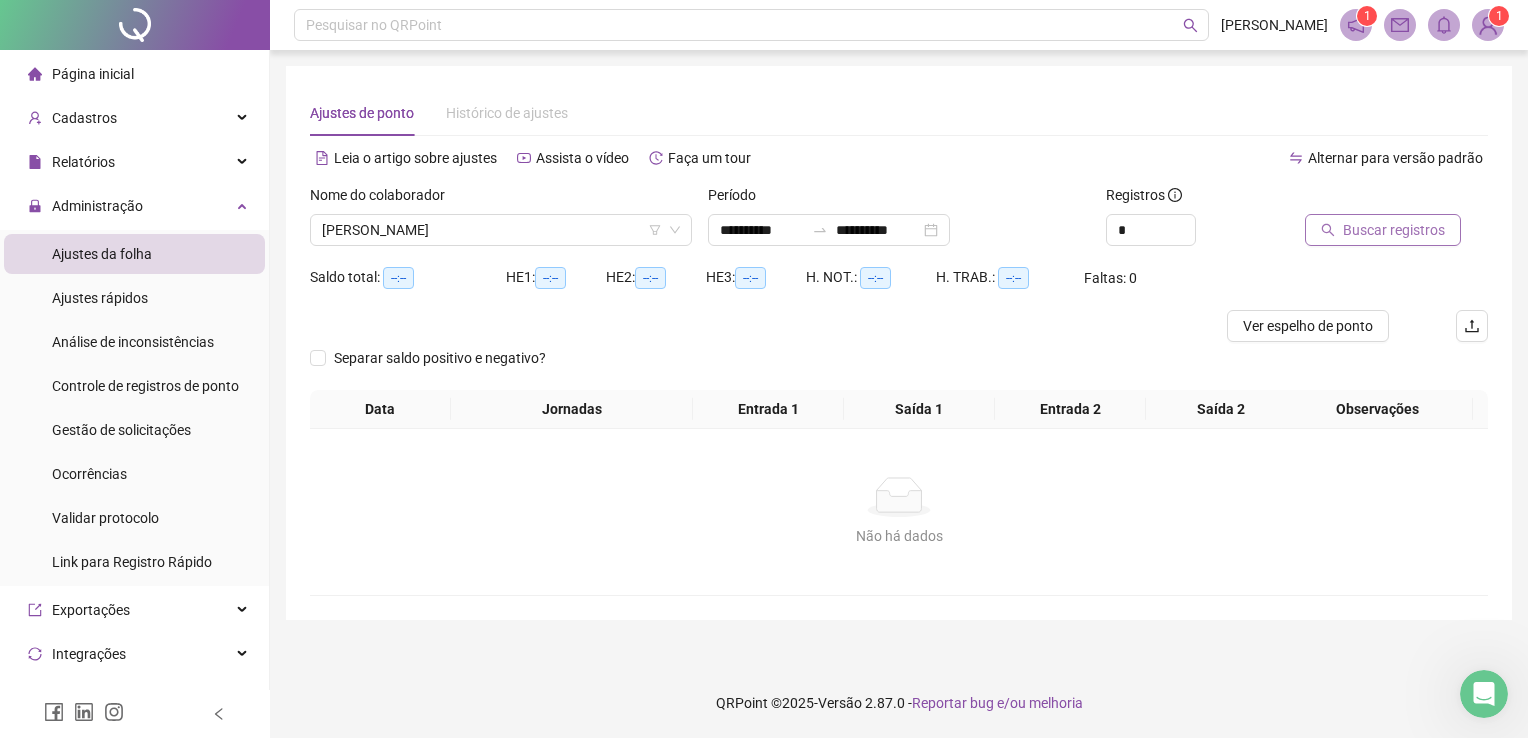 click on "Buscar registros" at bounding box center (1394, 230) 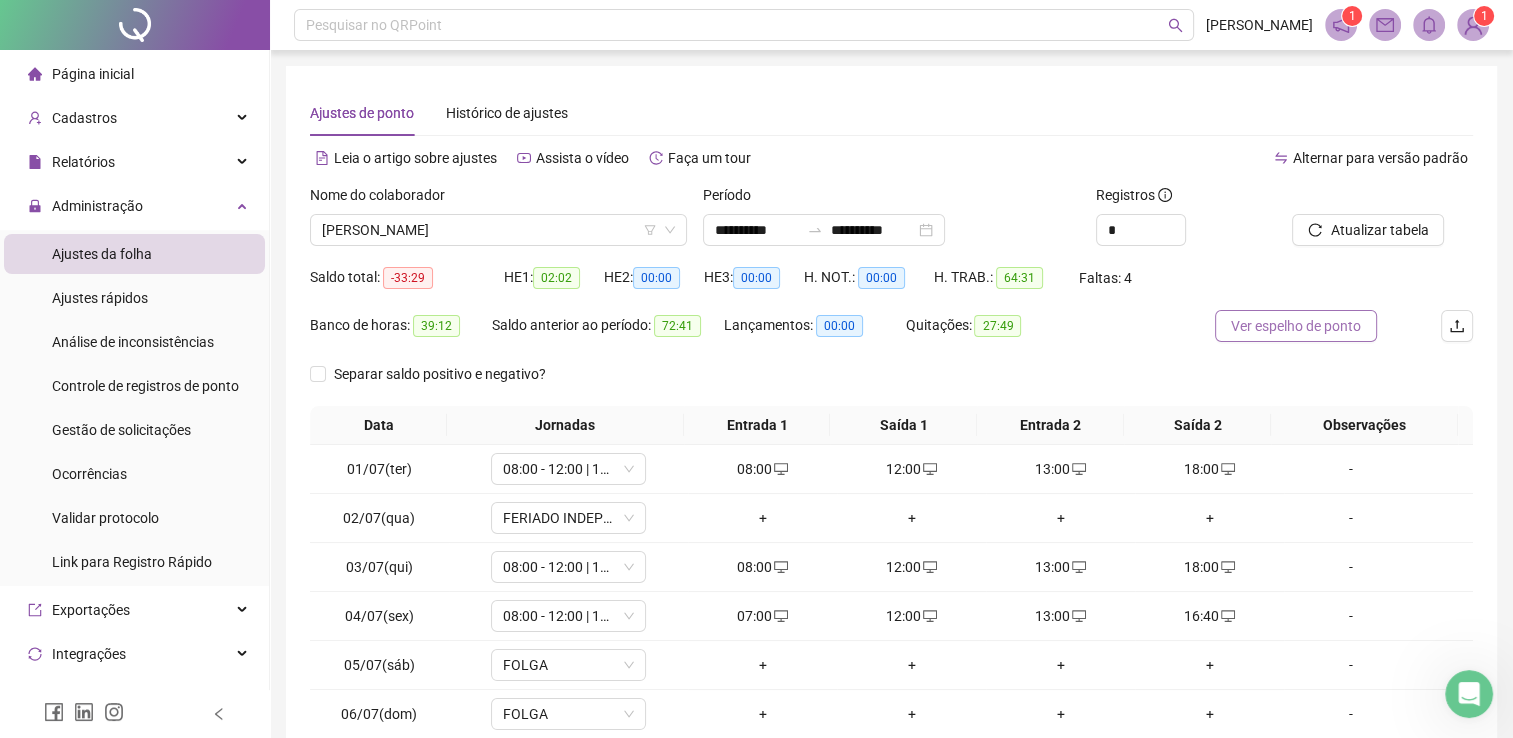click on "Ver espelho de ponto" at bounding box center [1296, 326] 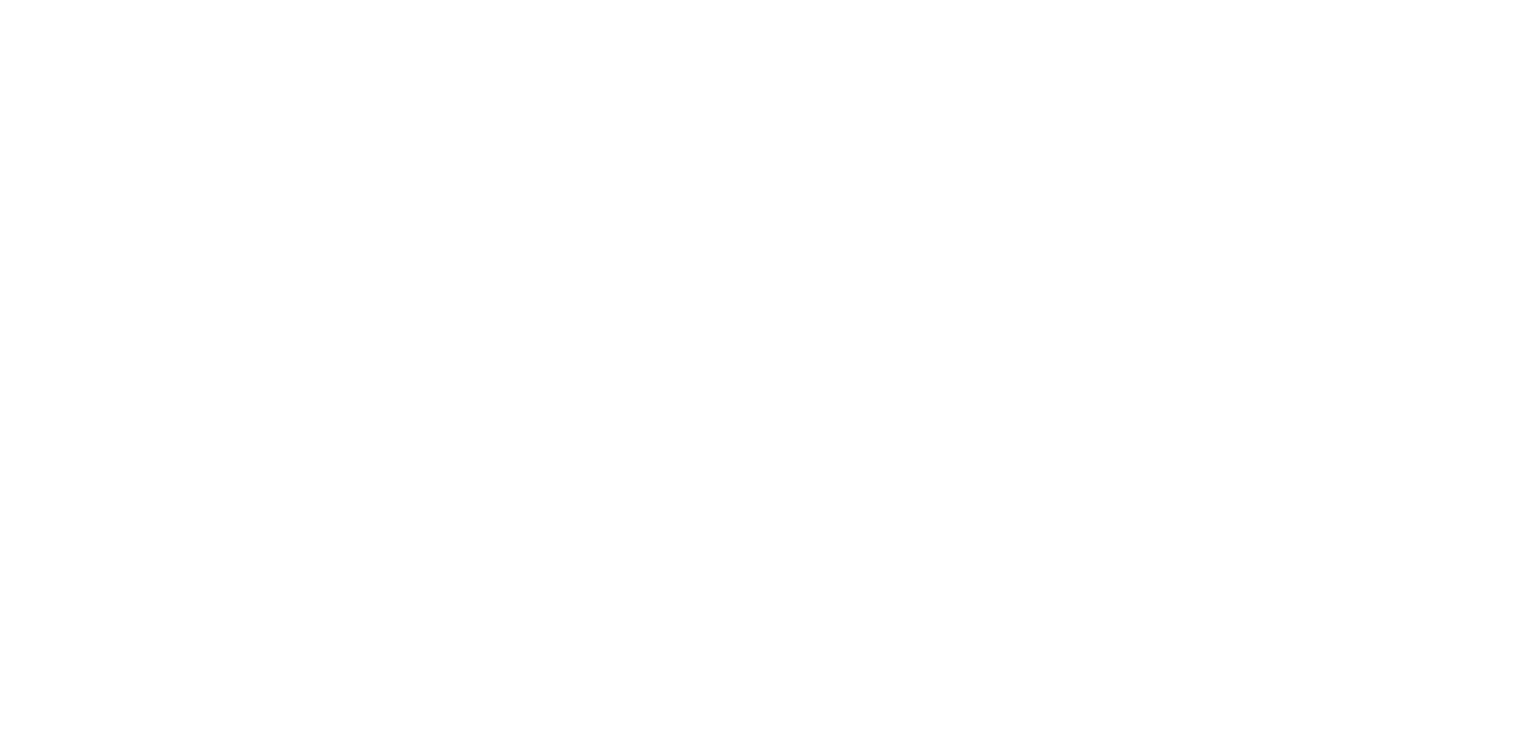 scroll, scrollTop: 0, scrollLeft: 0, axis: both 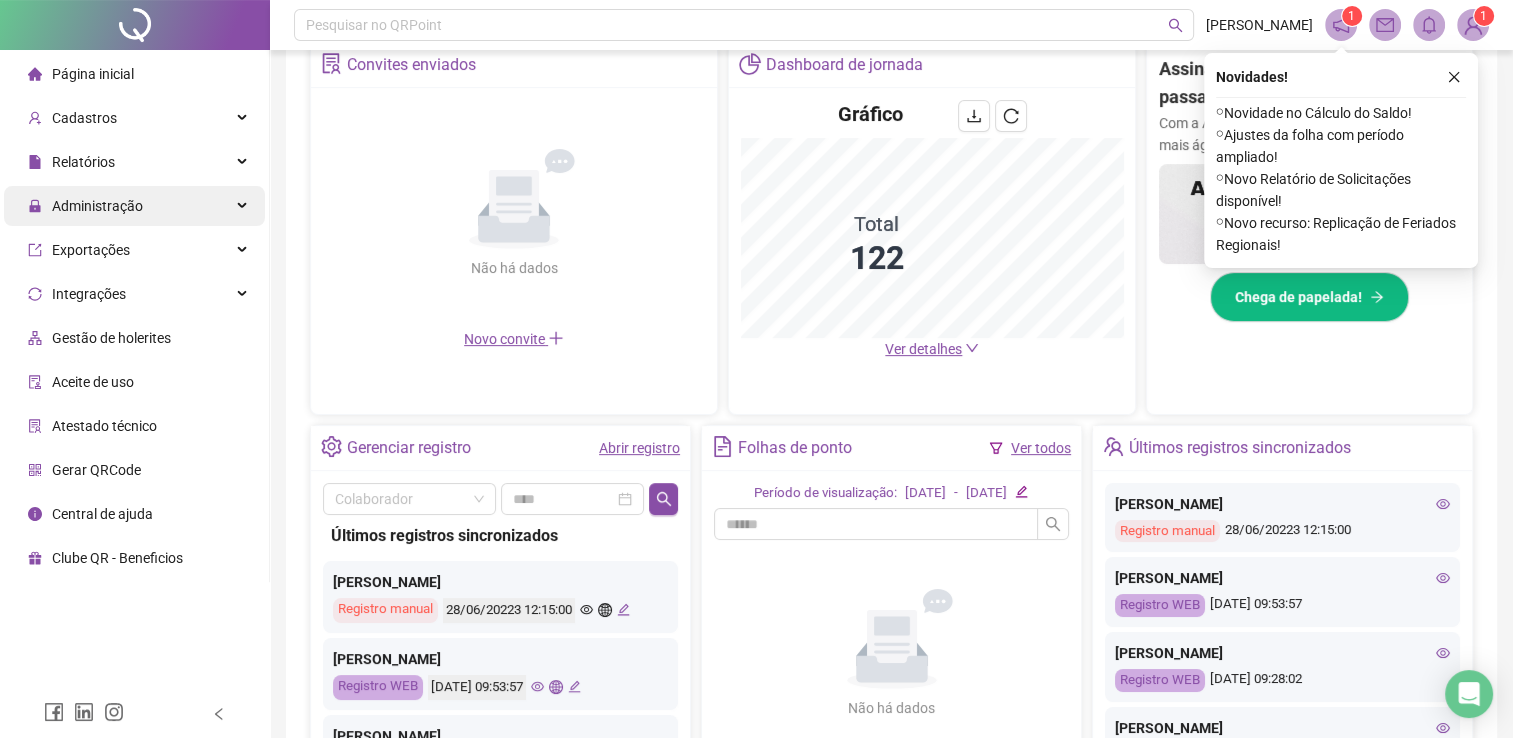 click on "Administração" at bounding box center [134, 206] 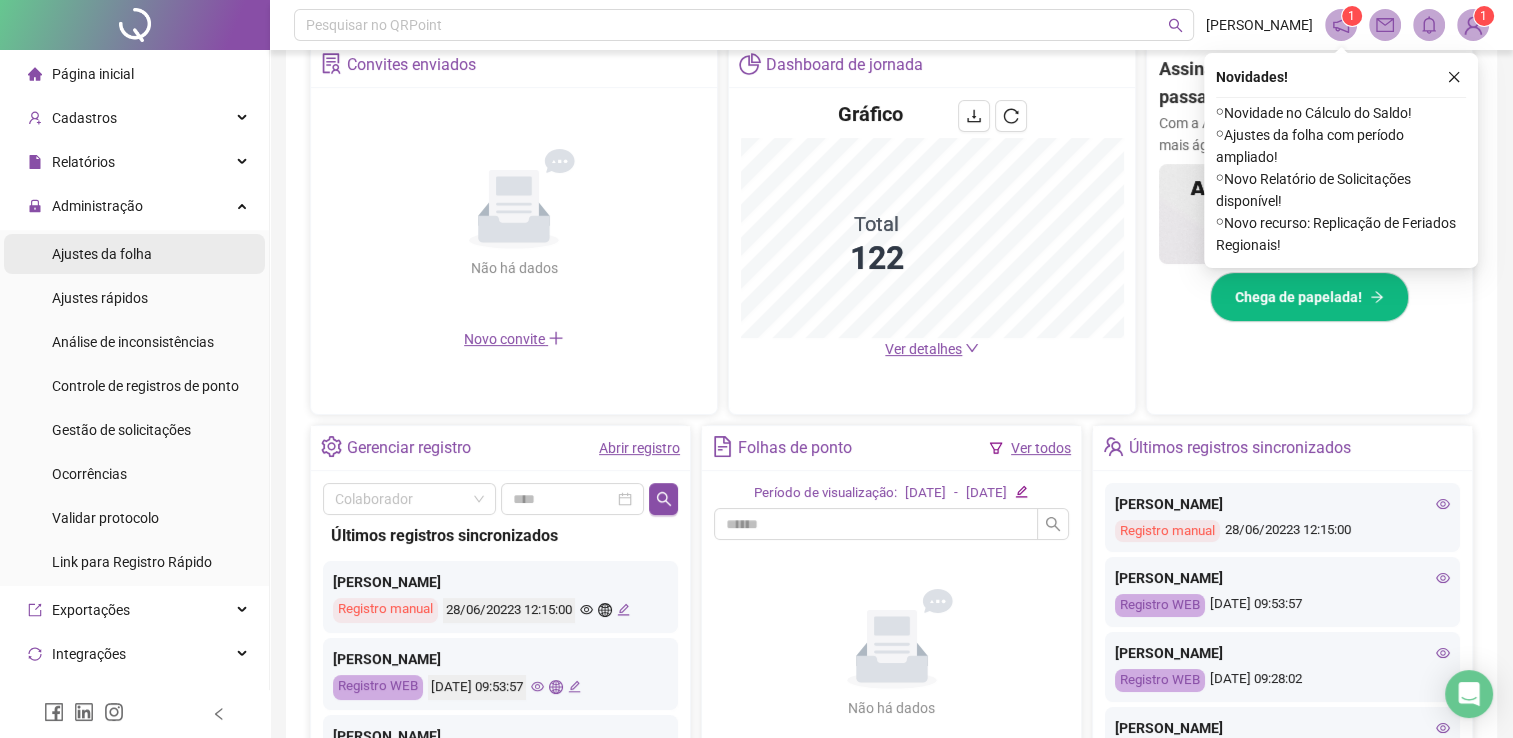 click on "Ajustes da folha" at bounding box center (134, 254) 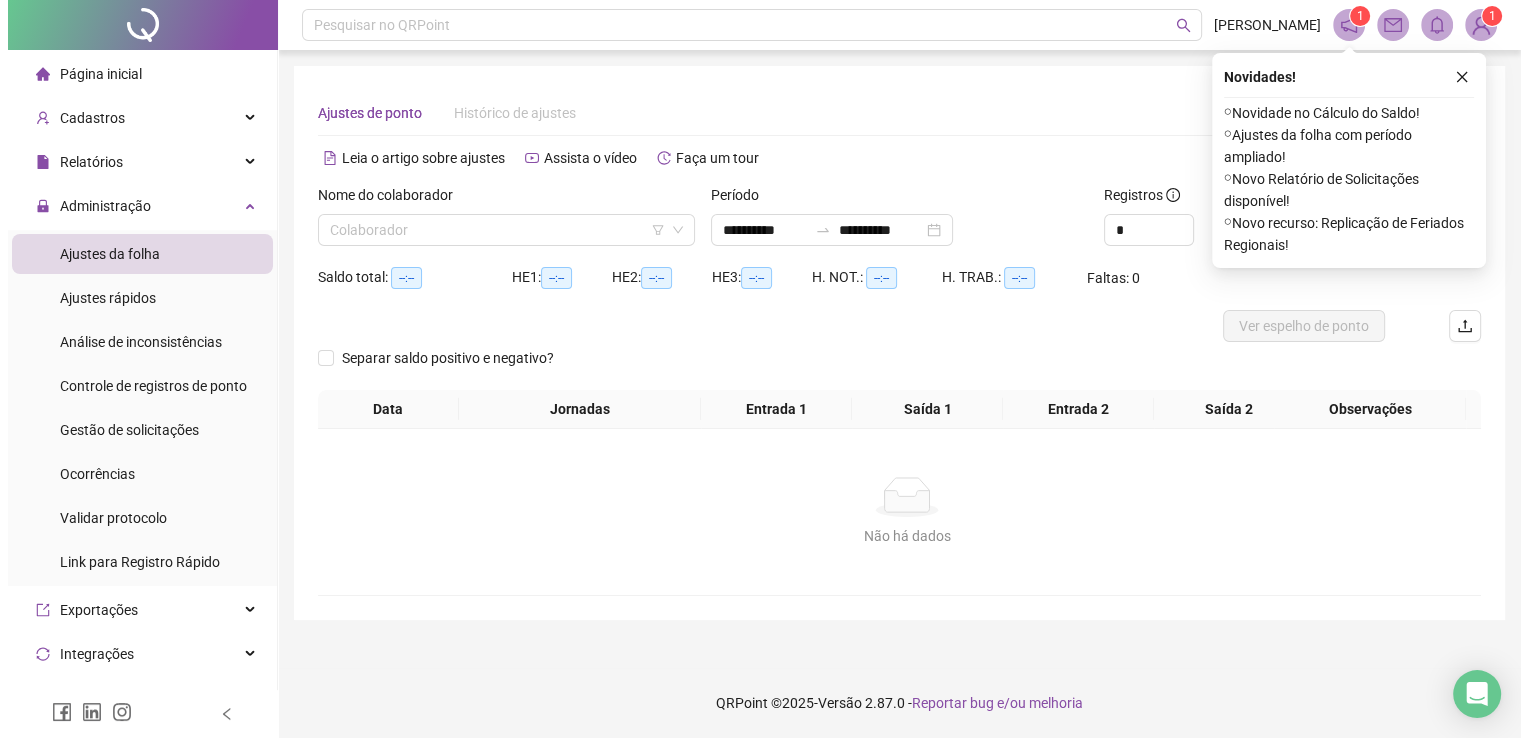 scroll, scrollTop: 0, scrollLeft: 0, axis: both 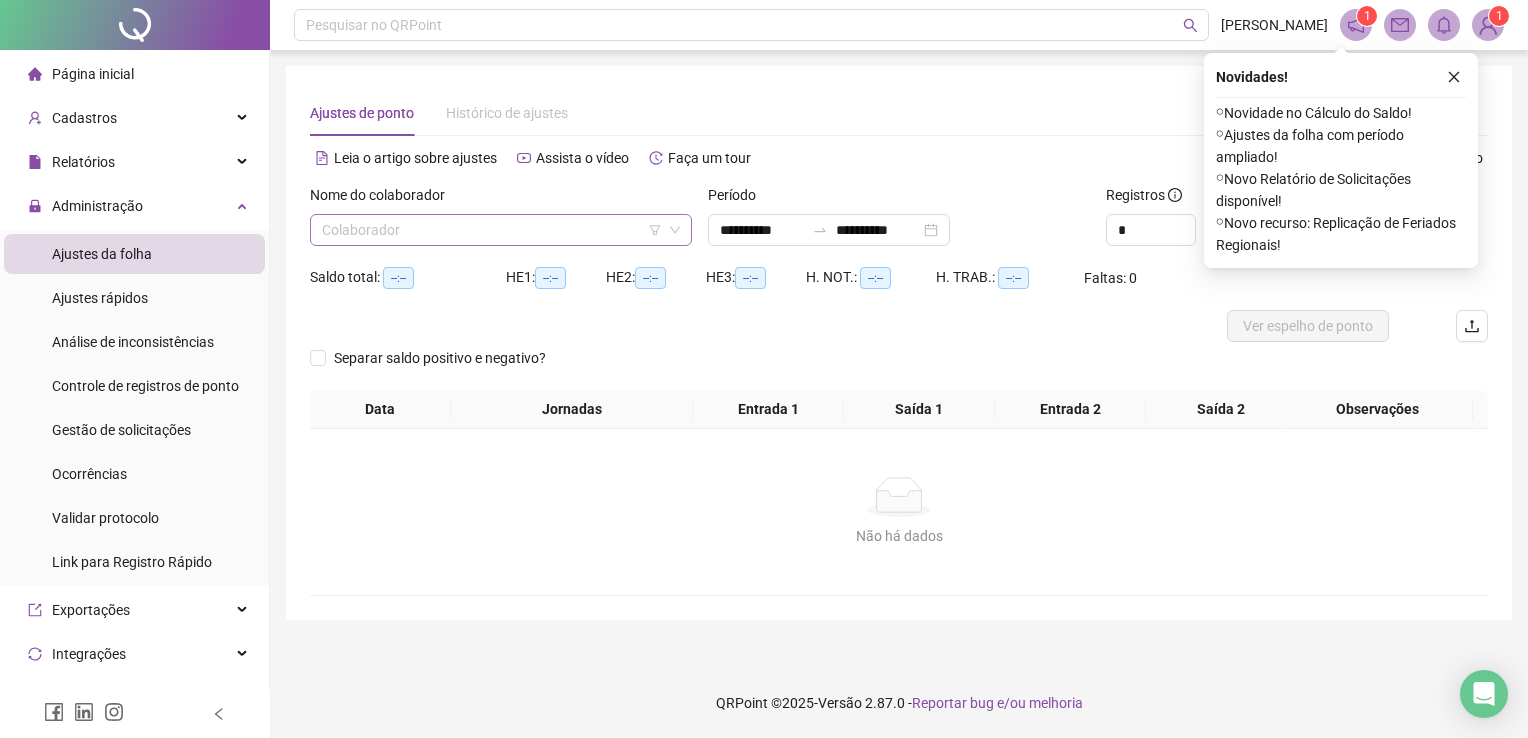 click at bounding box center (495, 230) 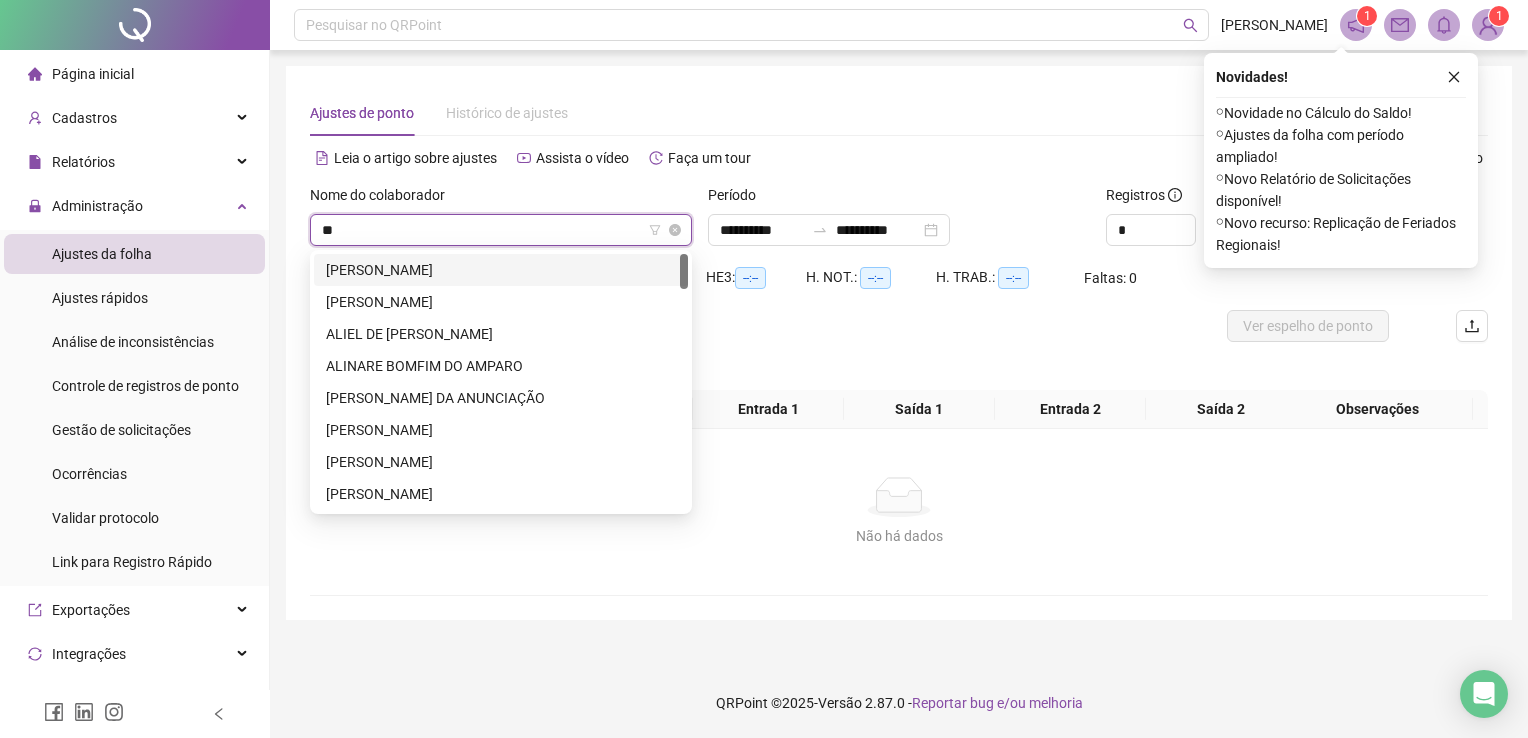 type on "***" 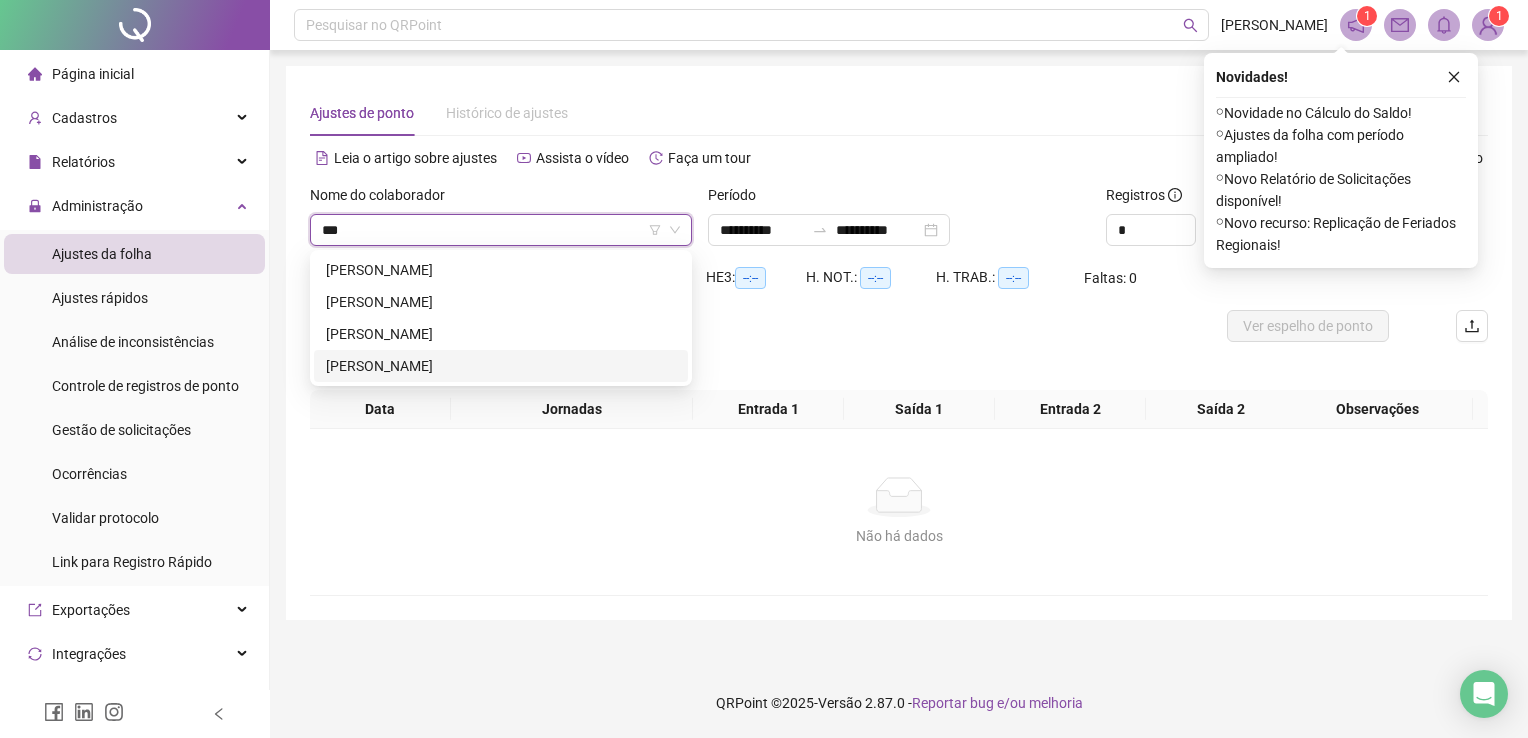 click on "[PERSON_NAME]" at bounding box center (501, 366) 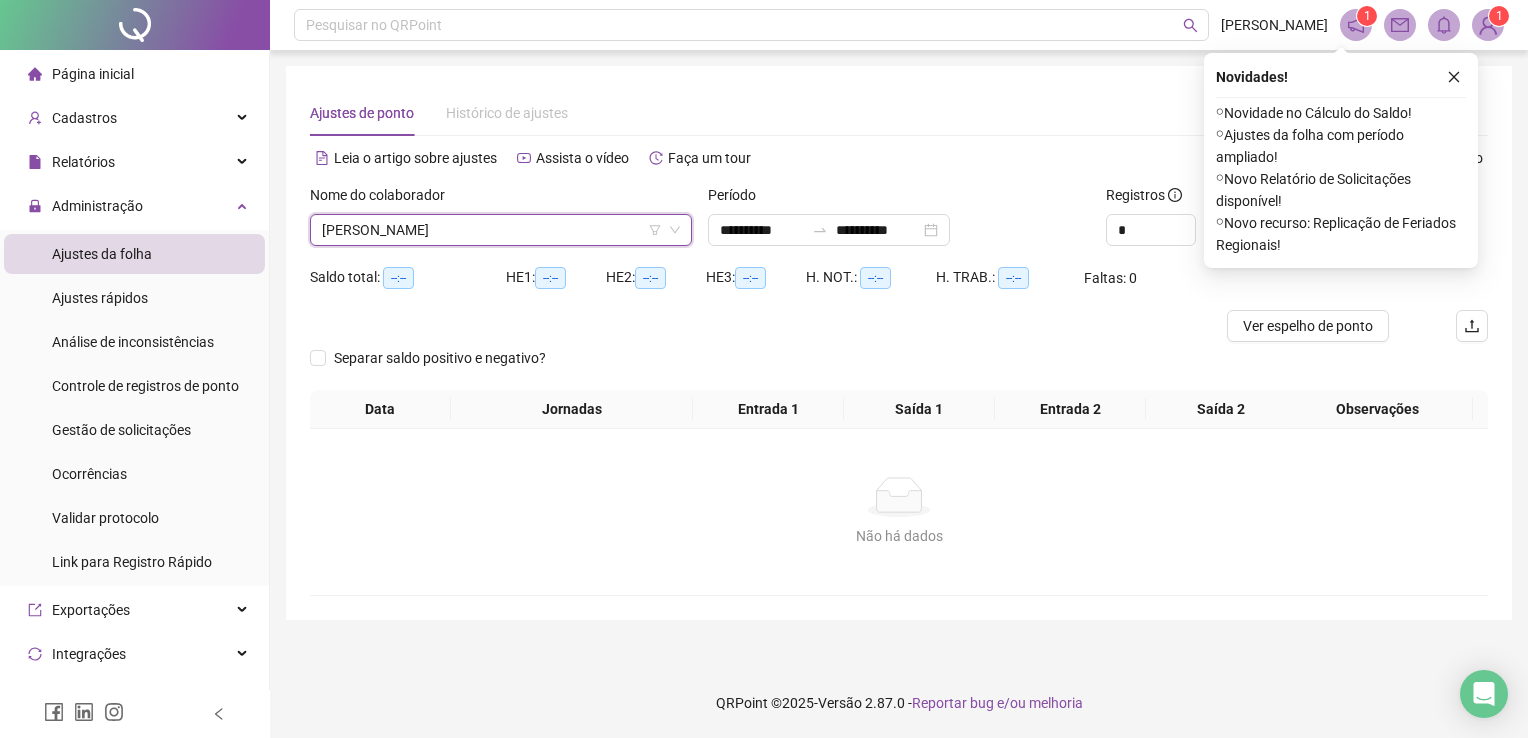 click 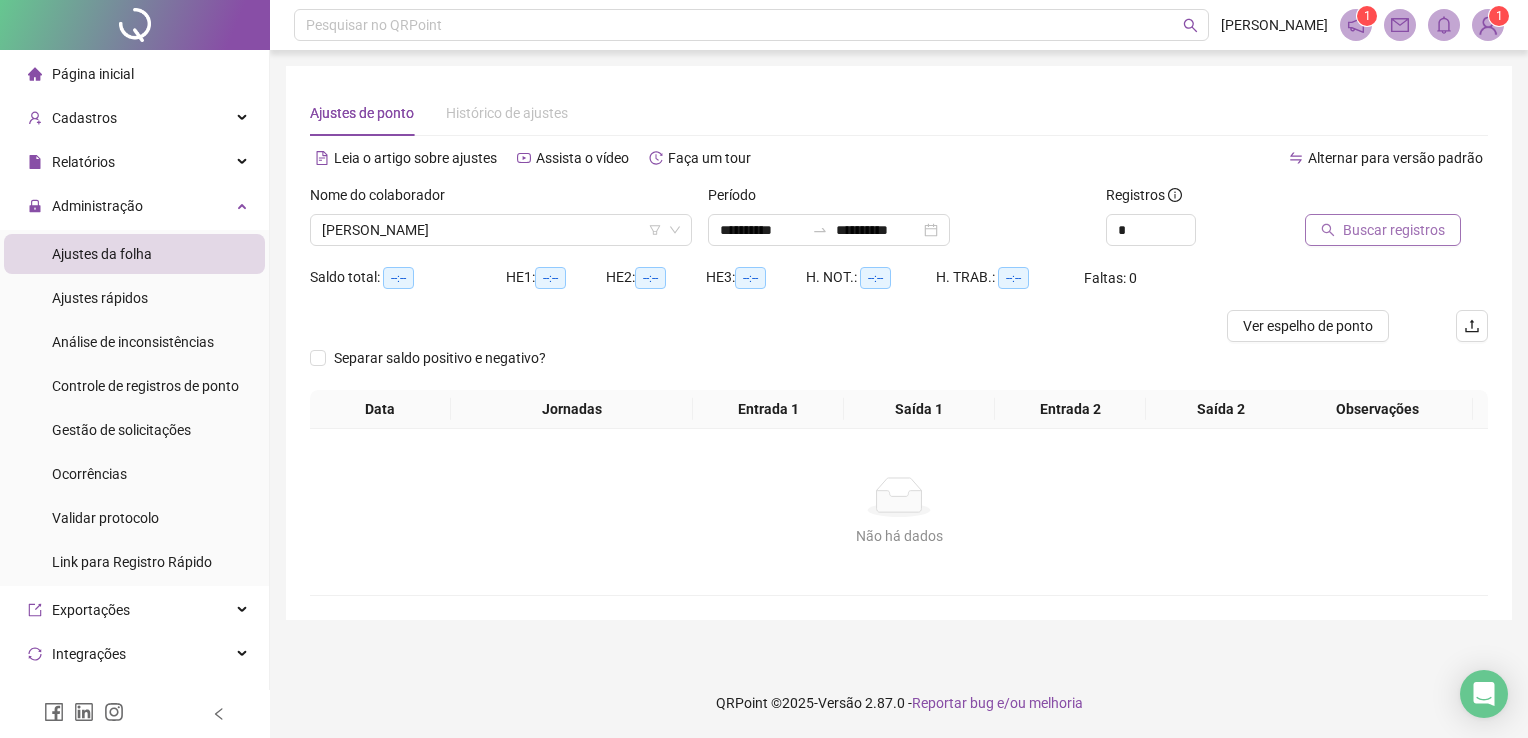click on "Buscar registros" at bounding box center [1394, 230] 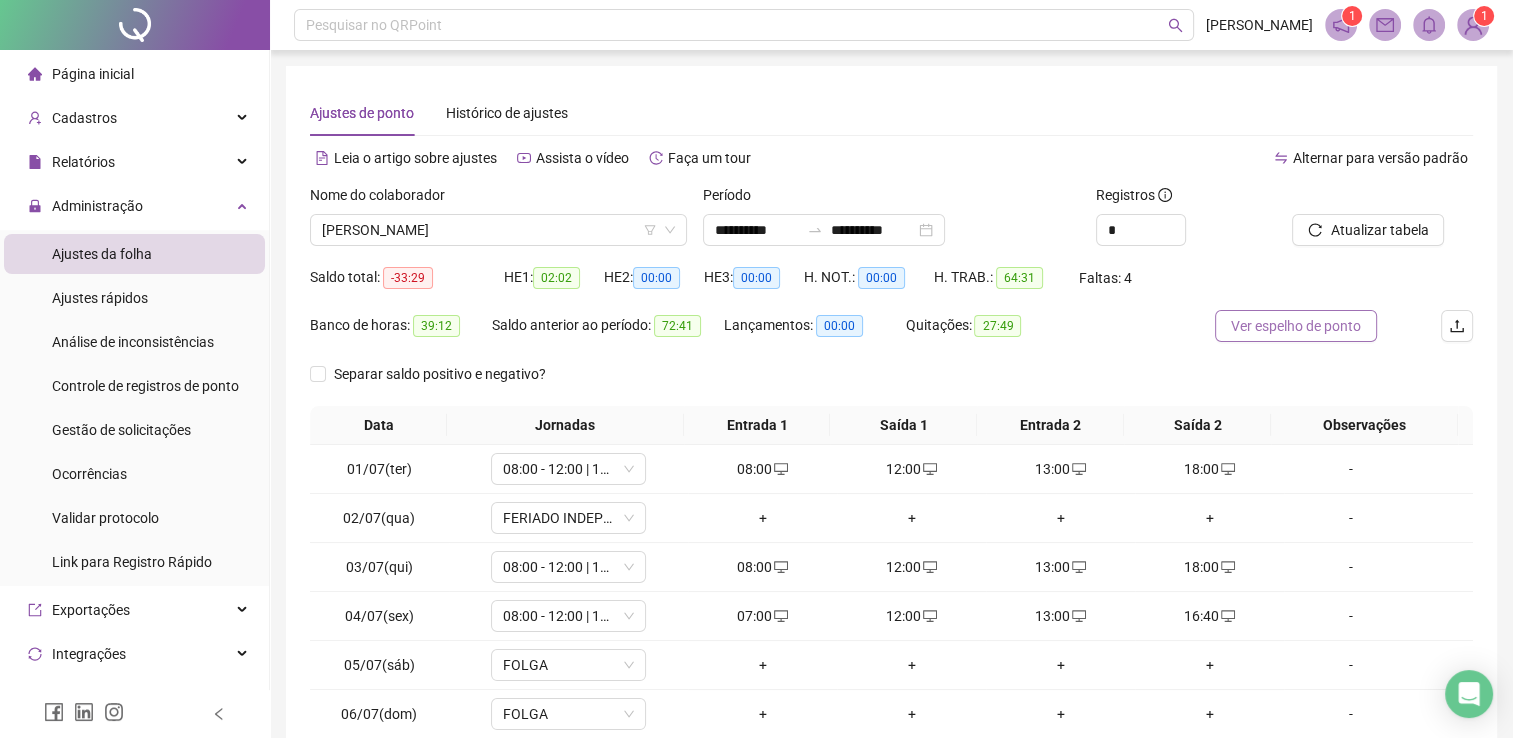 click on "Ver espelho de ponto" at bounding box center (1296, 326) 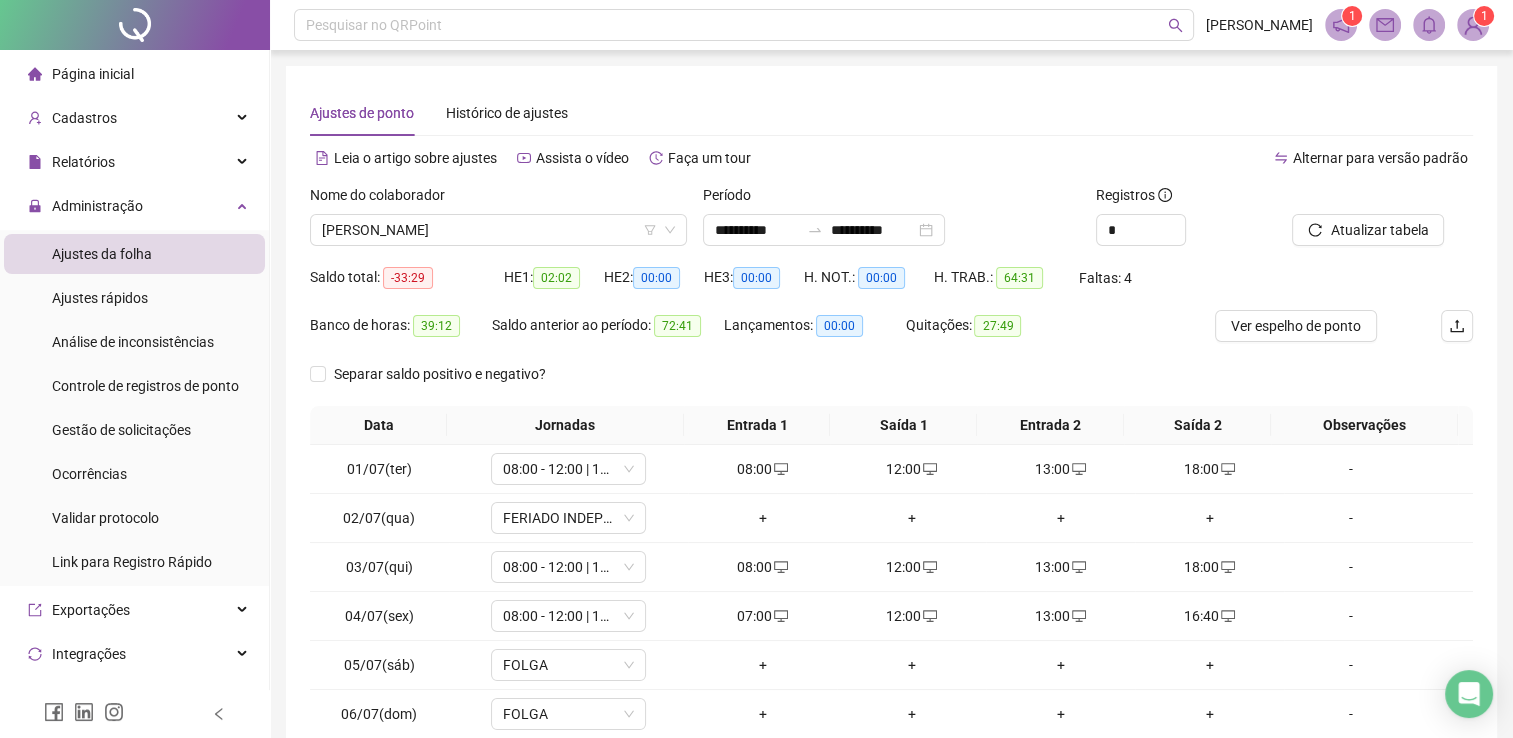 drag, startPoint x: 808, startPoint y: 12, endPoint x: 742, endPoint y: 114, distance: 121.49074 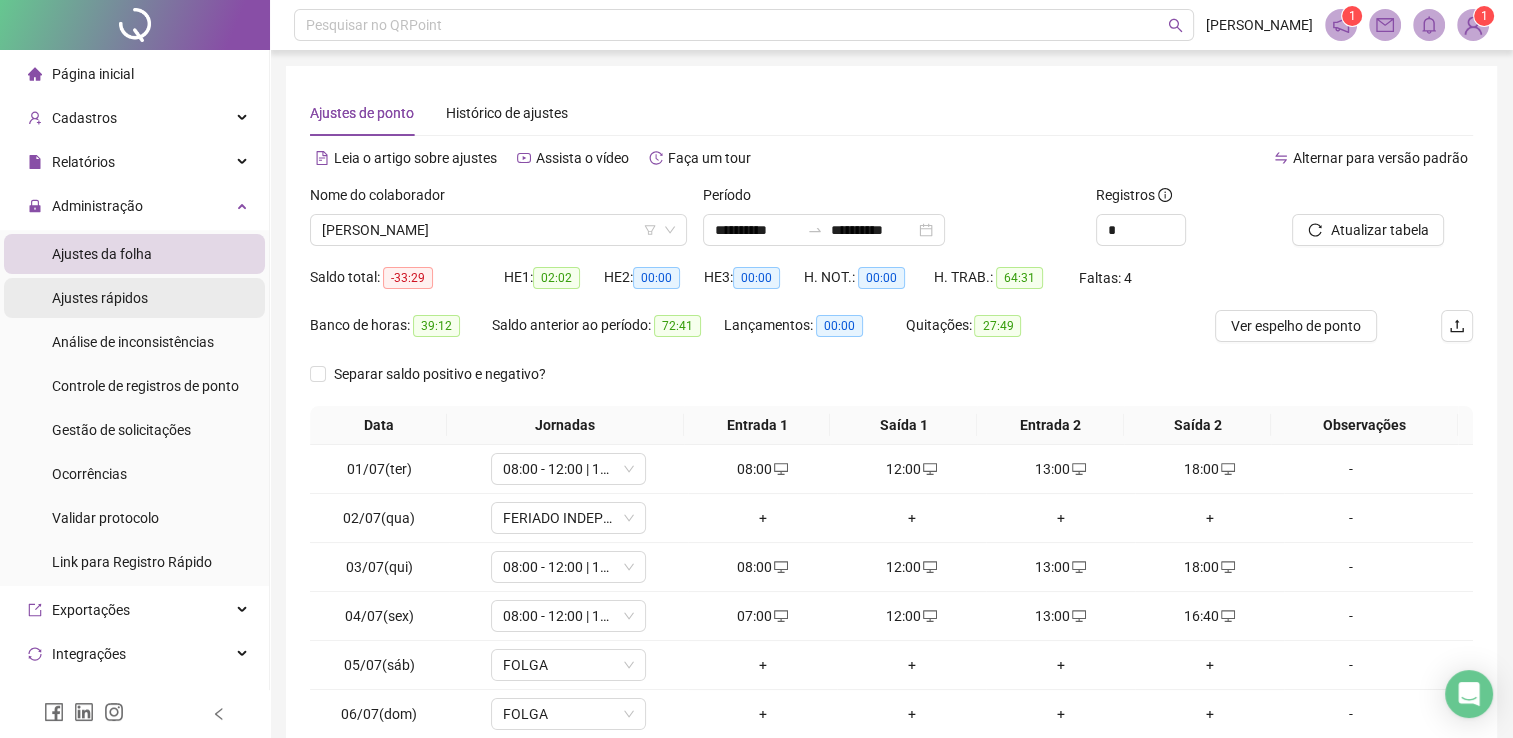 click on "Ajustes rápidos" at bounding box center (100, 298) 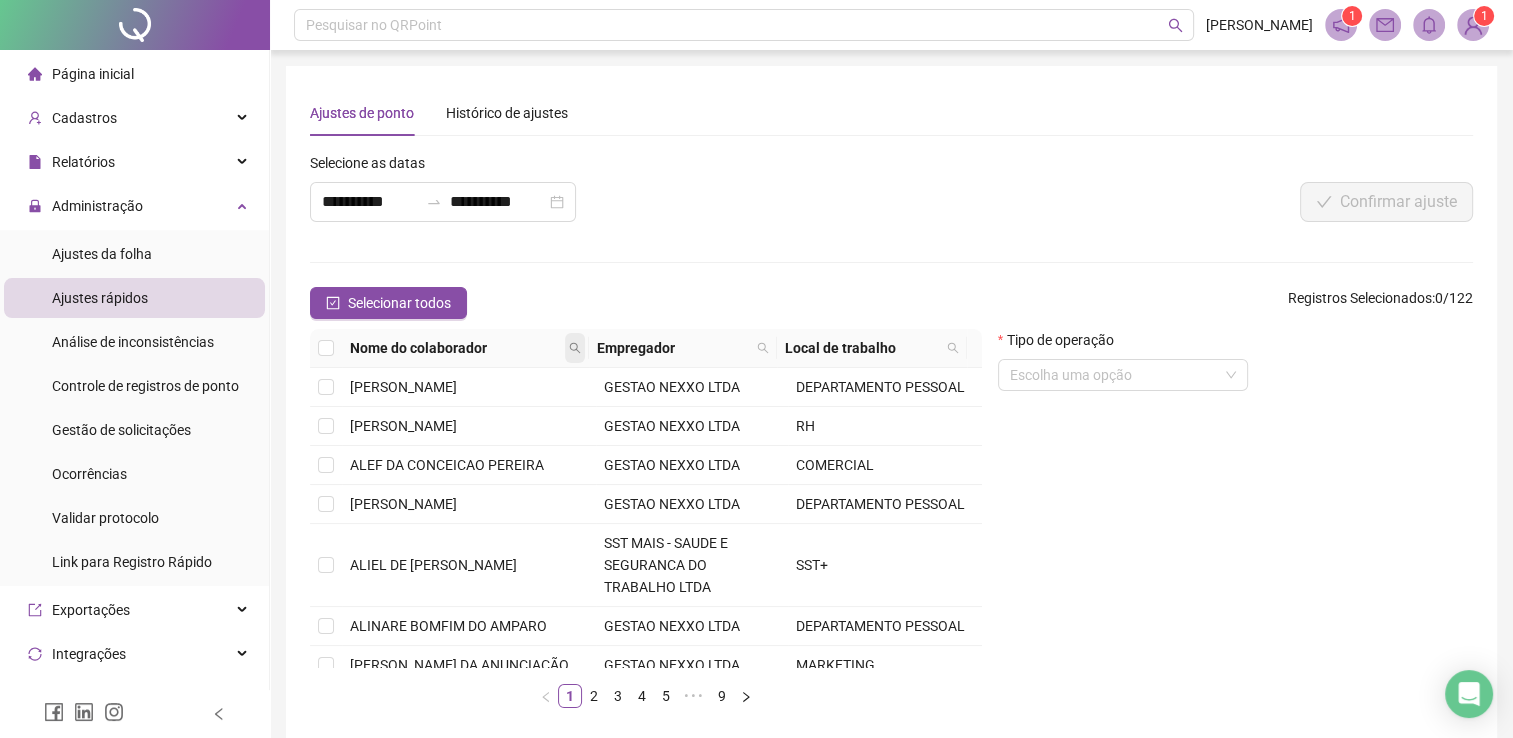 click 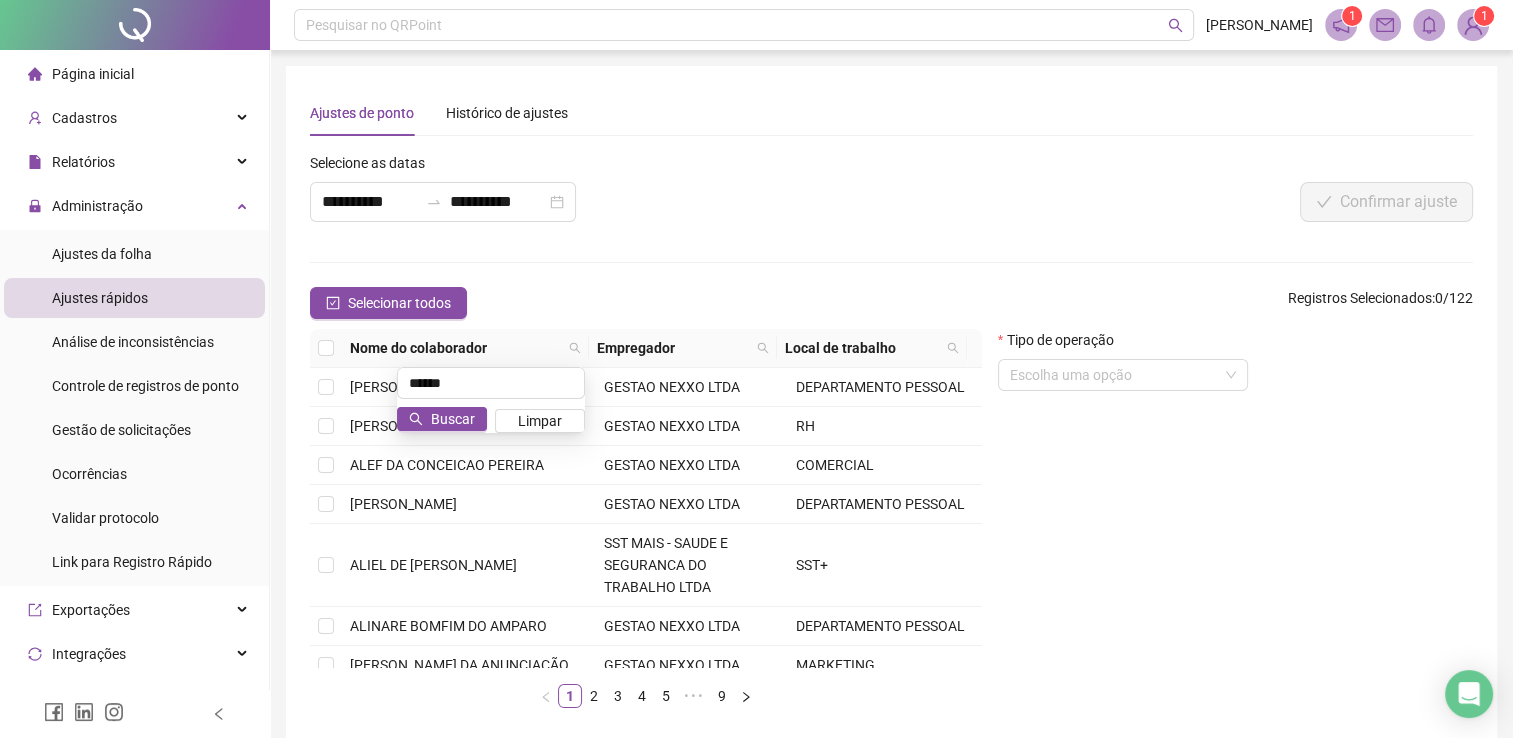 type on "******" 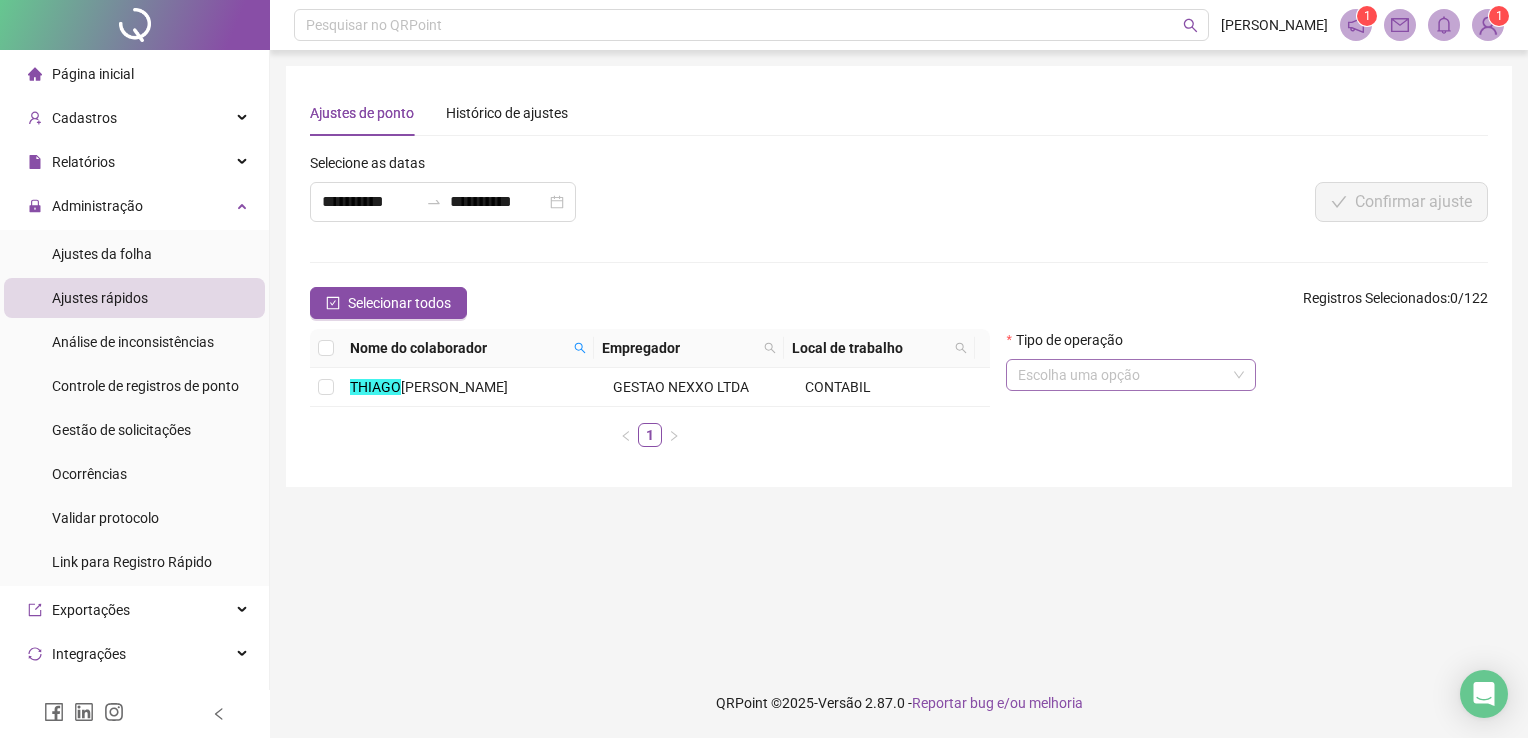 click at bounding box center [1125, 375] 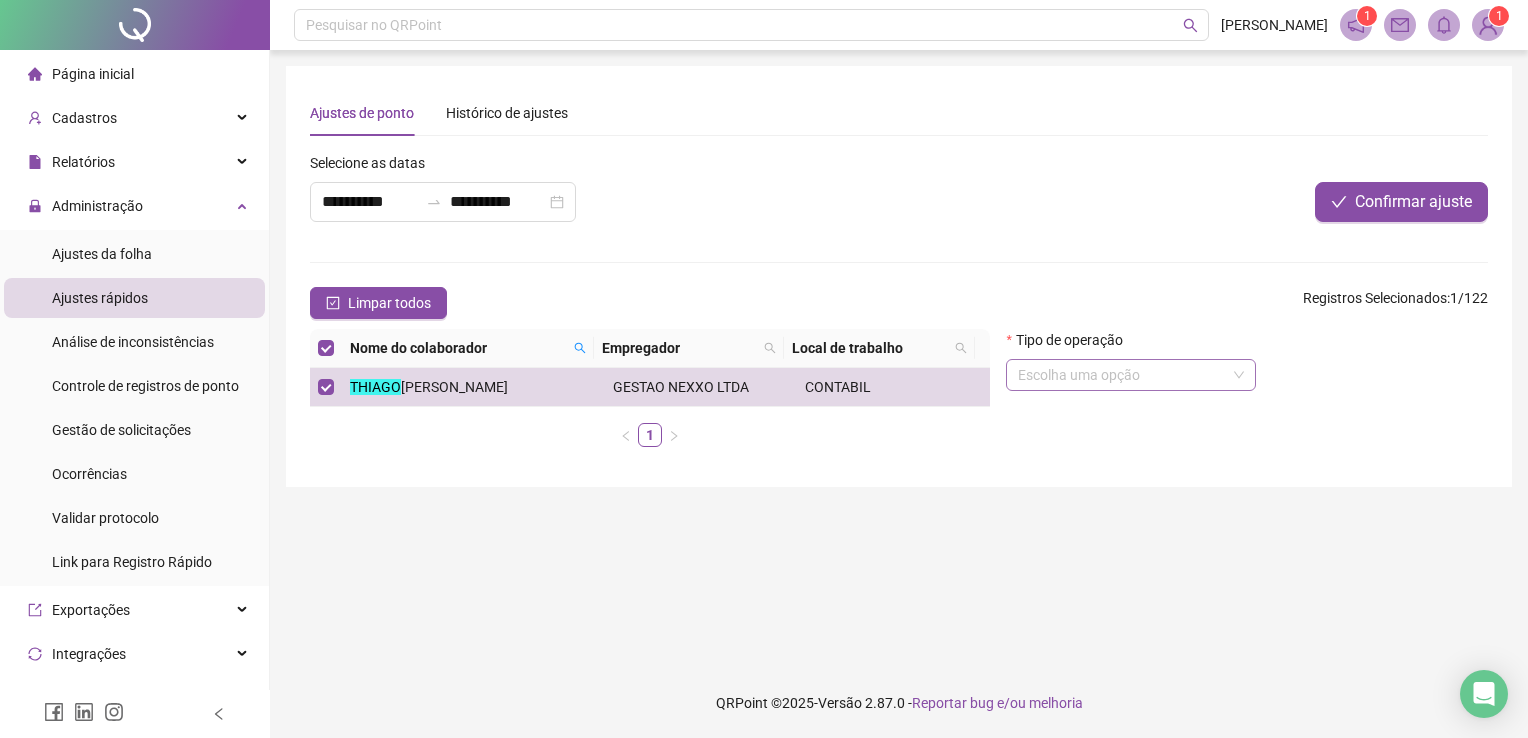 click at bounding box center (1125, 375) 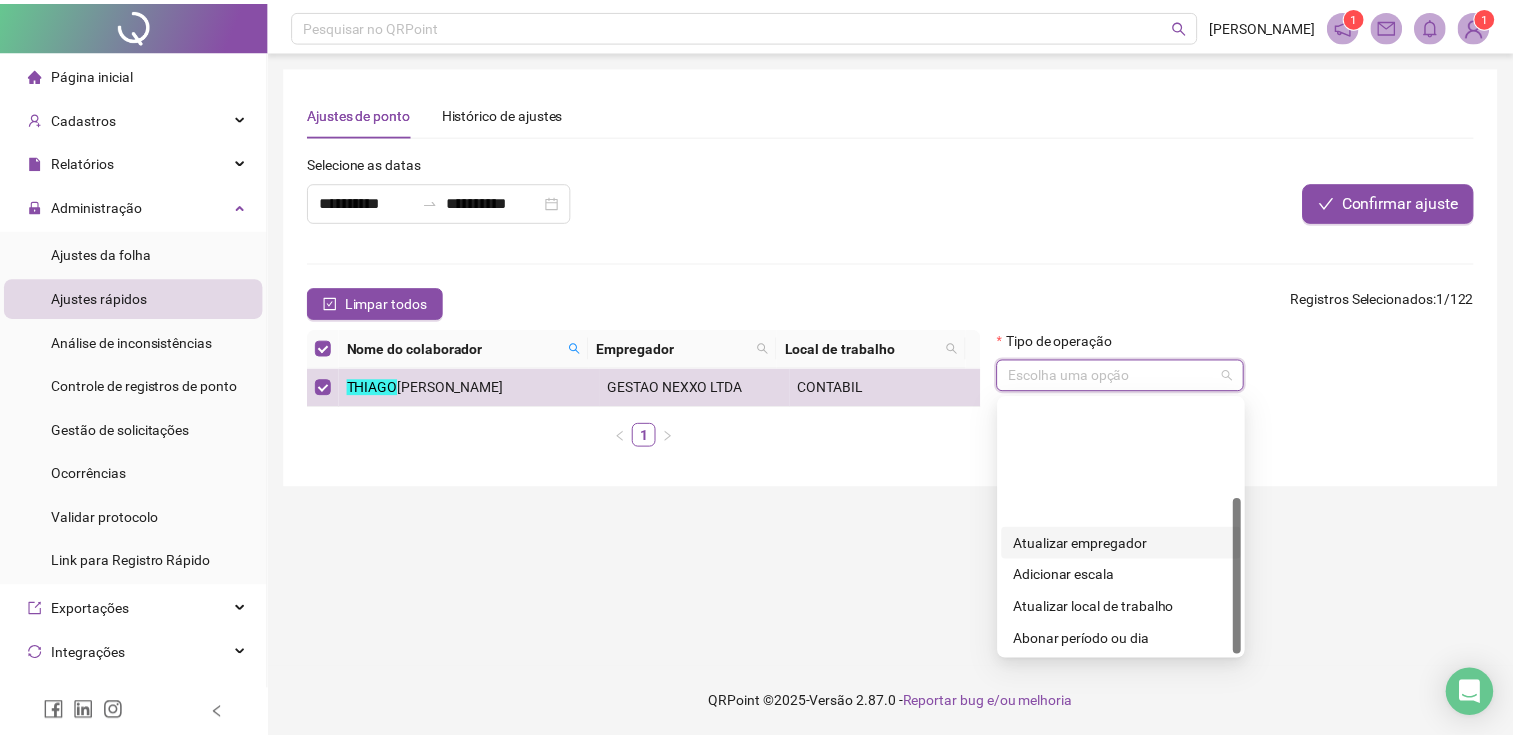 scroll, scrollTop: 160, scrollLeft: 0, axis: vertical 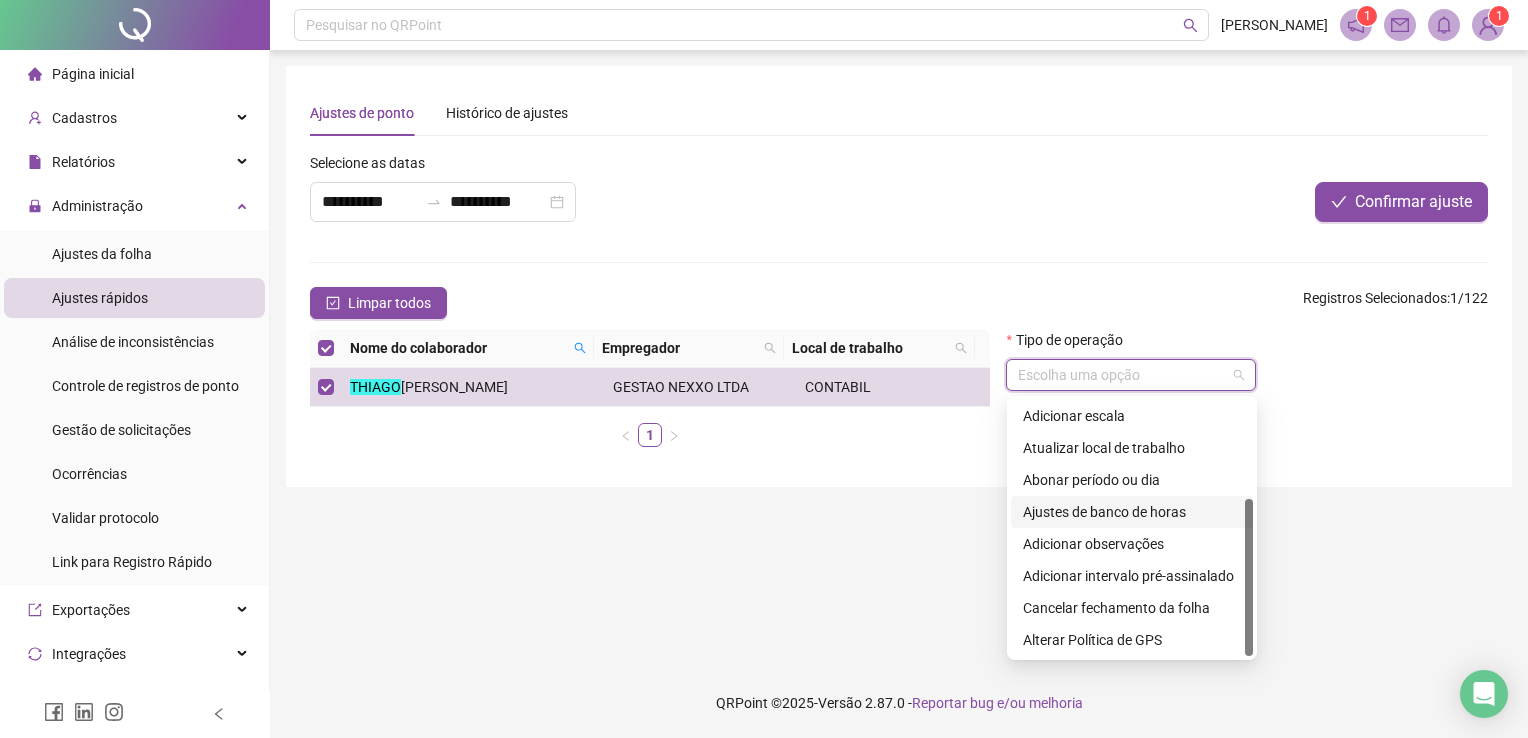 click on "Ajustes de banco de horas" at bounding box center [1132, 512] 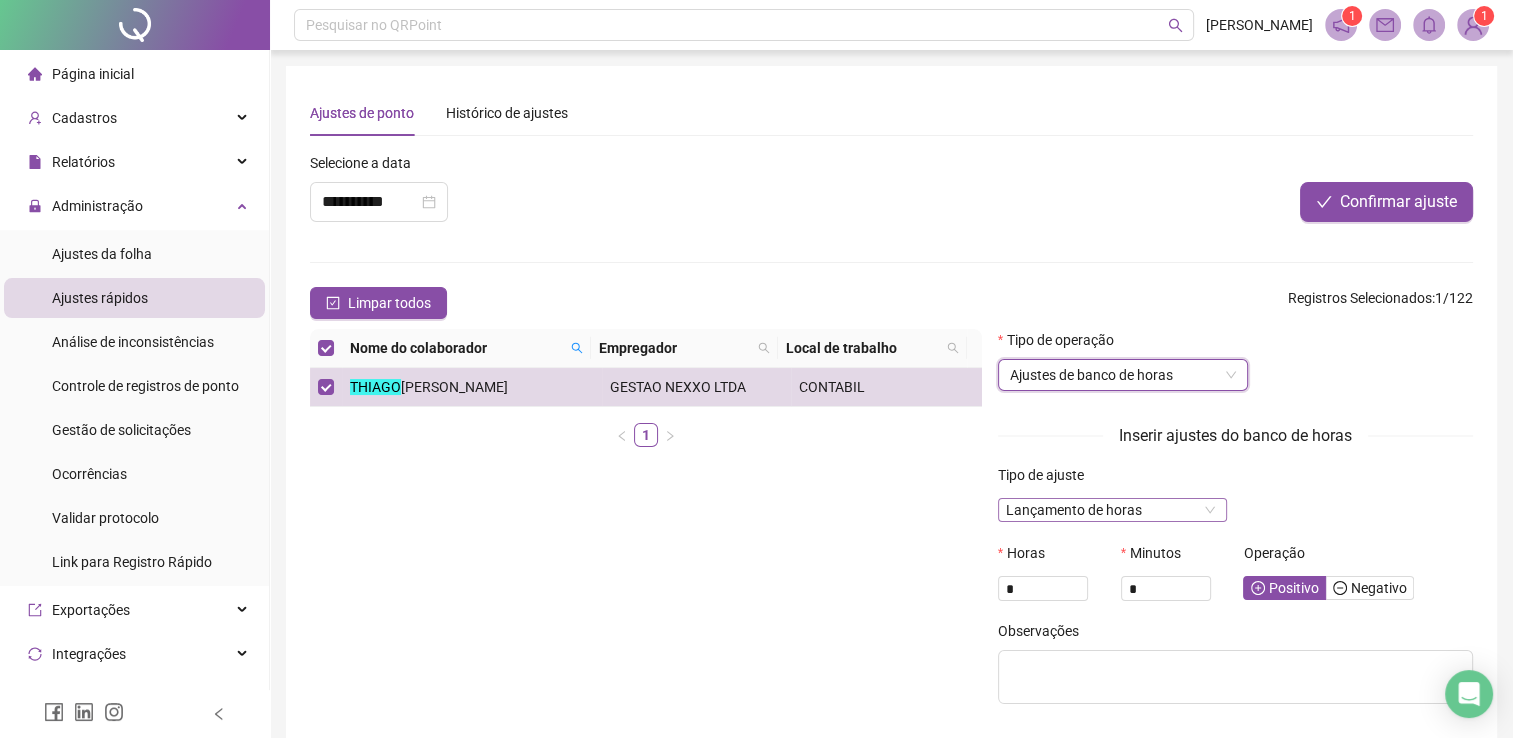 click on "Lançamento de horas" at bounding box center (1113, 510) 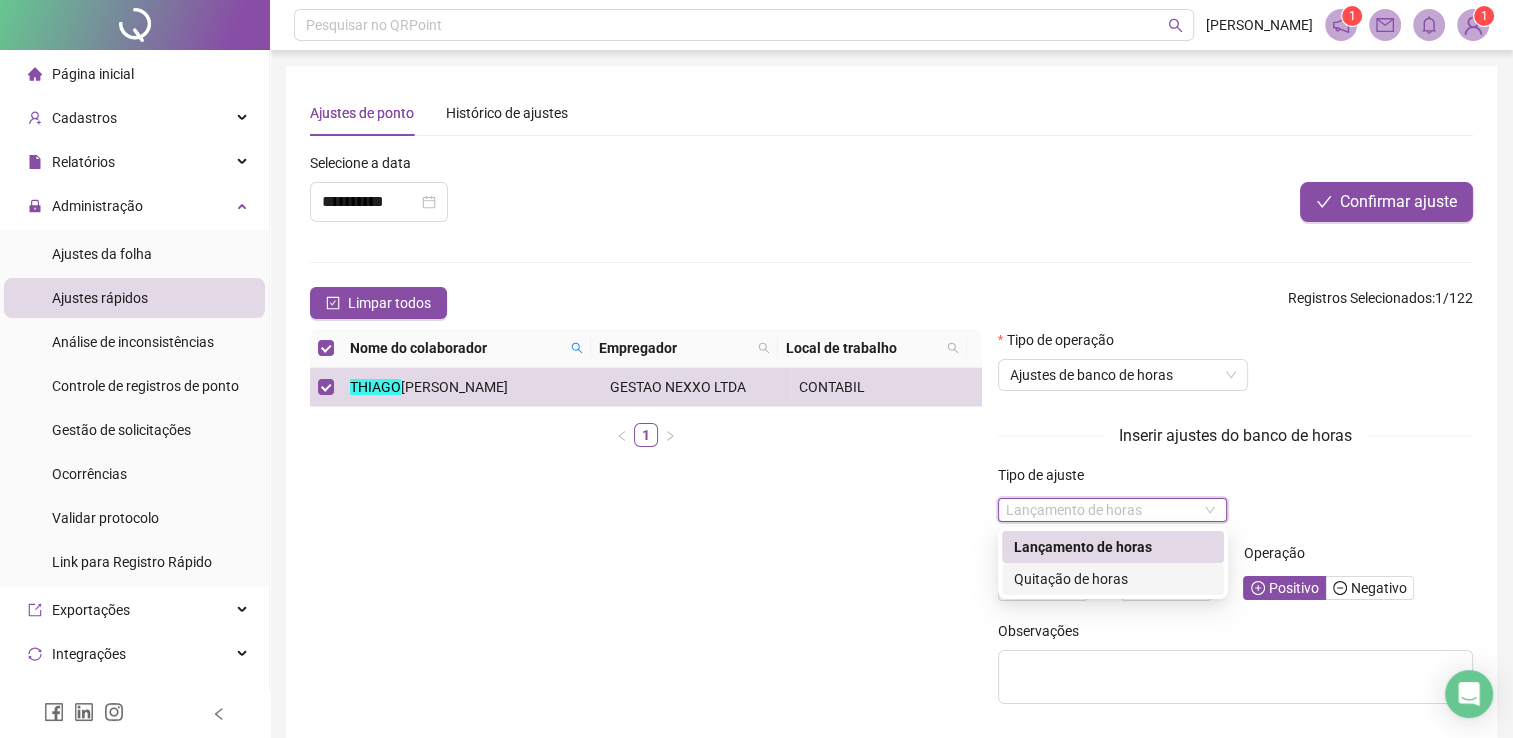 click on "Quitação de horas" at bounding box center (1113, 579) 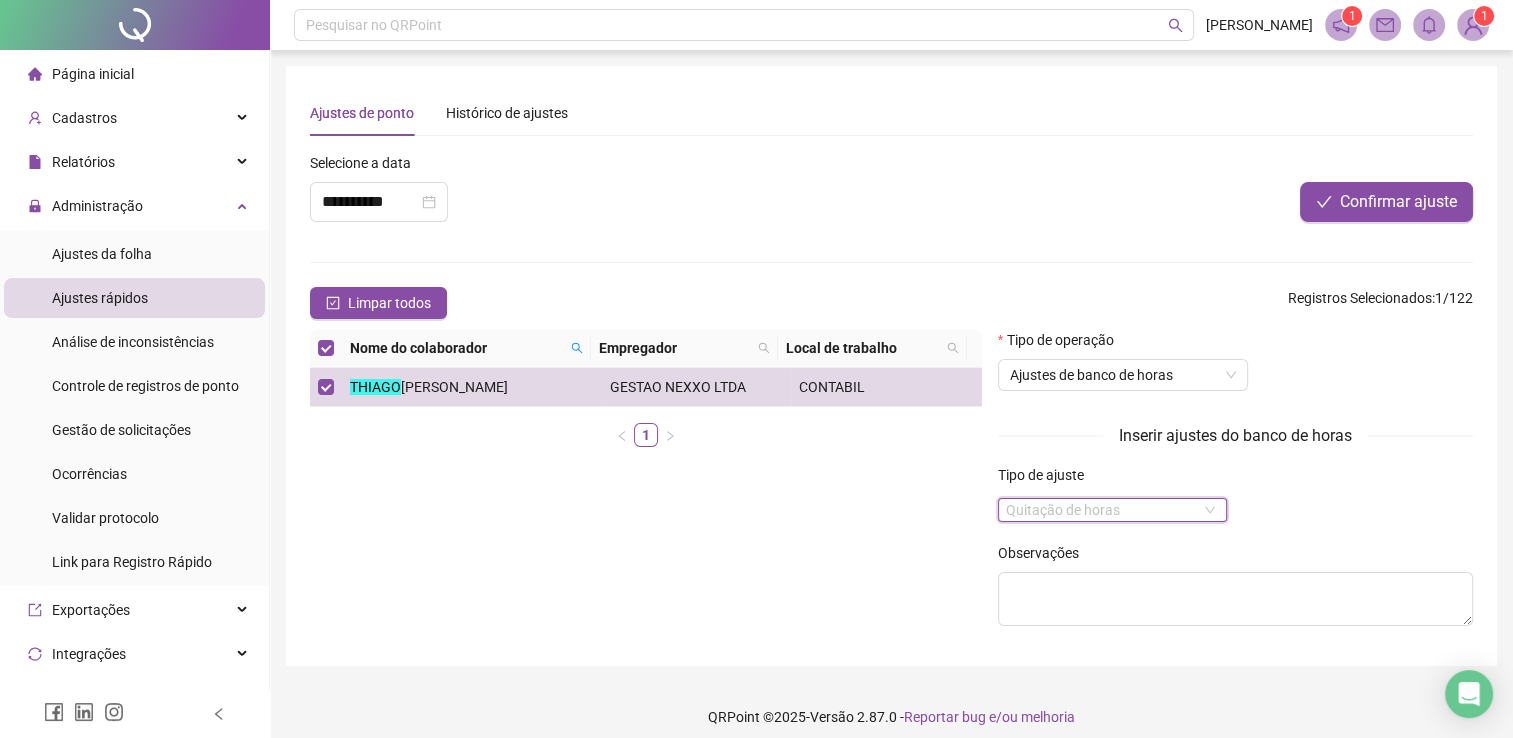 click on "Quitação de horas" at bounding box center (1113, 510) 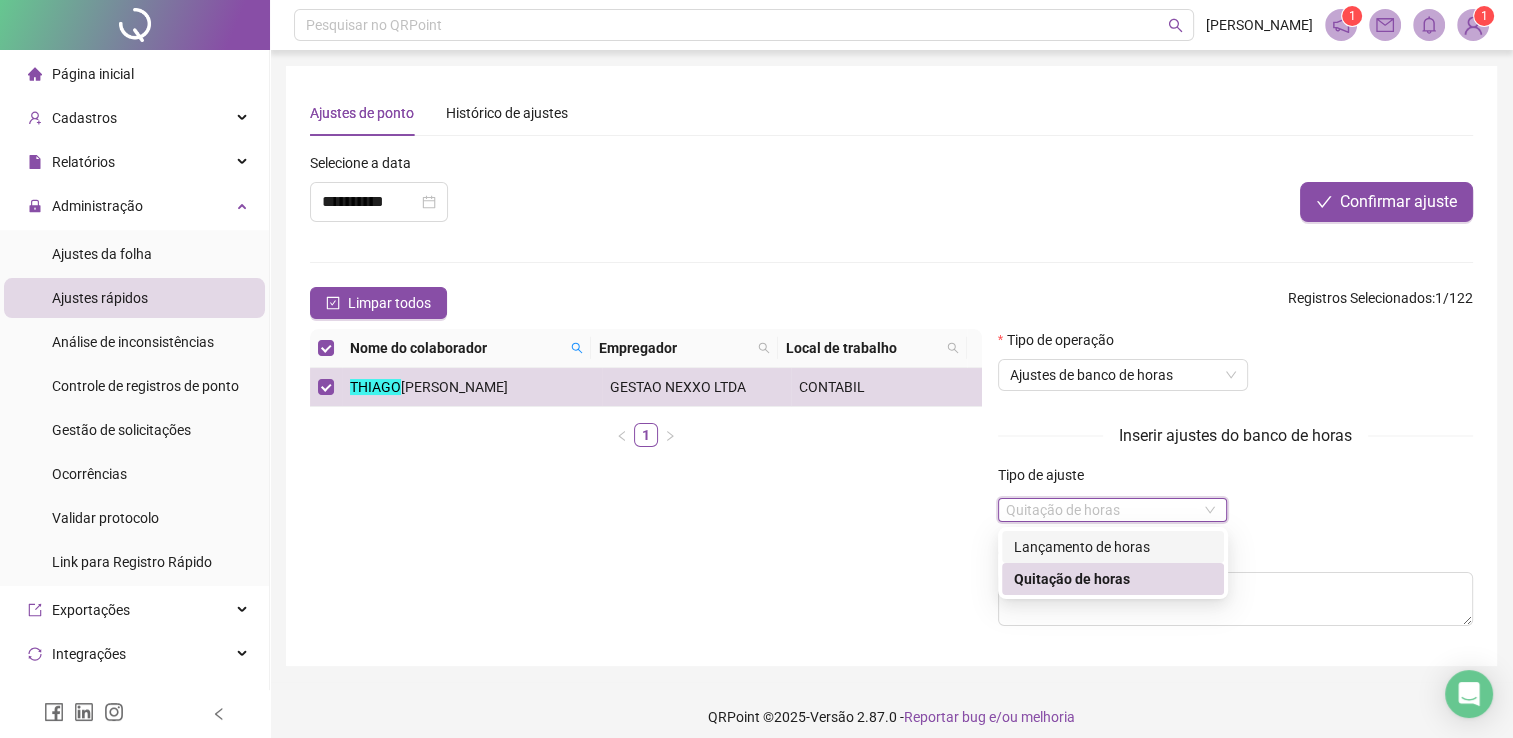 click on "Lançamento de horas" at bounding box center [1113, 547] 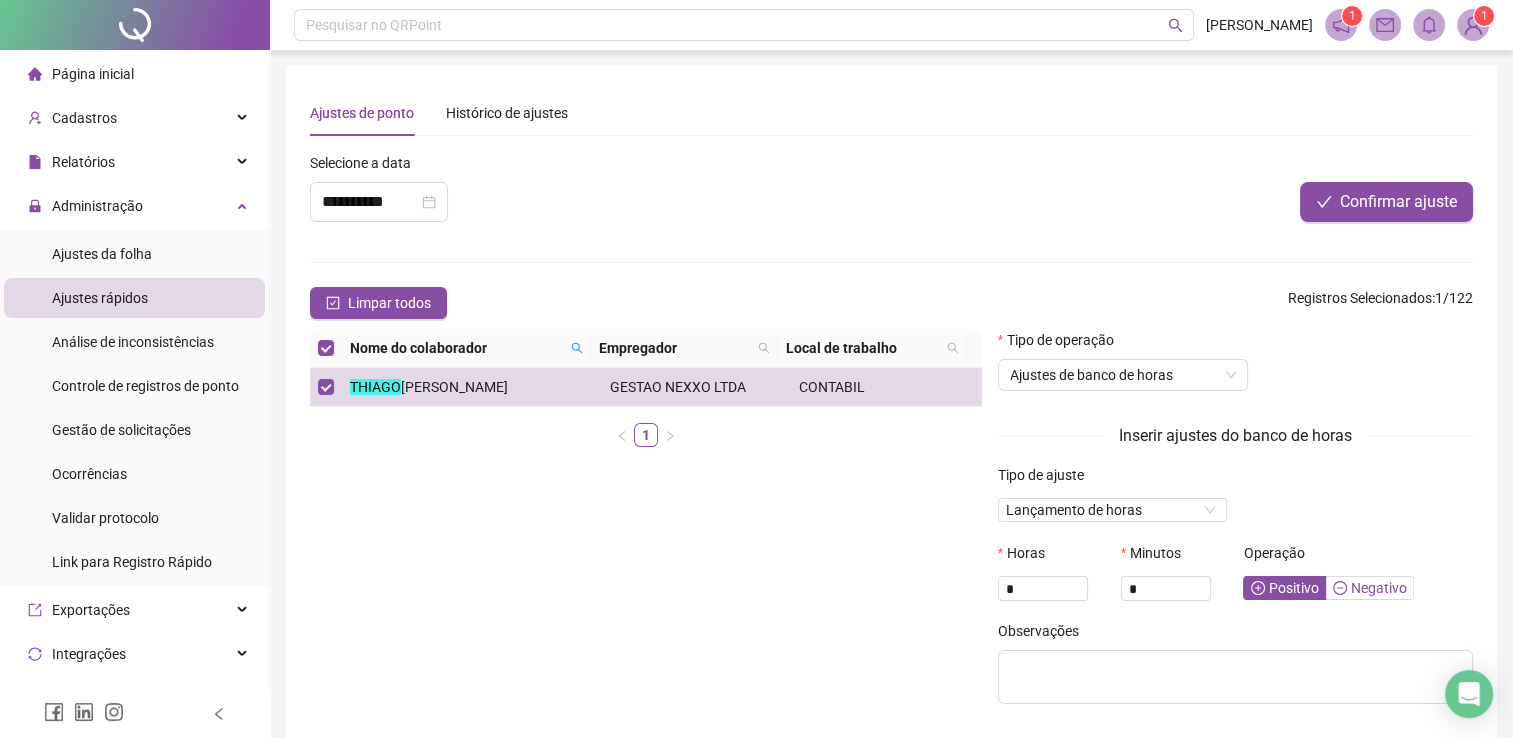 click 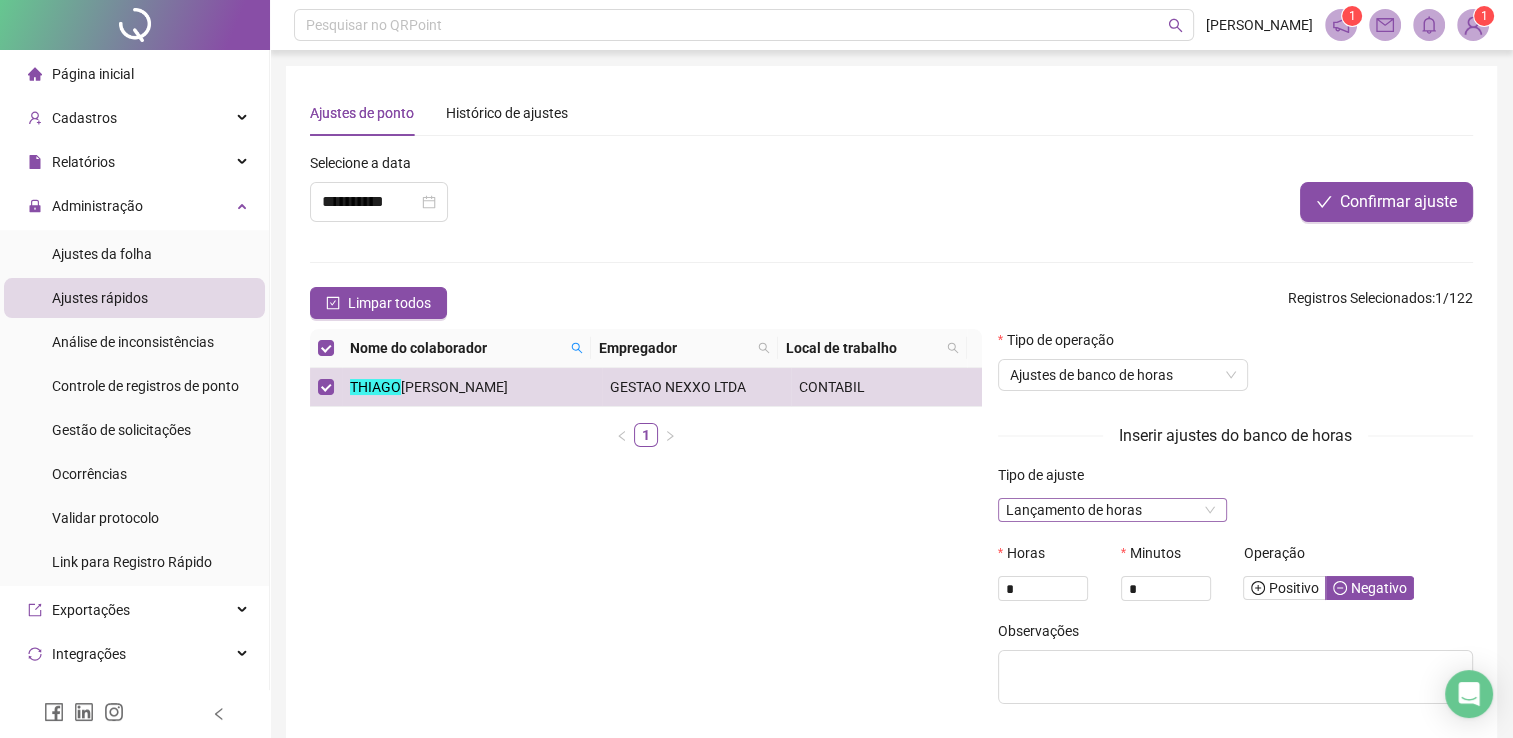 click on "Lançamento de horas" at bounding box center (1113, 510) 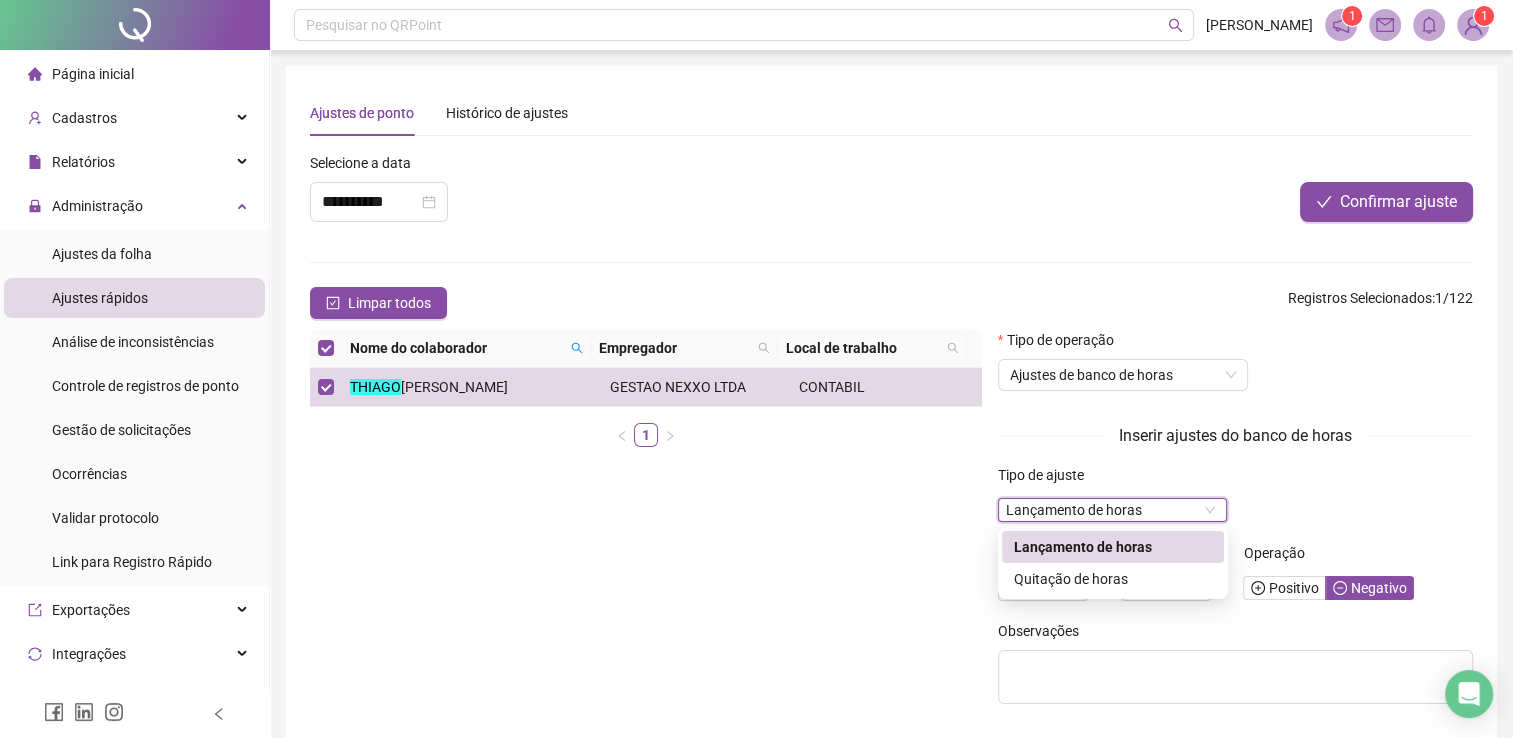 drag, startPoint x: 940, startPoint y: 528, endPoint x: 928, endPoint y: 524, distance: 12.649111 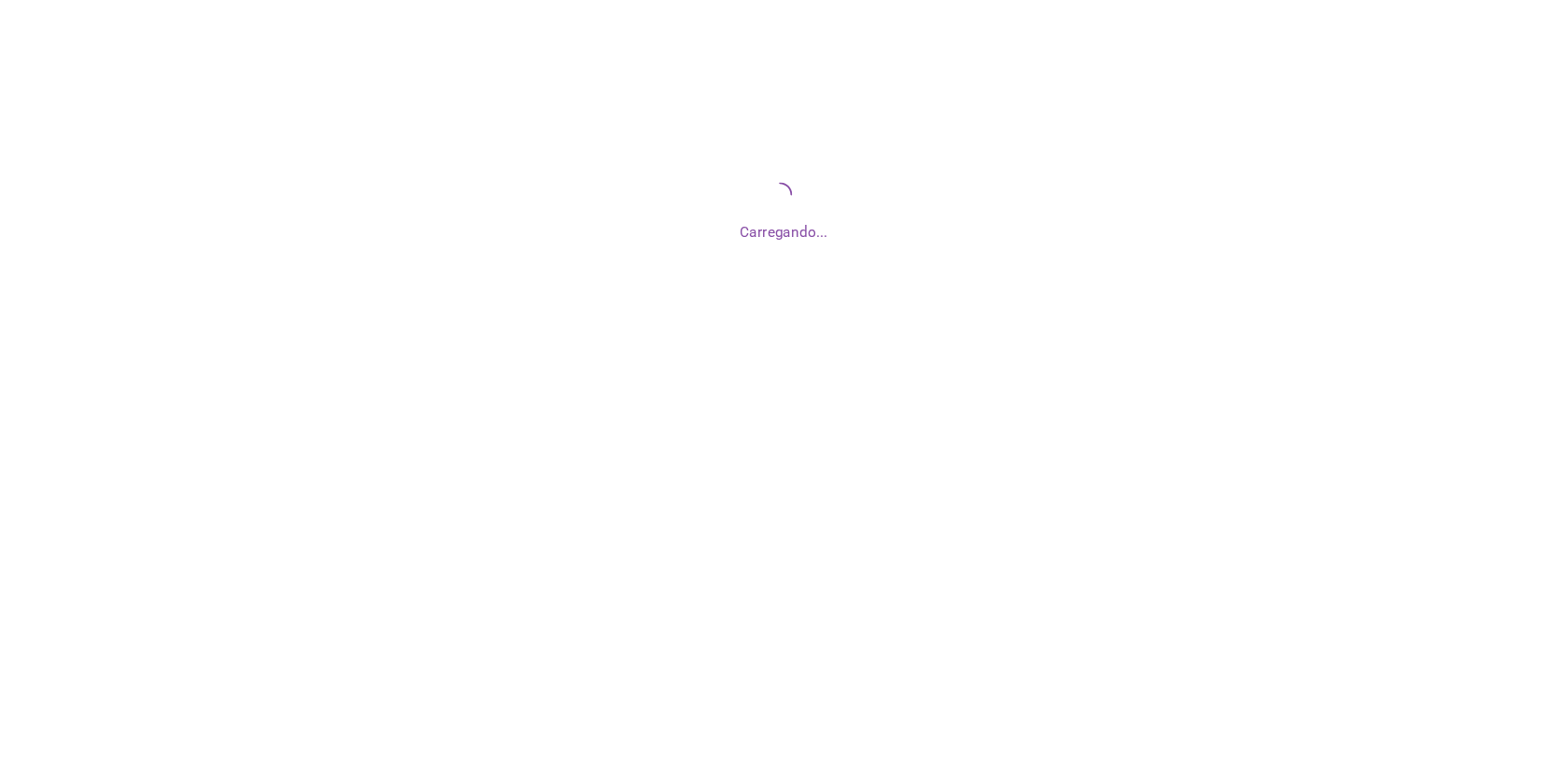scroll, scrollTop: 0, scrollLeft: 0, axis: both 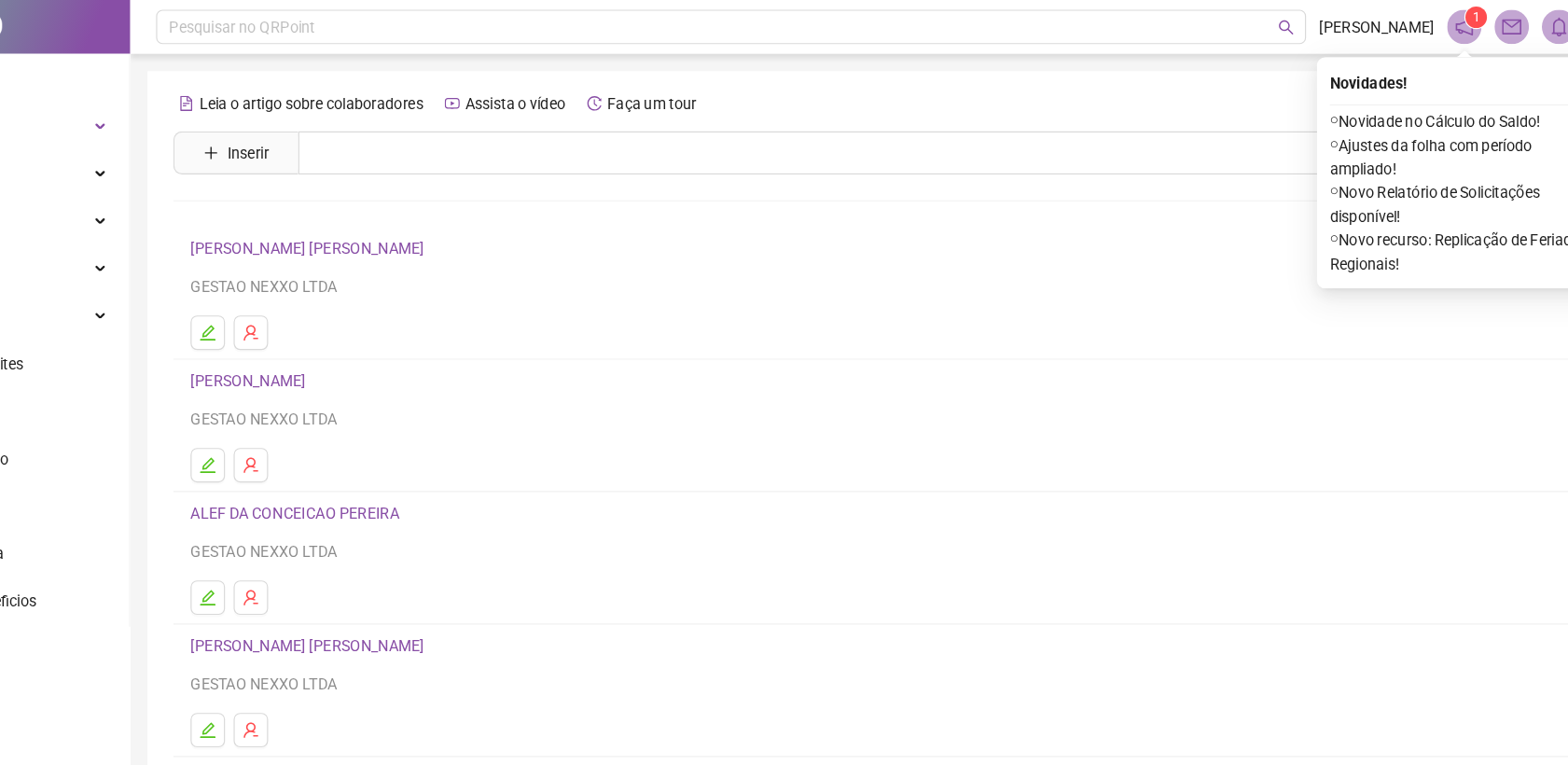 drag, startPoint x: 1318, startPoint y: 0, endPoint x: 722, endPoint y: 610, distance: 852.8282 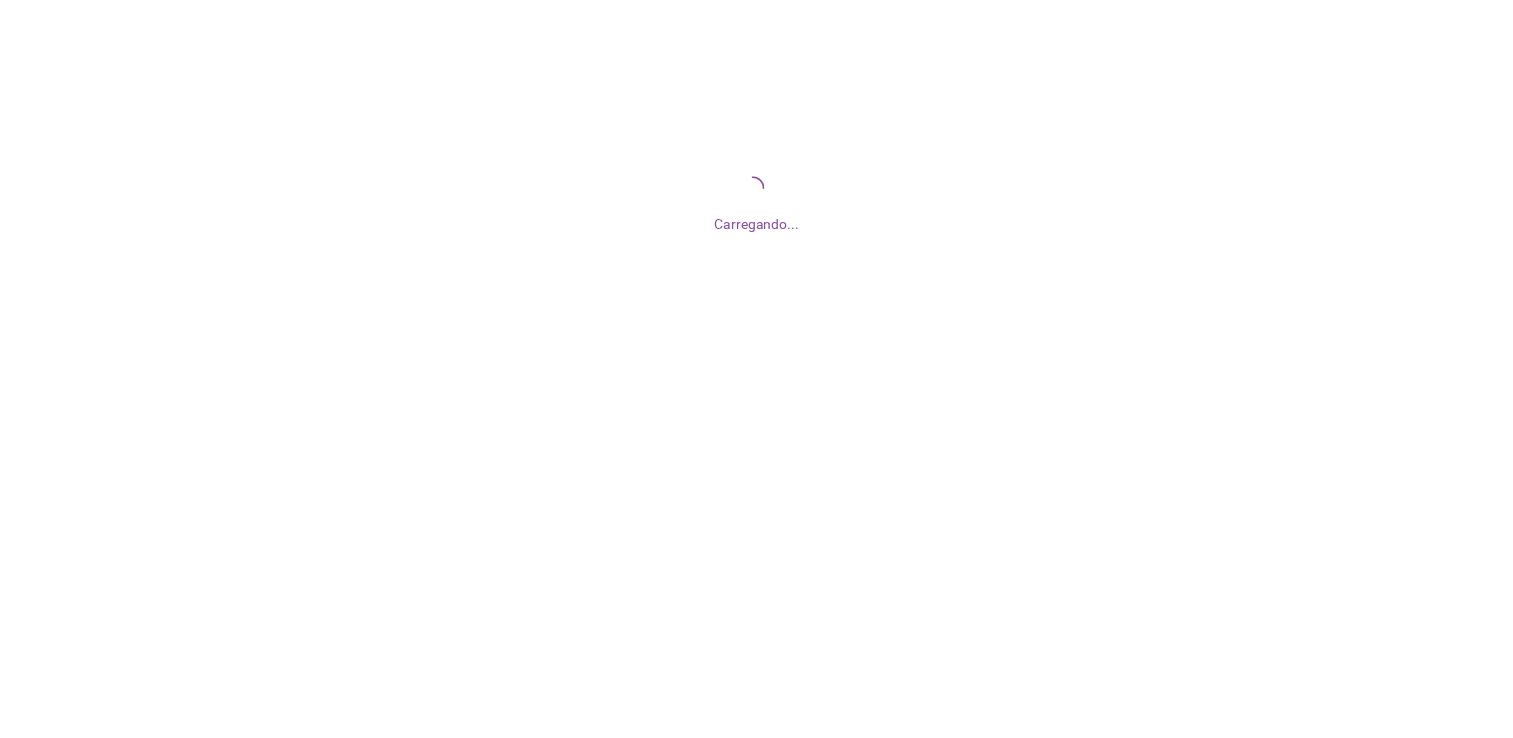 scroll, scrollTop: 0, scrollLeft: 0, axis: both 